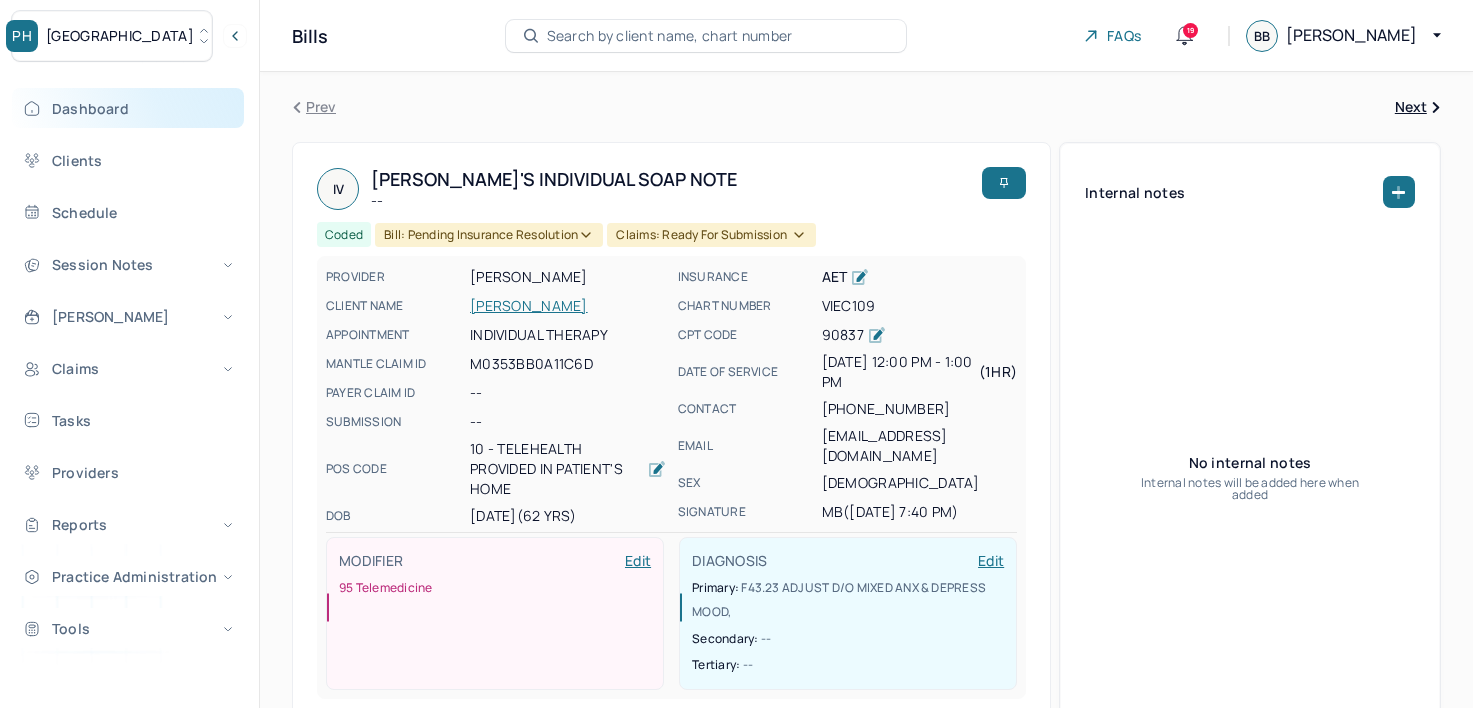 scroll, scrollTop: 0, scrollLeft: 0, axis: both 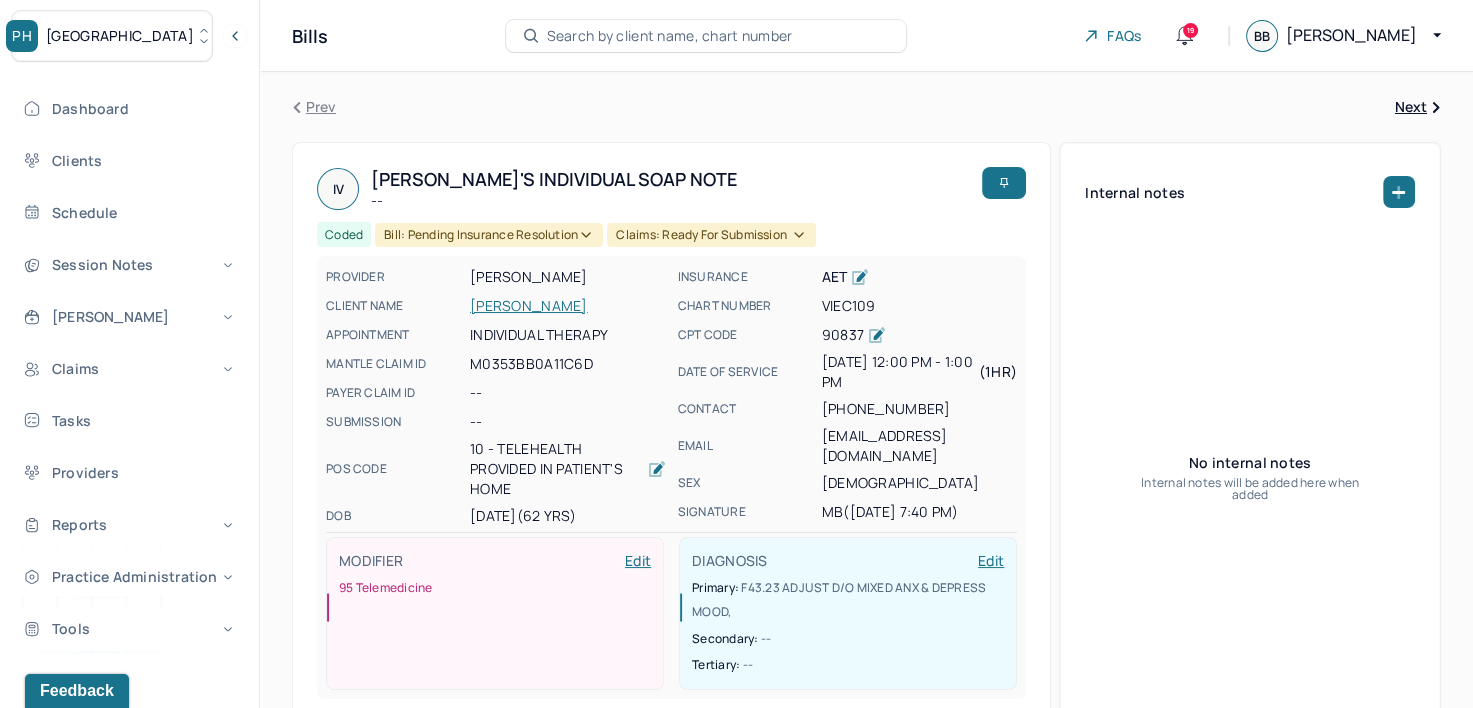 click on "PH Park Hill" at bounding box center (112, 36) 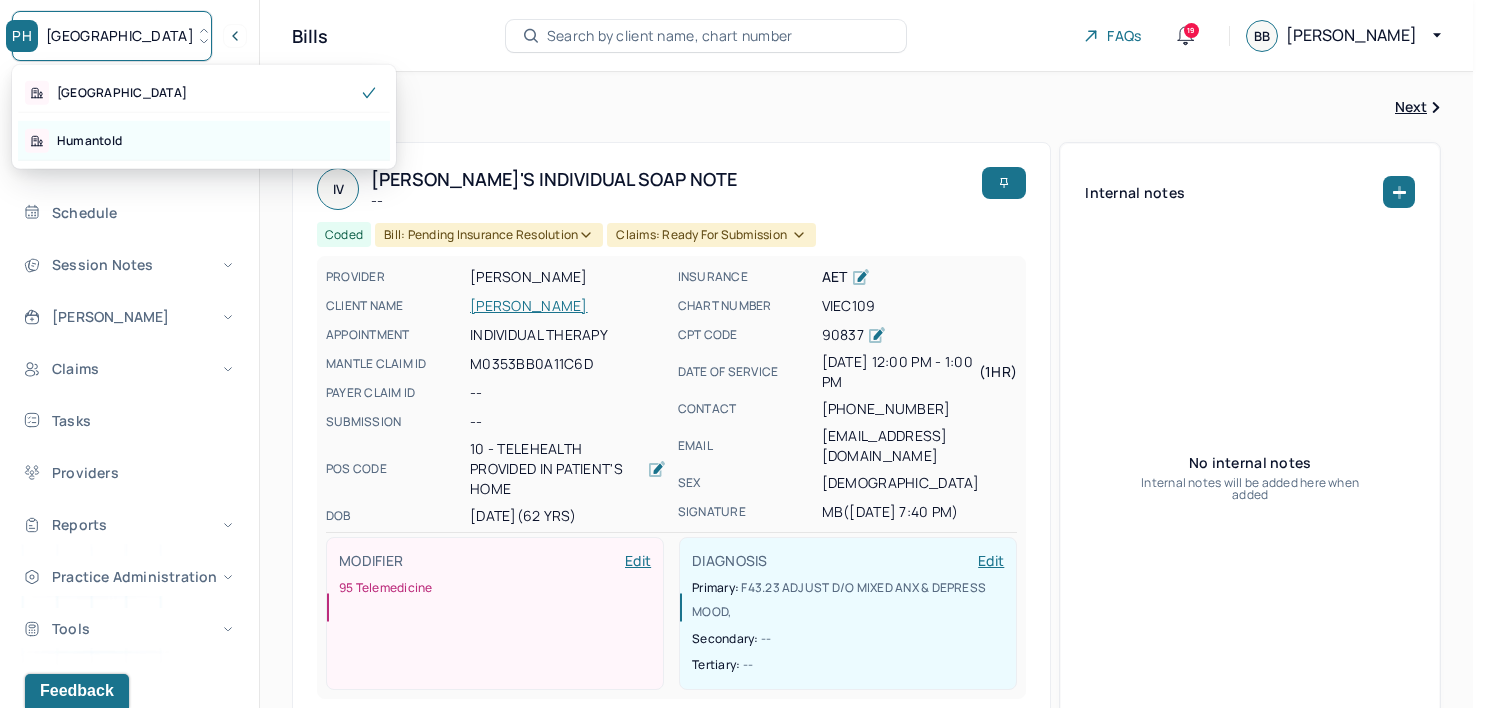 click on "Humantold" at bounding box center [204, 141] 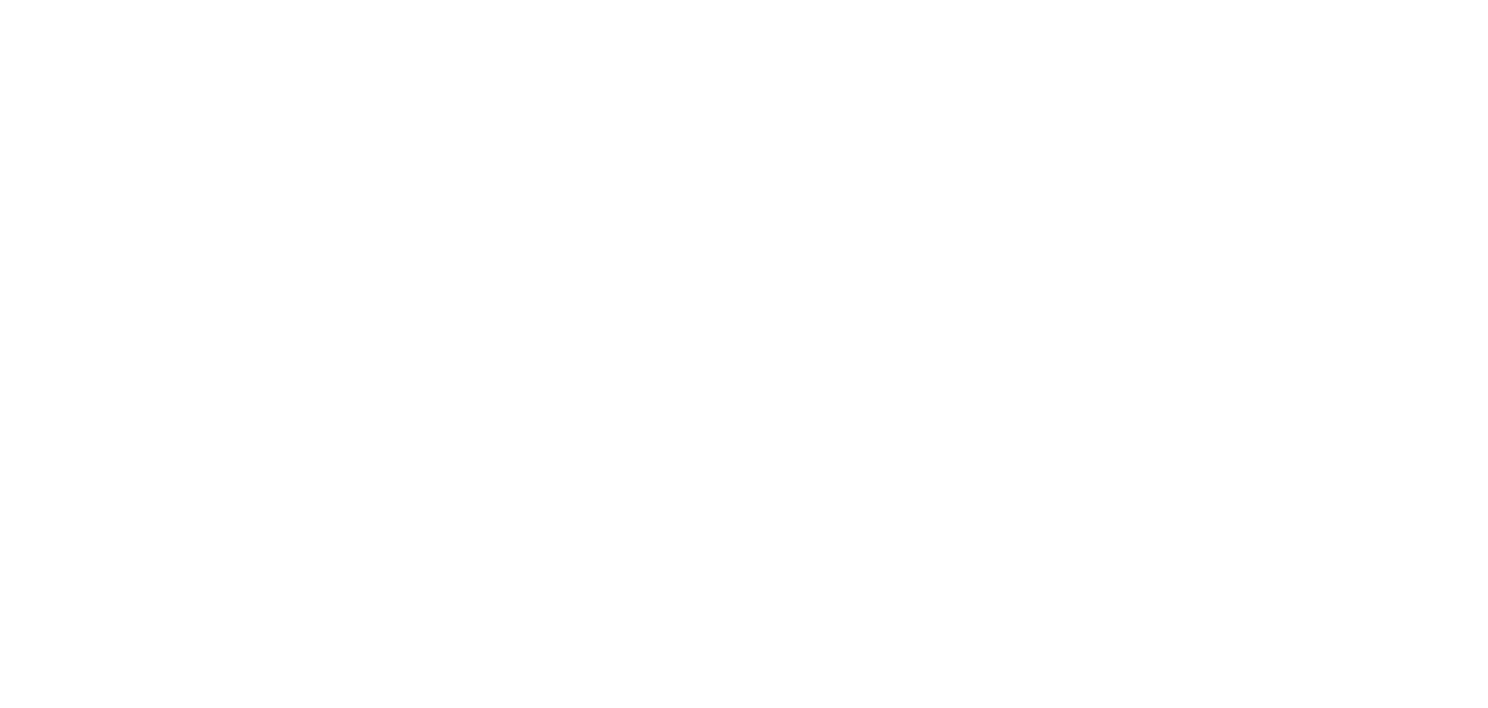 scroll, scrollTop: 0, scrollLeft: 0, axis: both 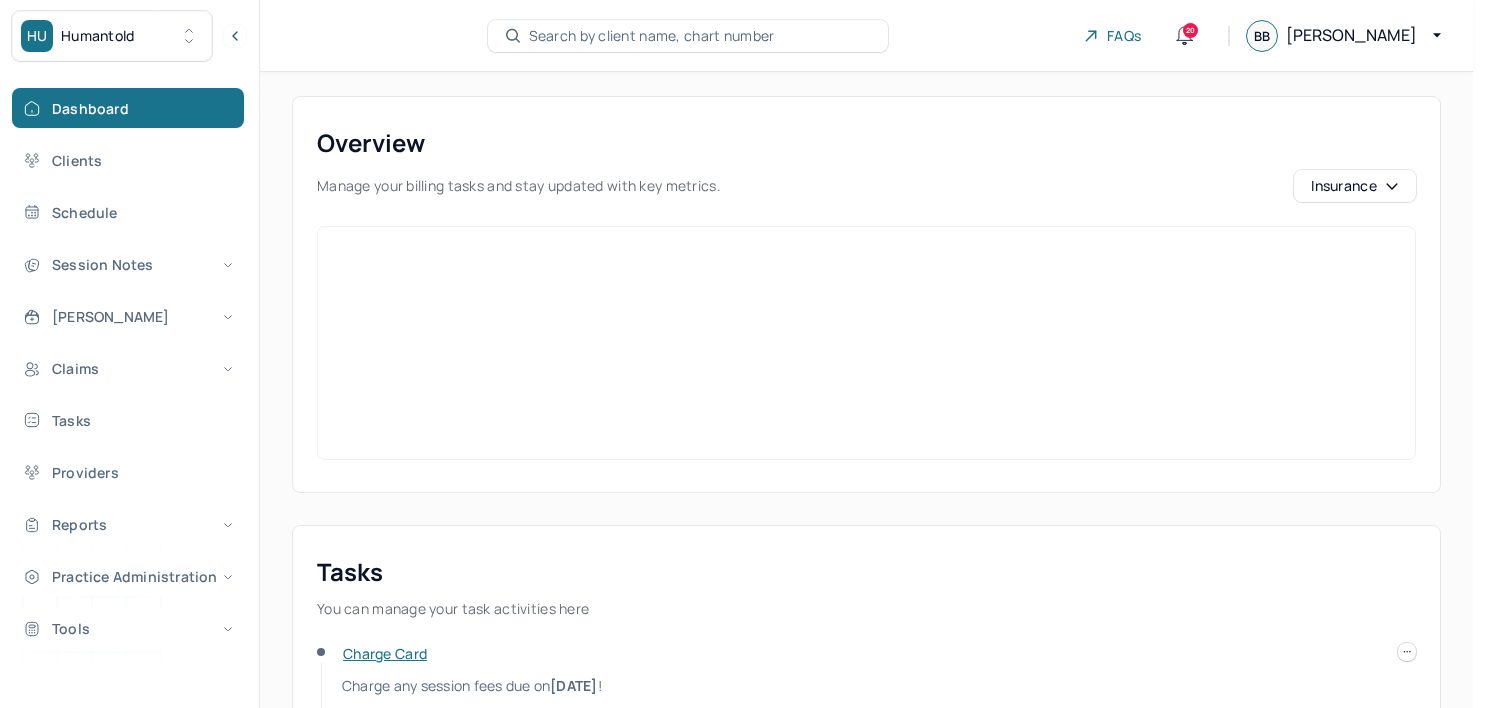 click on "HU Humantold" at bounding box center (112, 36) 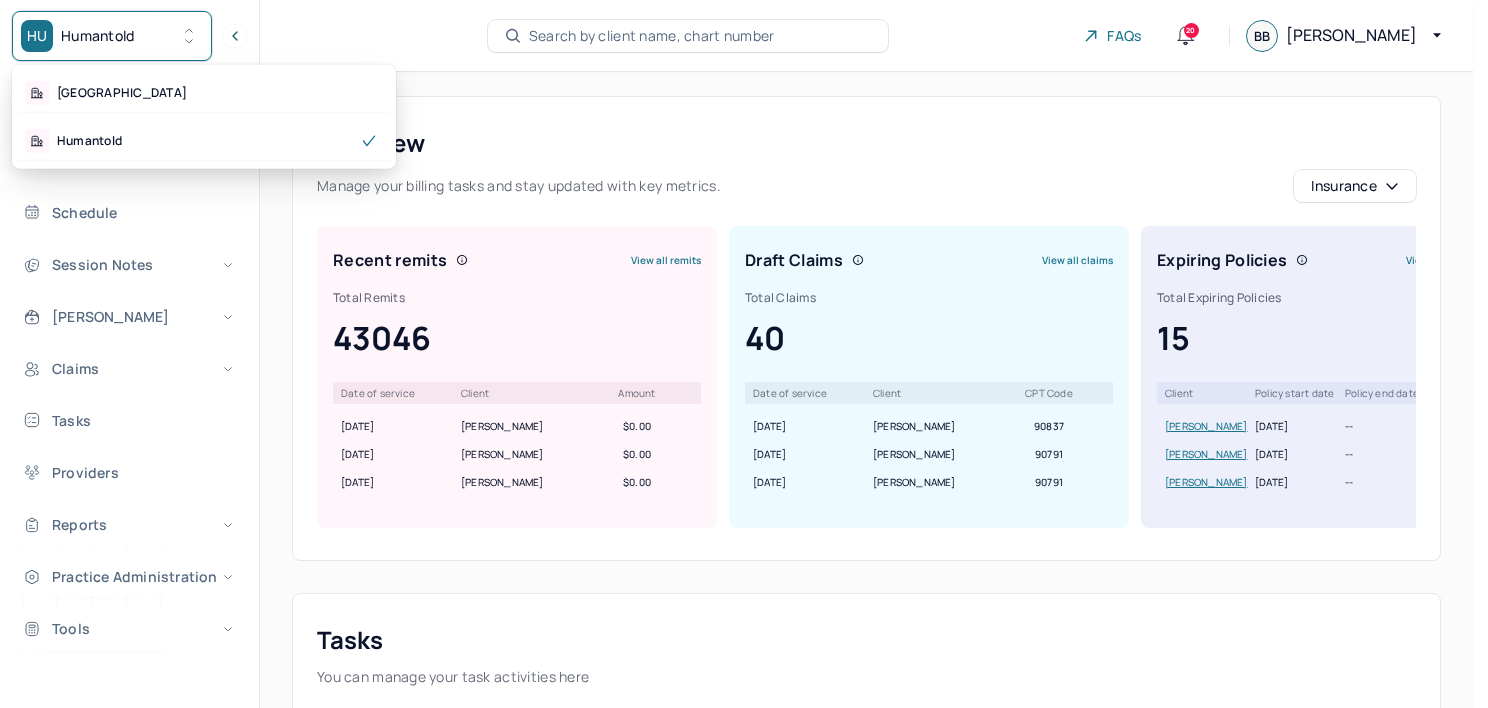 scroll, scrollTop: 0, scrollLeft: 0, axis: both 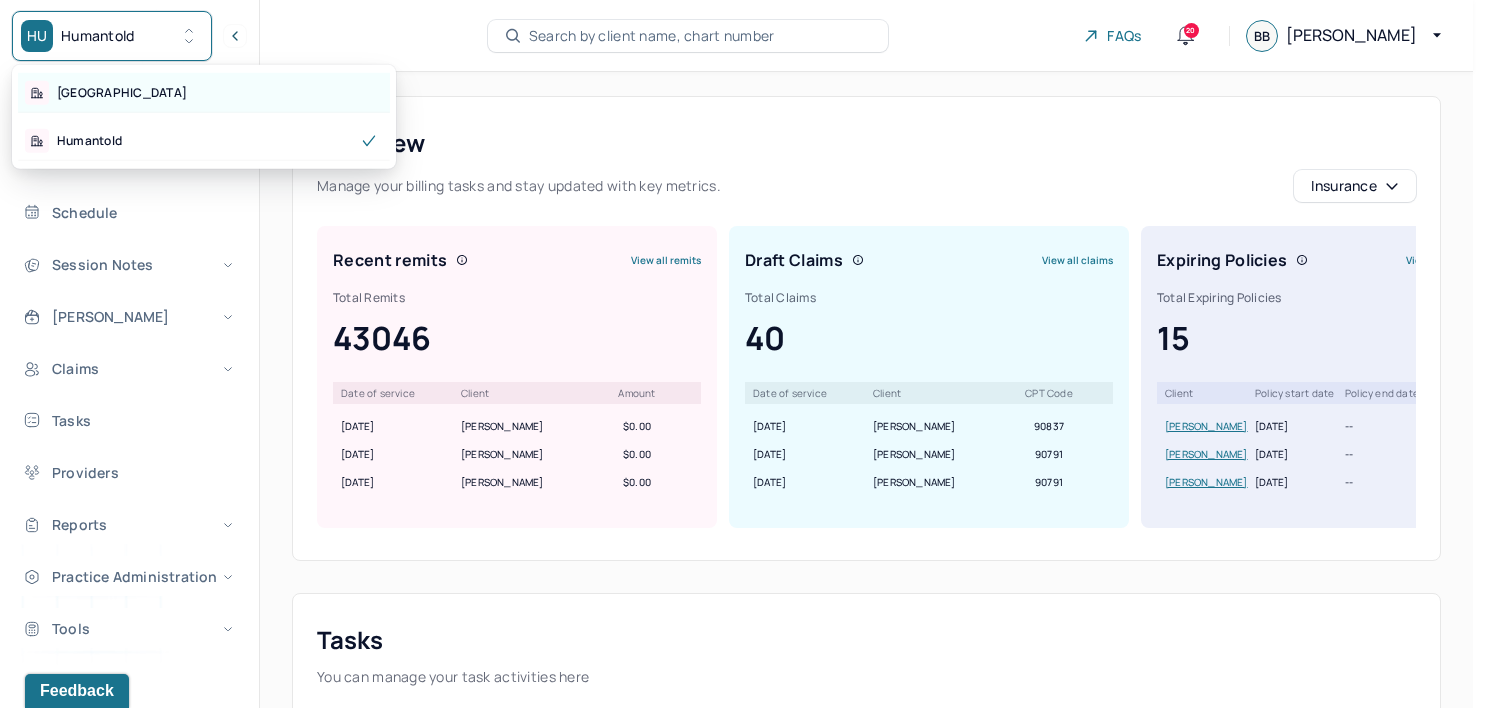 click on "Park Hill" at bounding box center [204, 93] 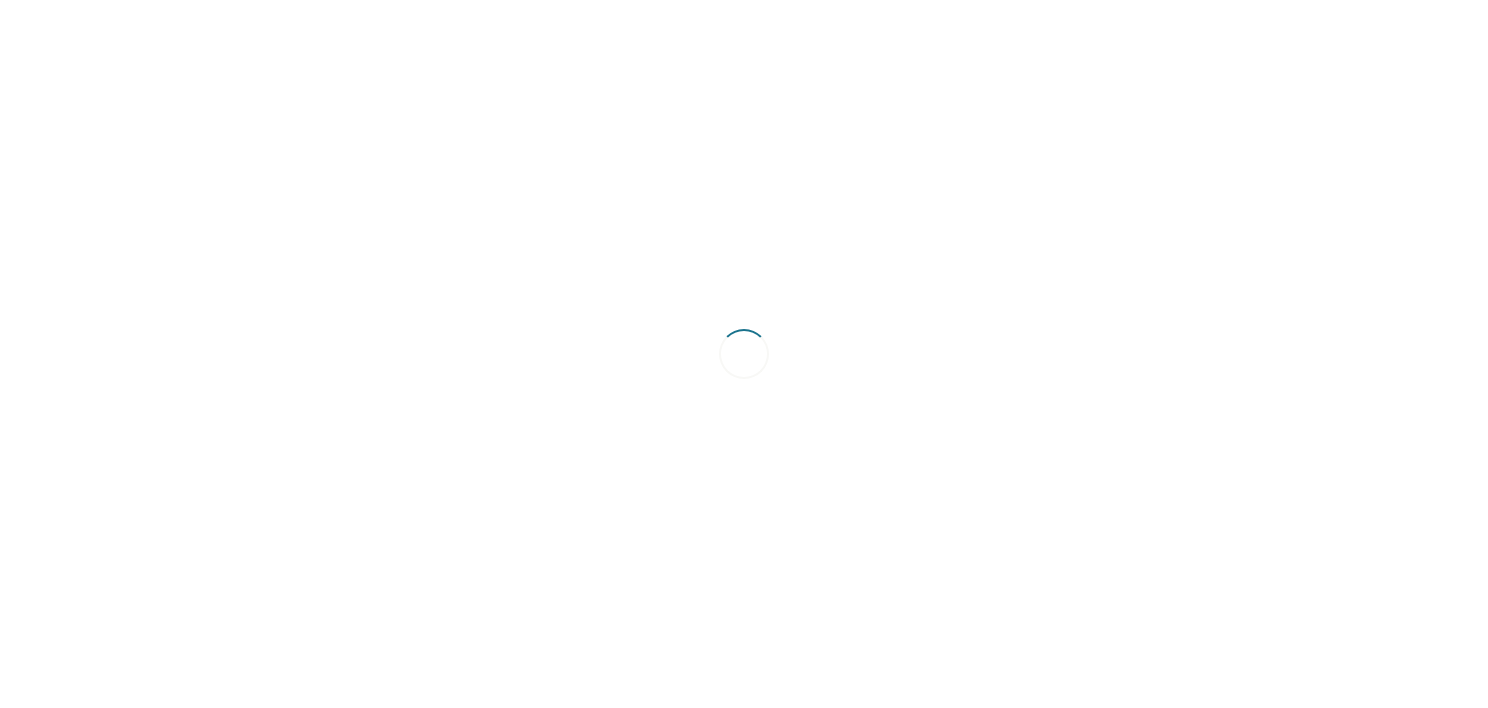 scroll, scrollTop: 0, scrollLeft: 0, axis: both 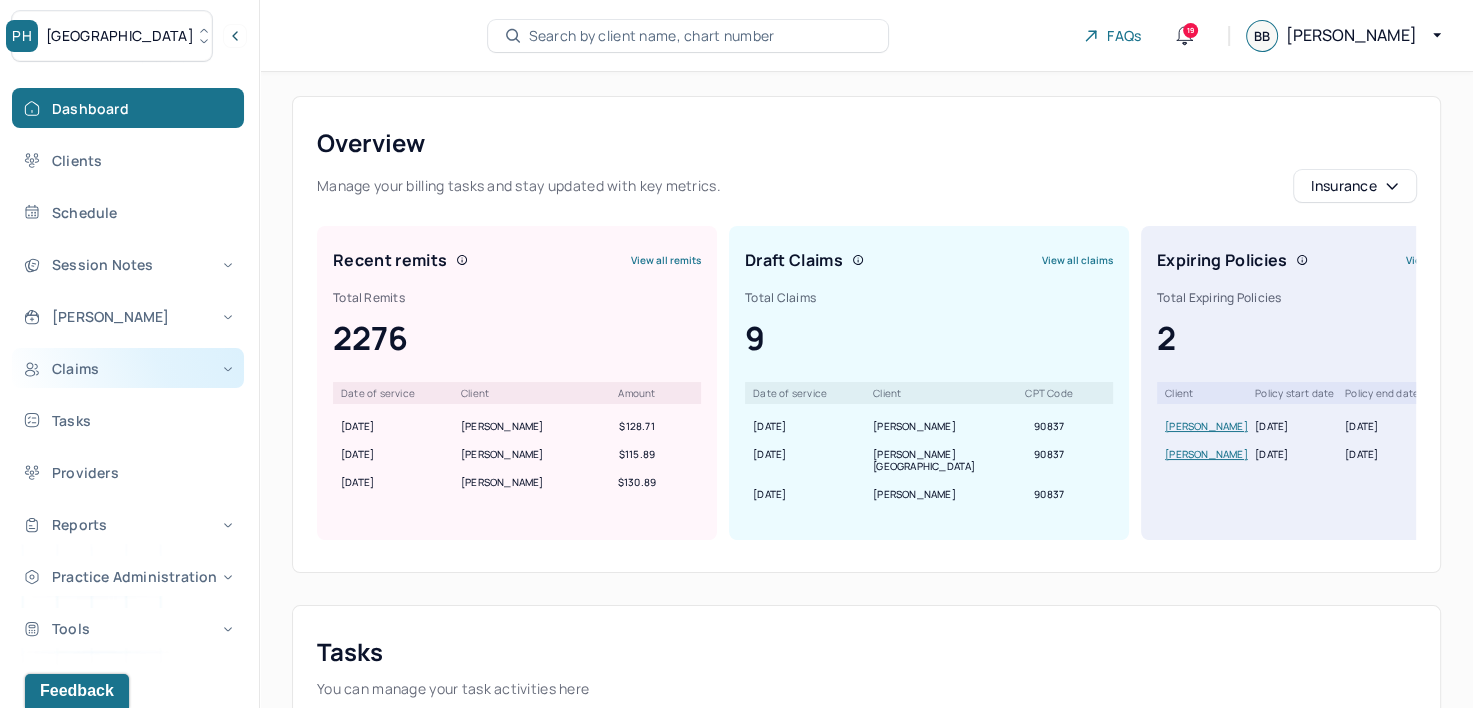 click on "Claims" at bounding box center [128, 368] 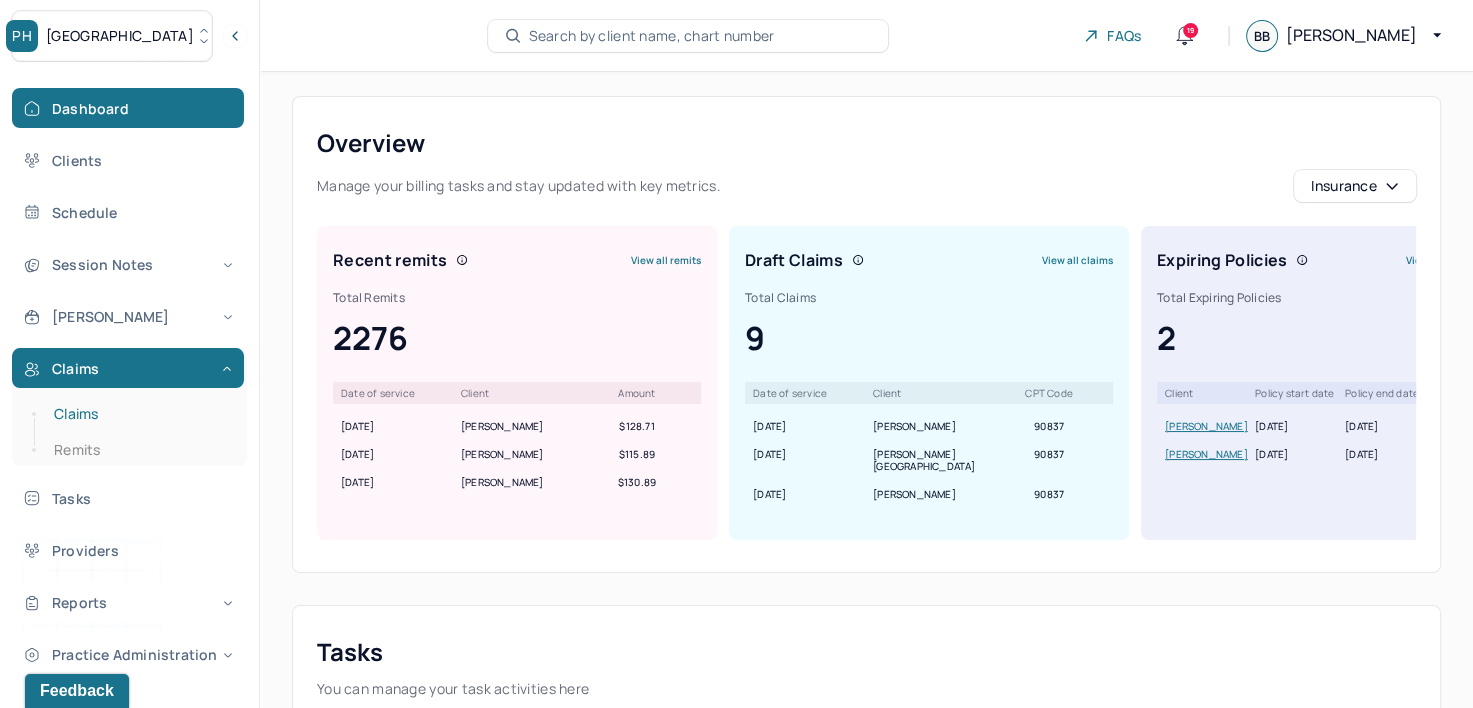 click on "Claims" at bounding box center (139, 414) 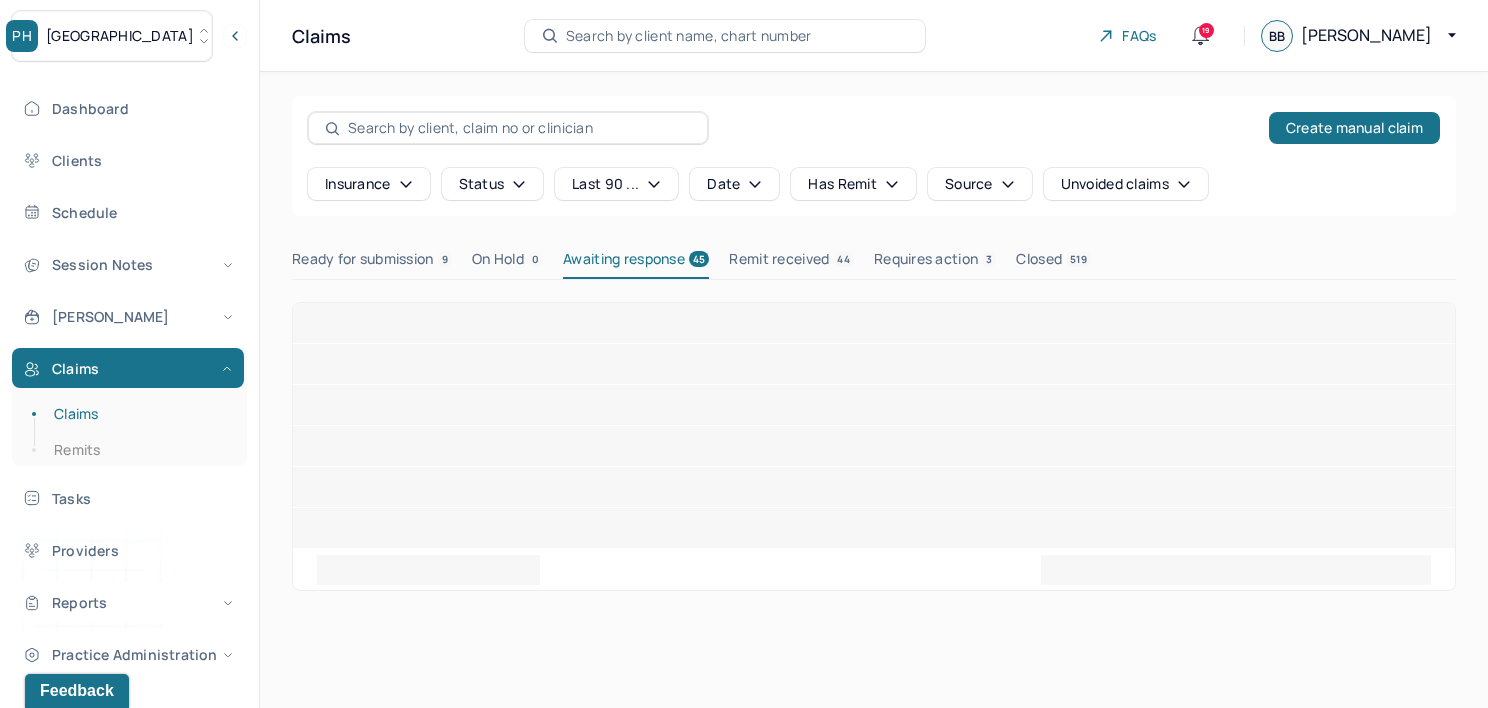 click on "Ready for submission 9" at bounding box center (372, 263) 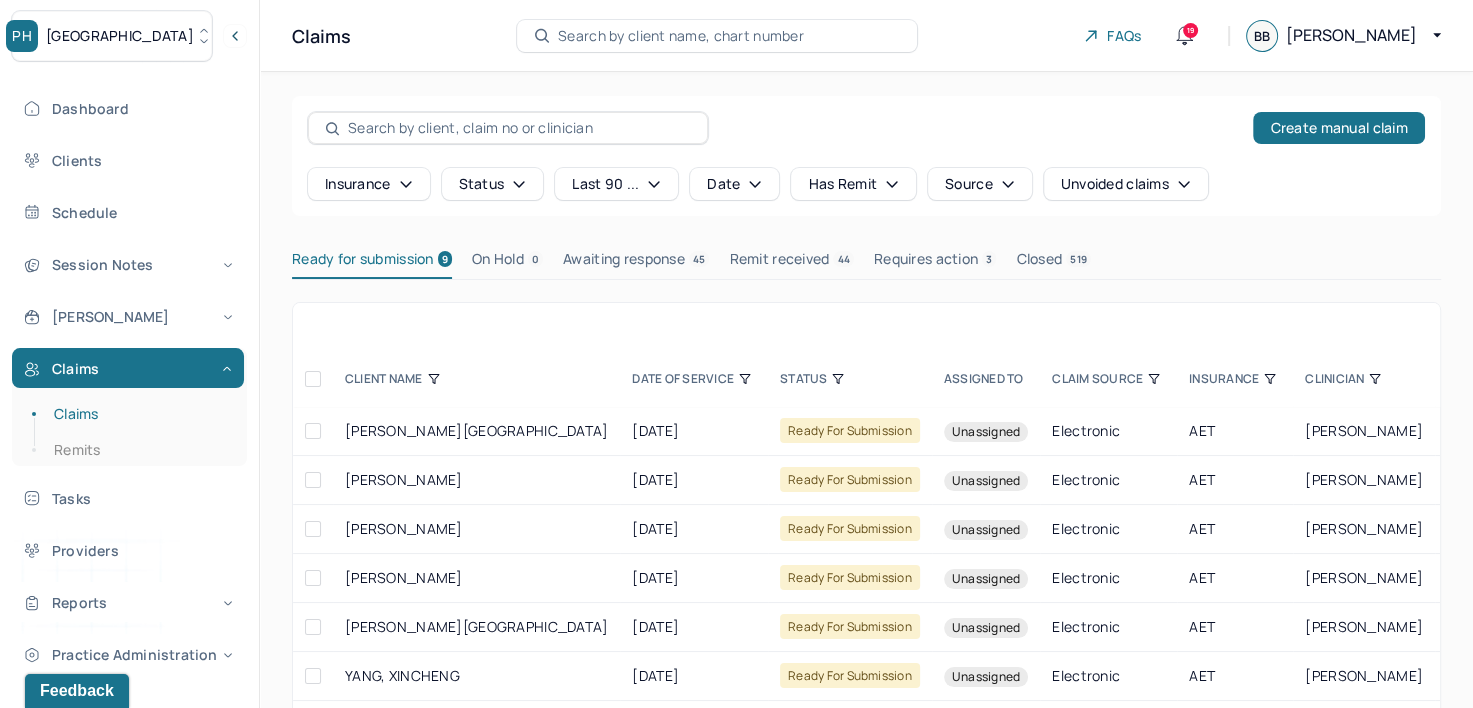click at bounding box center (313, 379) 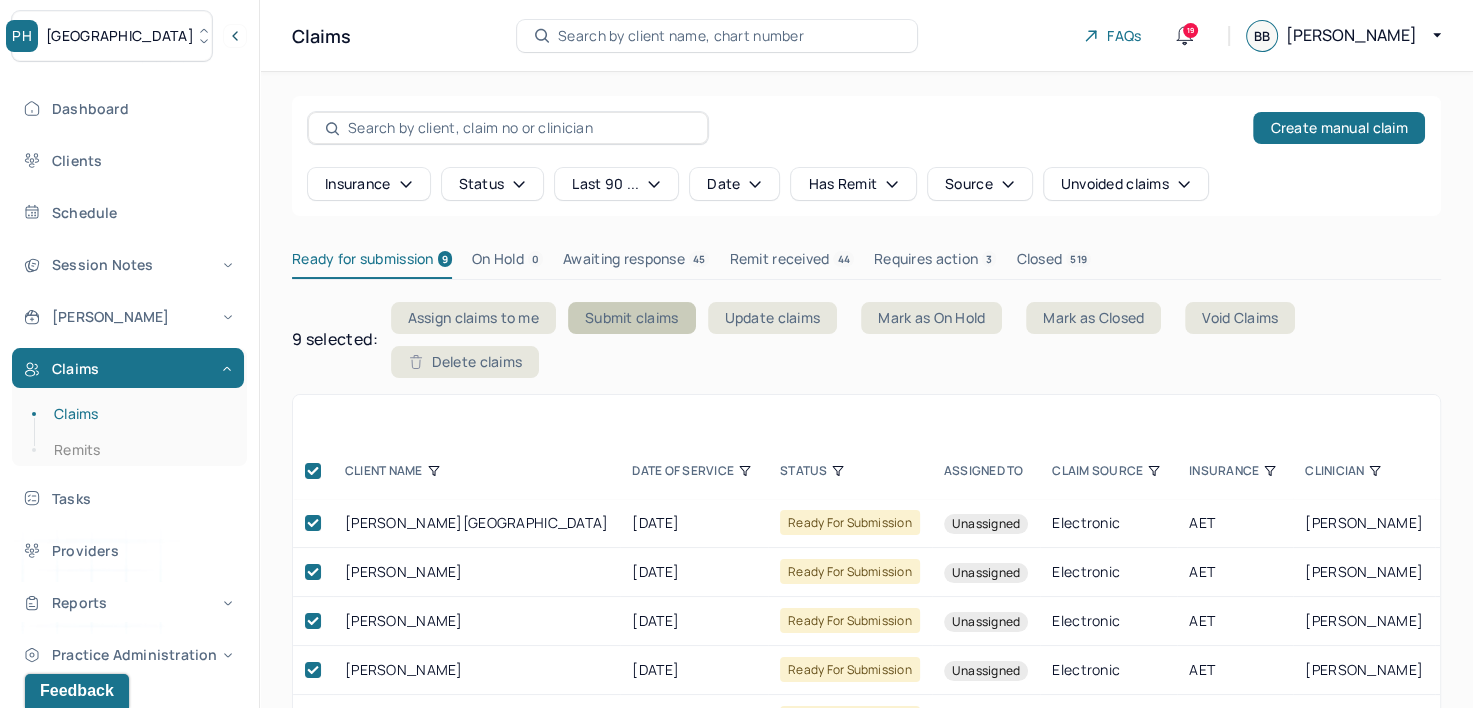 click on "Submit claims" at bounding box center (632, 318) 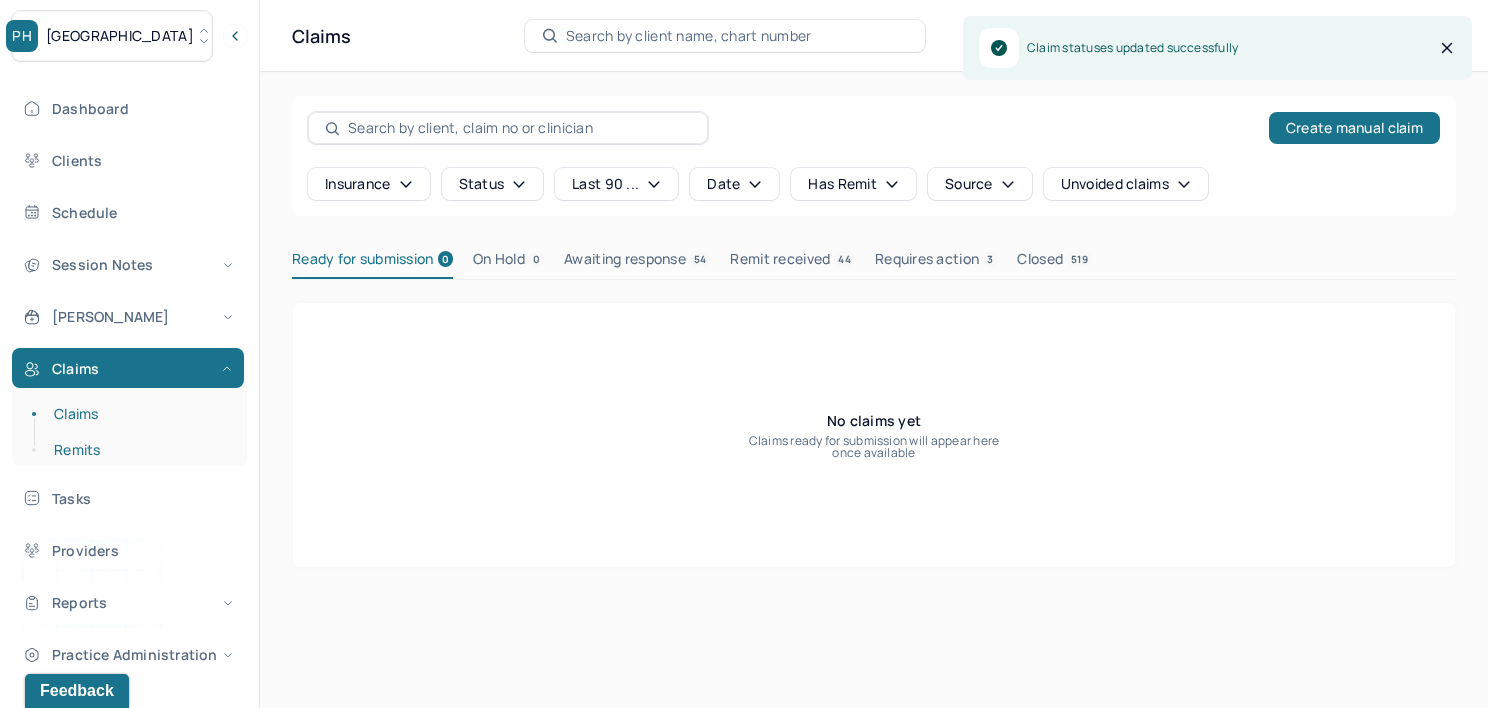 click on "Remits" at bounding box center (139, 450) 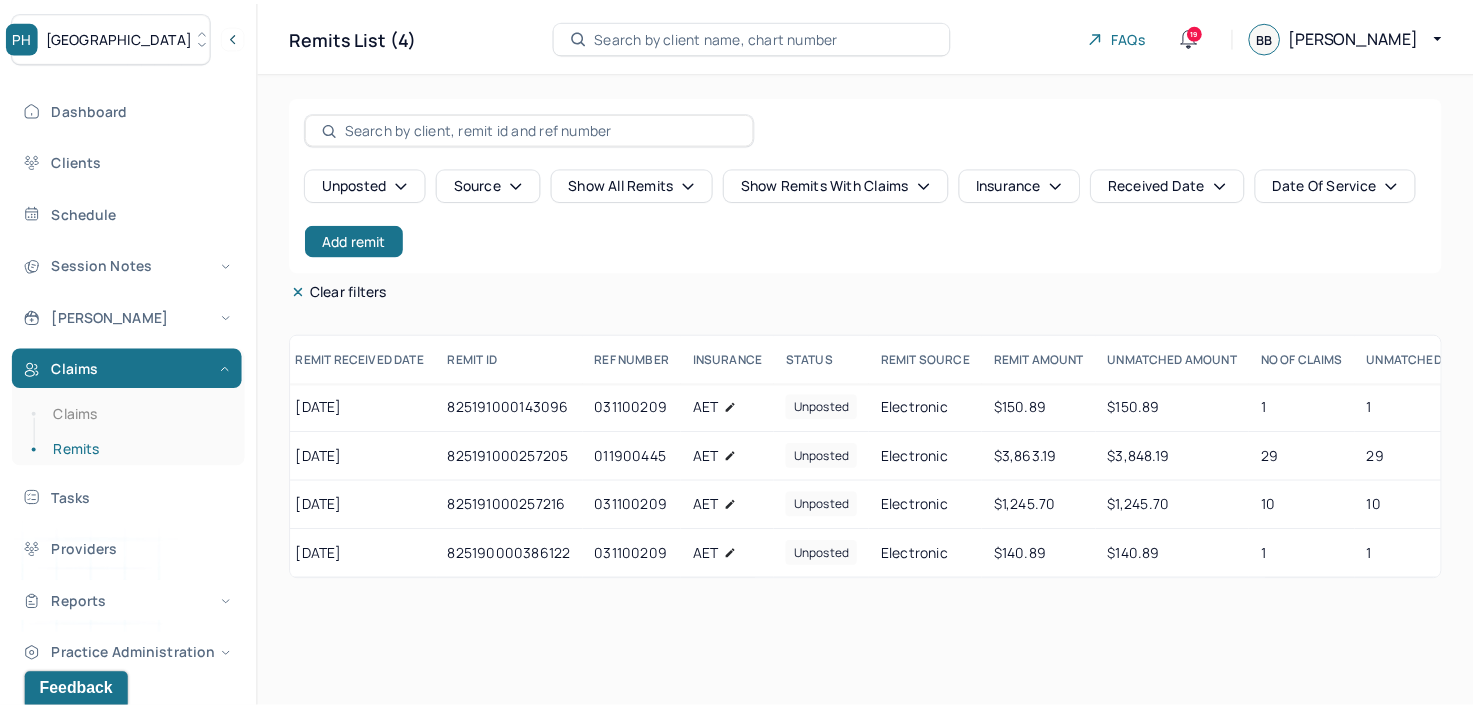 scroll, scrollTop: 0, scrollLeft: 0, axis: both 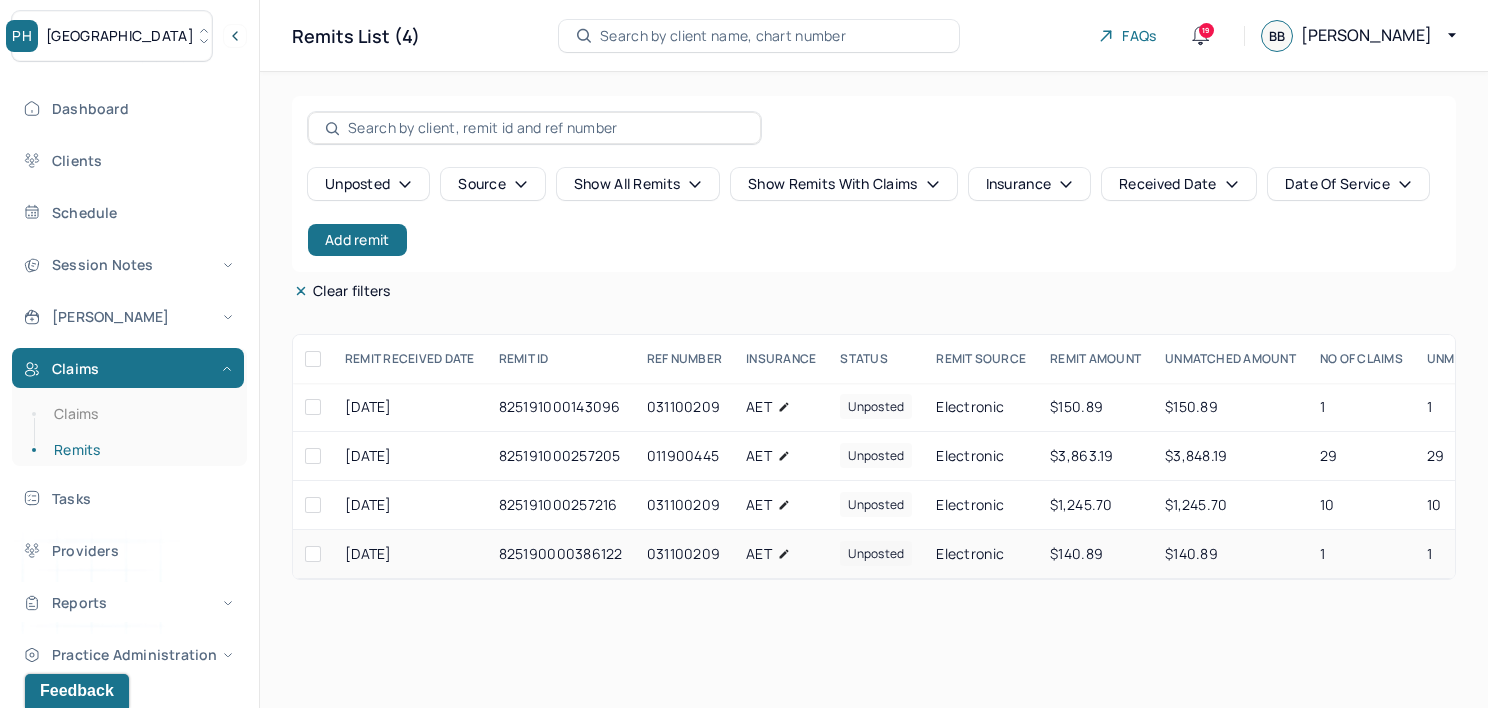 click on "825190000386122" at bounding box center [561, 554] 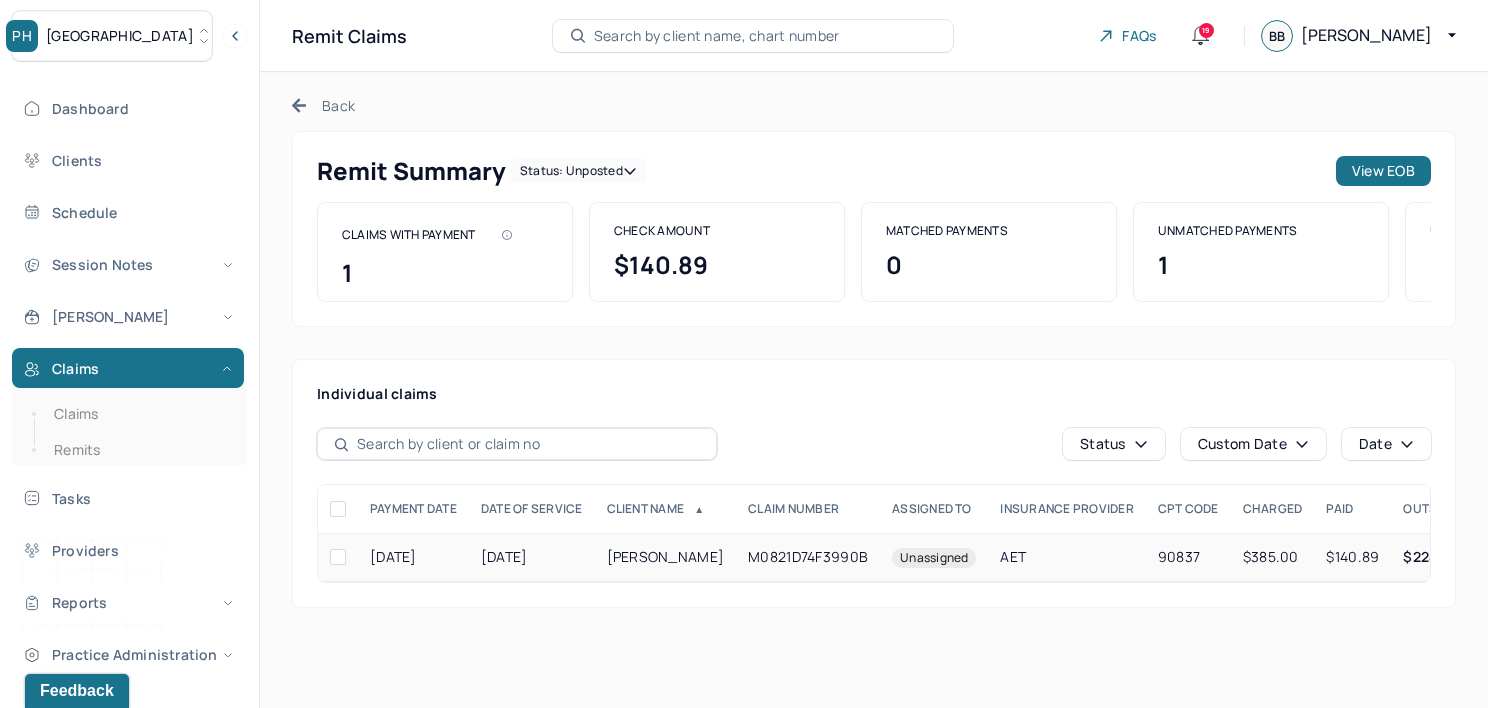 click on "M0821D74F3990B" at bounding box center [808, 557] 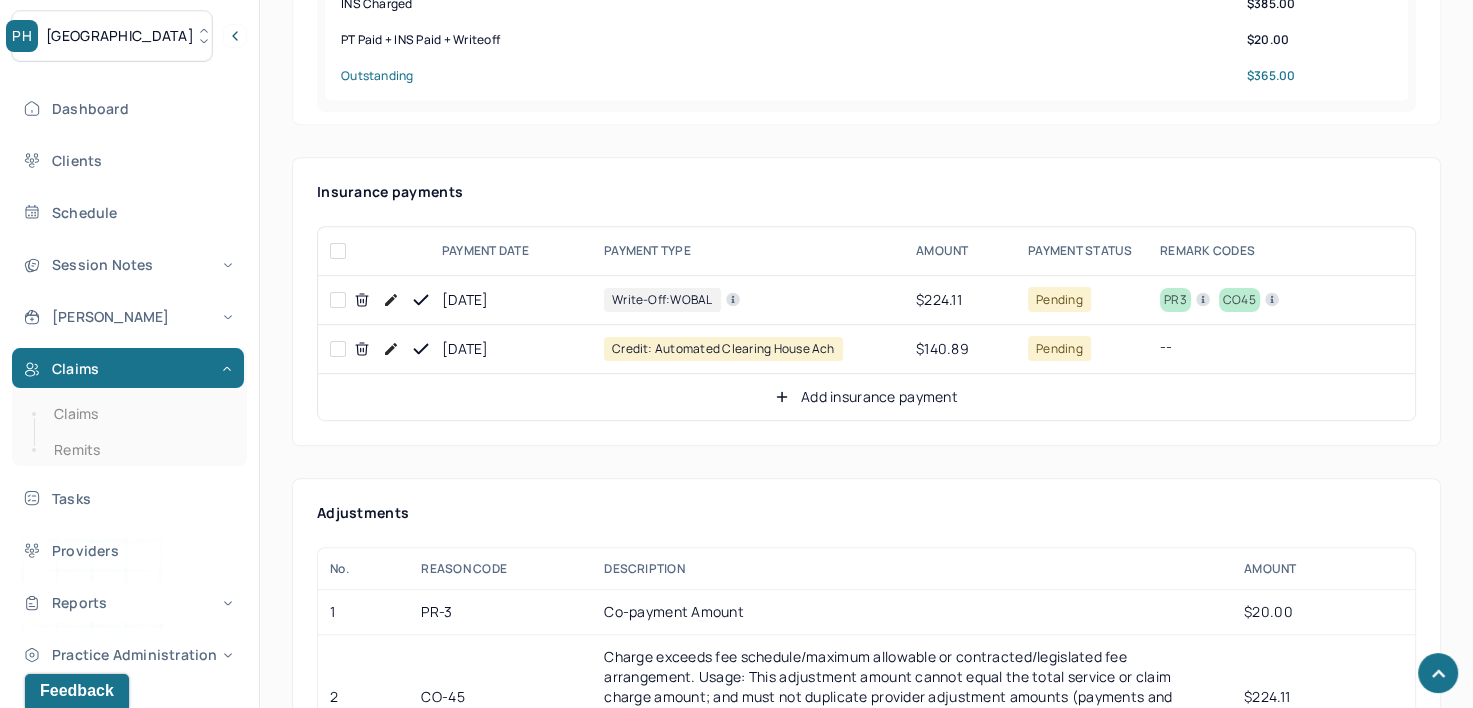 scroll, scrollTop: 800, scrollLeft: 0, axis: vertical 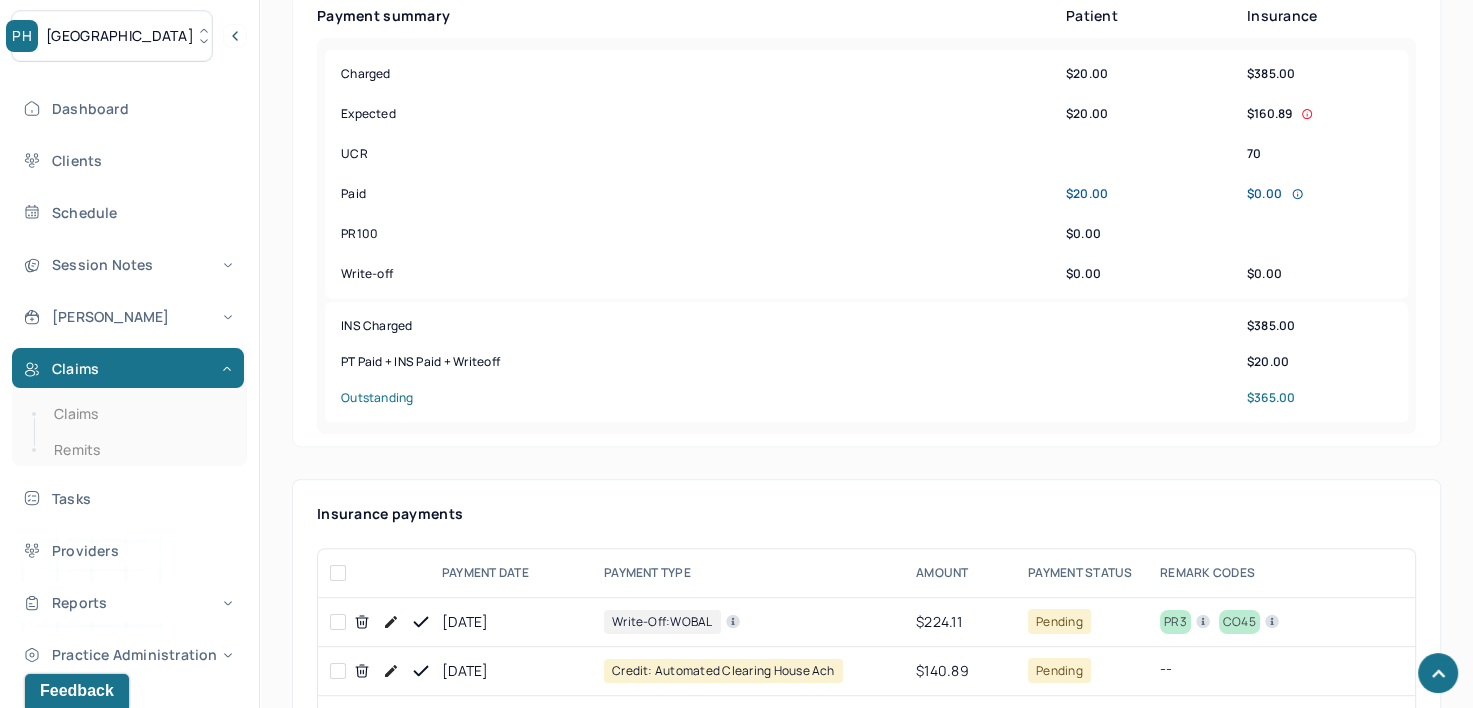 click 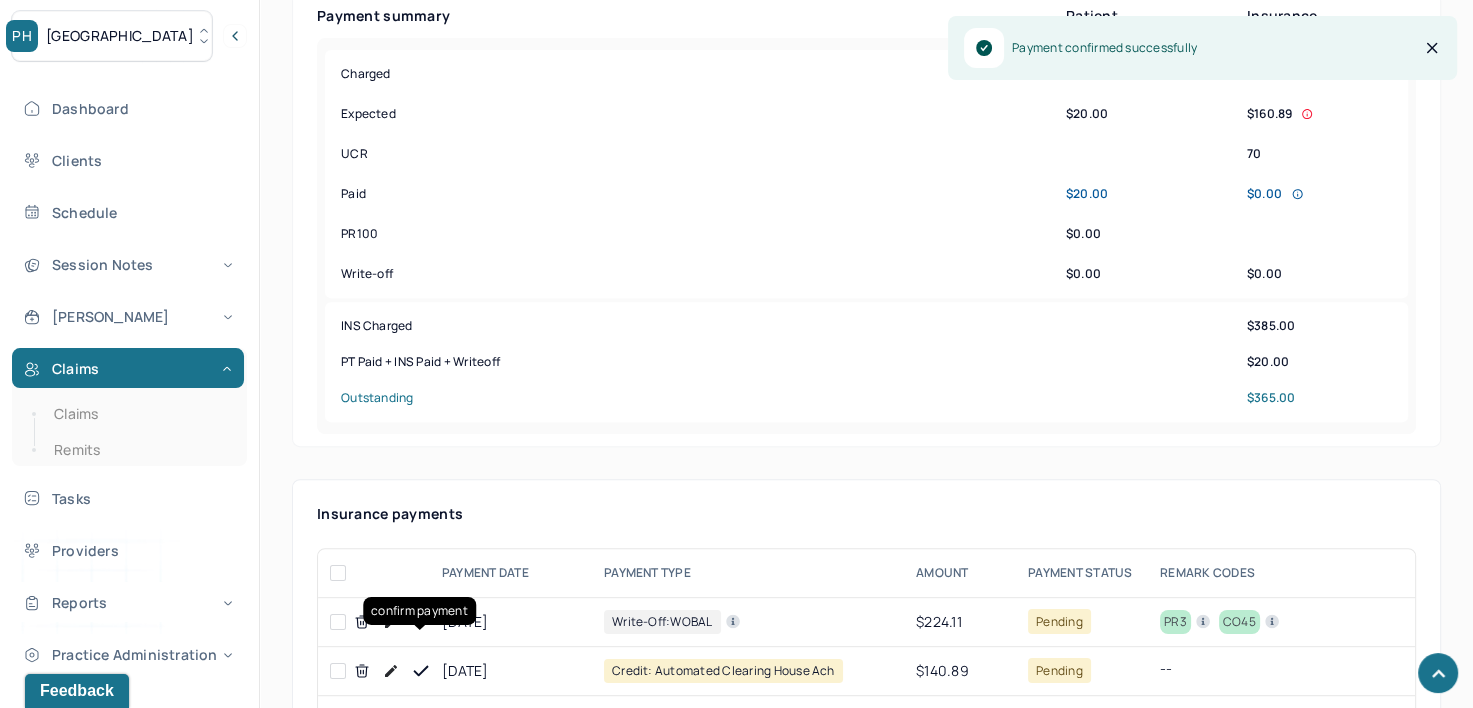 click 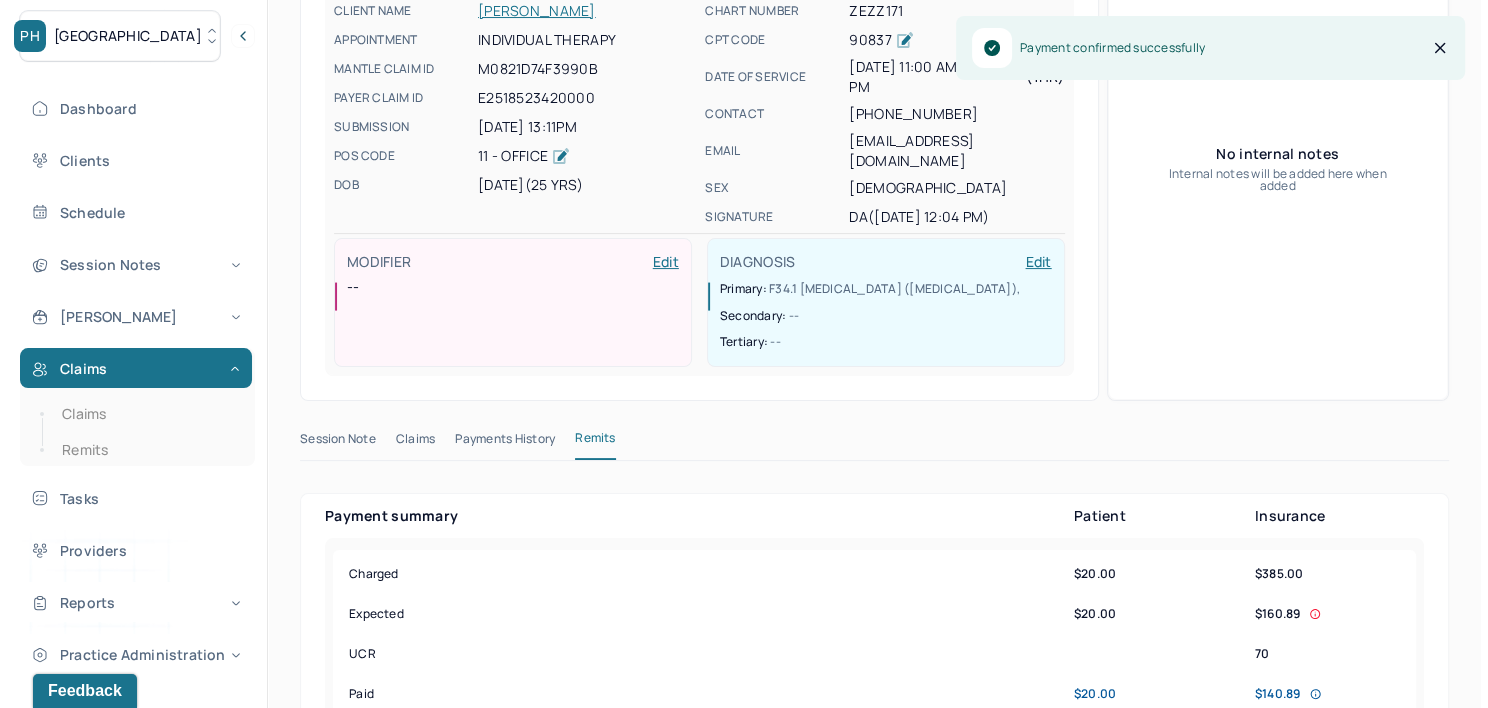 scroll, scrollTop: 0, scrollLeft: 0, axis: both 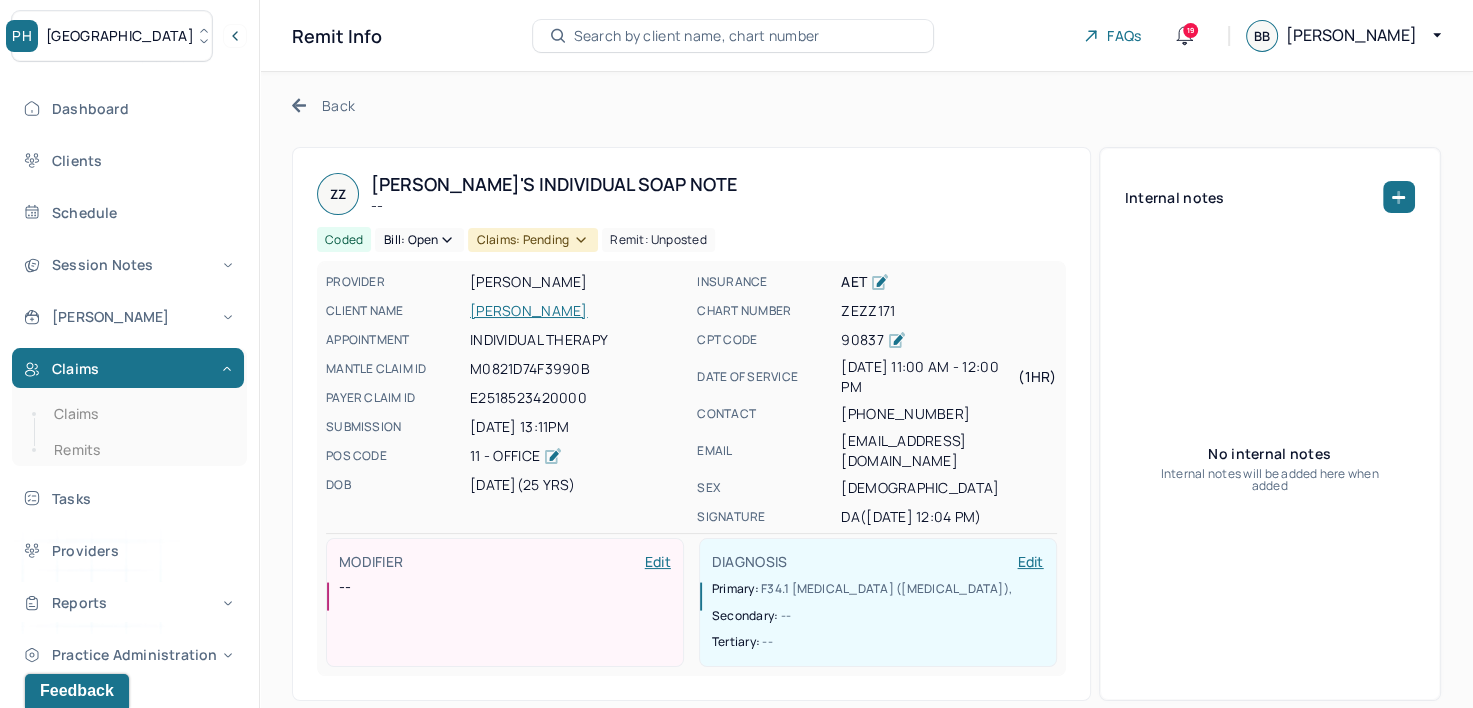 click 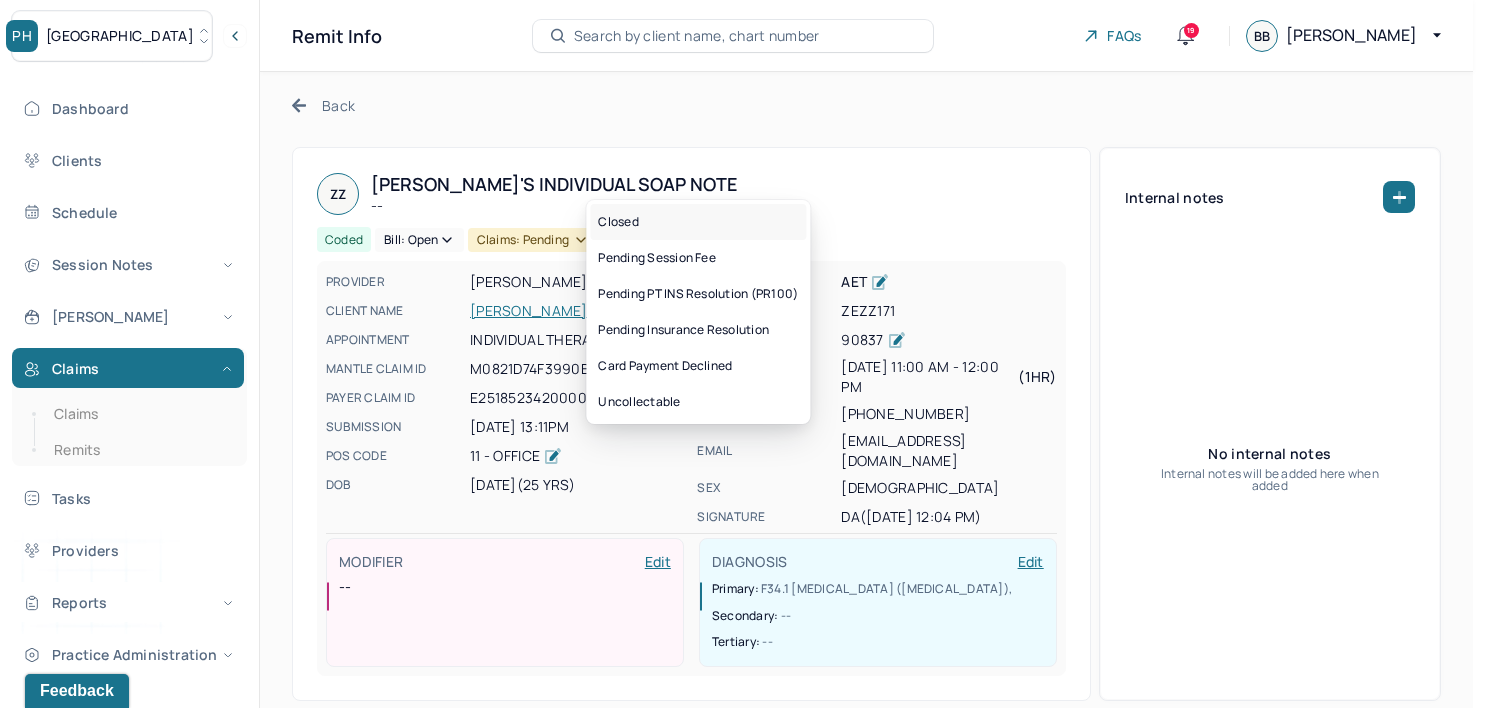 click on "Closed" at bounding box center (698, 222) 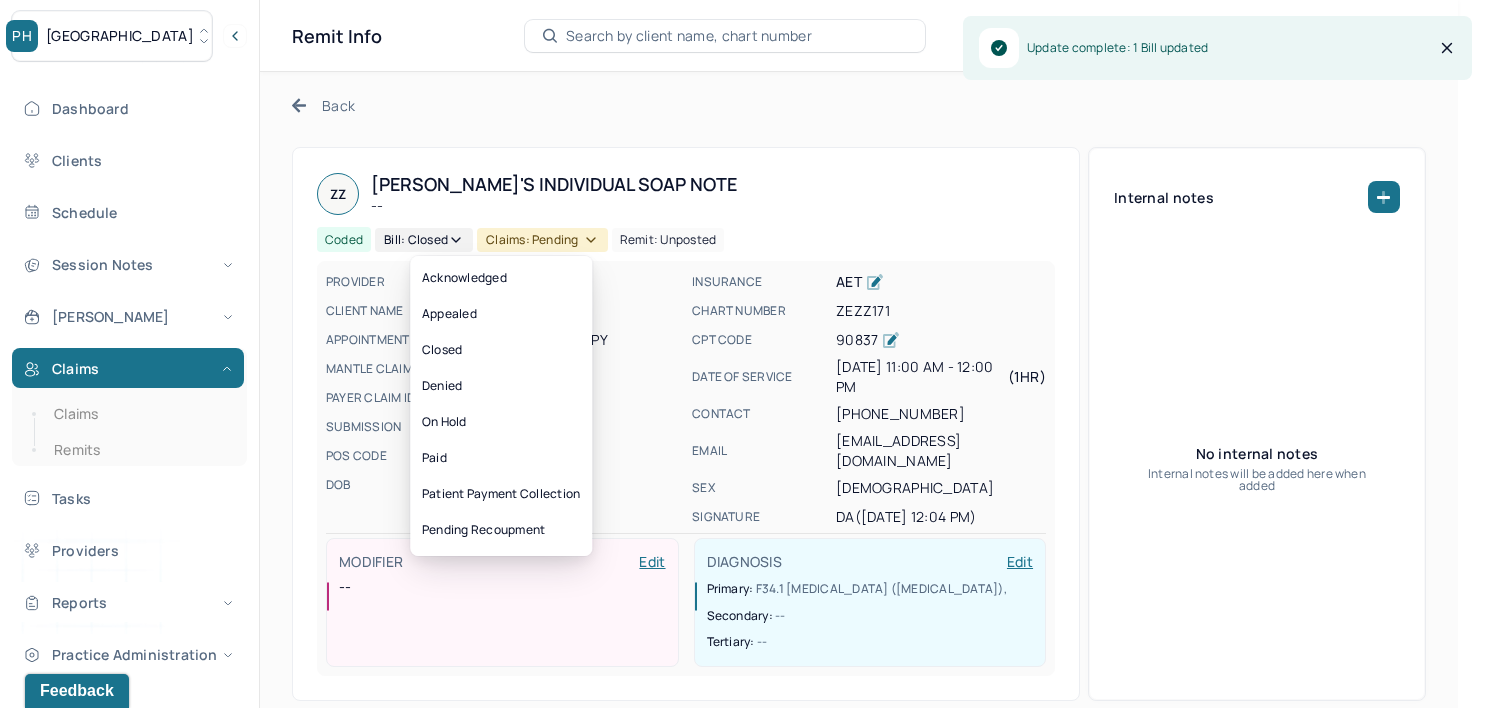 click on "Claims: pending" at bounding box center (542, 240) 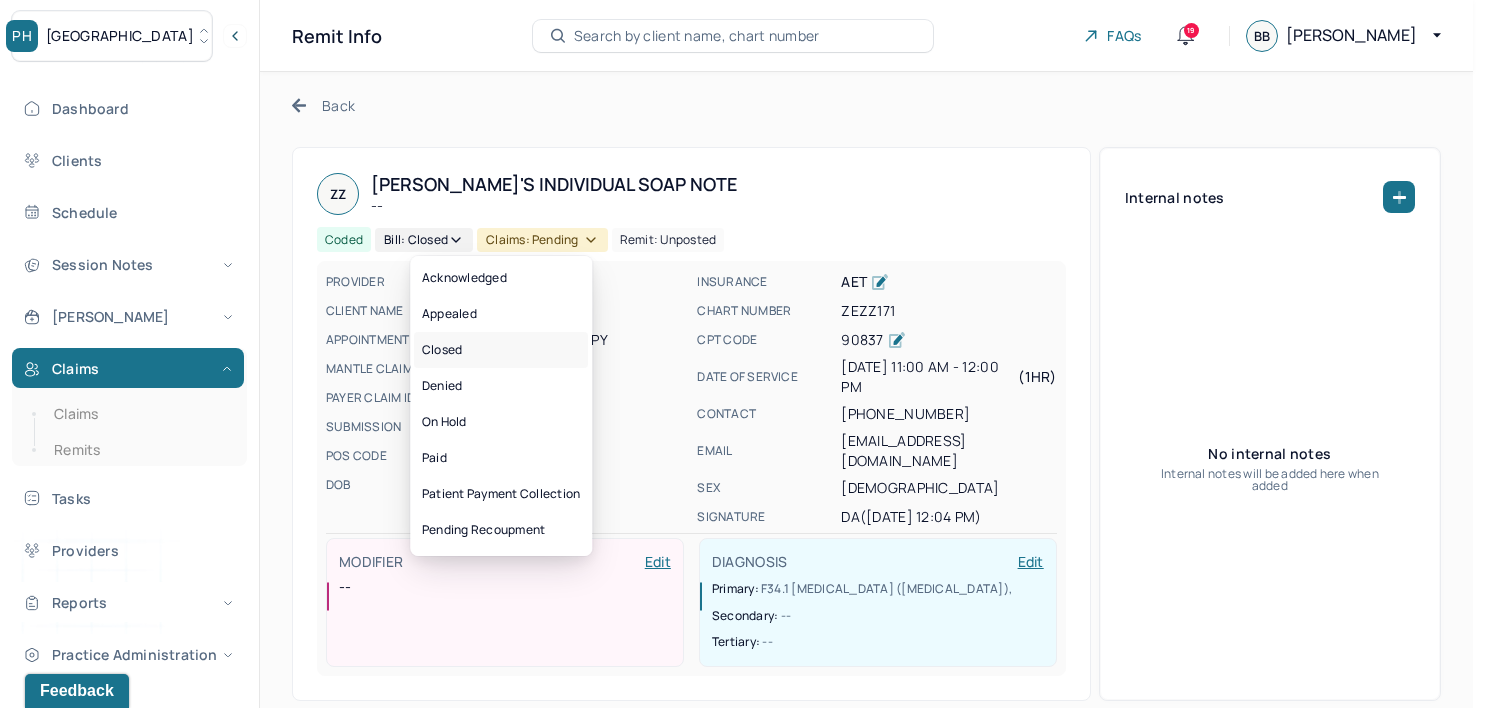 click on "Closed" at bounding box center [501, 350] 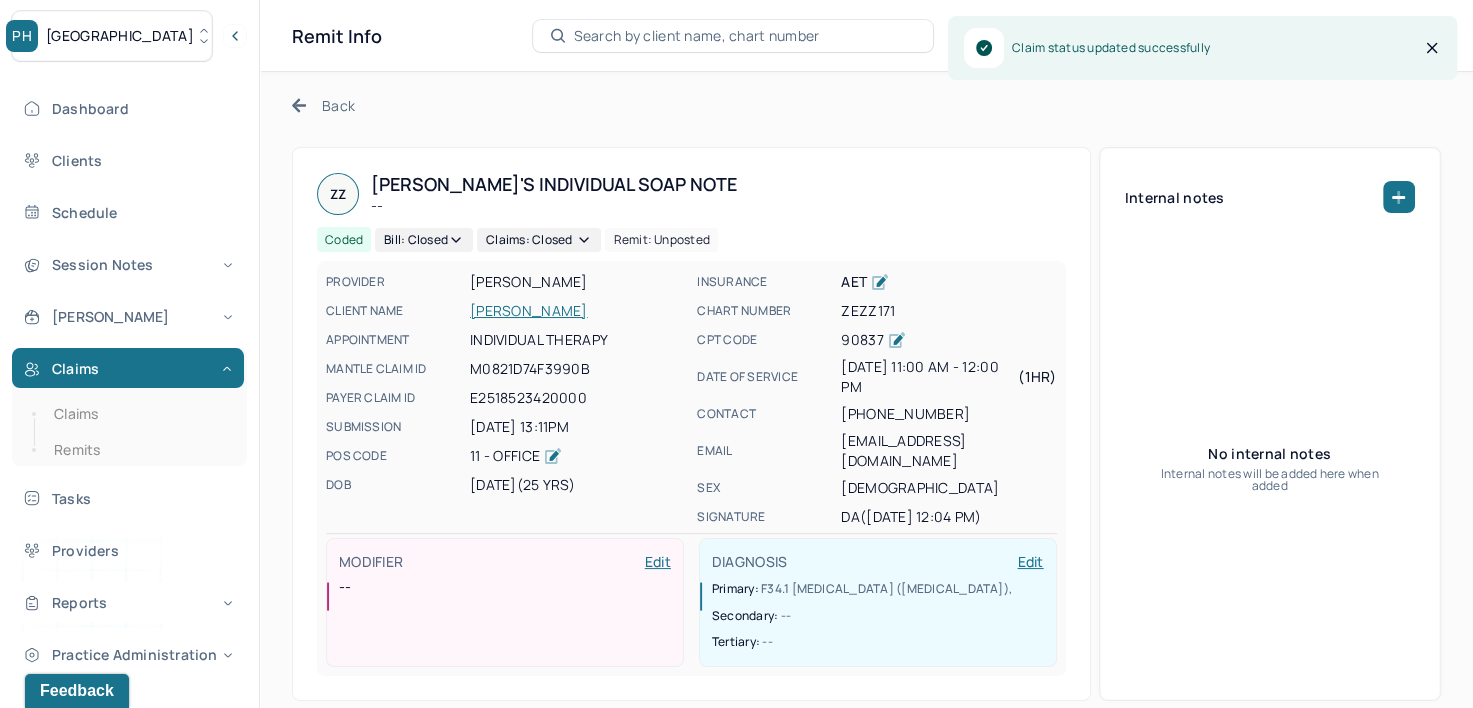 click 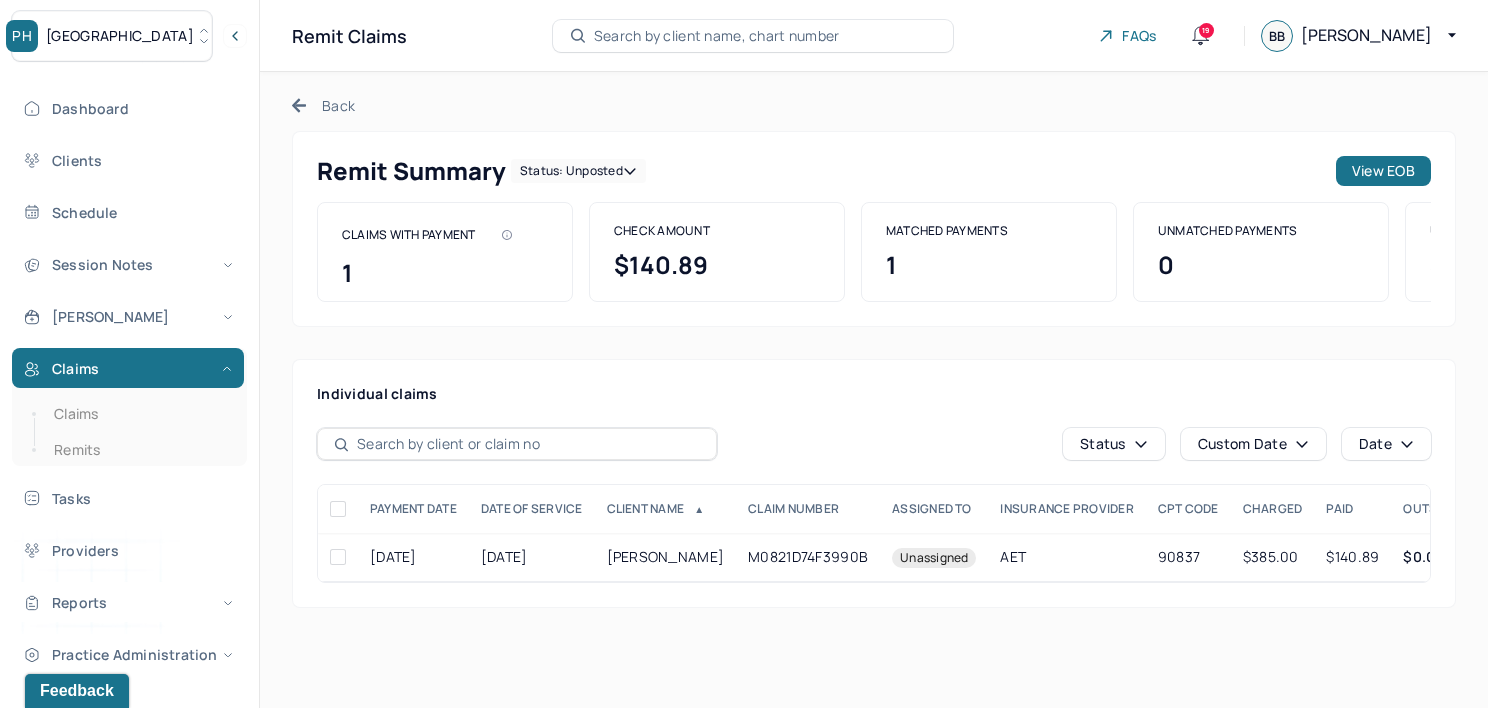 click on "Back" at bounding box center (323, 105) 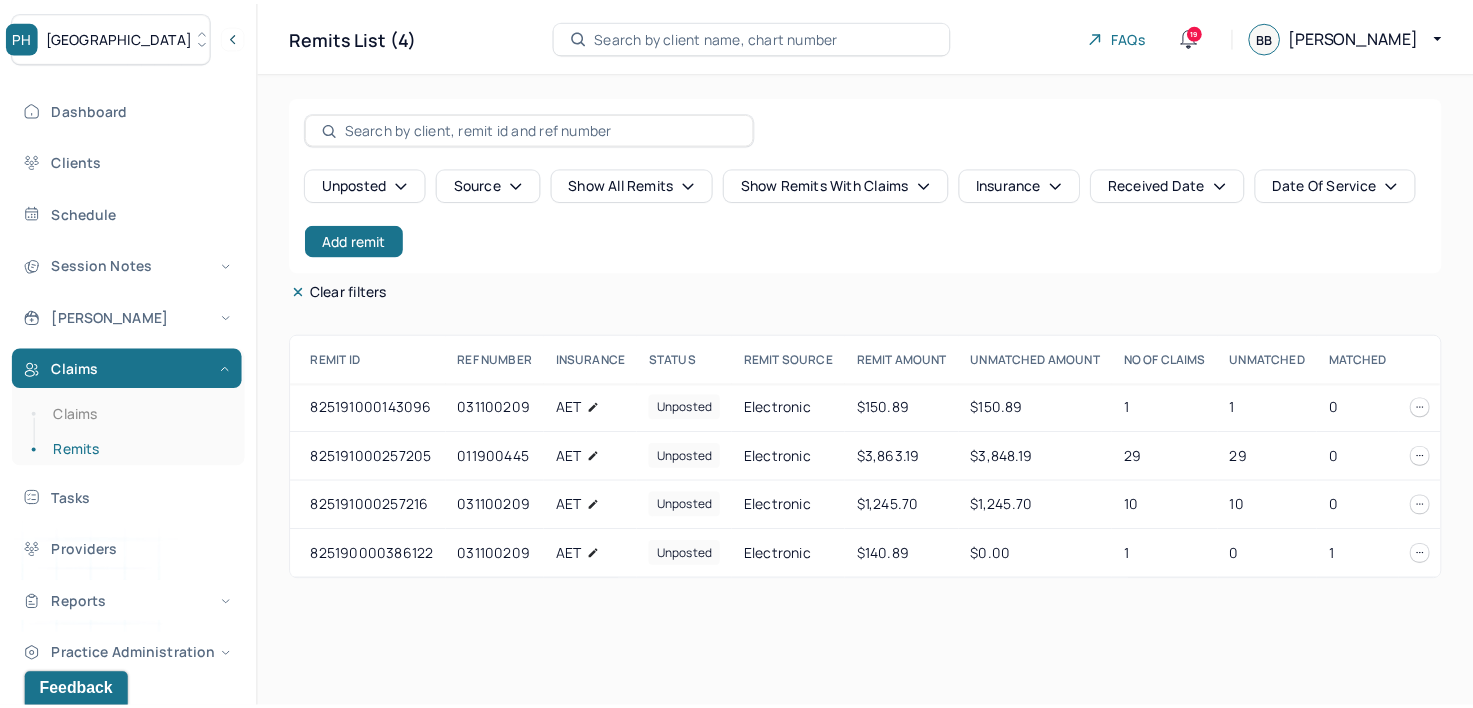 scroll, scrollTop: 0, scrollLeft: 0, axis: both 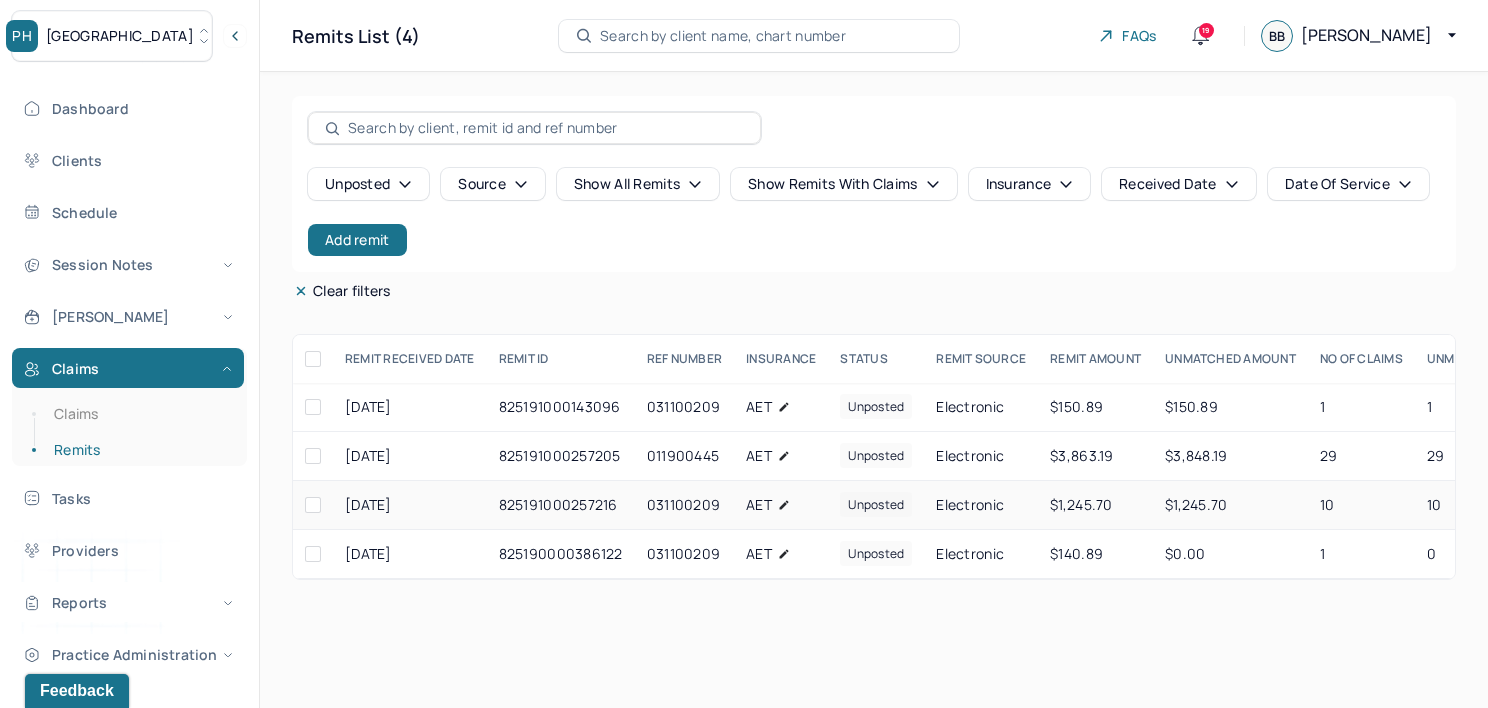 click on "825191000257216" at bounding box center [561, 505] 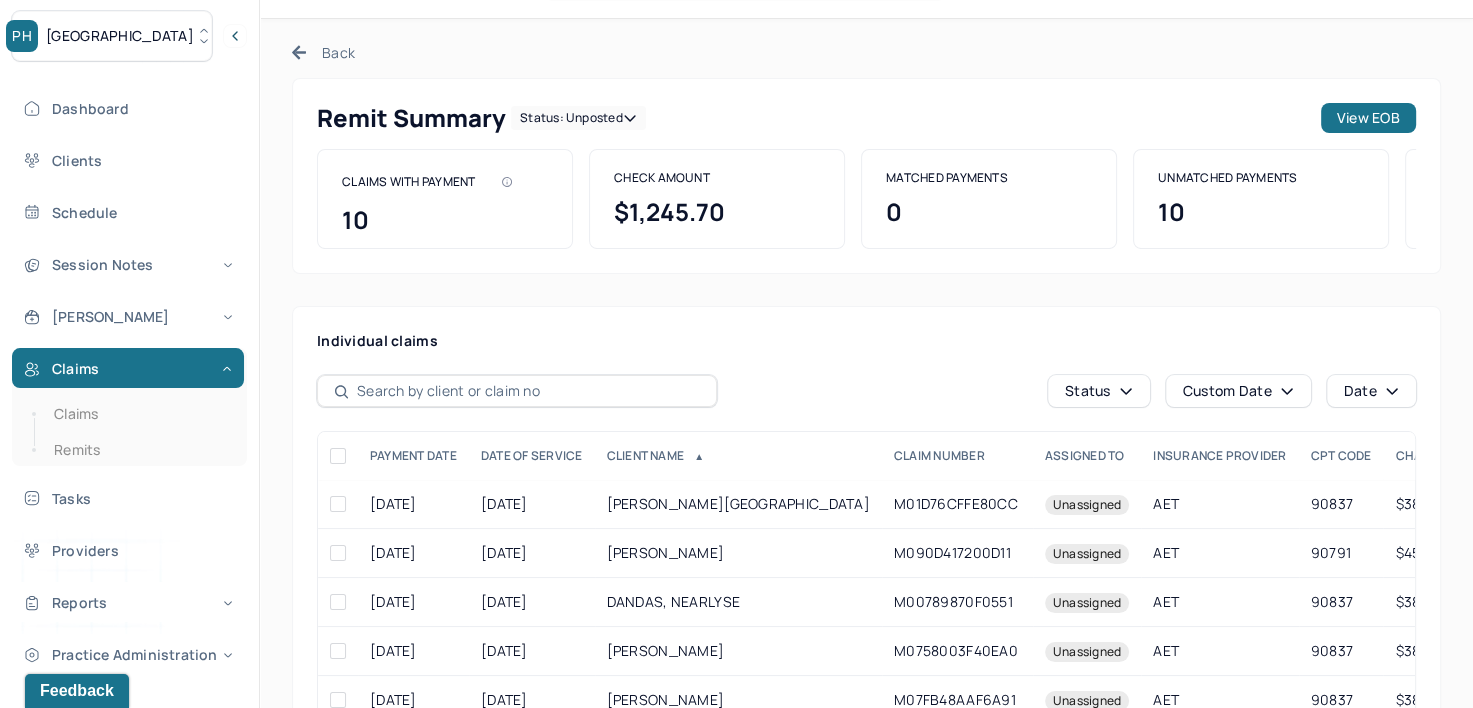 scroll, scrollTop: 100, scrollLeft: 0, axis: vertical 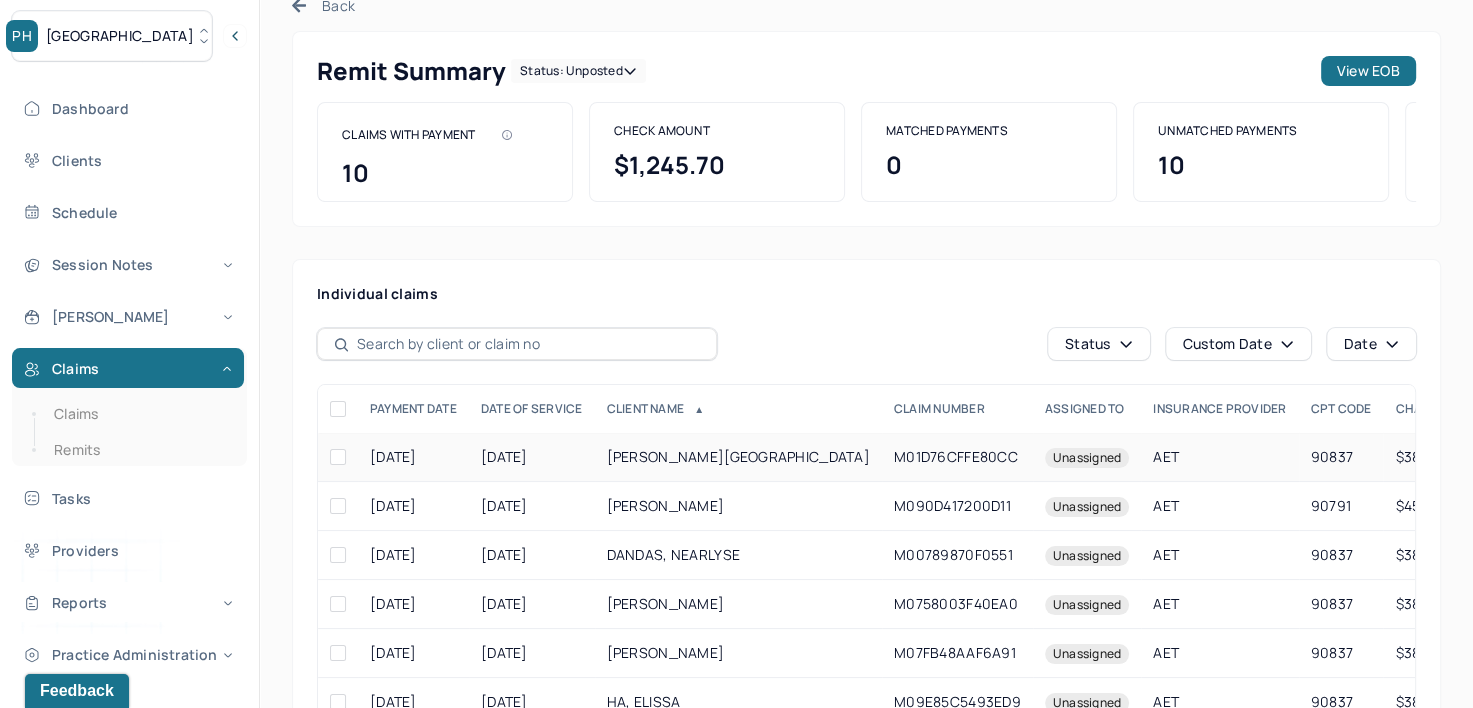click on "Unassigned" at bounding box center [1087, 457] 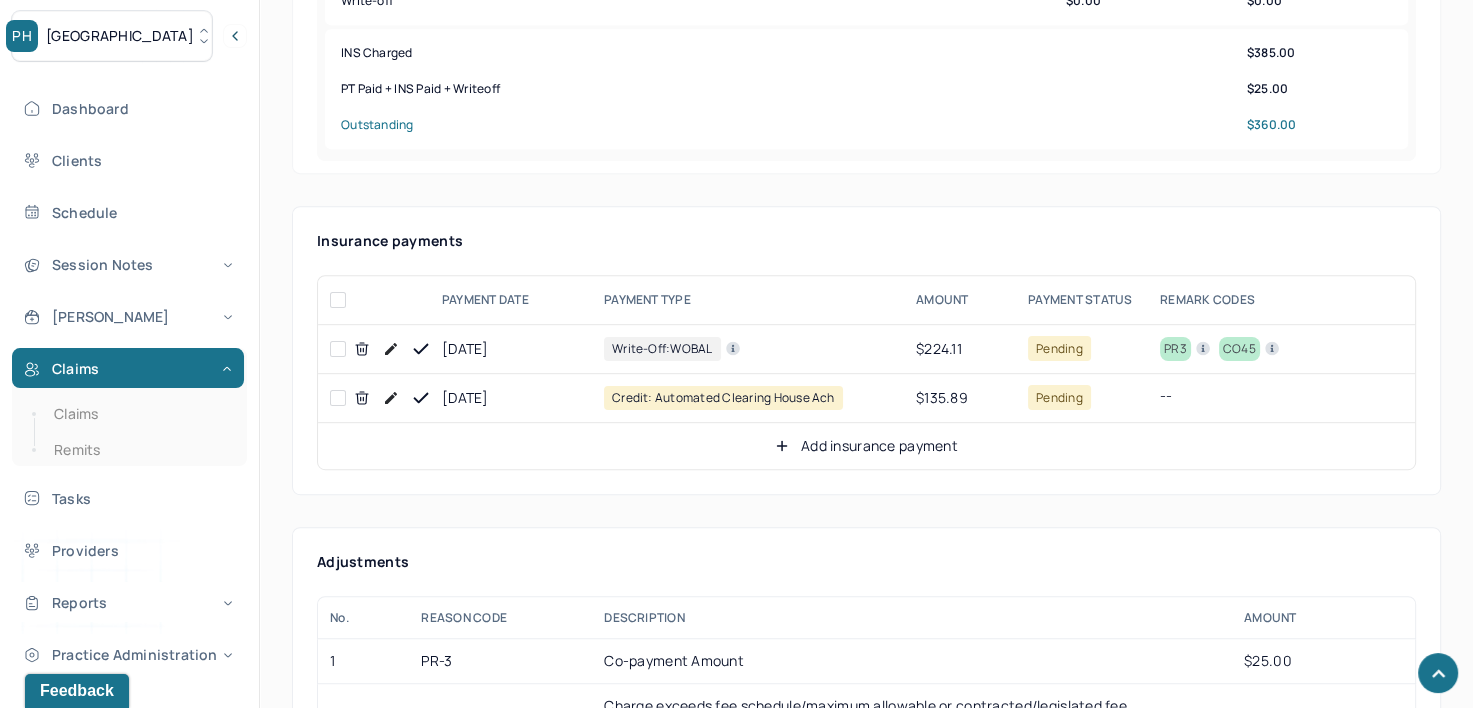 scroll, scrollTop: 802, scrollLeft: 0, axis: vertical 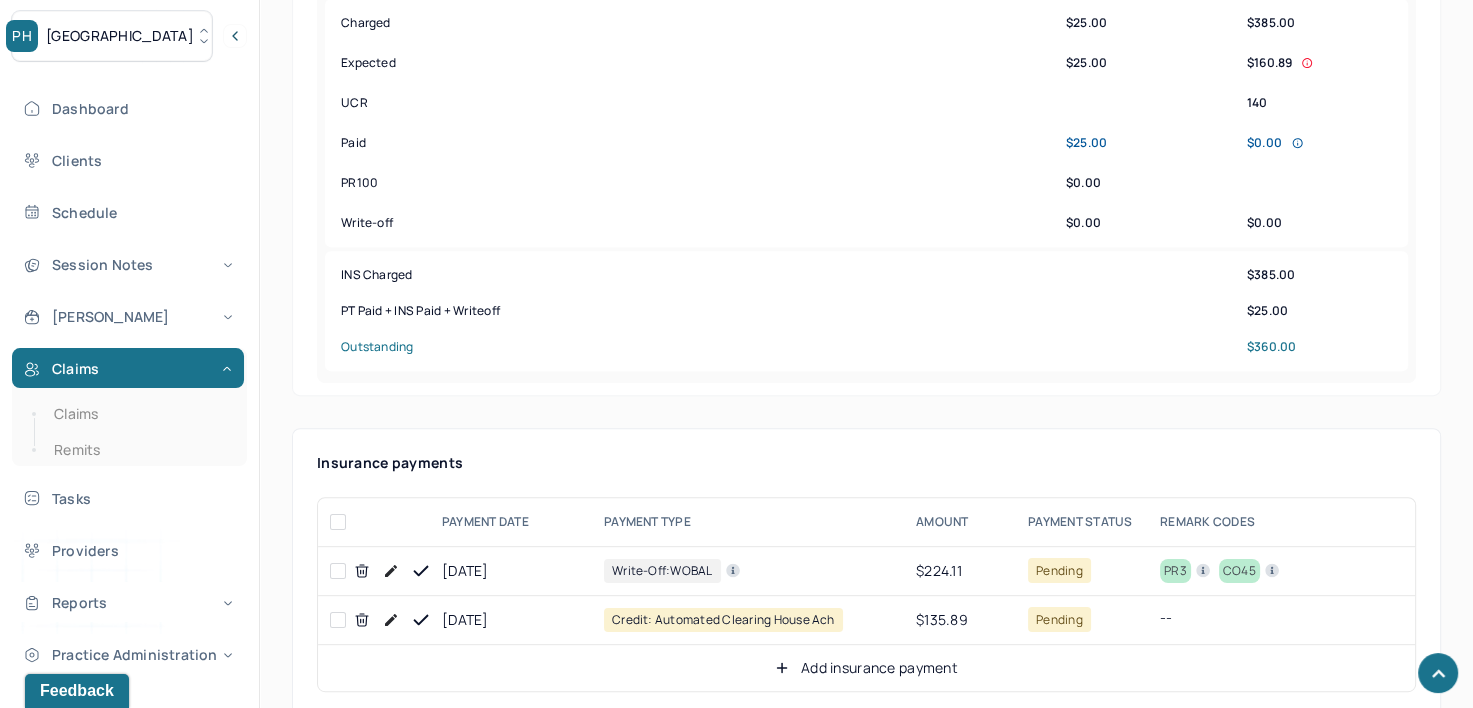 click 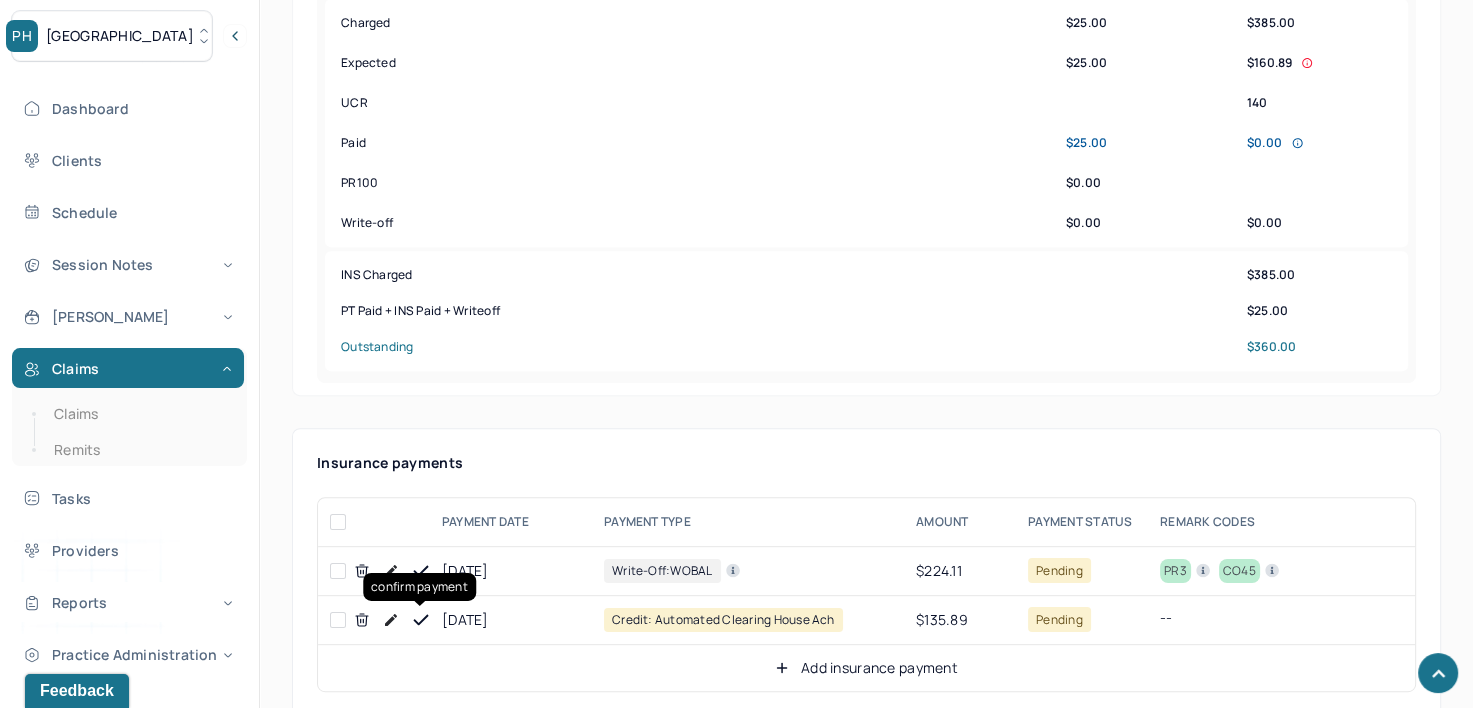 click 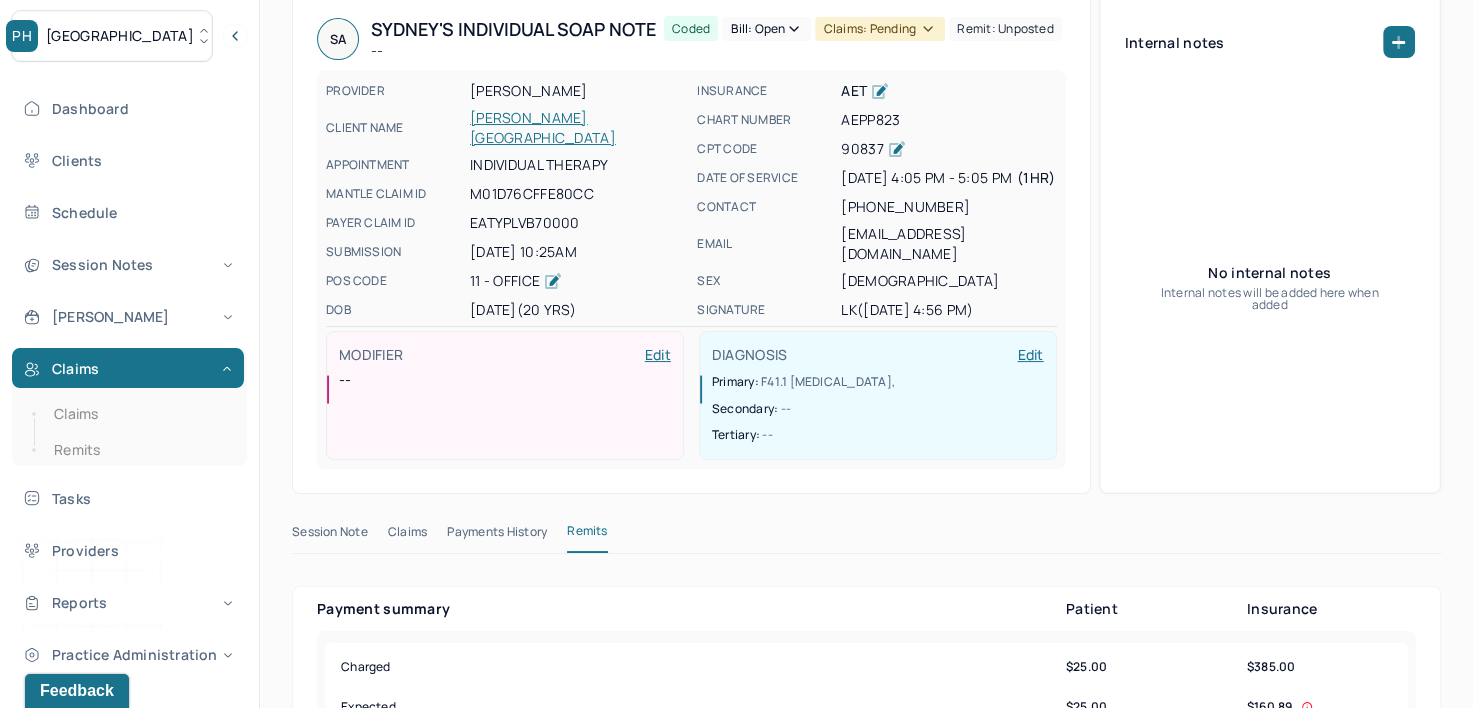 scroll, scrollTop: 0, scrollLeft: 0, axis: both 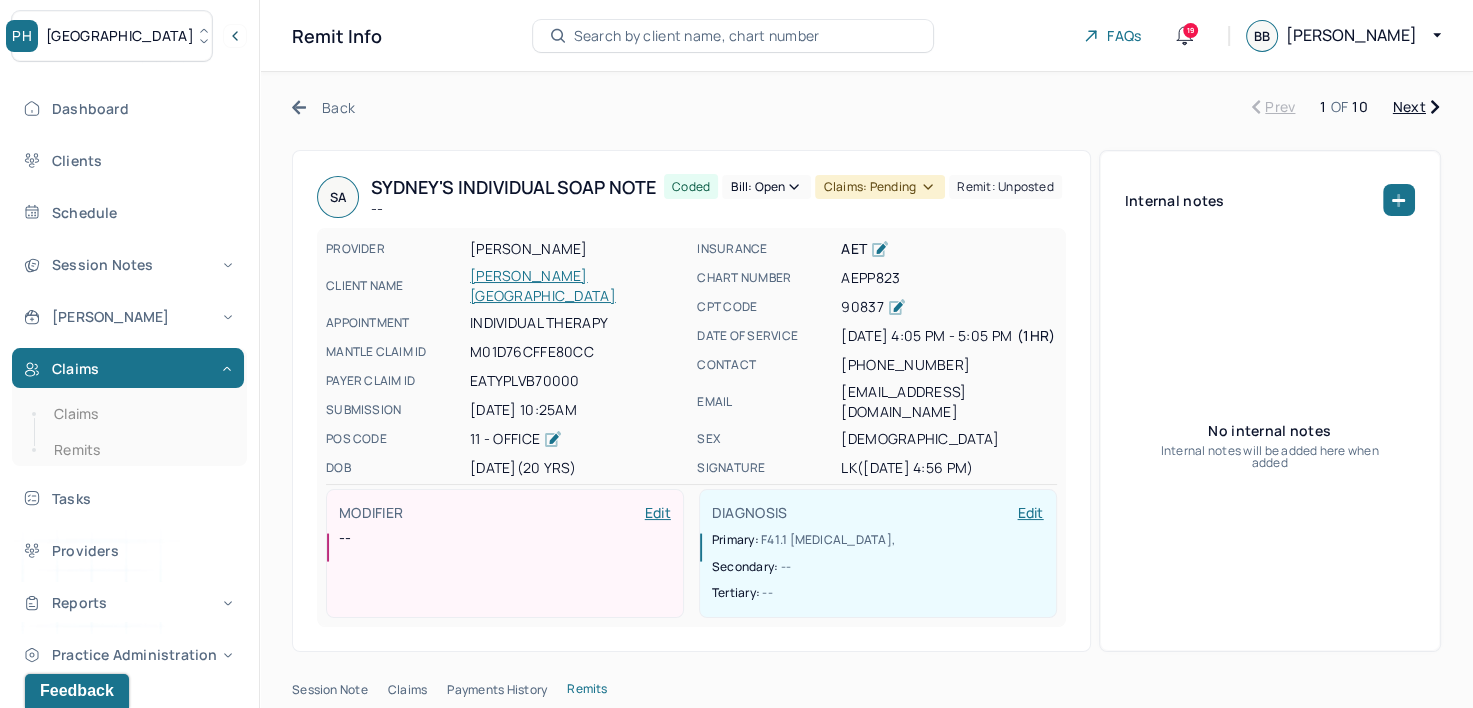 click on "Bill: Open" at bounding box center [766, 187] 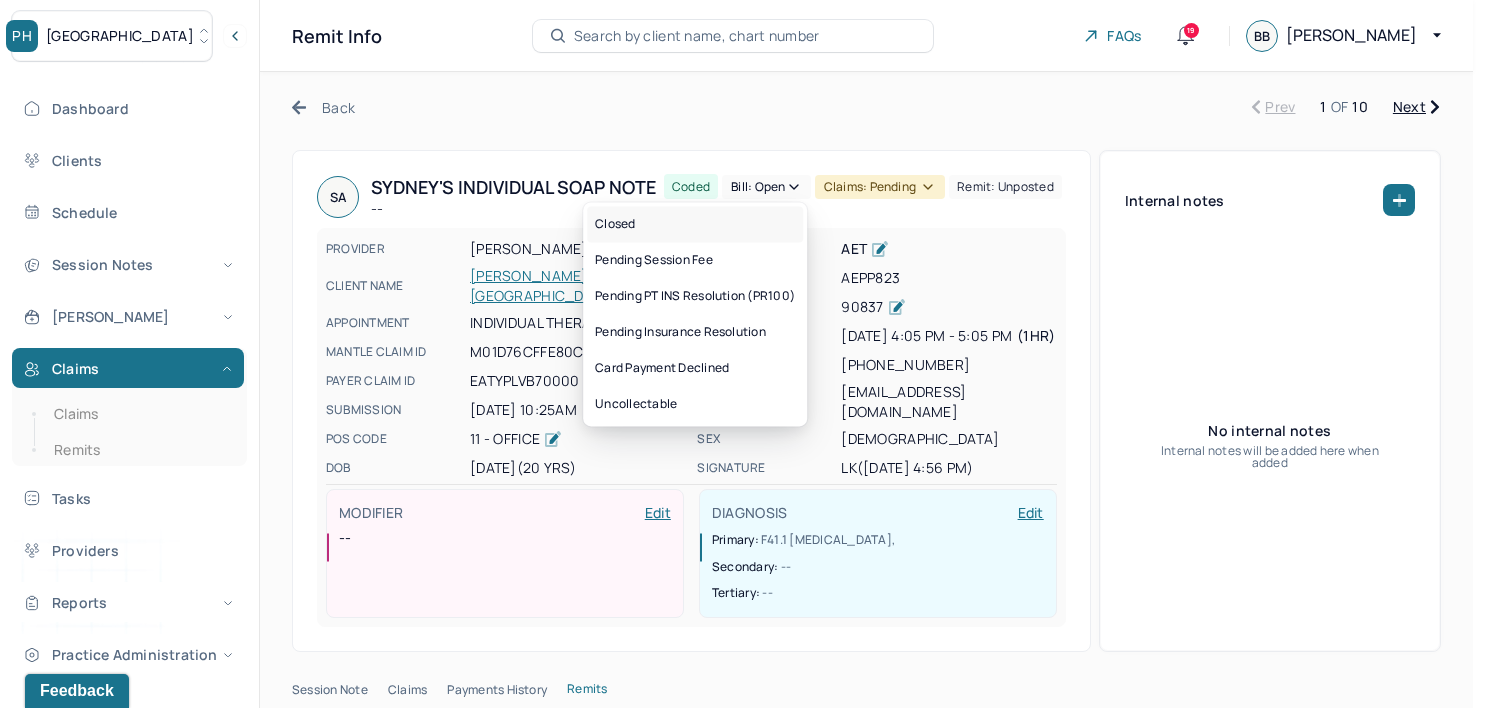 click on "Closed" at bounding box center (695, 224) 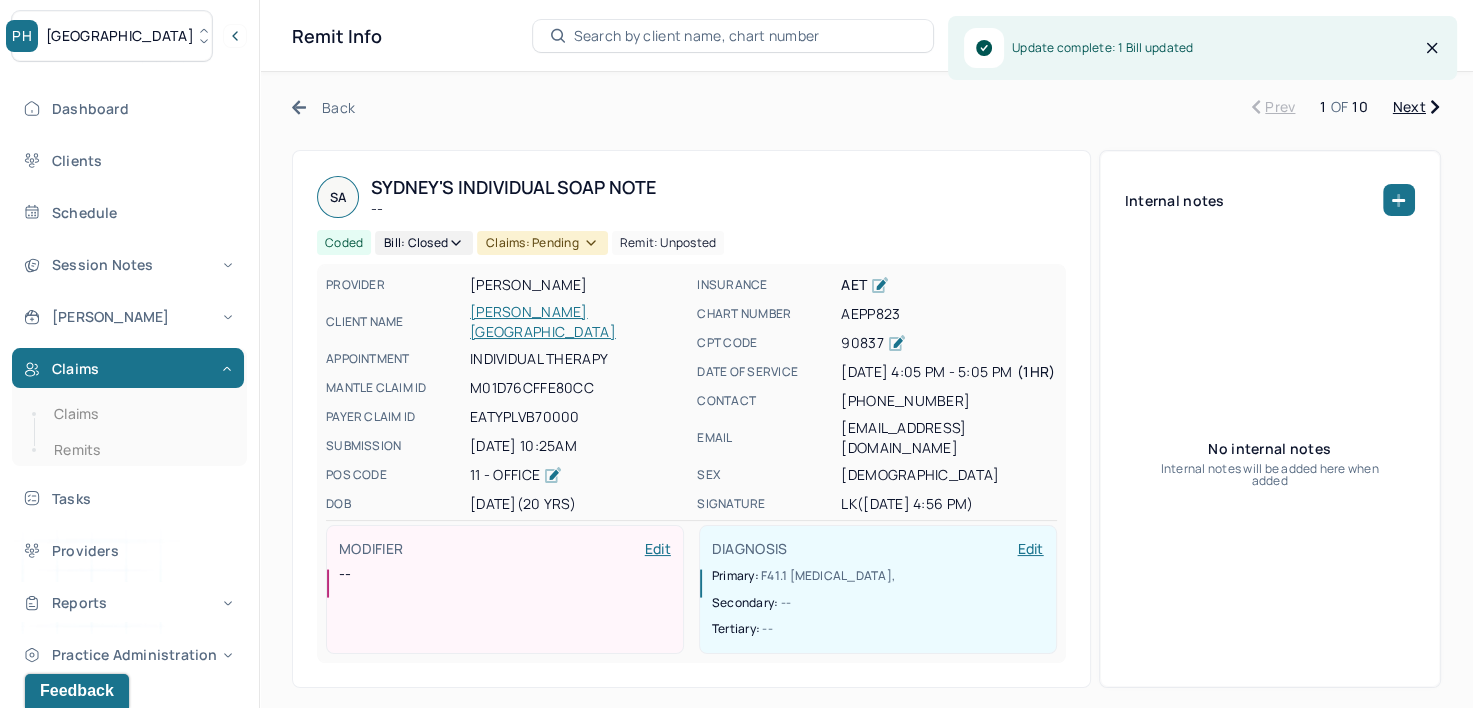 click 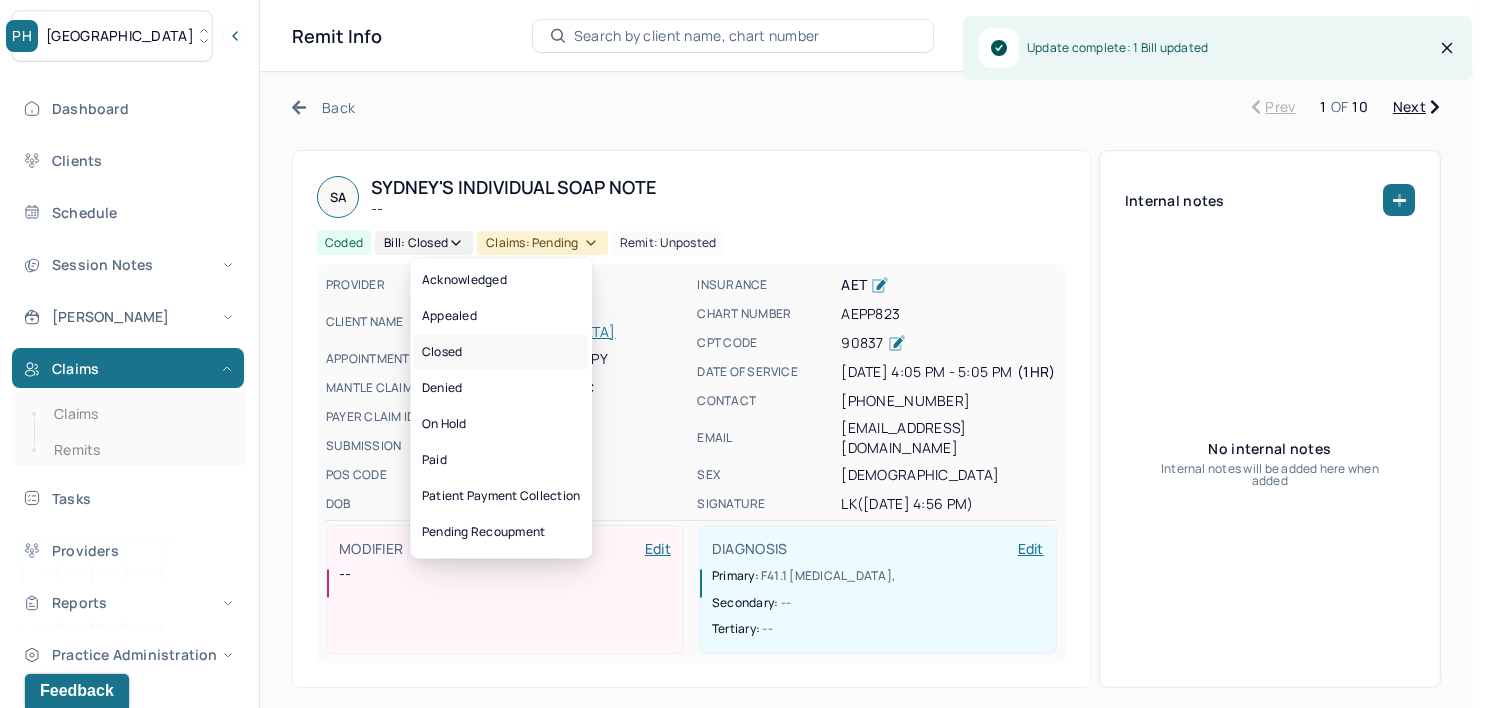 click on "Closed" at bounding box center (501, 352) 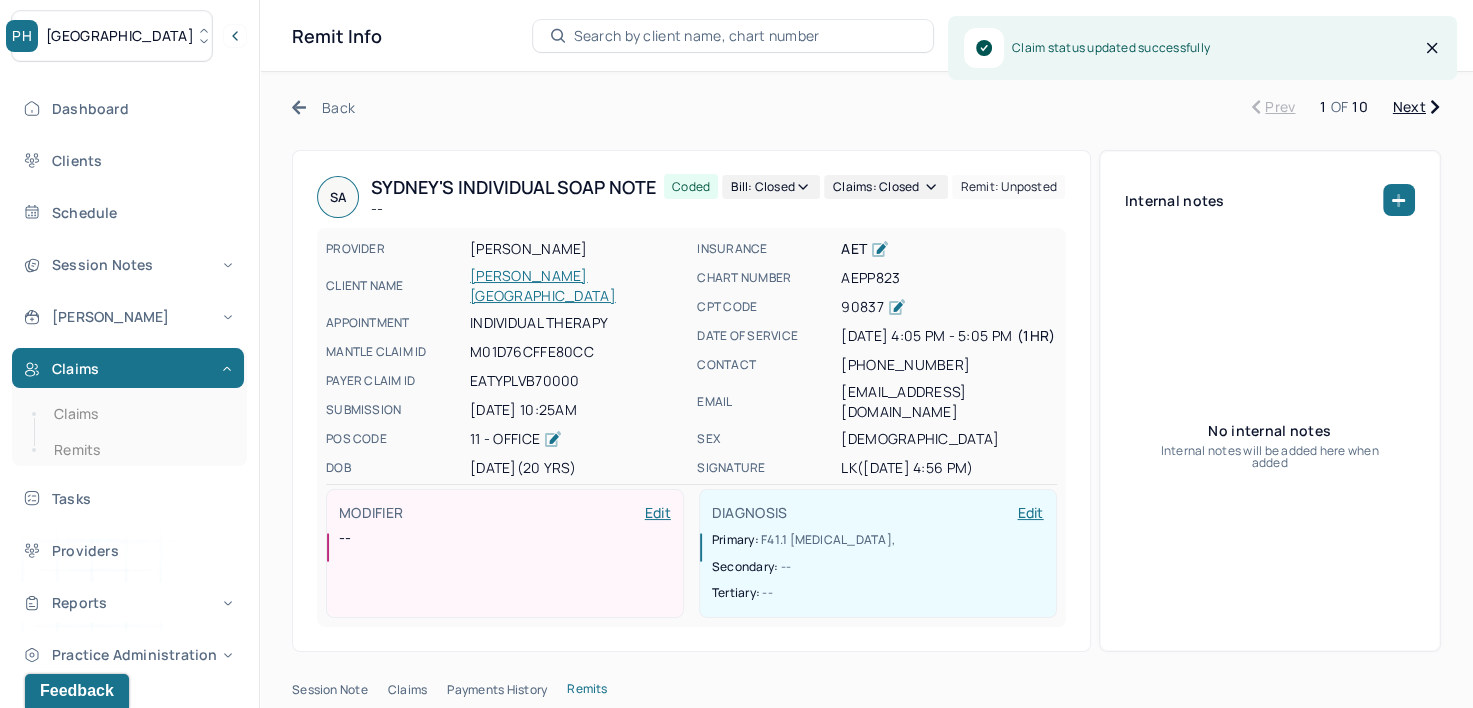 click on "Next" at bounding box center [1416, 107] 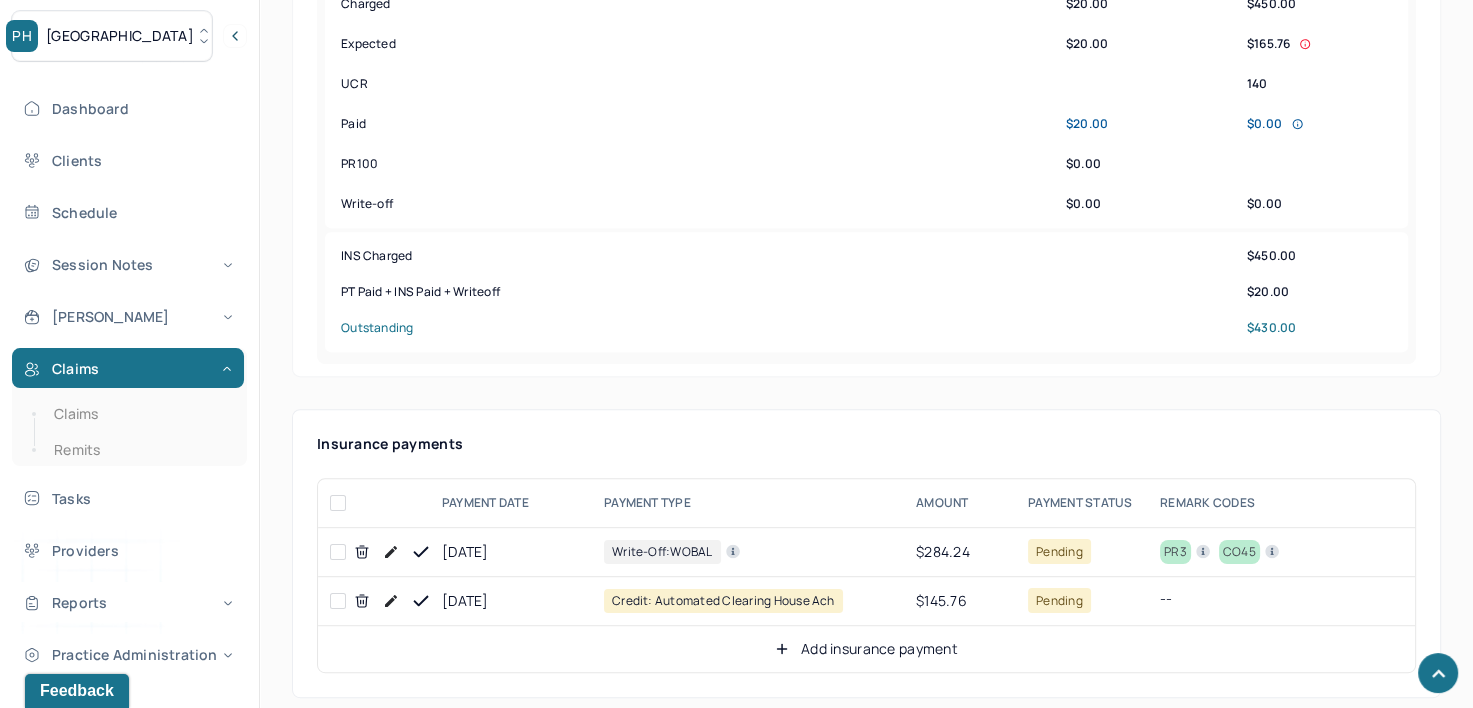 scroll, scrollTop: 900, scrollLeft: 0, axis: vertical 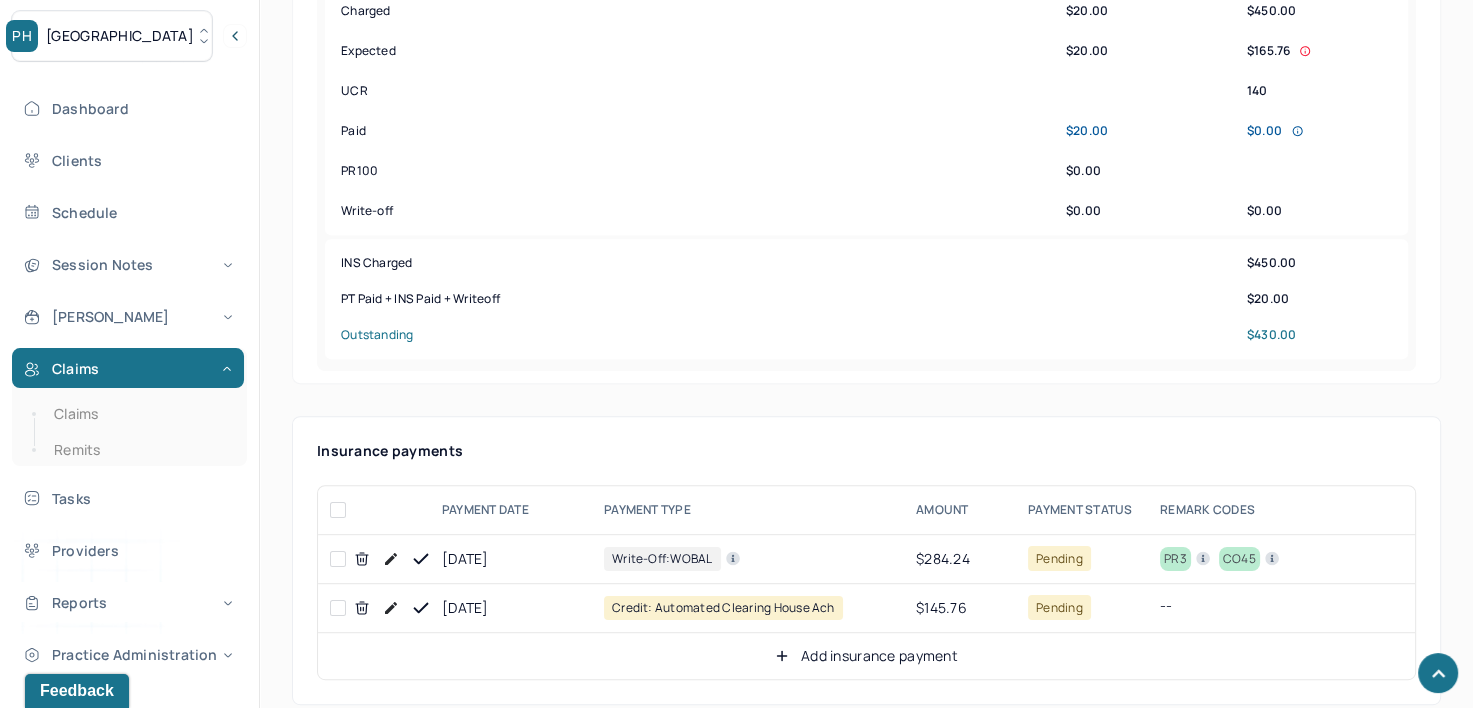 click at bounding box center [421, 559] 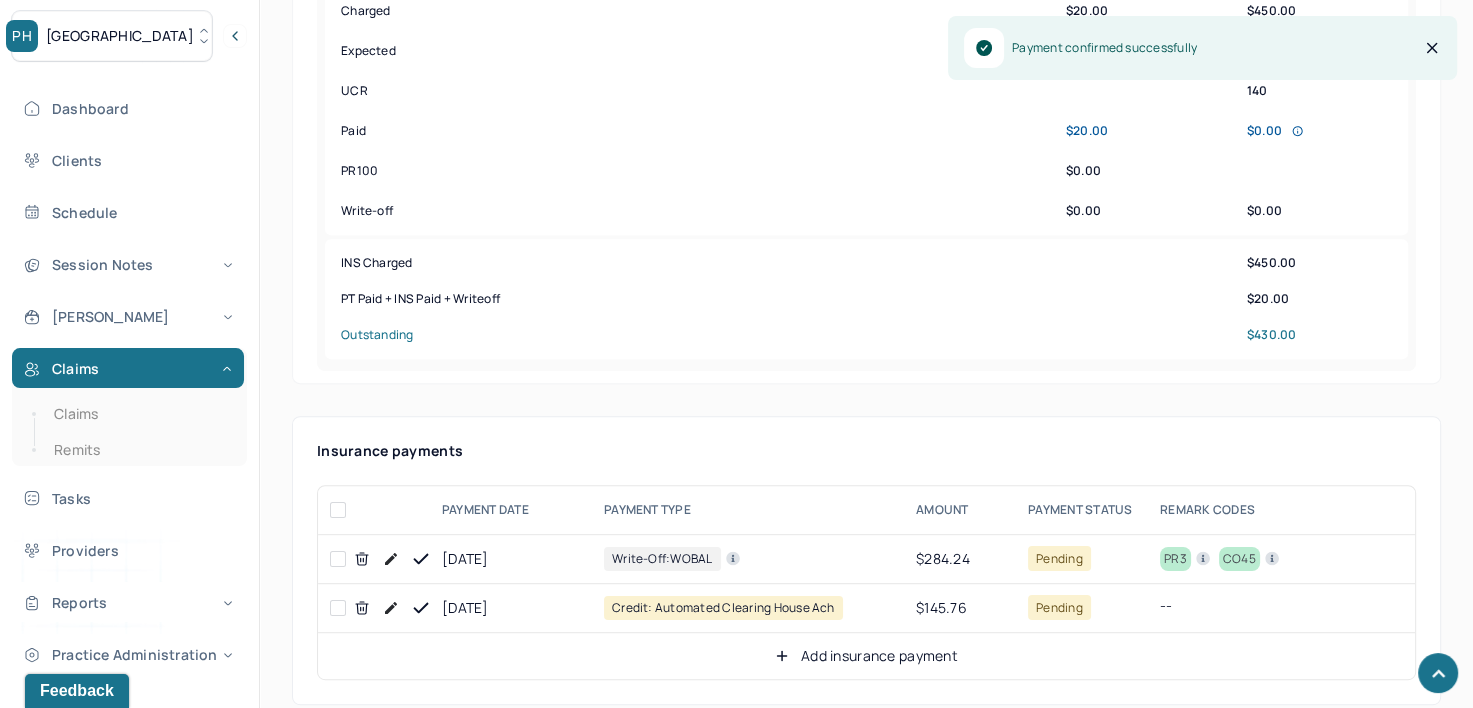 click at bounding box center (421, 608) 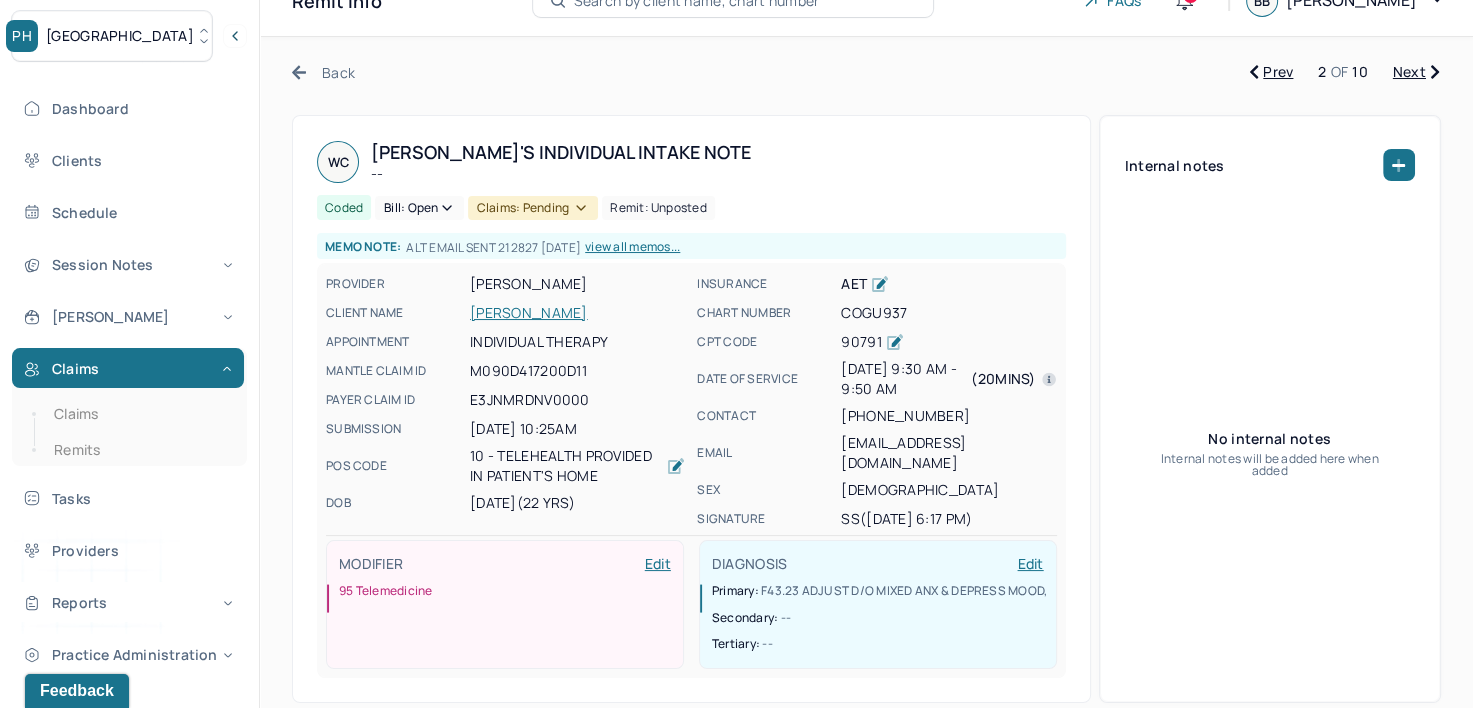 scroll, scrollTop: 0, scrollLeft: 0, axis: both 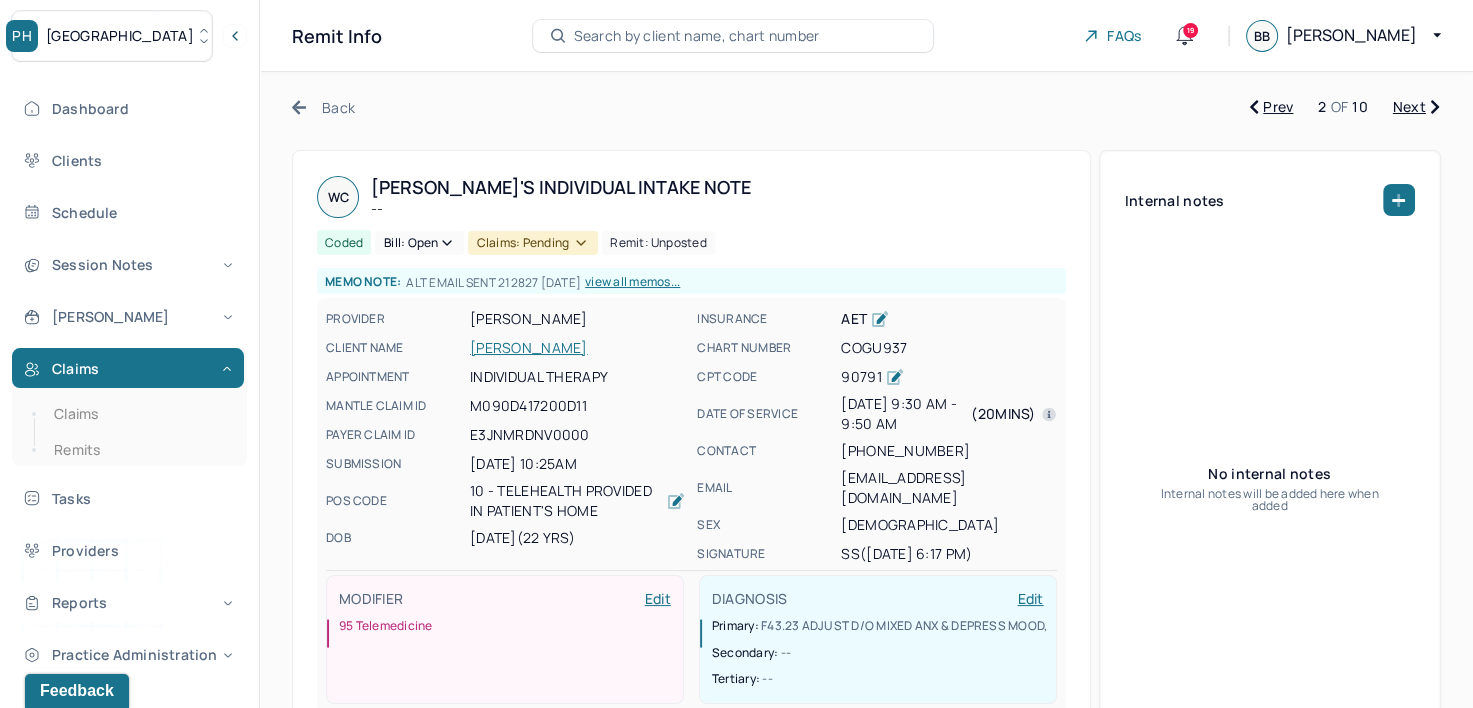 click 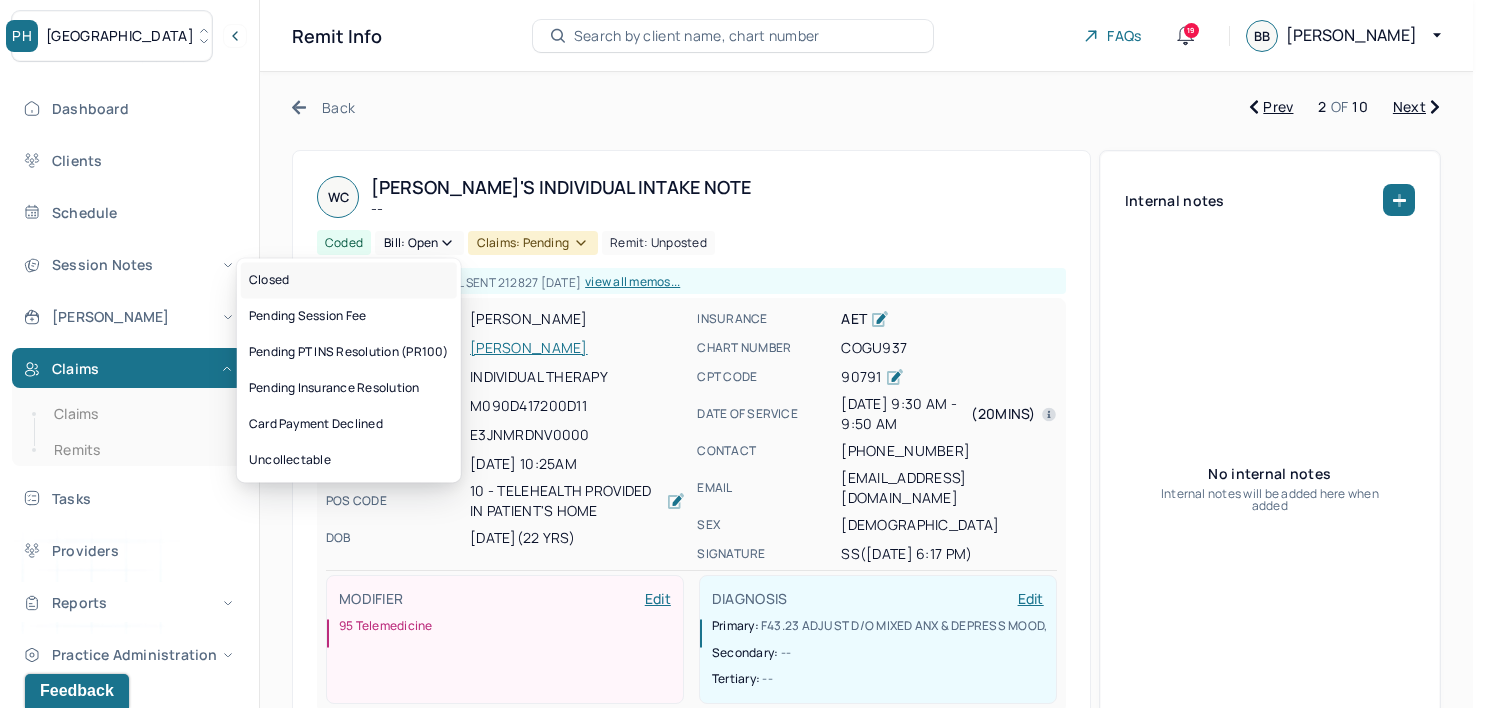 click on "Closed" at bounding box center (349, 280) 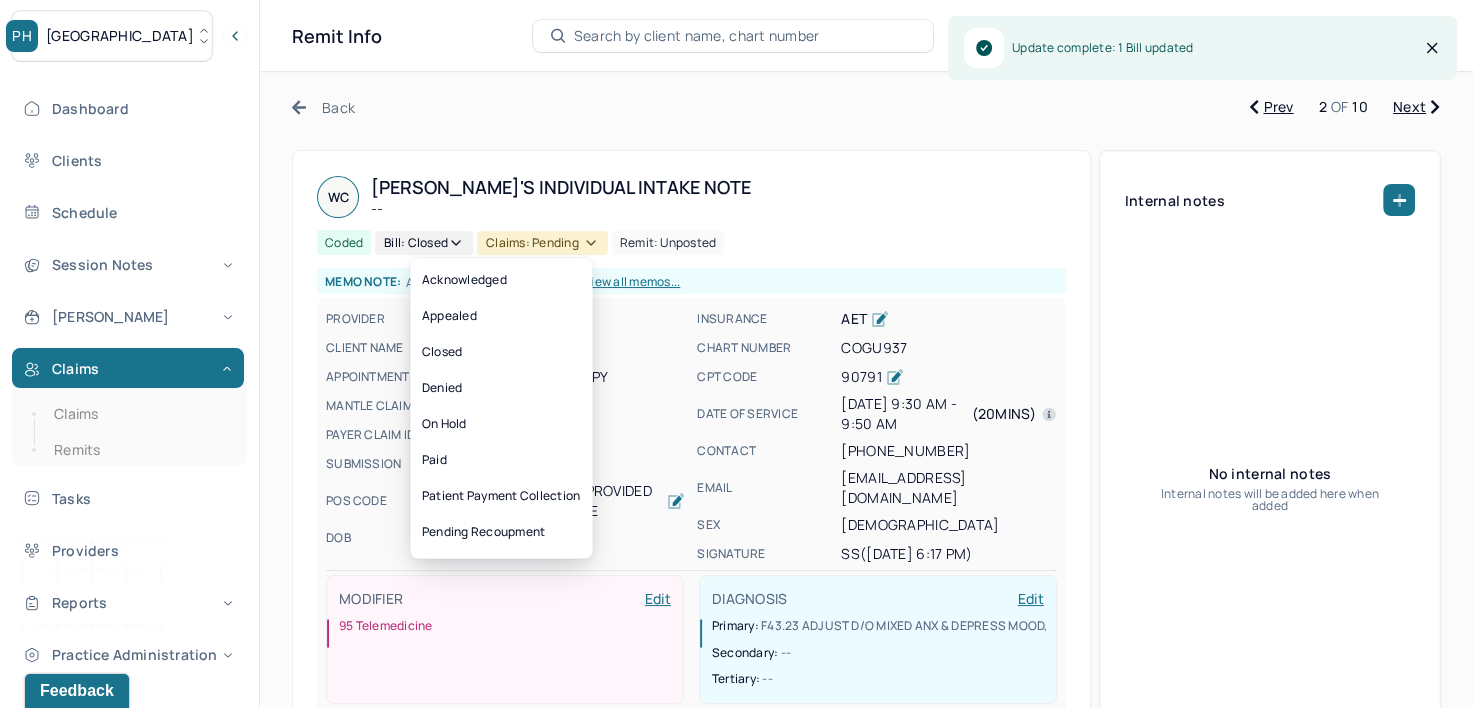 click on "Claims: pending" at bounding box center [542, 243] 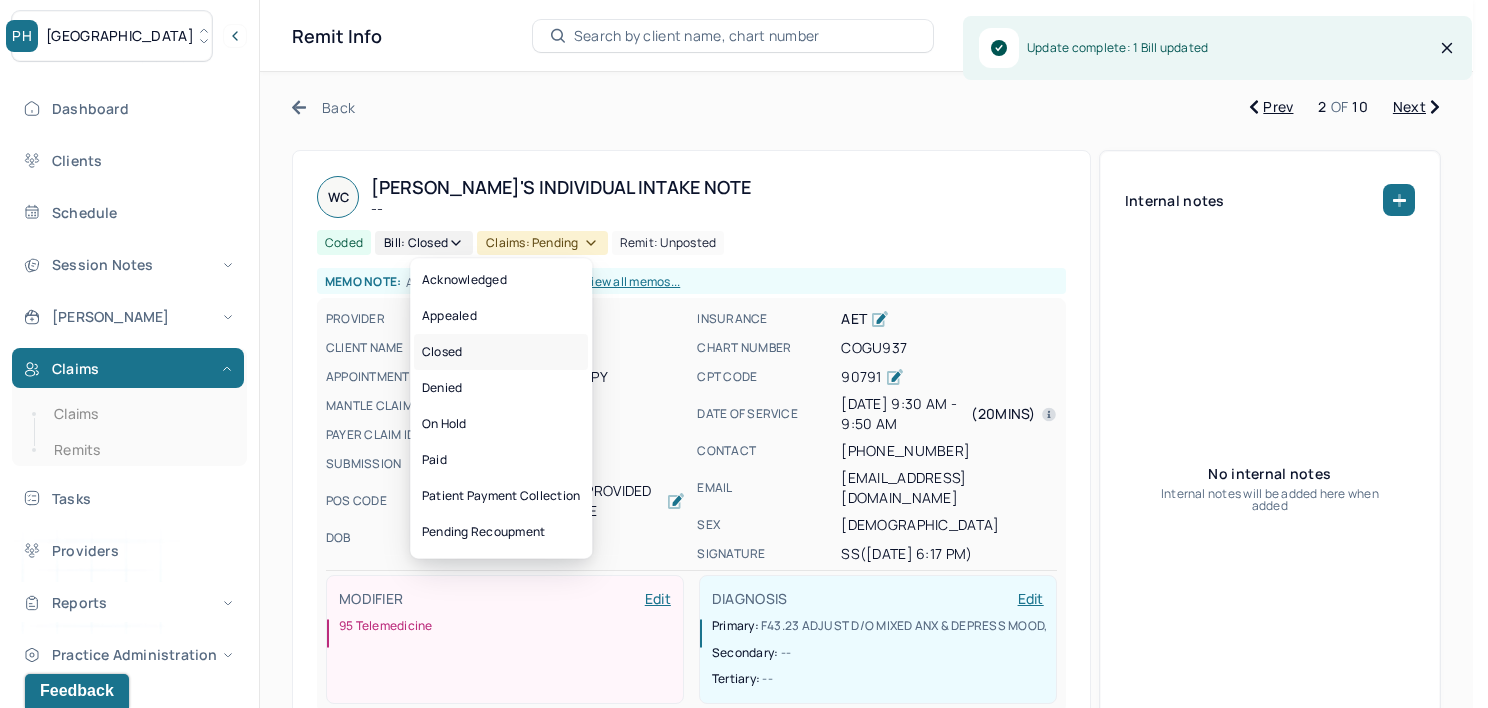 click on "Closed" at bounding box center [501, 352] 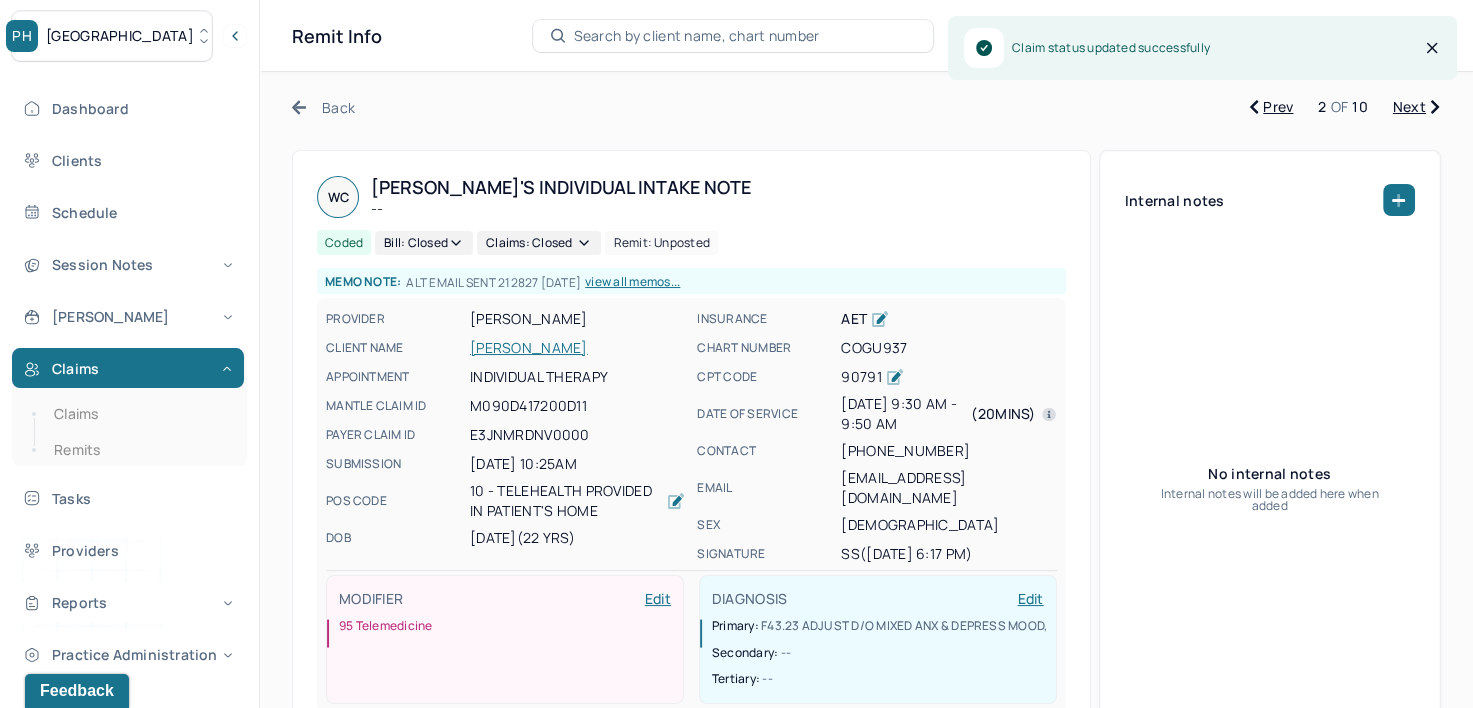 click on "Next" at bounding box center (1416, 107) 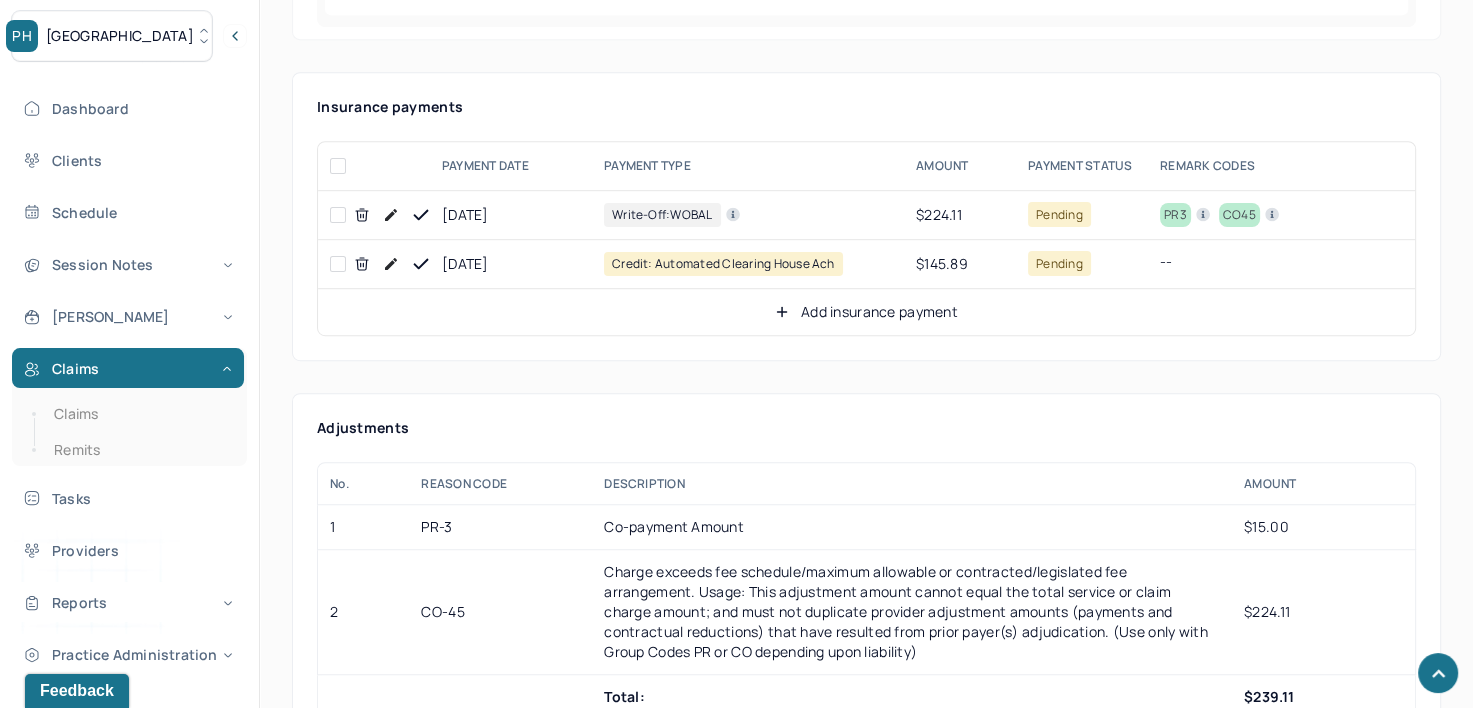 scroll, scrollTop: 1200, scrollLeft: 0, axis: vertical 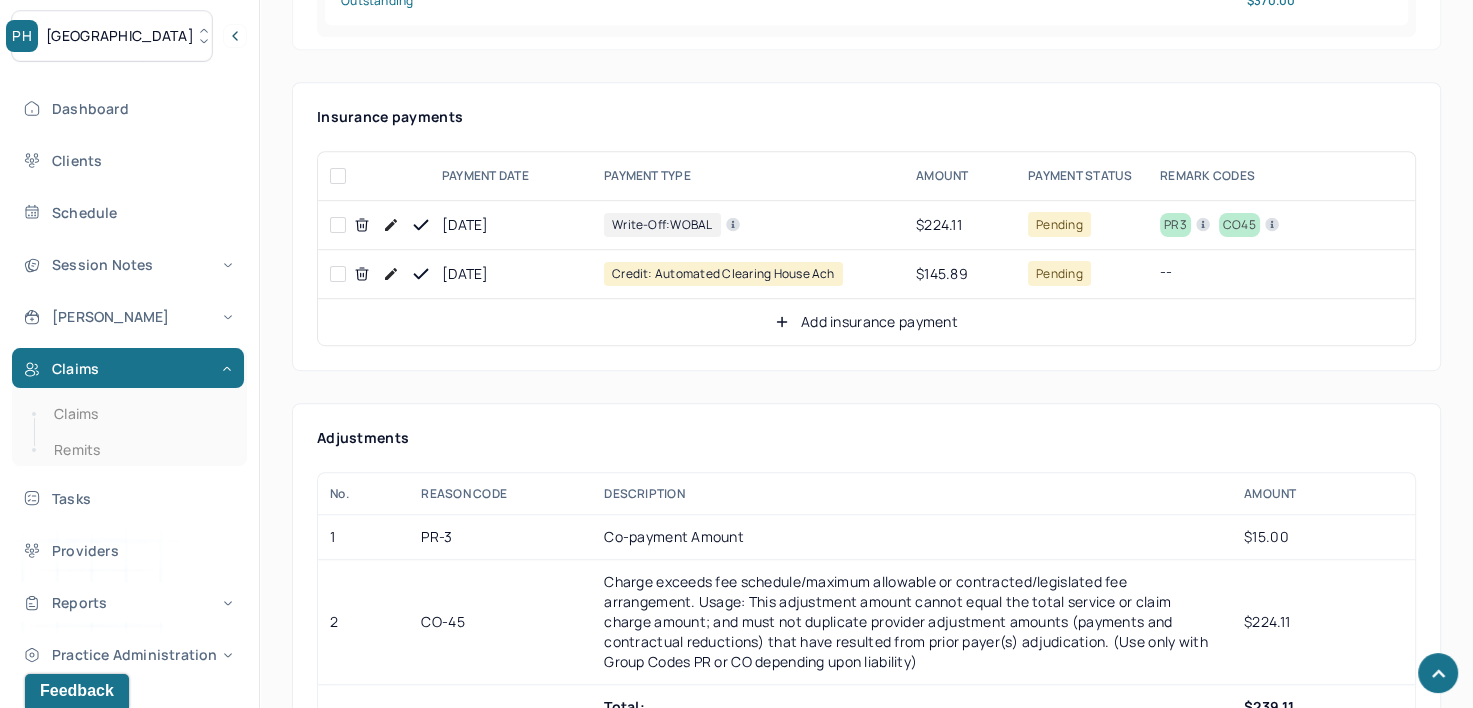 click 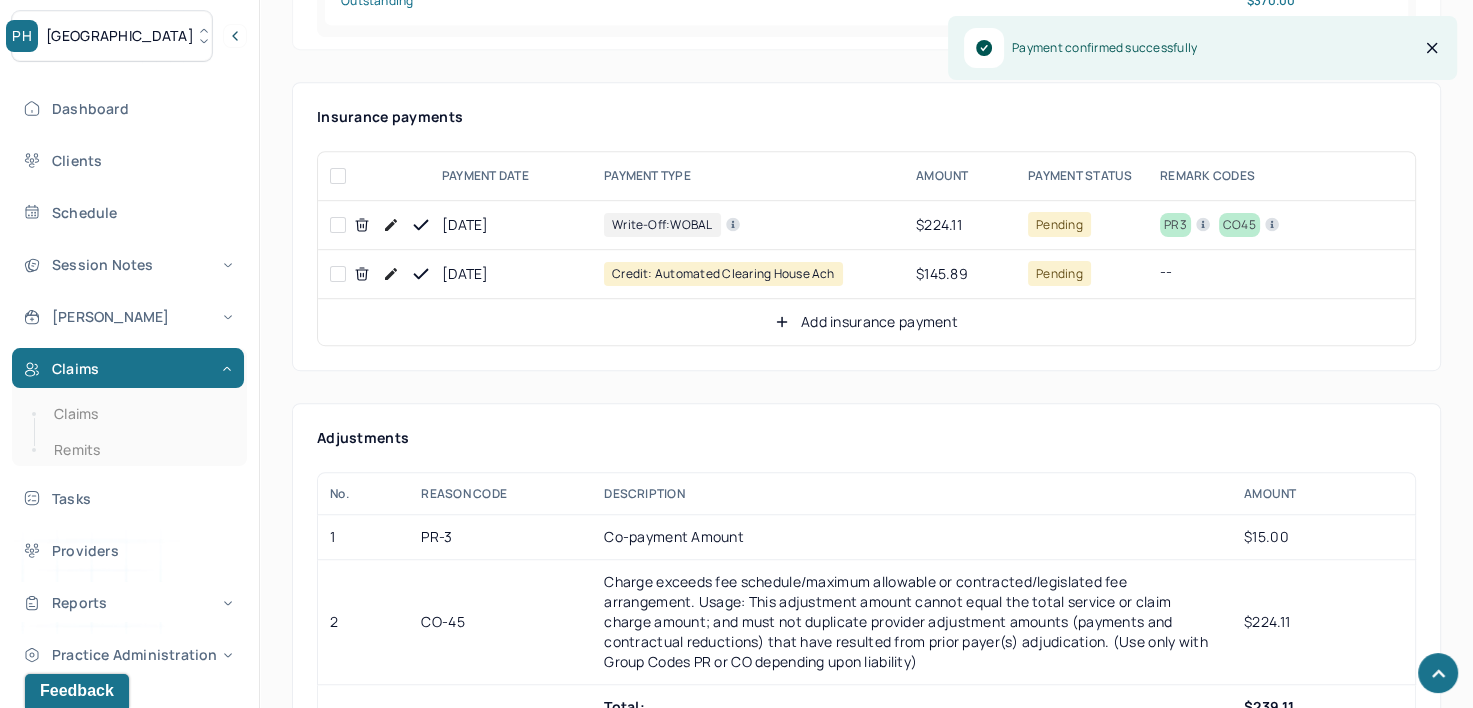 click 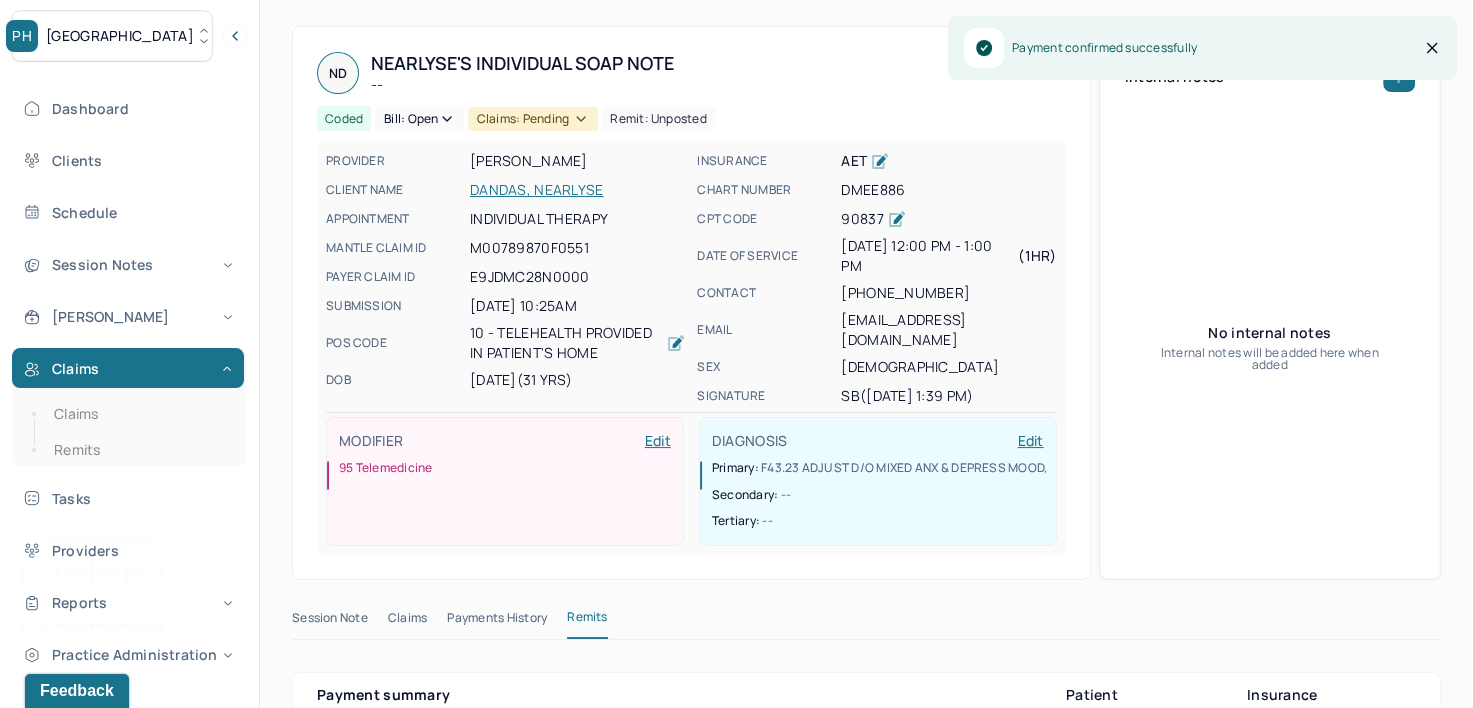 scroll, scrollTop: 0, scrollLeft: 0, axis: both 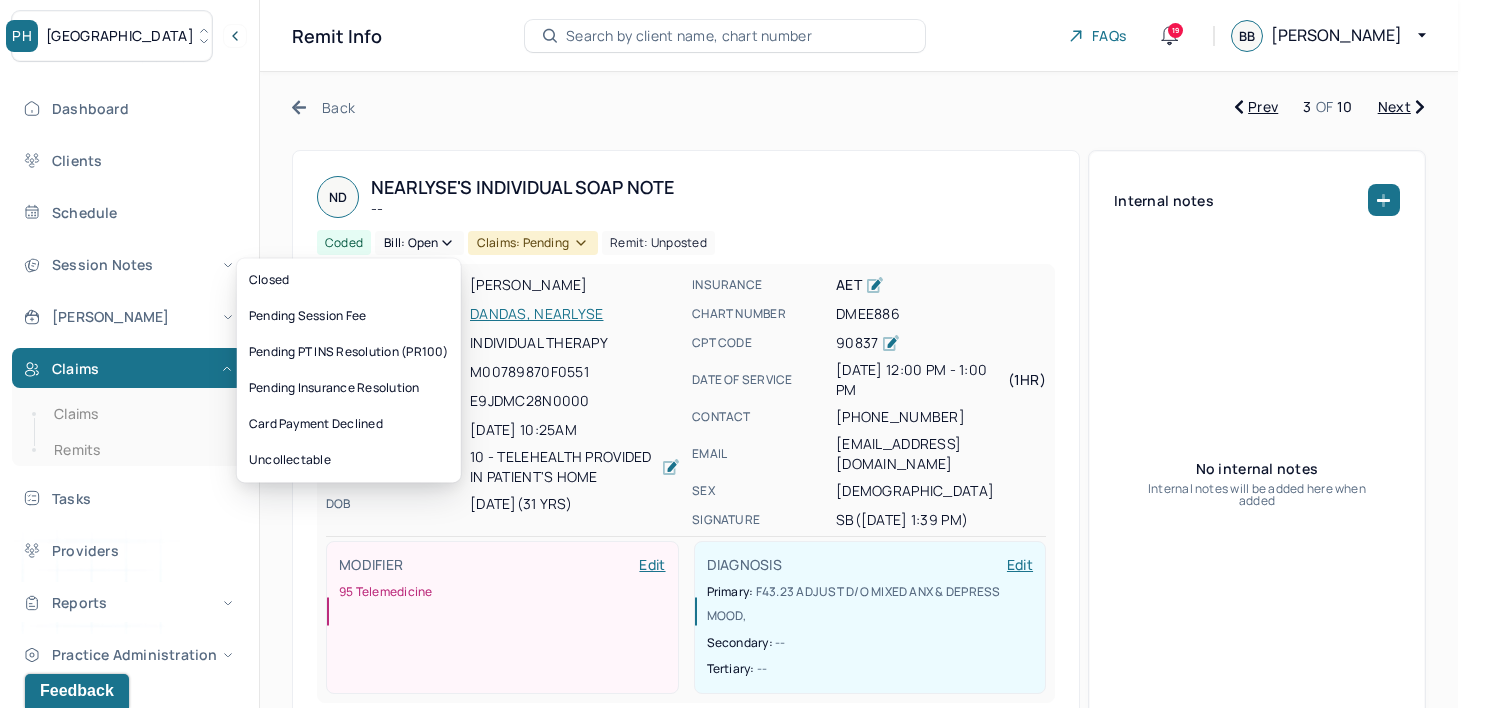 click on "Bill: Open" at bounding box center [419, 243] 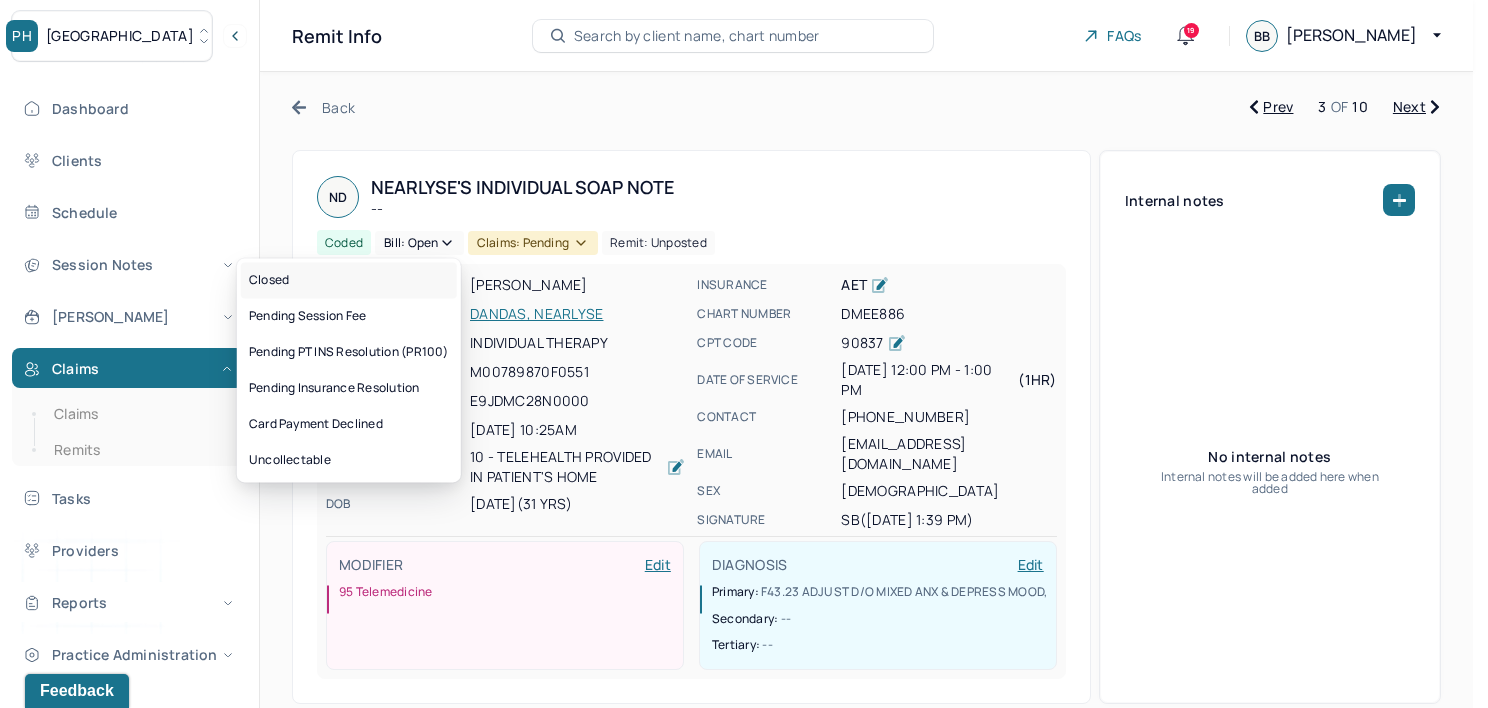 click on "Closed" at bounding box center (349, 280) 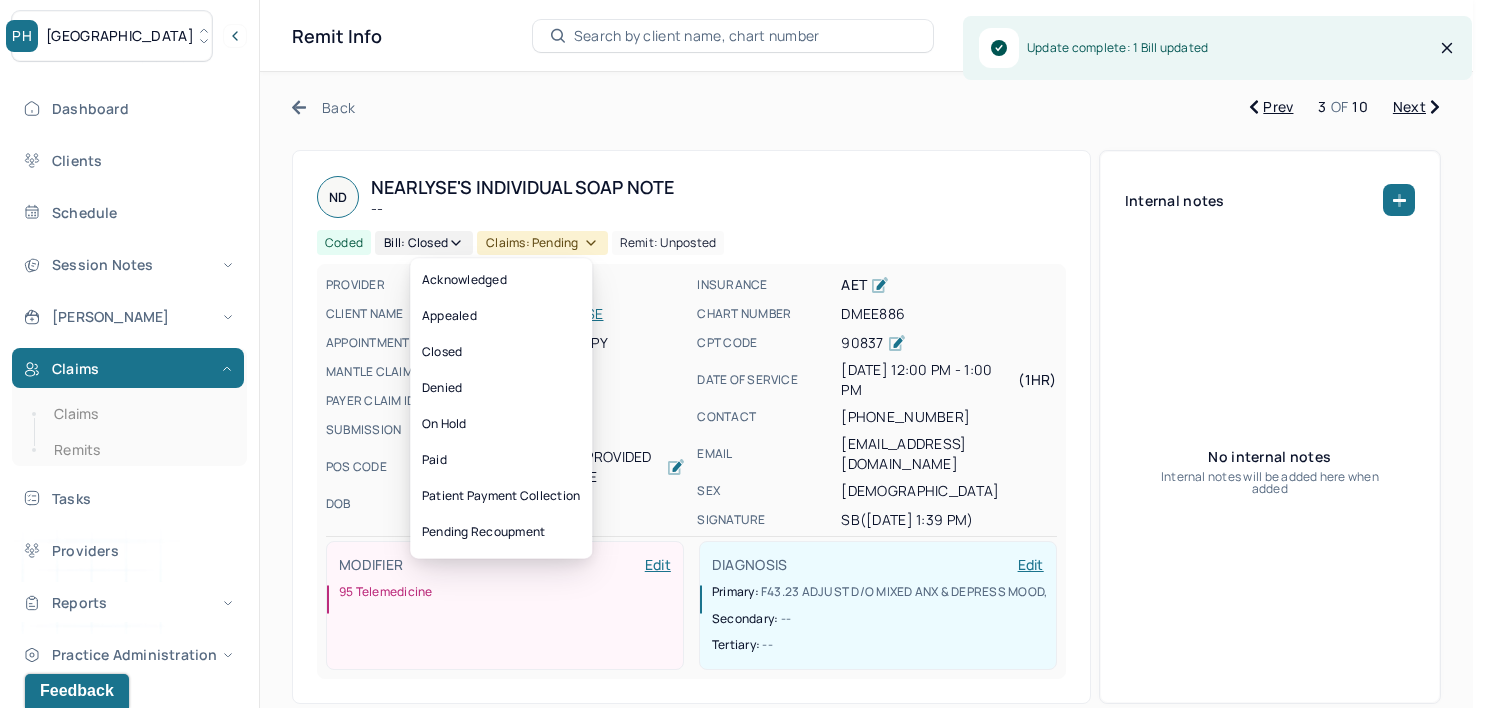 click on "Claims: pending" at bounding box center (542, 243) 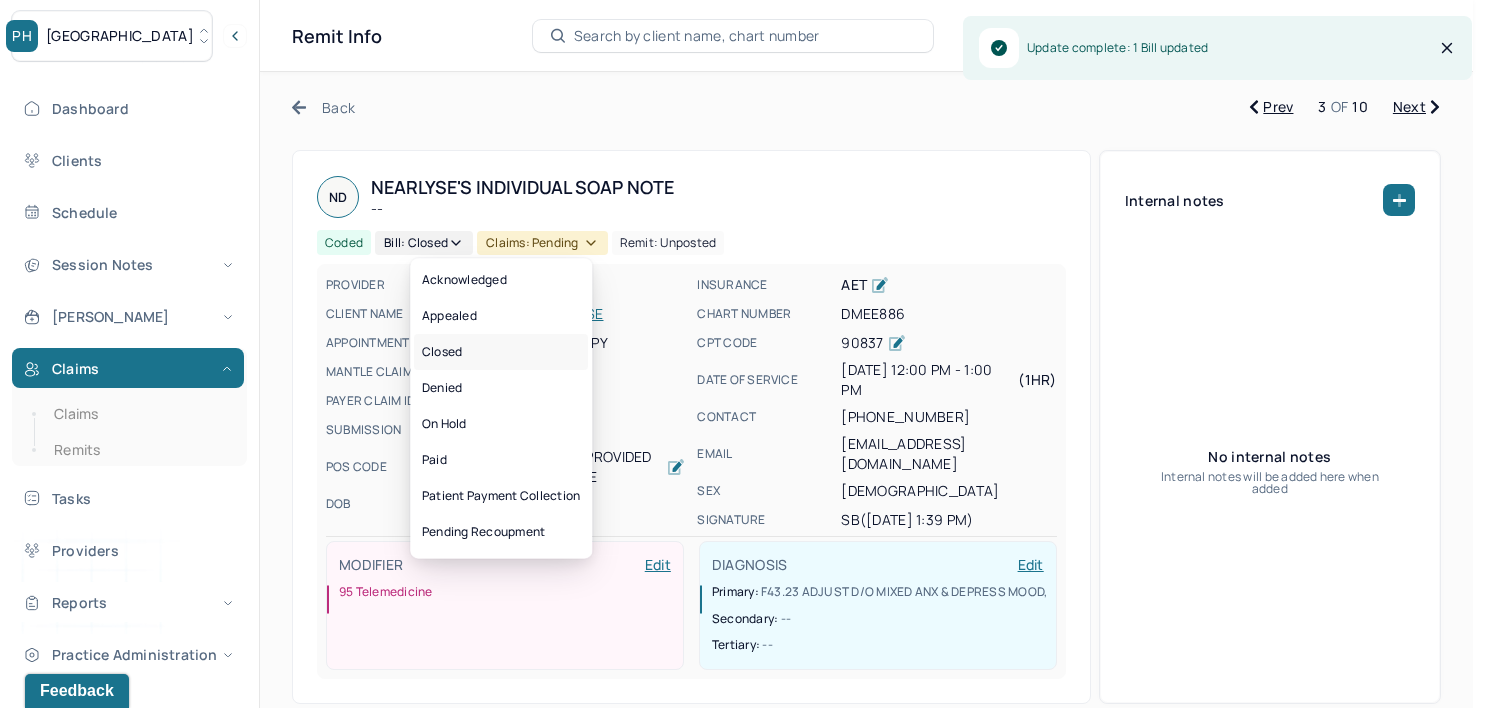click on "Closed" at bounding box center (501, 352) 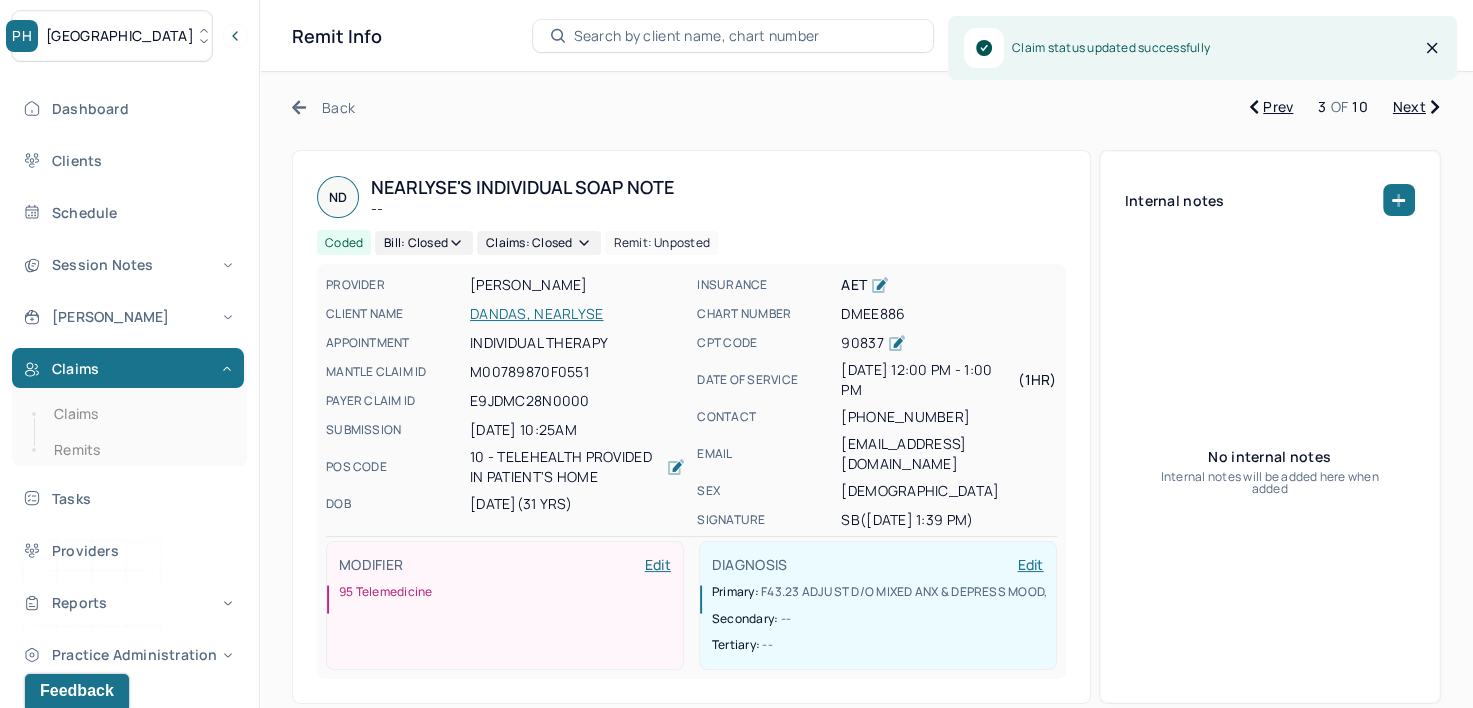 click on "Next" at bounding box center [1416, 107] 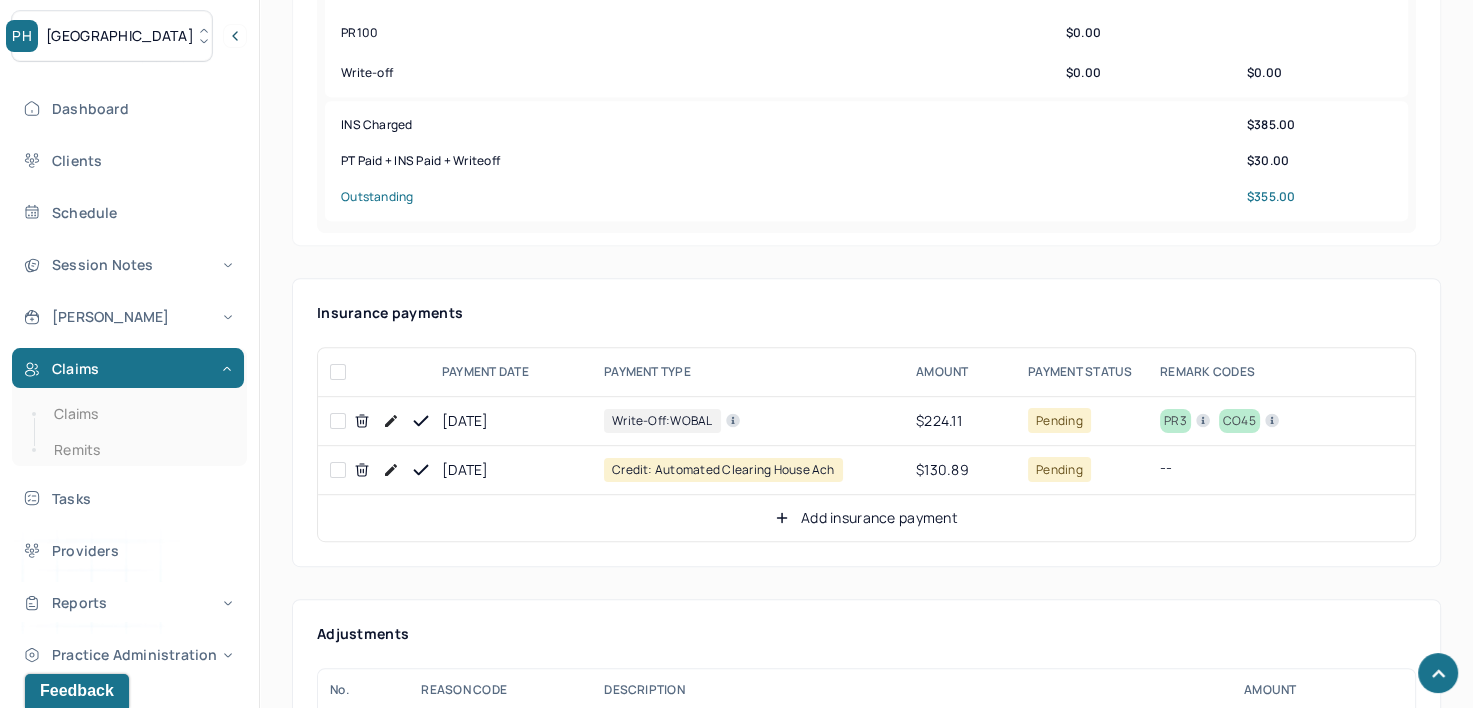 scroll, scrollTop: 1000, scrollLeft: 0, axis: vertical 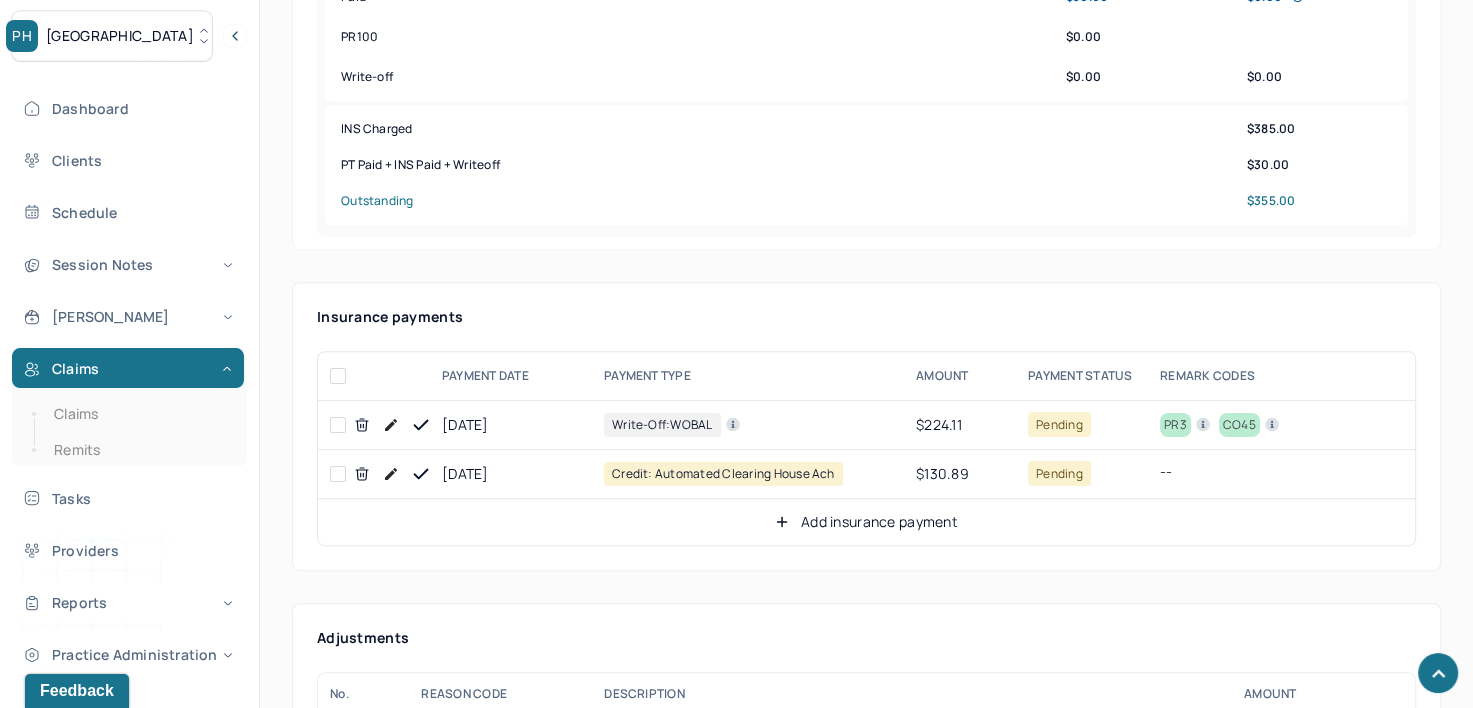 click 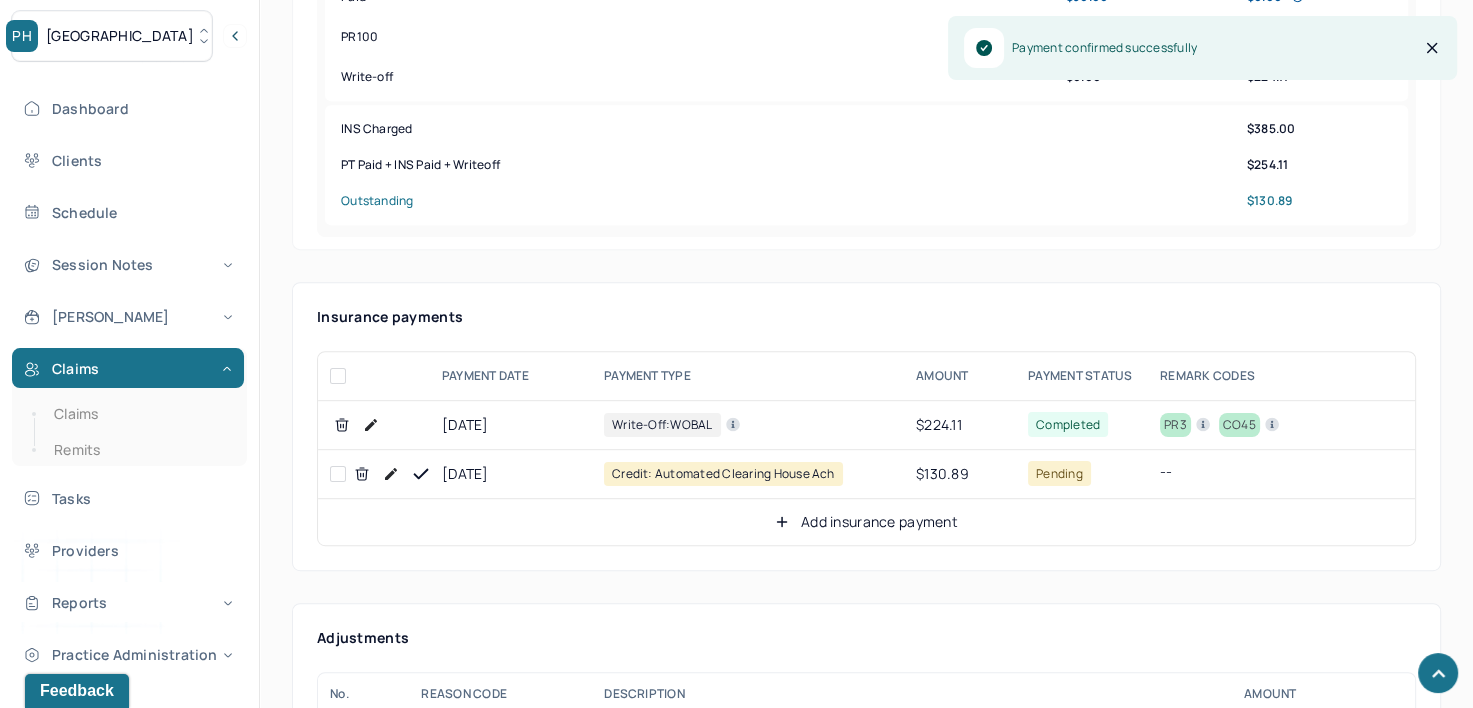 click 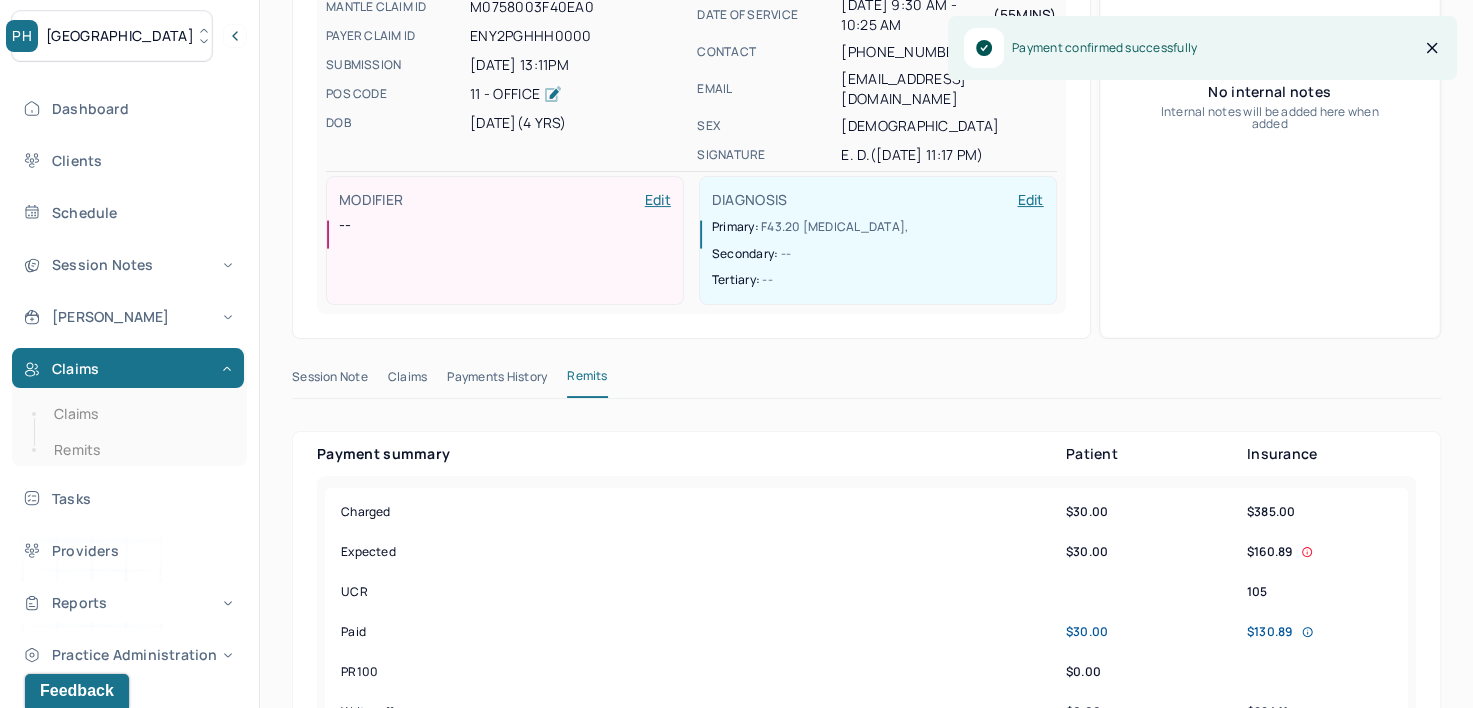 scroll, scrollTop: 100, scrollLeft: 0, axis: vertical 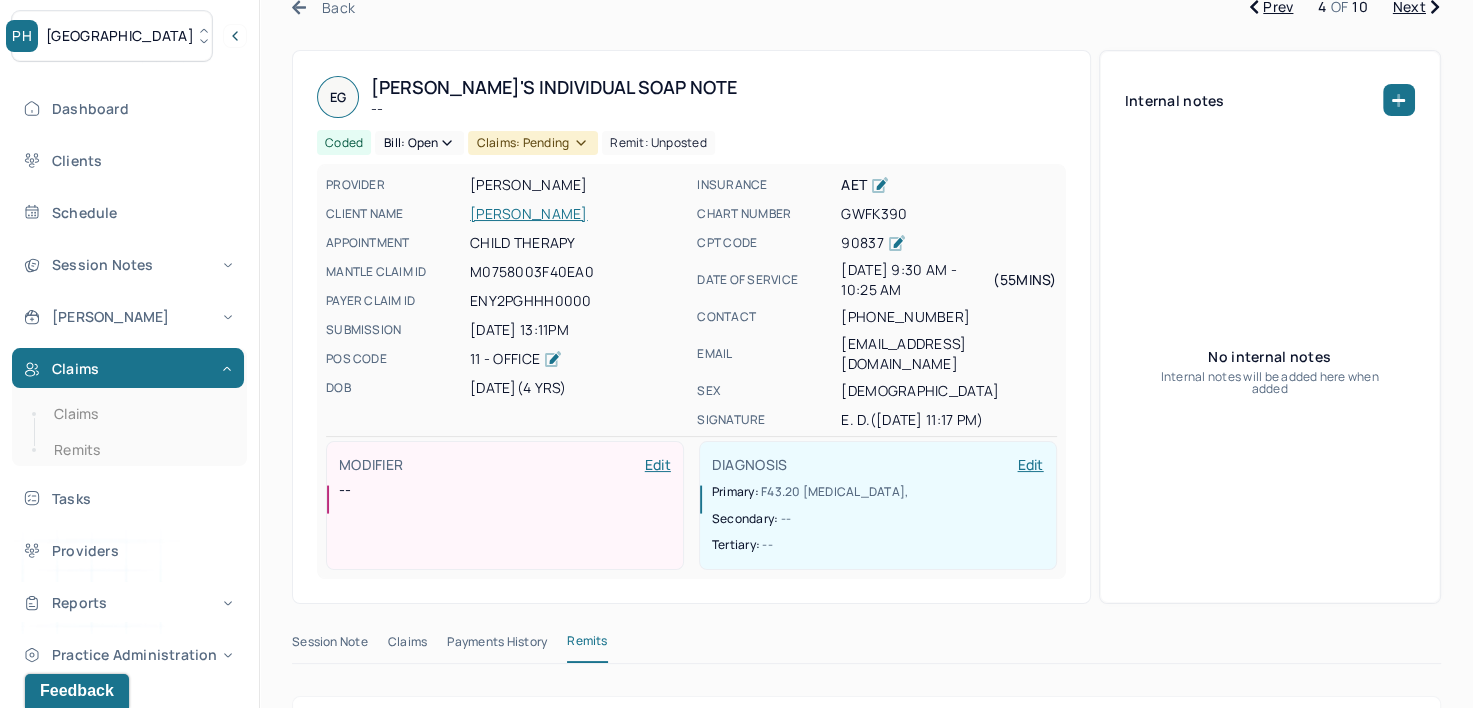 click on "Bill: Open" at bounding box center (419, 143) 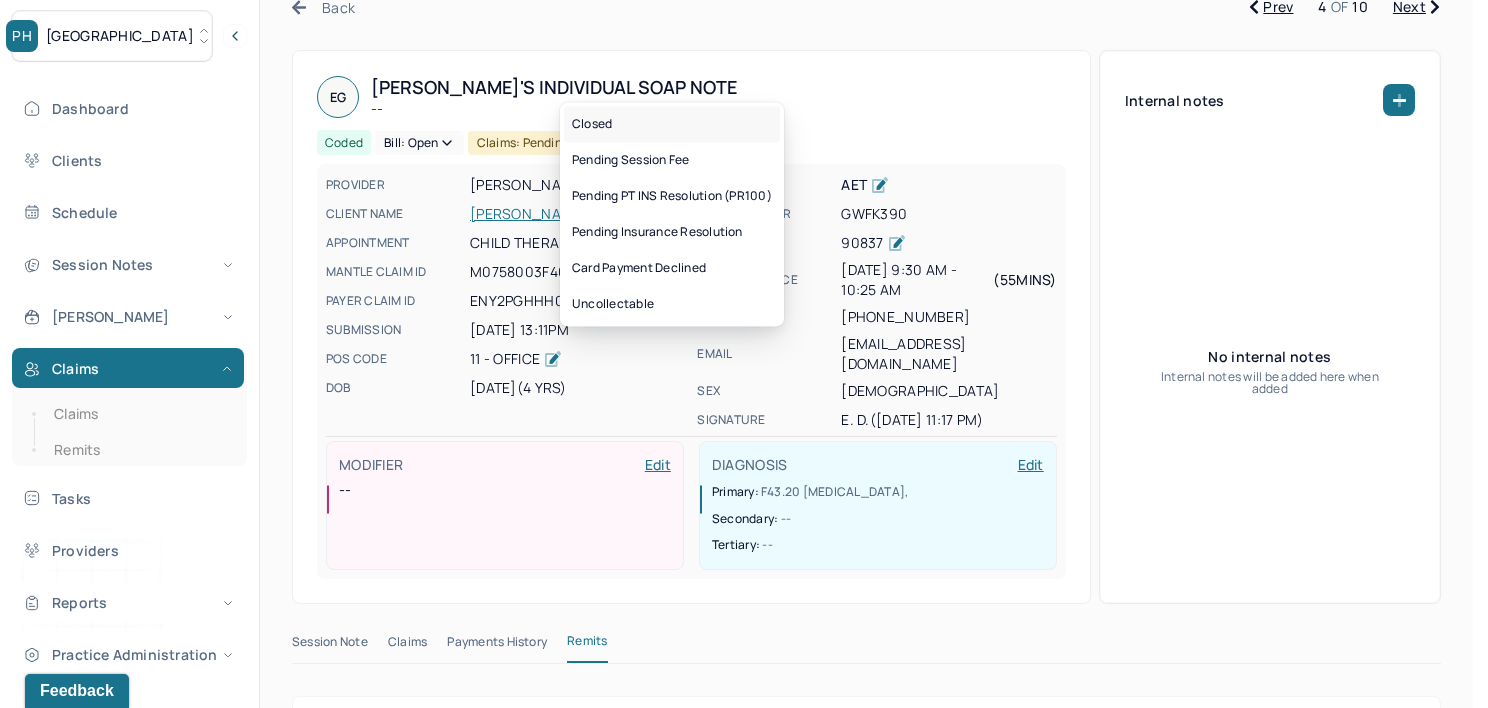 click on "Closed" at bounding box center (672, 124) 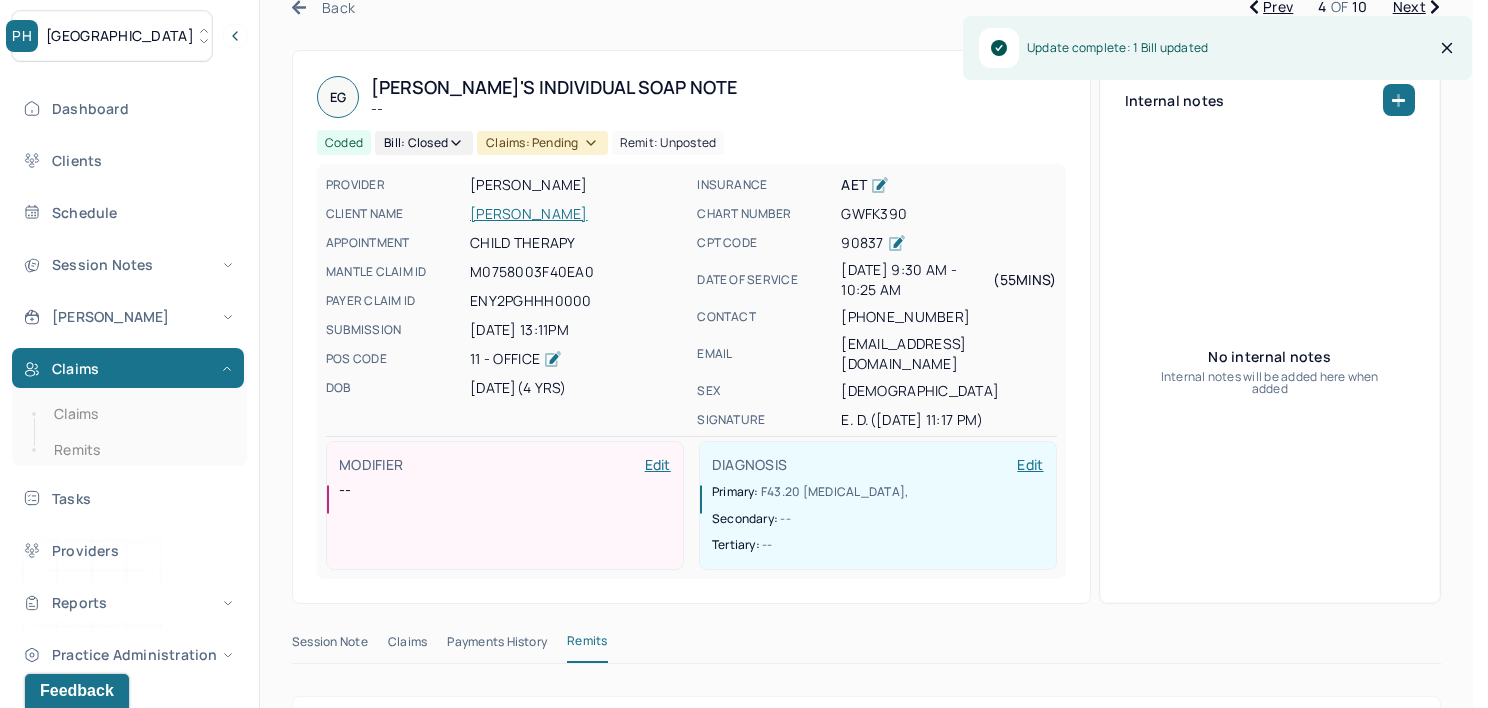 click on "Claims: pending" at bounding box center [542, 143] 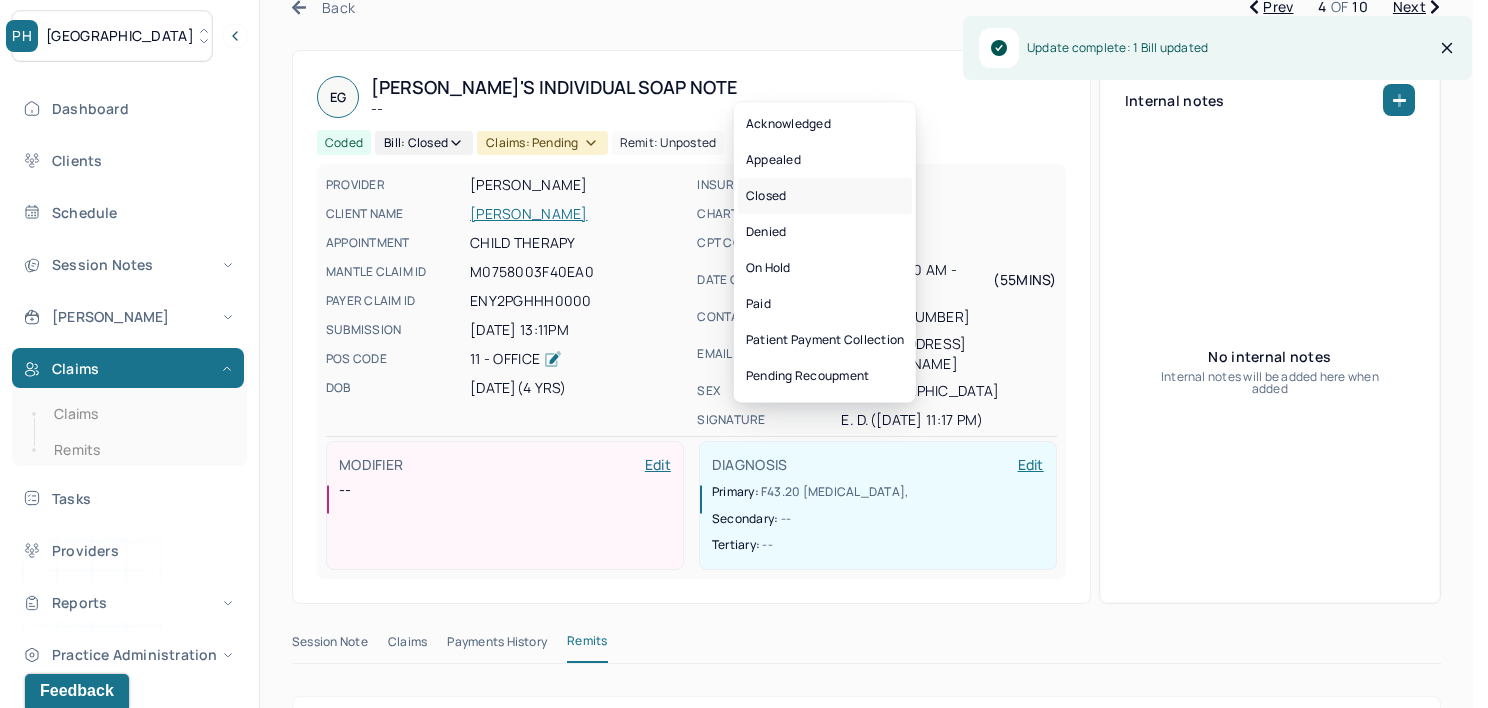 click on "Closed" at bounding box center (825, 196) 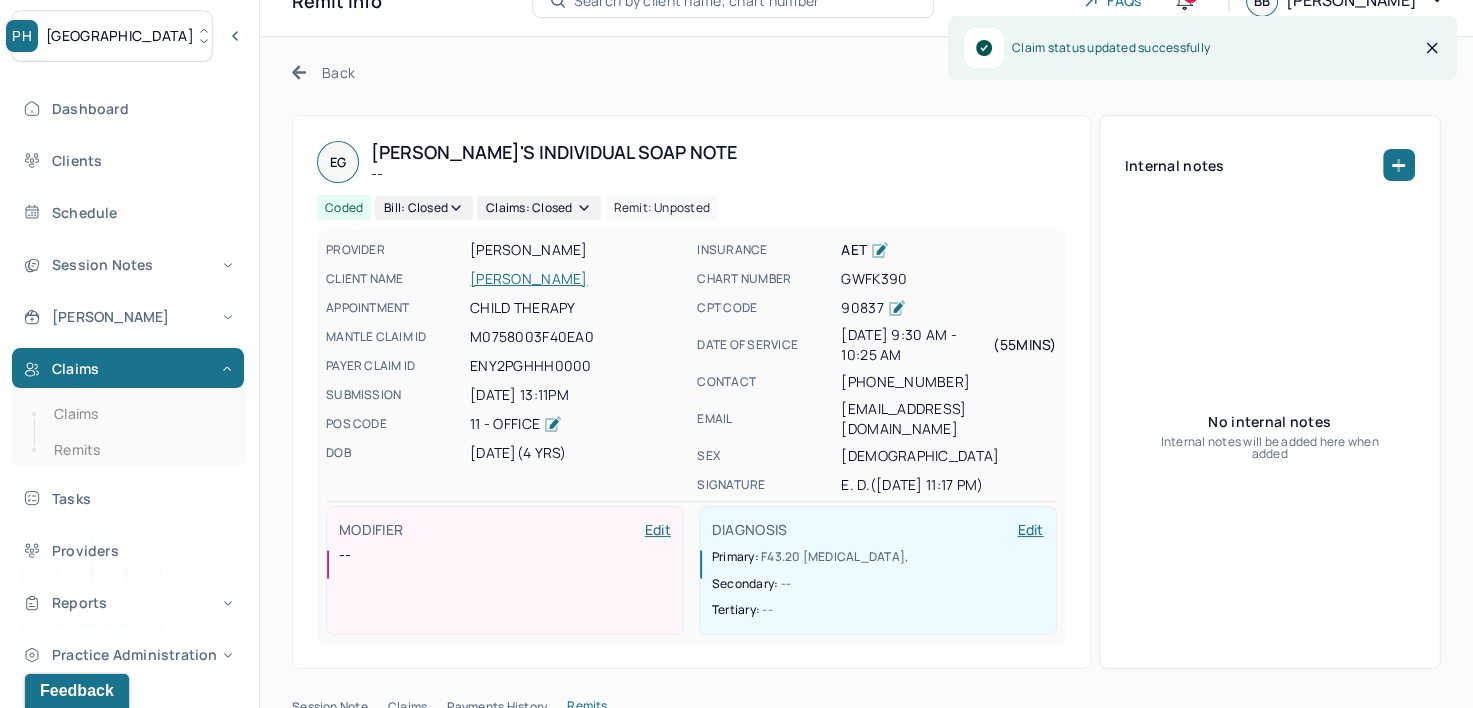 scroll, scrollTop: 0, scrollLeft: 0, axis: both 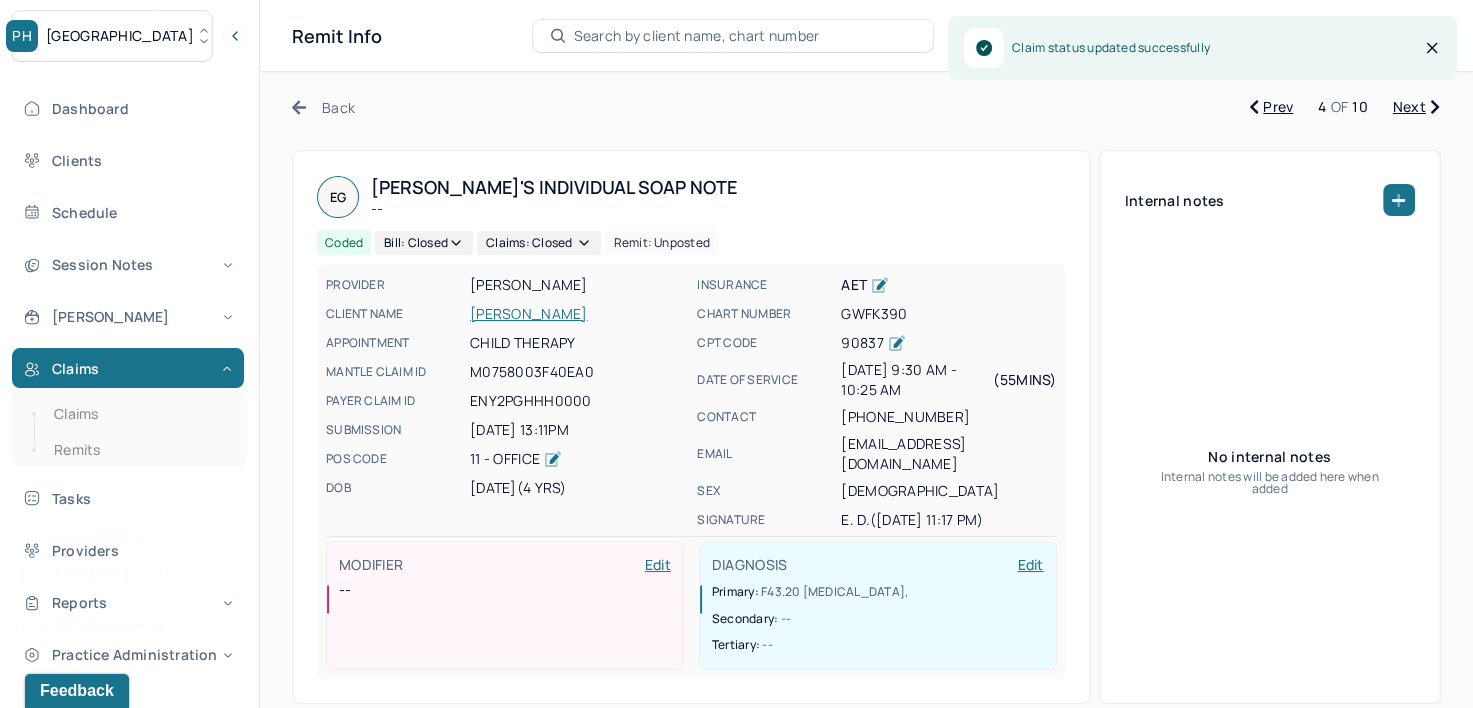 click on "Next" at bounding box center [1416, 107] 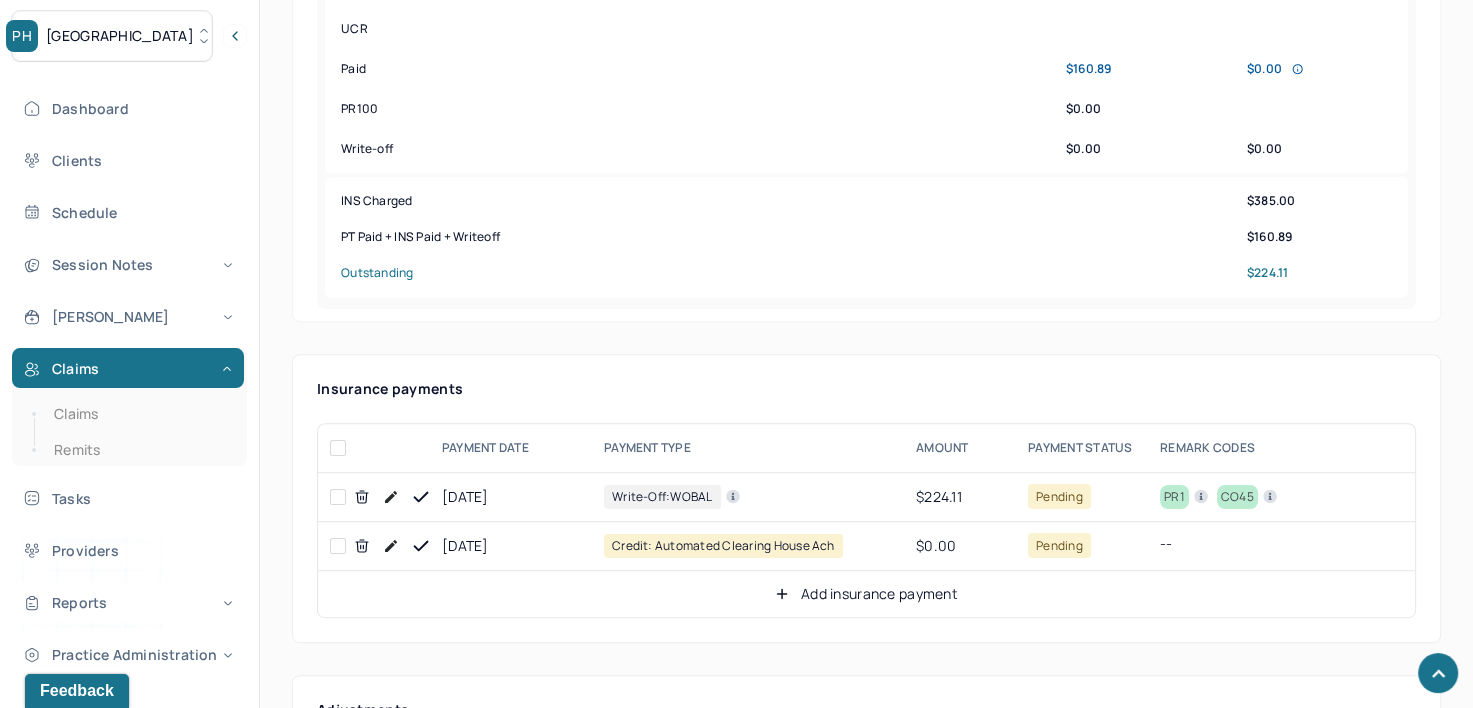 scroll, scrollTop: 900, scrollLeft: 0, axis: vertical 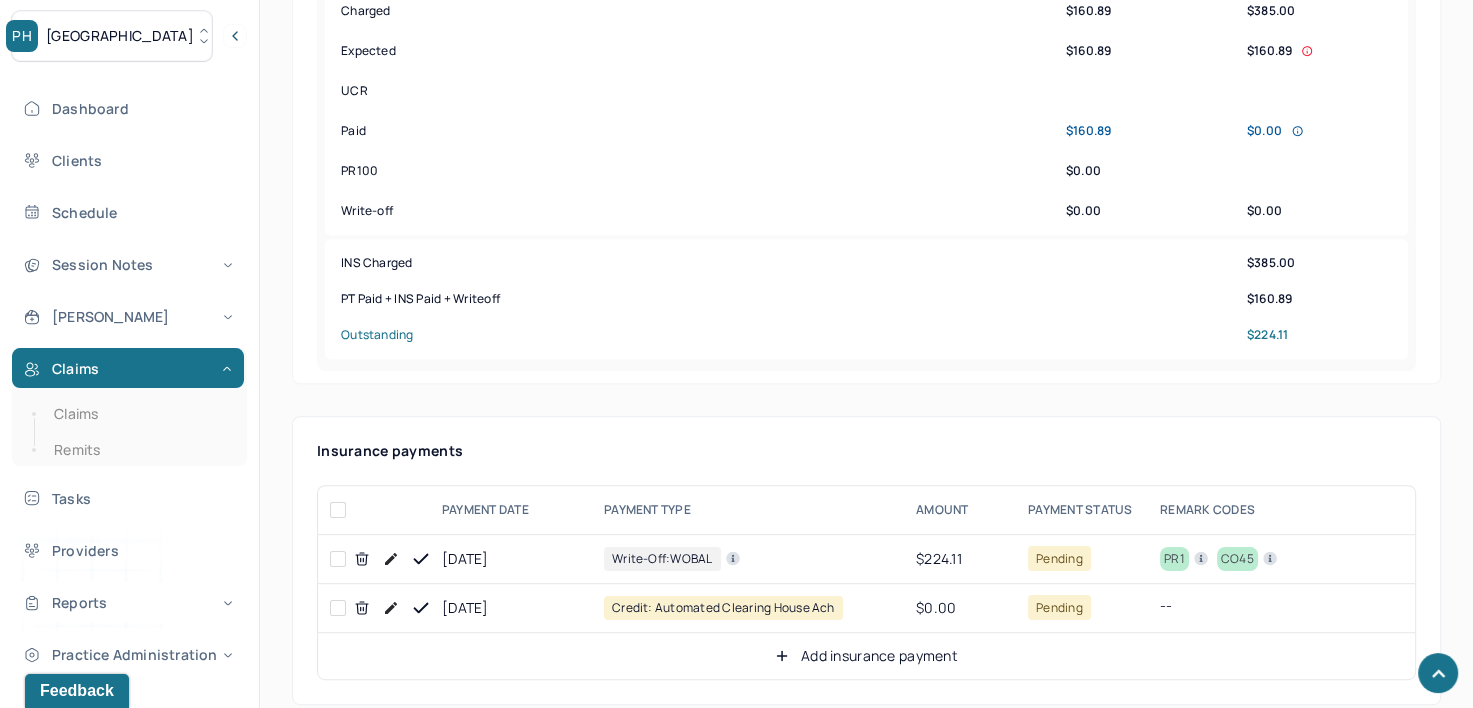 click 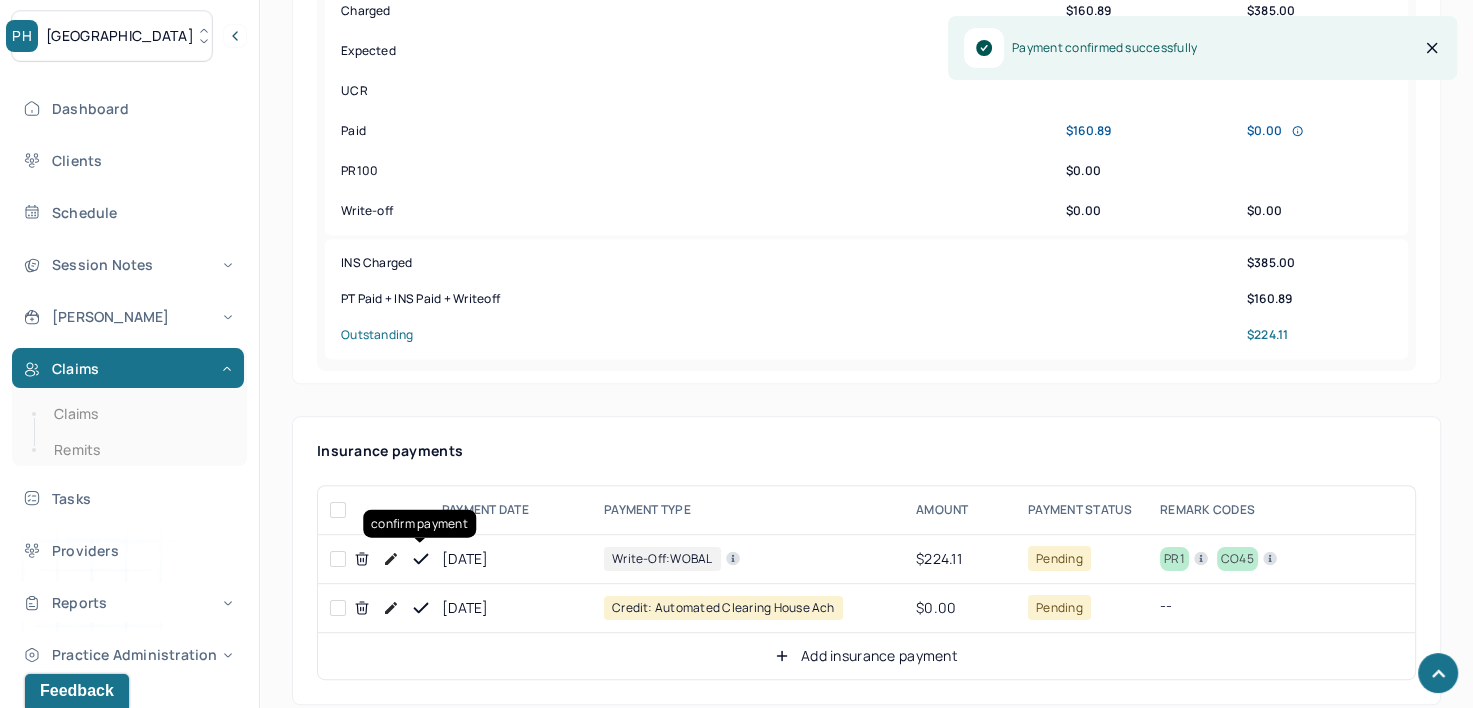 click 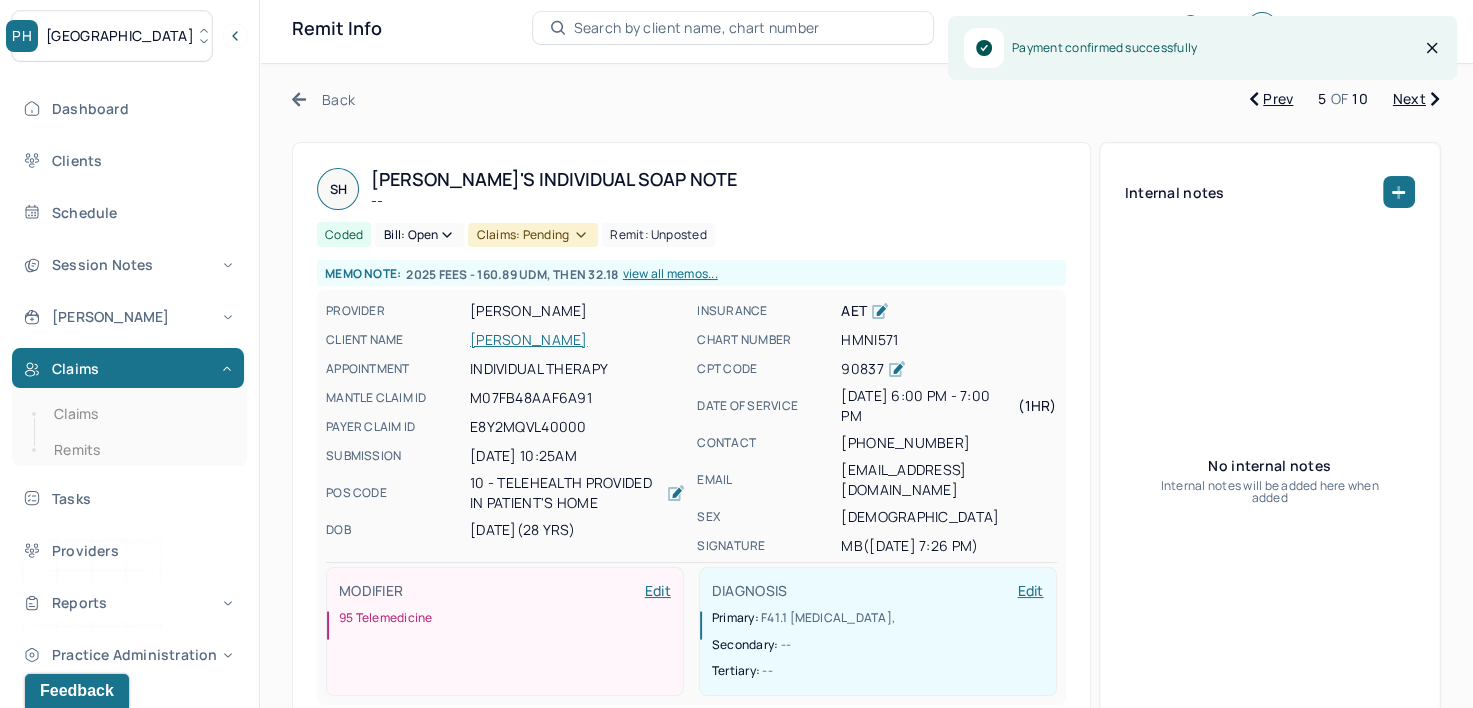 scroll, scrollTop: 0, scrollLeft: 0, axis: both 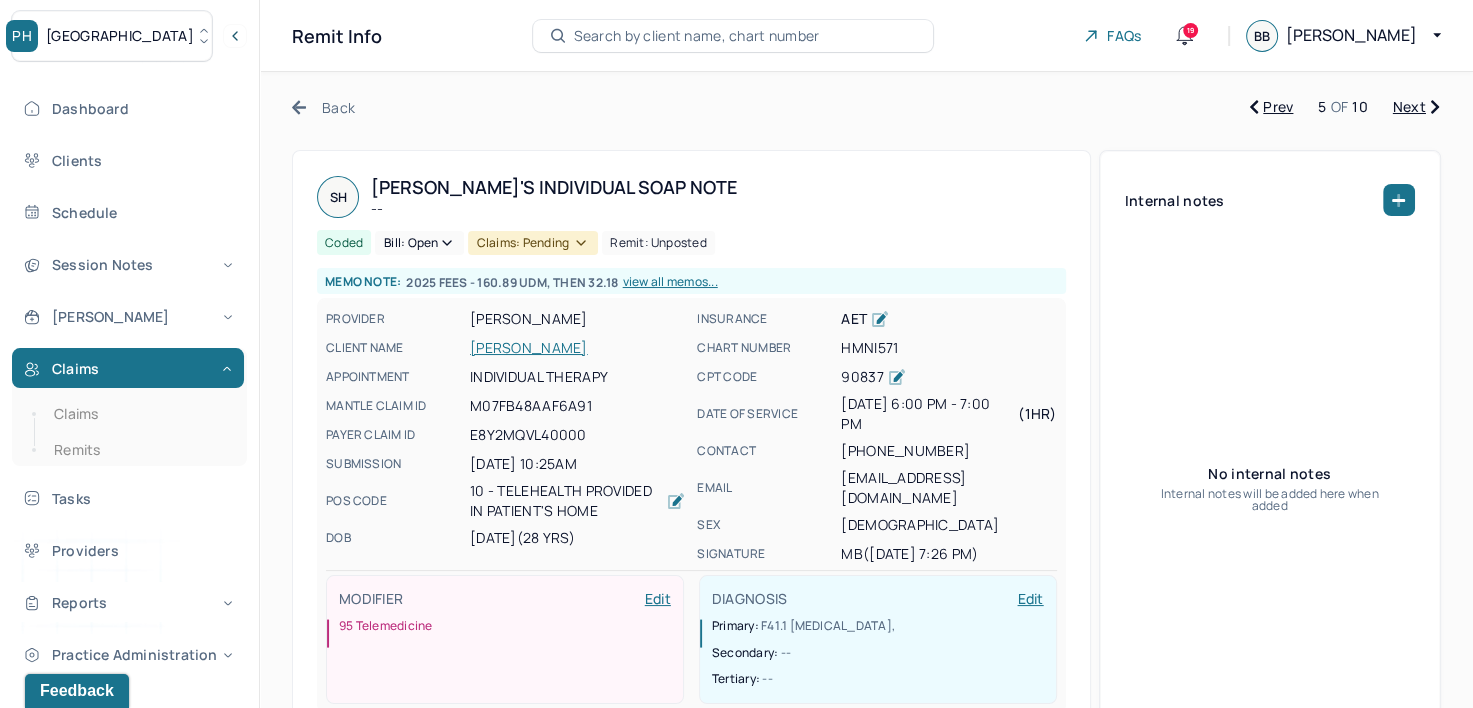 click on "Bill: Open" at bounding box center (419, 243) 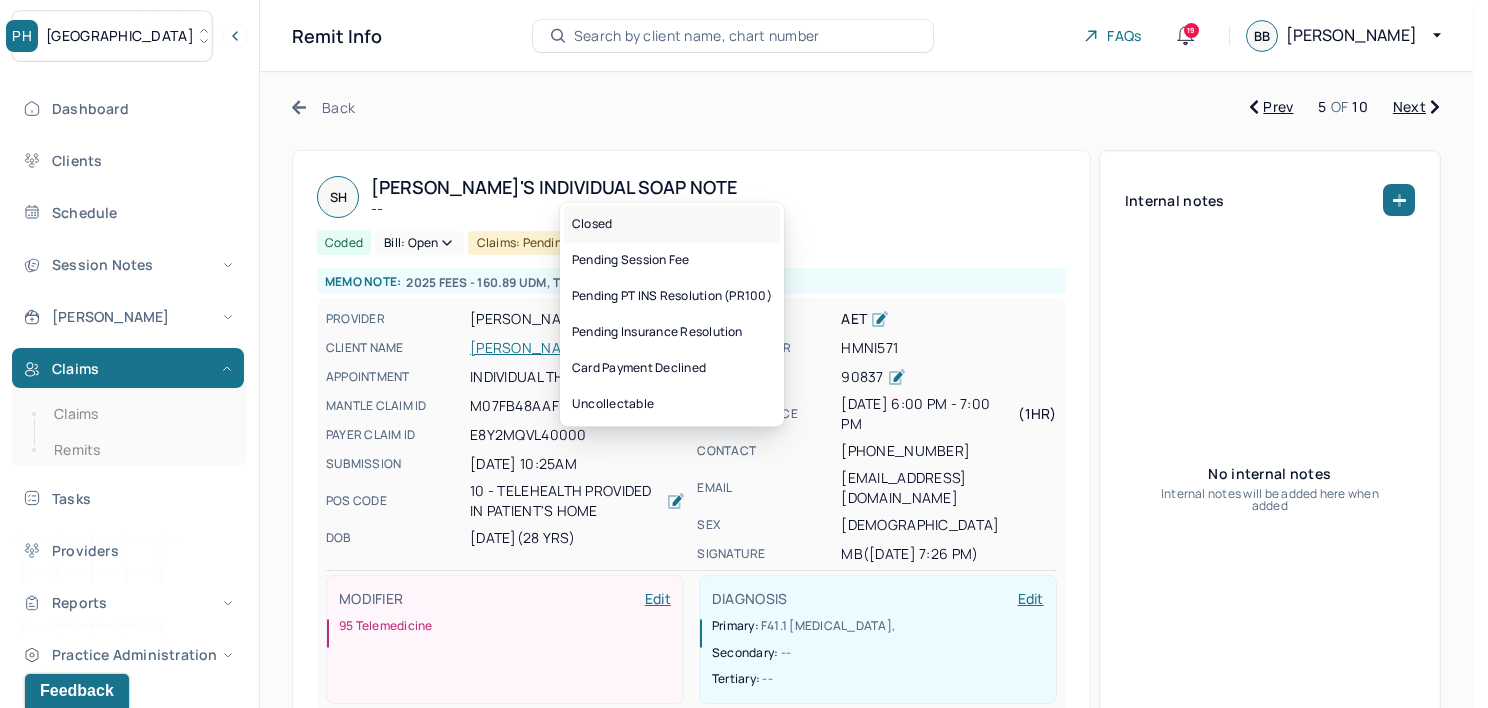 click on "Closed" at bounding box center [672, 224] 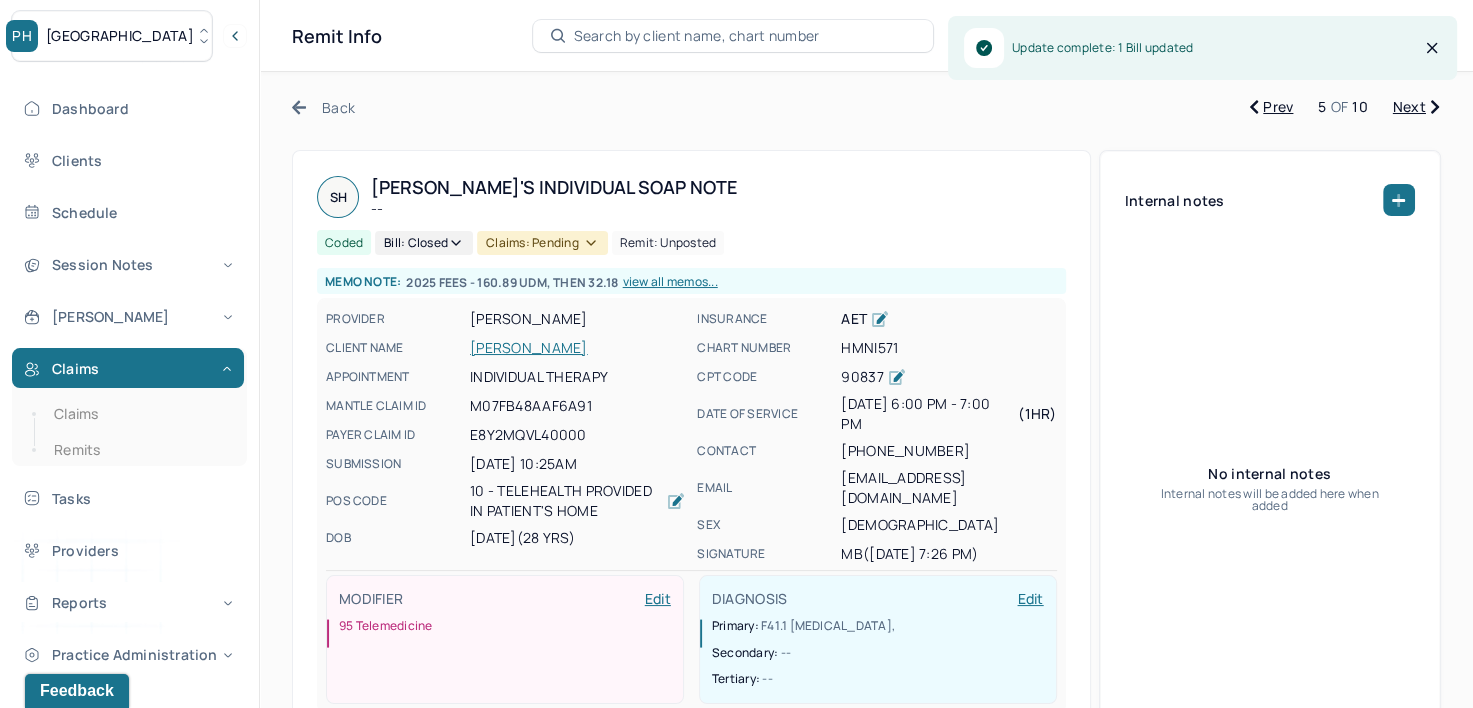 click on "Claims: pending" at bounding box center (542, 243) 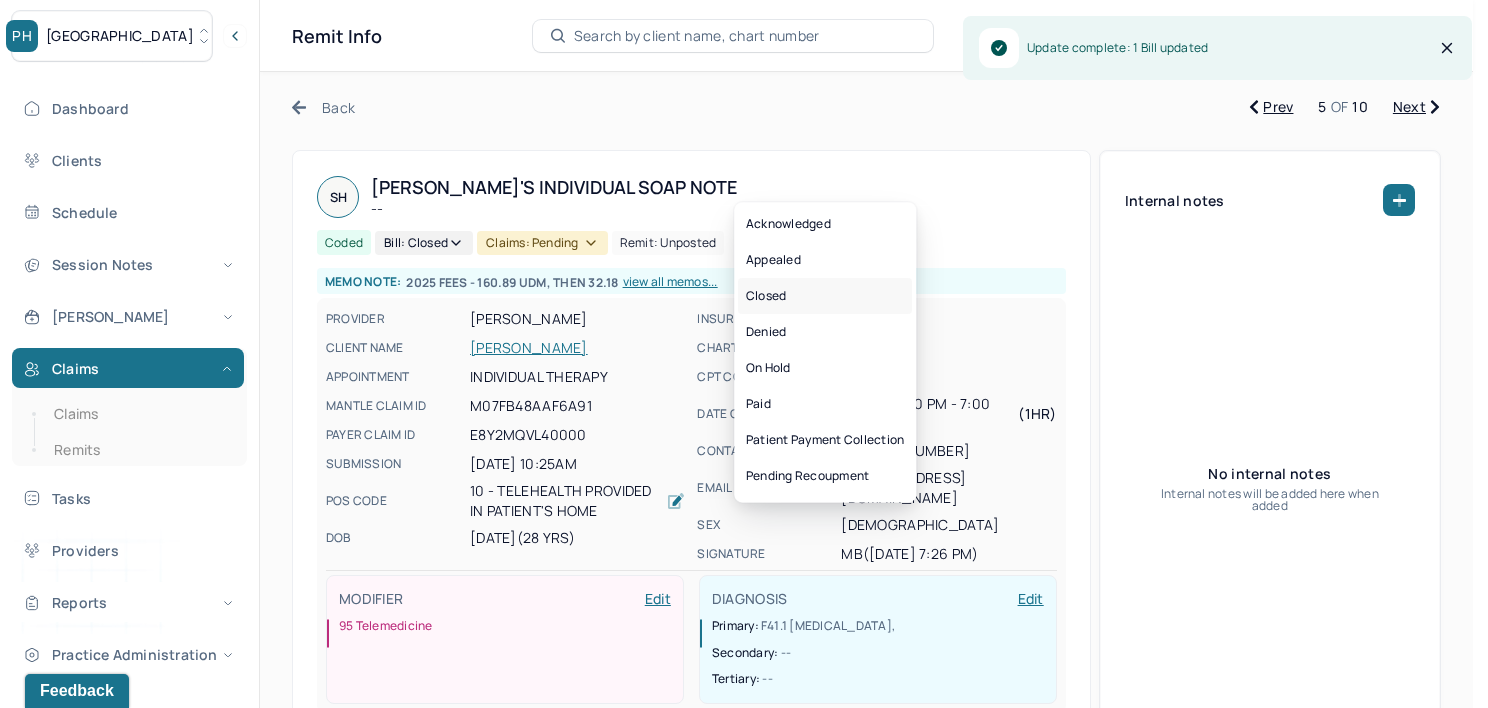 click on "Closed" at bounding box center (825, 296) 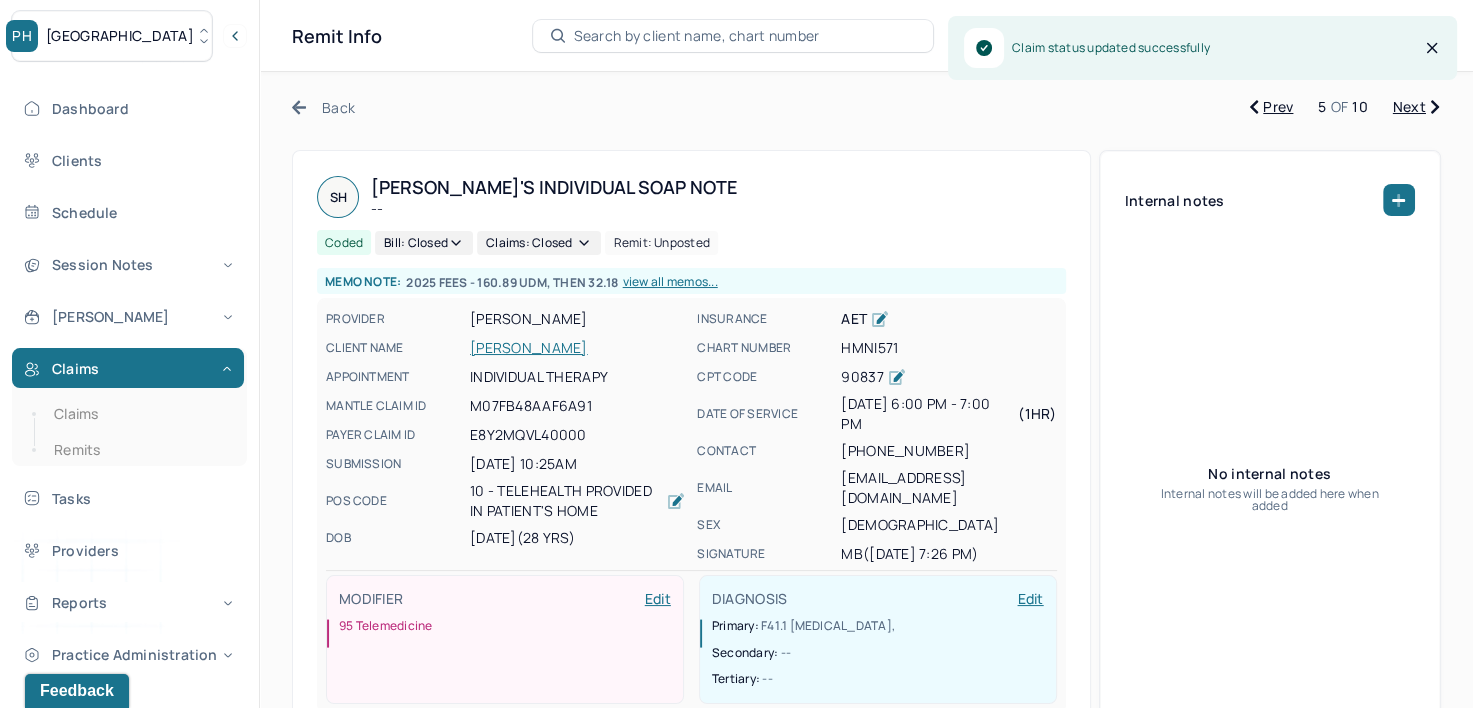 click on "Next" at bounding box center (1416, 107) 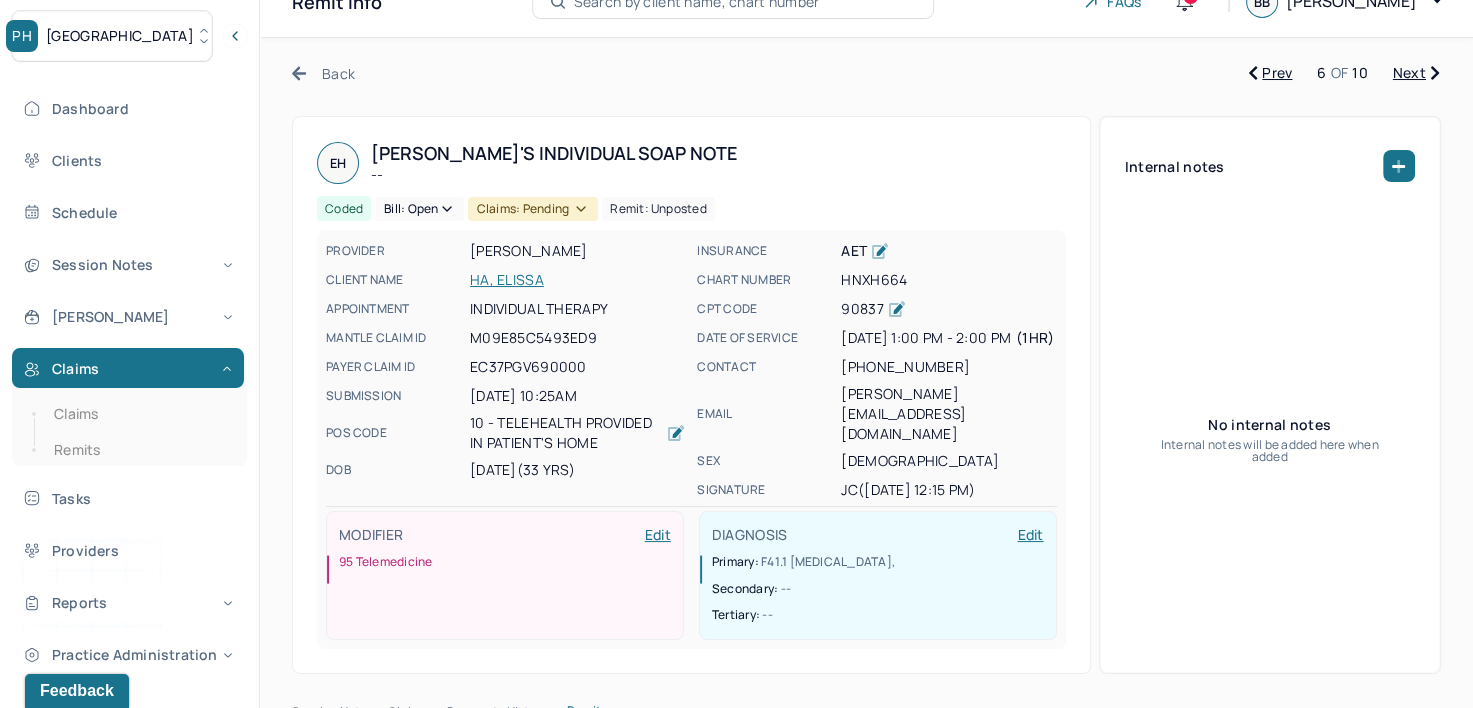 scroll, scrollTop: 0, scrollLeft: 0, axis: both 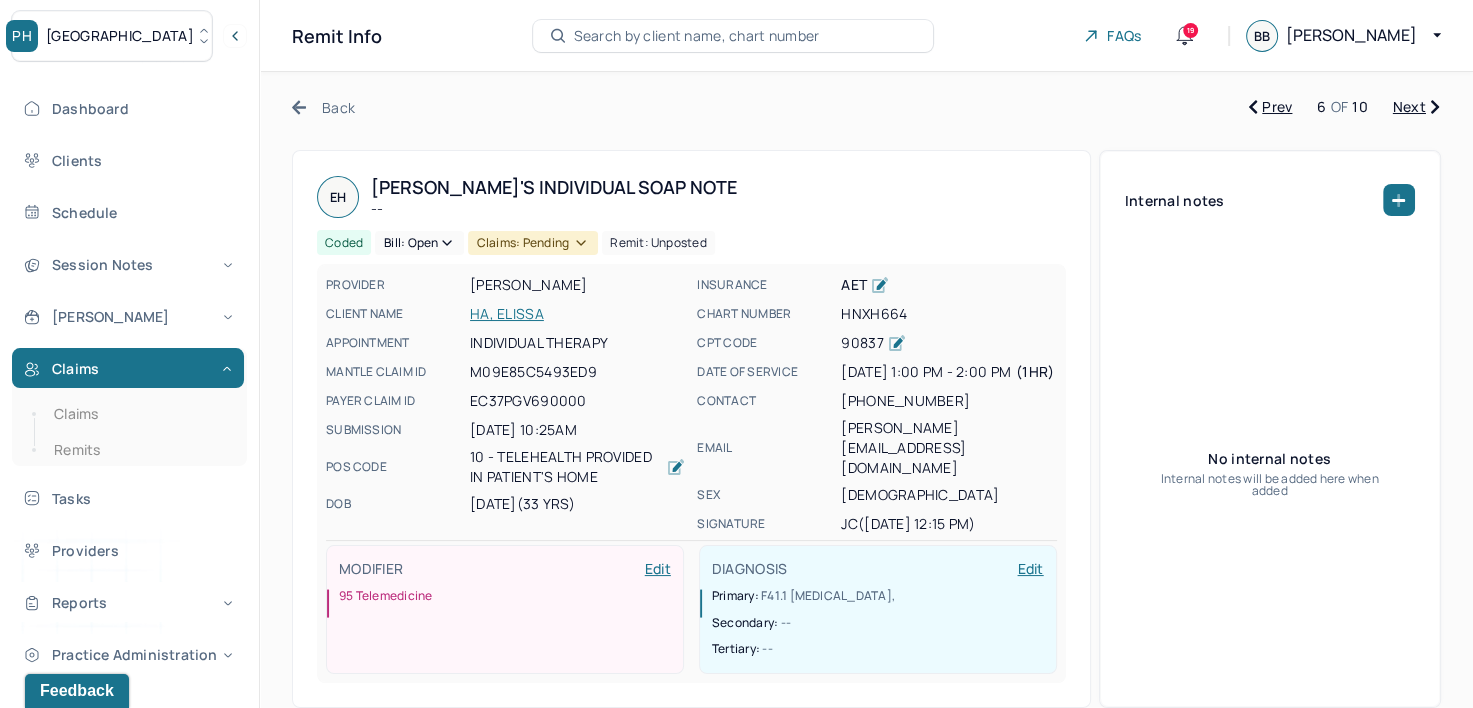 click on "Bill: Open" at bounding box center [419, 243] 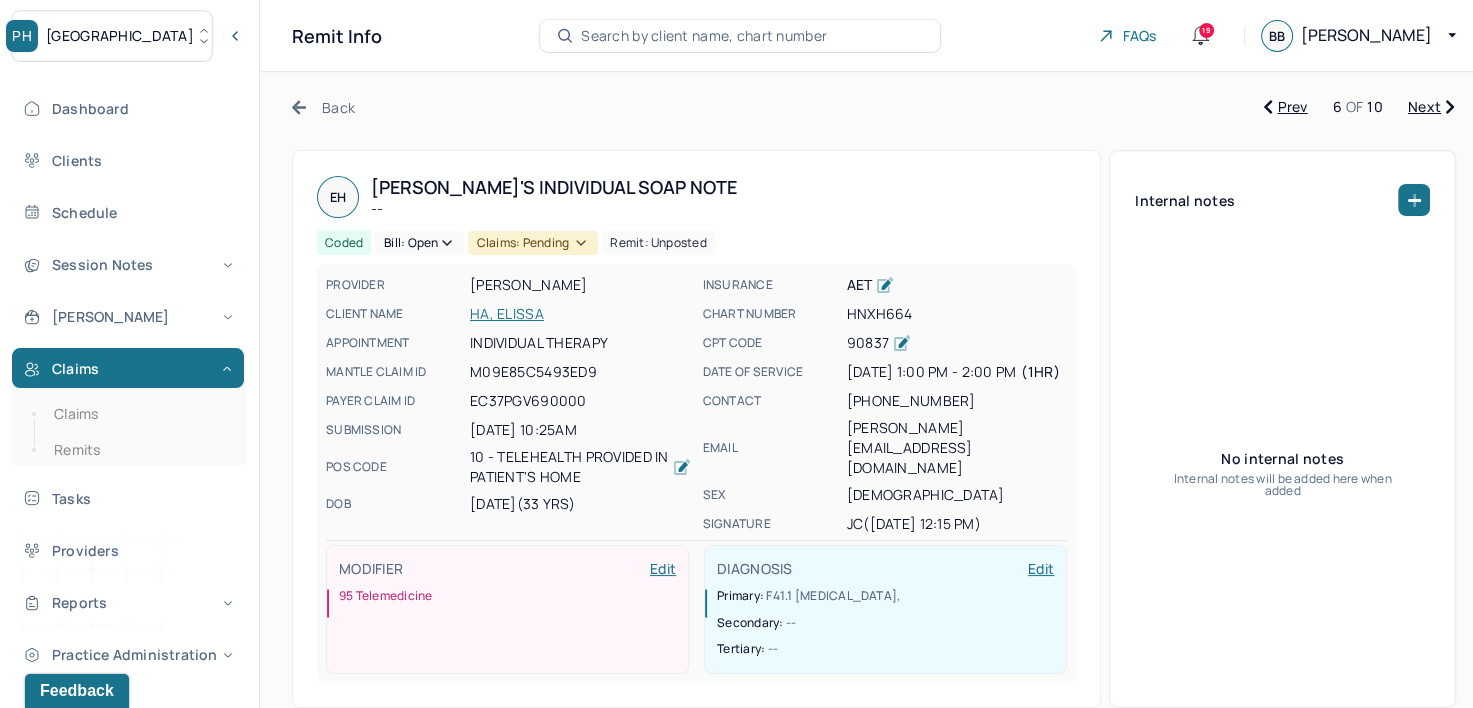 click on "PROVIDER [PERSON_NAME] CLIENT NAME HA, ELISSA APPOINTMENT Individual therapy   MANTLE CLAIM ID M09E85C5493ED9 PAYER CLAIM ID EC37PGV690000 SUBMISSION [DATE] 10:25AM POS CODE 10 - Telehealth Provided in Patient's Home     DOB [DEMOGRAPHIC_DATA]  (33 Yrs) INSURANCE AET     CHART NUMBER HNXH664 CPT CODE 90837     DATE OF SERVICE [DATE]   1:00 PM   -   2:00 PM ( 1hr ) CONTACT [PHONE_NUMBER] EMAIL [PERSON_NAME][EMAIL_ADDRESS][DOMAIN_NAME] SEX [DEMOGRAPHIC_DATA] SIGNATURE JC  ([DATE] 12:15 PM) MODIFIER   Edit   95 Telemedicine DIAGNOSIS   Edit   Primary:   F41.1 [MEDICAL_DATA] ,  Secondary:   -- Tertiary:   --" at bounding box center [696, 473] 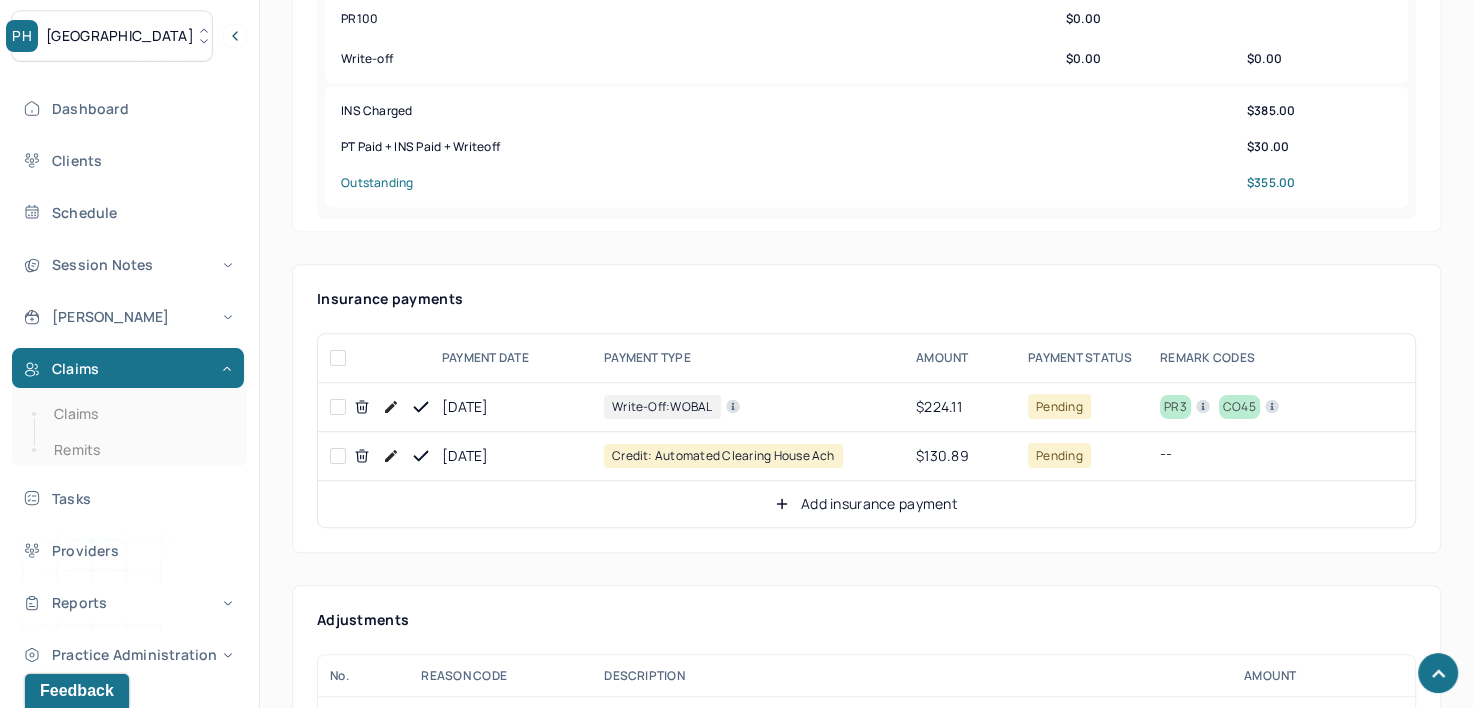 scroll, scrollTop: 1000, scrollLeft: 0, axis: vertical 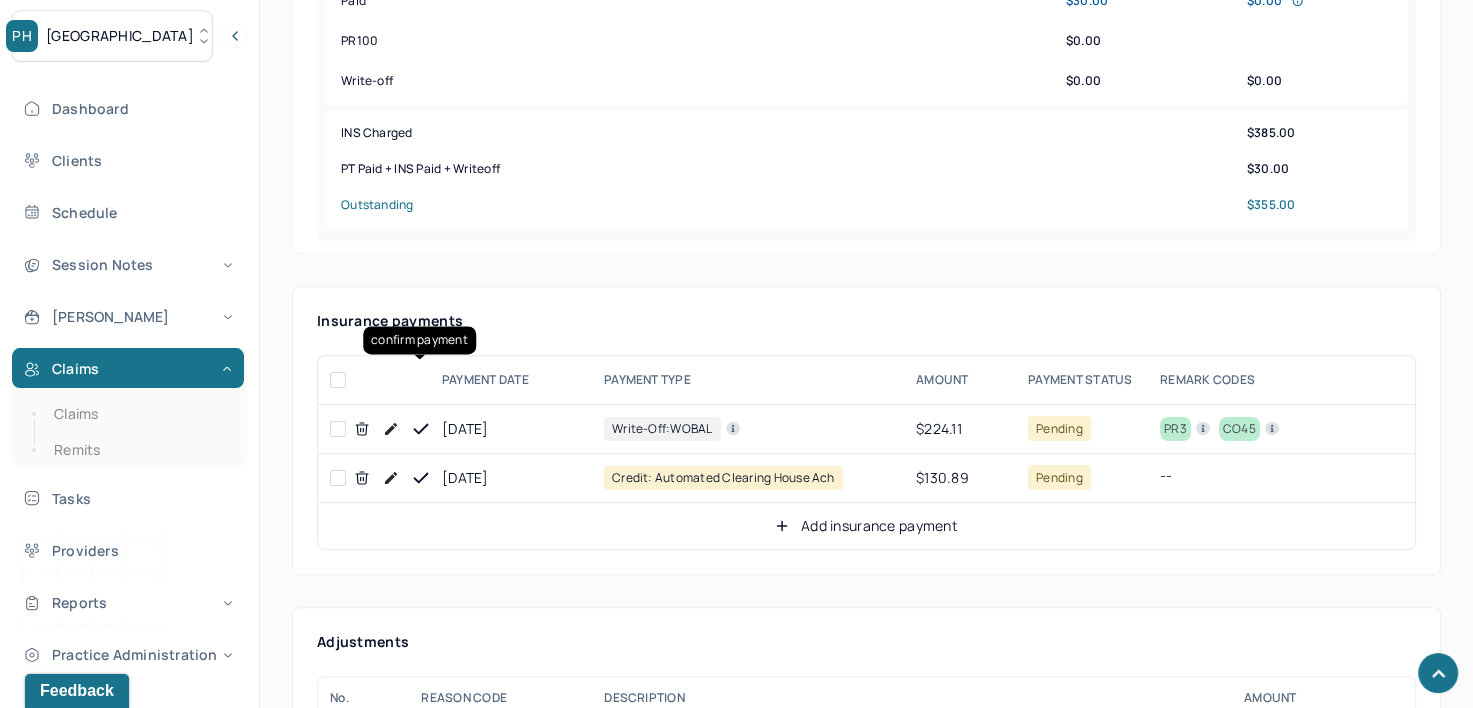 click 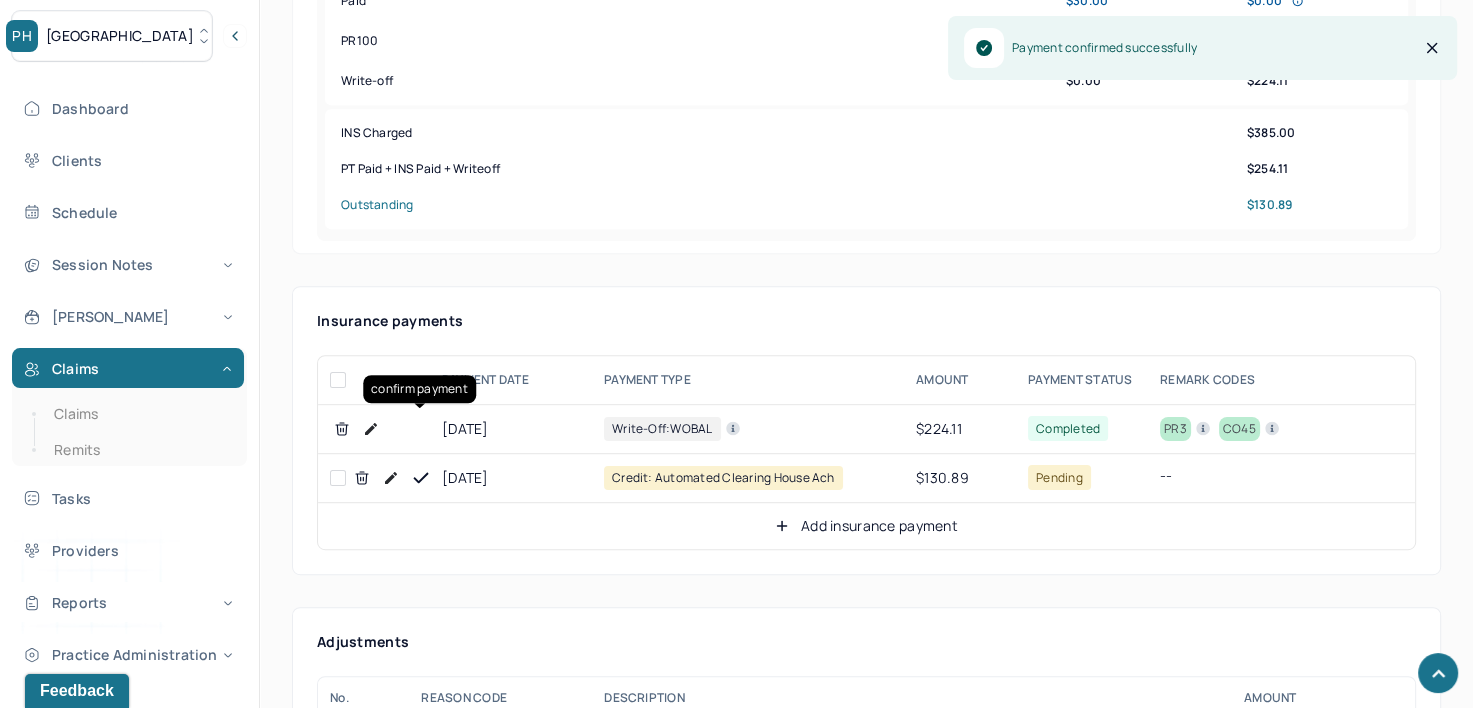 click 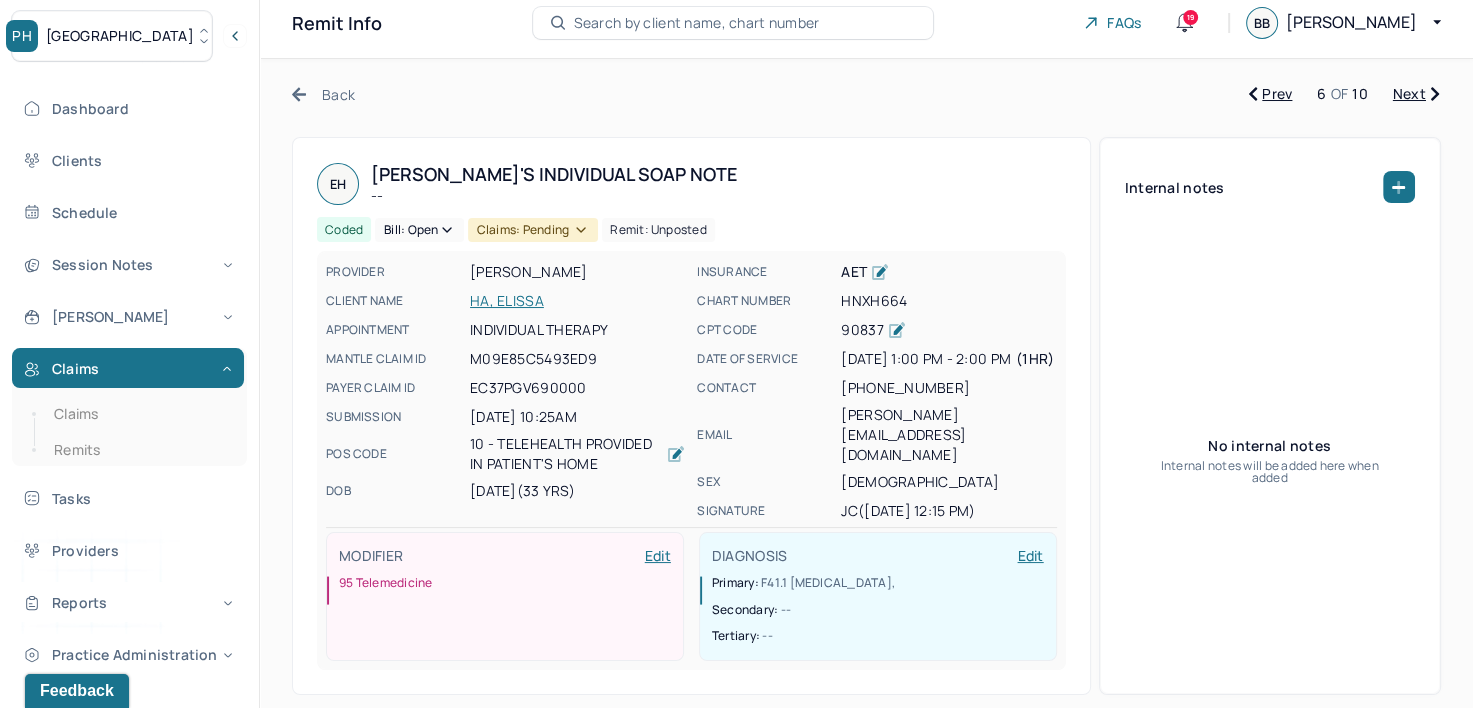 scroll, scrollTop: 0, scrollLeft: 0, axis: both 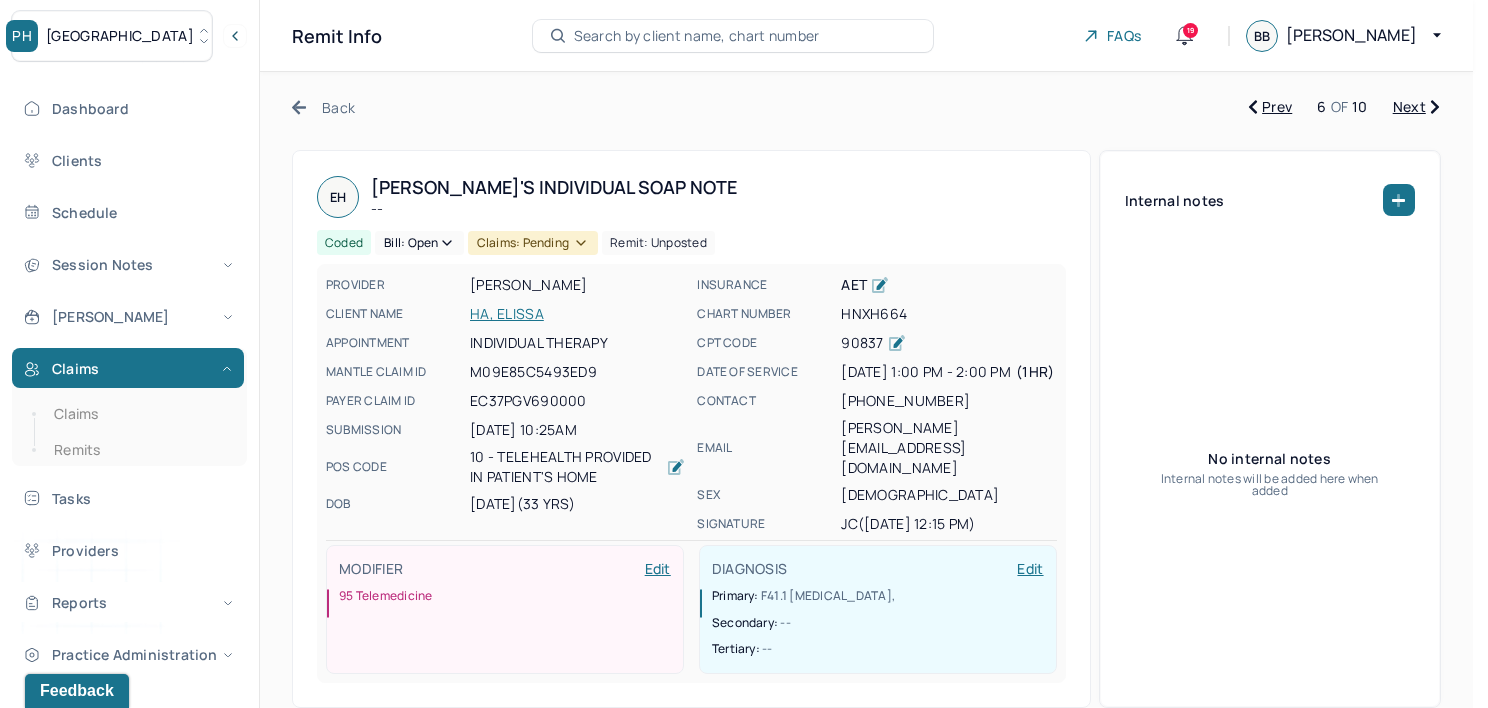 click on "Bill: Open" at bounding box center (419, 243) 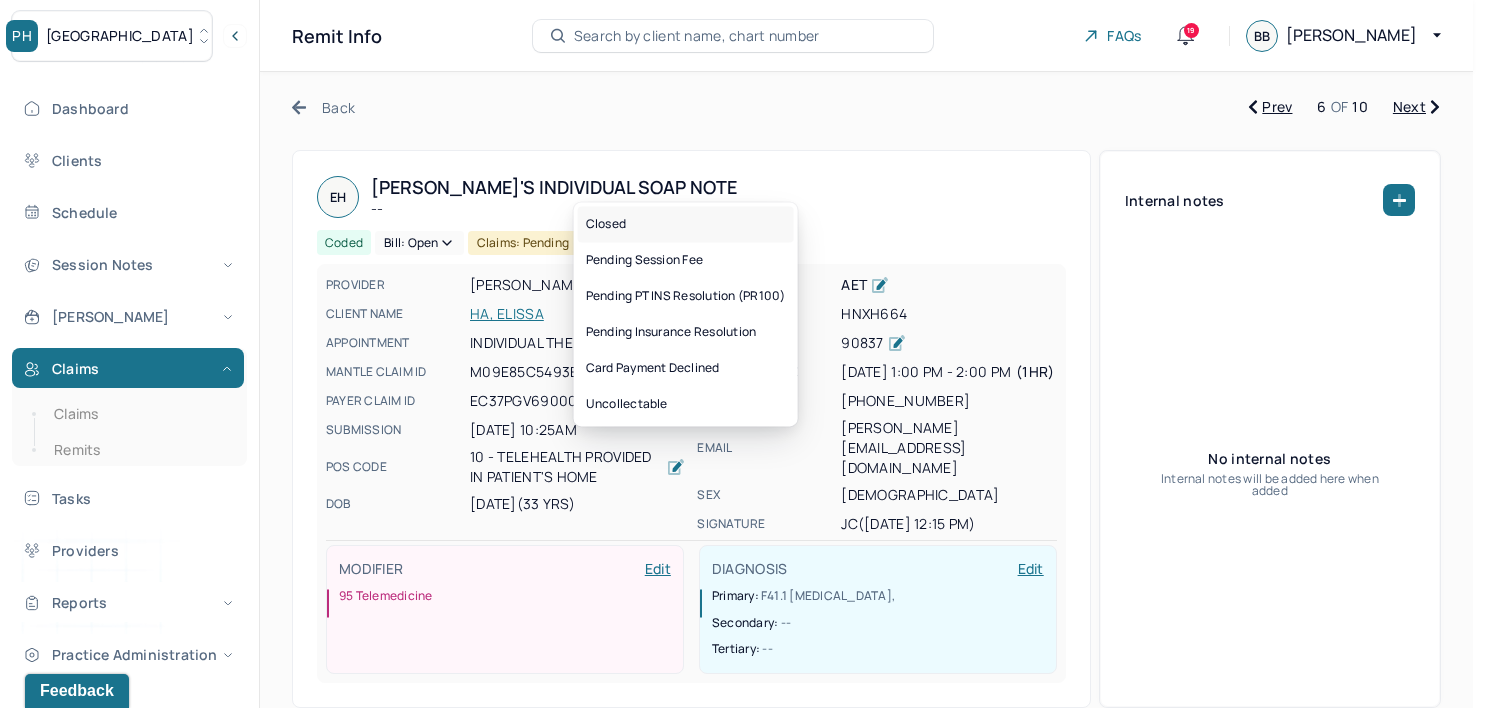click on "Closed" at bounding box center (686, 224) 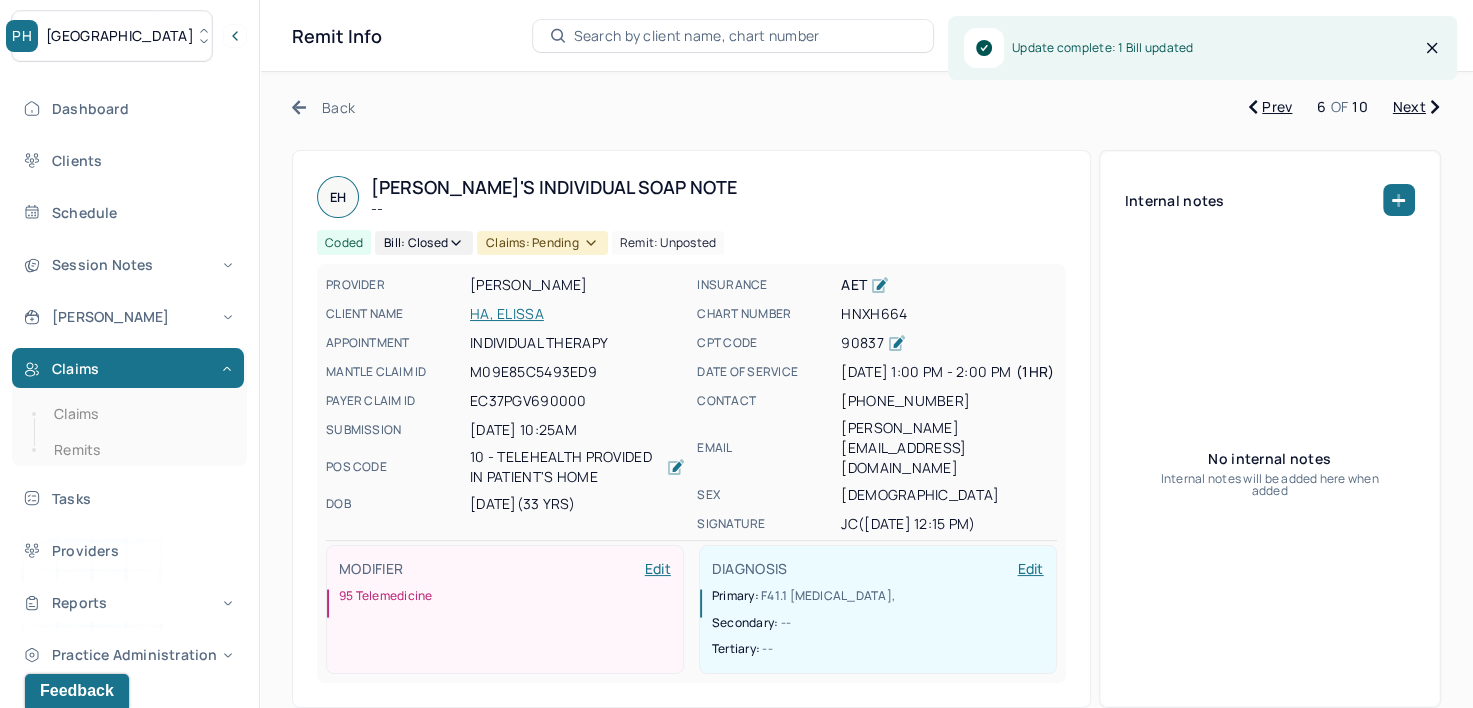 click on "Claims: pending" at bounding box center [542, 243] 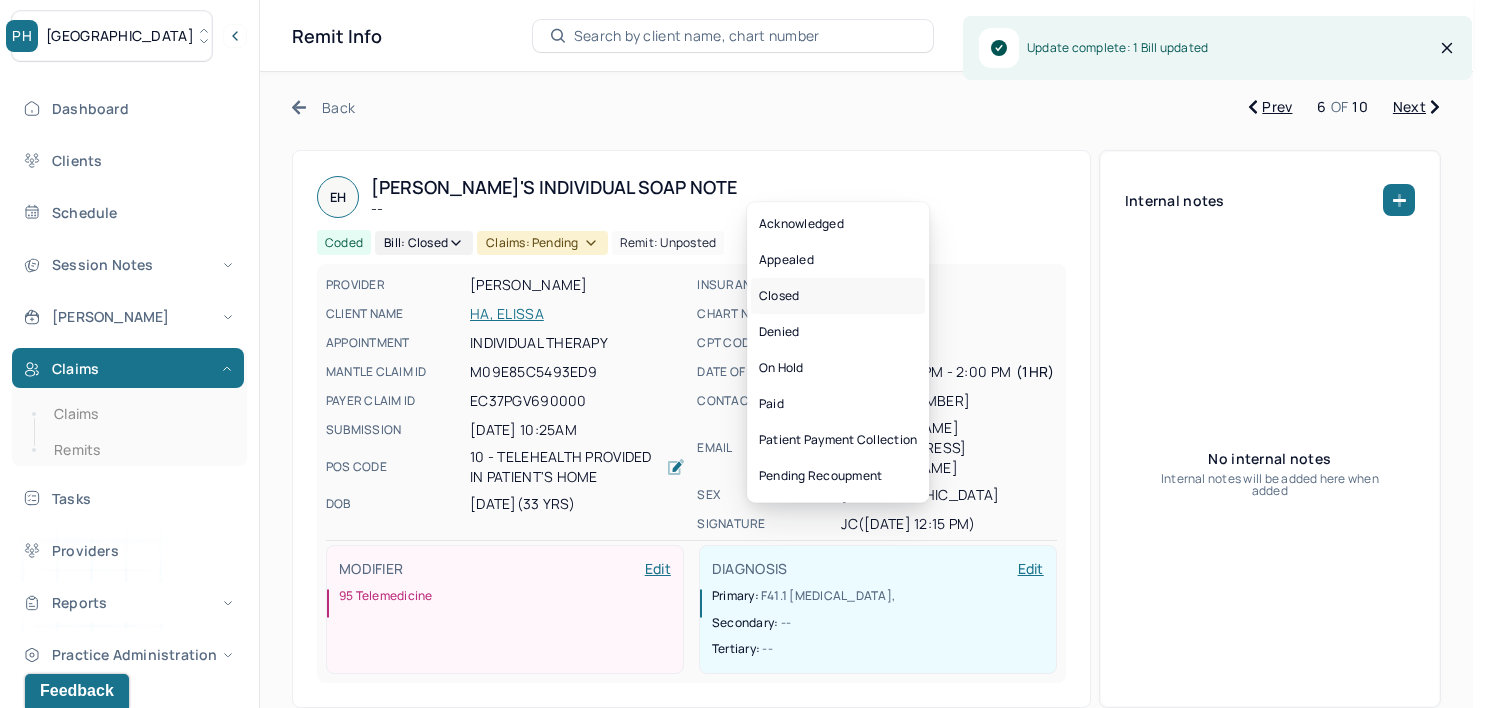 click on "Closed" at bounding box center [838, 296] 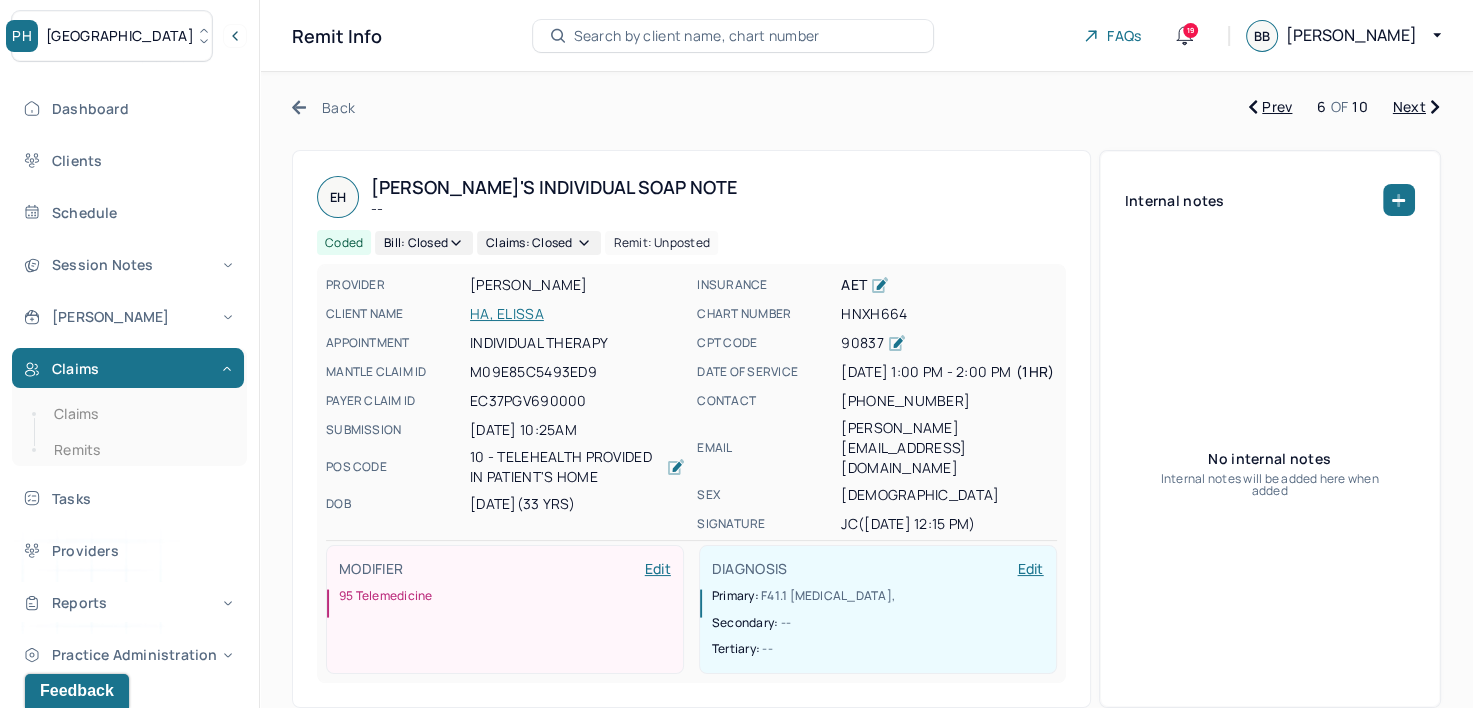 click on "Next" at bounding box center (1416, 107) 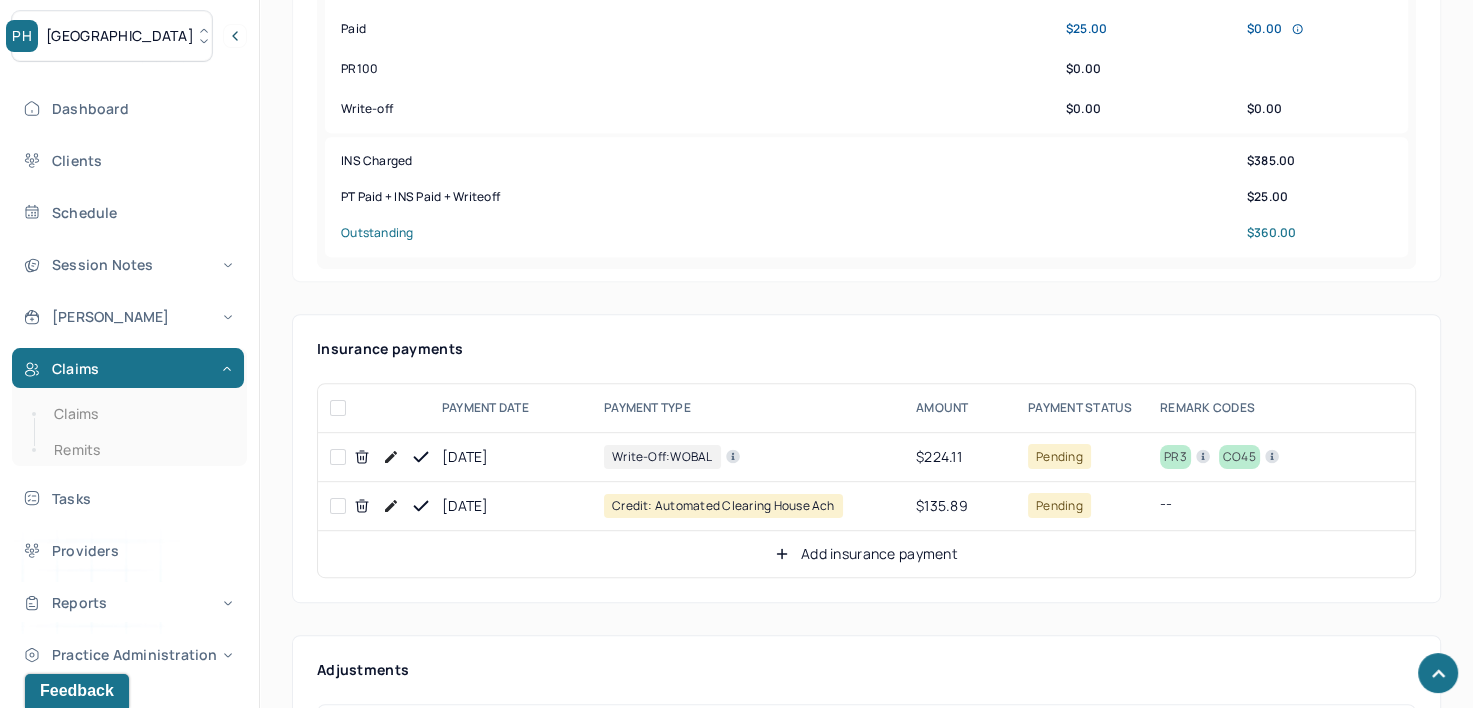scroll, scrollTop: 1200, scrollLeft: 0, axis: vertical 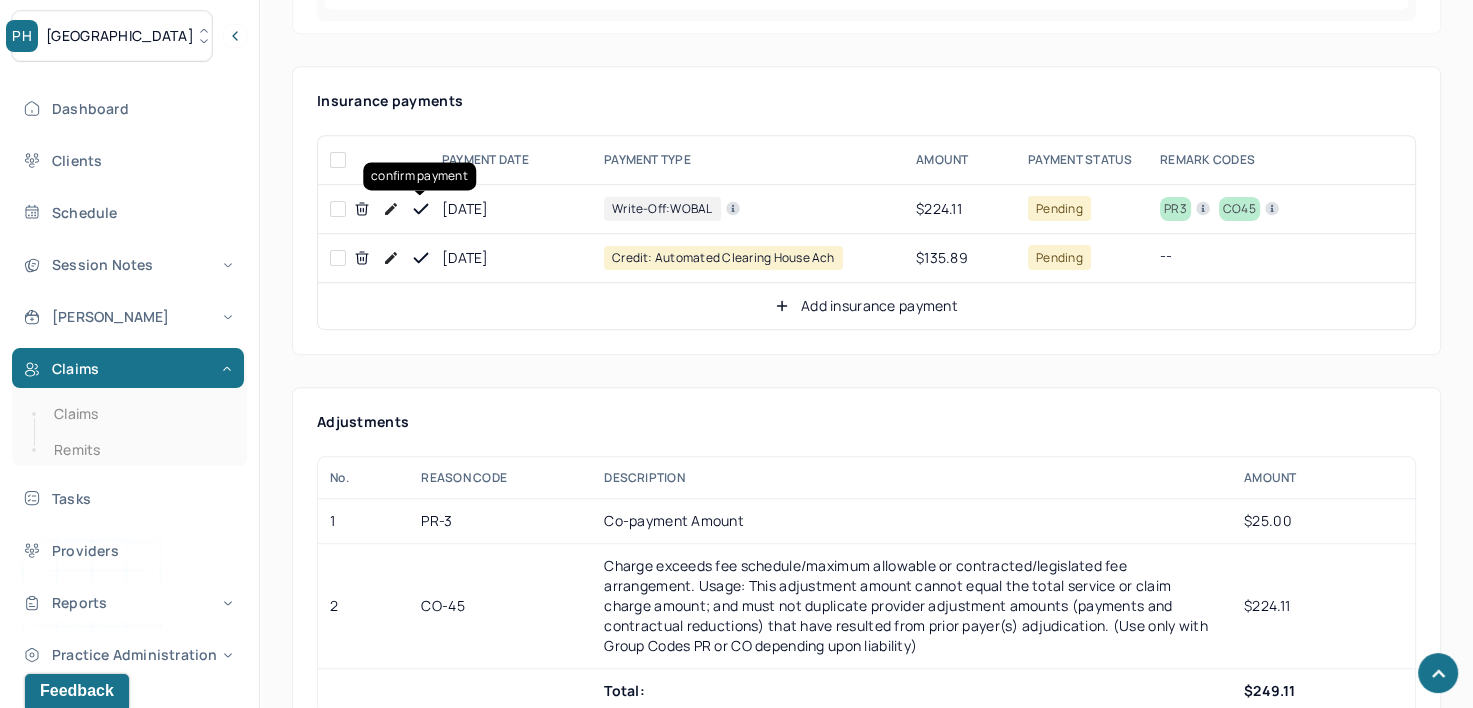 click 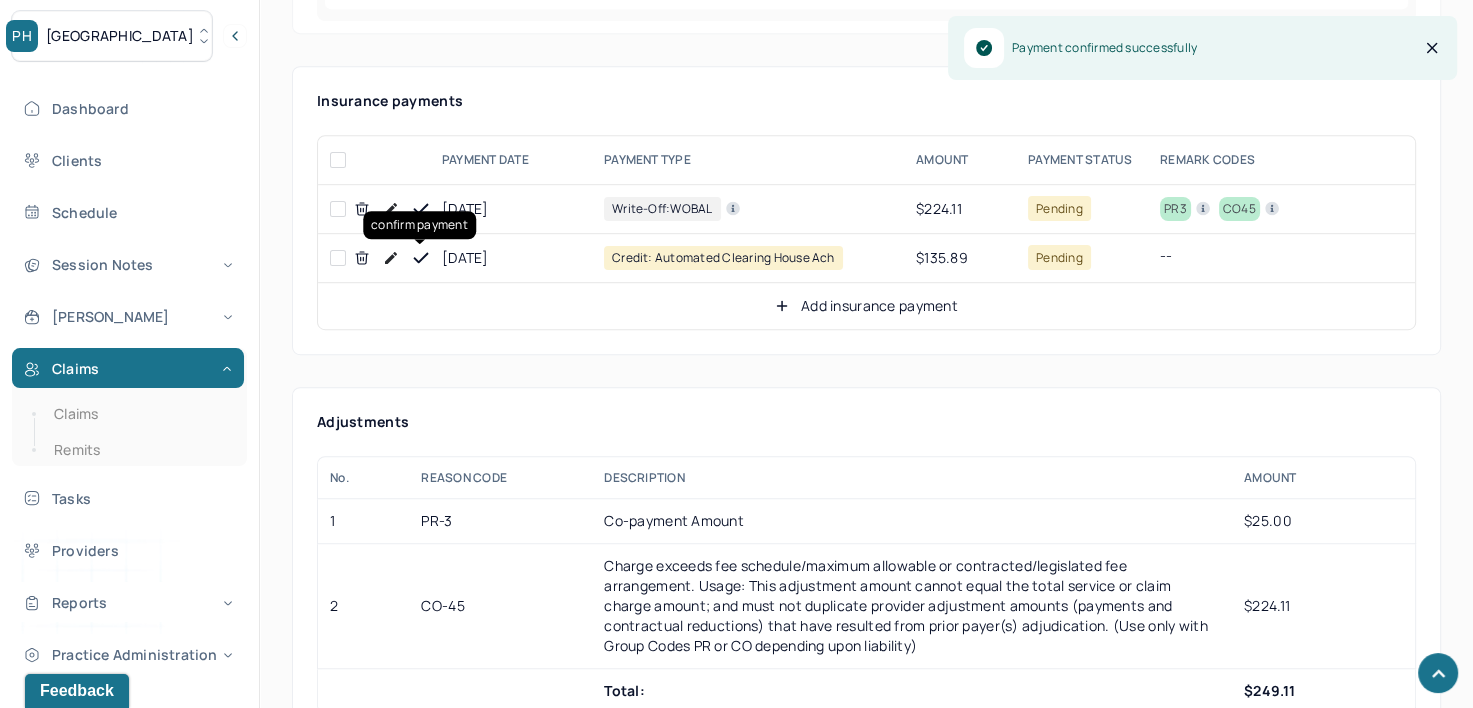 click 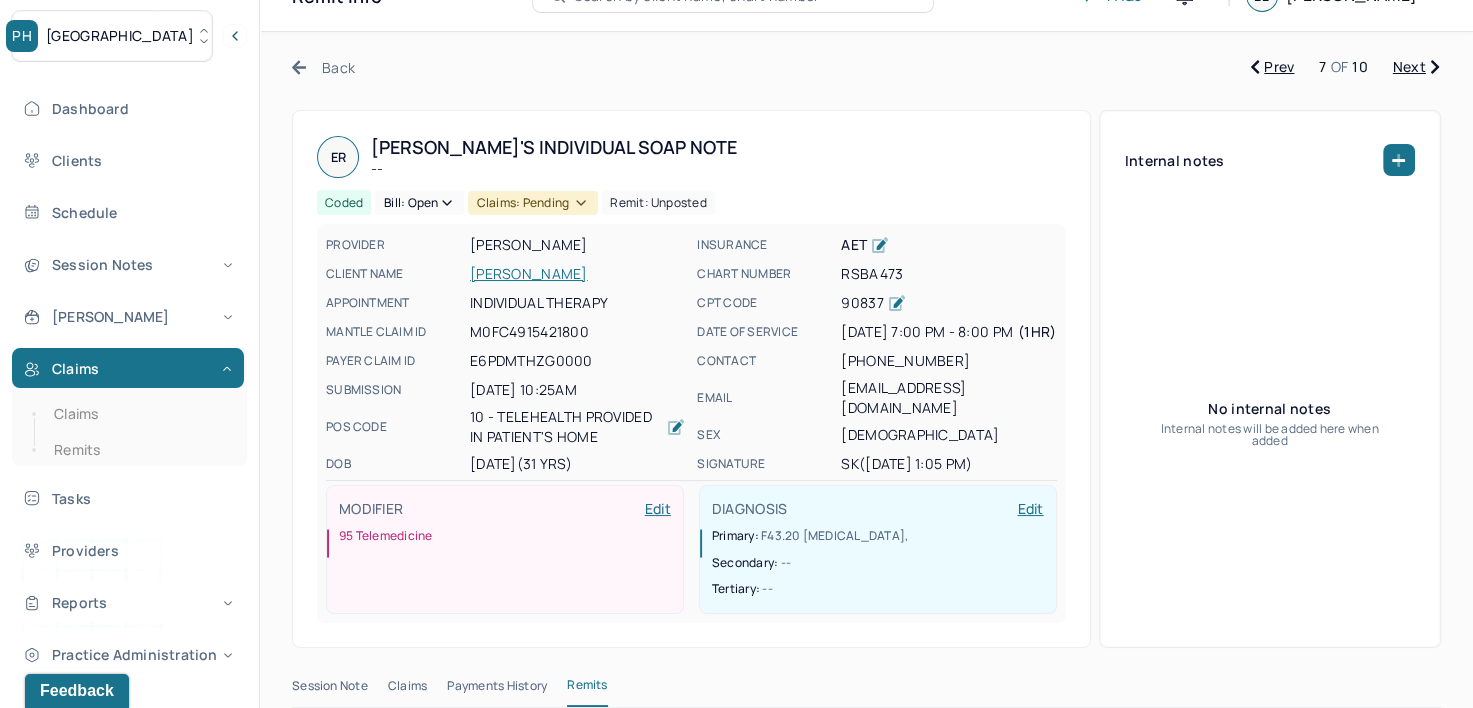 scroll, scrollTop: 0, scrollLeft: 0, axis: both 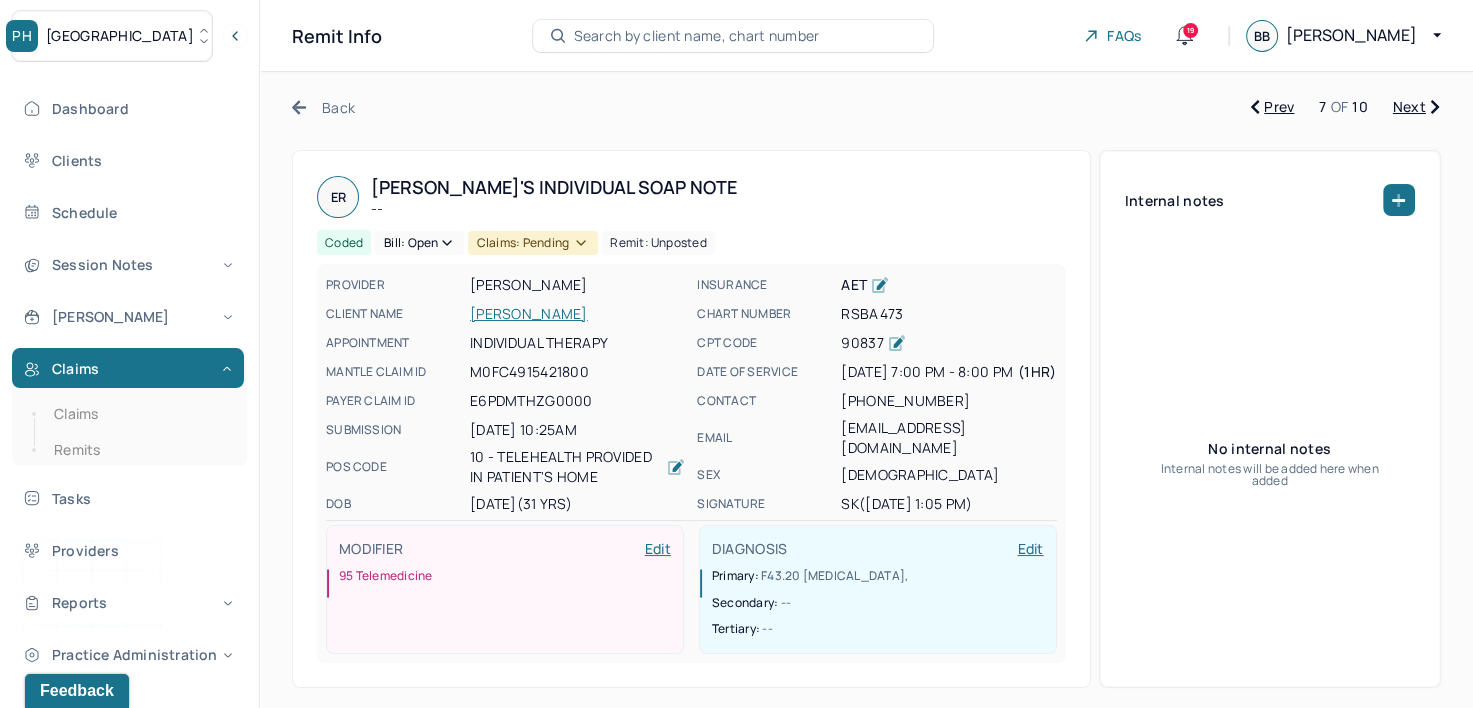 click on "Bill: Open" at bounding box center [419, 243] 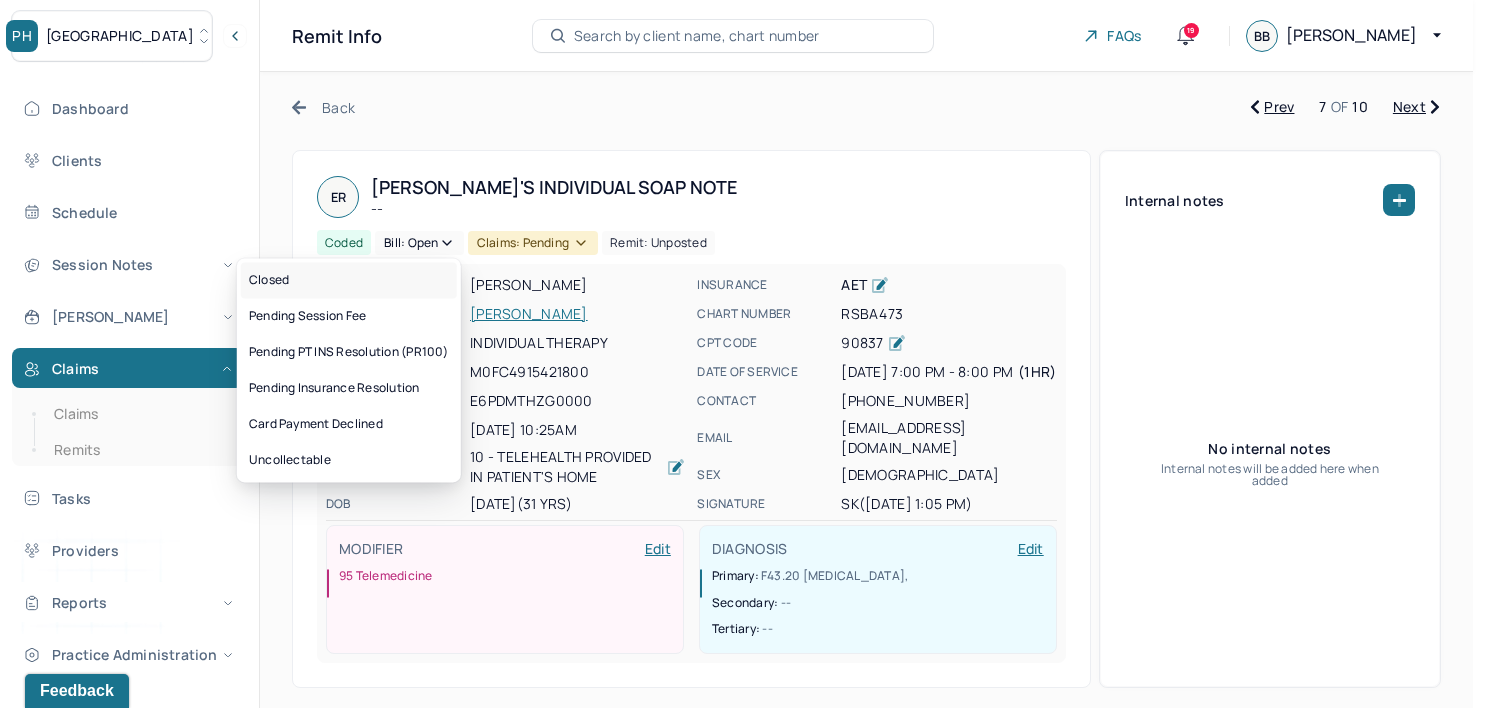 click on "Closed" at bounding box center (349, 280) 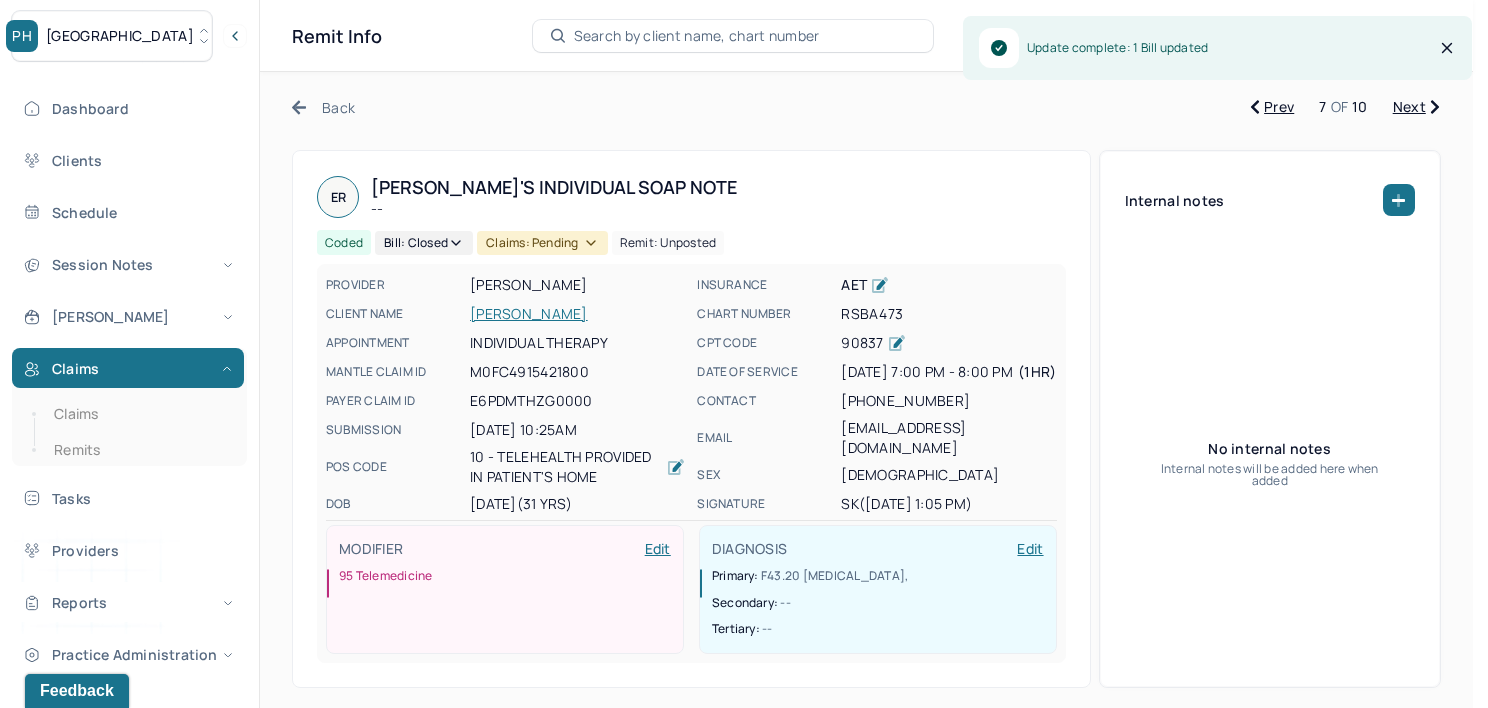 click on "Claims: pending" at bounding box center [542, 243] 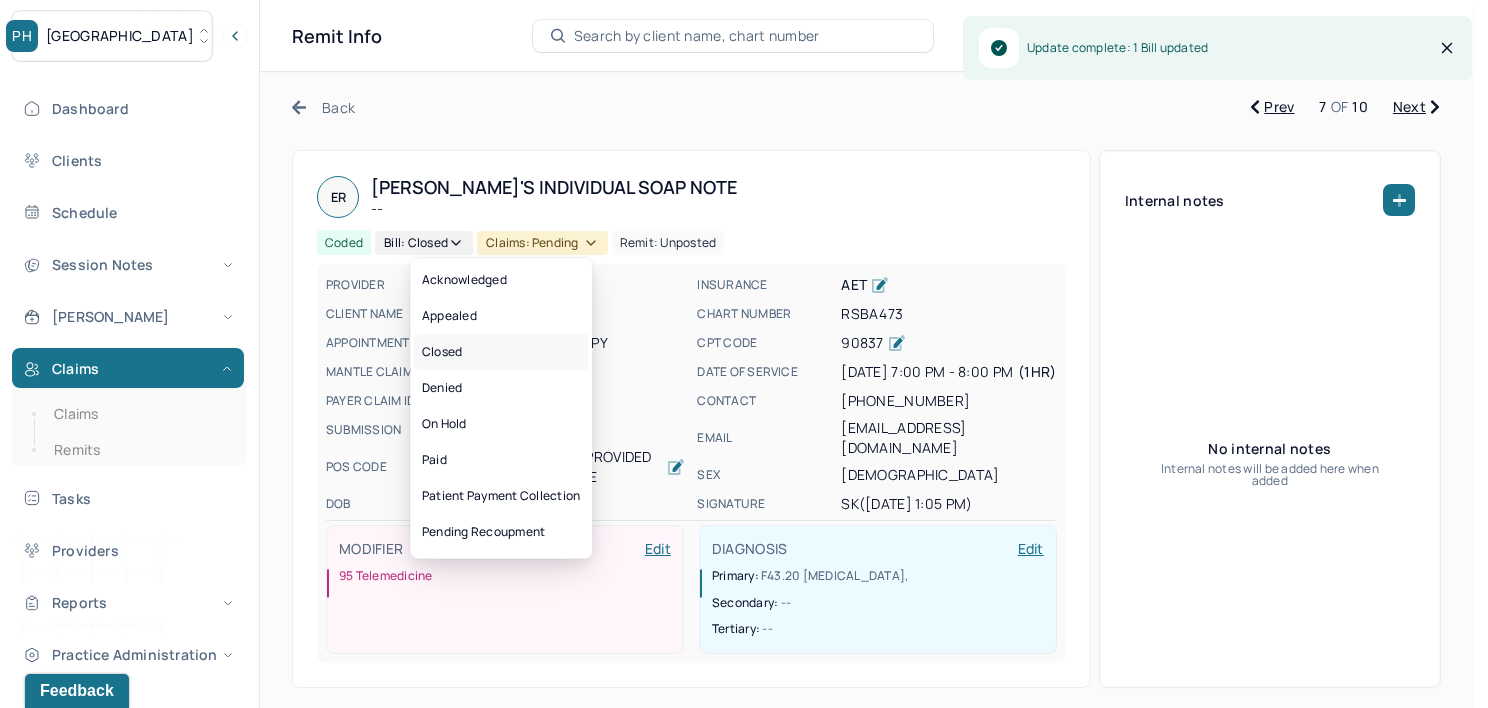 click on "Closed" at bounding box center (501, 352) 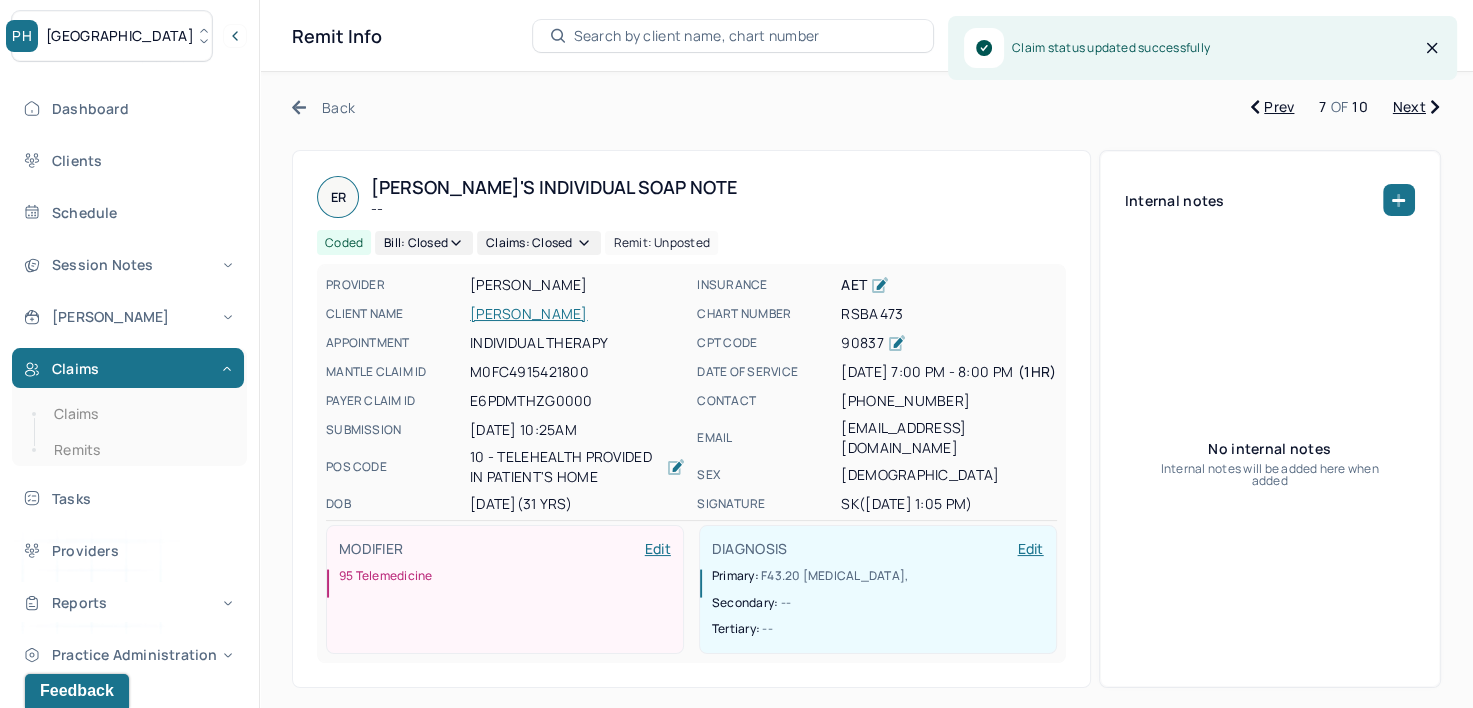 click on "Next" at bounding box center [1416, 107] 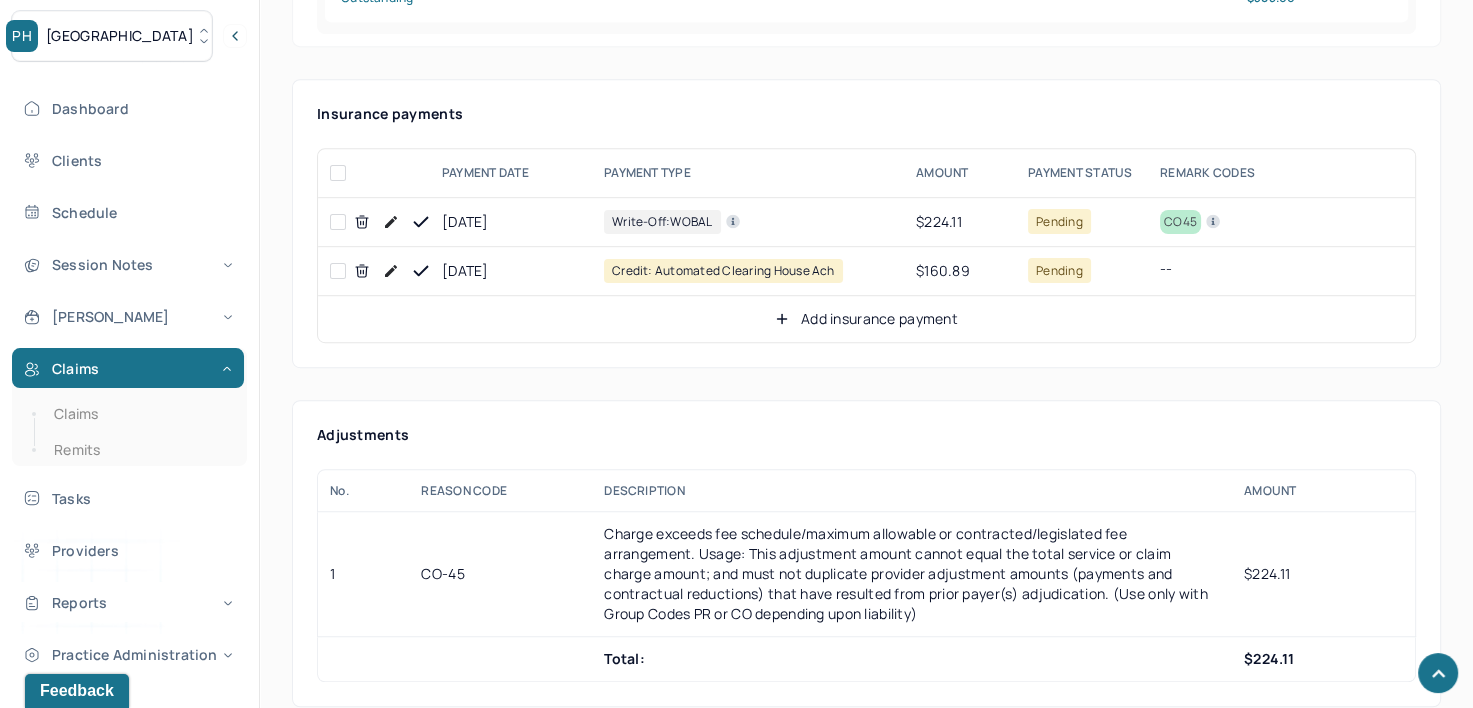 scroll, scrollTop: 1200, scrollLeft: 0, axis: vertical 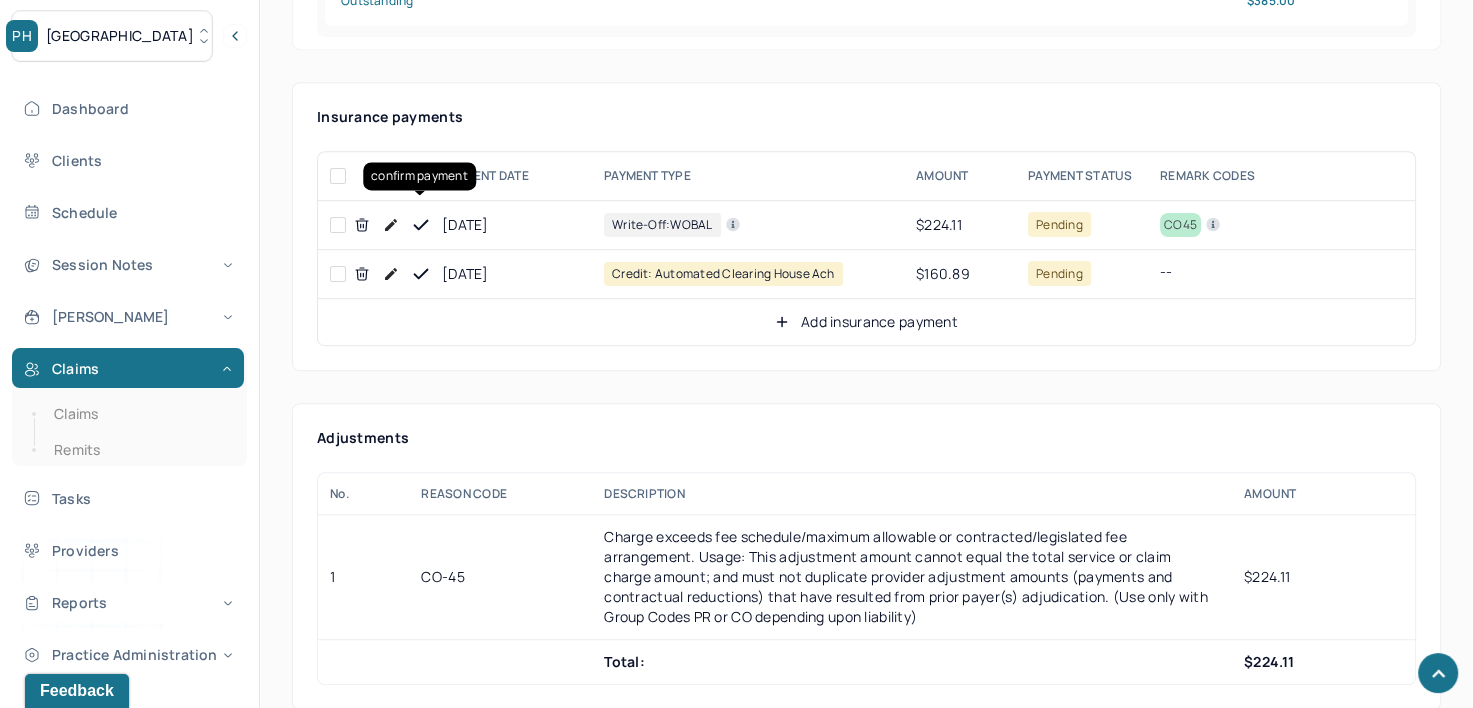 click 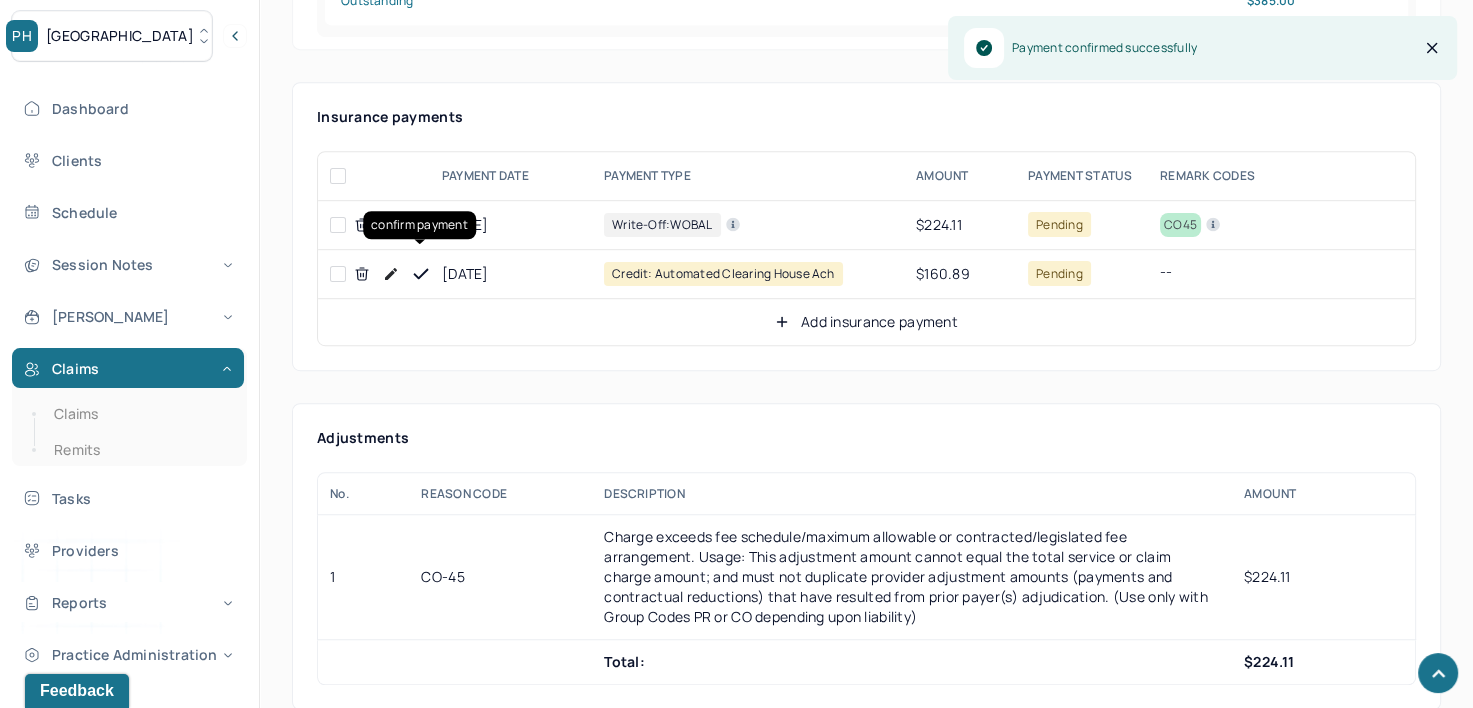click 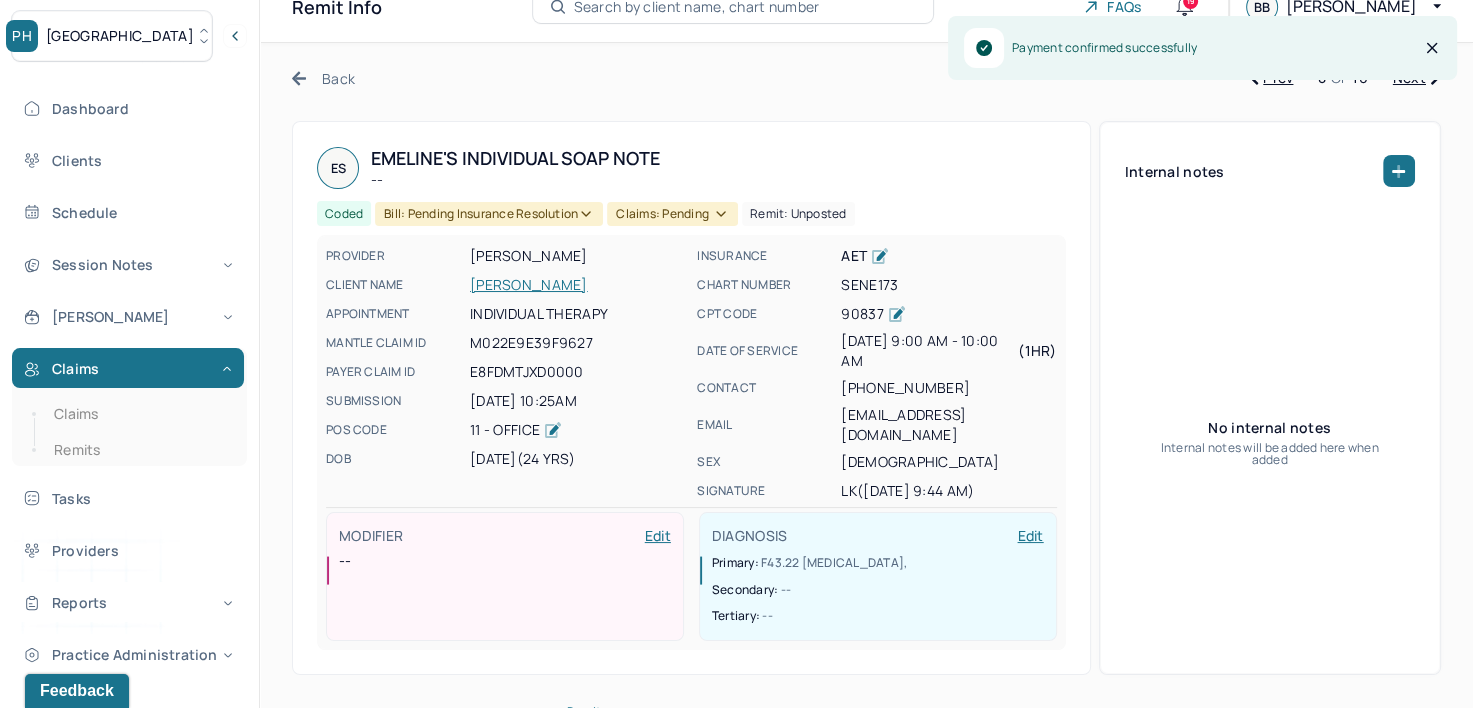 scroll, scrollTop: 0, scrollLeft: 0, axis: both 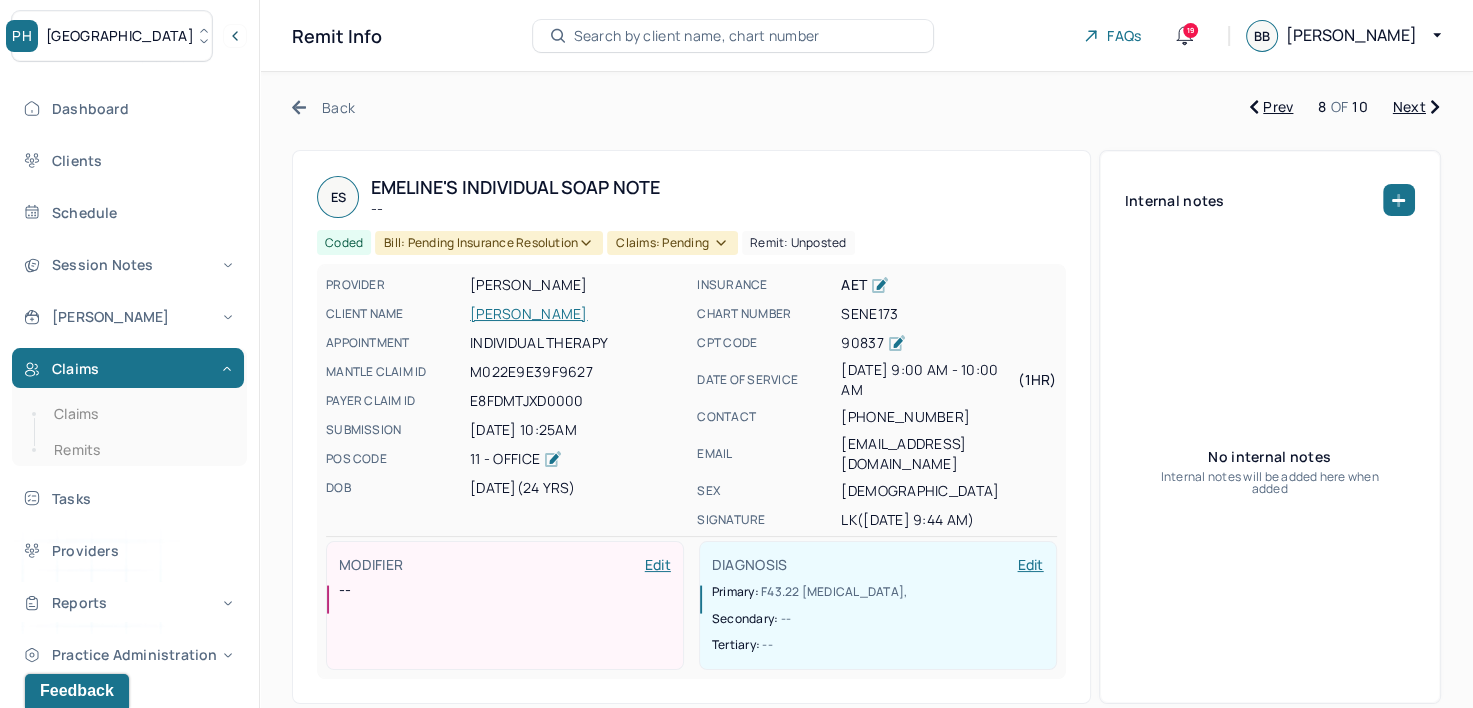 click on "Bill: Pending Insurance Resolution" at bounding box center [489, 243] 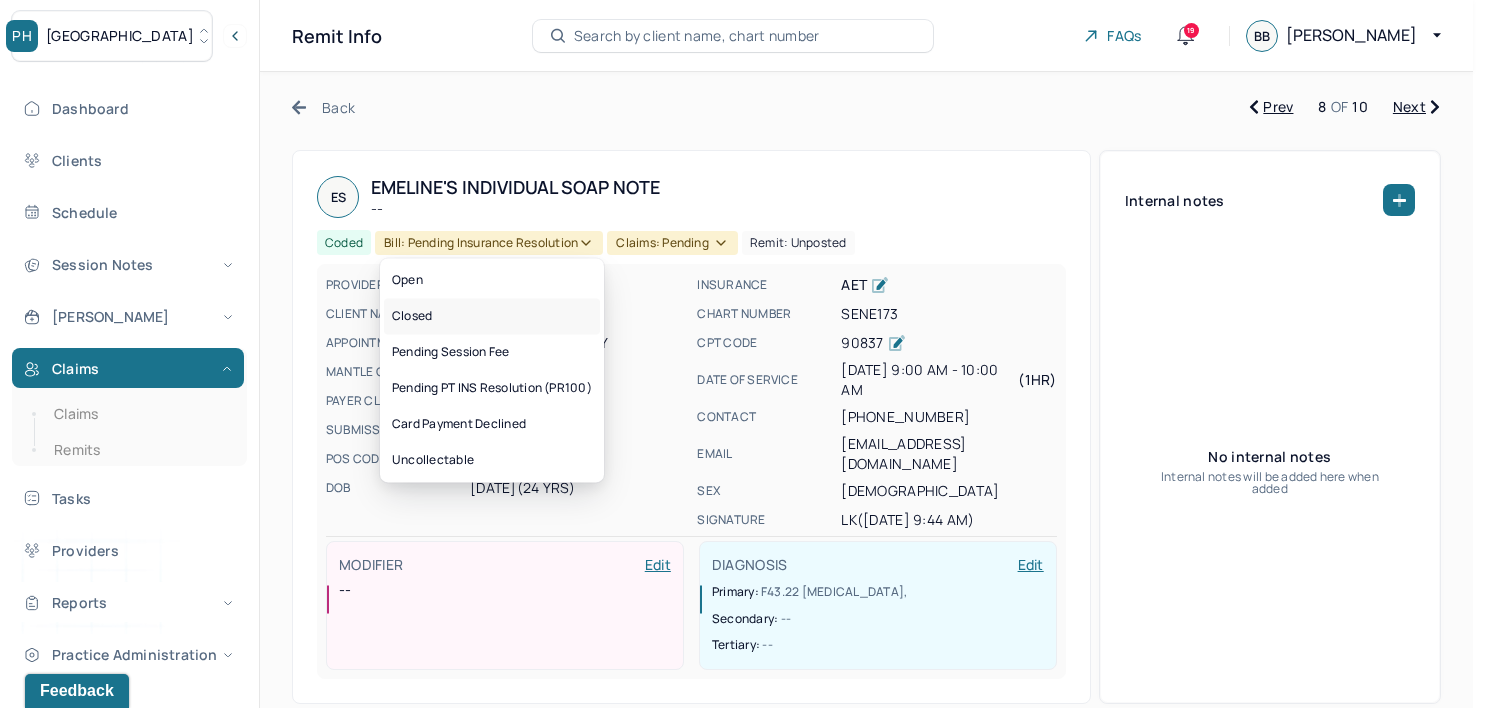 click on "Closed" at bounding box center (492, 316) 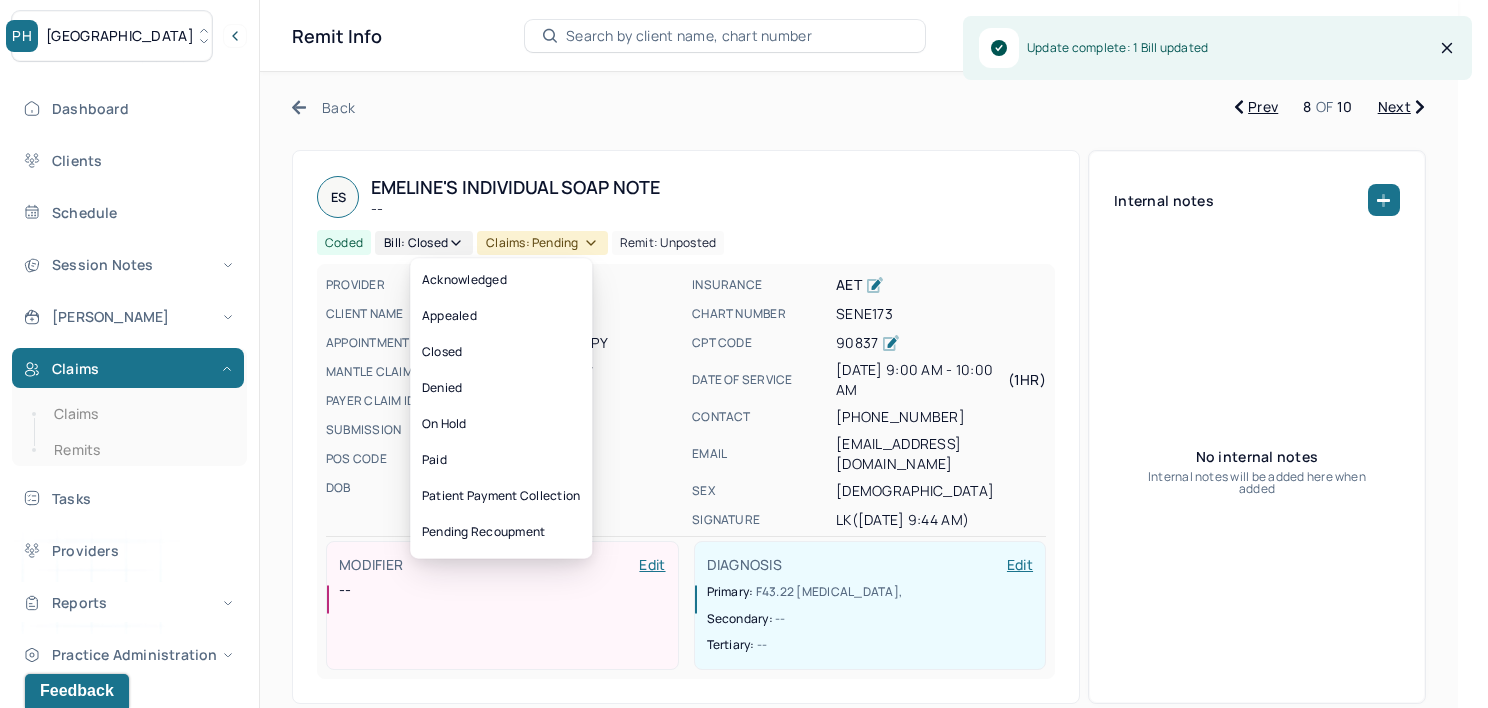 click on "Claims: pending" at bounding box center [542, 243] 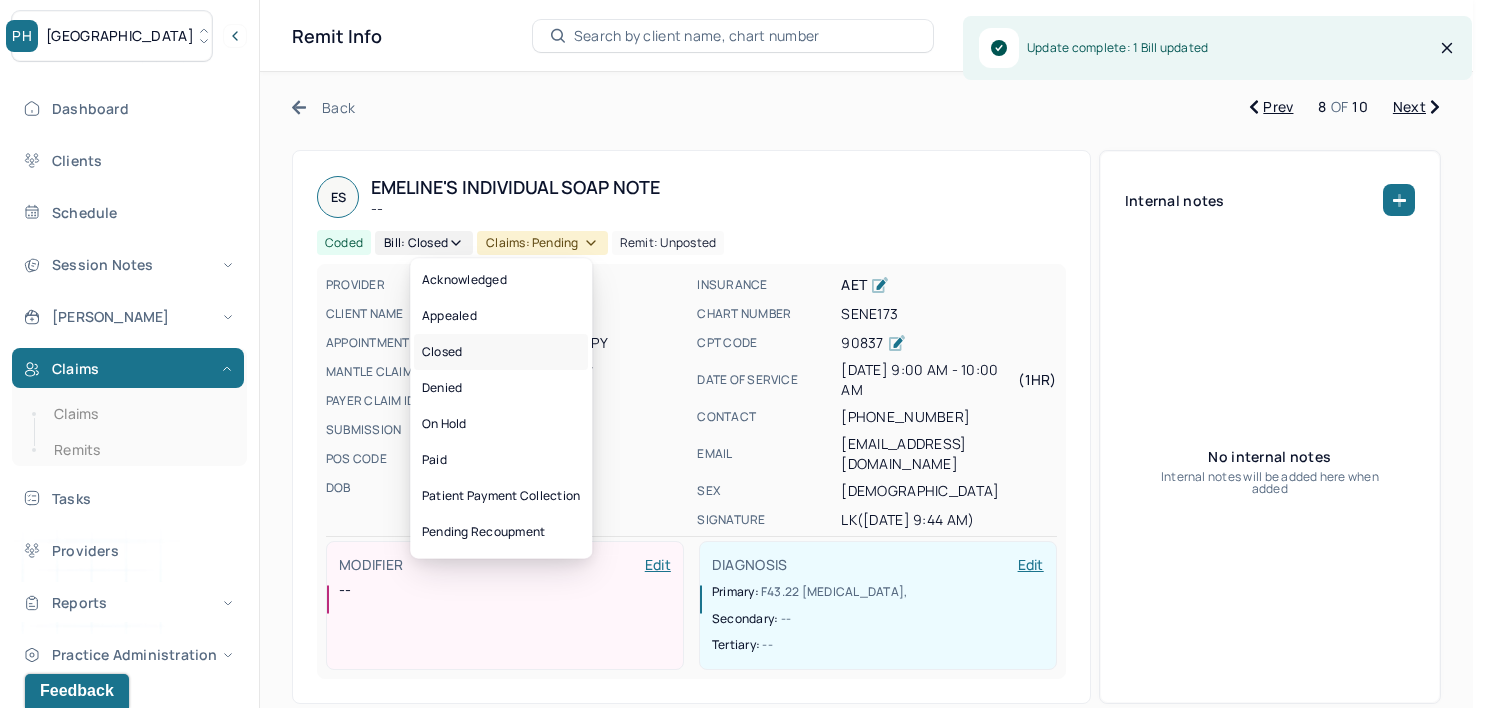 click on "Closed" at bounding box center (501, 352) 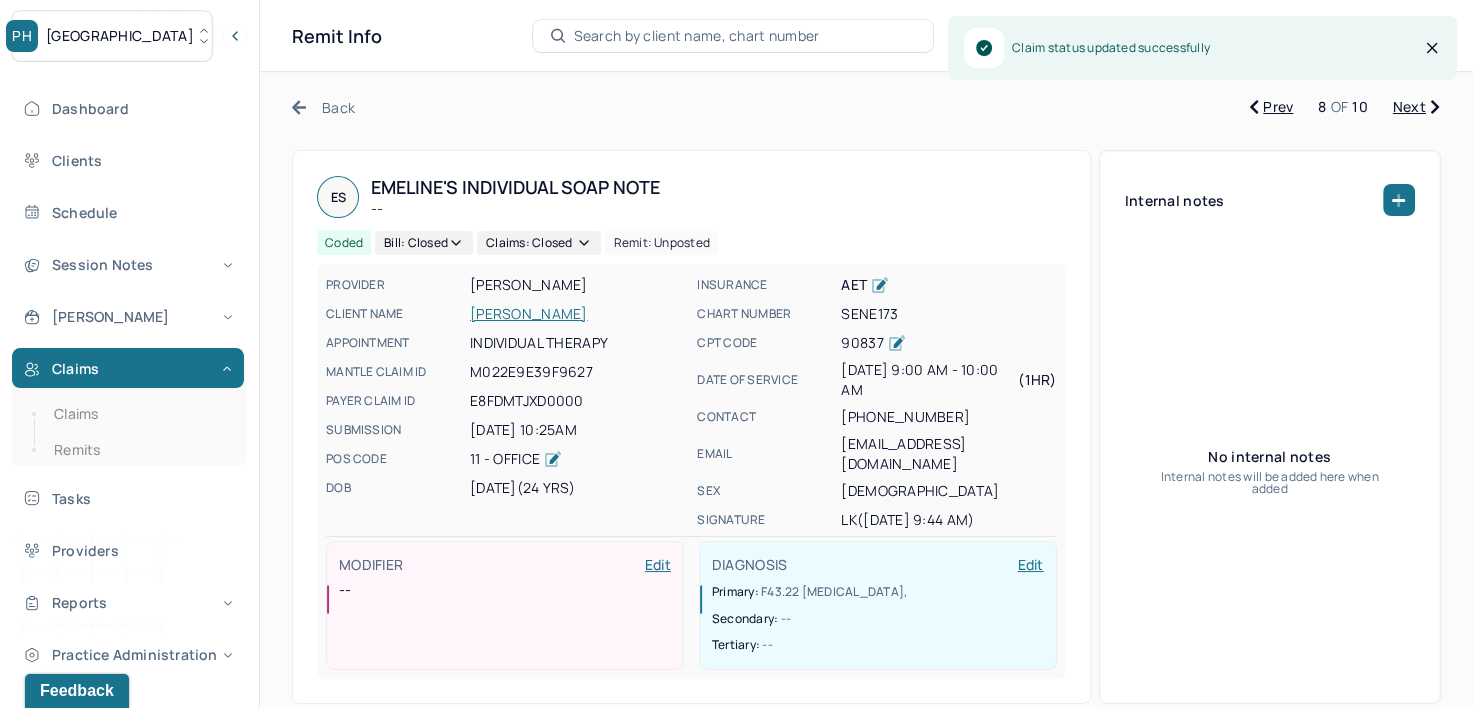 click on "Next" at bounding box center [1416, 107] 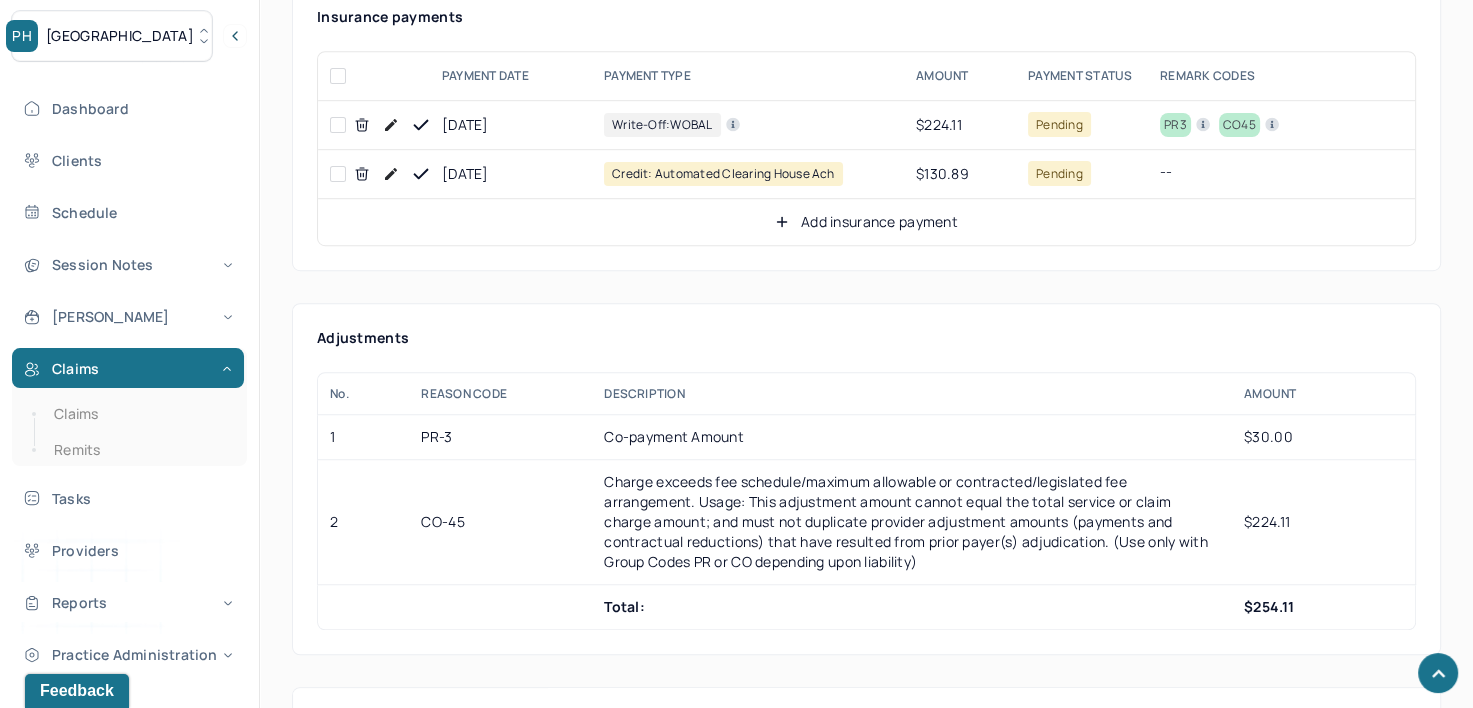 scroll, scrollTop: 800, scrollLeft: 0, axis: vertical 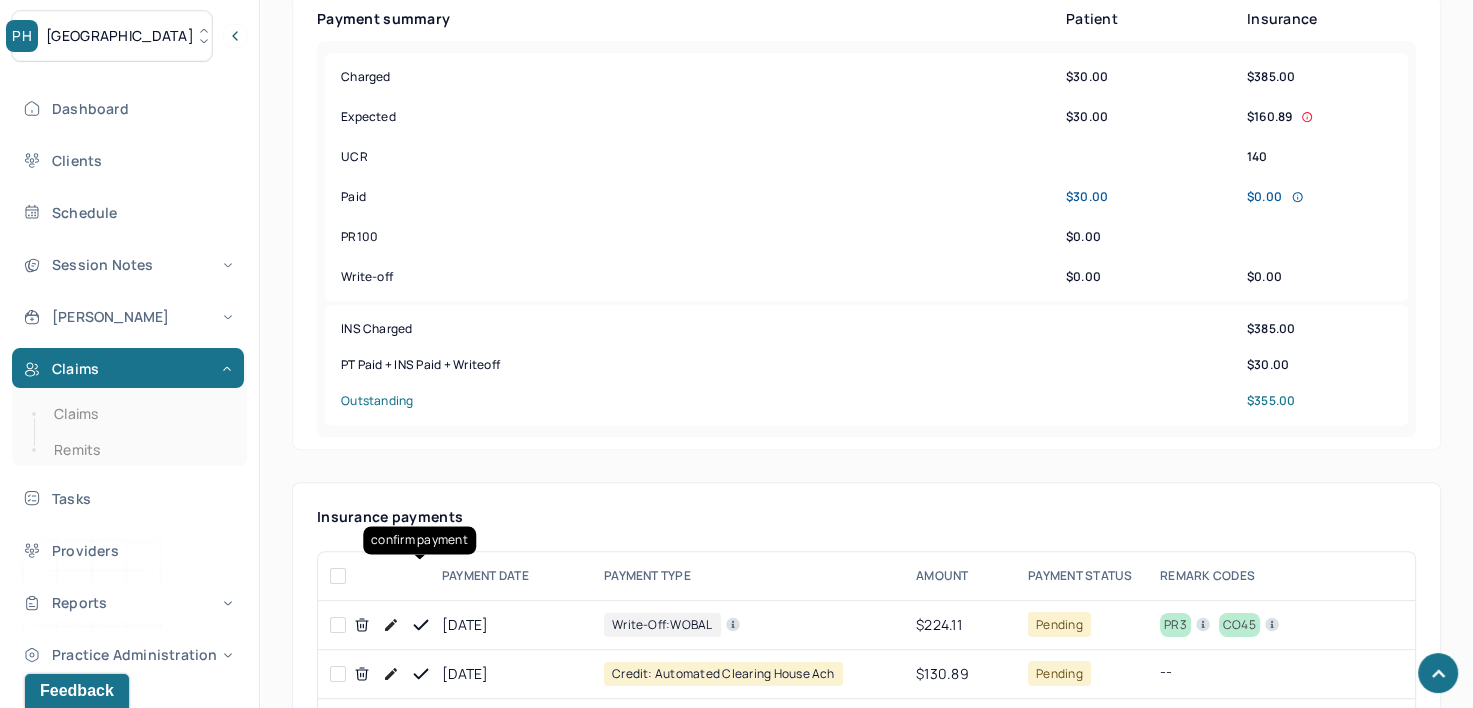 click 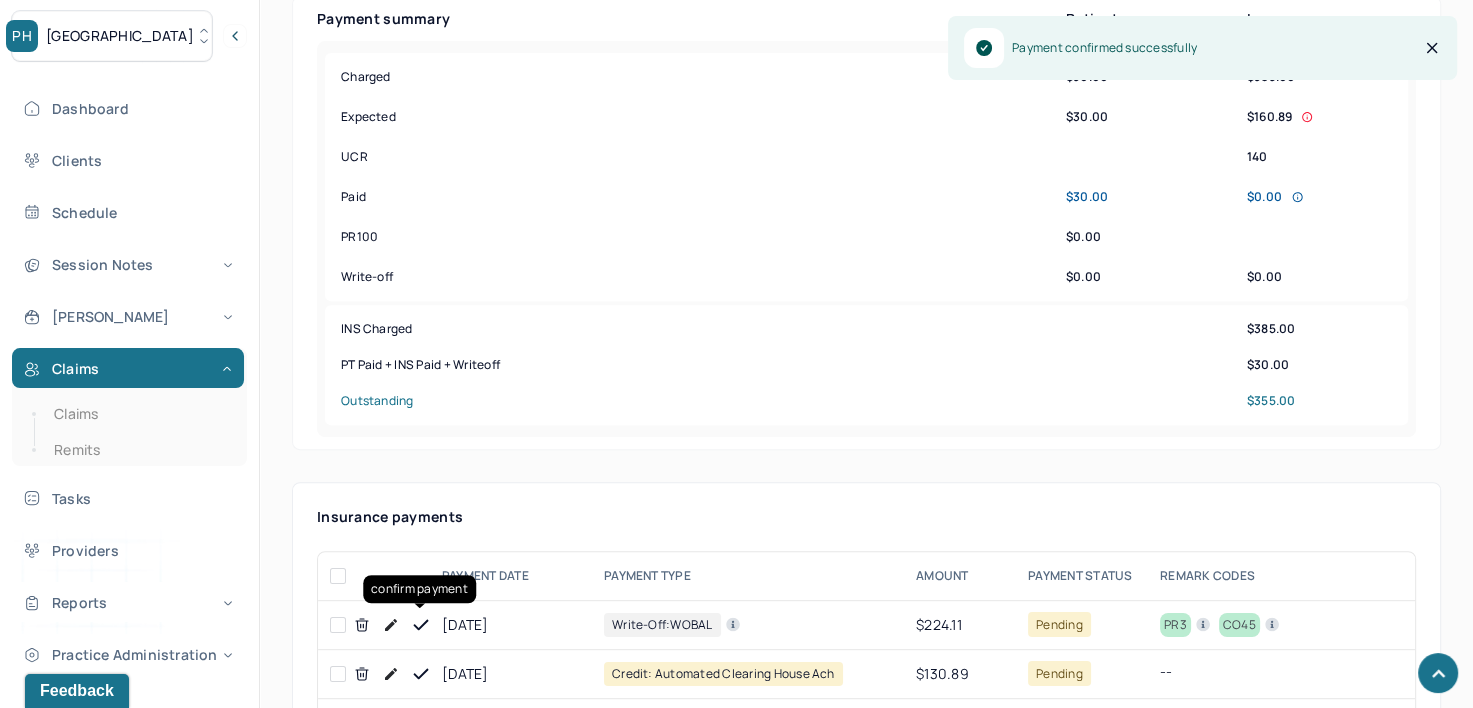 click 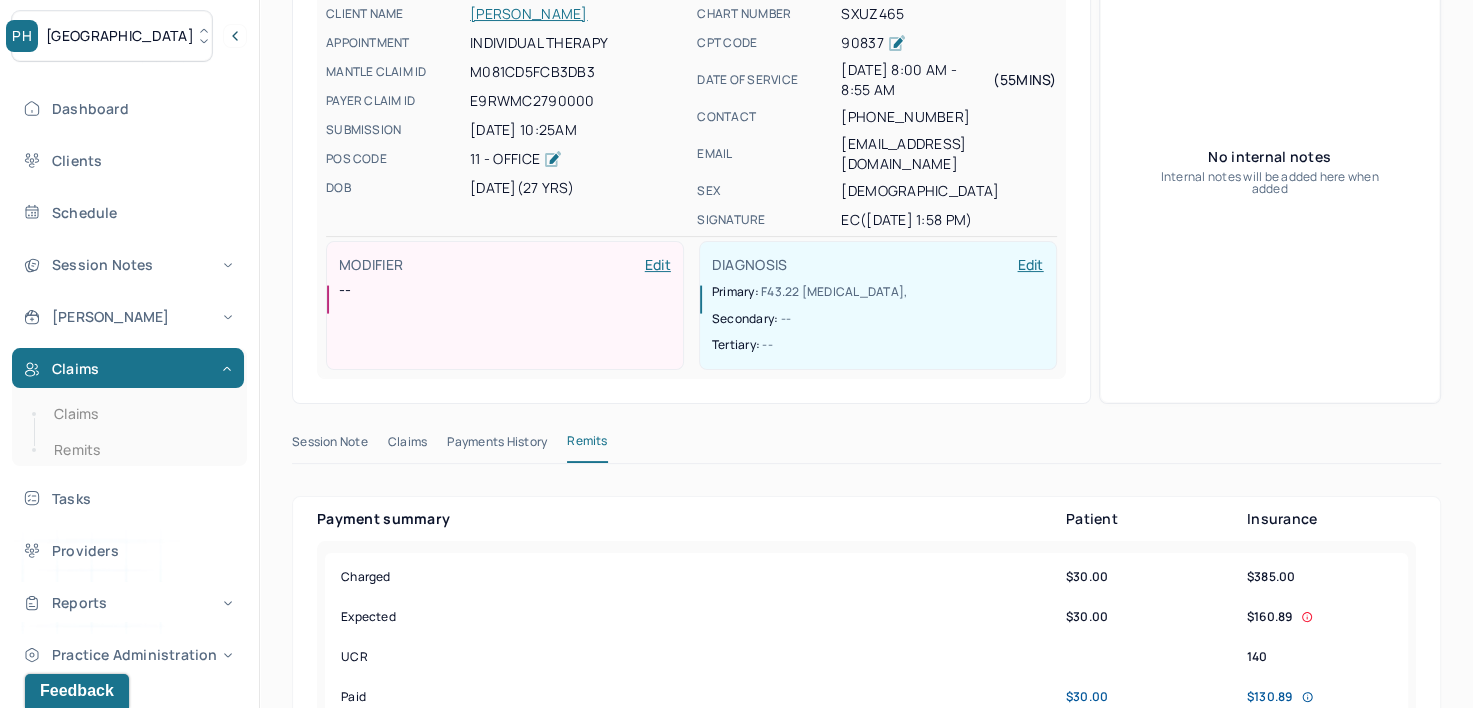 scroll, scrollTop: 0, scrollLeft: 0, axis: both 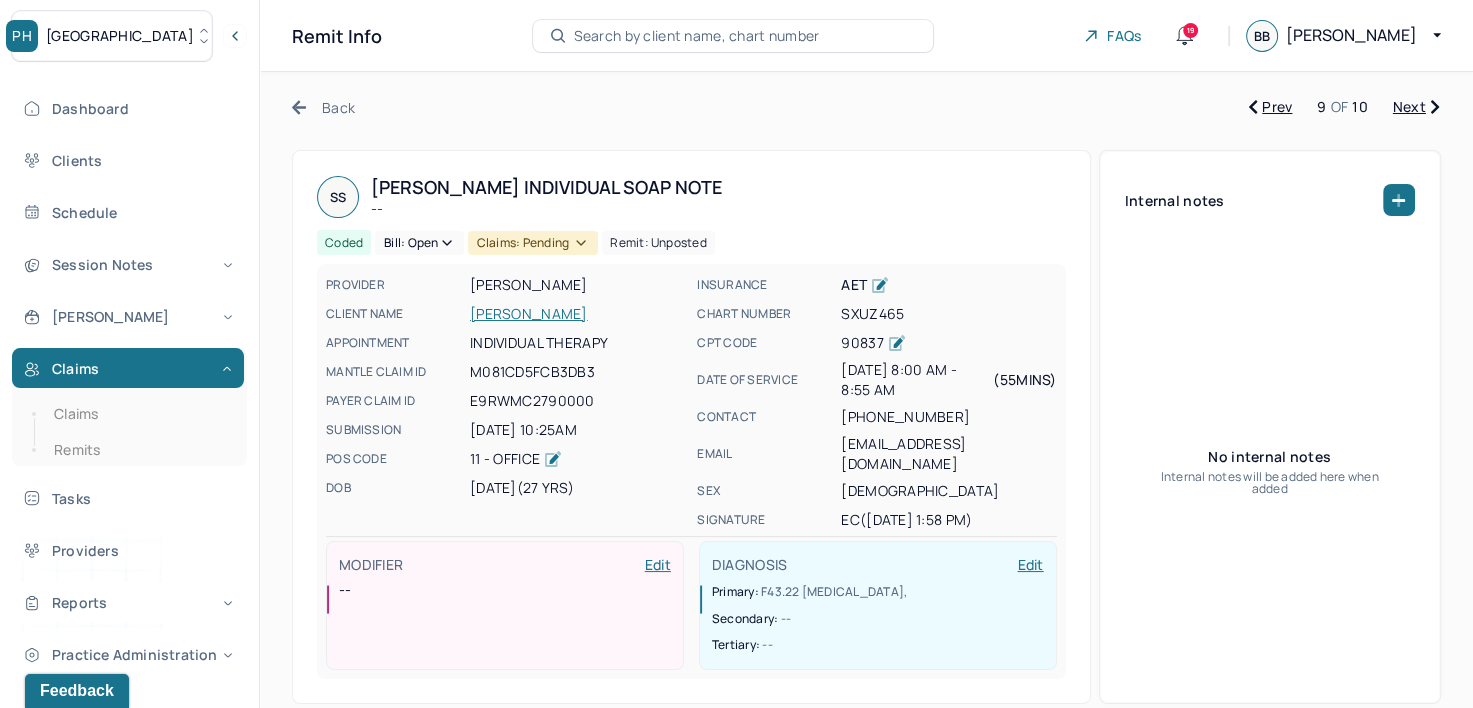 click on "Coded   Bill: Open     Claims: pending   Remit: unposted" at bounding box center [516, 243] 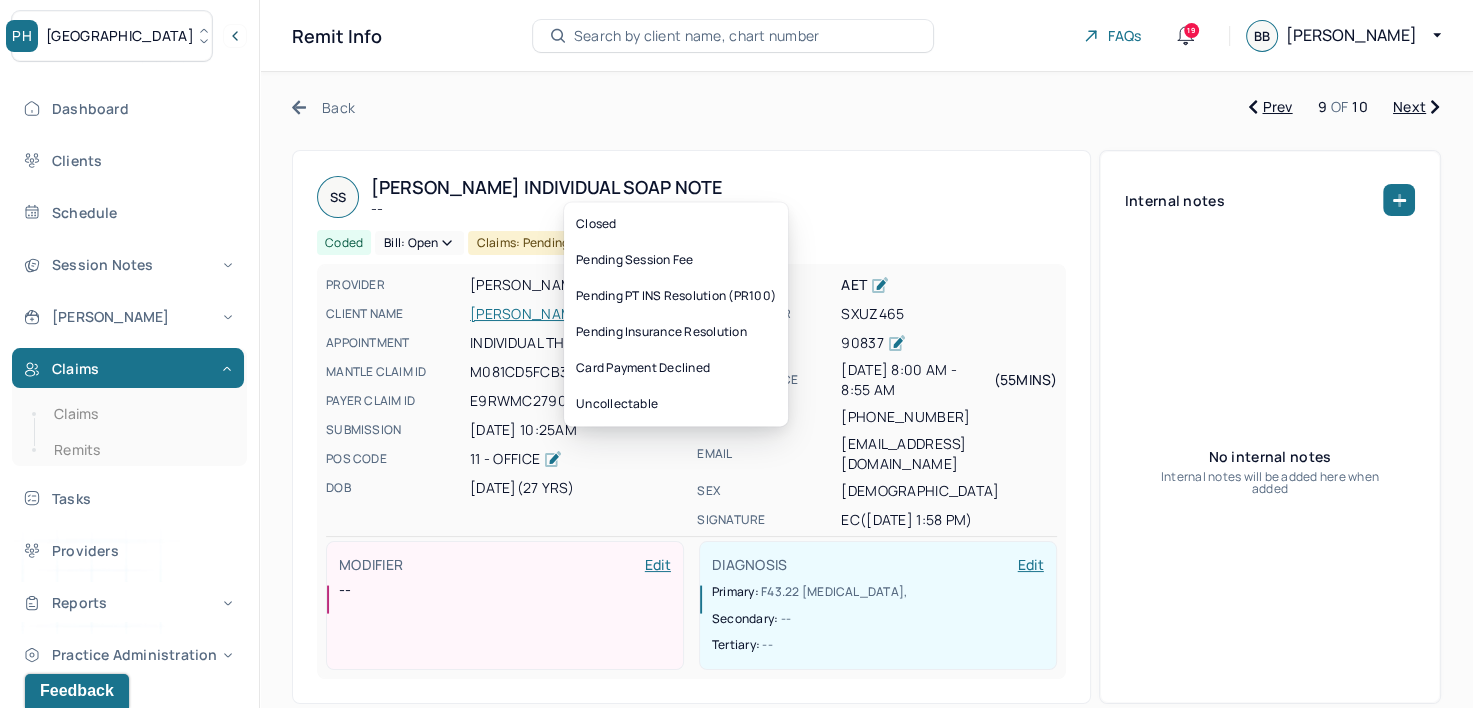 click 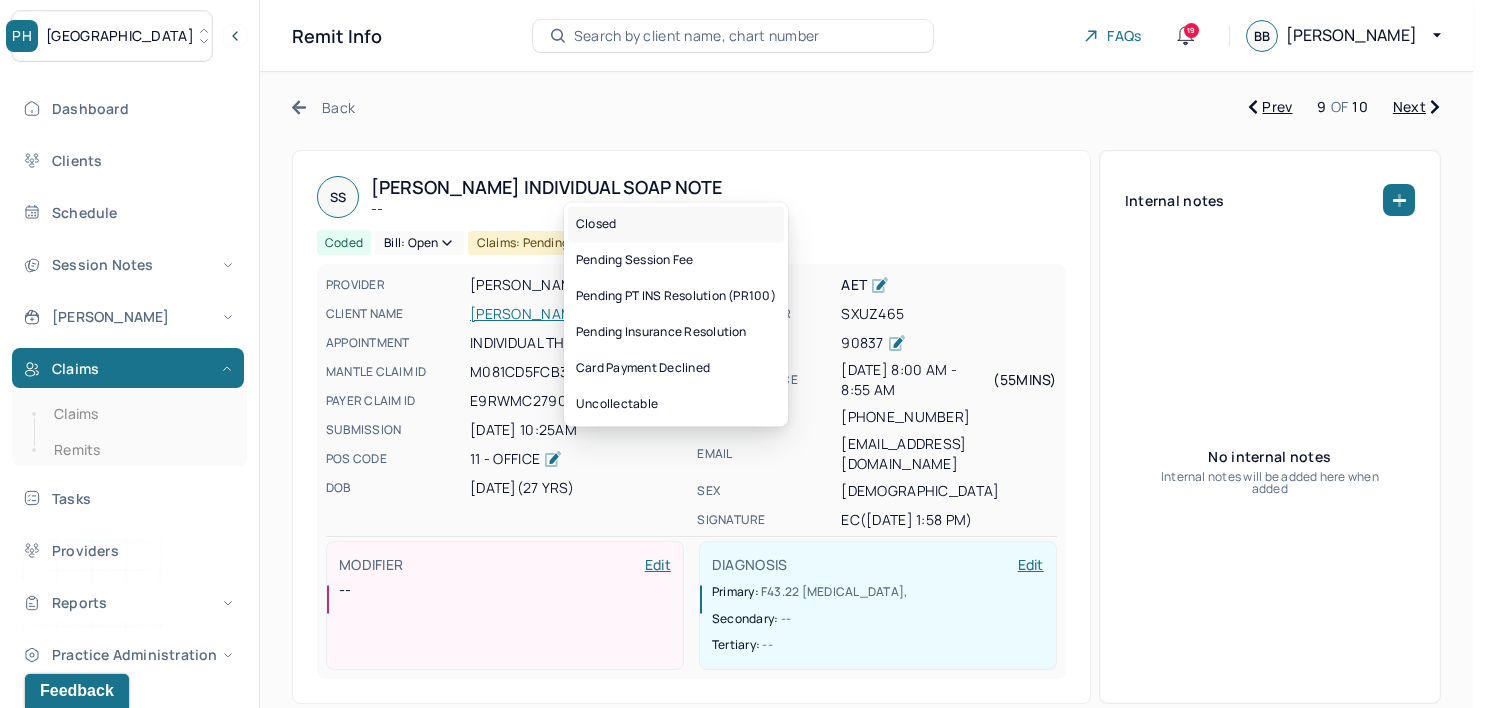 click on "Closed" at bounding box center [676, 224] 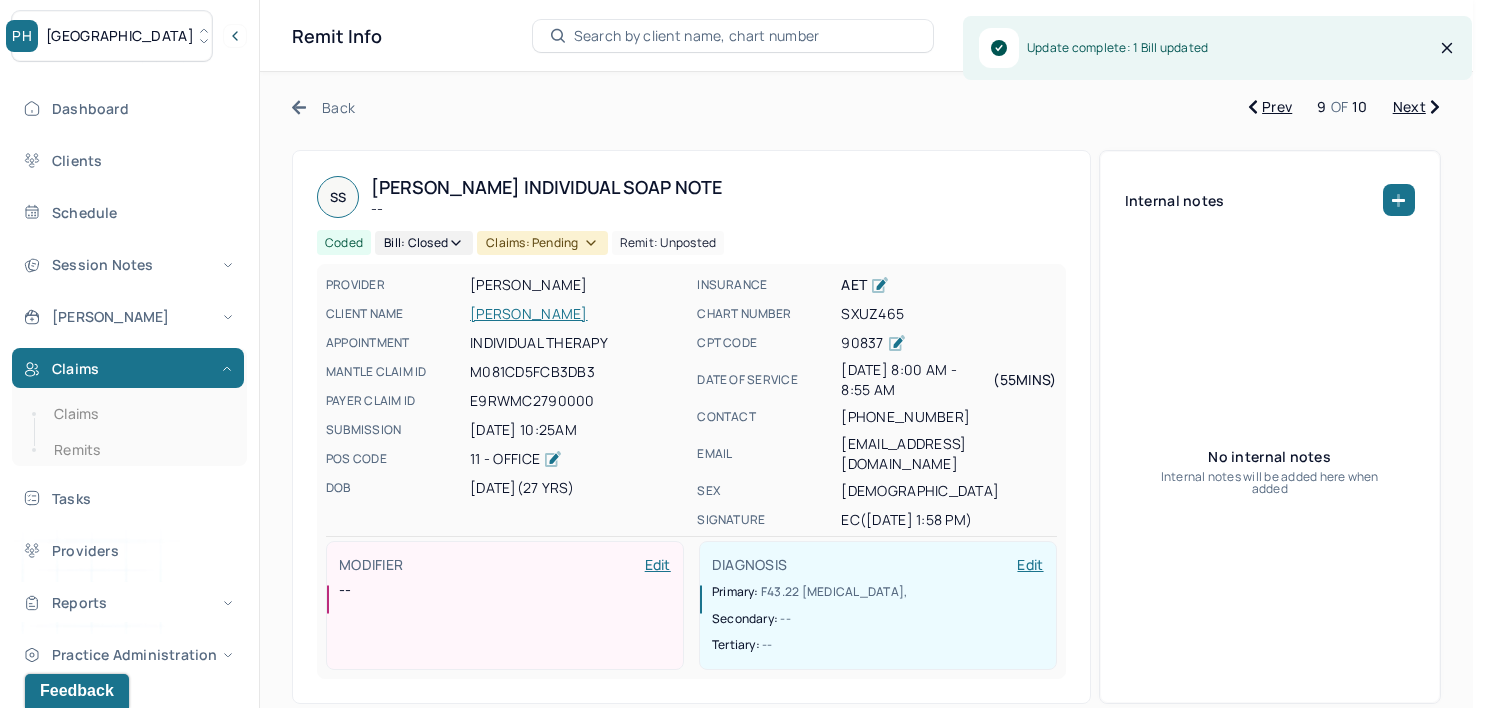 click on "Claims: pending" at bounding box center [542, 243] 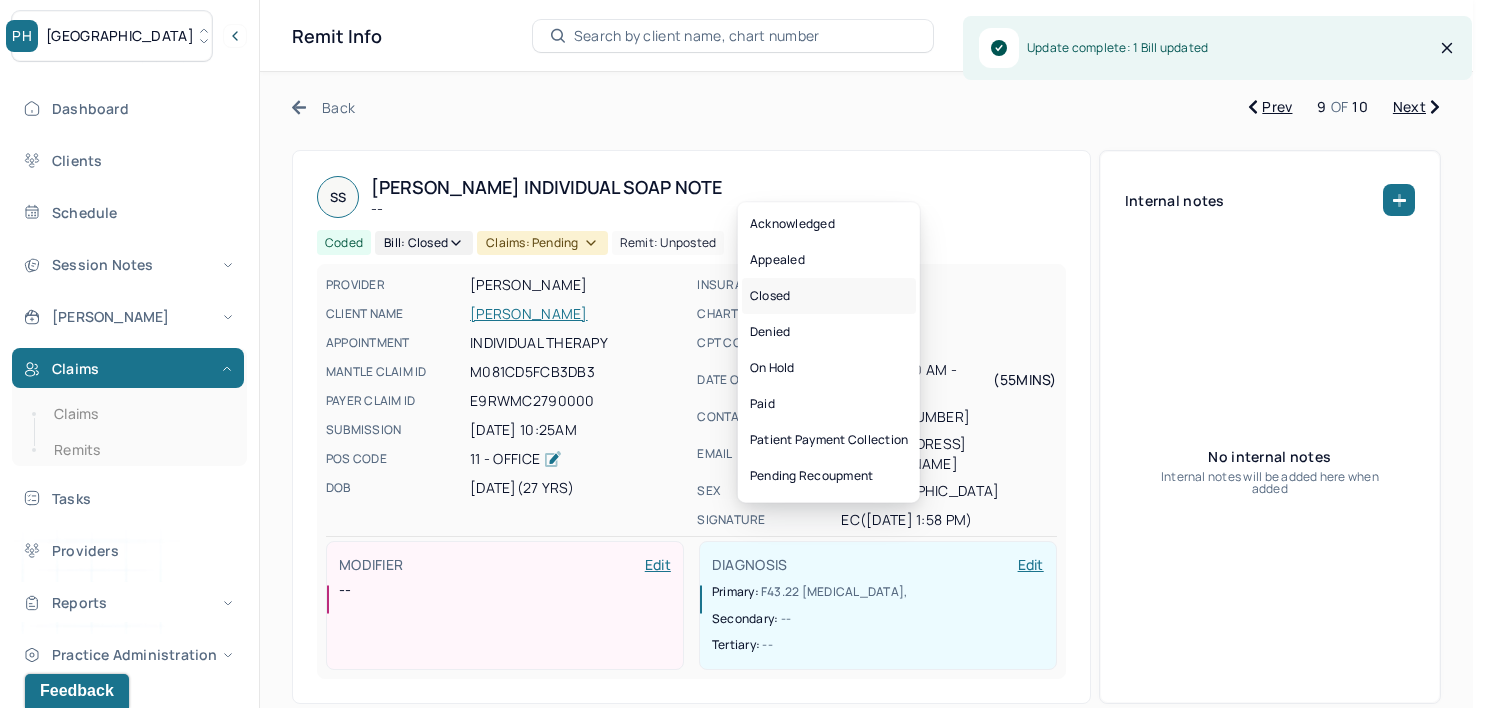 click on "Closed" at bounding box center [829, 296] 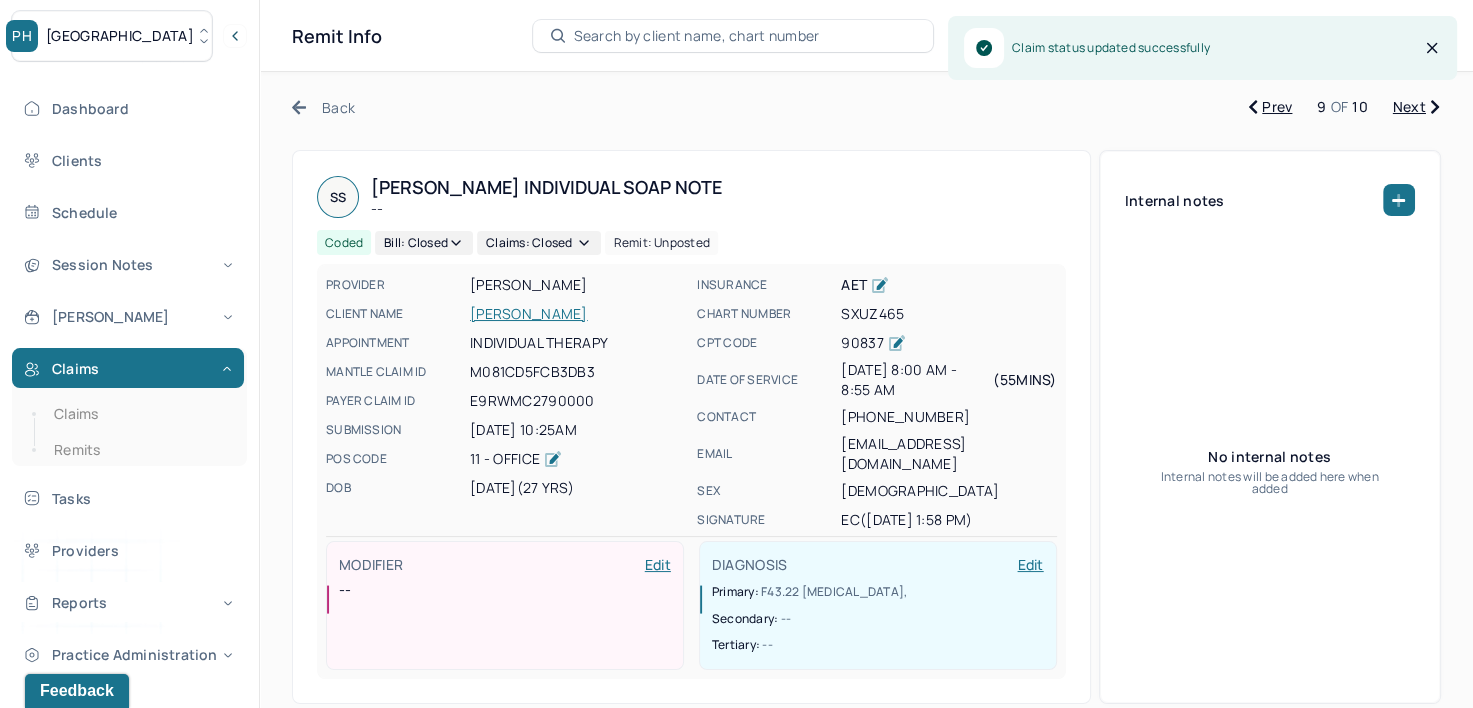 click on "Next" at bounding box center (1416, 107) 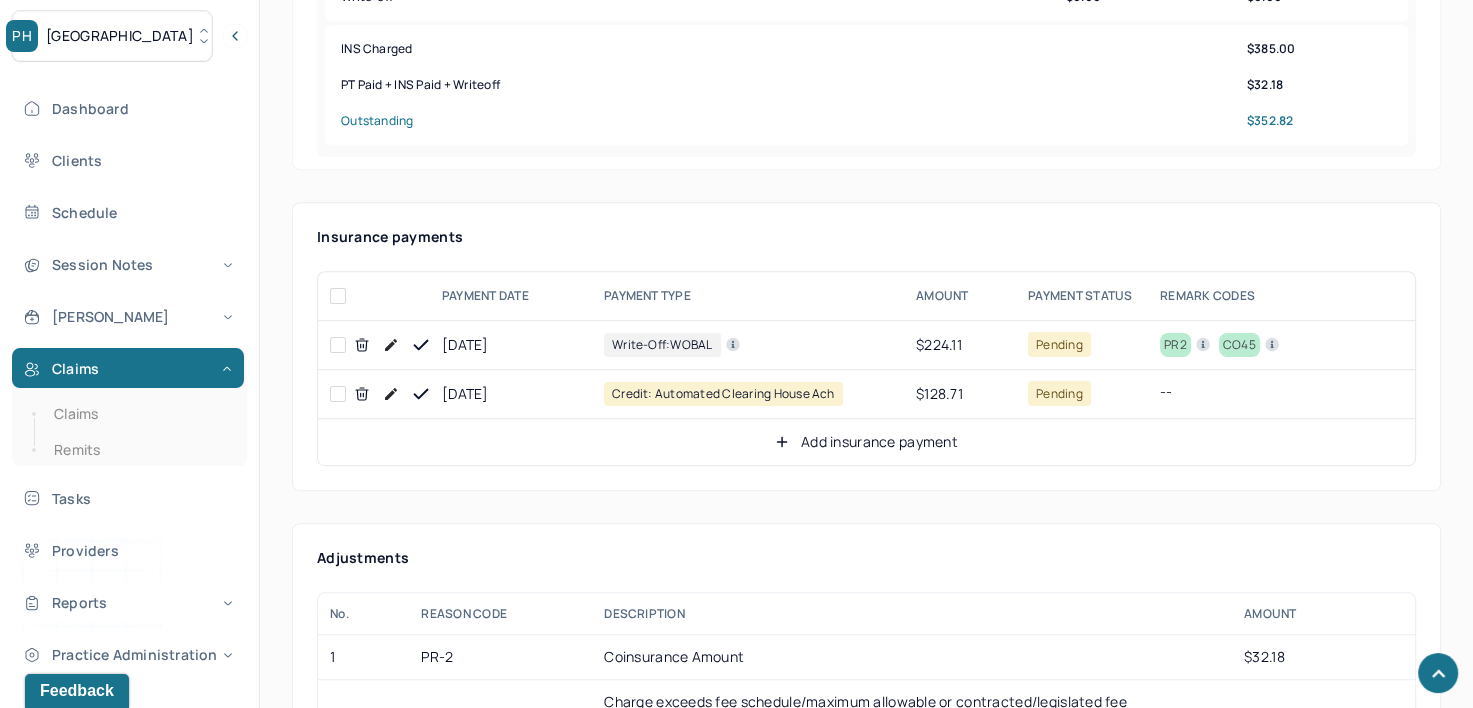 scroll, scrollTop: 1200, scrollLeft: 0, axis: vertical 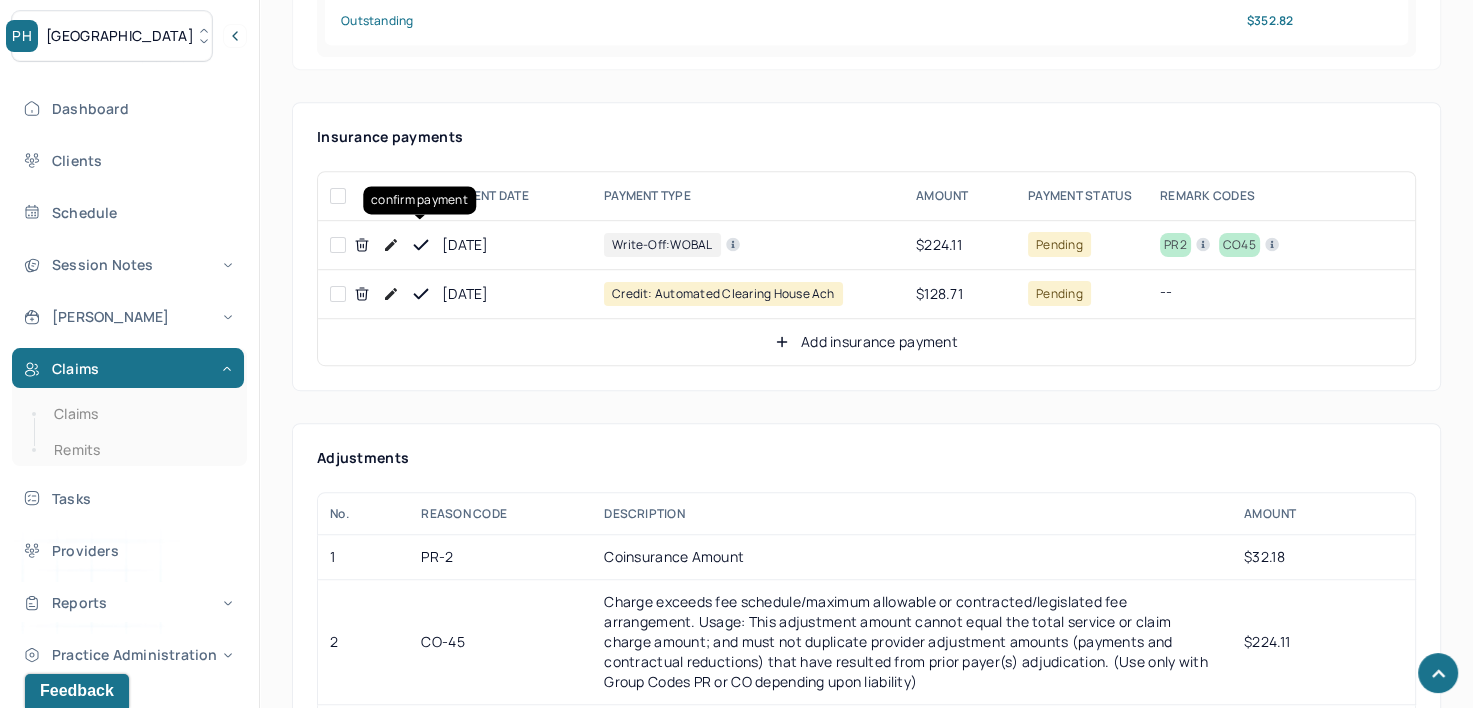 click 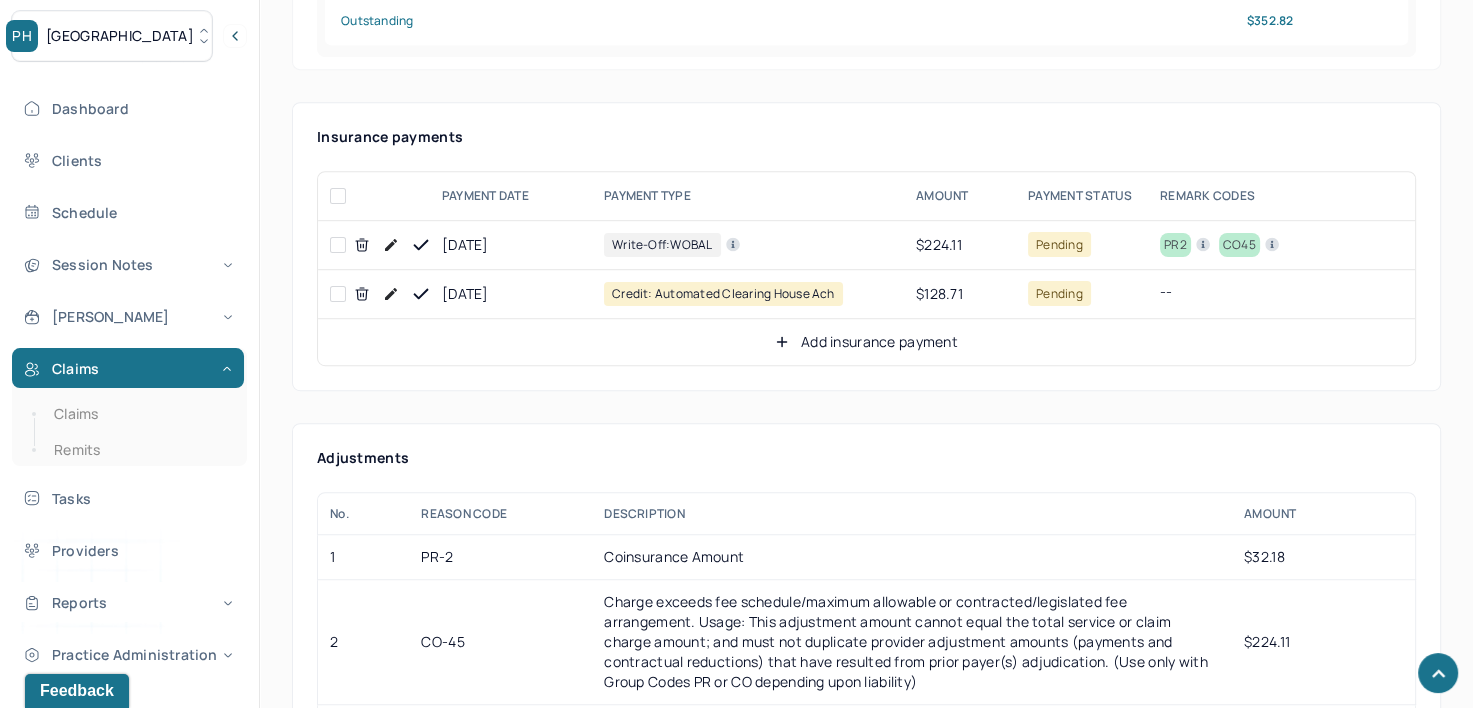 click 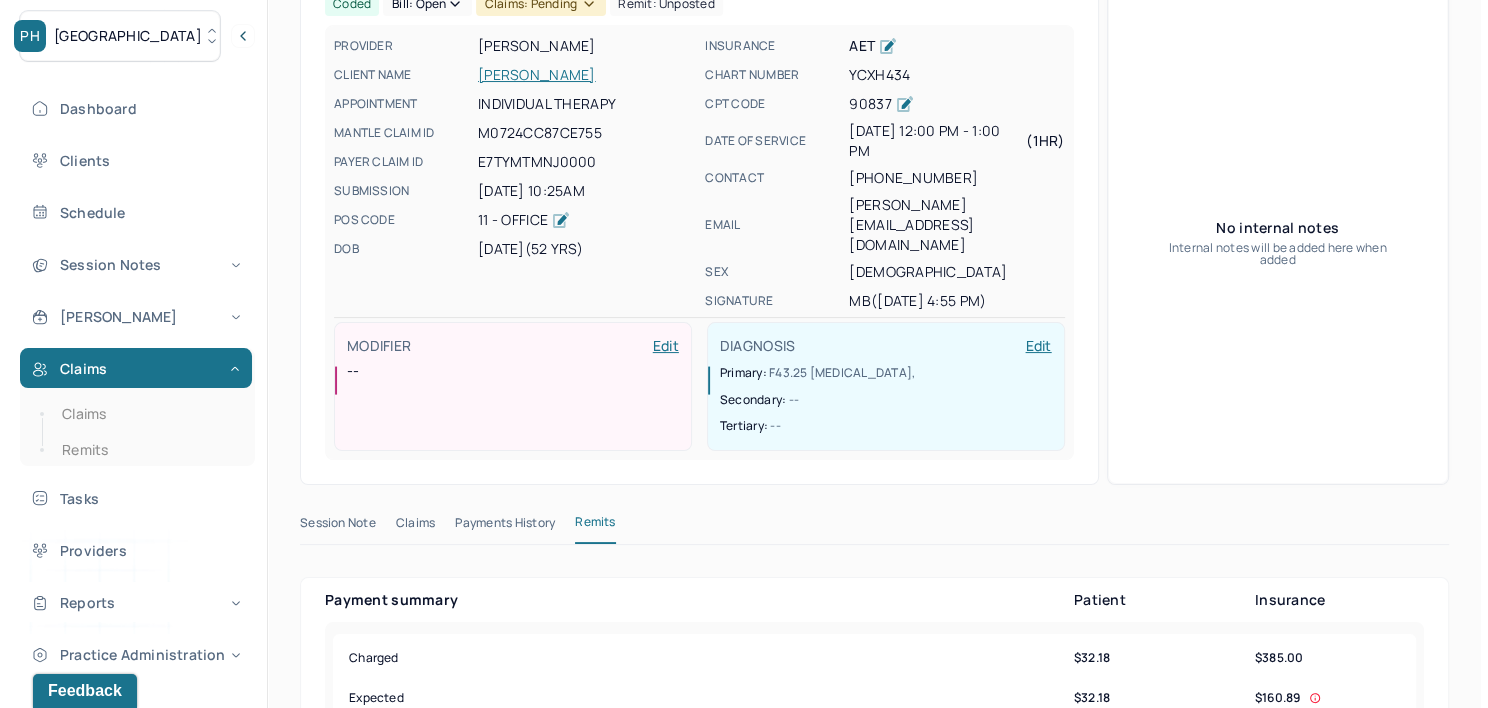 scroll, scrollTop: 0, scrollLeft: 0, axis: both 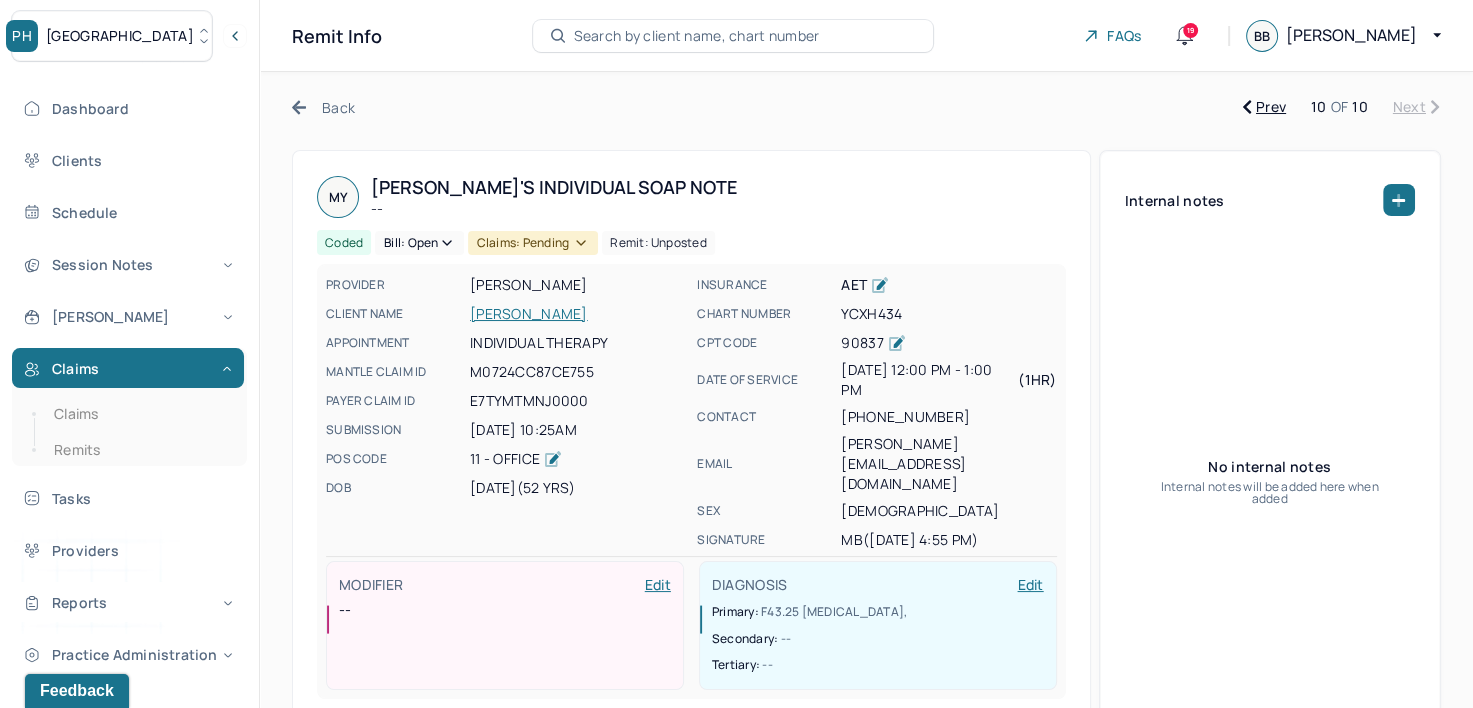 click on "Bill: Open" at bounding box center (419, 243) 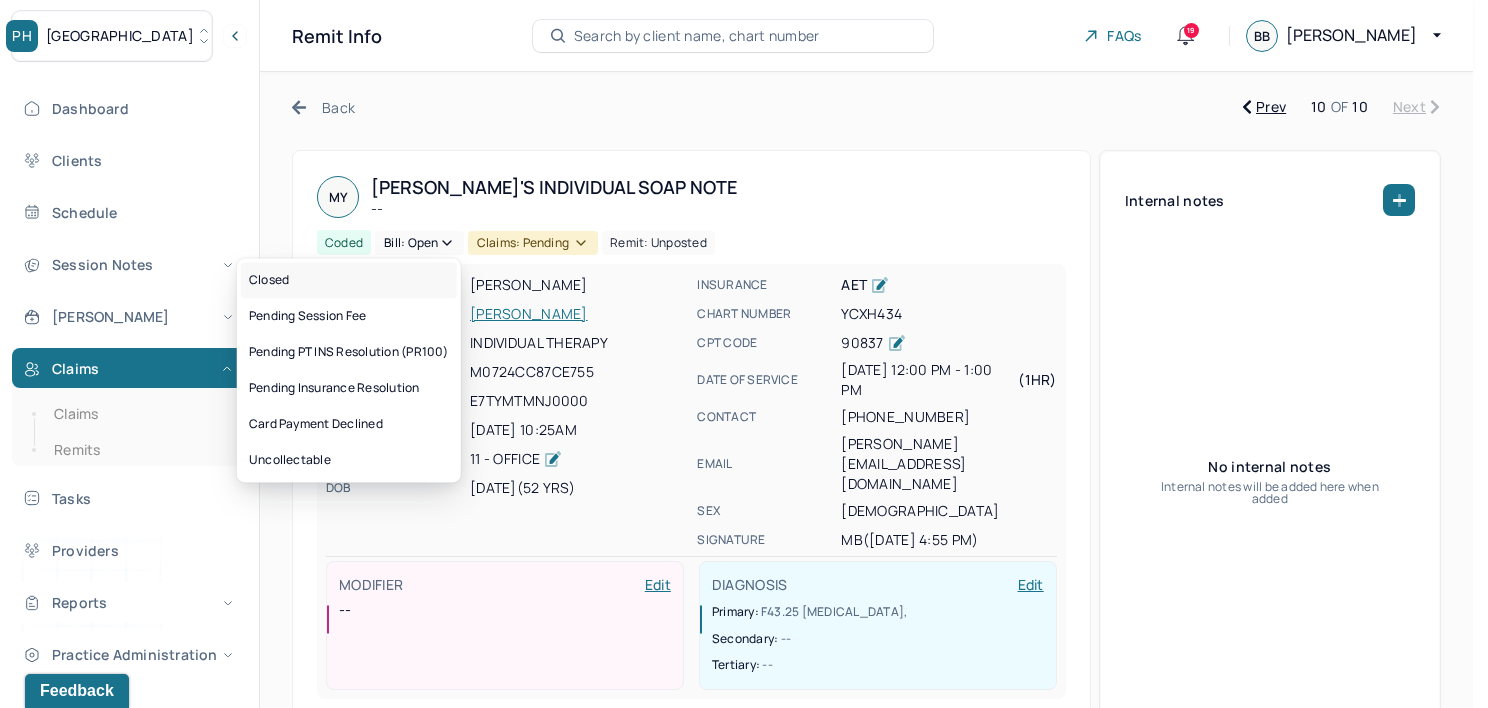 click on "Closed" at bounding box center [349, 280] 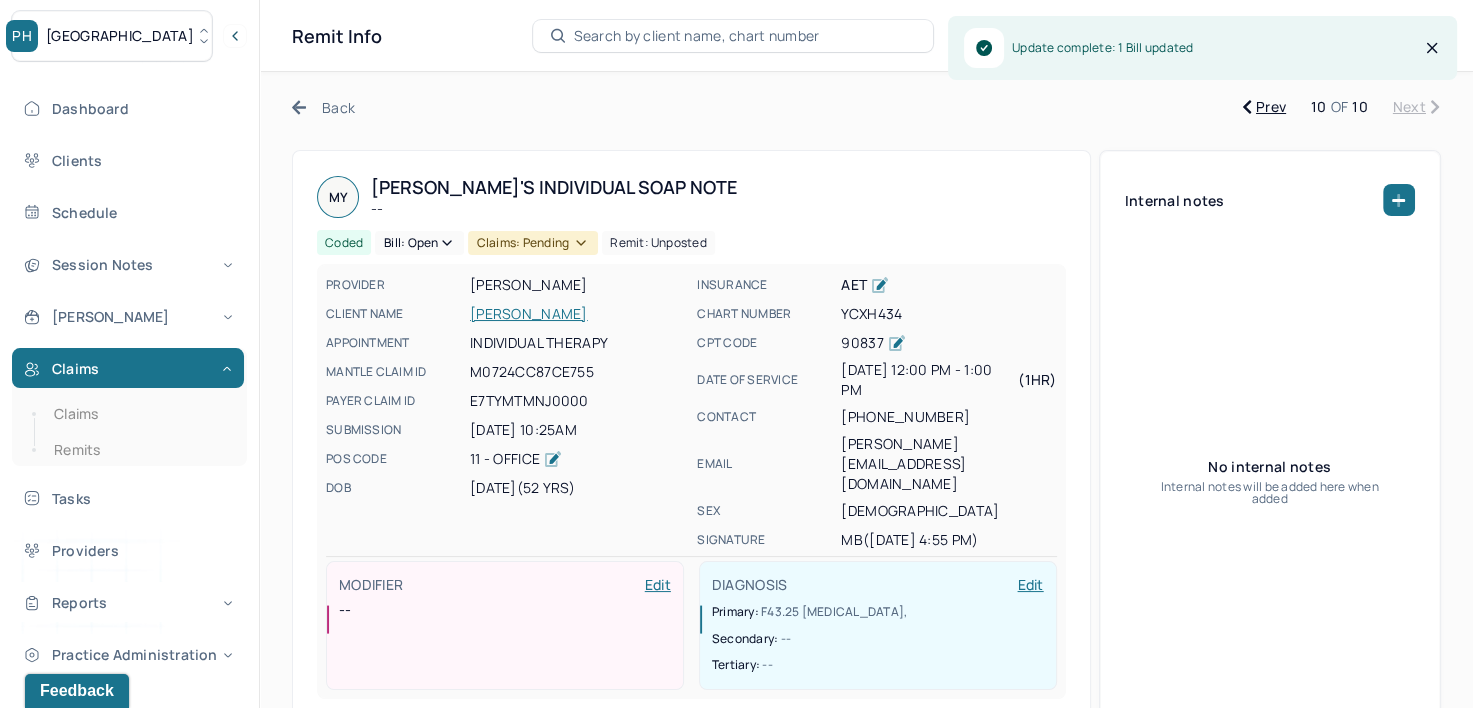 click on "Claims: pending" at bounding box center [533, 243] 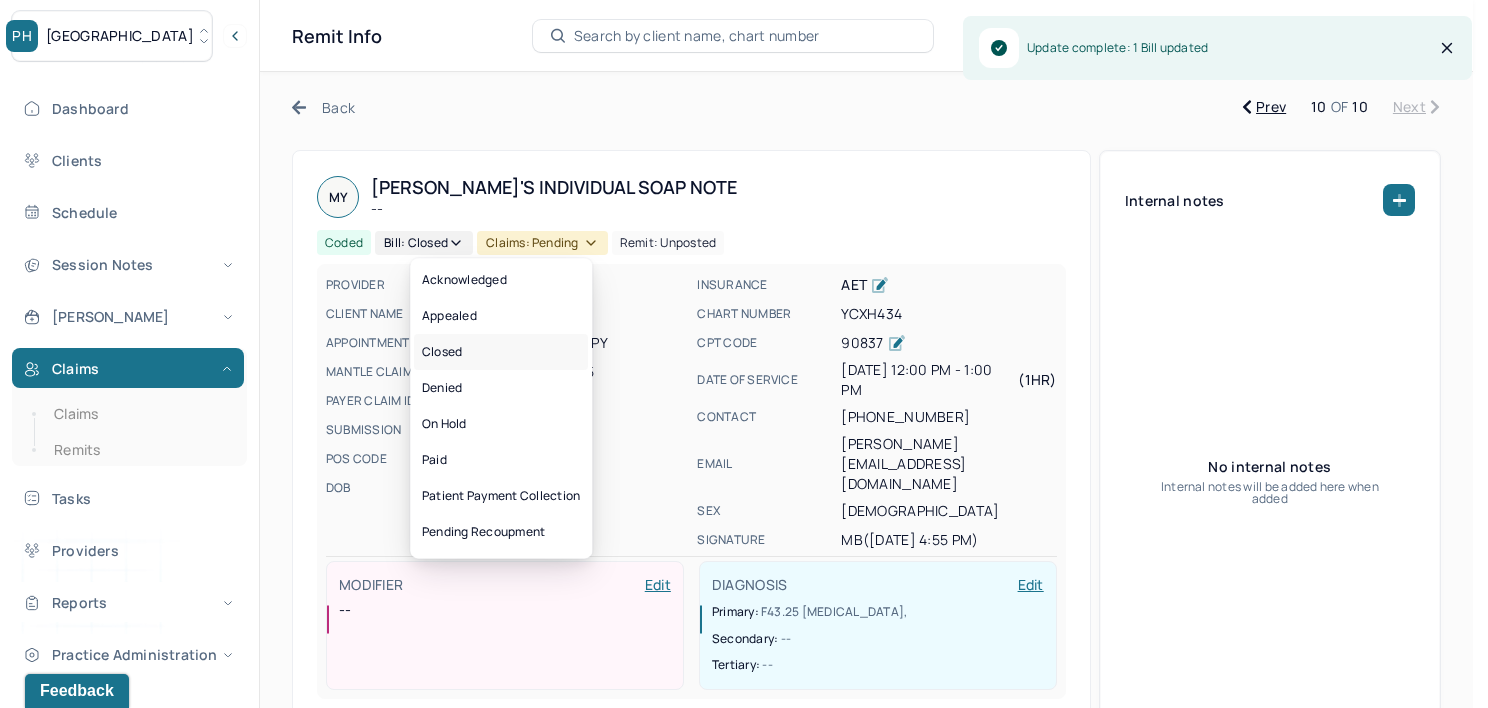 click on "Closed" at bounding box center [501, 352] 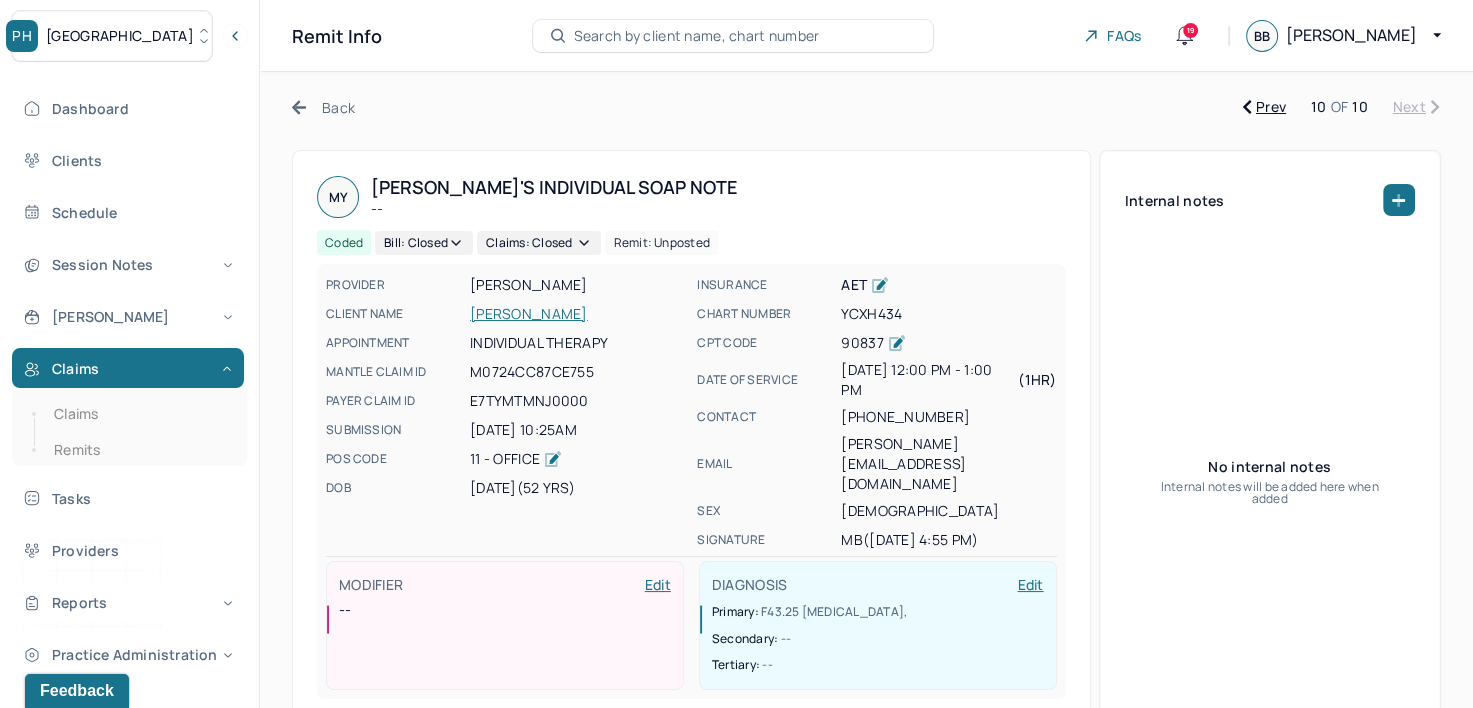 click 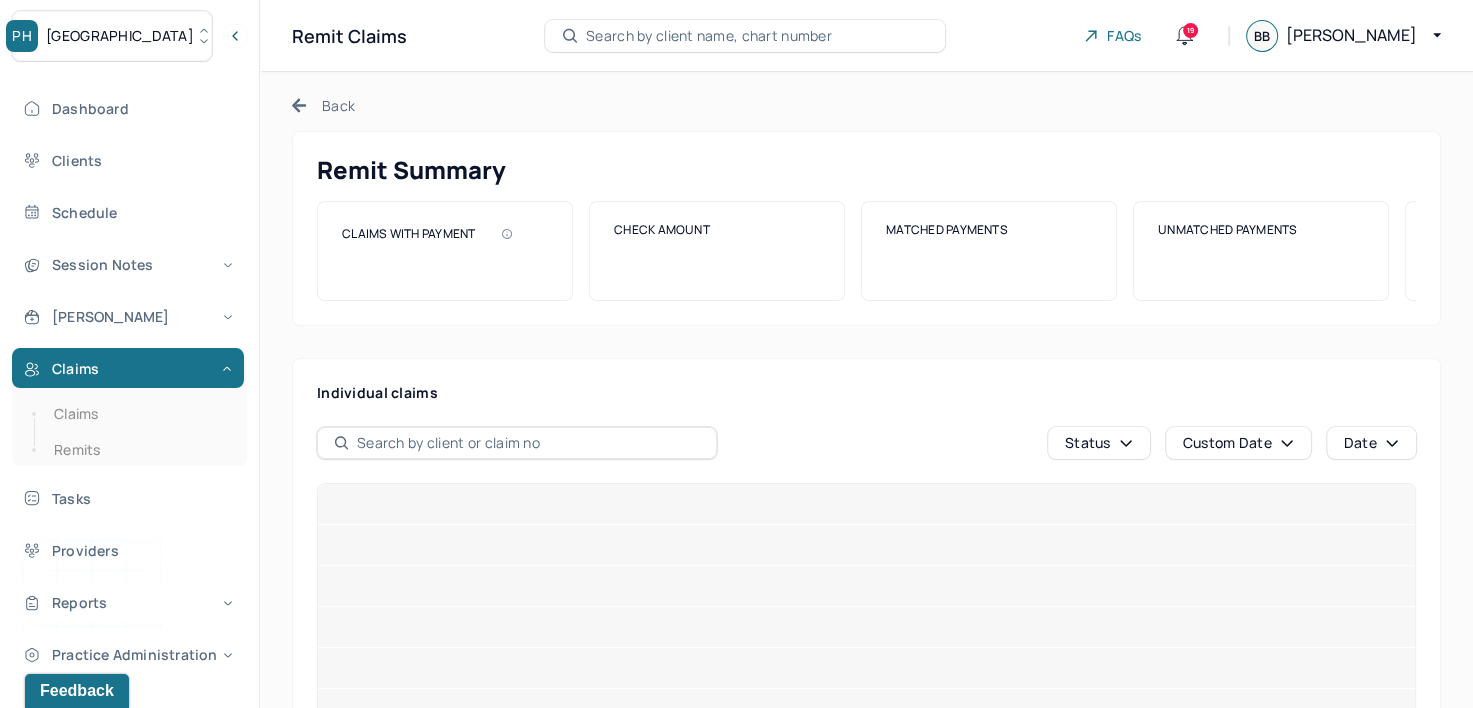 click 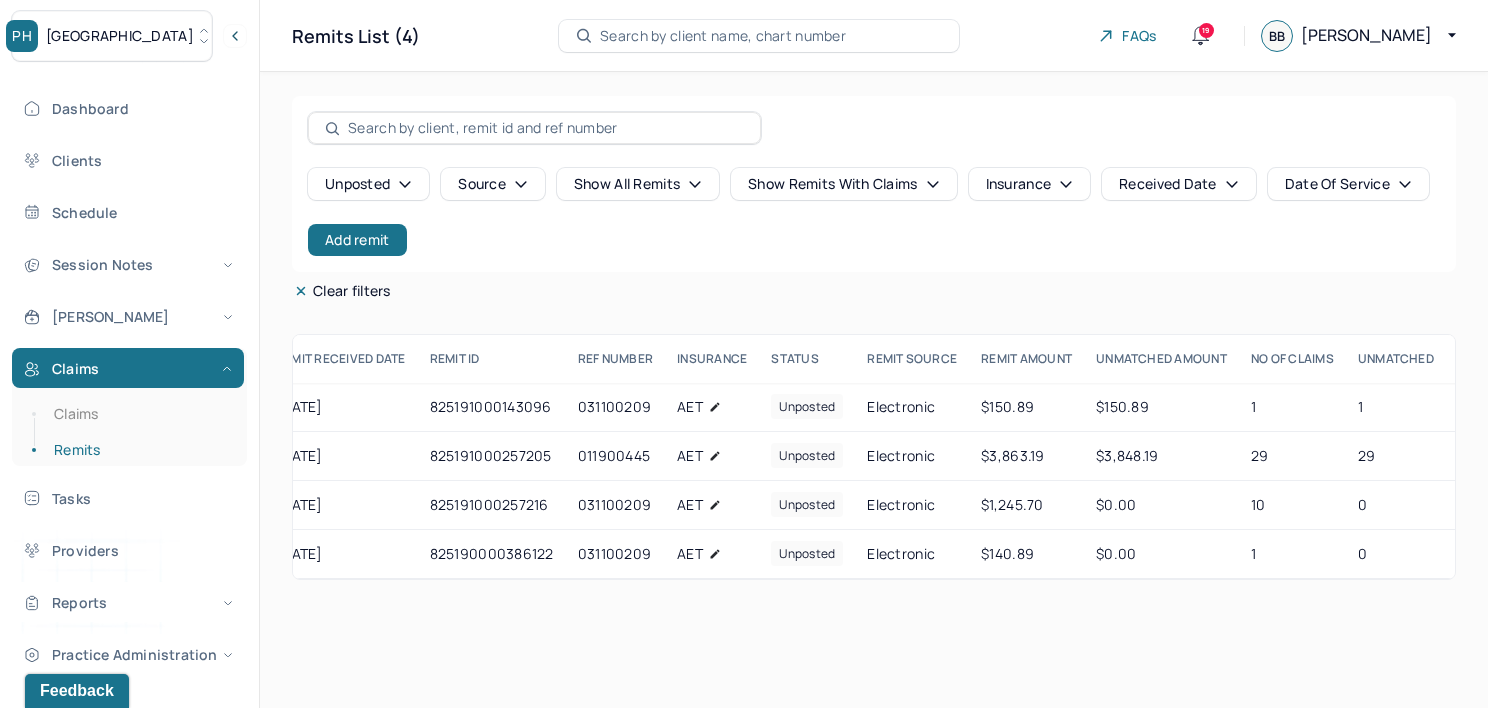 scroll, scrollTop: 0, scrollLeft: 0, axis: both 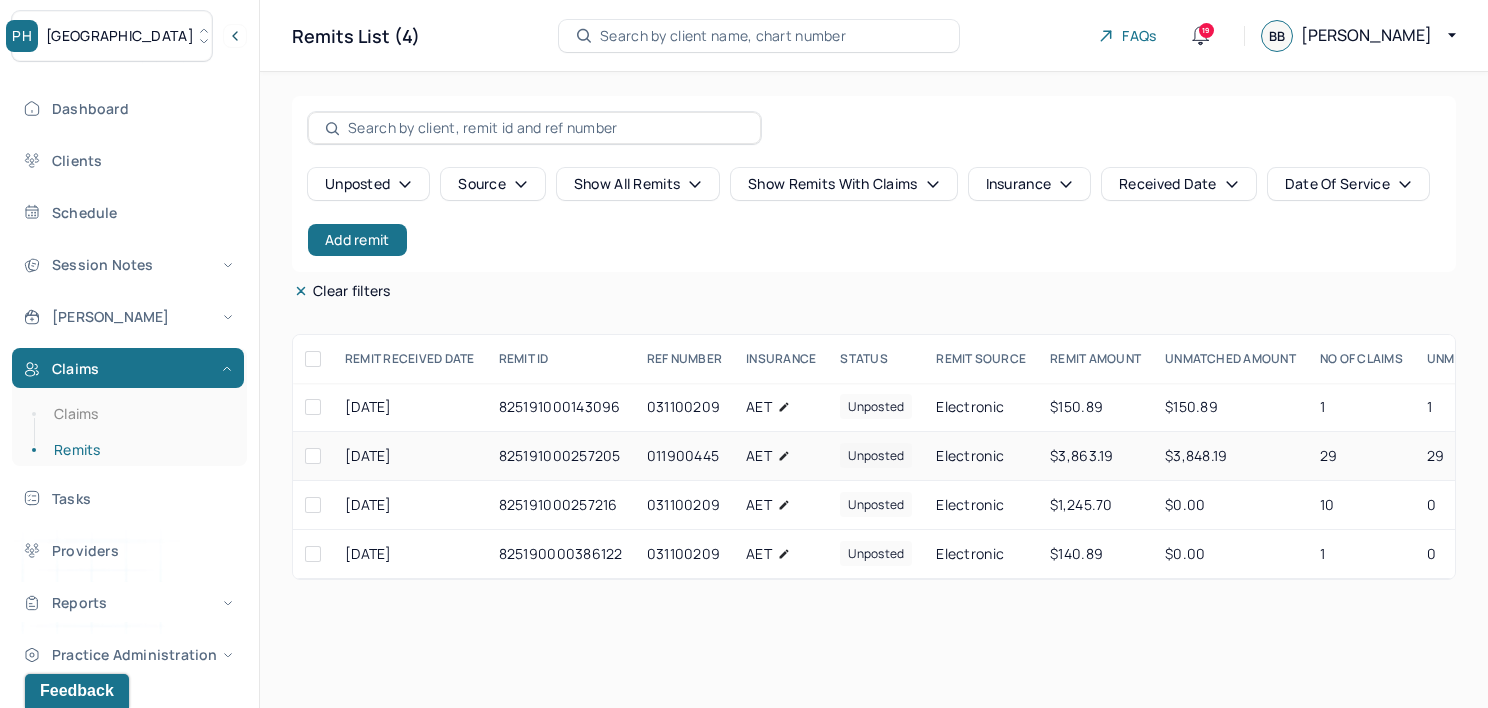 click on "[DATE]" at bounding box center (410, 456) 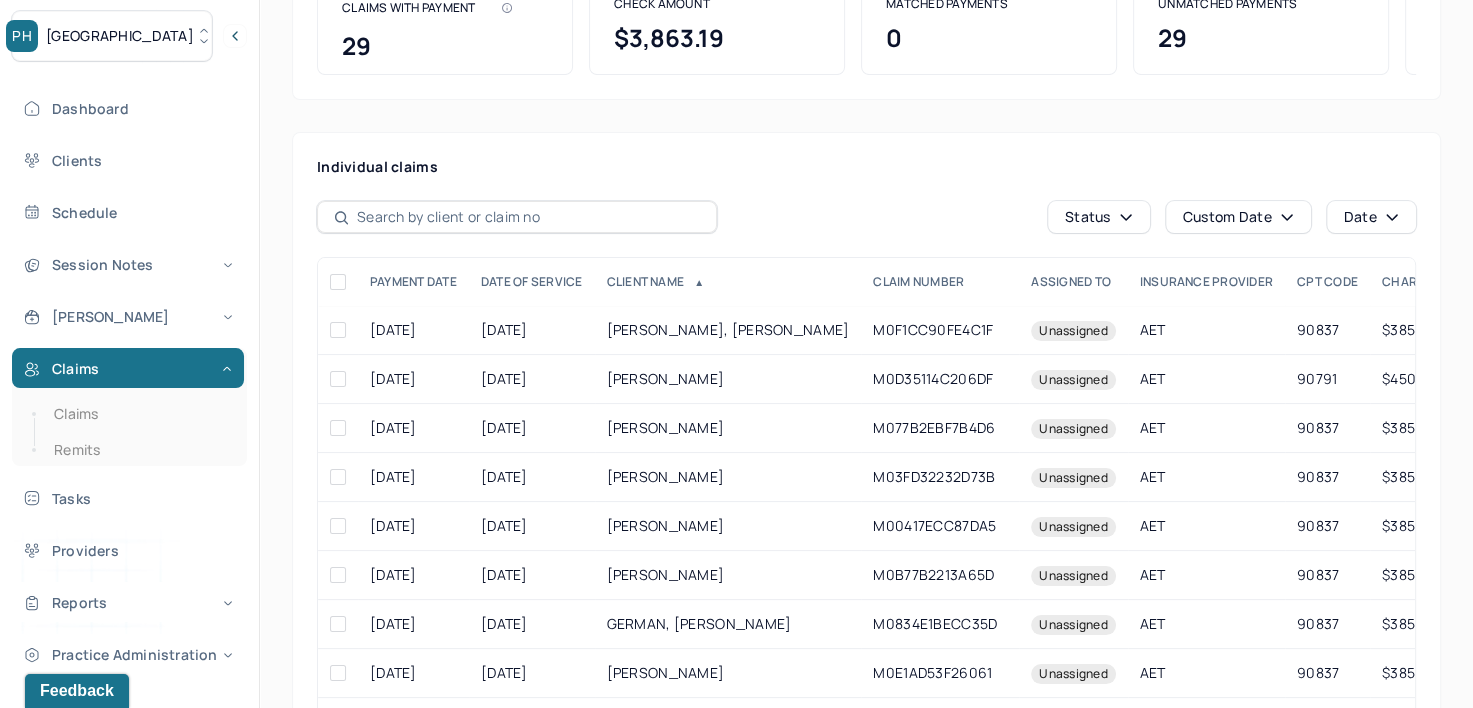 scroll, scrollTop: 300, scrollLeft: 0, axis: vertical 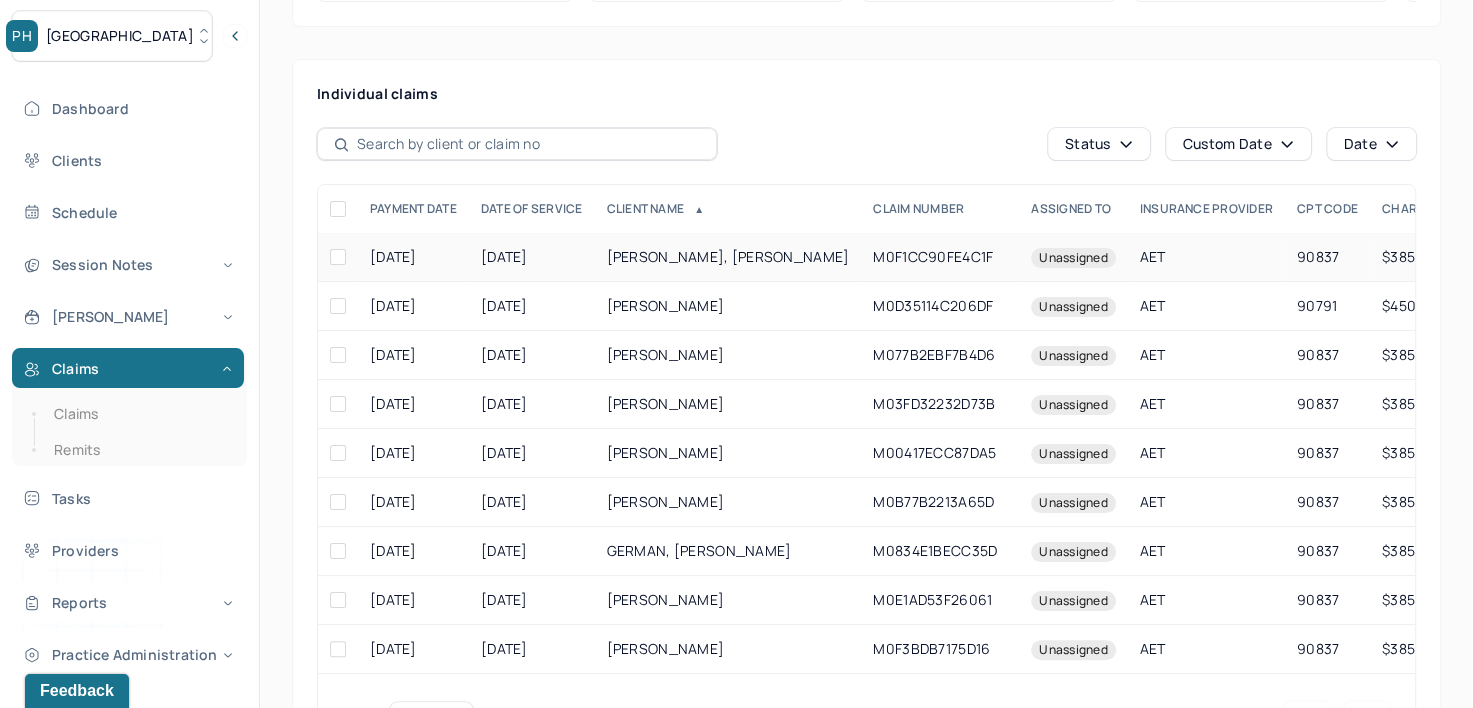 click on "M0F1CC90FE4C1F" at bounding box center (940, 257) 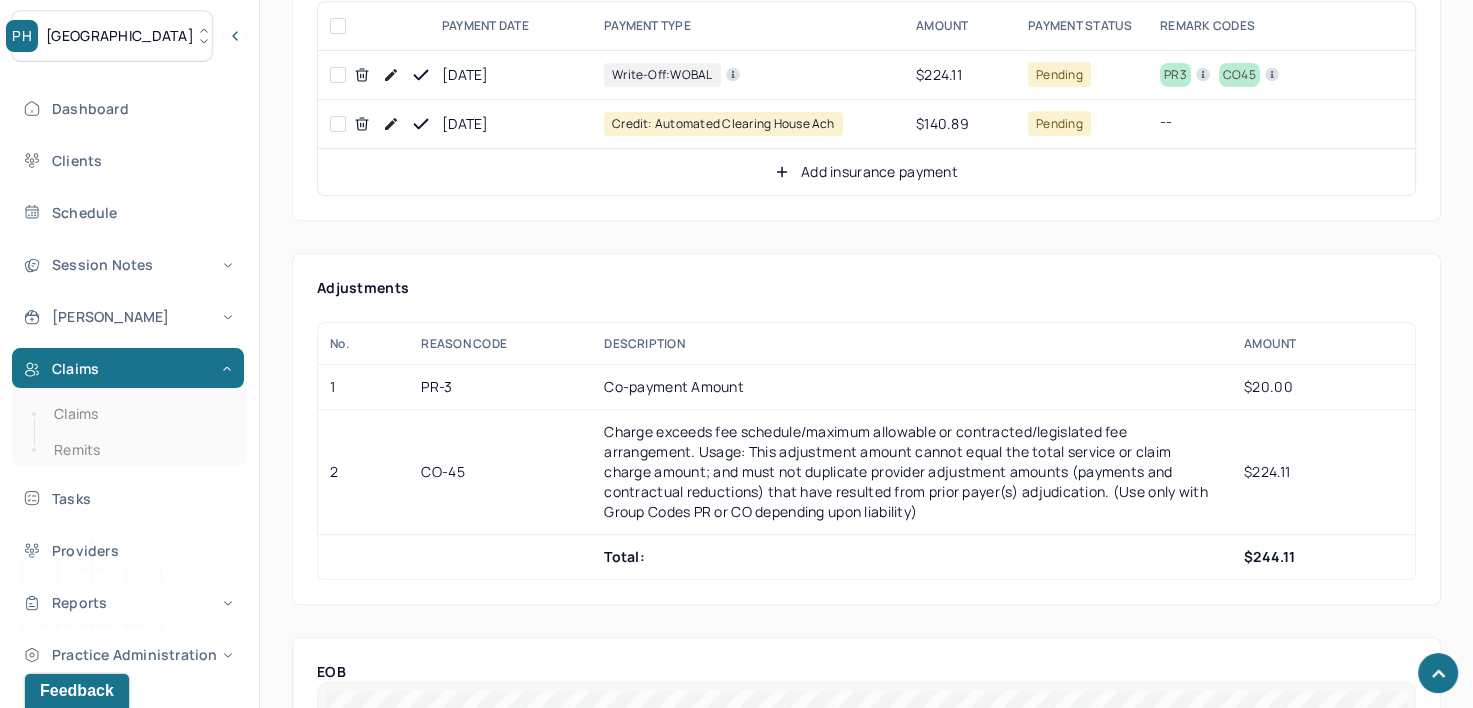scroll, scrollTop: 1300, scrollLeft: 0, axis: vertical 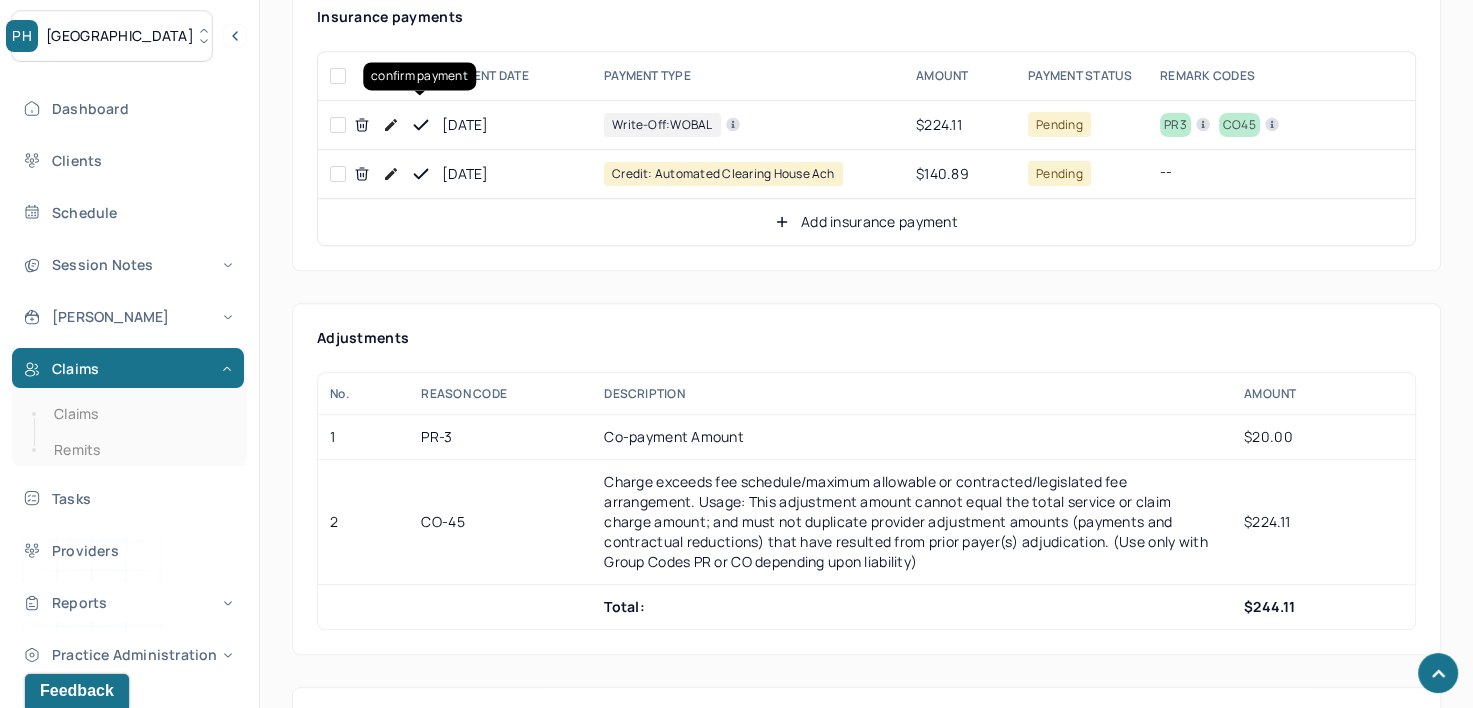 click 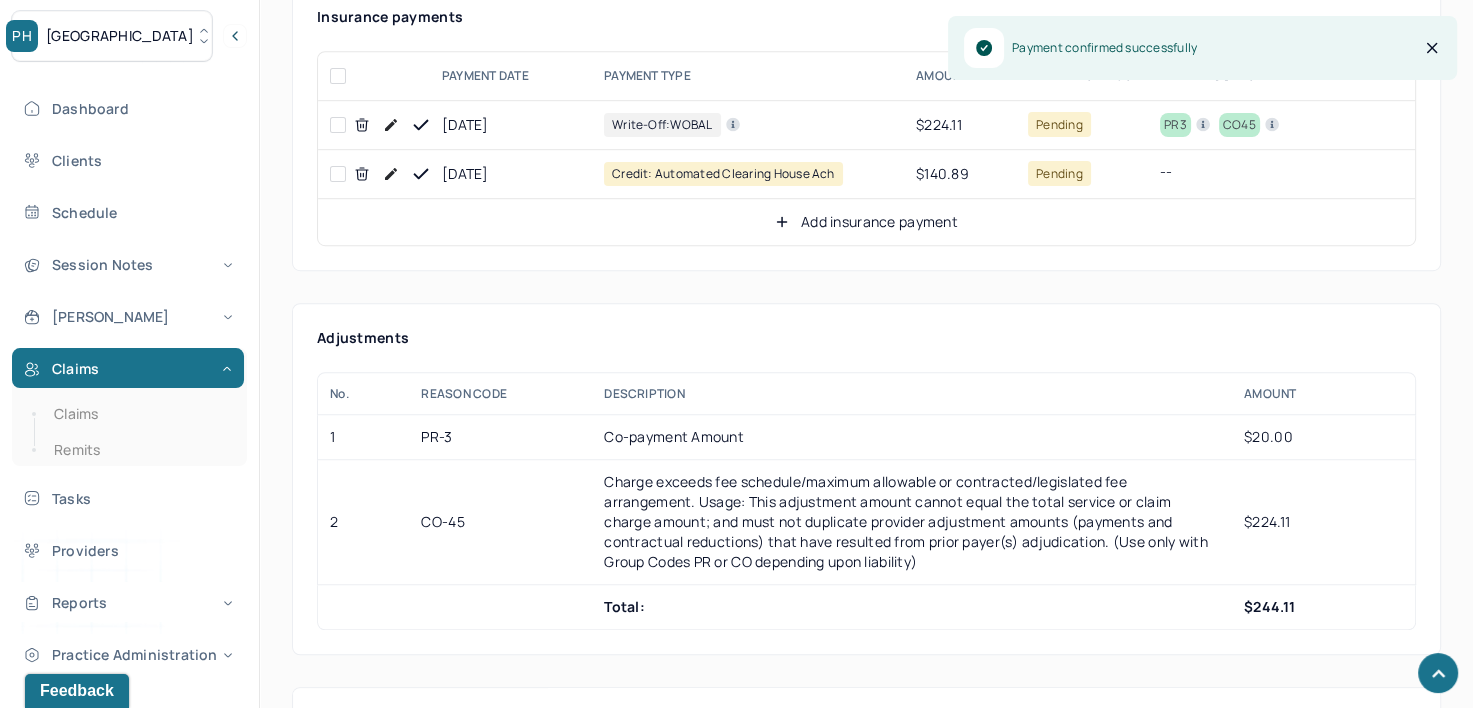 click 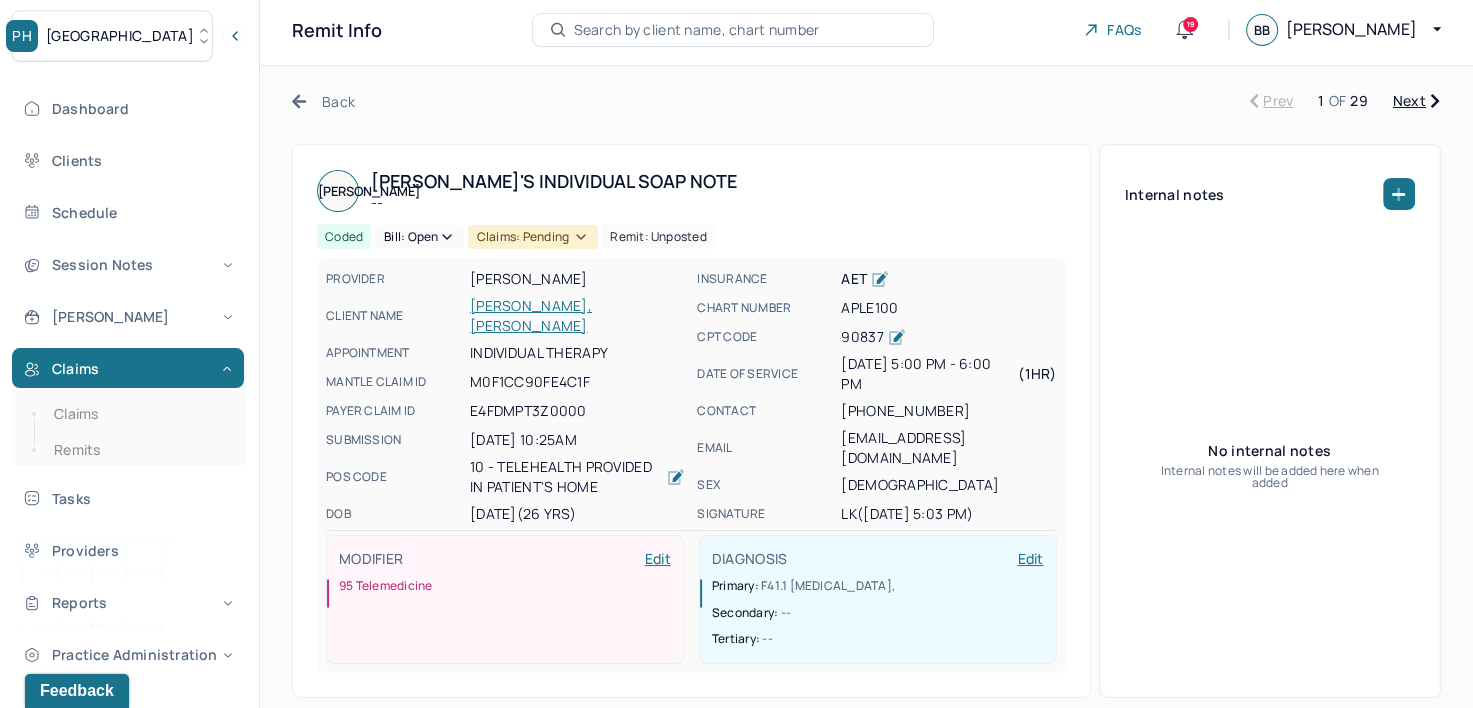 scroll, scrollTop: 0, scrollLeft: 0, axis: both 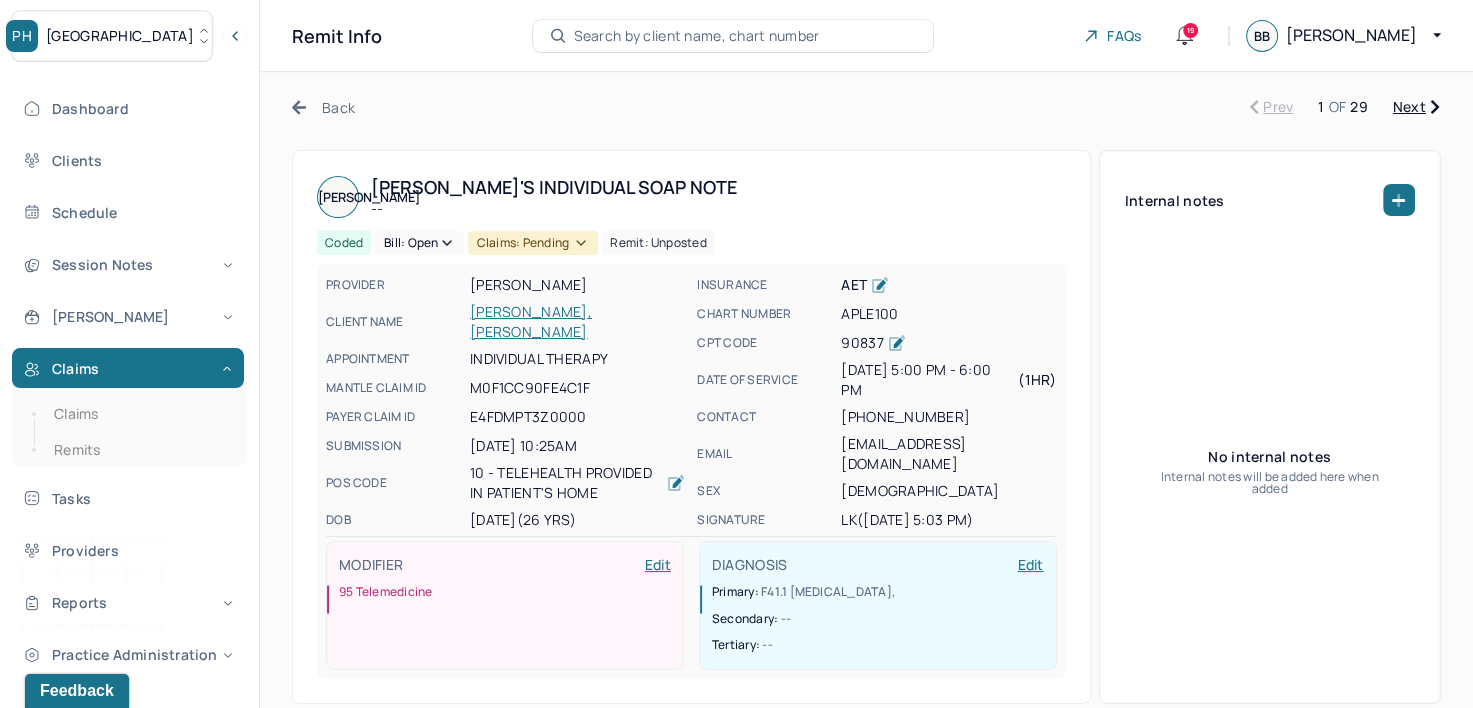 click on "Bill: Open" at bounding box center (419, 243) 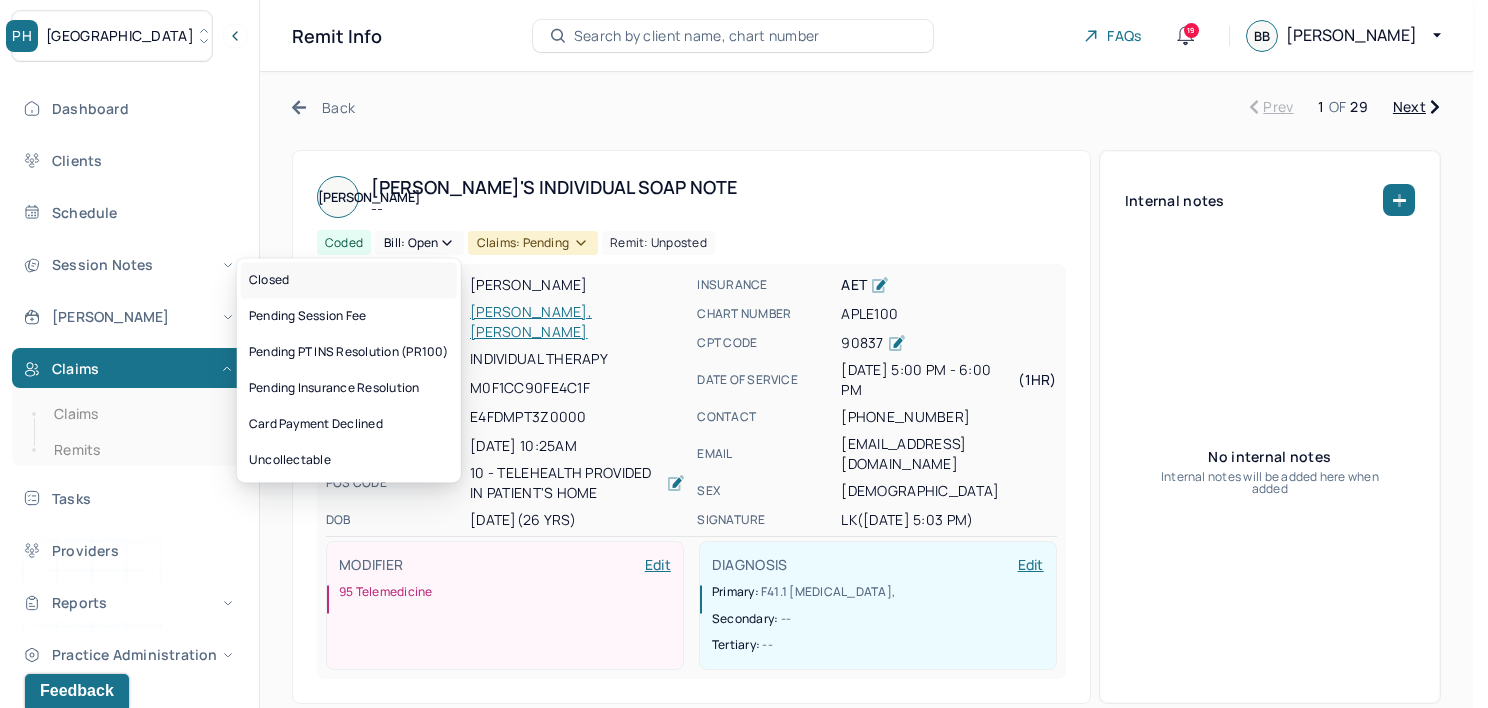 click on "Closed" at bounding box center (349, 280) 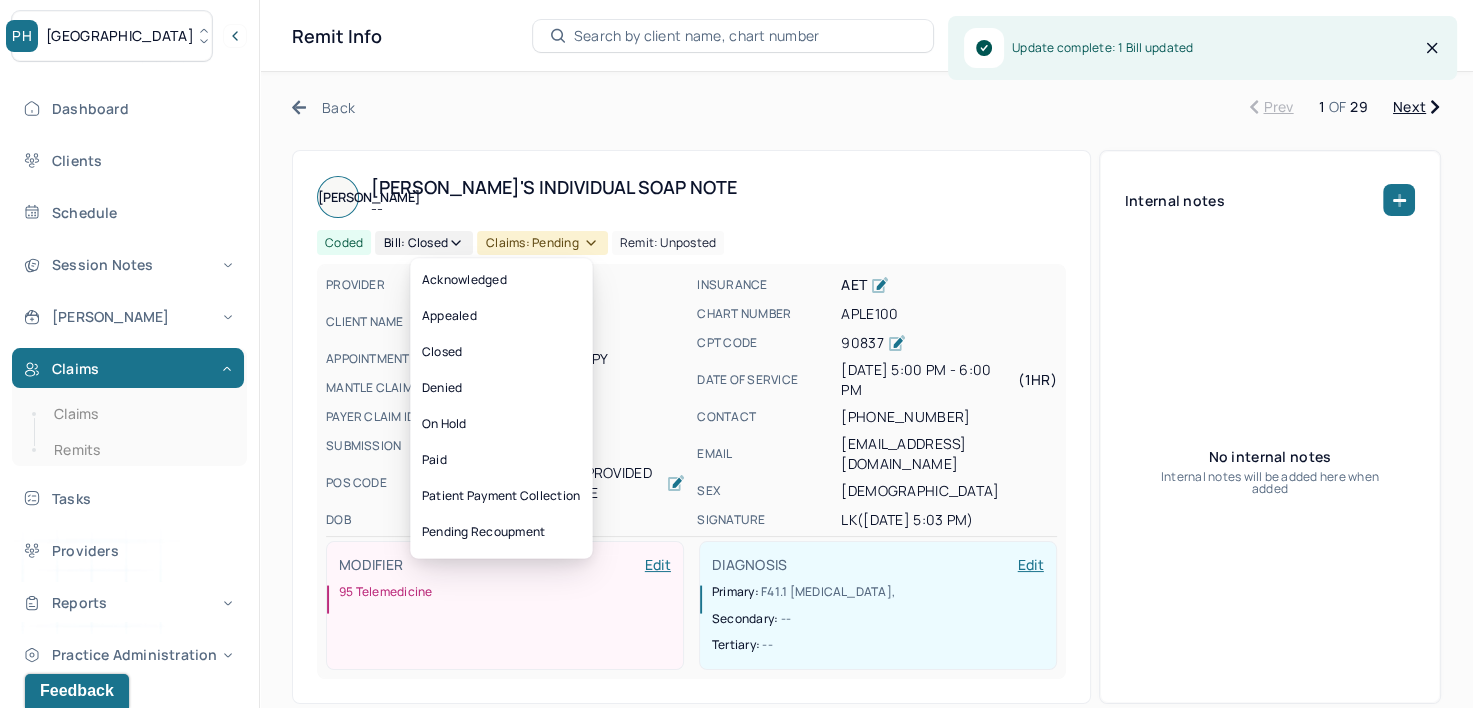 click 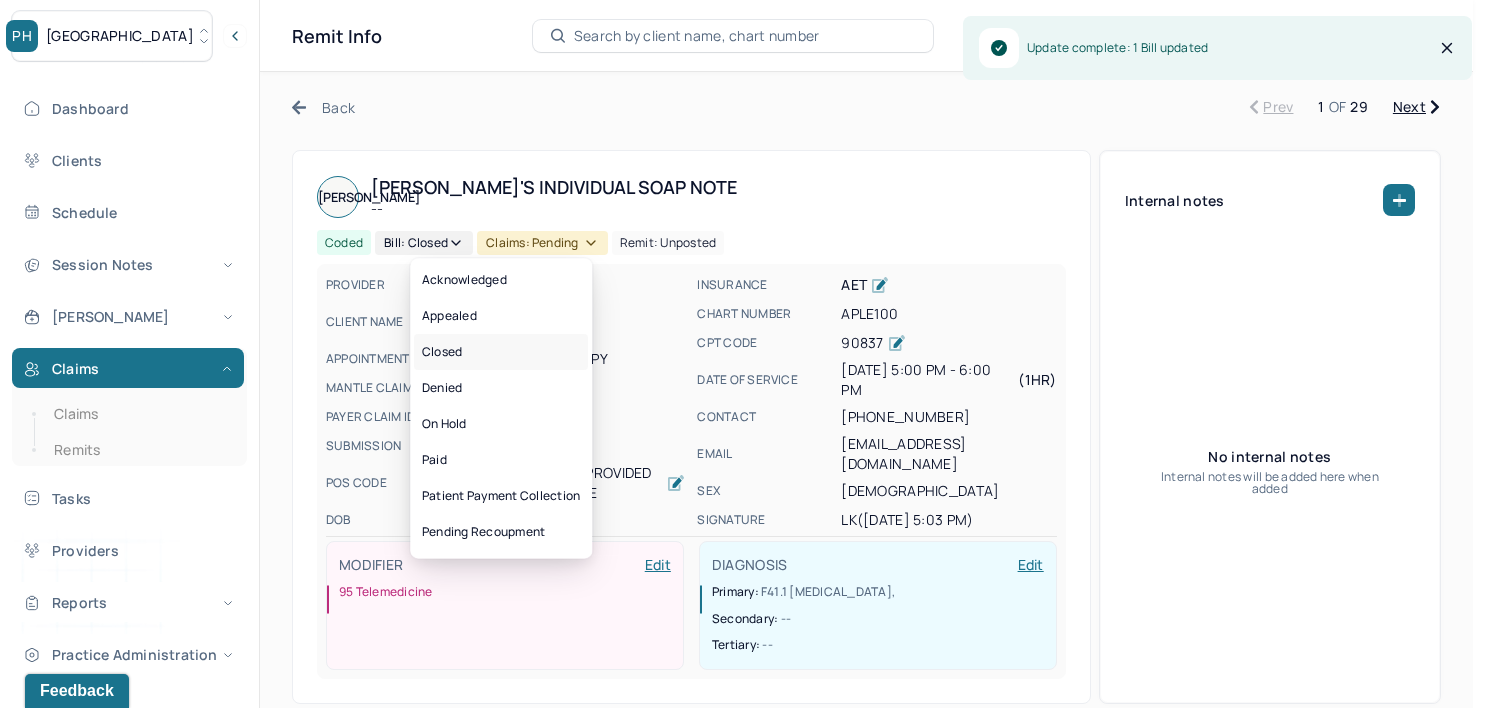 click on "Closed" at bounding box center (501, 352) 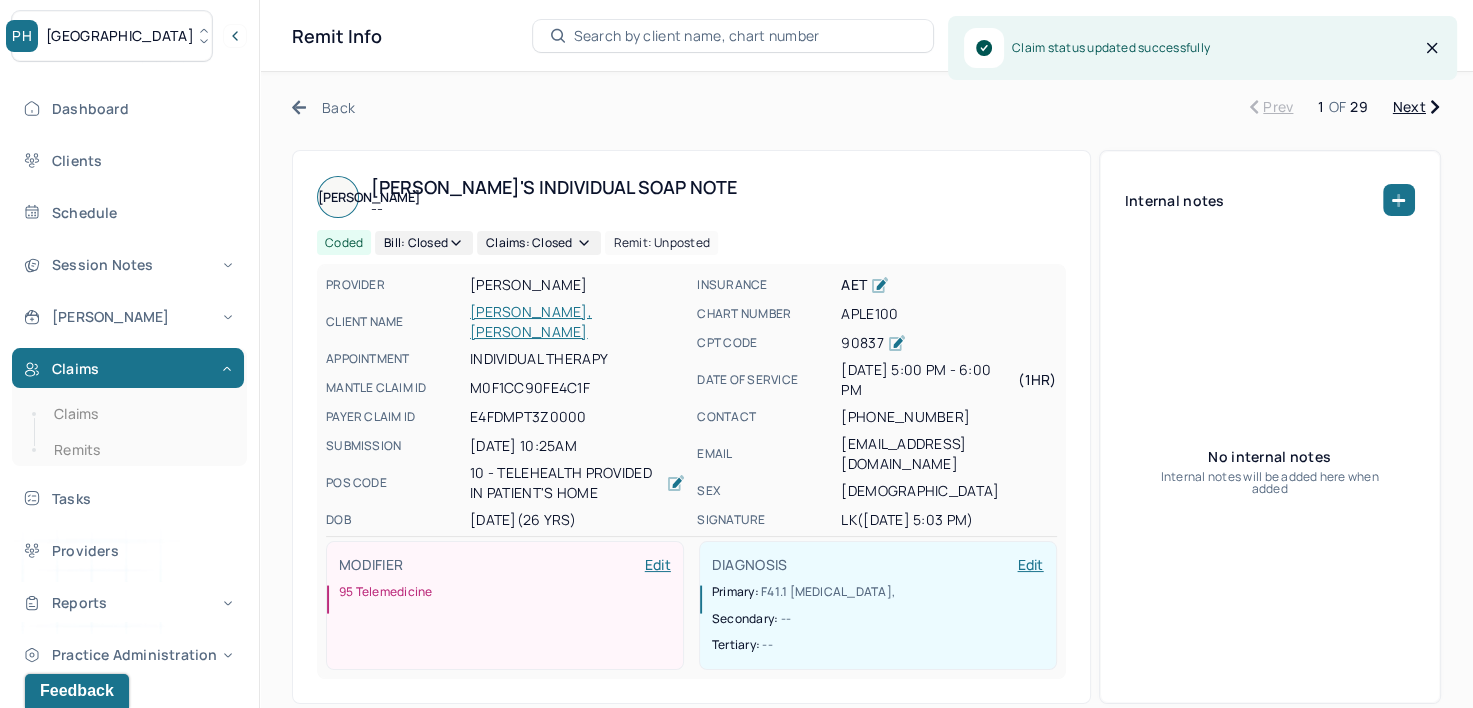 click on "Next" at bounding box center (1416, 107) 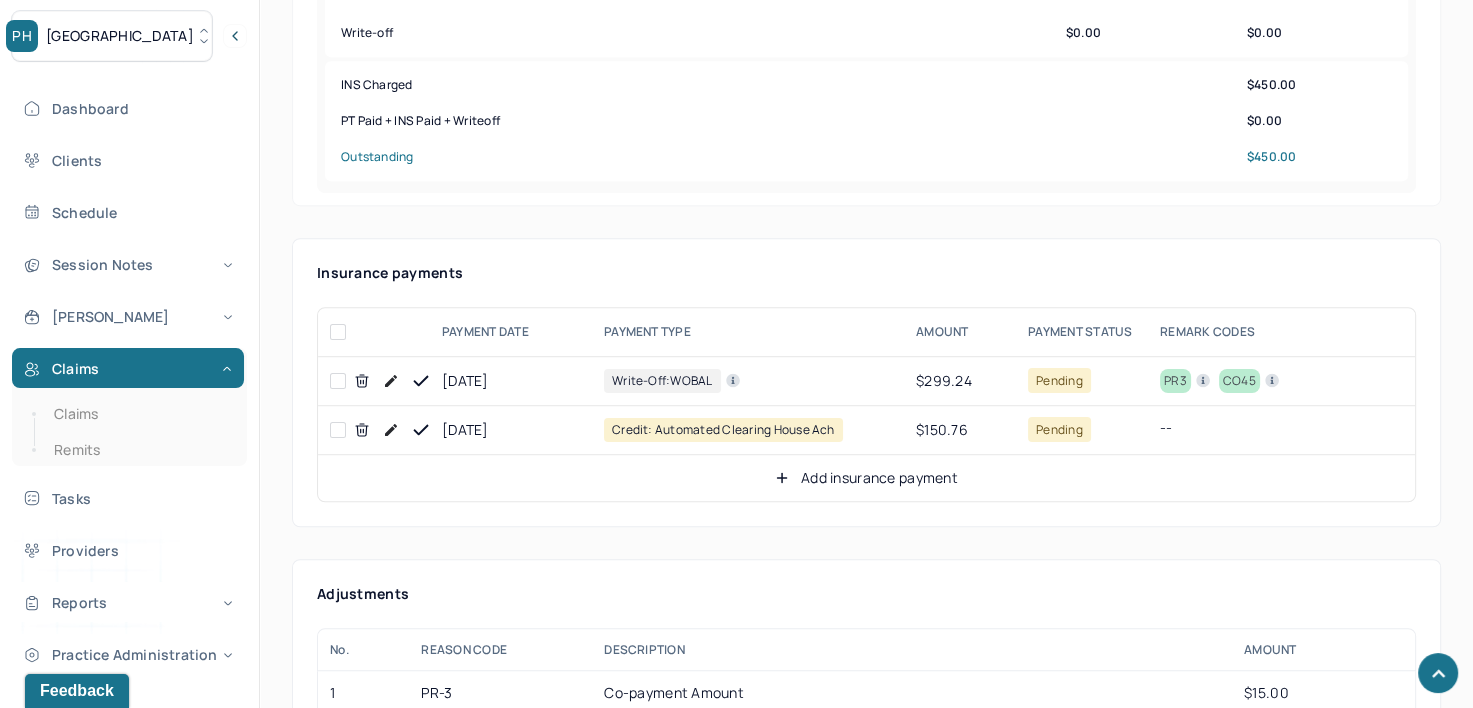 scroll, scrollTop: 1100, scrollLeft: 0, axis: vertical 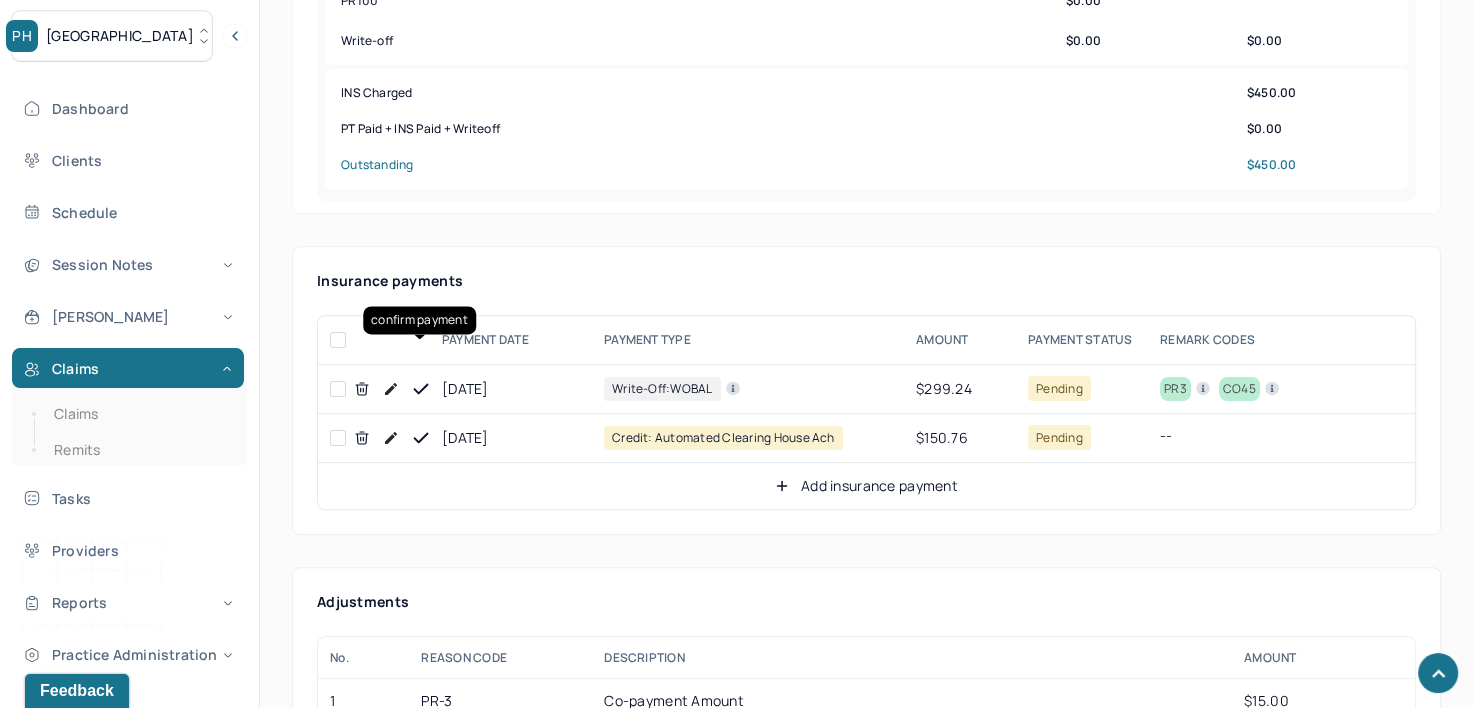 click 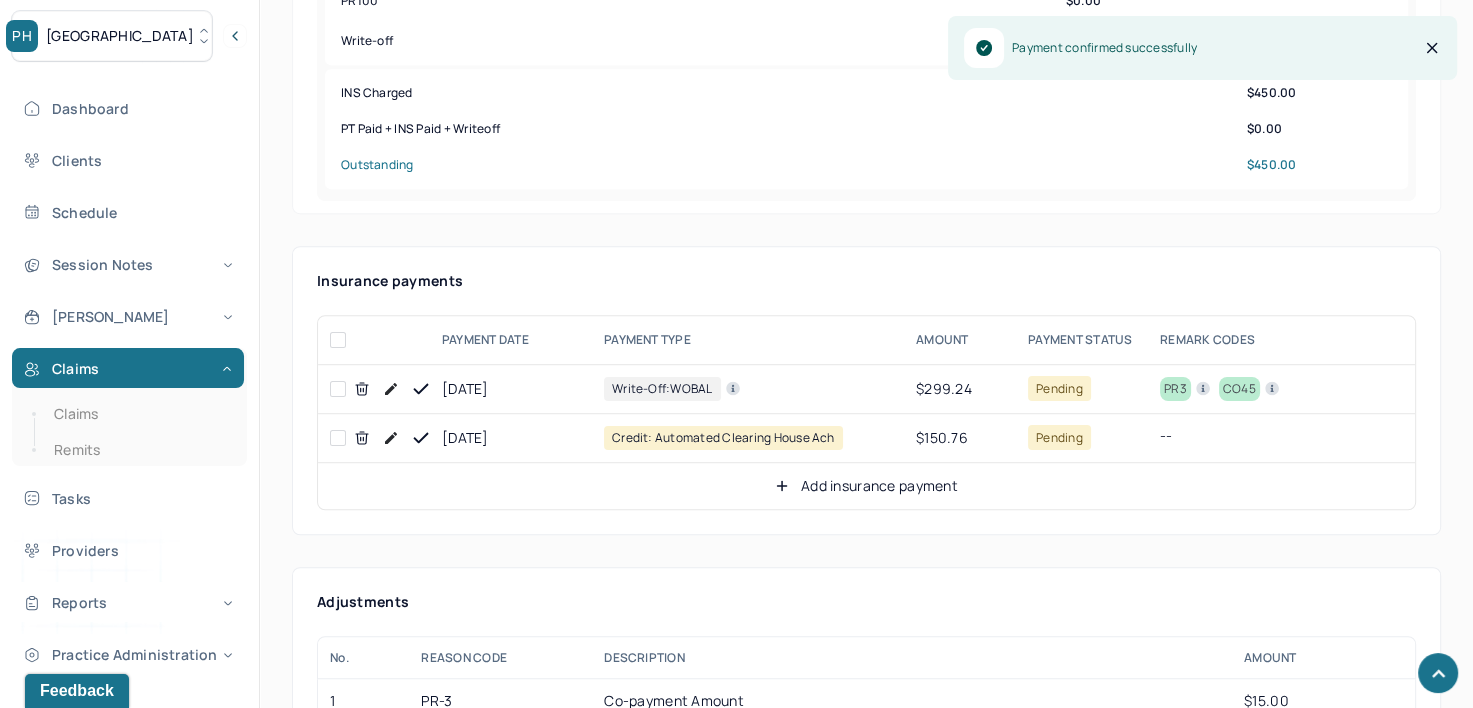 click 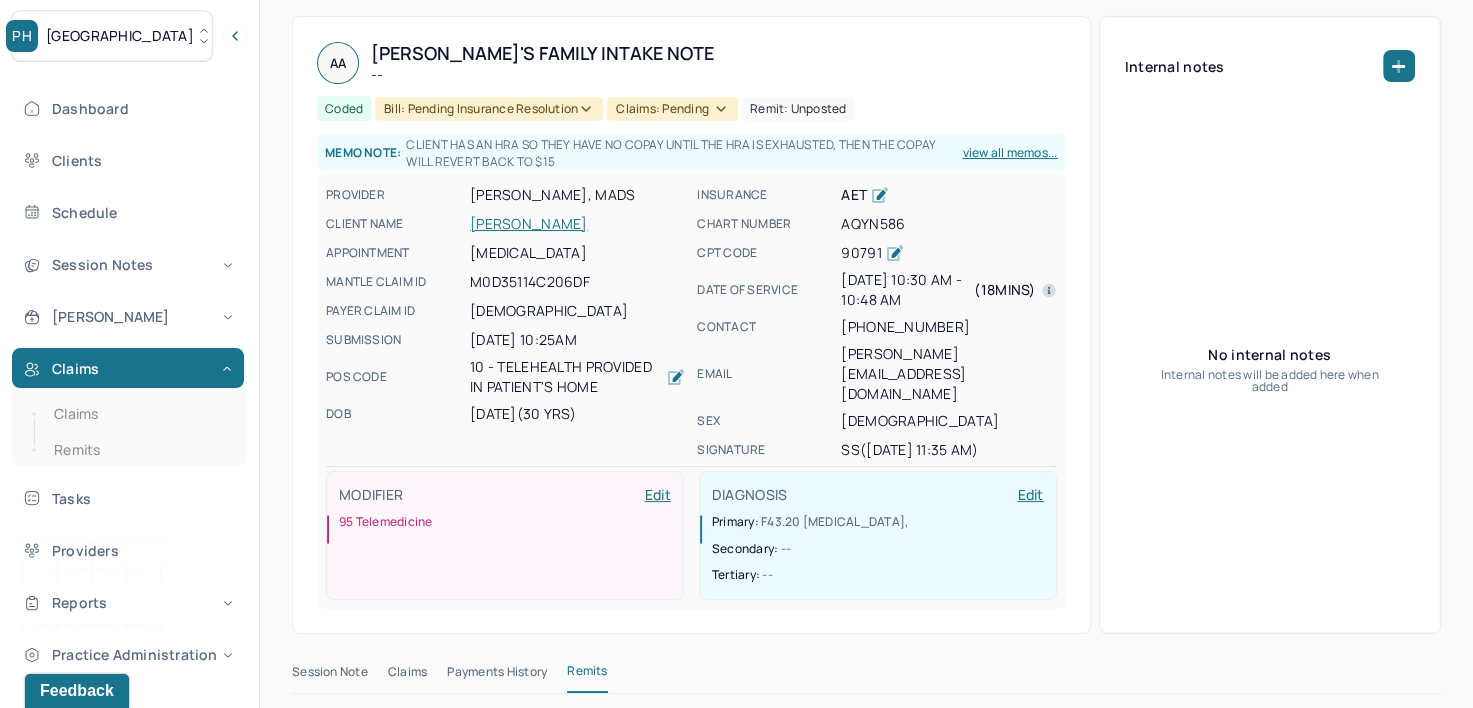 scroll, scrollTop: 100, scrollLeft: 0, axis: vertical 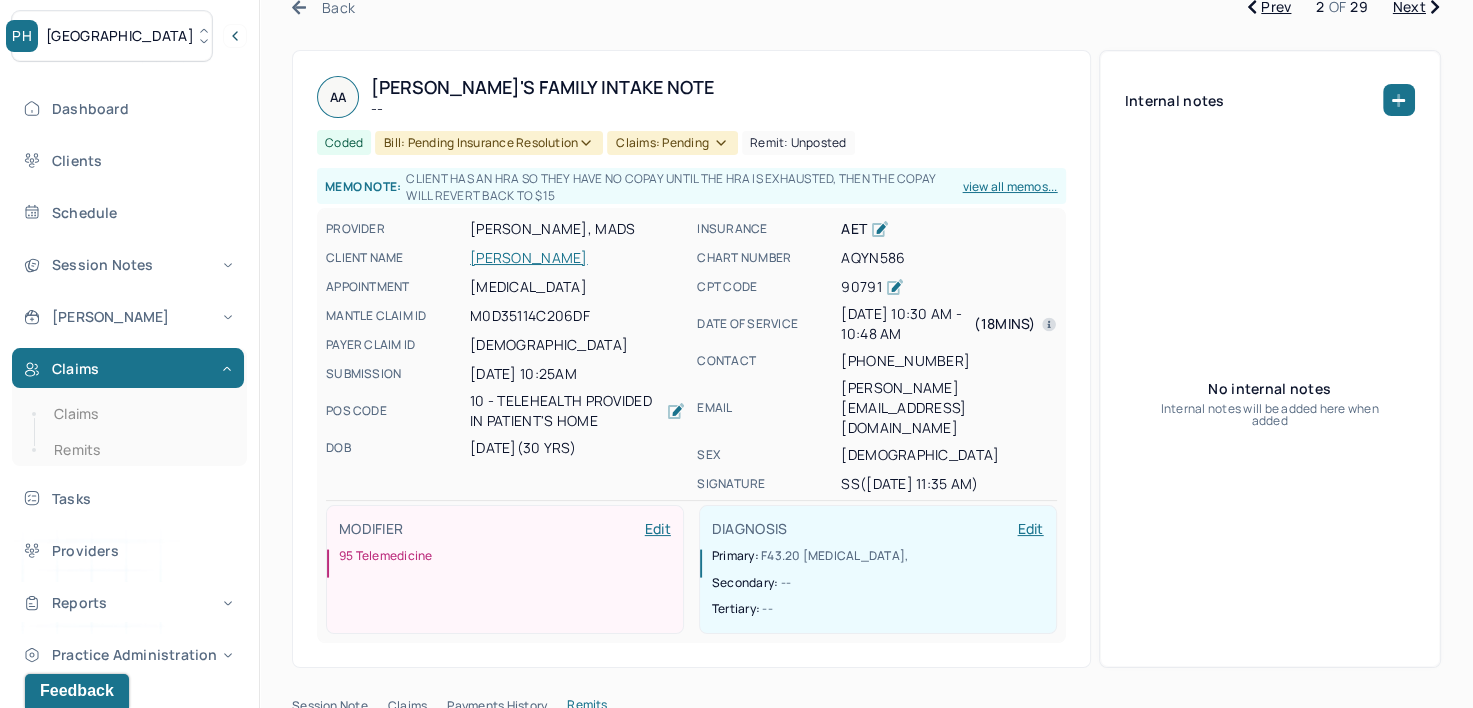 click 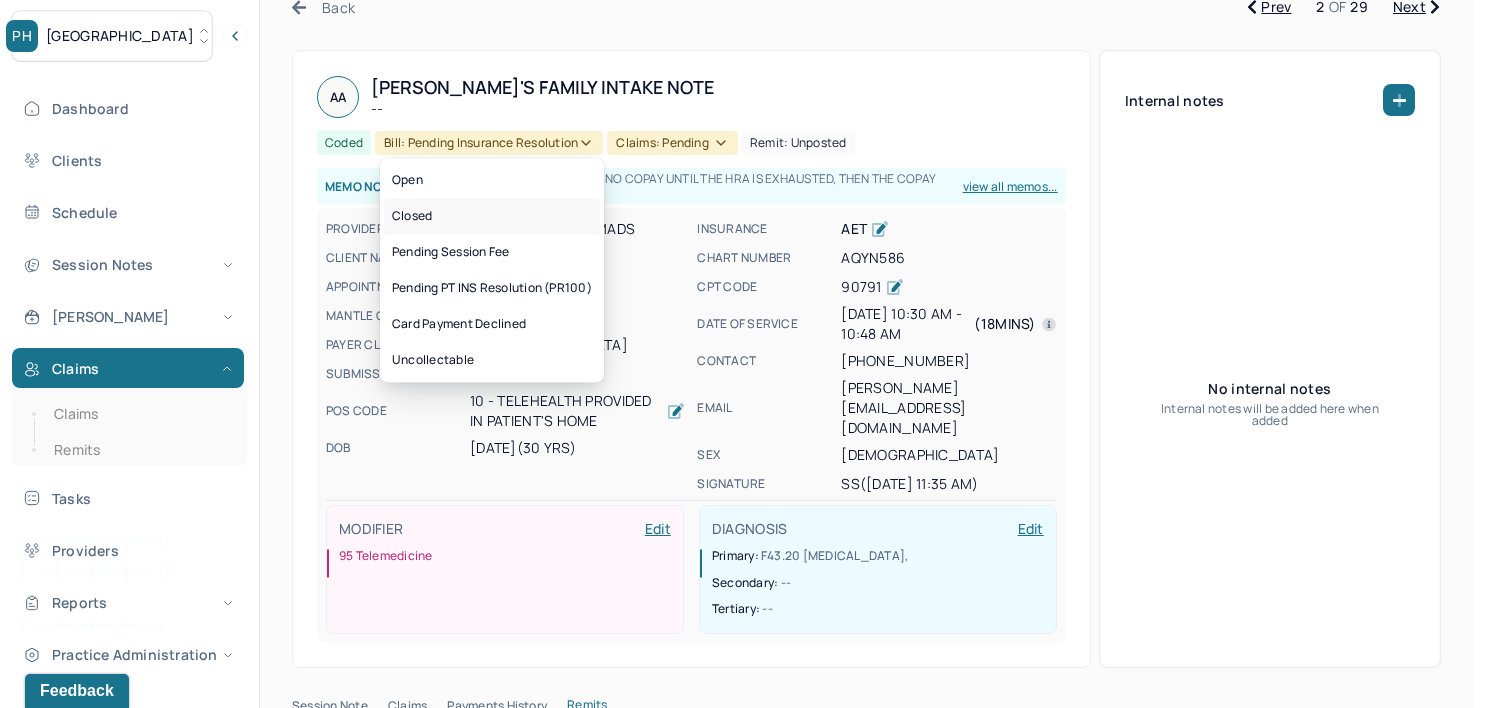 click on "Closed" at bounding box center (492, 216) 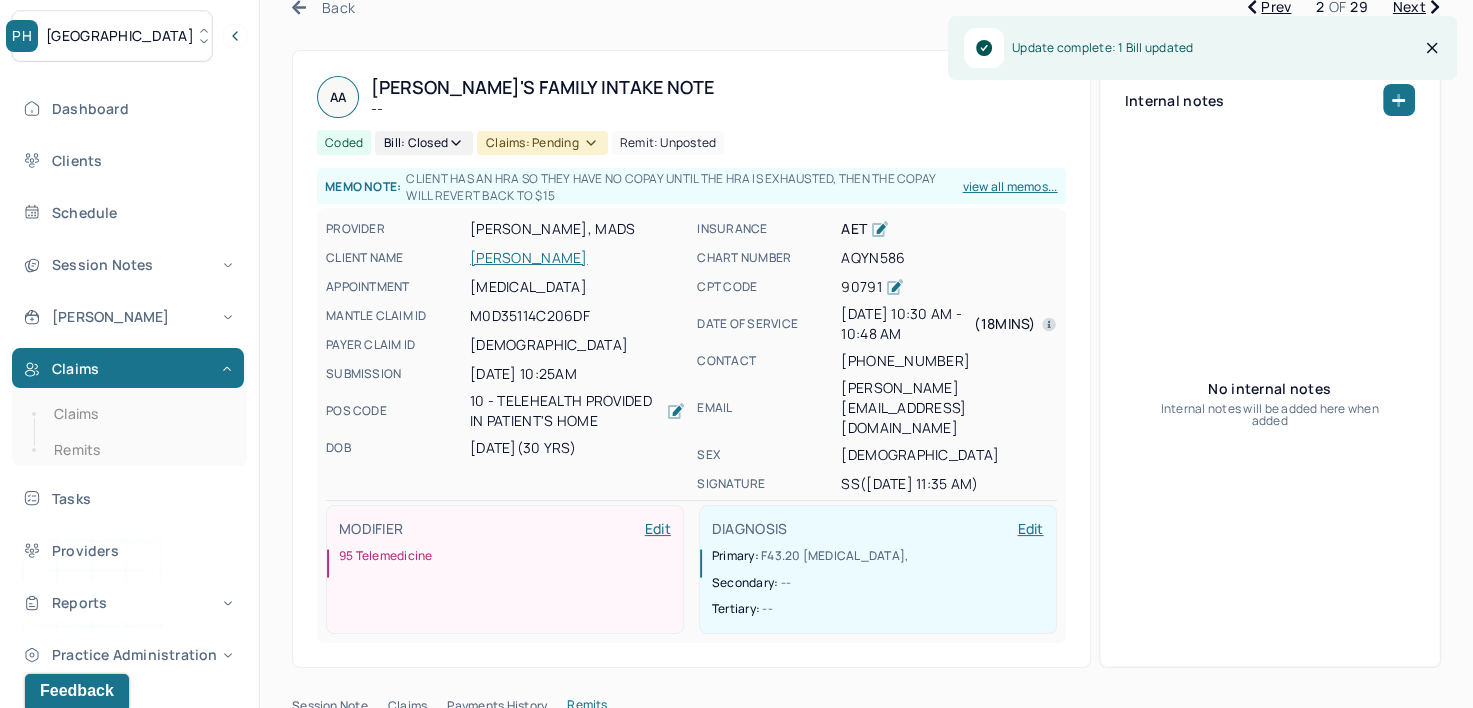 click on "Claims: pending" at bounding box center (542, 143) 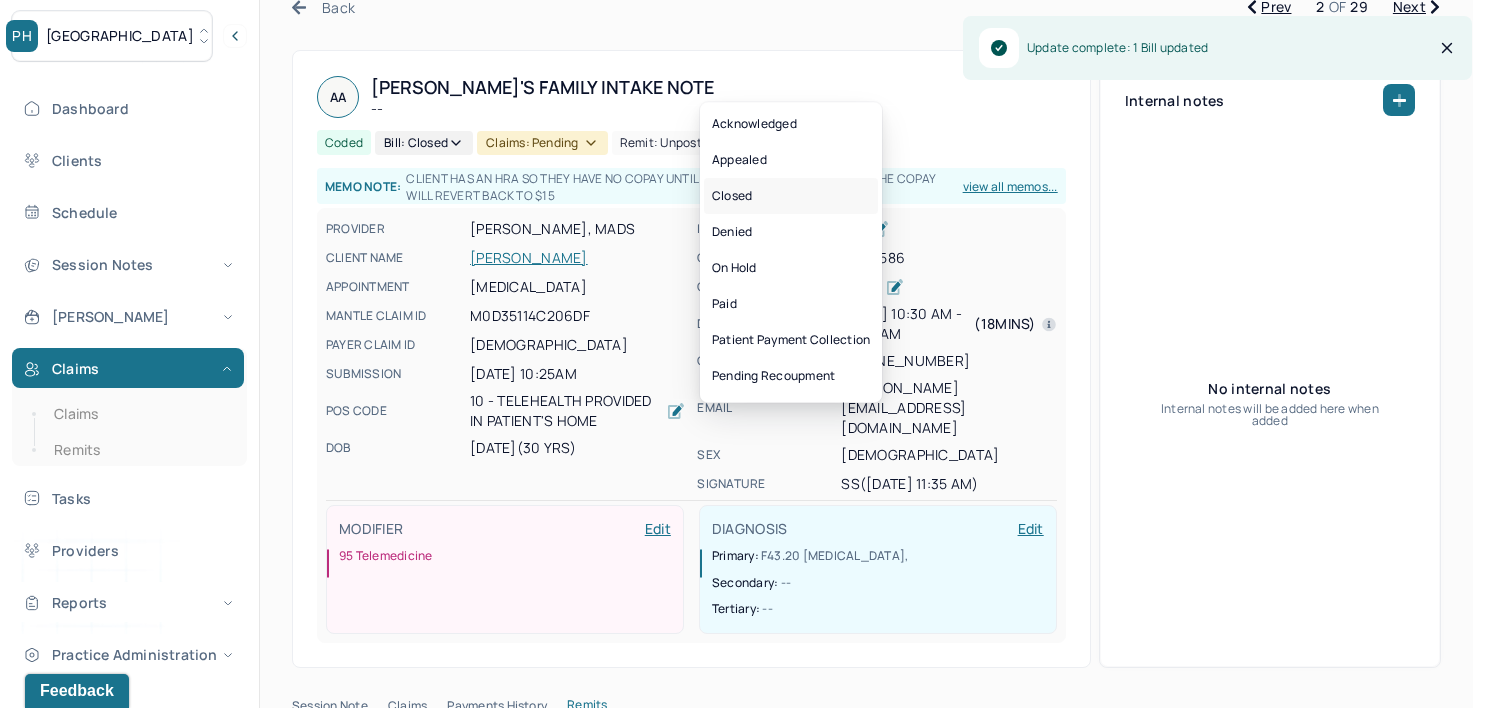 click on "Closed" at bounding box center (791, 196) 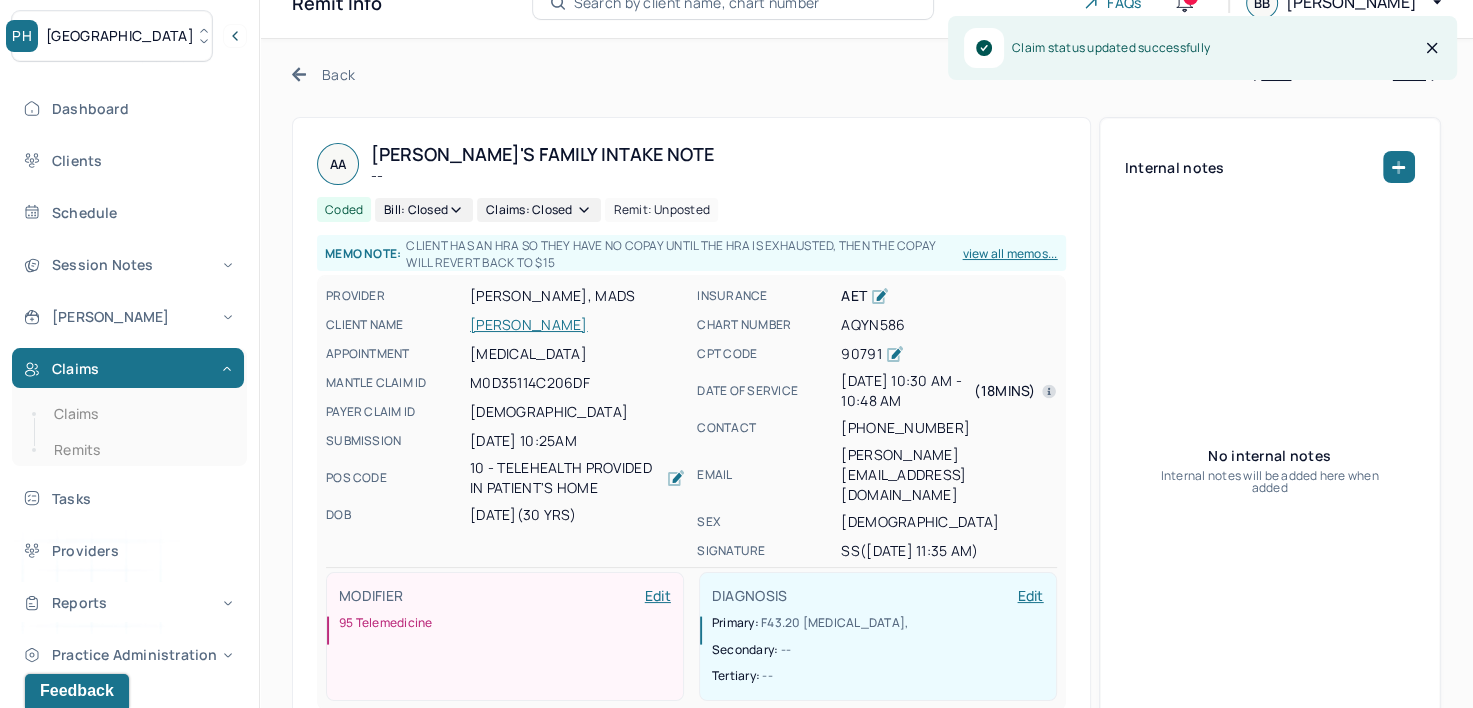 scroll, scrollTop: 0, scrollLeft: 0, axis: both 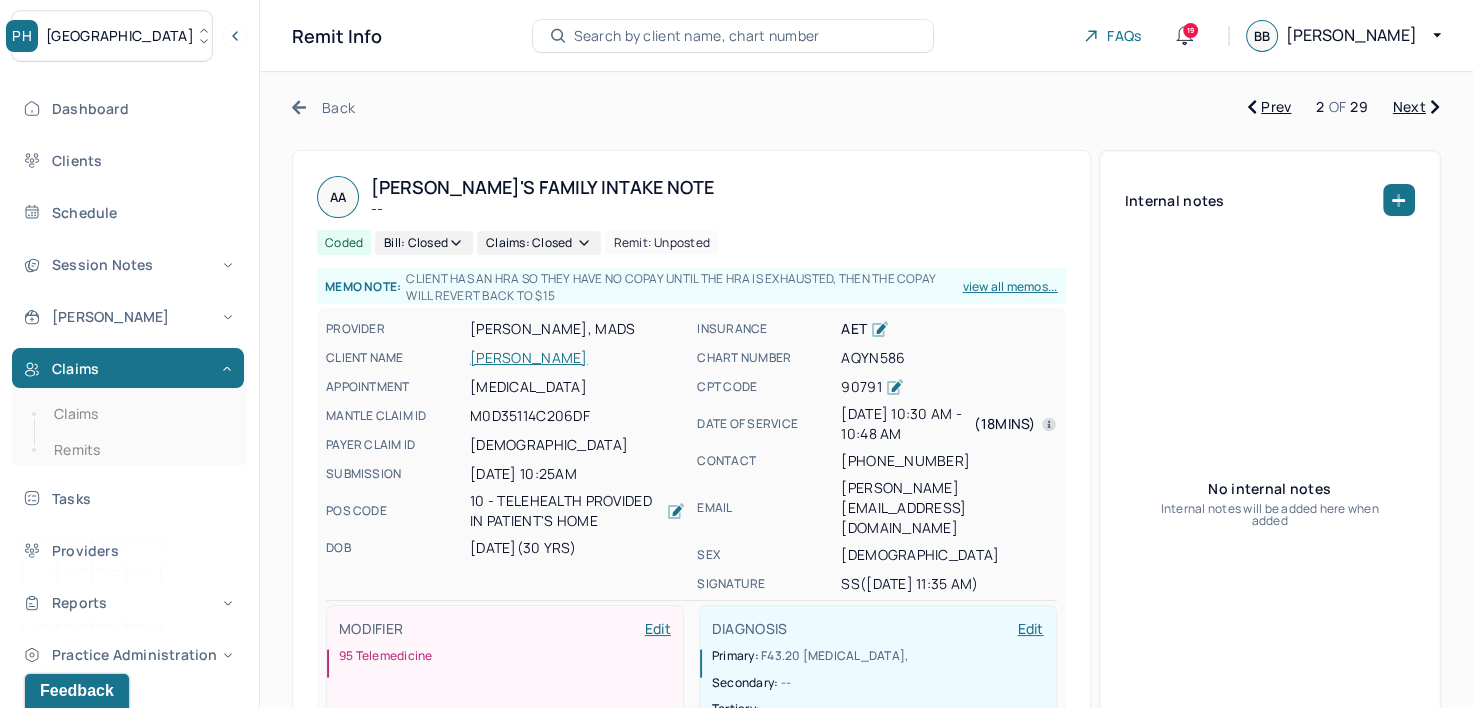 click on "Next" at bounding box center [1416, 107] 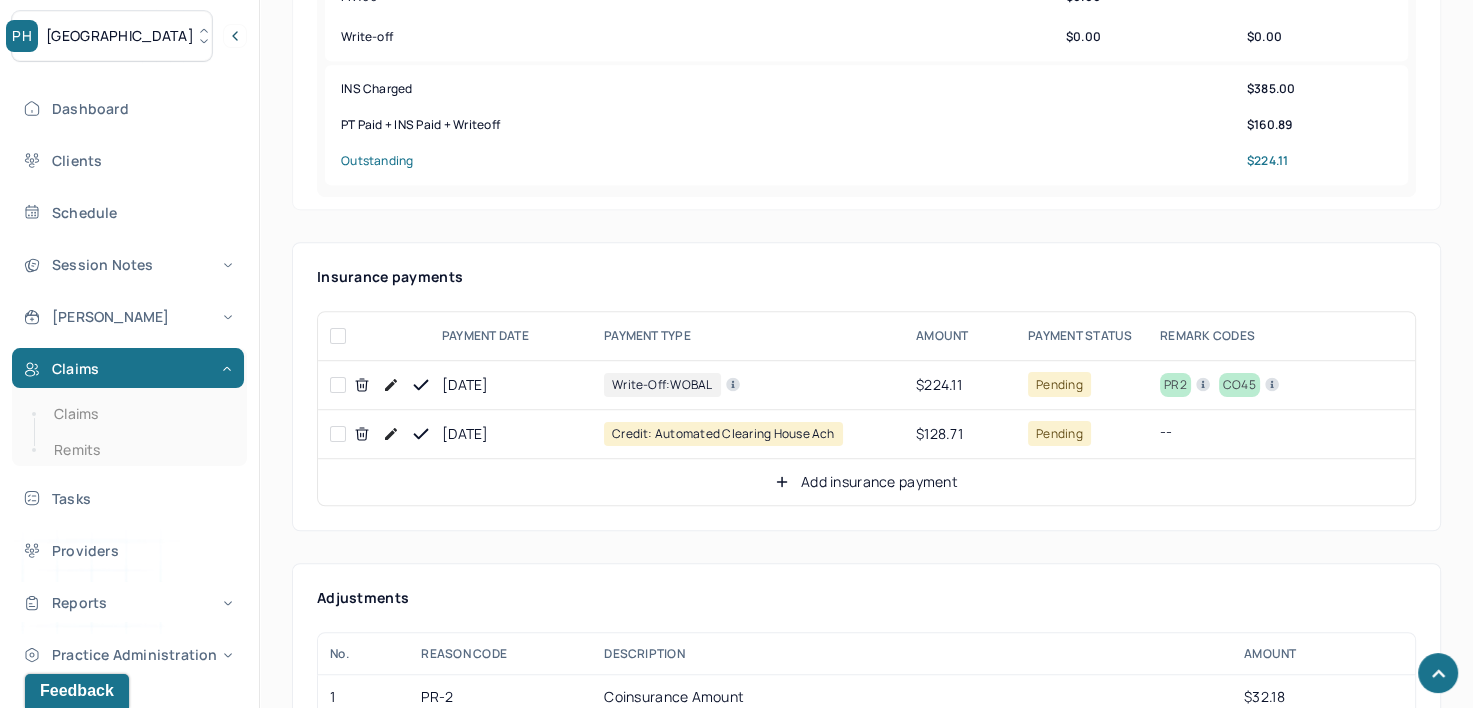 scroll, scrollTop: 1100, scrollLeft: 0, axis: vertical 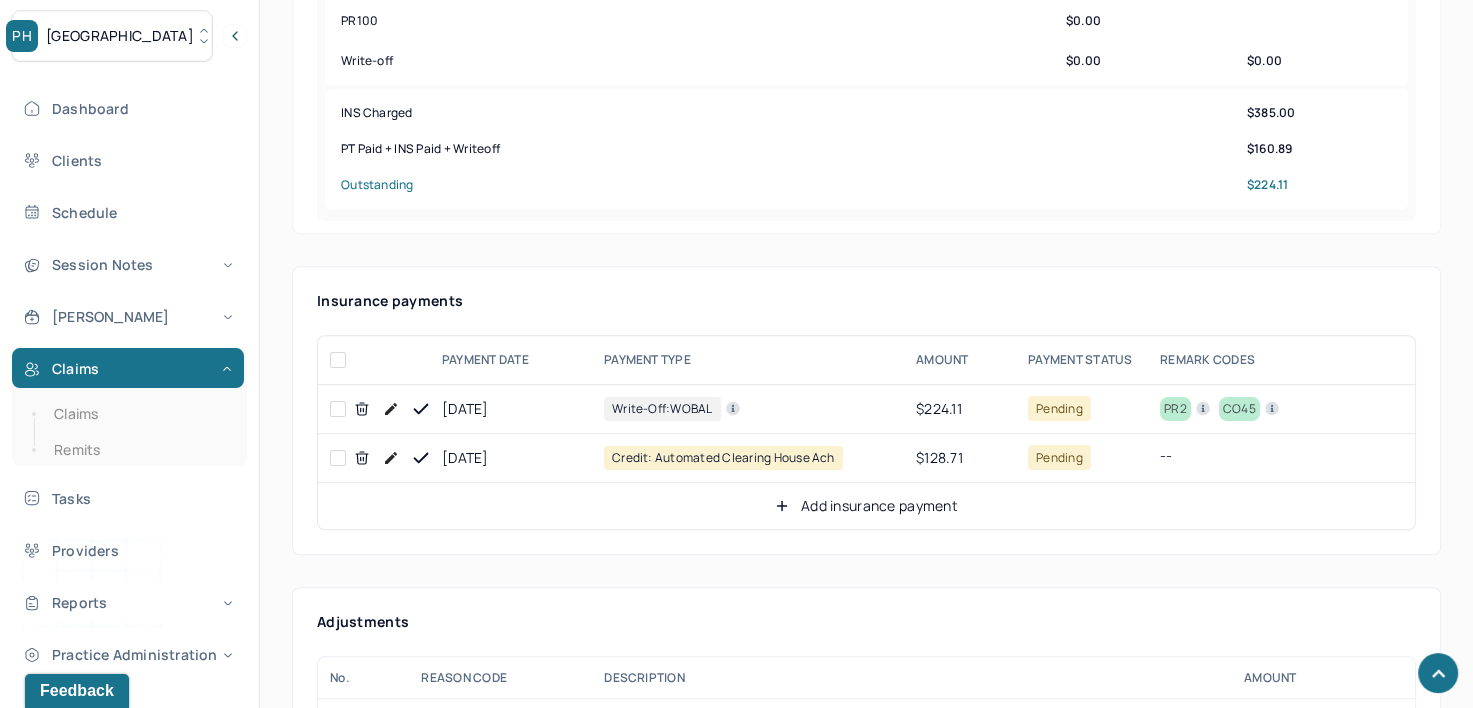click 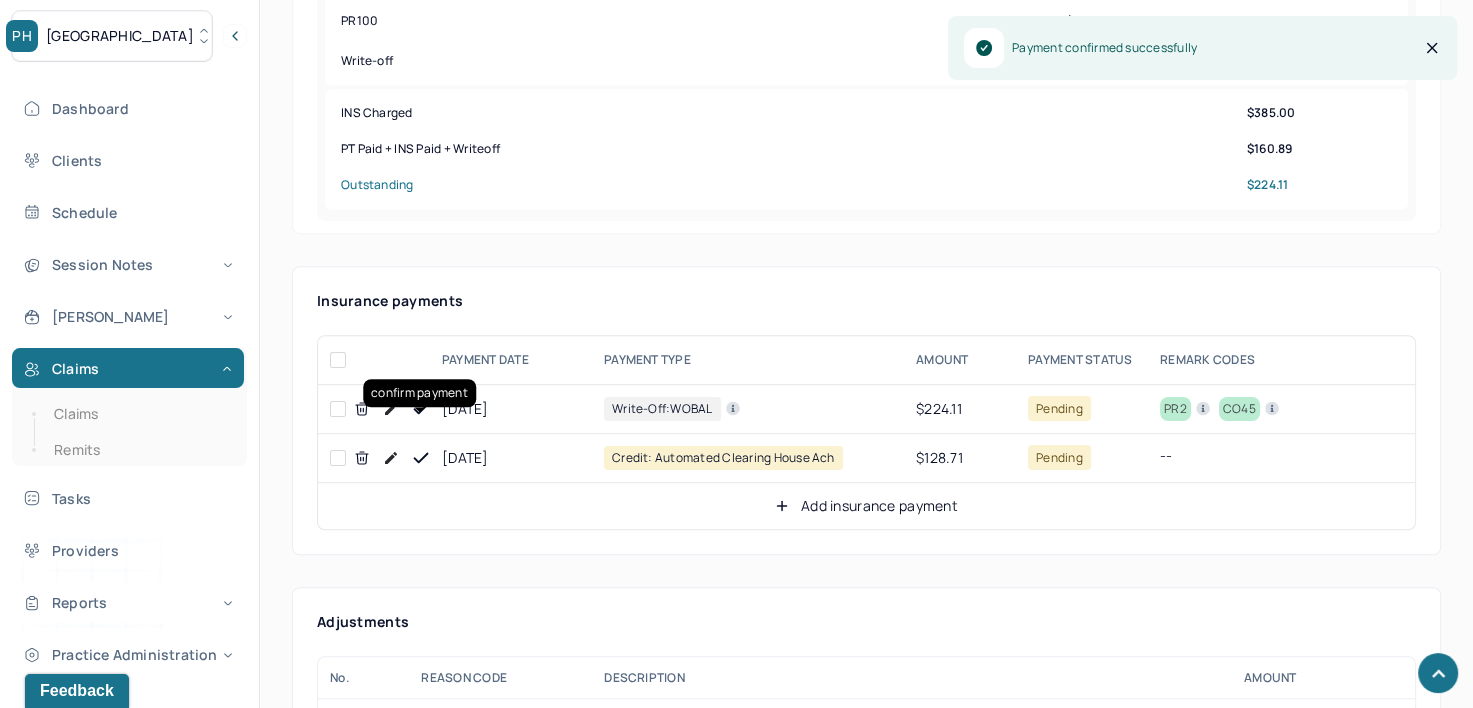 click 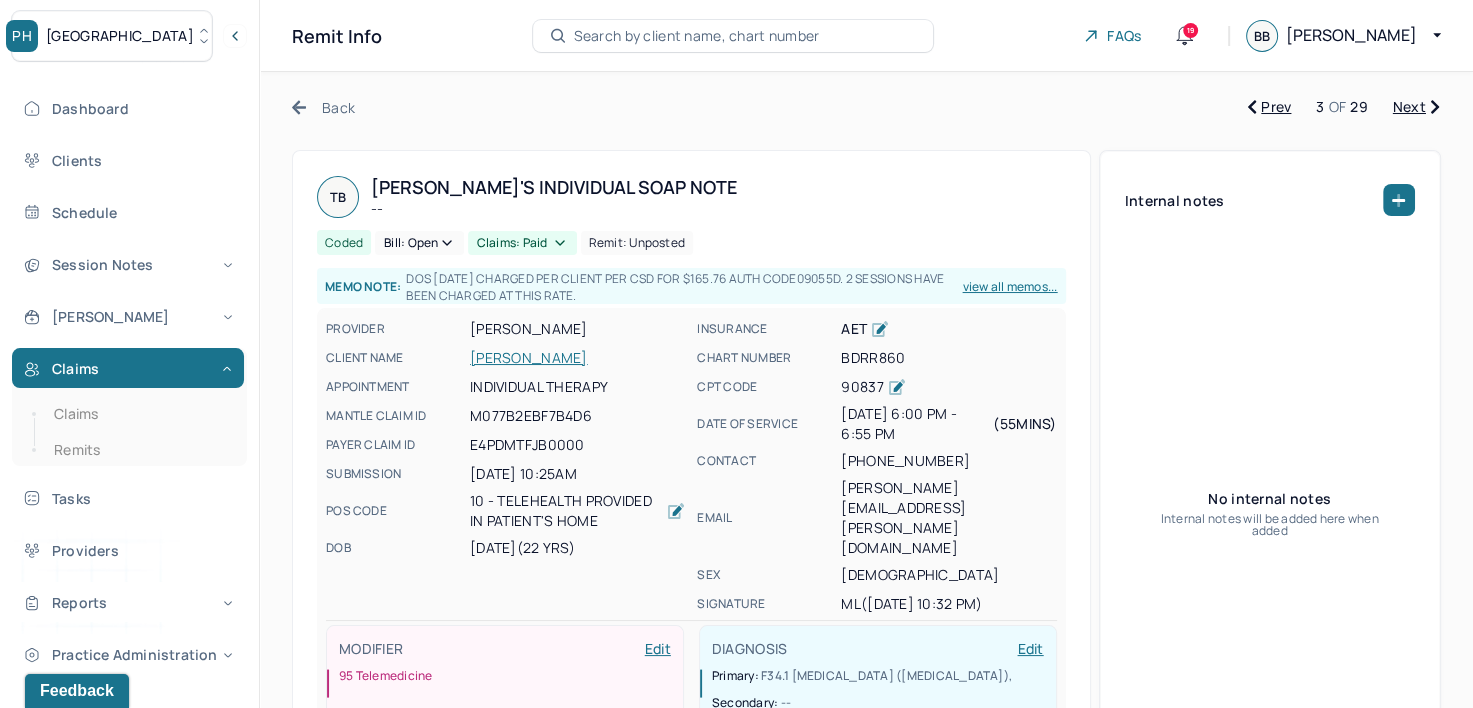 scroll, scrollTop: 0, scrollLeft: 0, axis: both 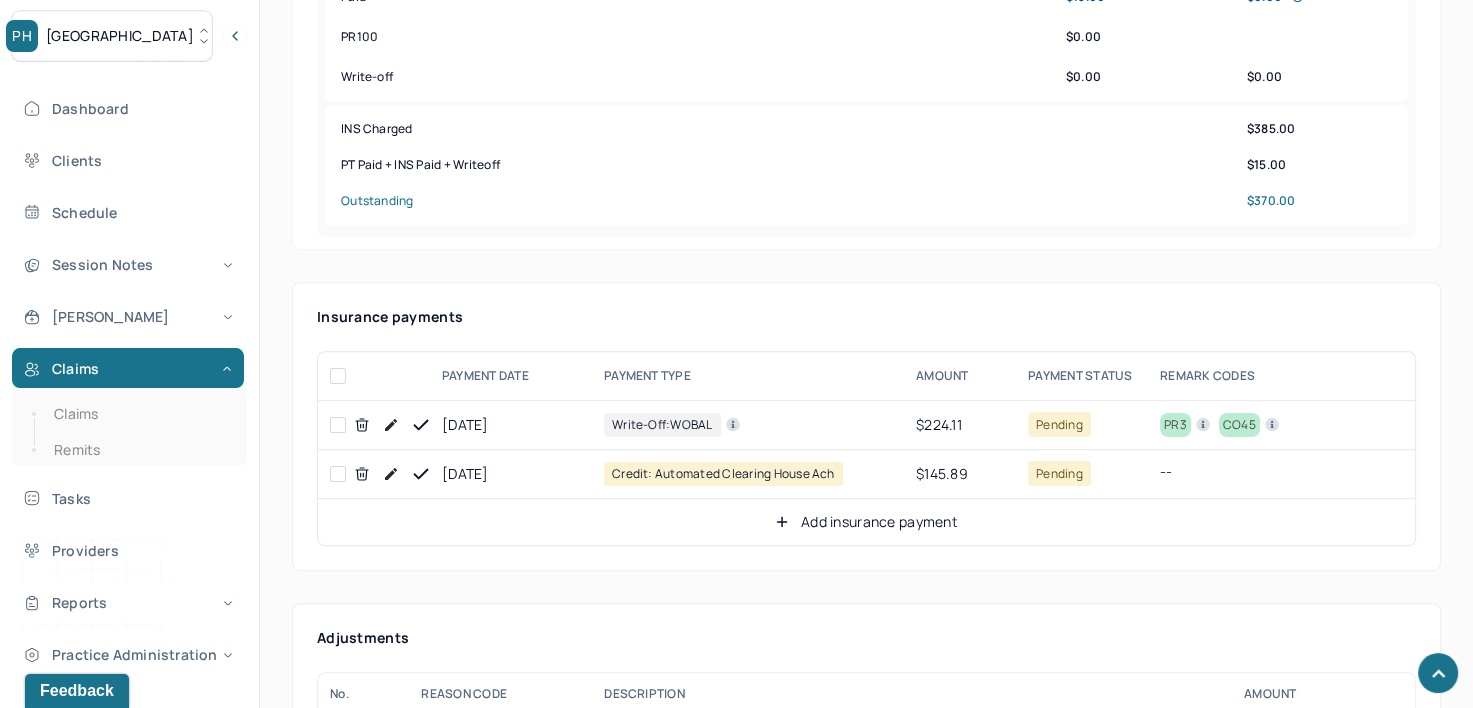 click 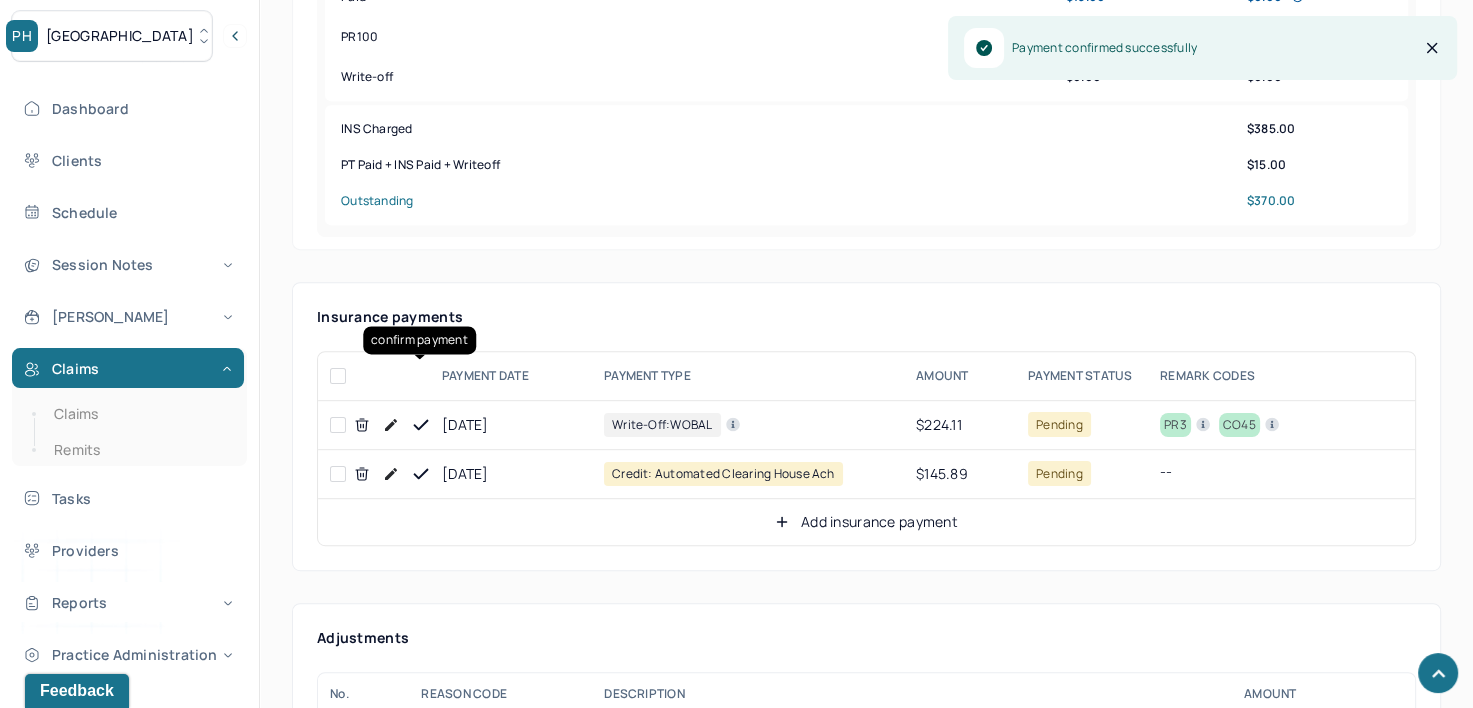 click 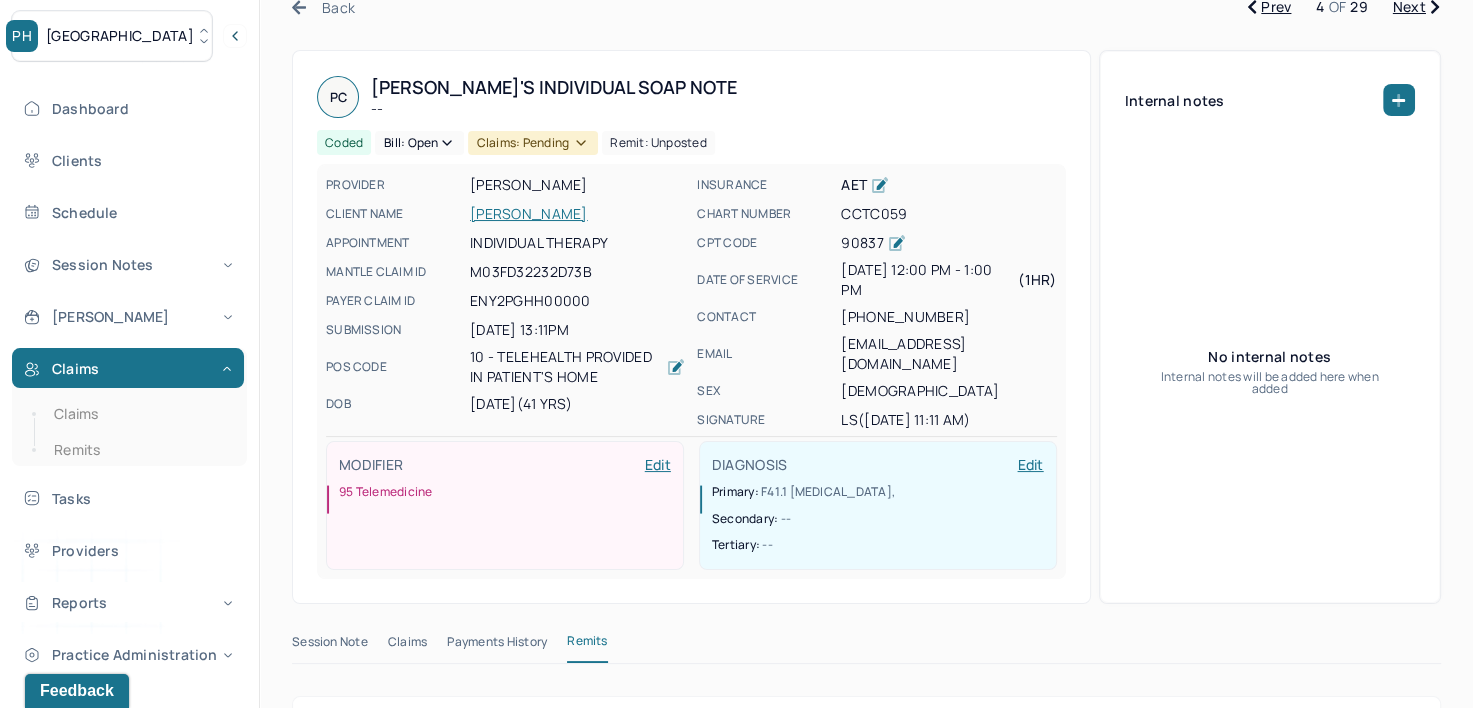scroll, scrollTop: 0, scrollLeft: 0, axis: both 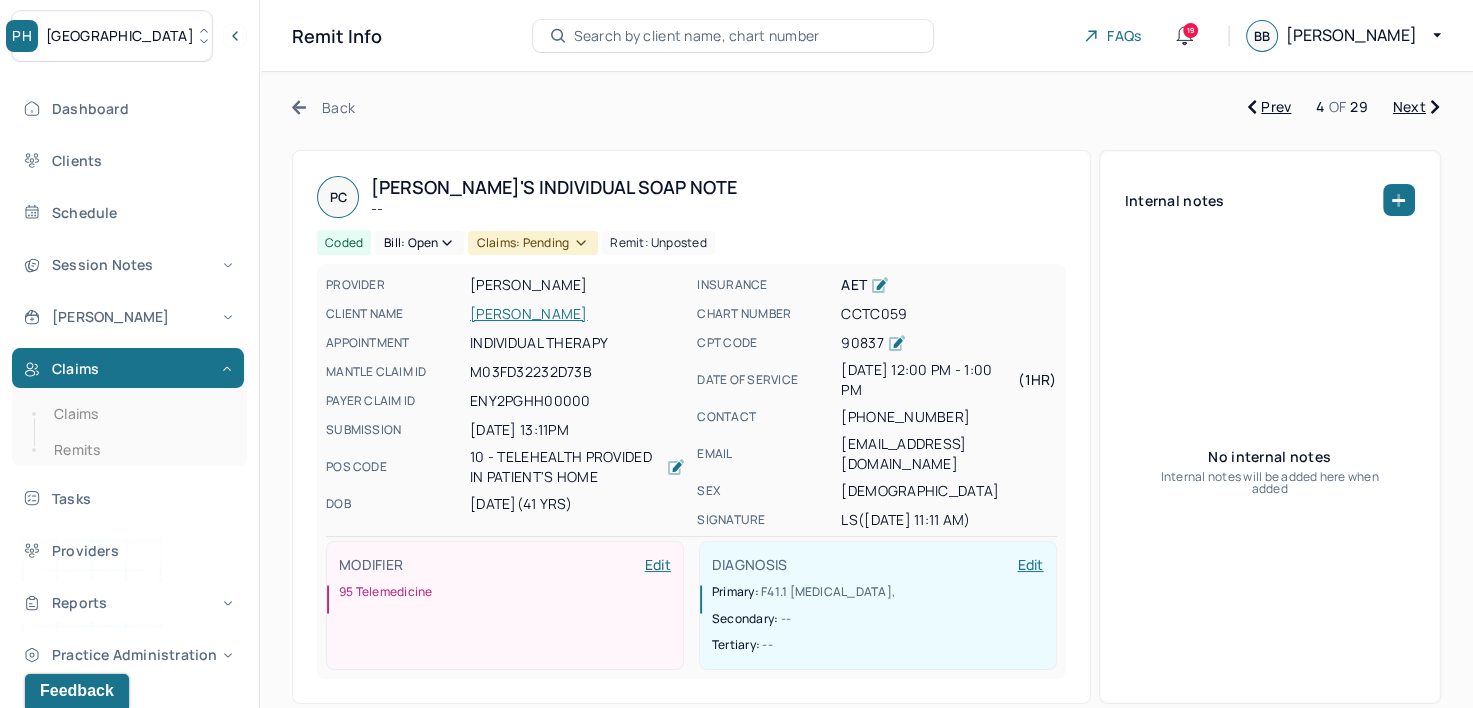 click on "Bill: Open" at bounding box center [419, 243] 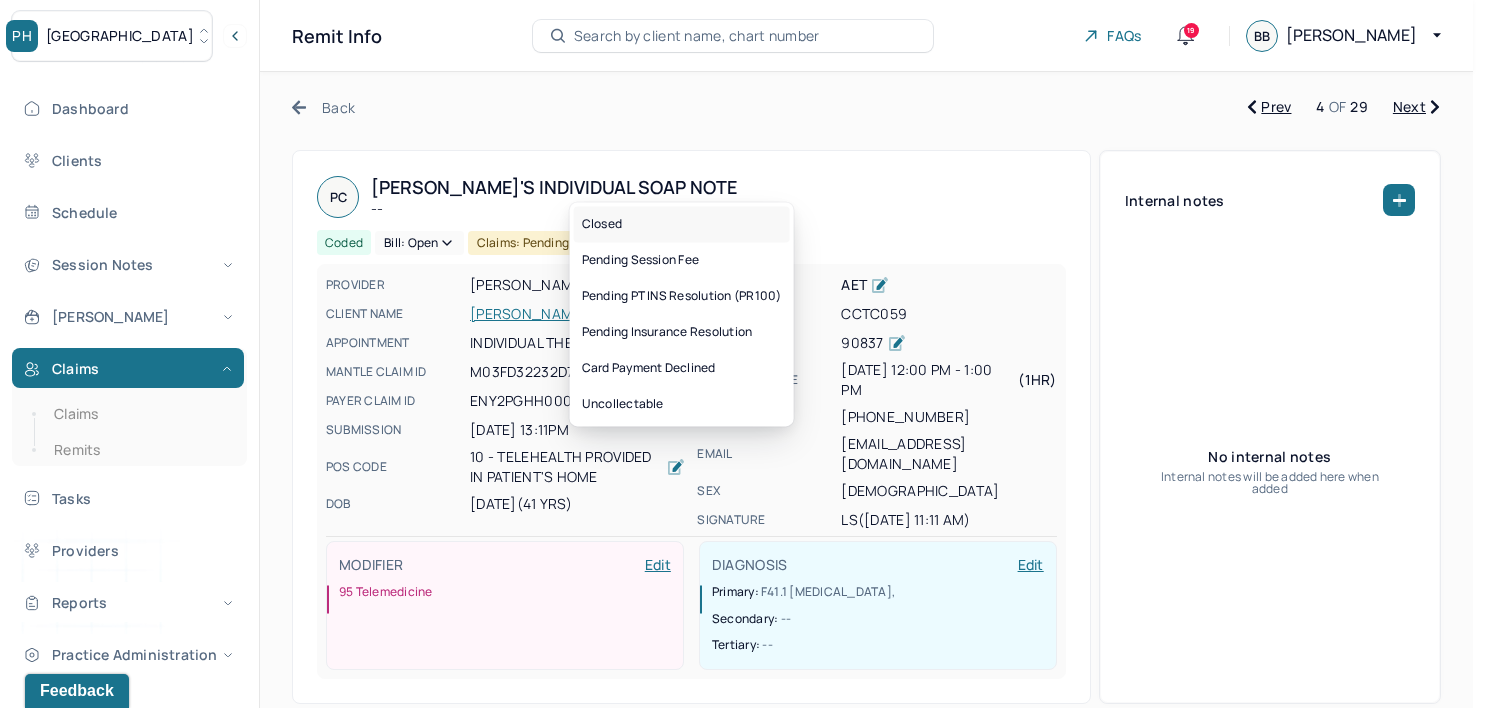 click on "Closed" at bounding box center [682, 224] 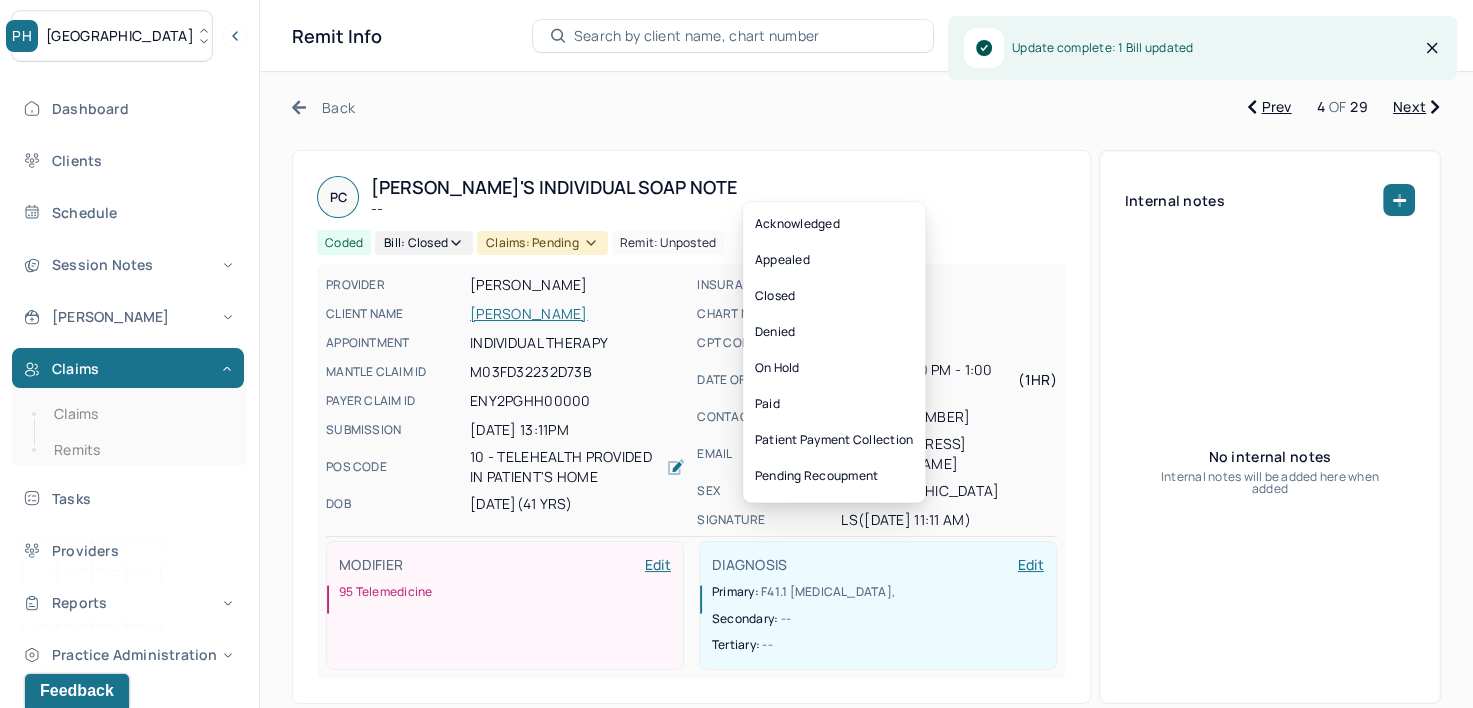 click on "Claims: pending" at bounding box center [542, 243] 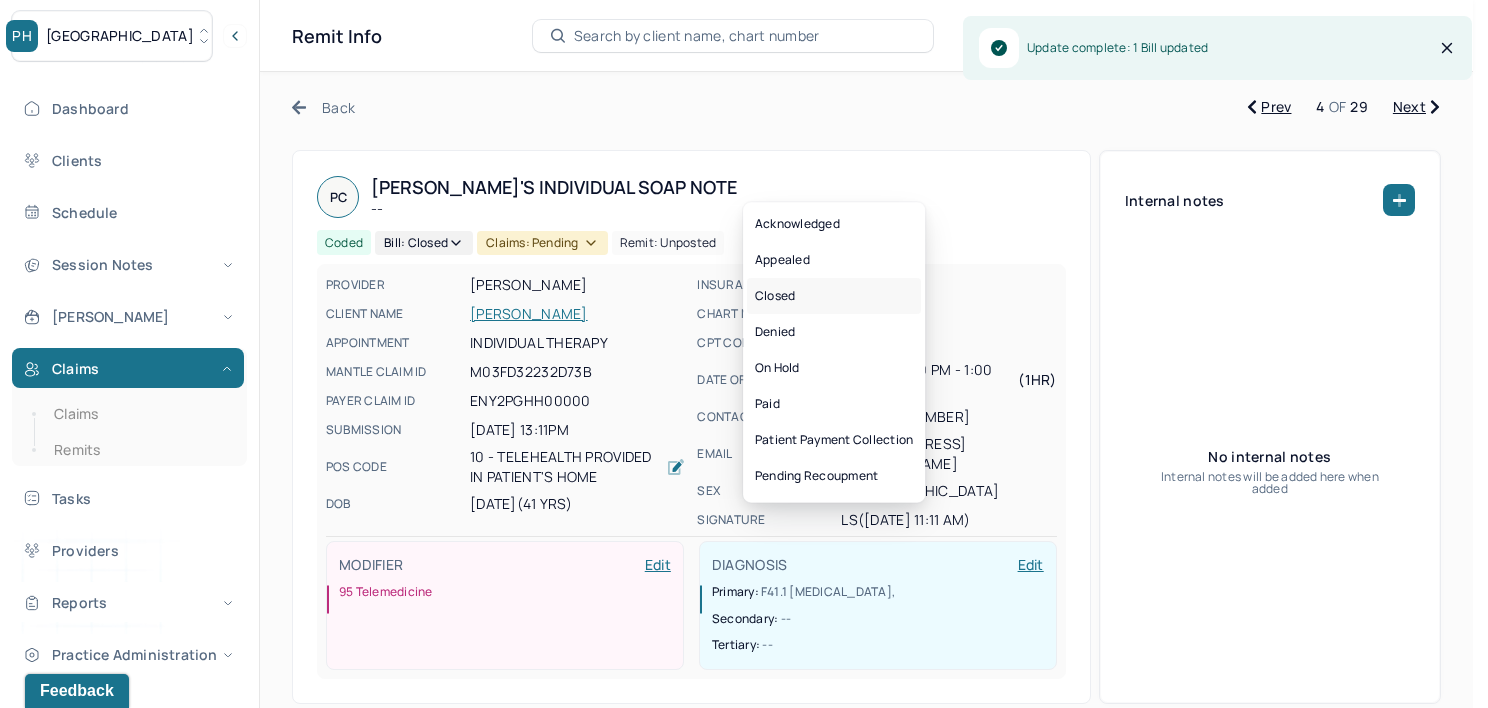 click on "Closed" at bounding box center [834, 296] 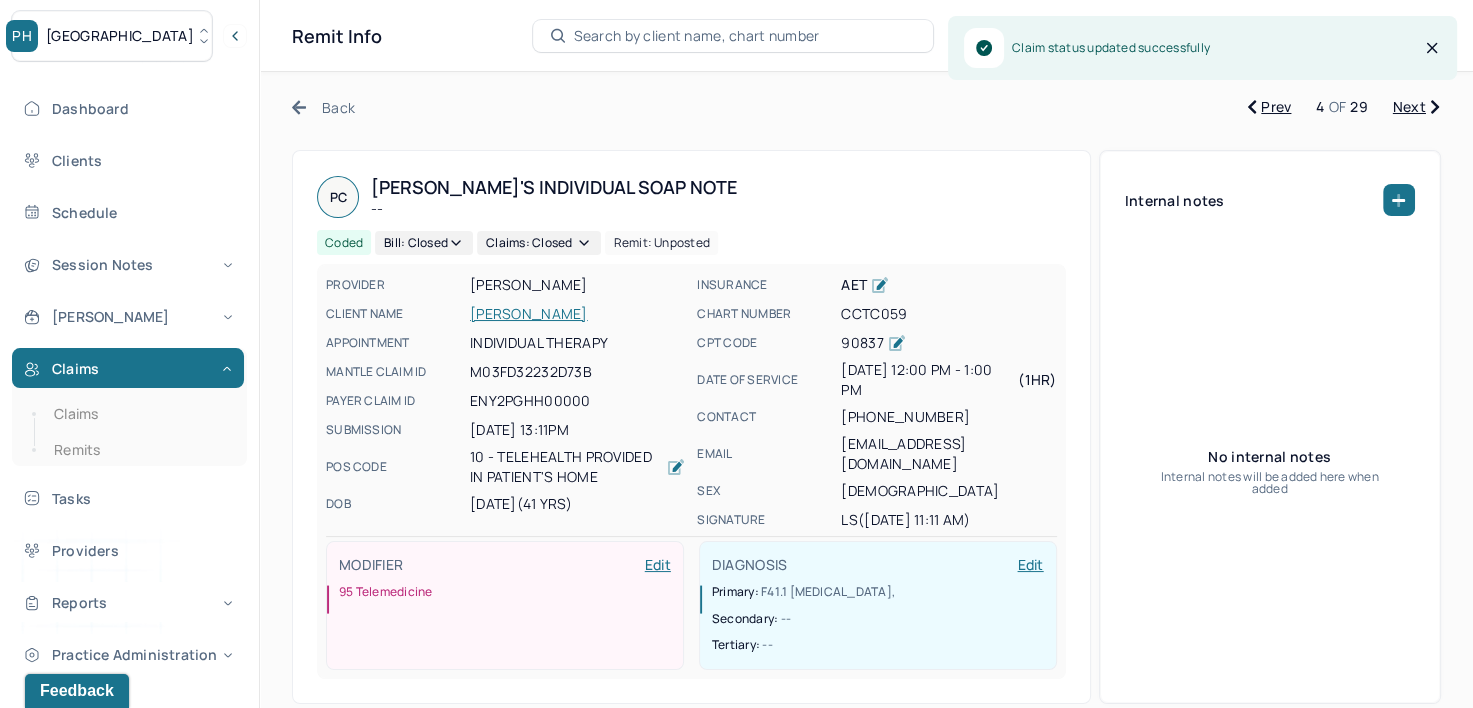 click on "Next" at bounding box center [1416, 107] 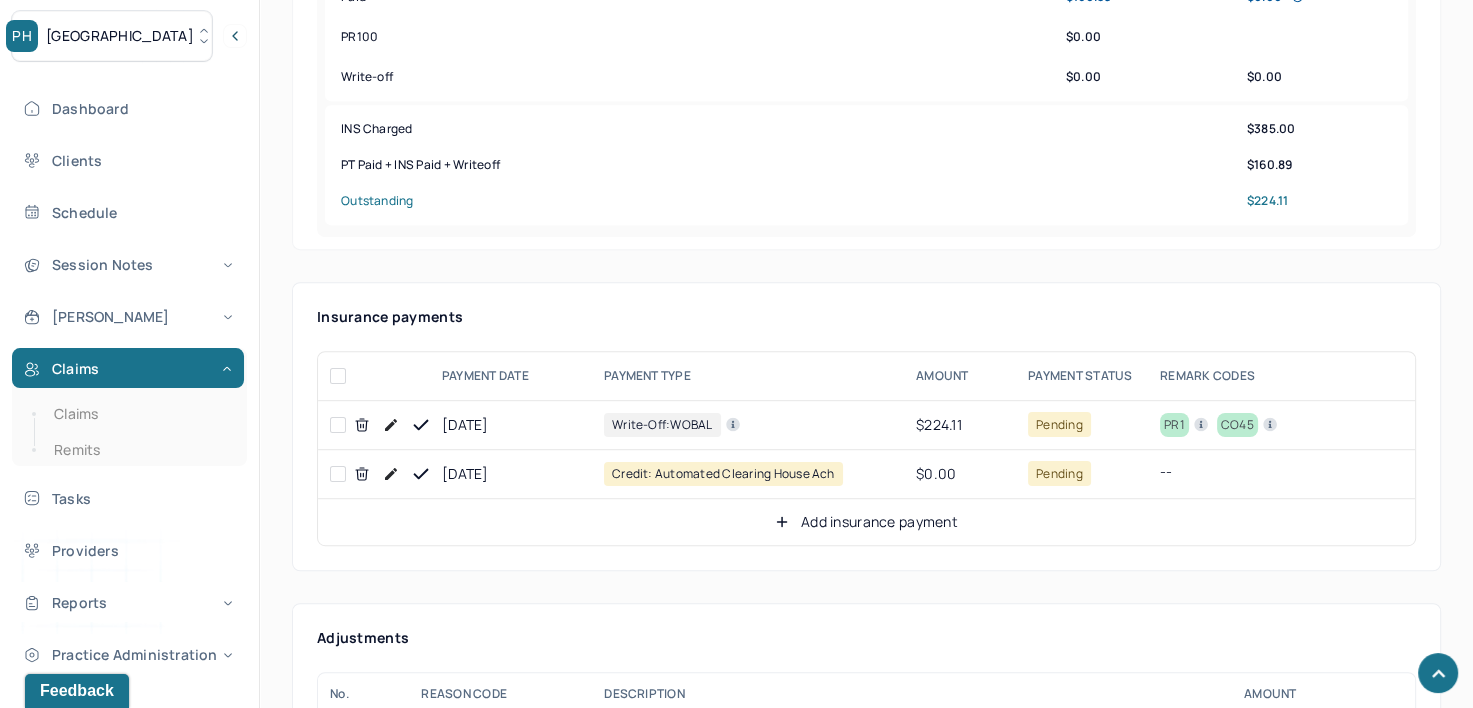 scroll, scrollTop: 1200, scrollLeft: 0, axis: vertical 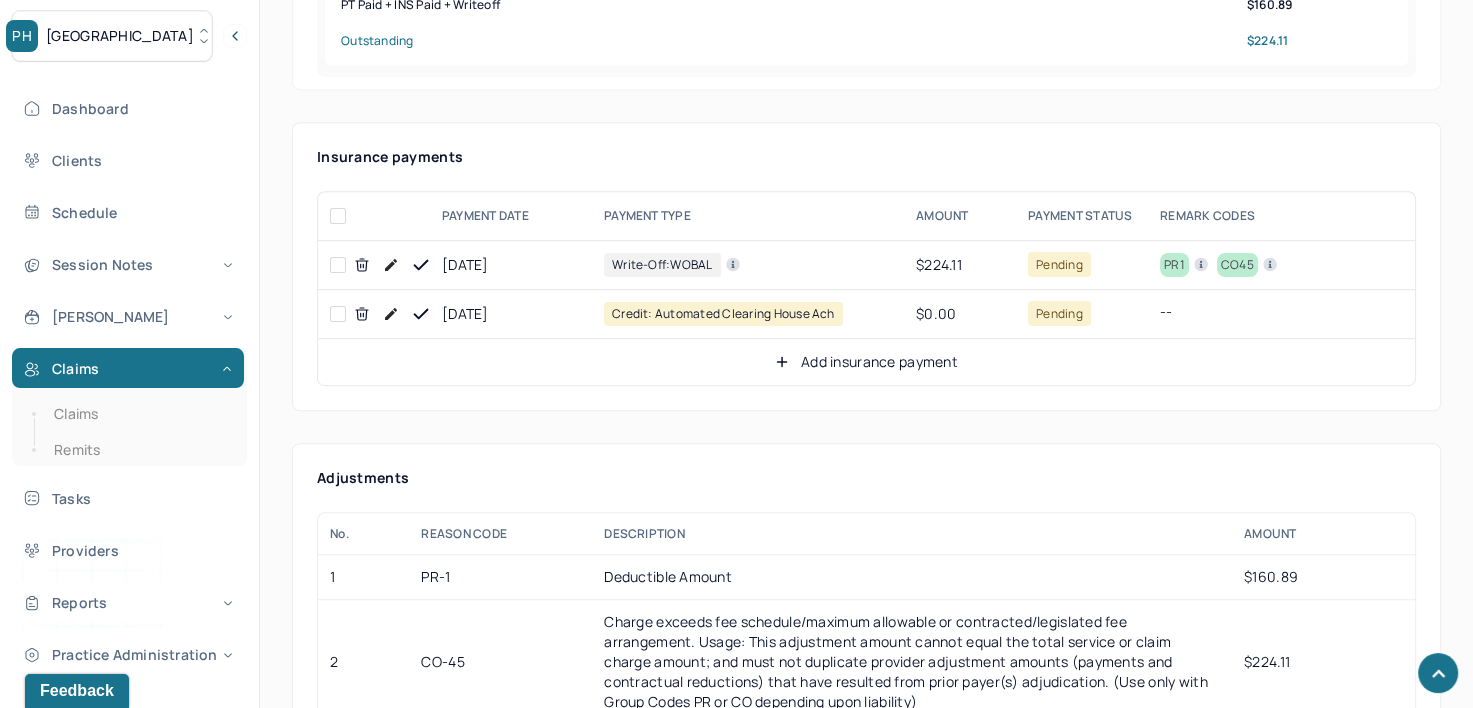 click 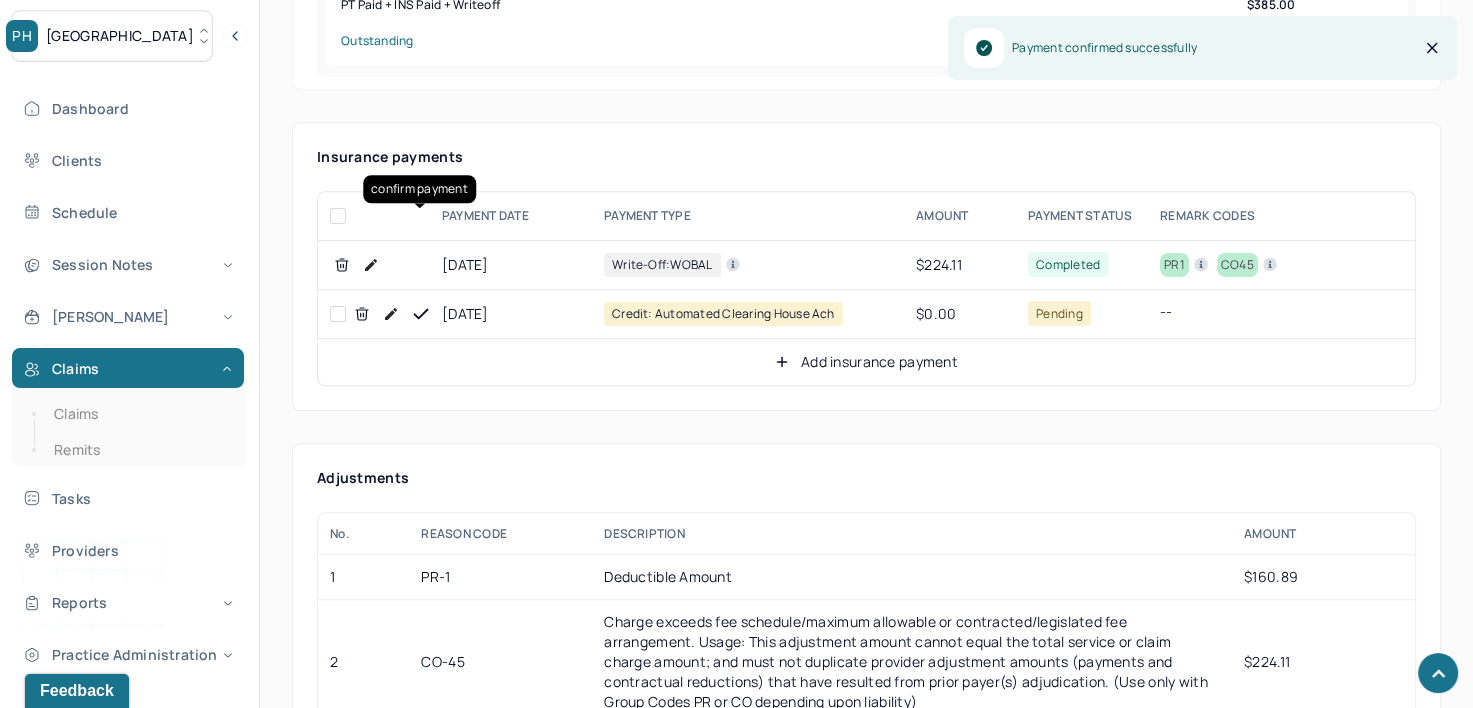 click 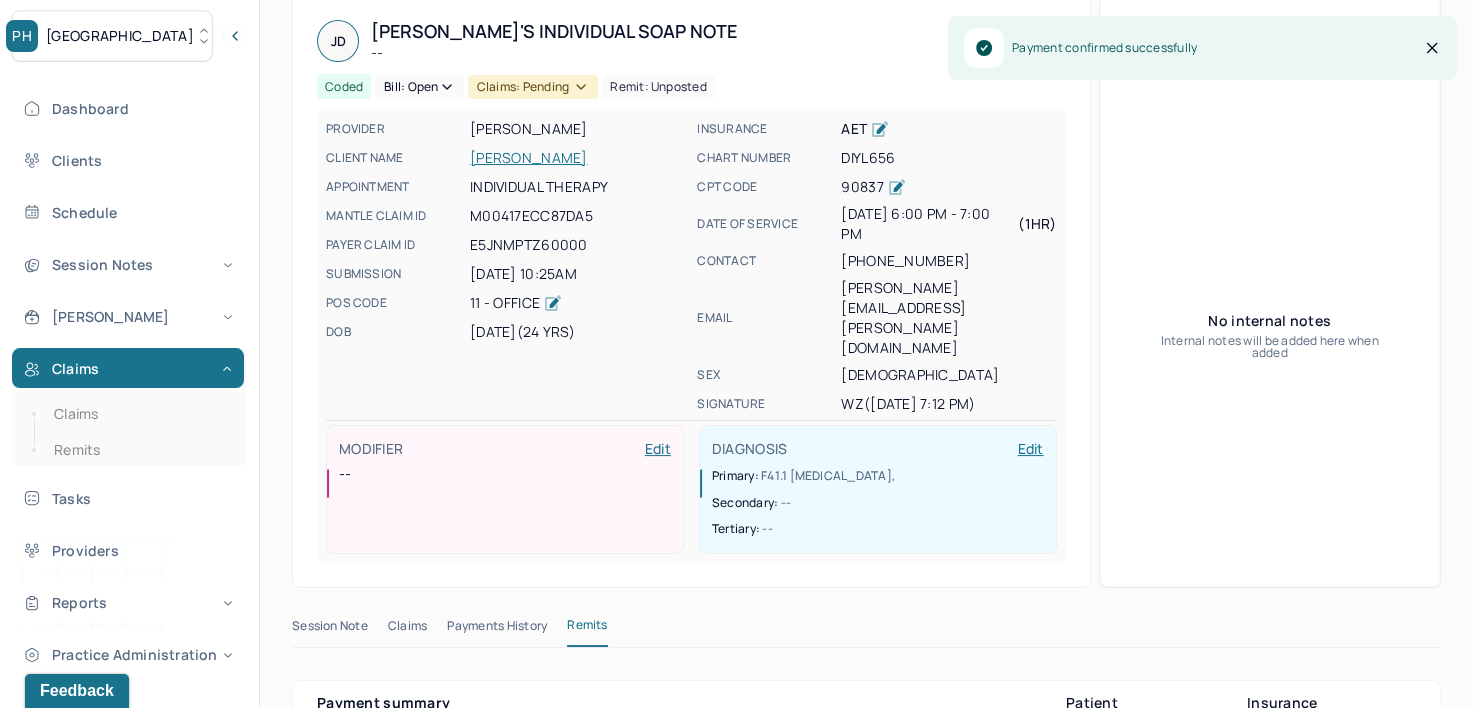 scroll, scrollTop: 0, scrollLeft: 0, axis: both 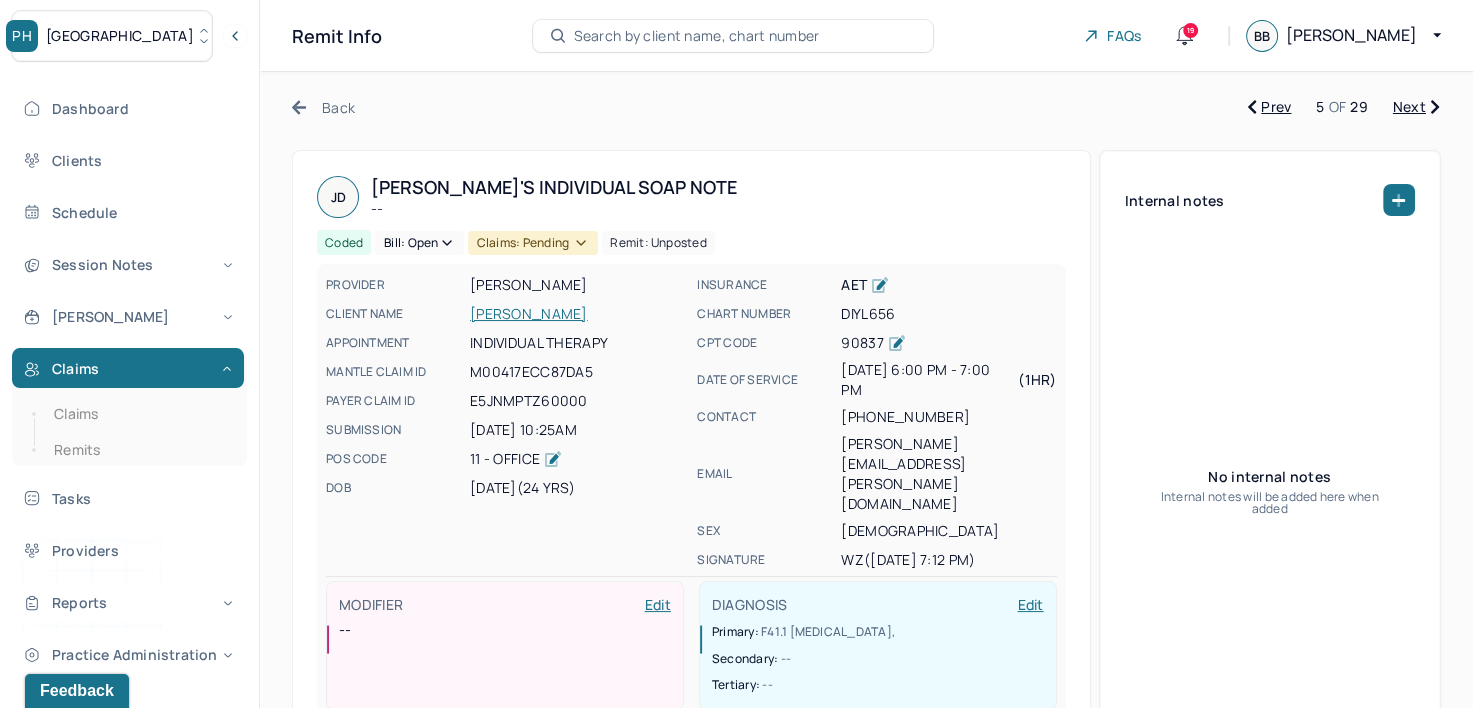 click on "Bill: Open" at bounding box center (419, 243) 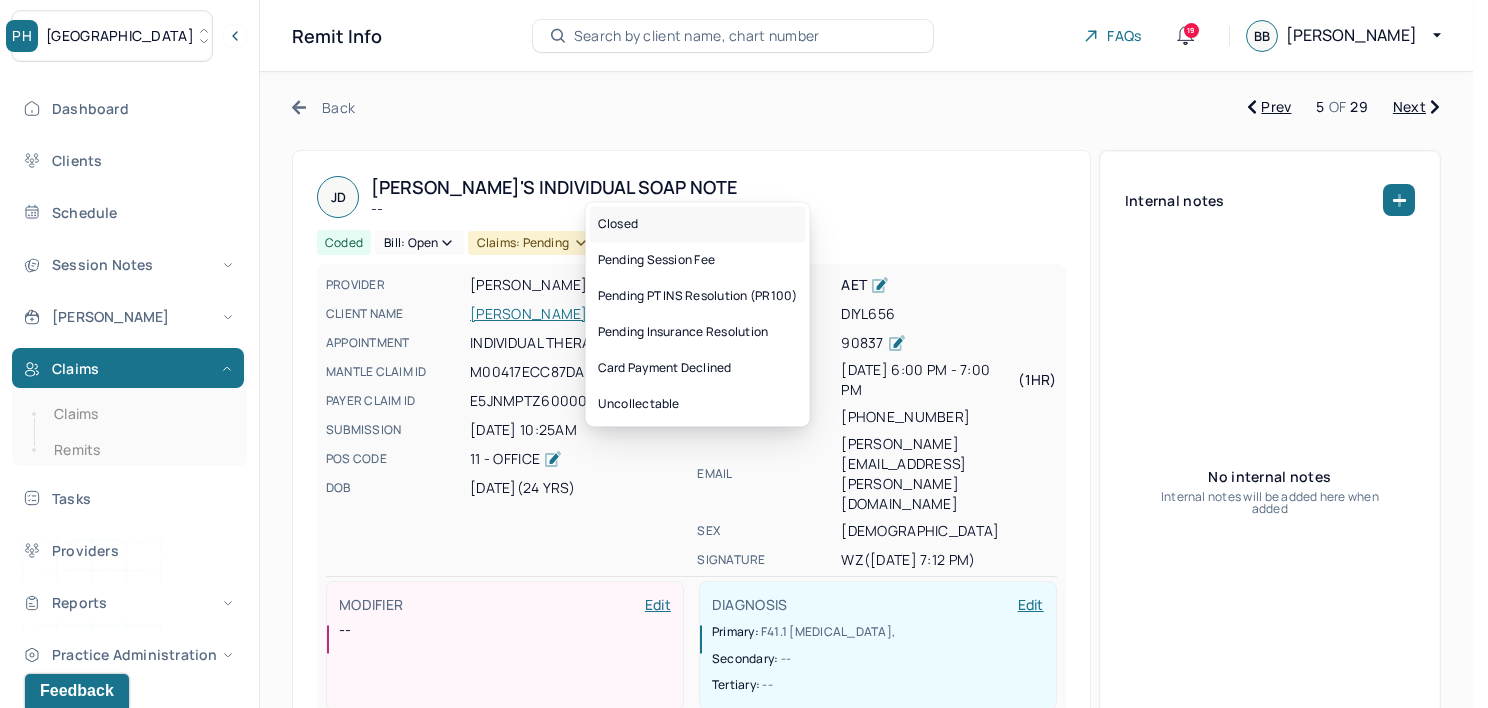 click on "Closed" at bounding box center [698, 224] 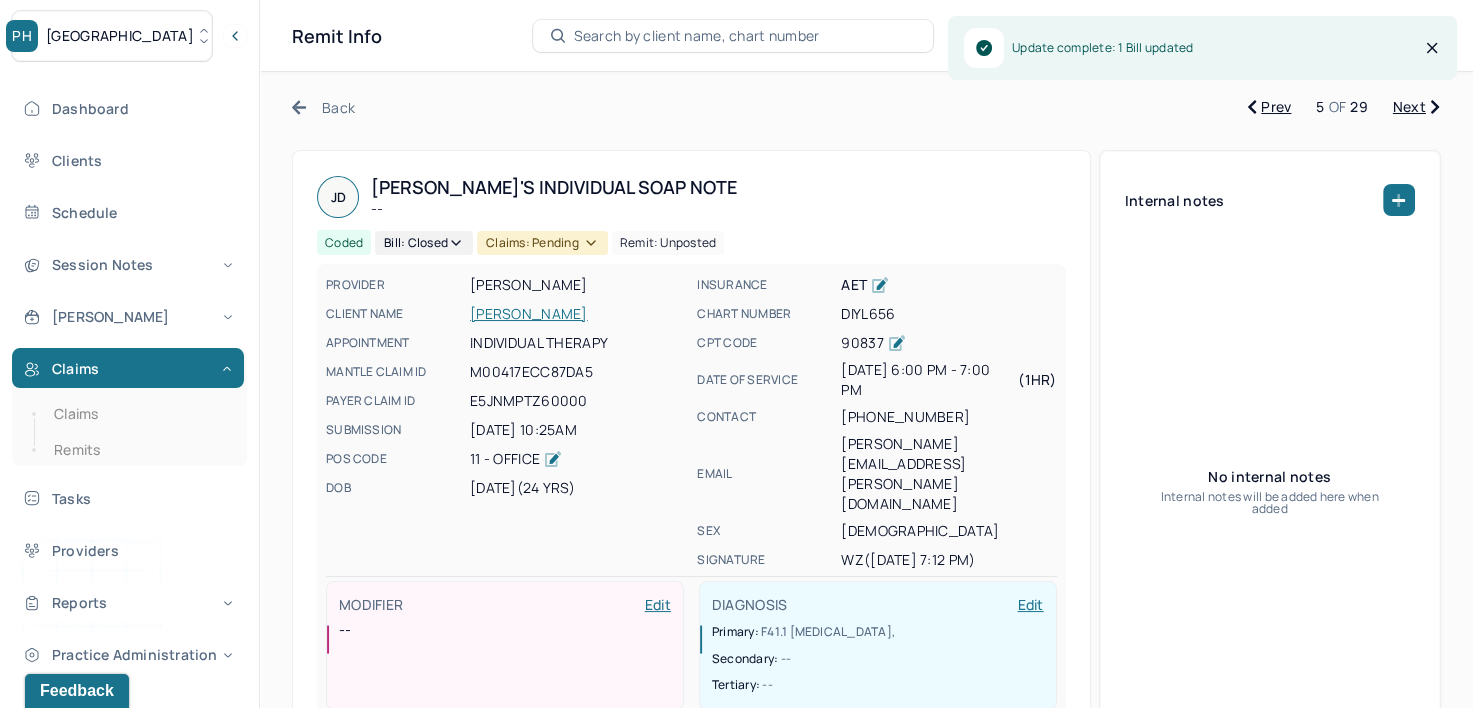 click on "Claims: pending" at bounding box center (542, 243) 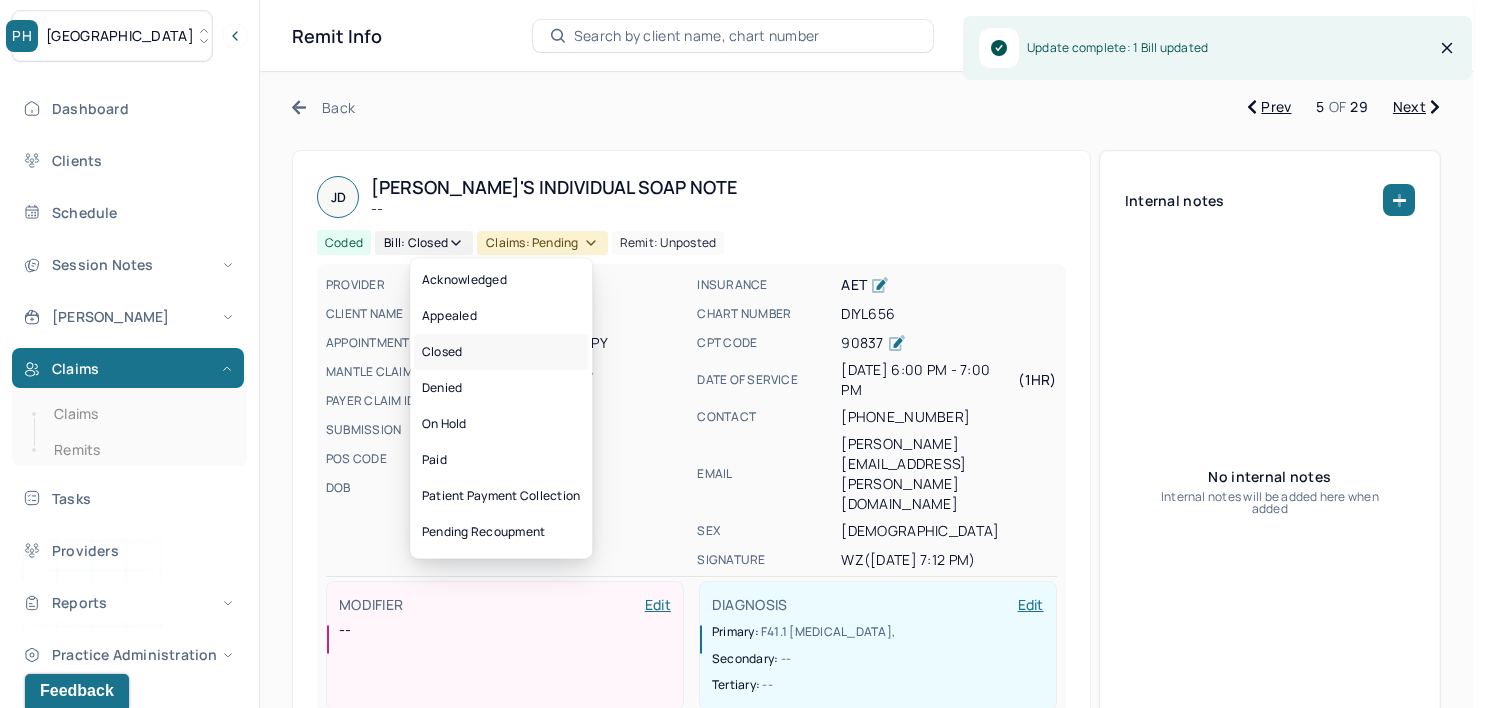 click on "Closed" at bounding box center [501, 352] 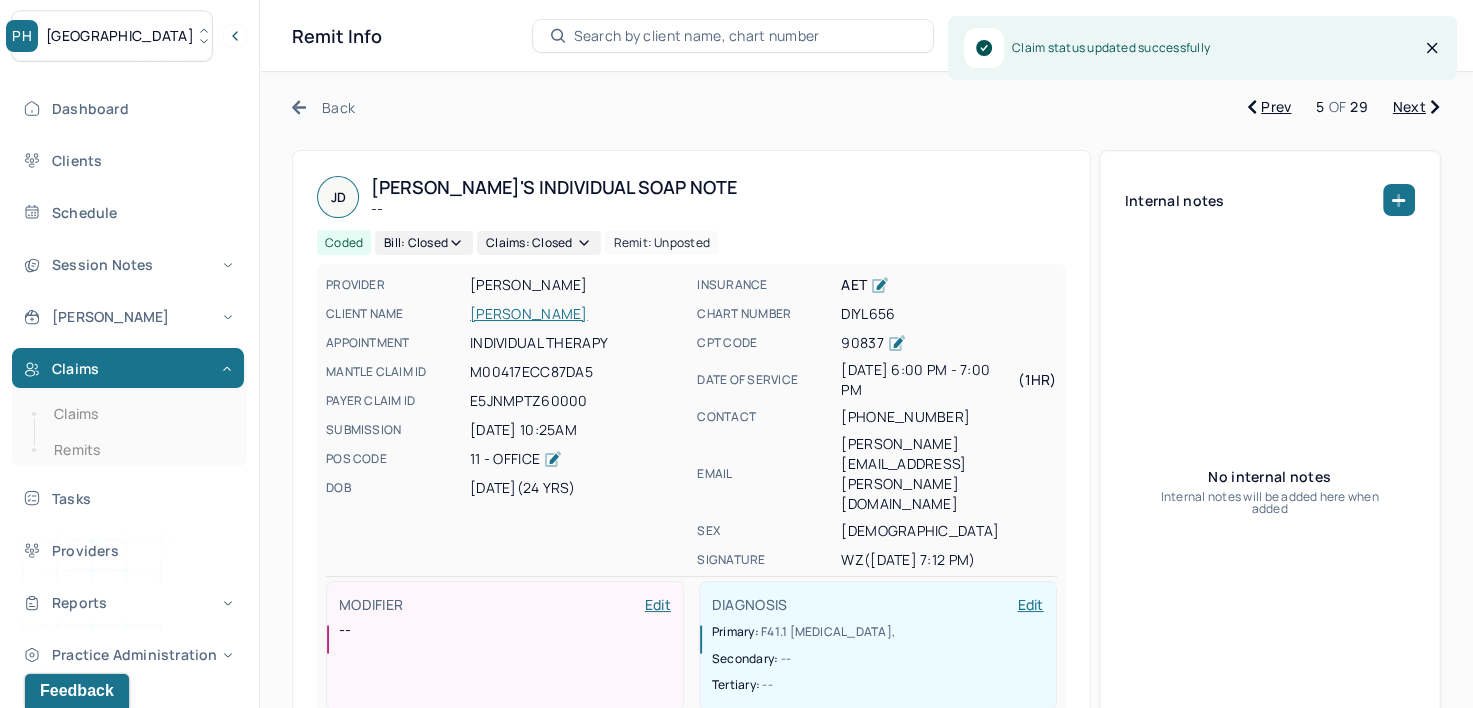 click on "Next" at bounding box center [1416, 107] 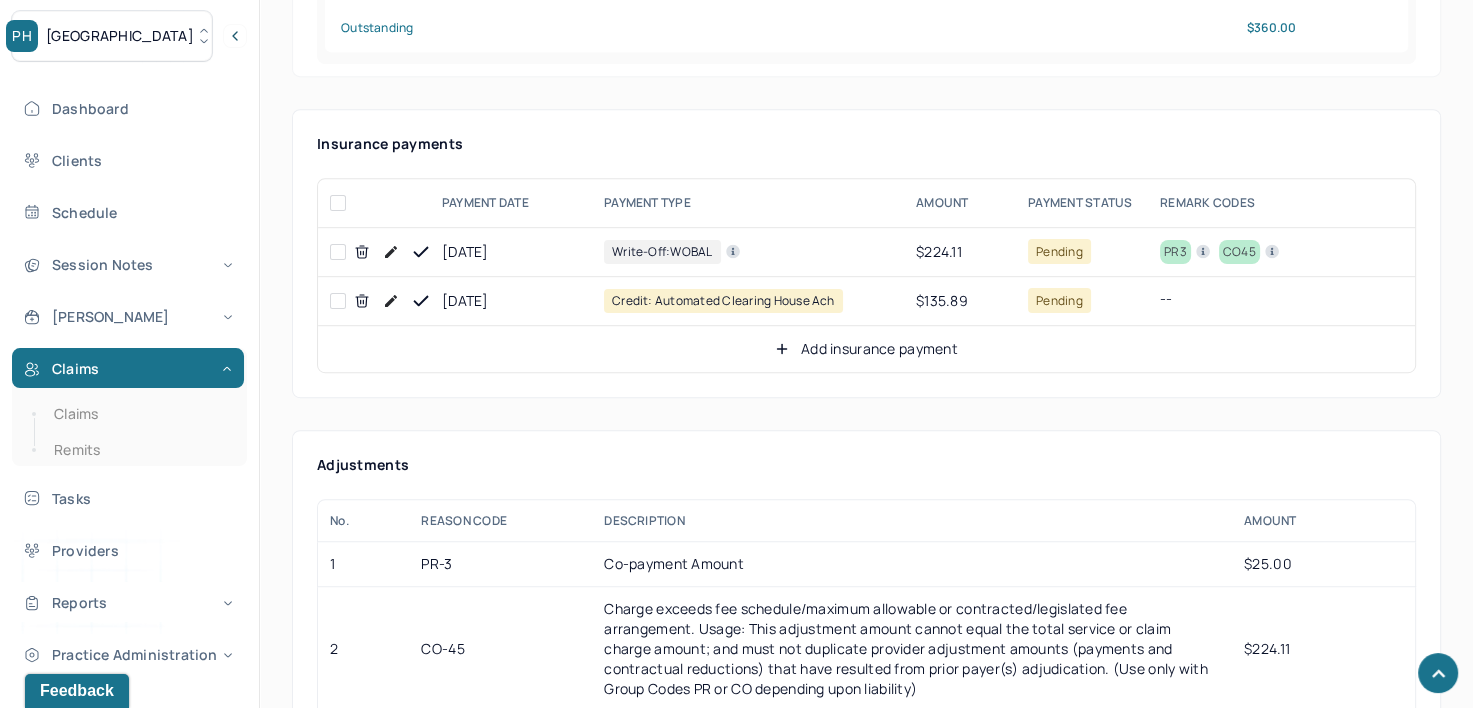scroll, scrollTop: 1000, scrollLeft: 0, axis: vertical 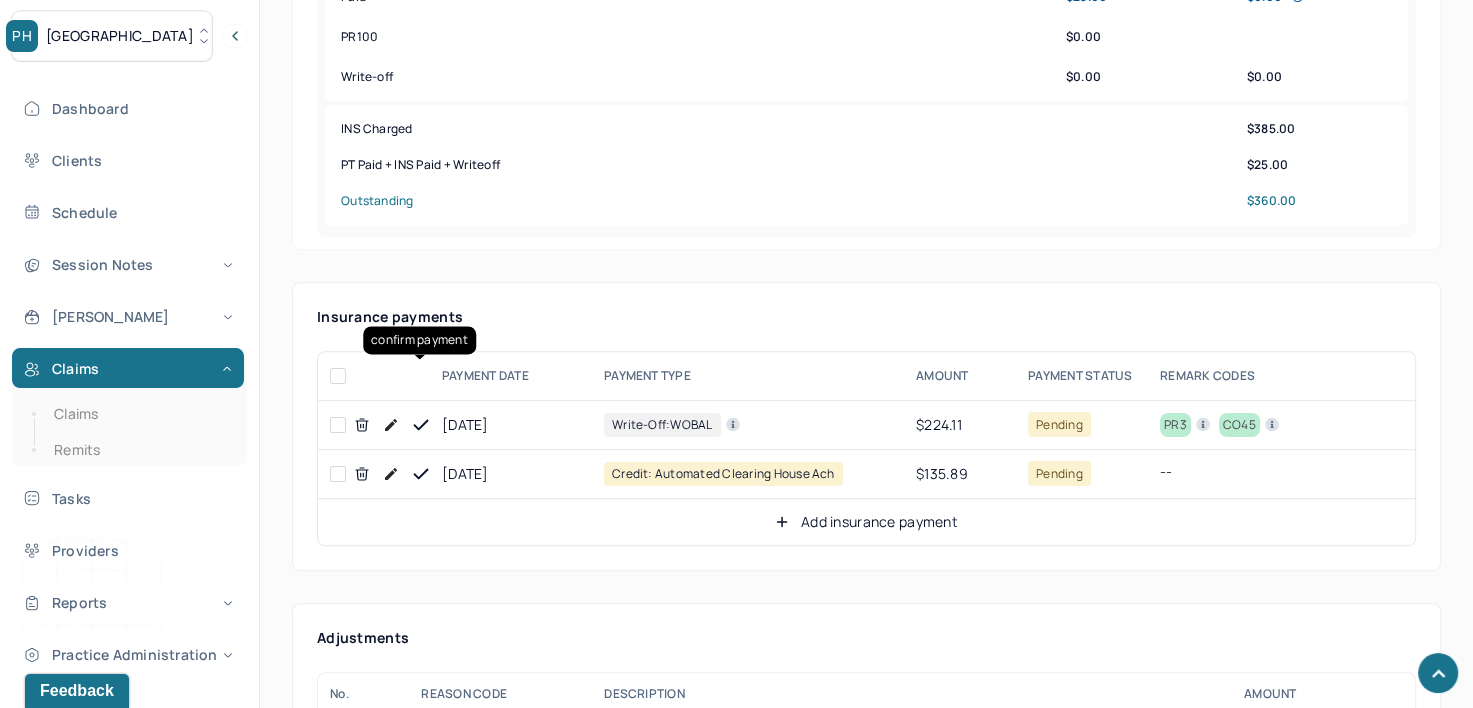click 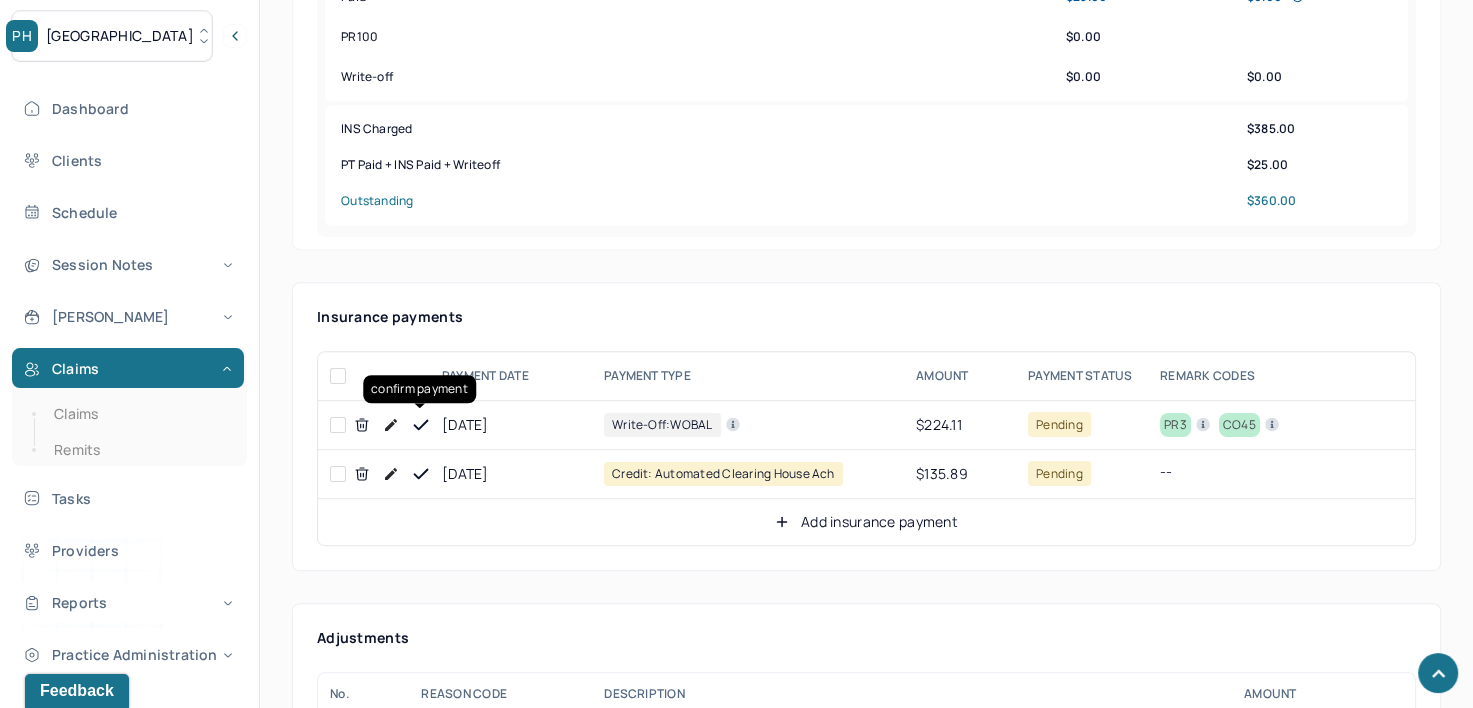 click 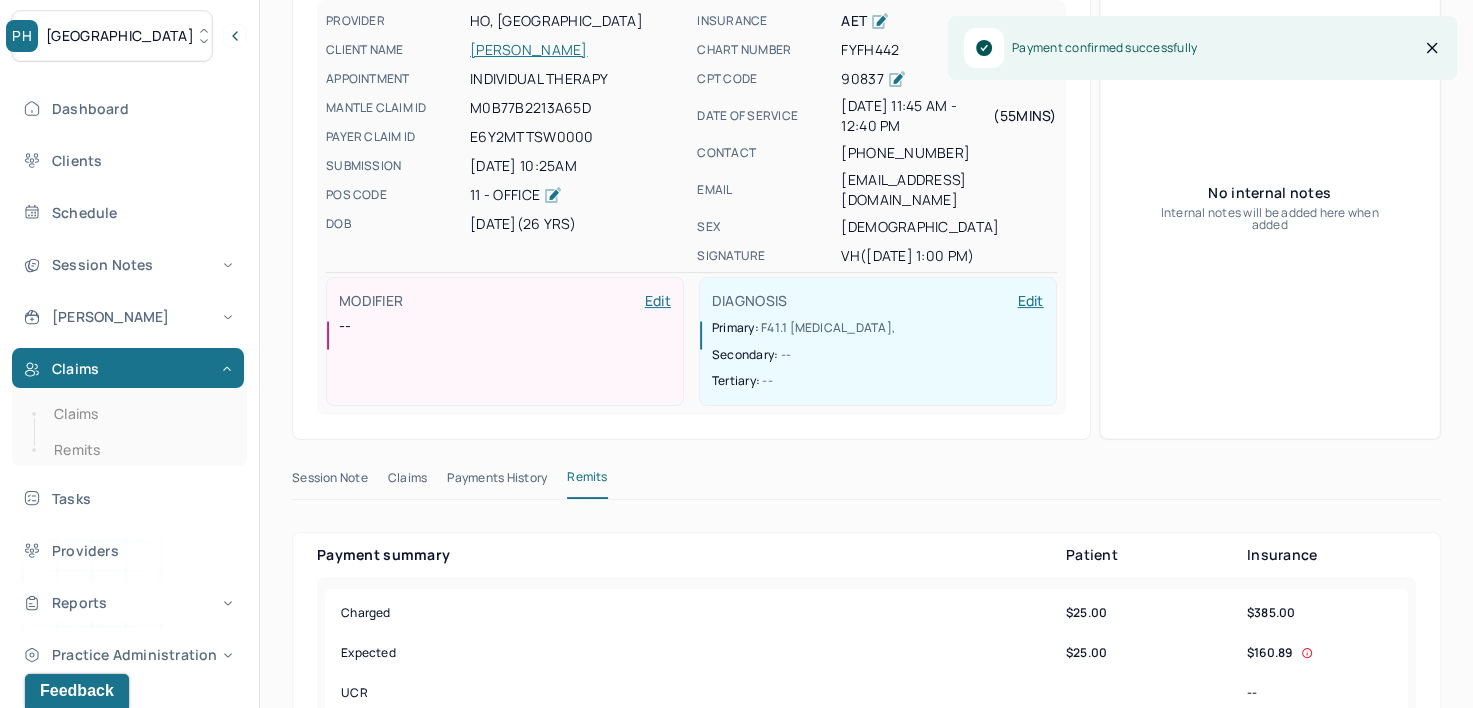 scroll, scrollTop: 0, scrollLeft: 0, axis: both 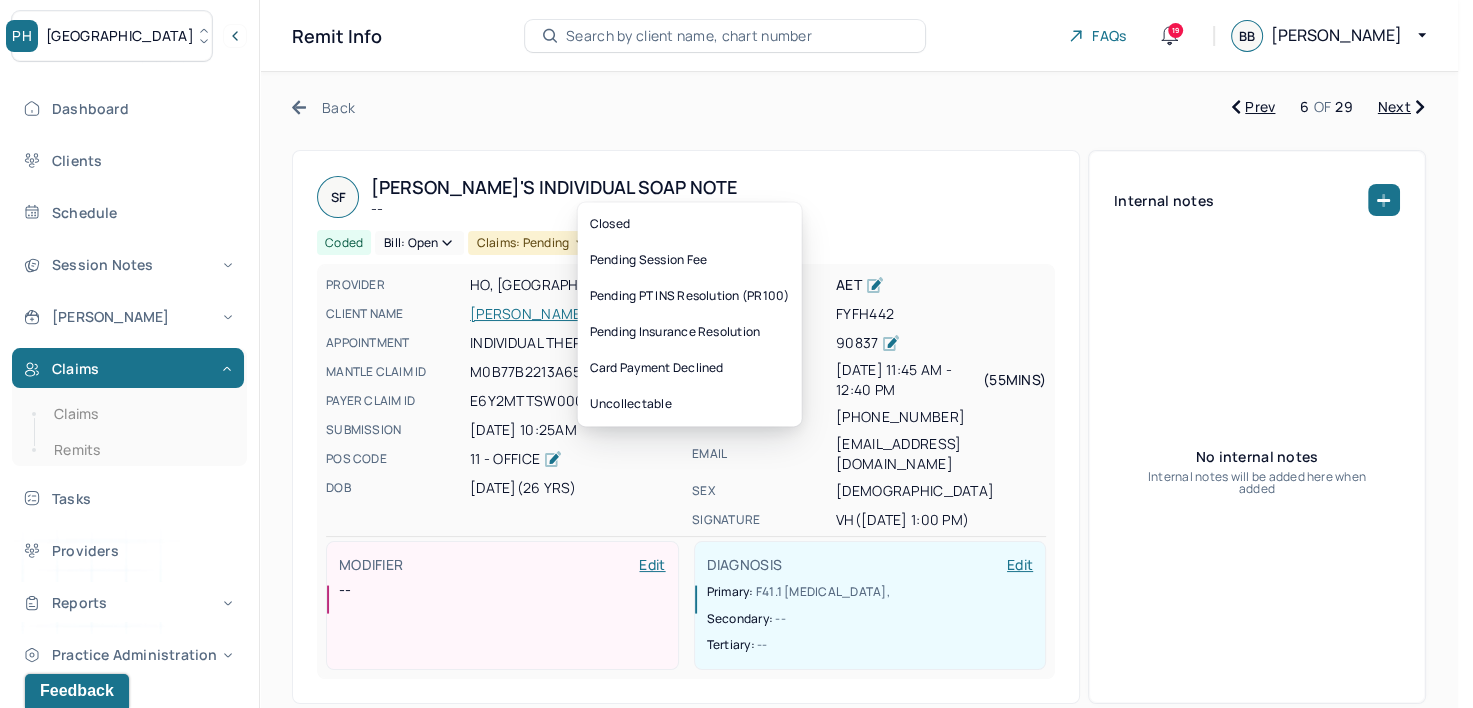 click on "Bill: Open" at bounding box center (419, 243) 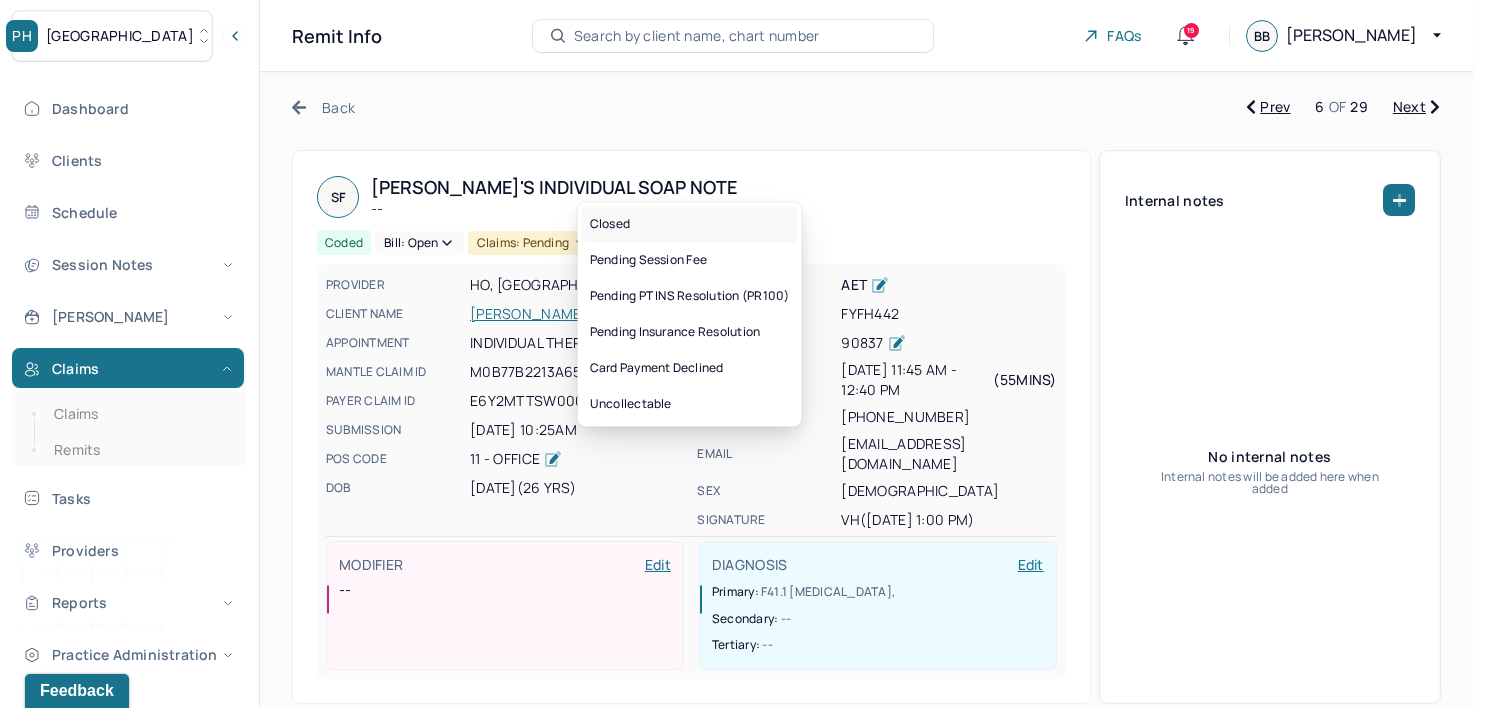 click on "Closed" at bounding box center (690, 224) 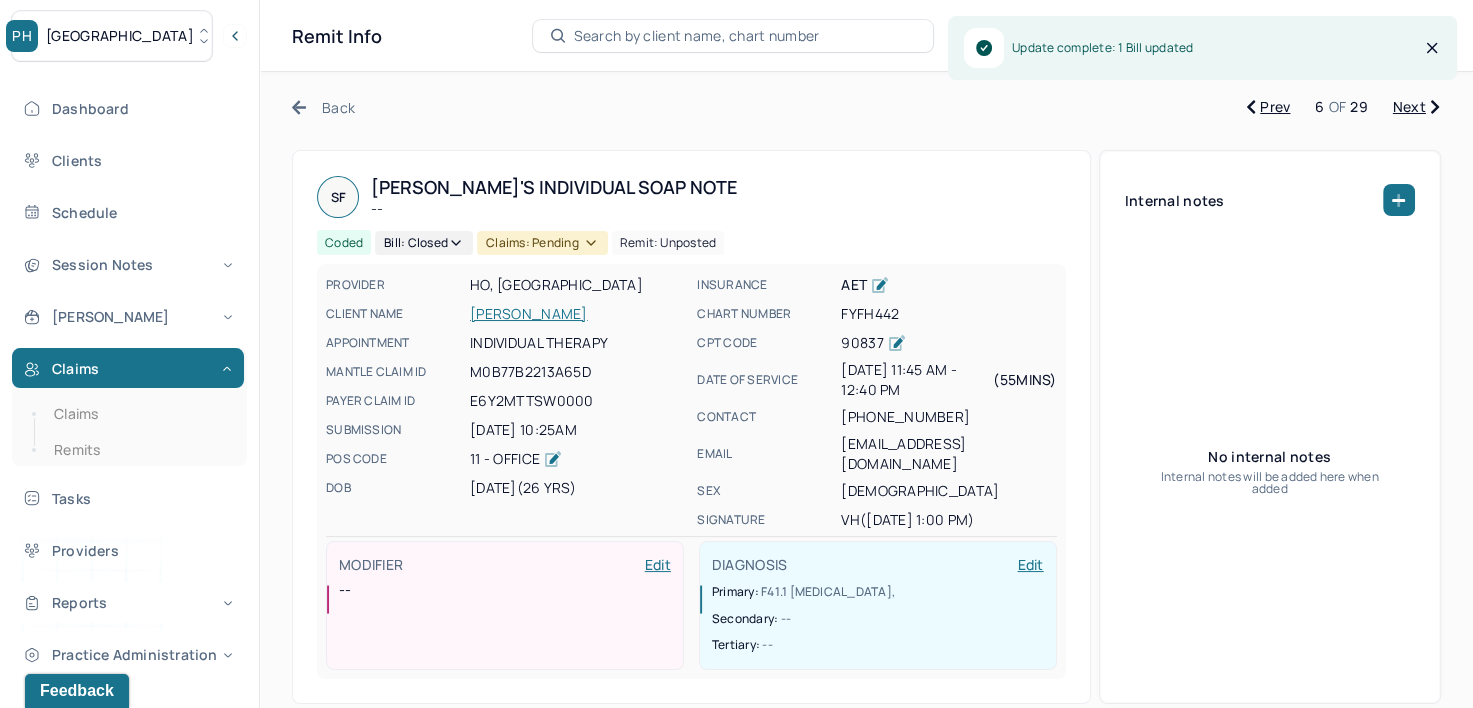click on "Claims: pending" at bounding box center (542, 243) 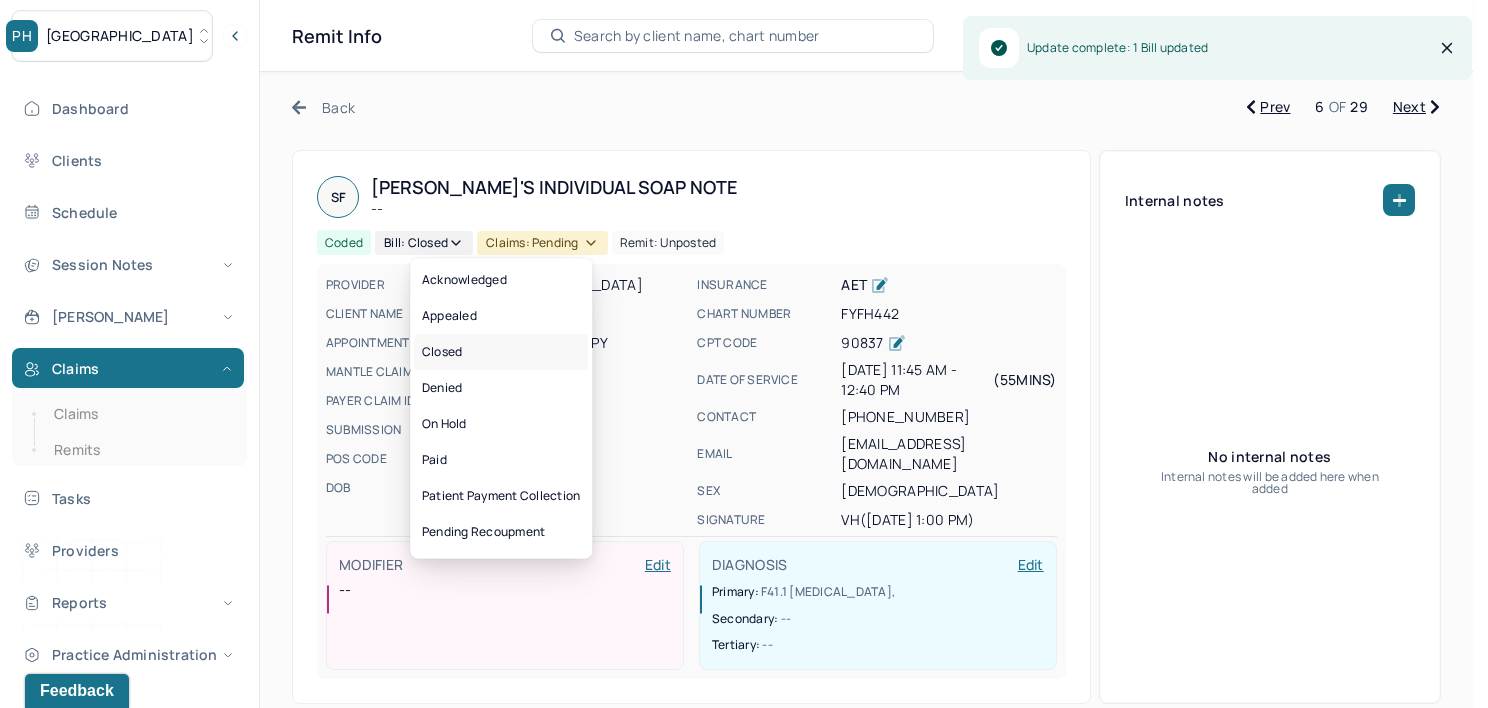 click on "Closed" at bounding box center (501, 352) 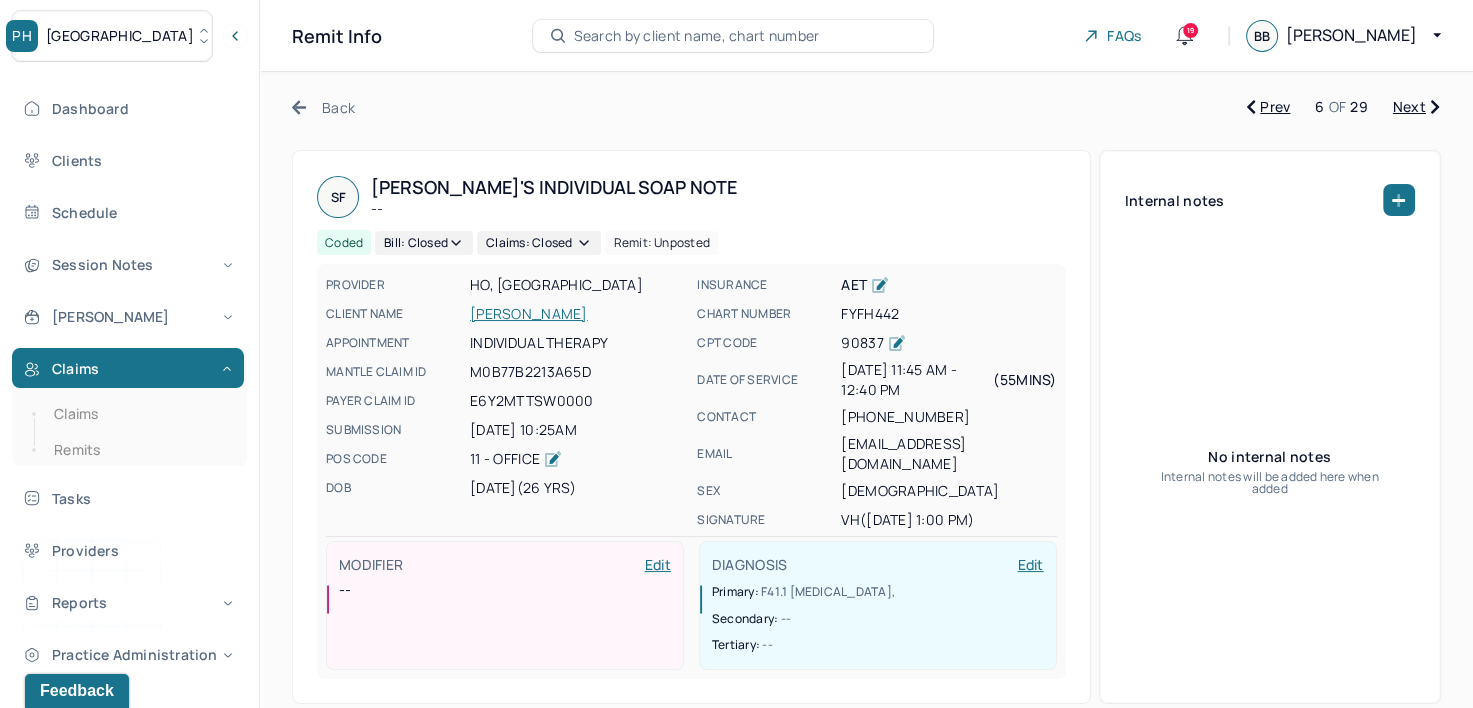 click on "Next" at bounding box center [1416, 107] 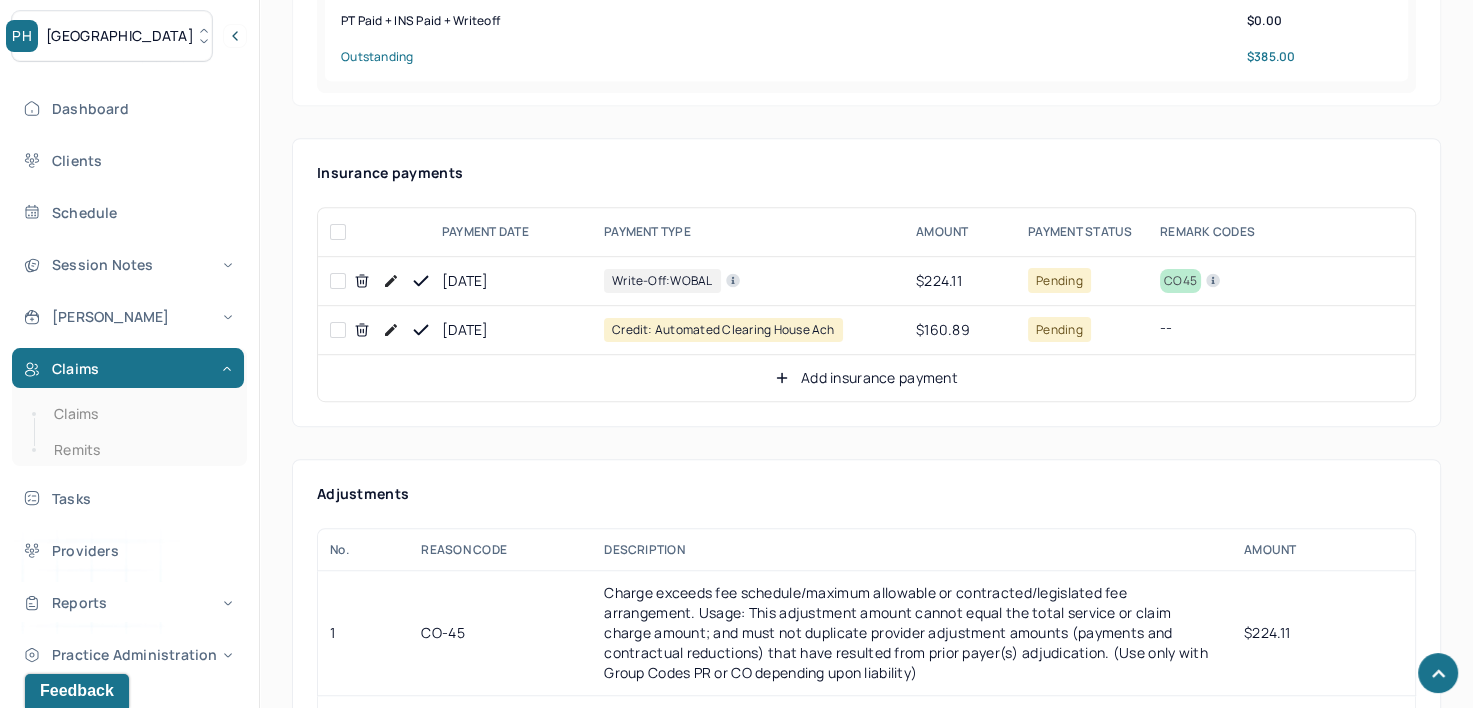 scroll, scrollTop: 1036, scrollLeft: 0, axis: vertical 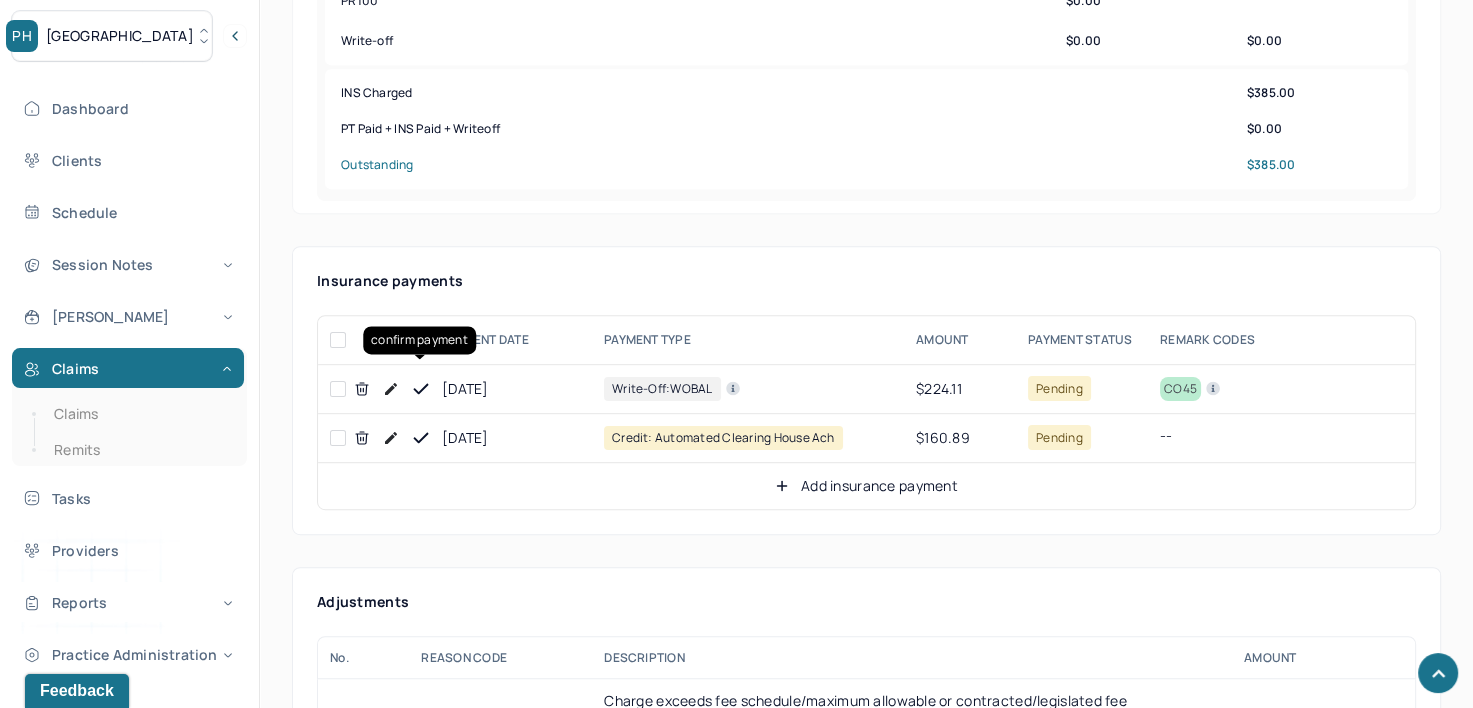 click 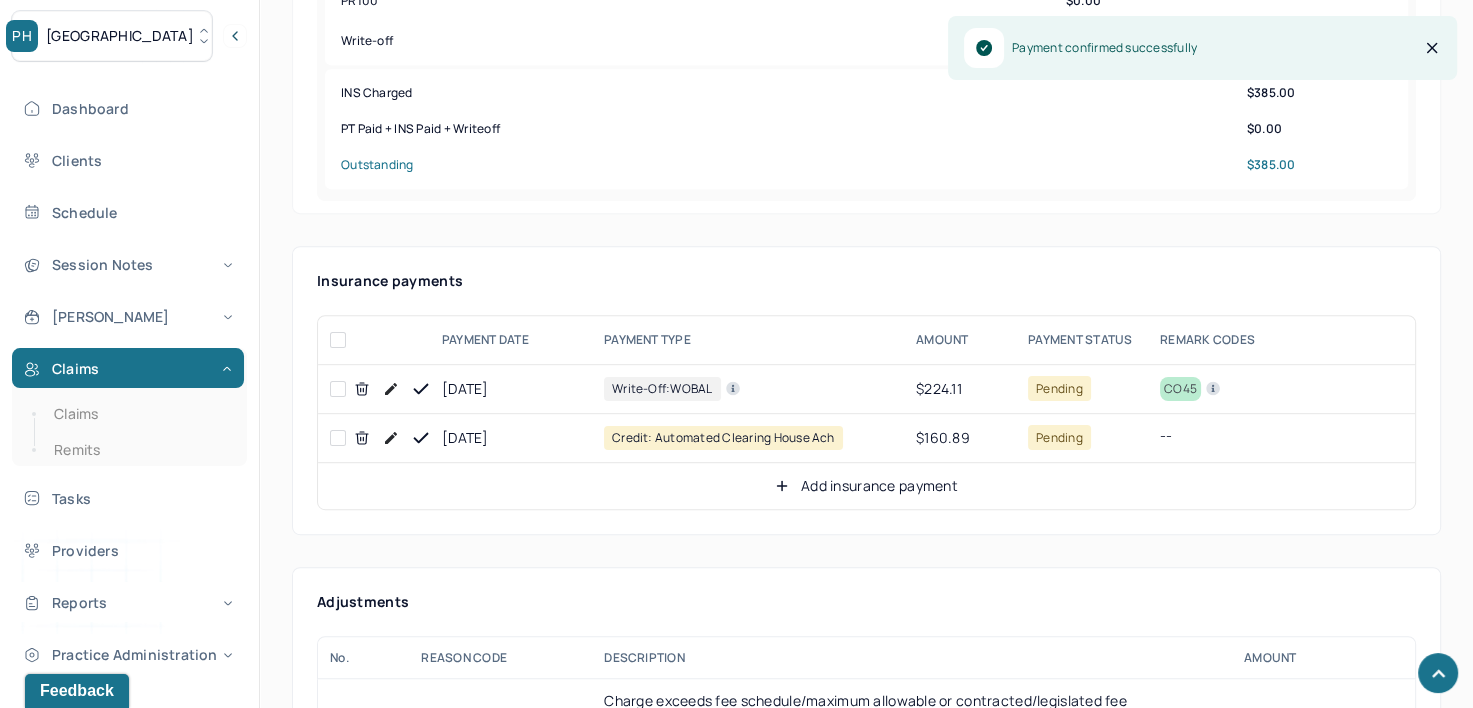 click 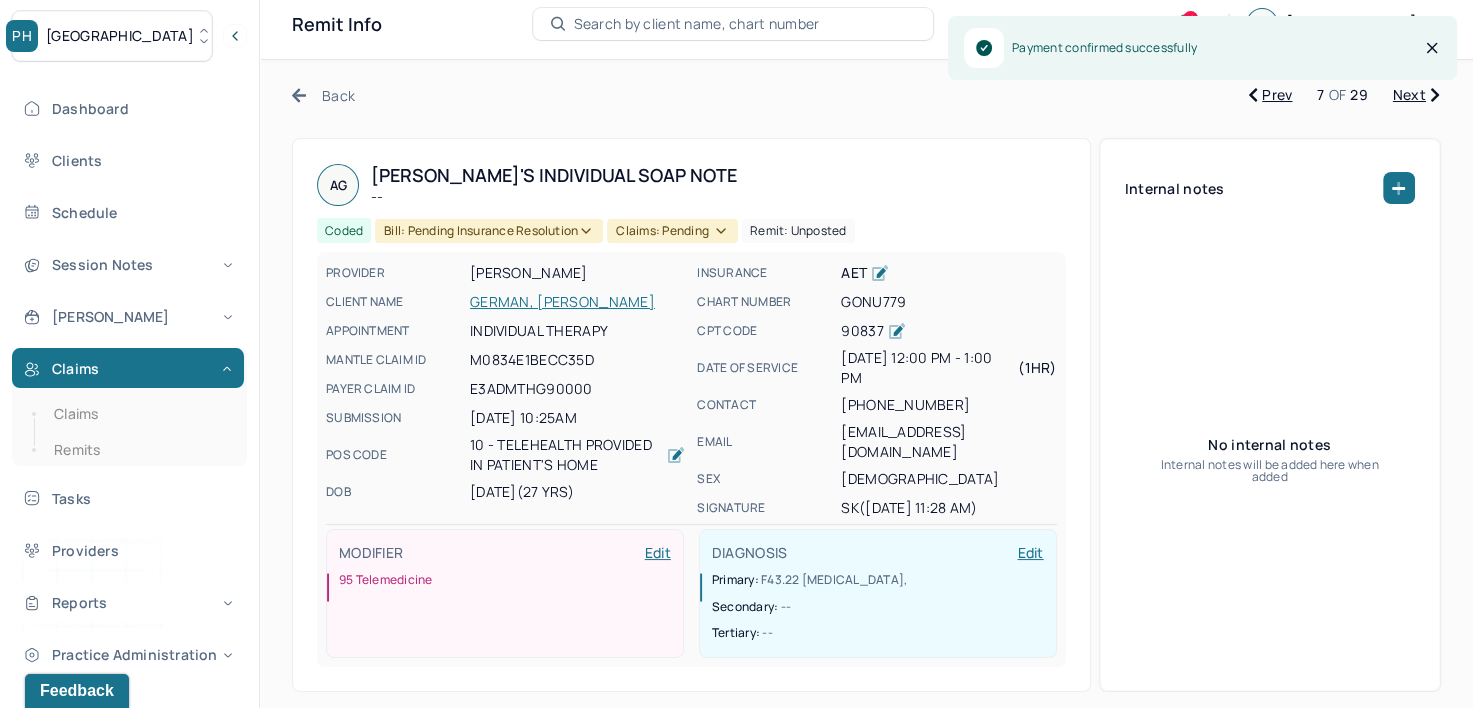 scroll, scrollTop: 0, scrollLeft: 0, axis: both 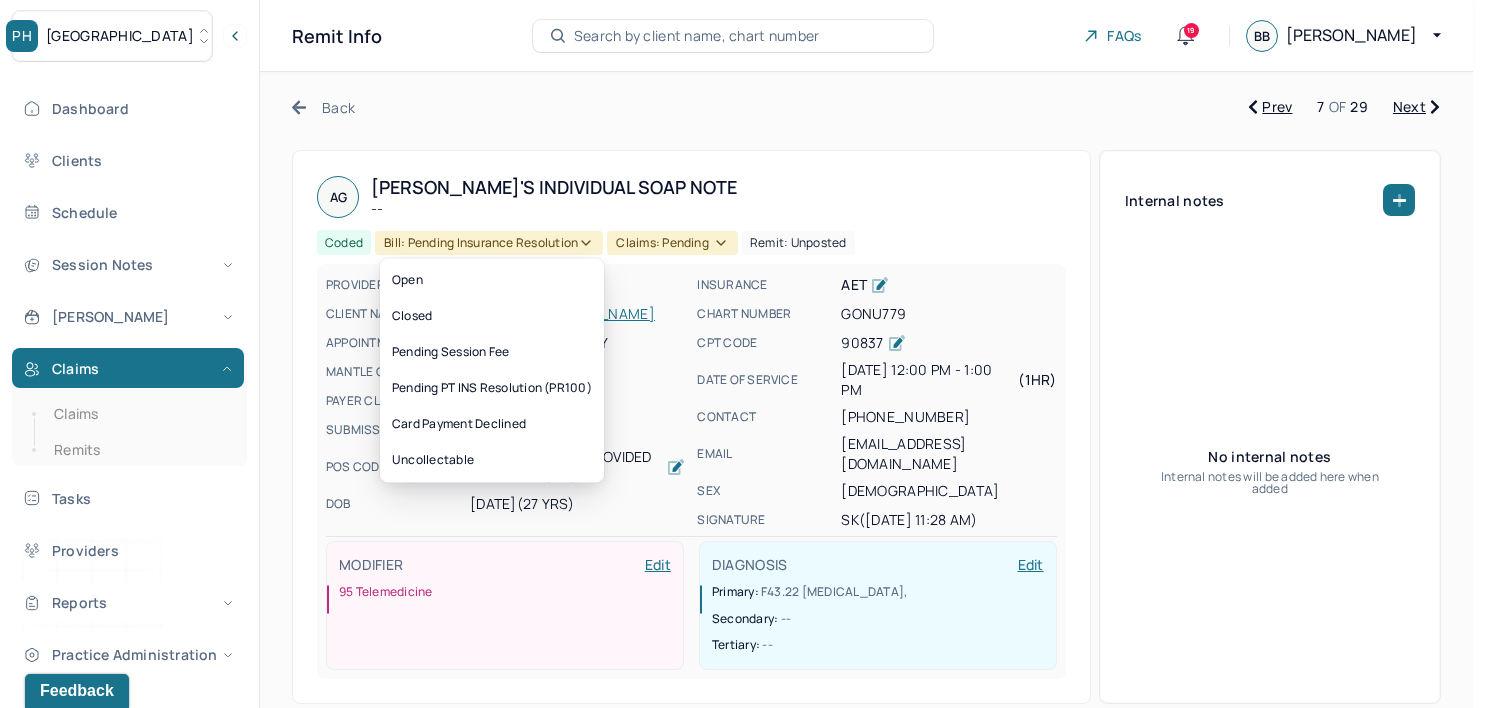 click on "Bill: Pending Insurance Resolution" at bounding box center (489, 243) 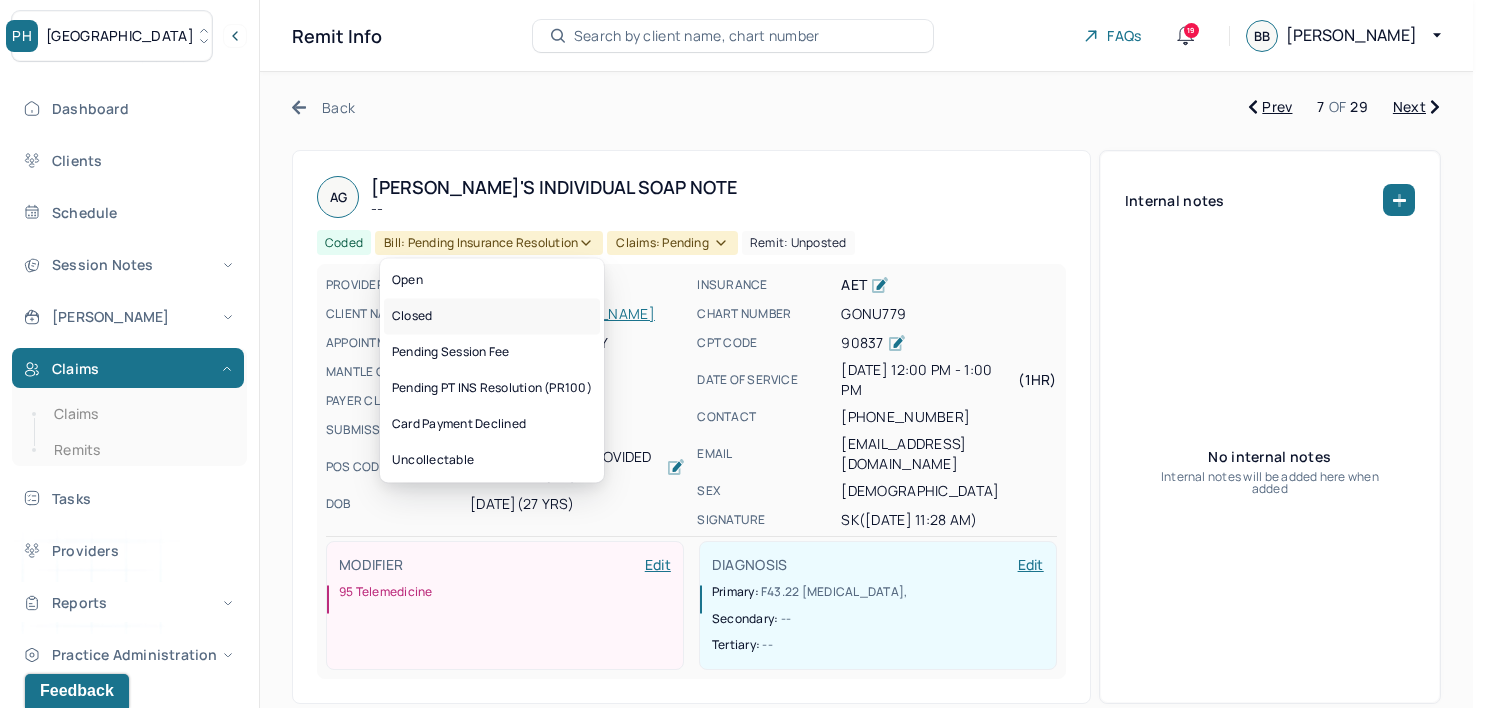 click on "Closed" at bounding box center (492, 316) 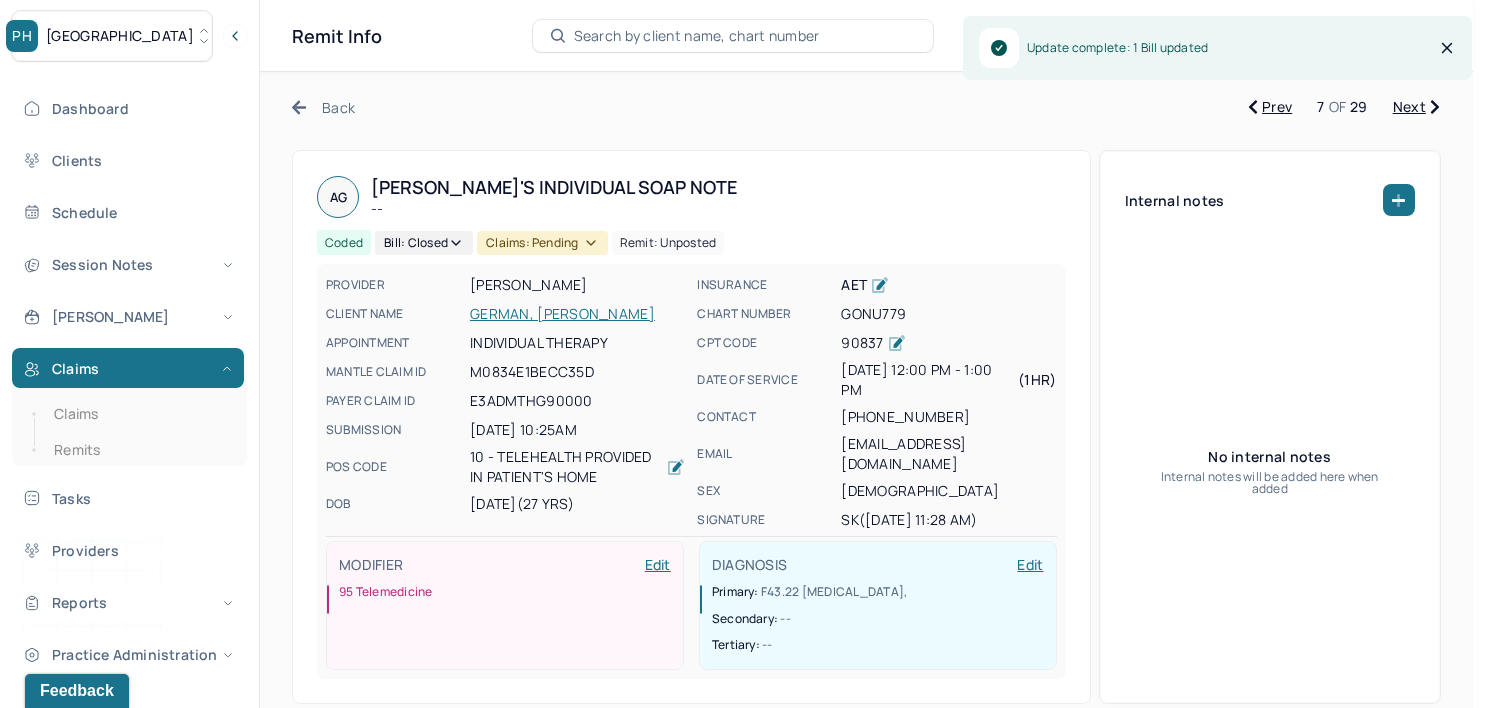 click 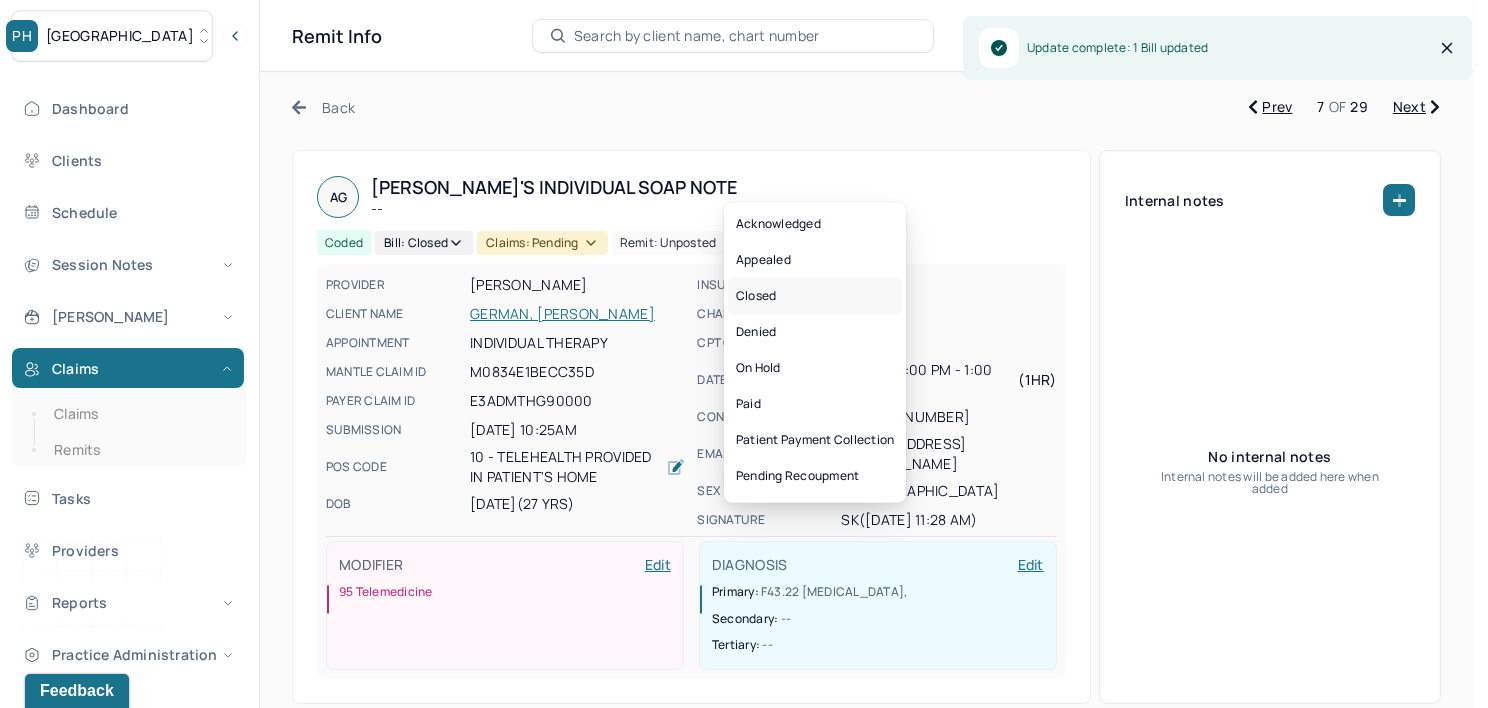 click on "Closed" at bounding box center [815, 296] 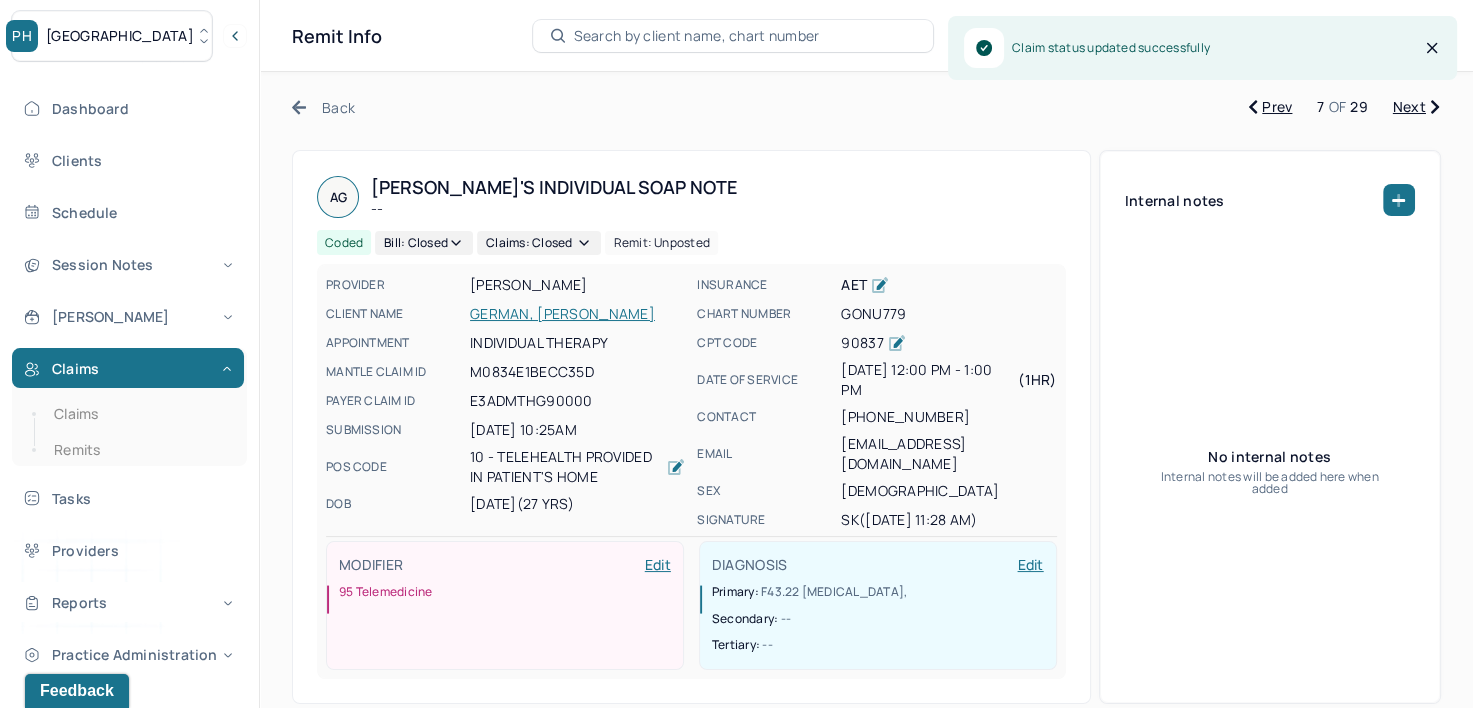 click on "Next" at bounding box center (1416, 107) 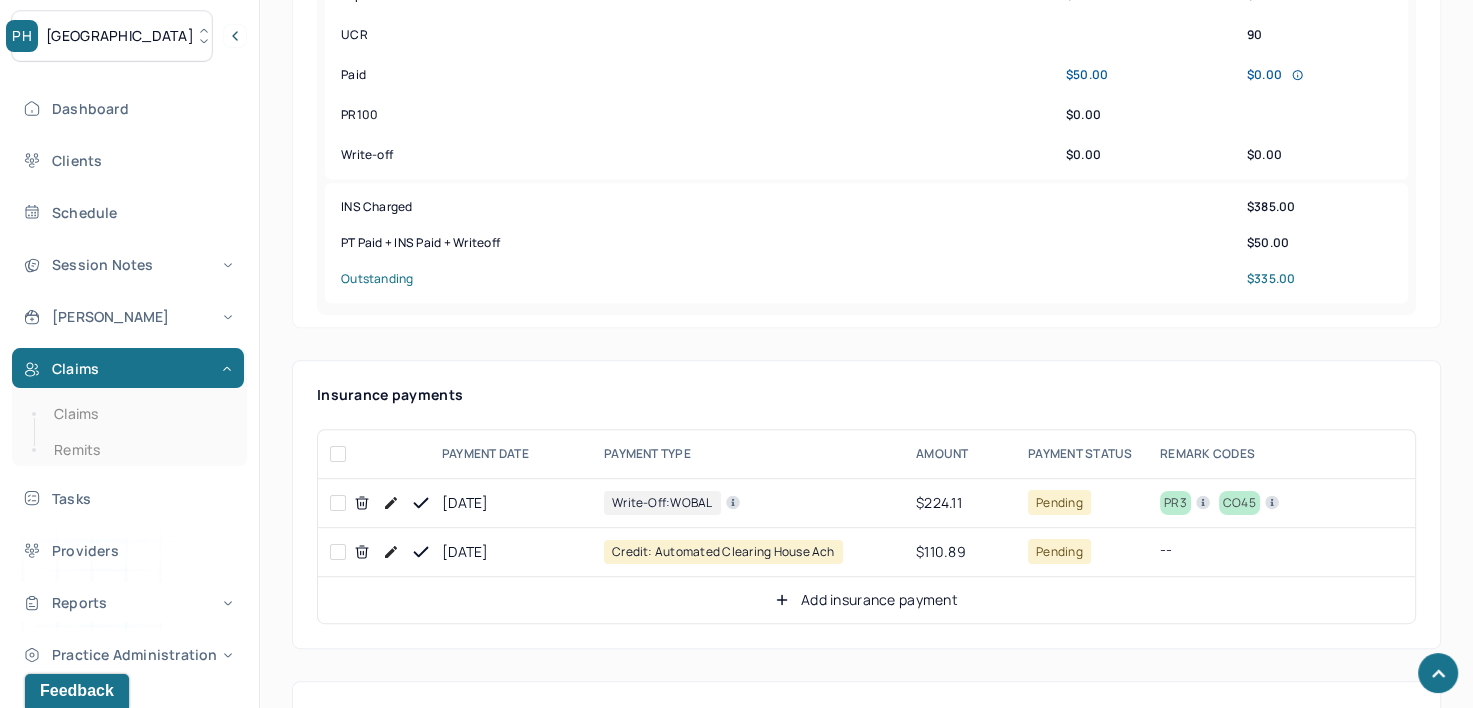 scroll, scrollTop: 1000, scrollLeft: 0, axis: vertical 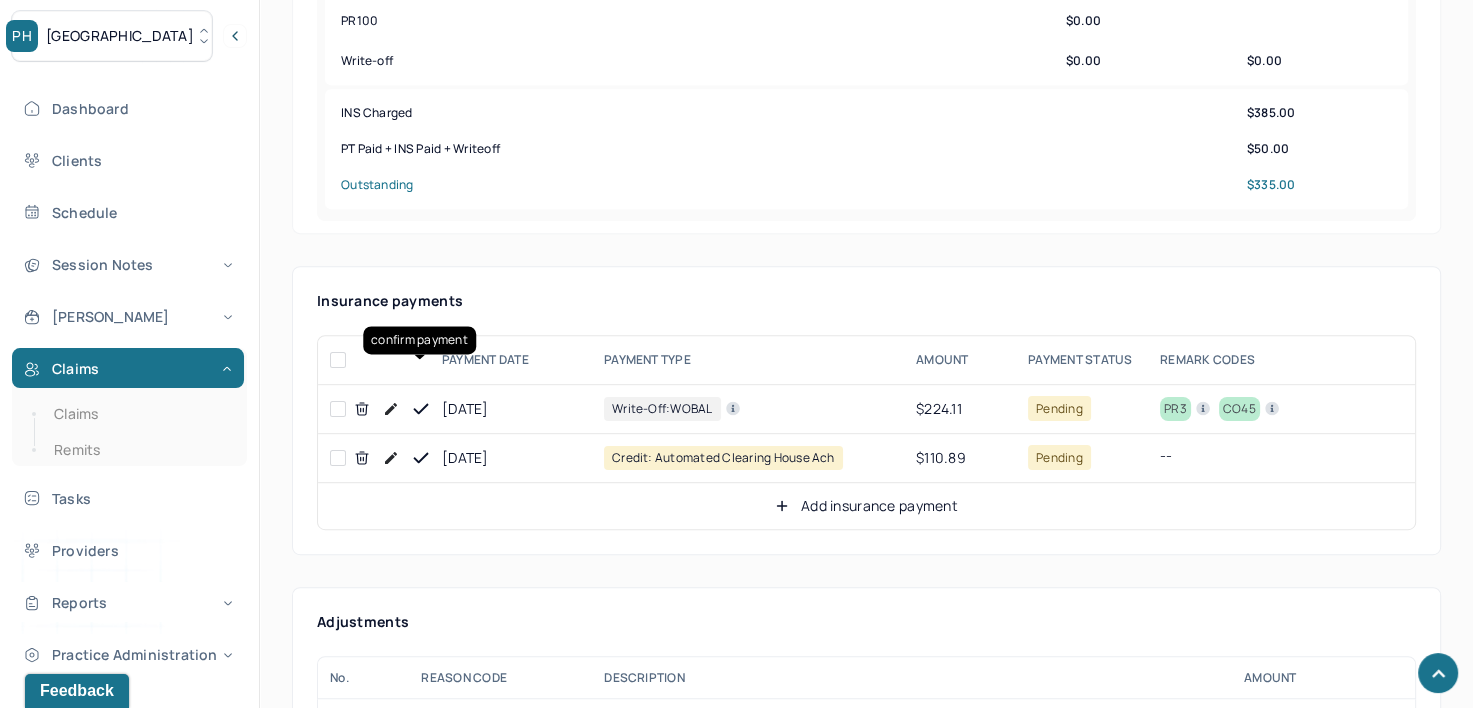 click 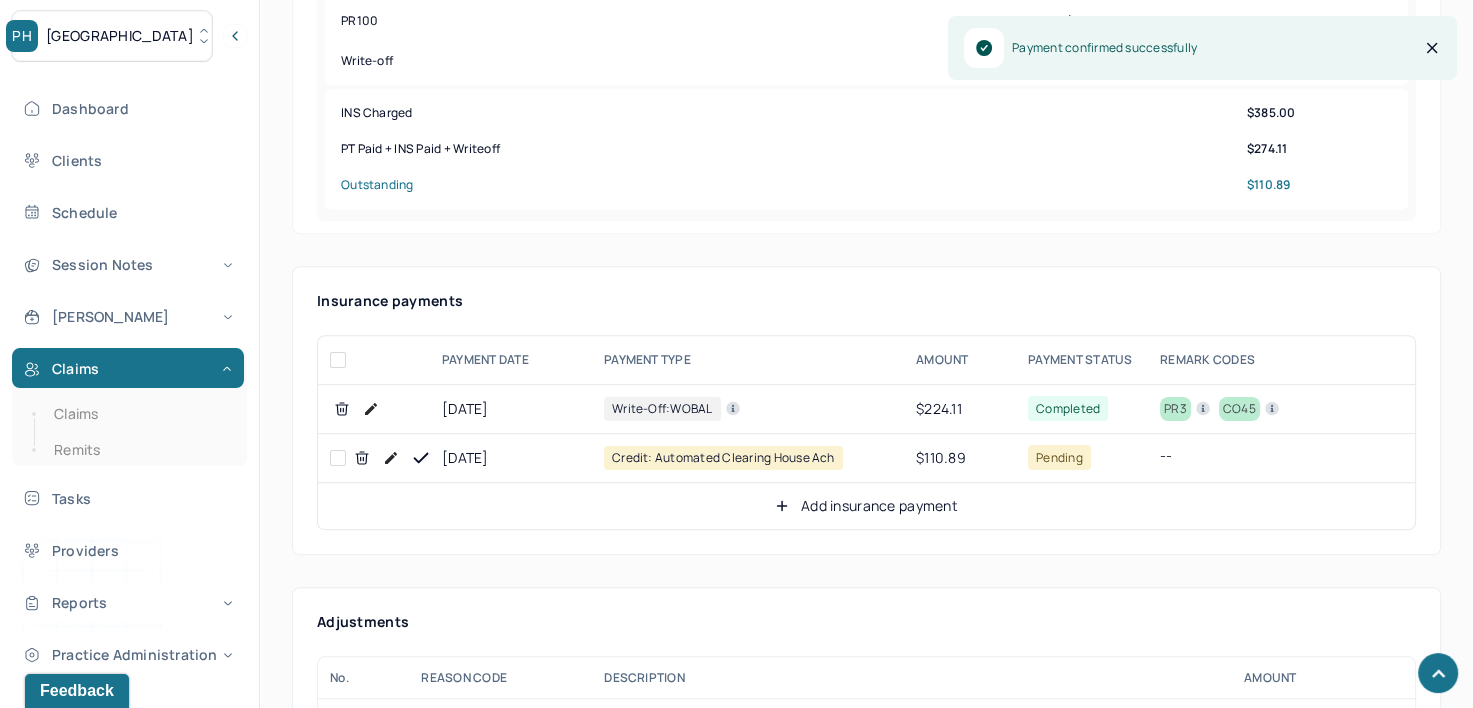 click 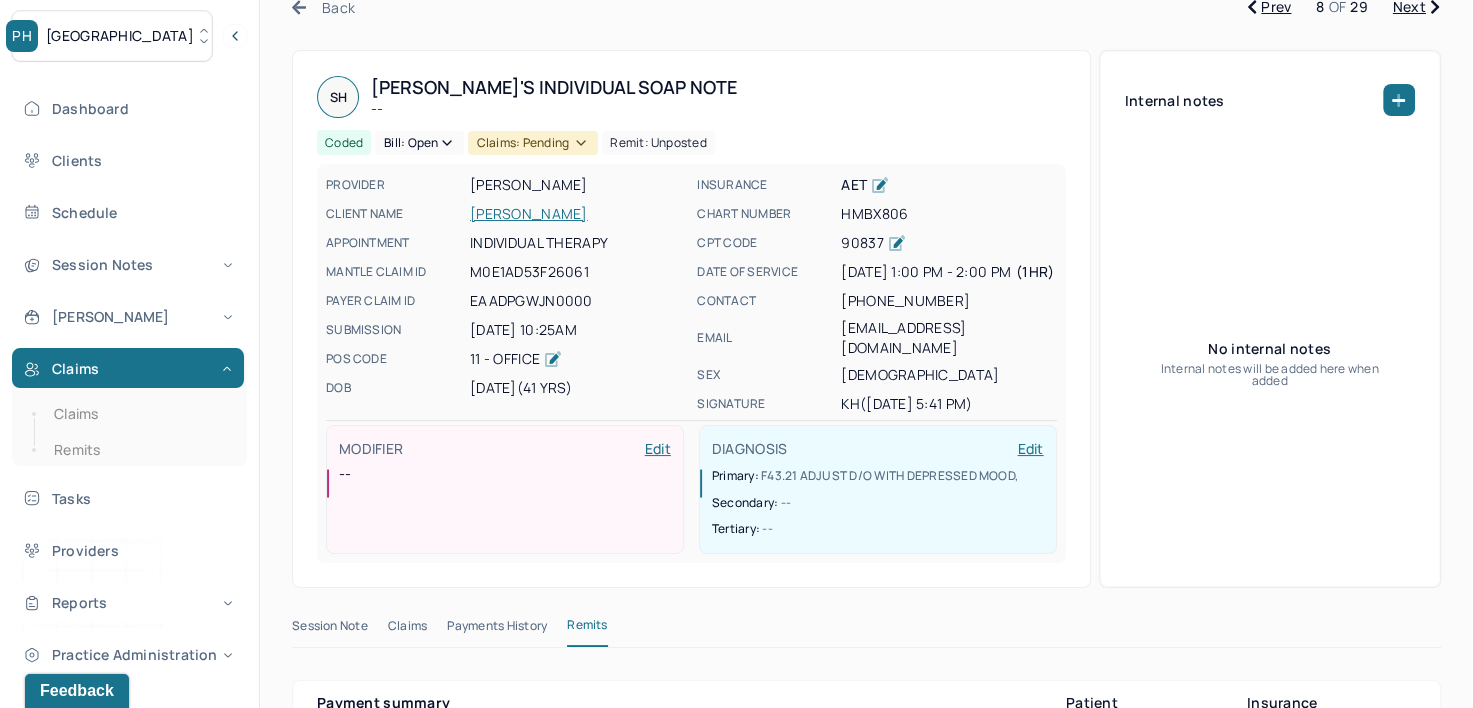 scroll, scrollTop: 0, scrollLeft: 0, axis: both 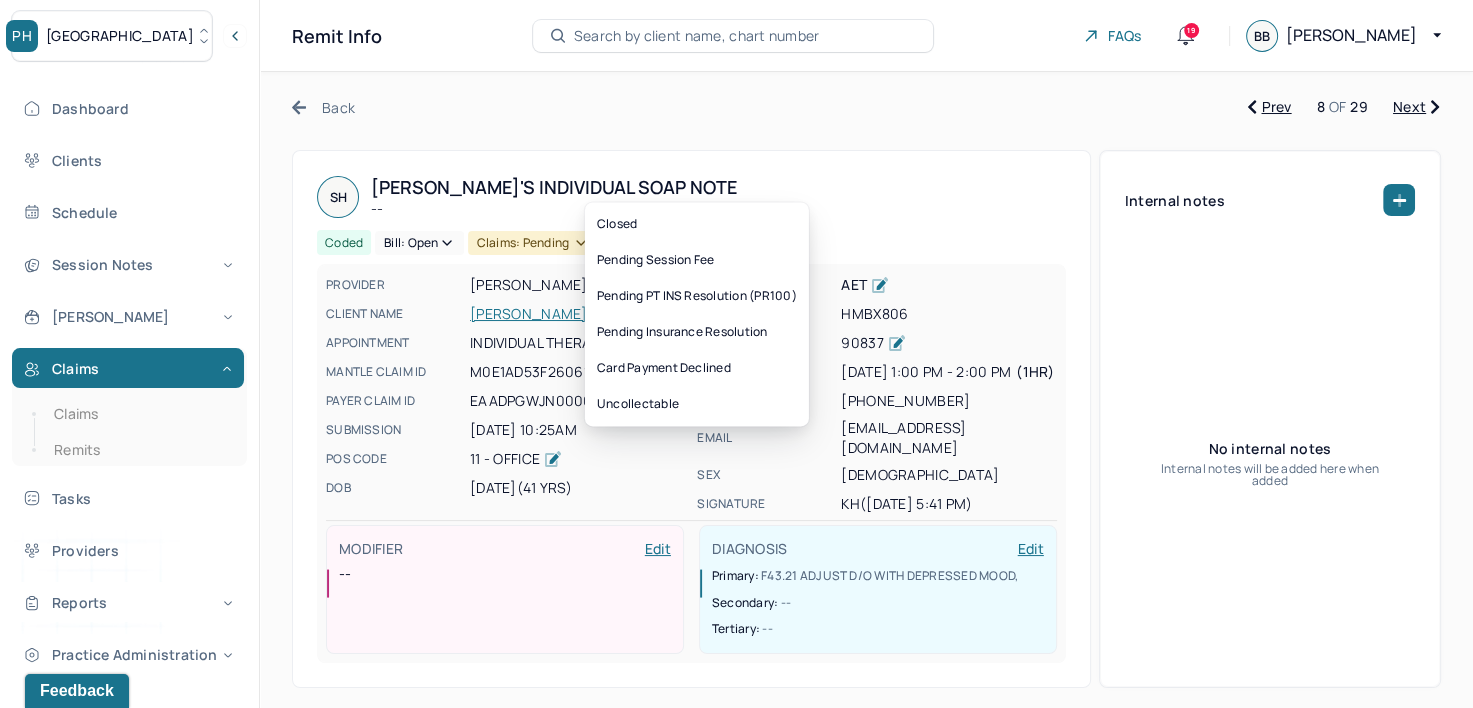 click on "Bill: Open" at bounding box center (419, 243) 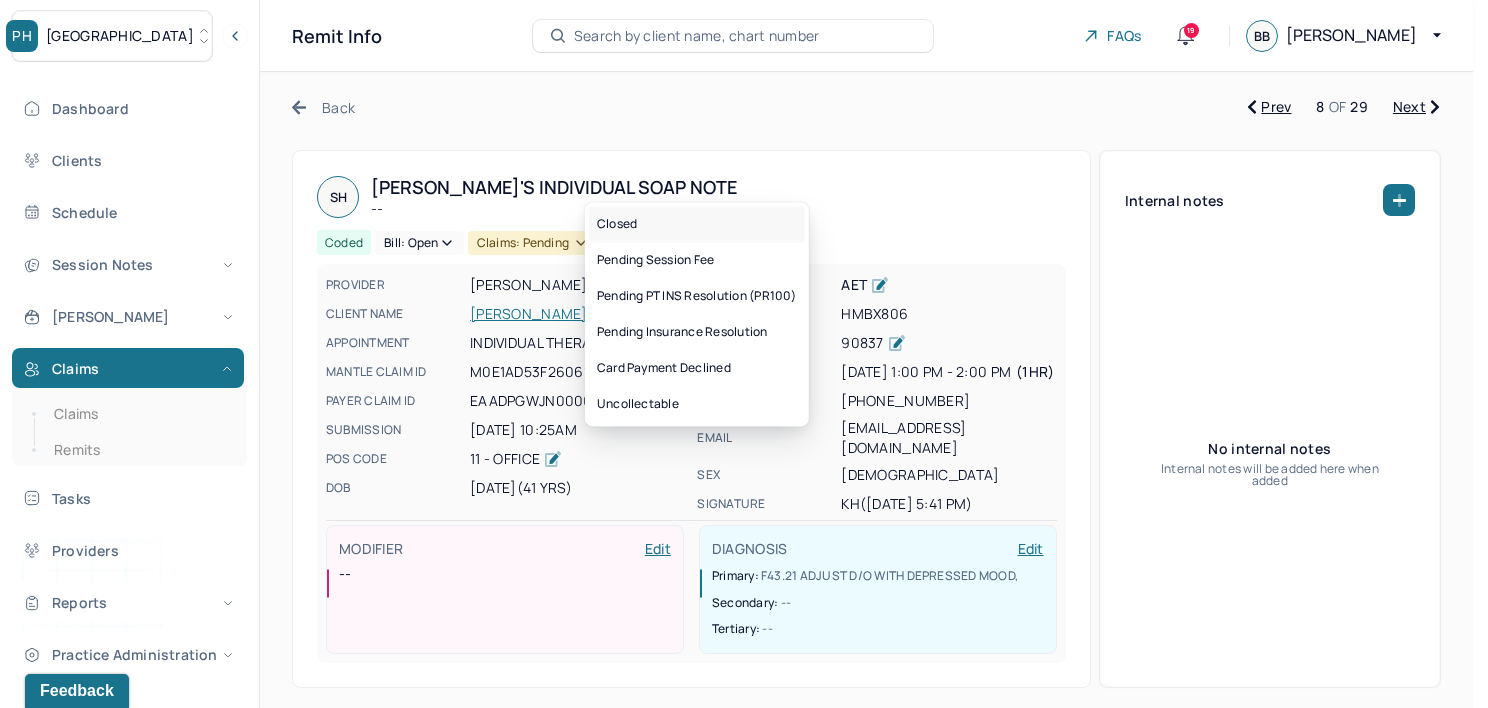 click on "Closed" at bounding box center (697, 224) 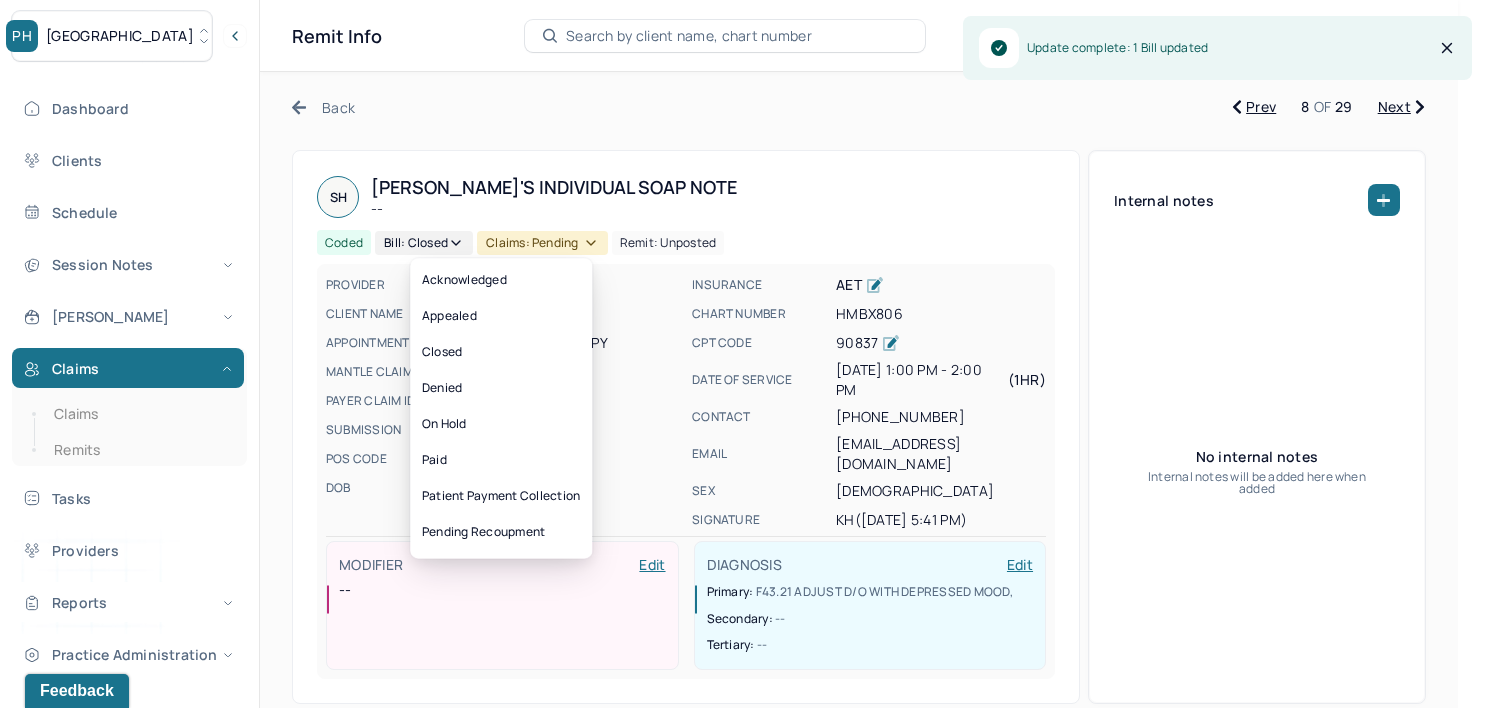 click on "Claims: pending" at bounding box center [542, 243] 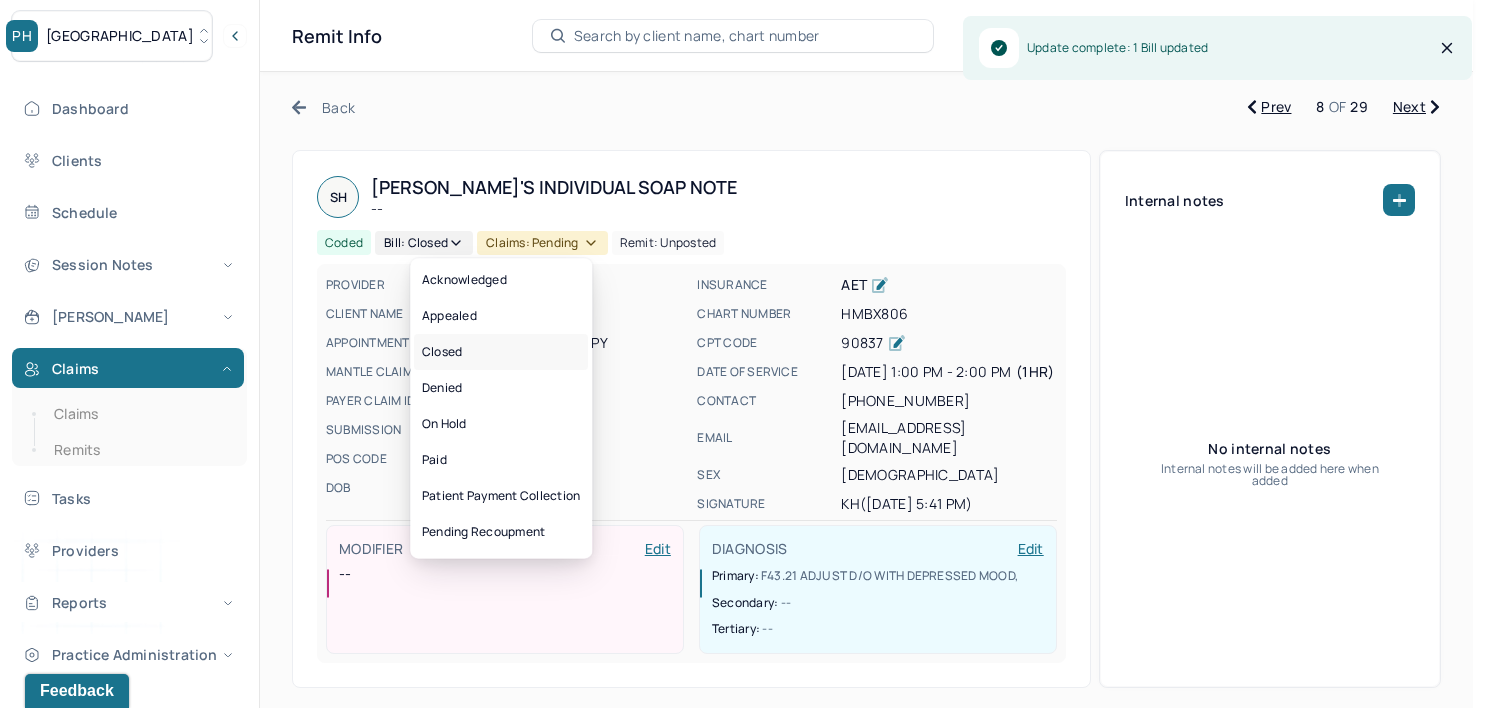 click on "Closed" at bounding box center (501, 352) 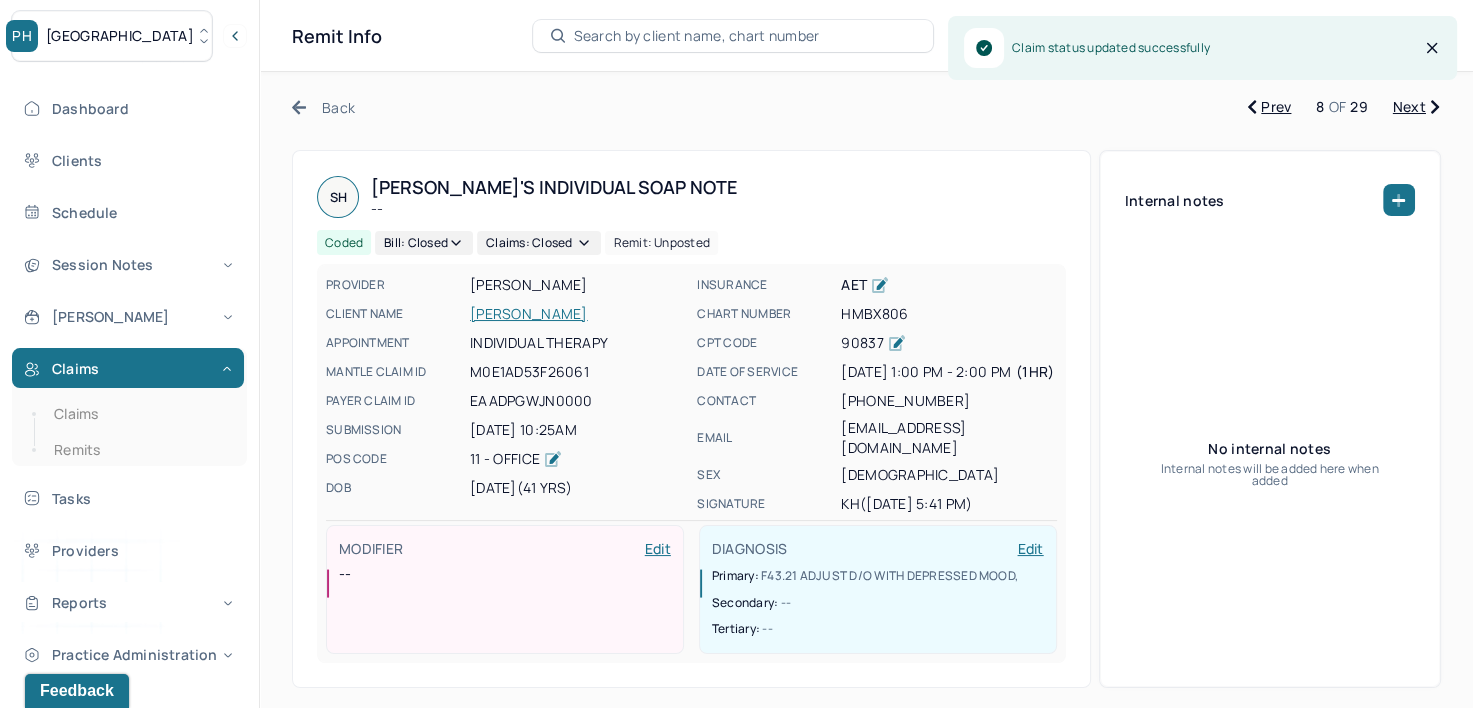 click on "Next" at bounding box center (1416, 107) 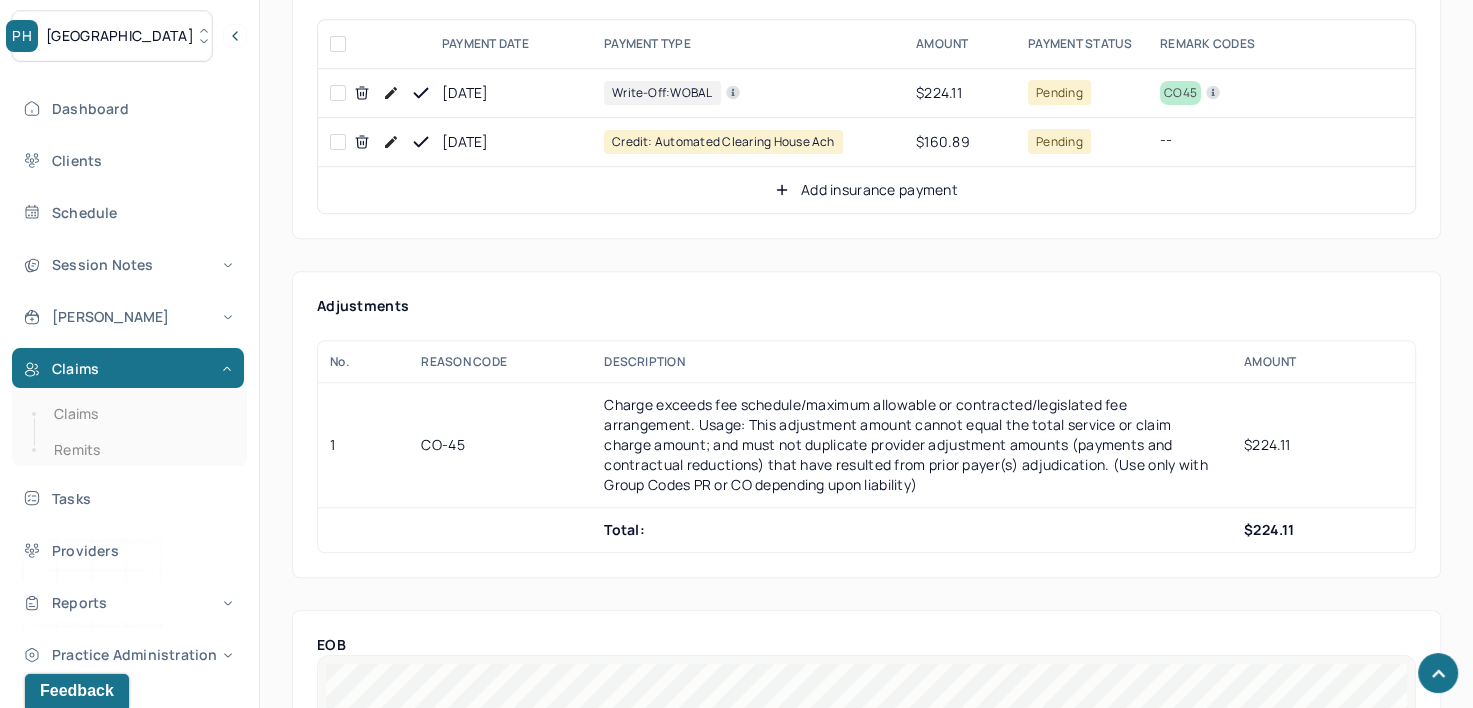scroll, scrollTop: 1200, scrollLeft: 0, axis: vertical 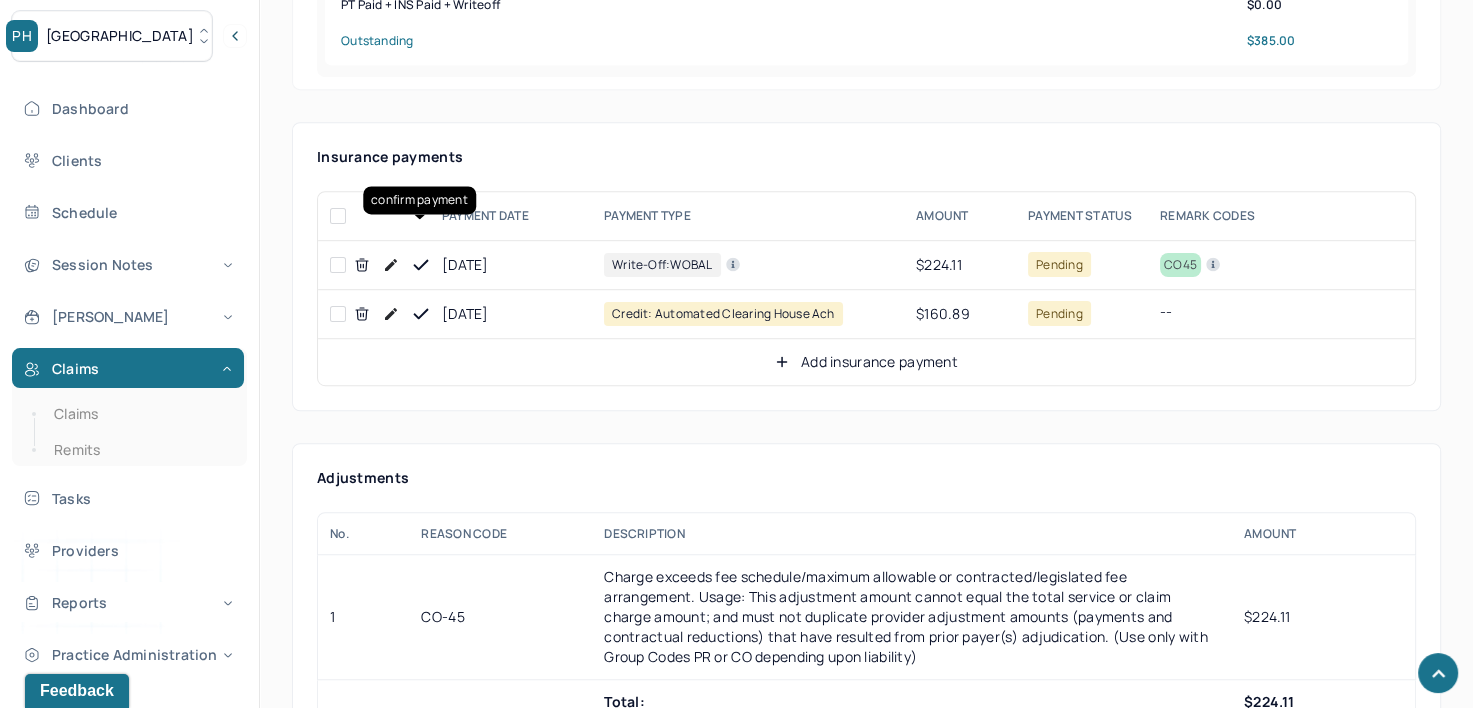click at bounding box center (421, 265) 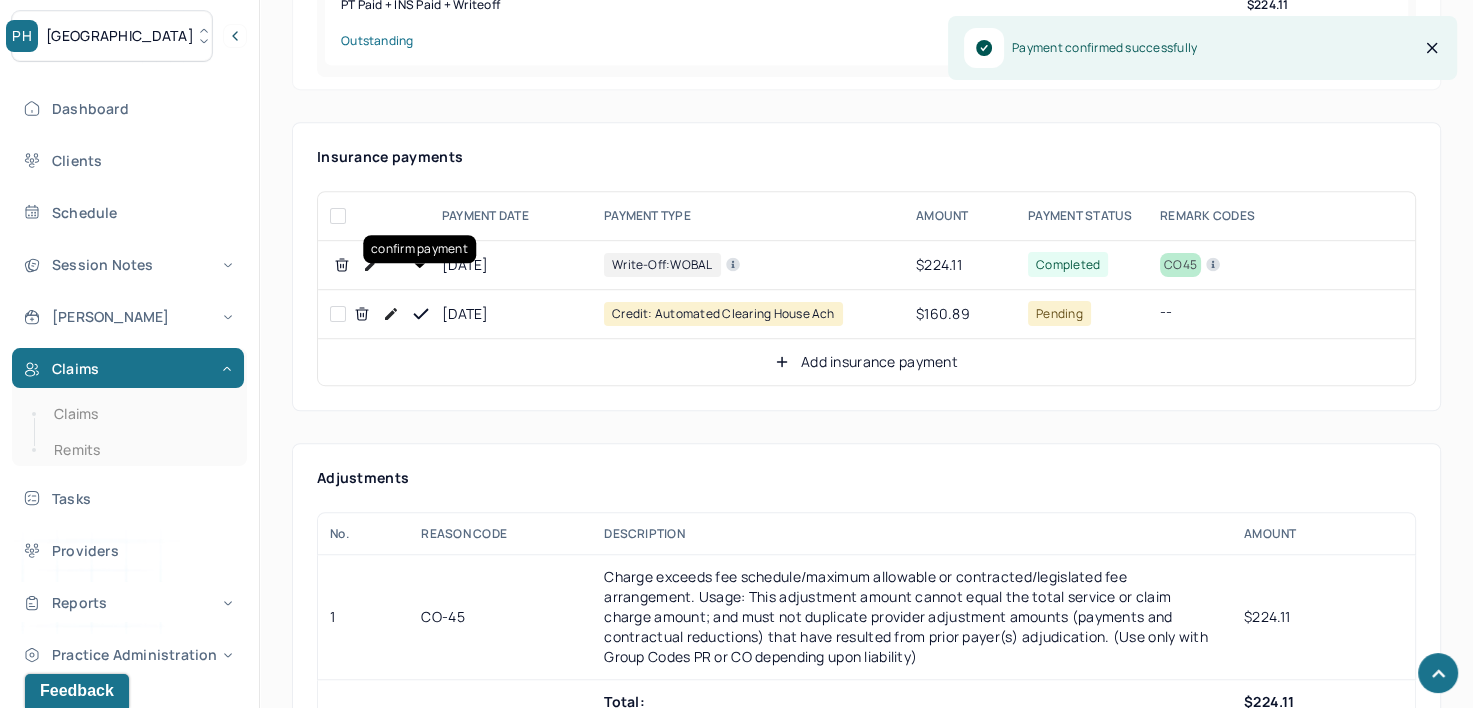 click 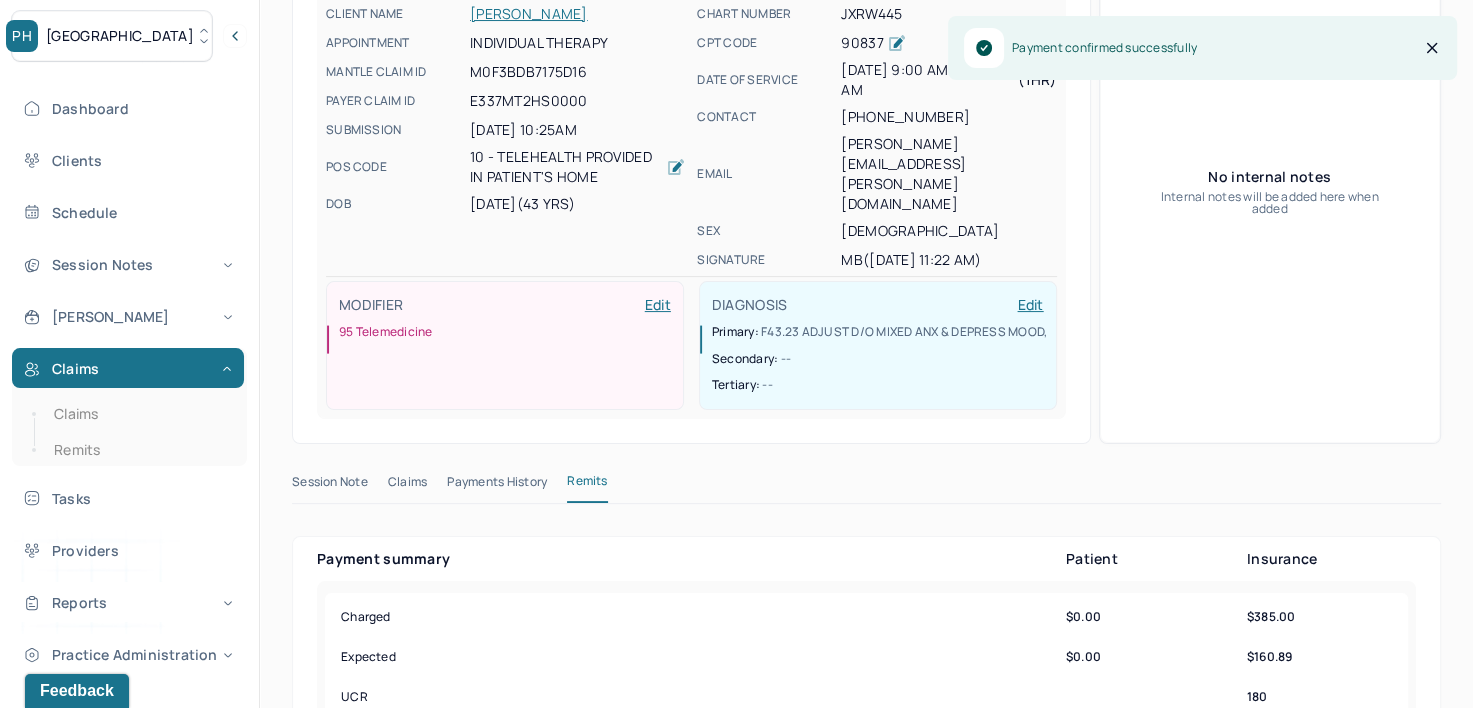 scroll, scrollTop: 0, scrollLeft: 0, axis: both 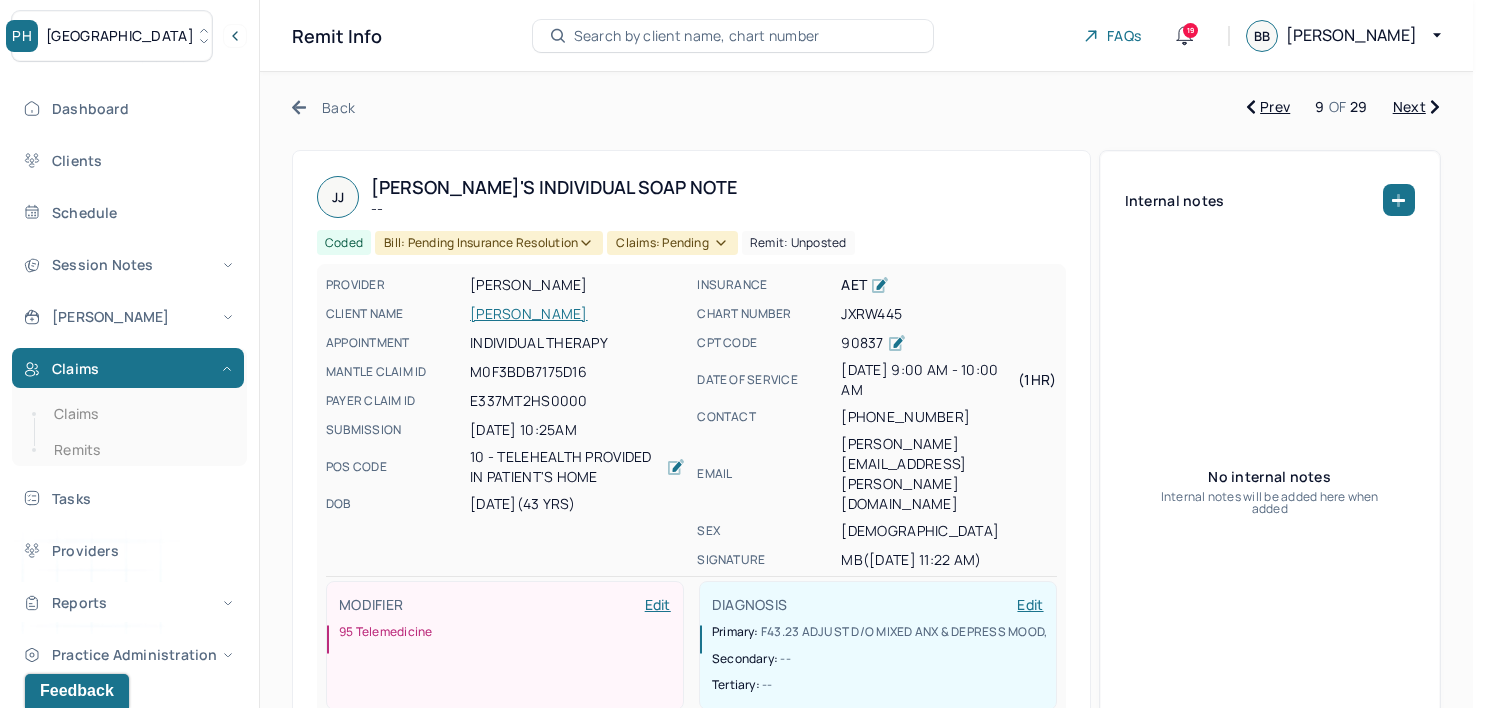 click on "Bill: Pending Insurance Resolution" at bounding box center (489, 243) 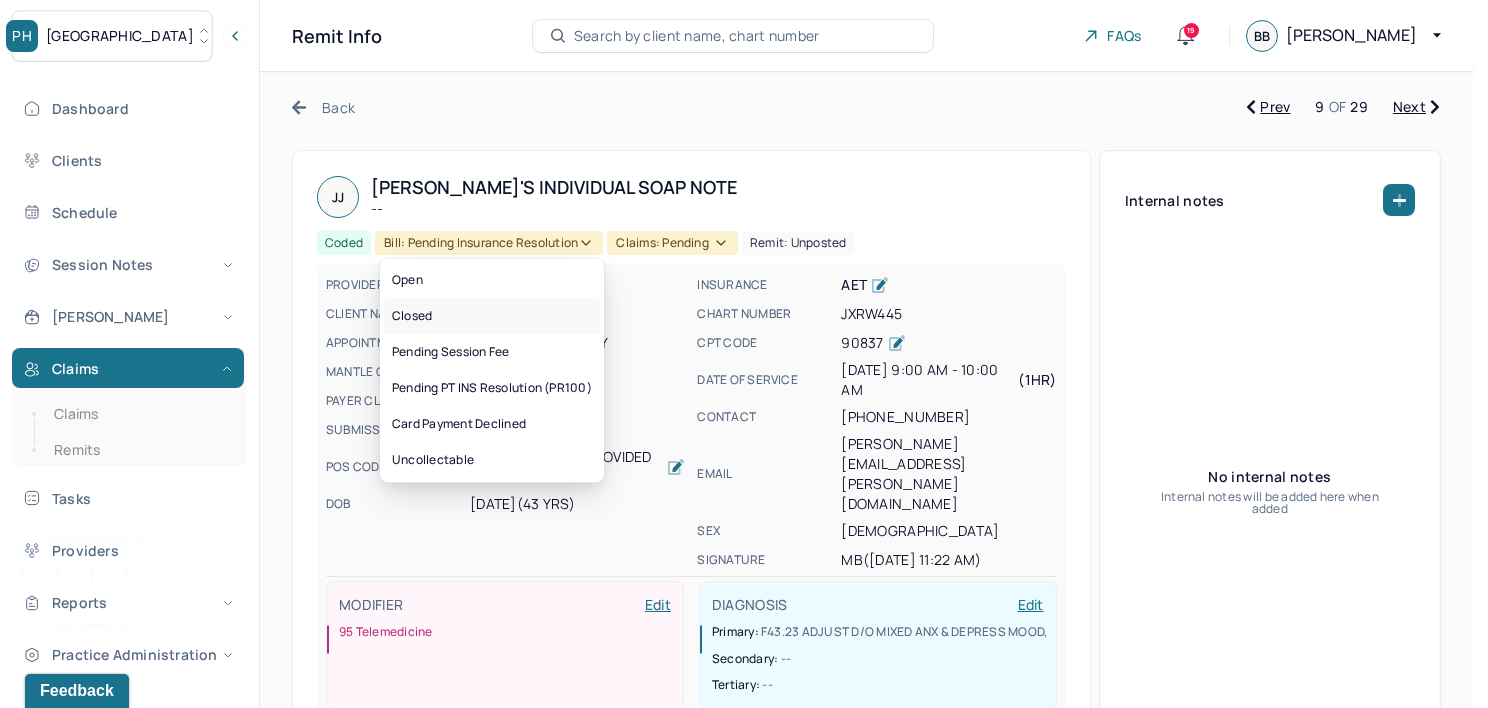 click on "Closed" at bounding box center (492, 316) 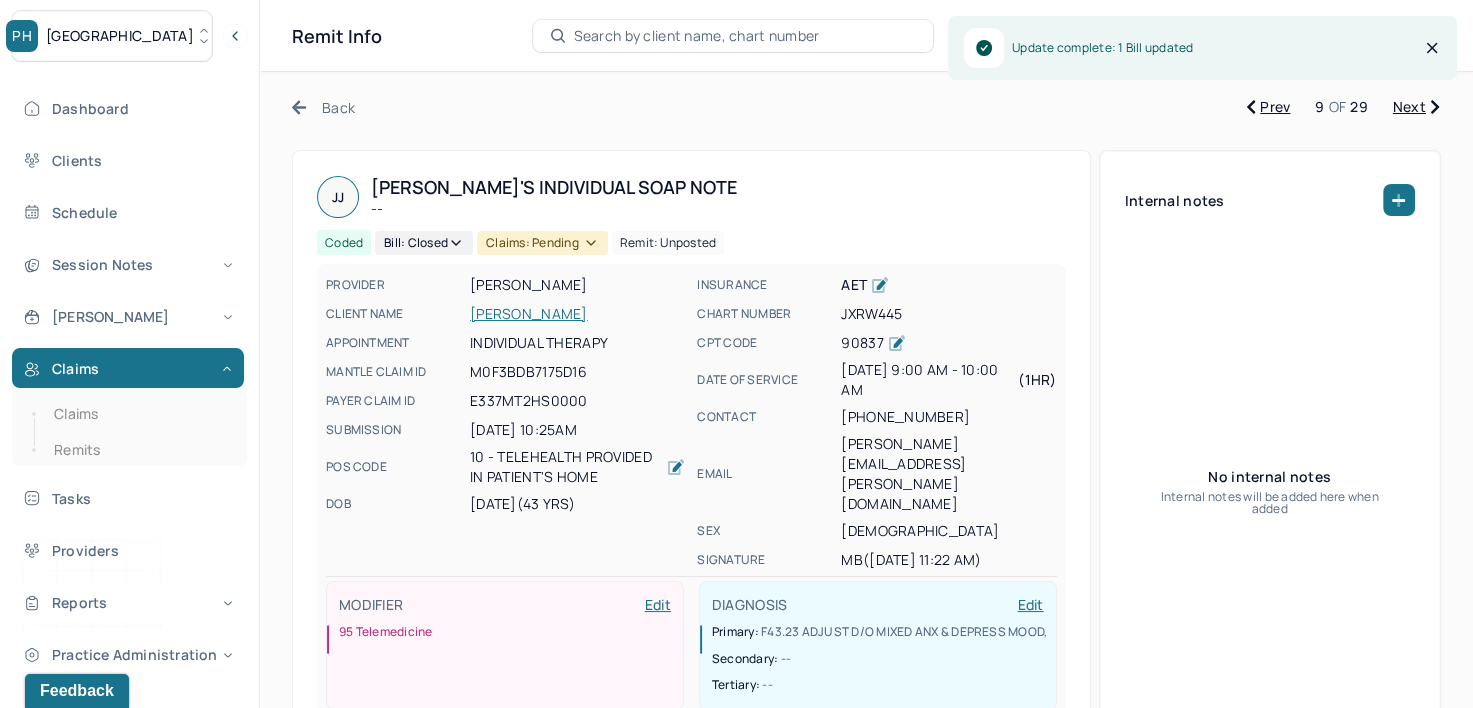 click 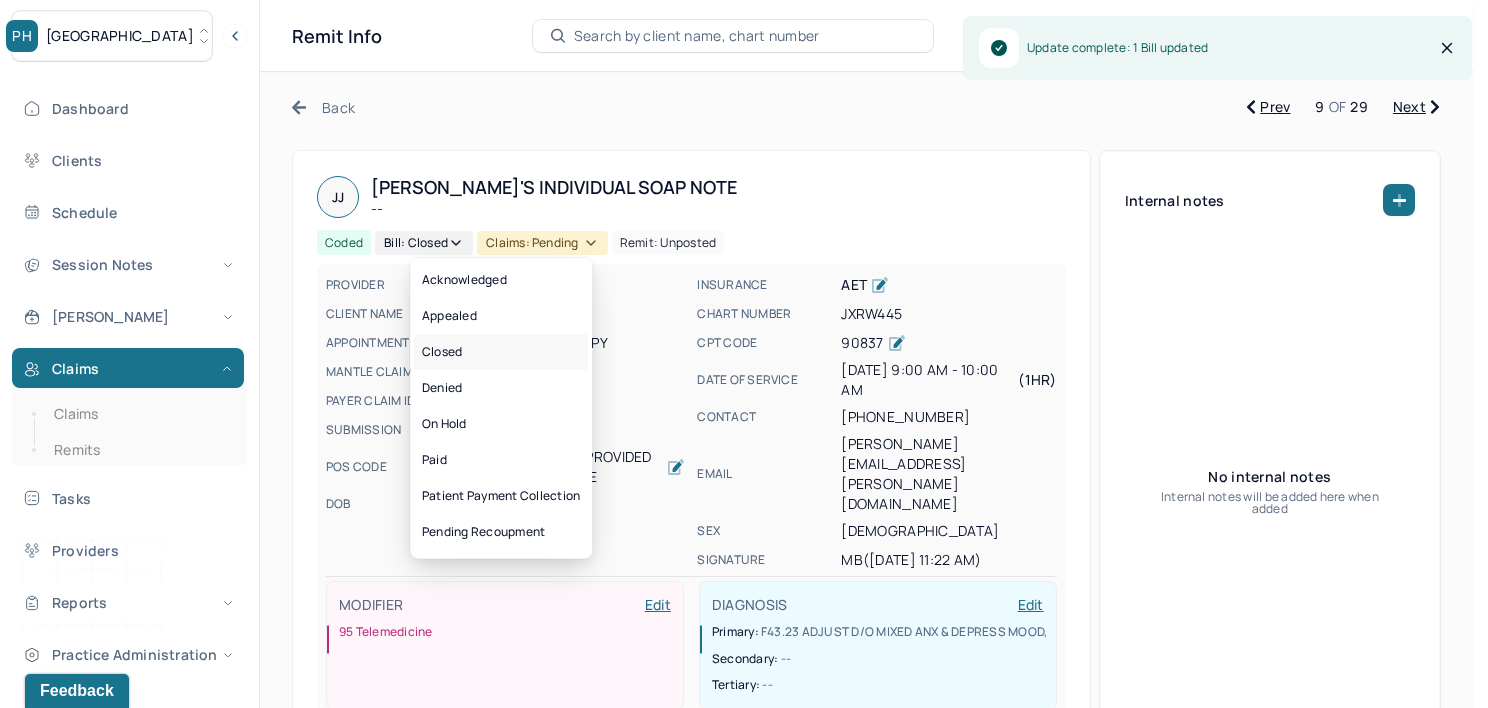 click on "Closed" at bounding box center (501, 352) 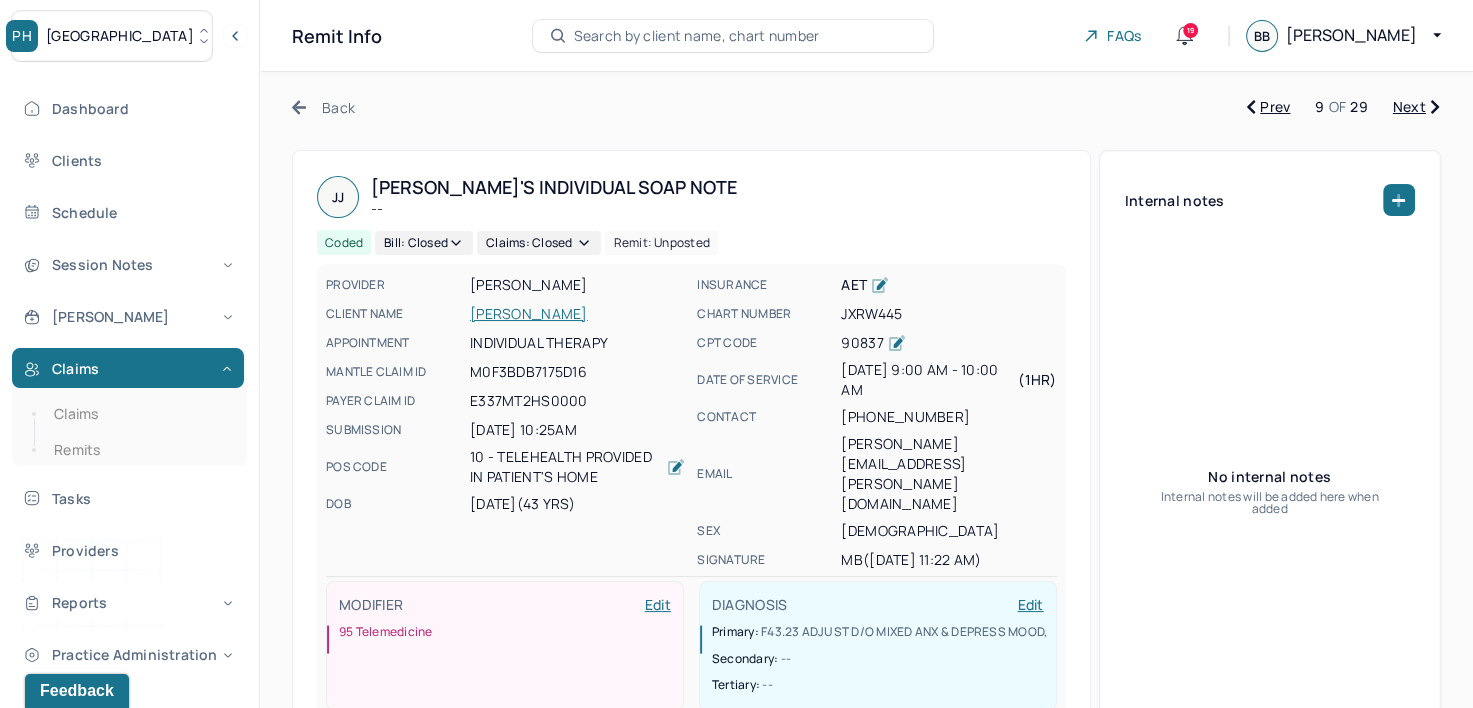 click on "Next" at bounding box center (1416, 107) 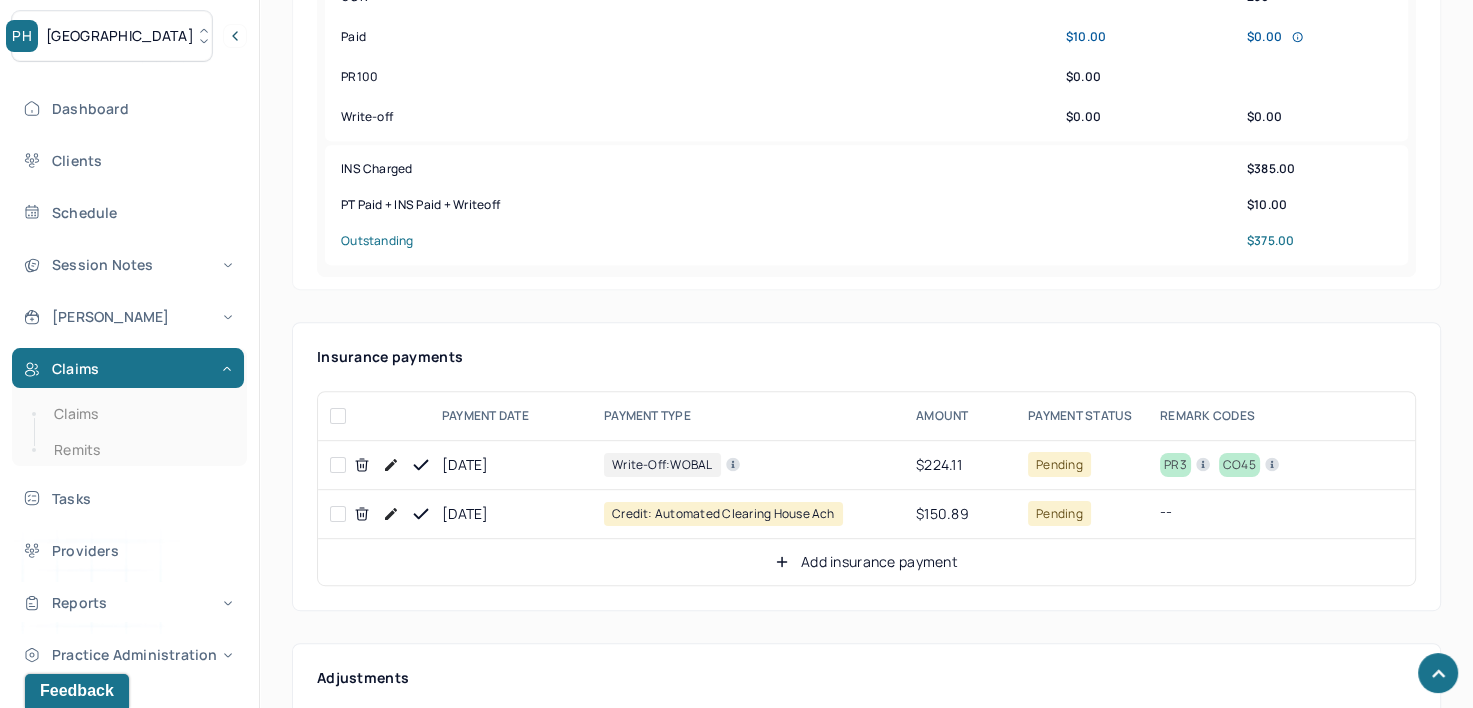 scroll, scrollTop: 900, scrollLeft: 0, axis: vertical 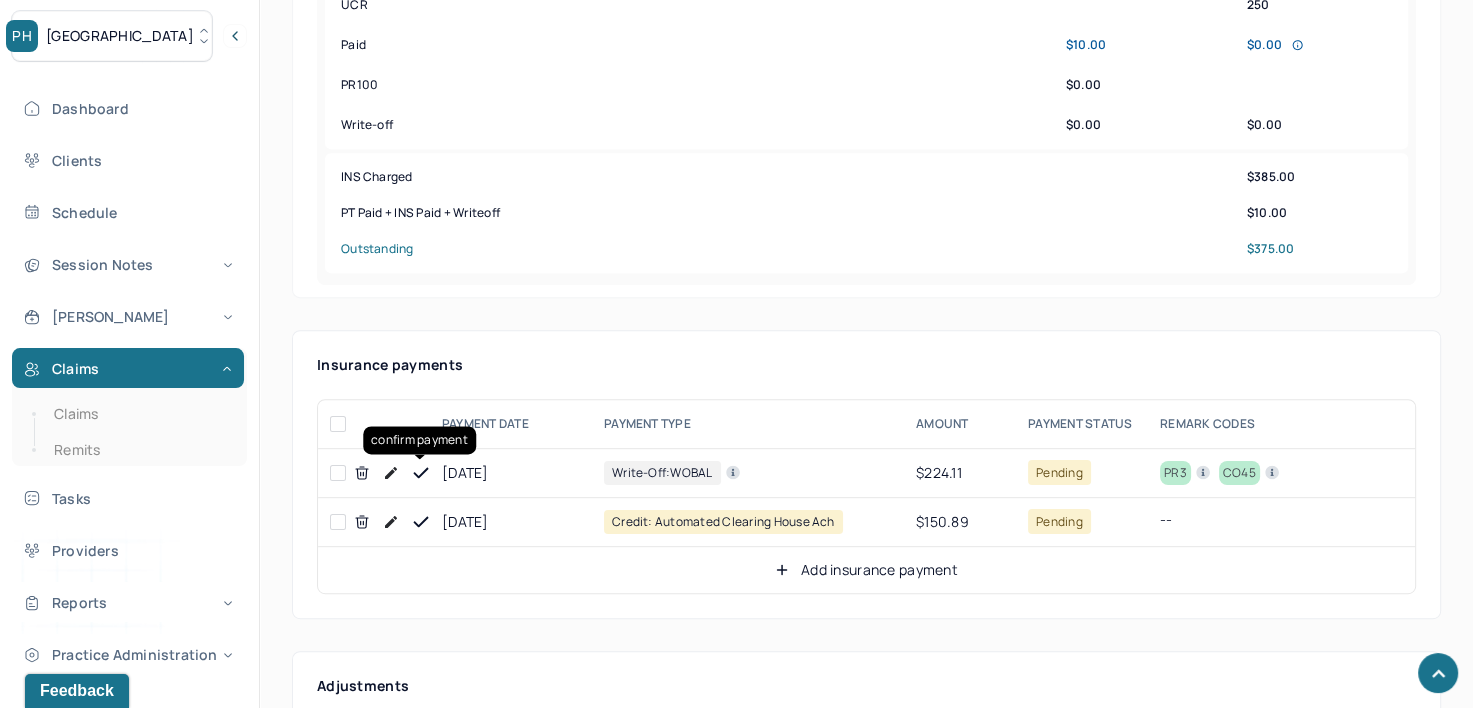 click 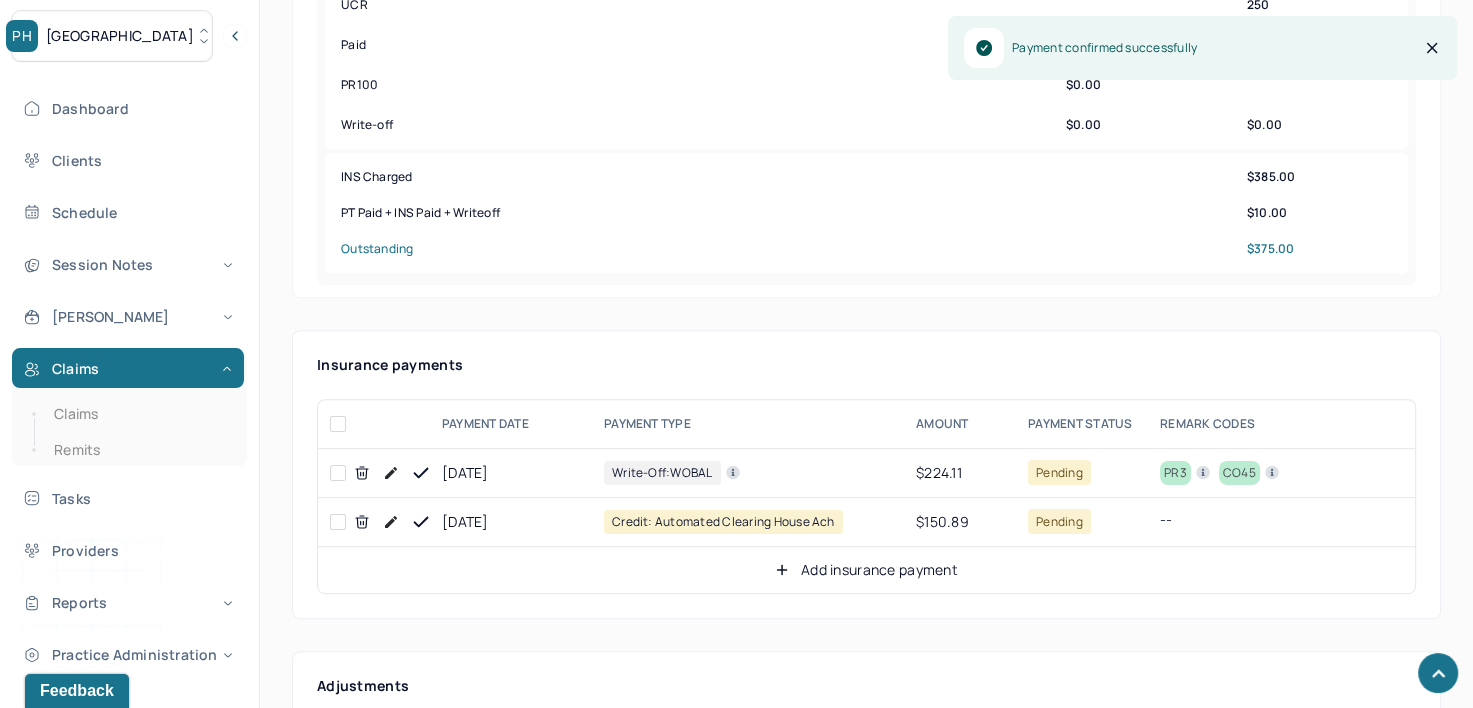 click 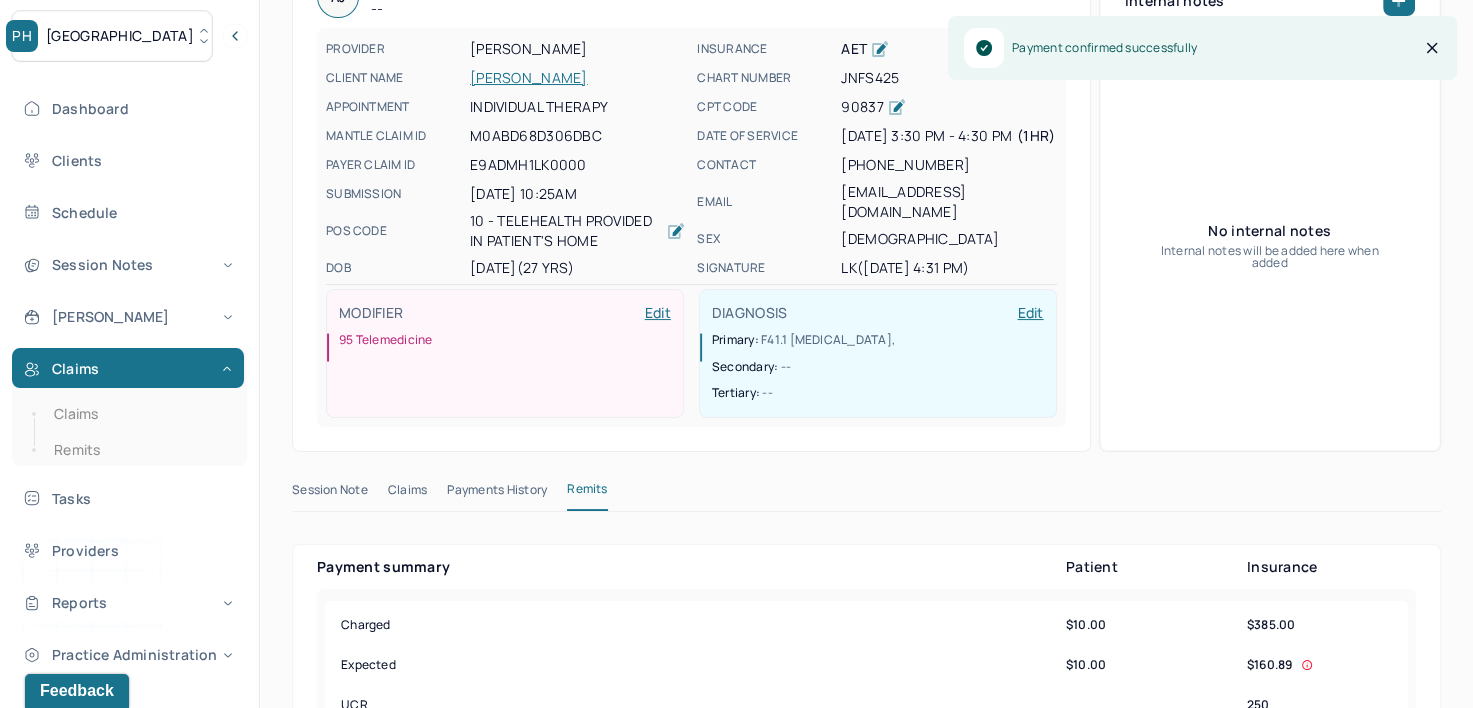 scroll, scrollTop: 0, scrollLeft: 0, axis: both 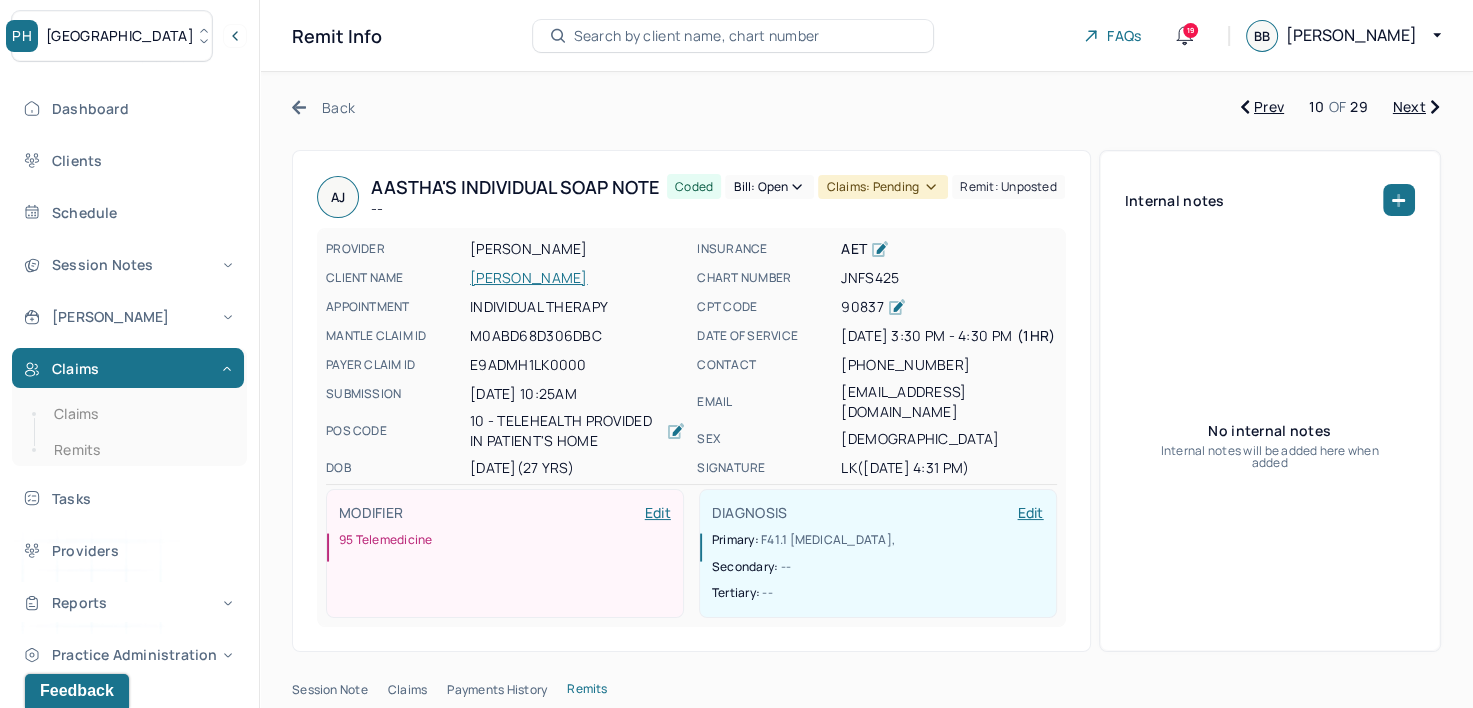 click on "Bill: Open" at bounding box center [769, 187] 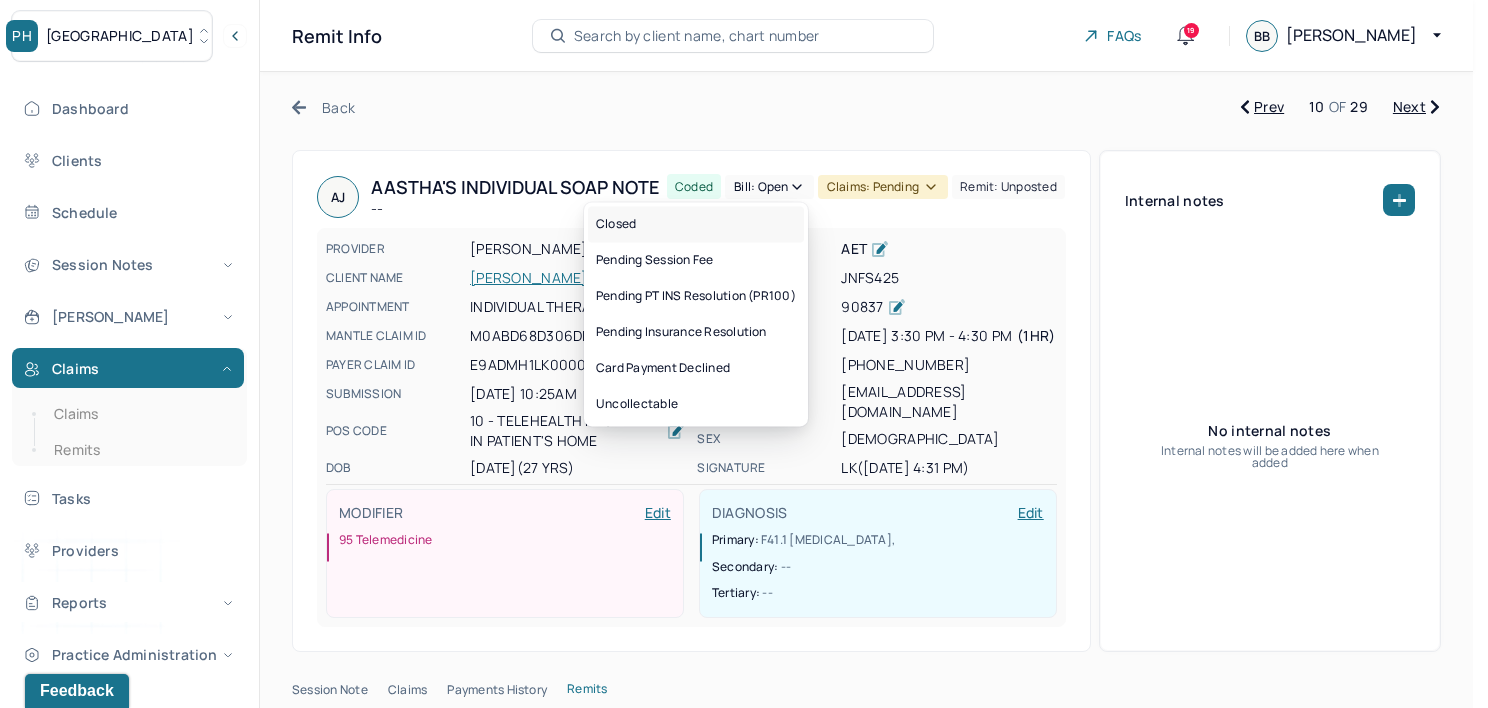 click on "Closed" at bounding box center (696, 224) 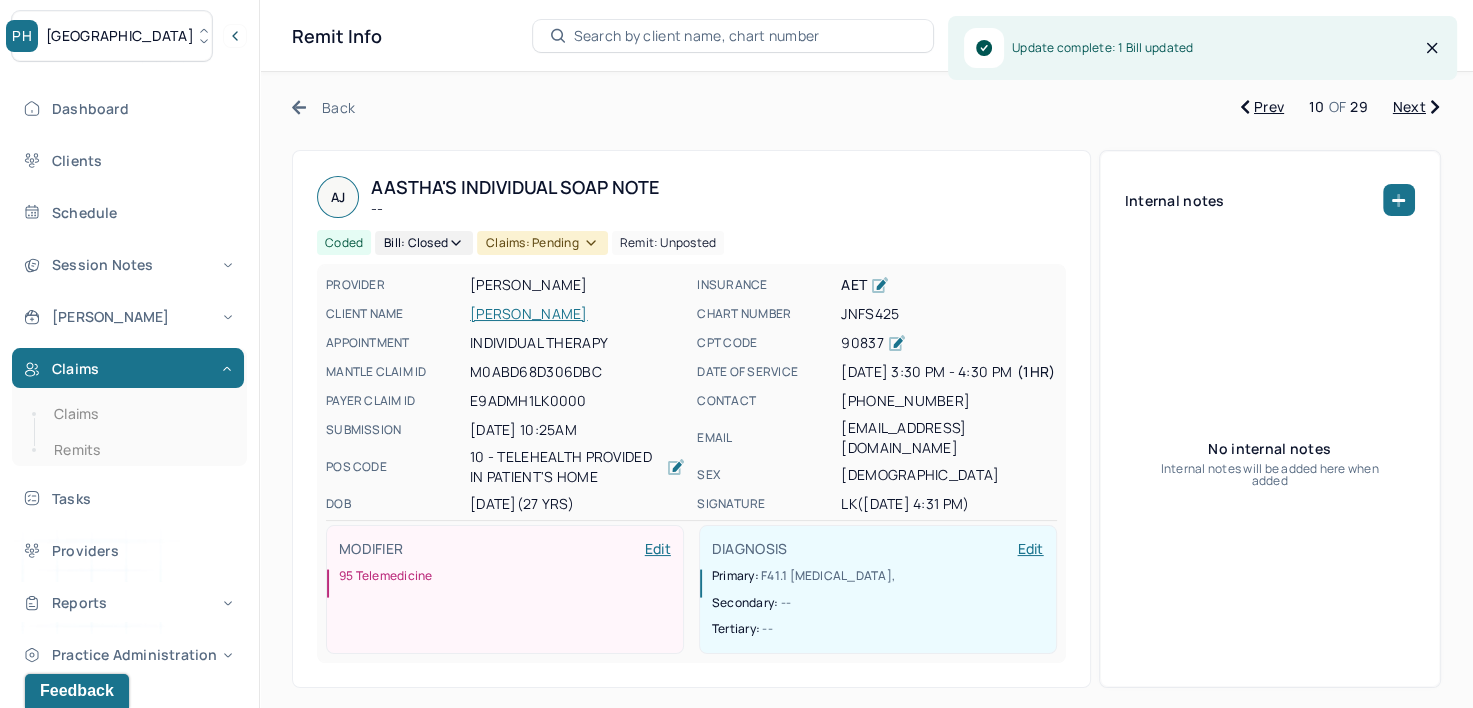 click on "Claims: pending" at bounding box center (542, 243) 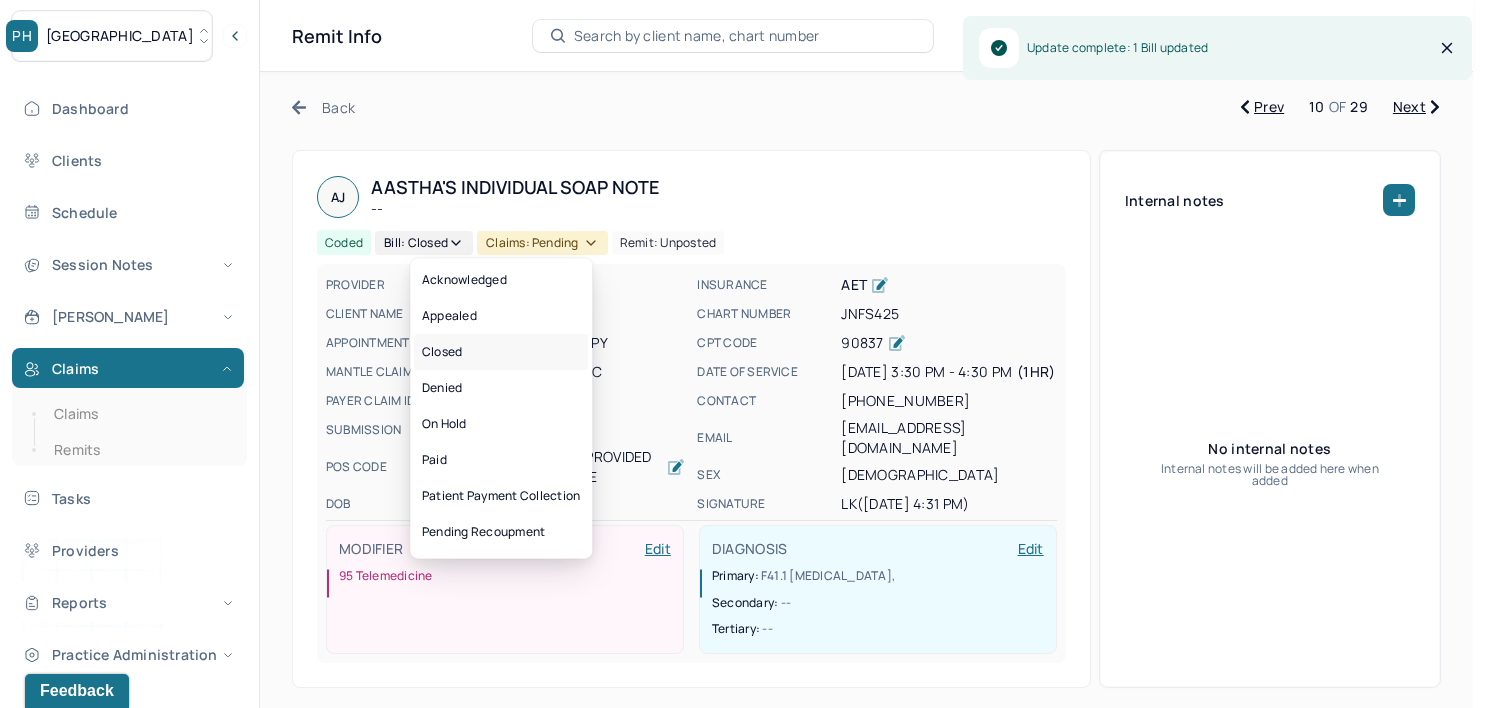 click on "Closed" at bounding box center (501, 352) 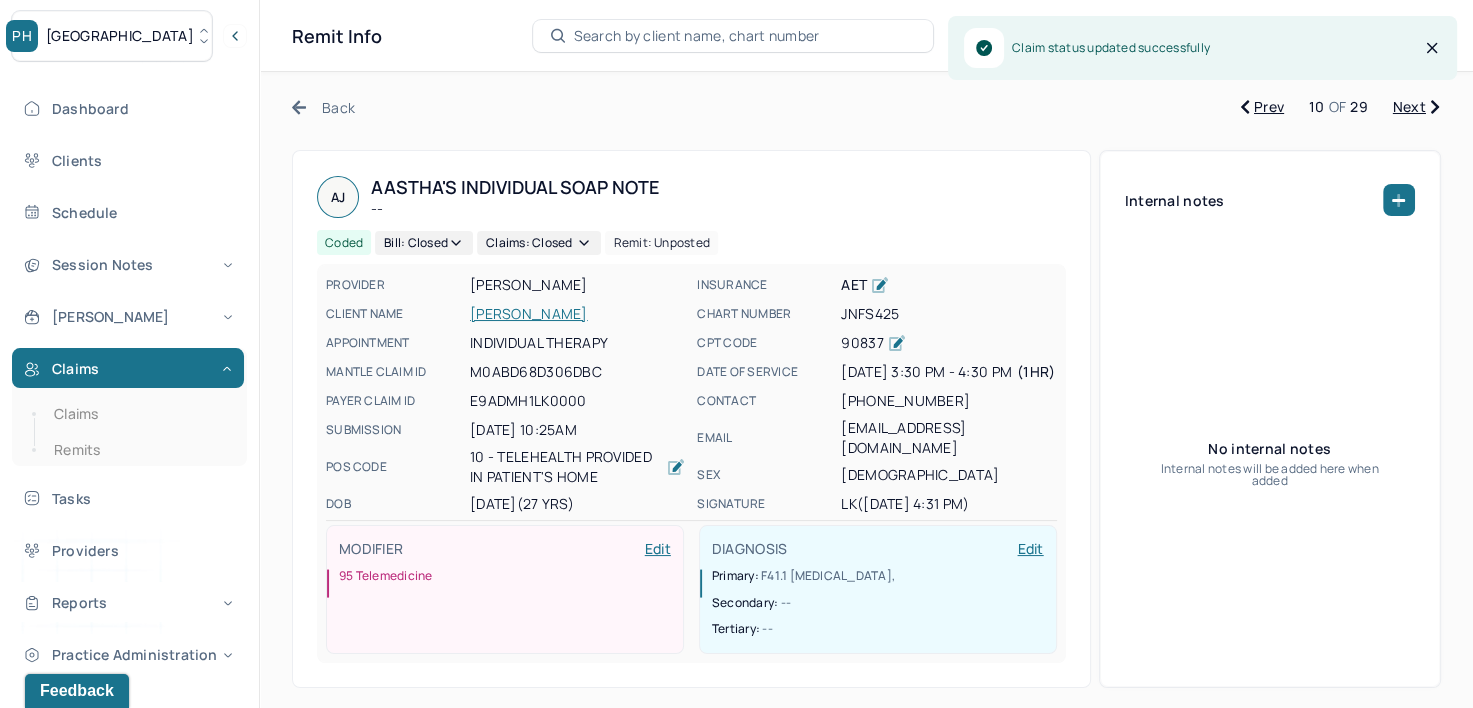 click on "Next" at bounding box center [1416, 107] 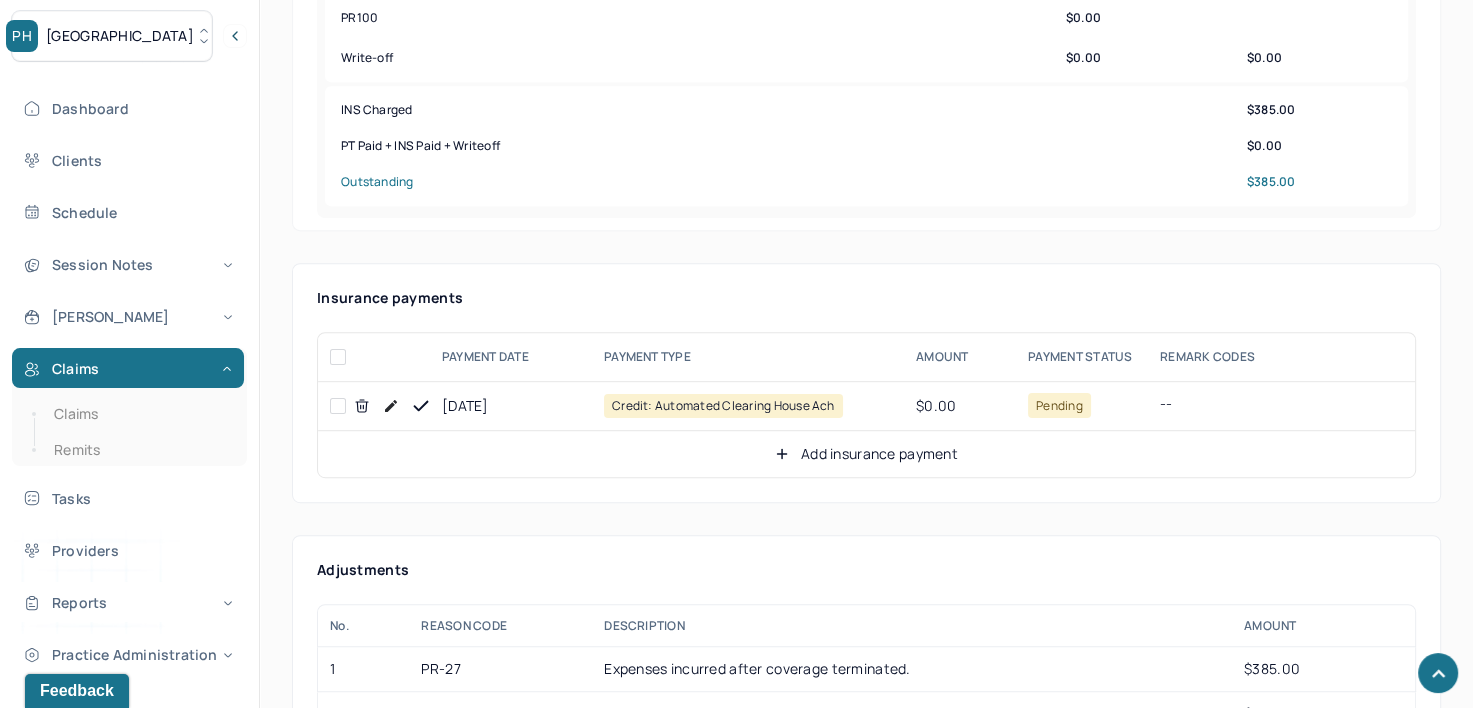 scroll, scrollTop: 1036, scrollLeft: 0, axis: vertical 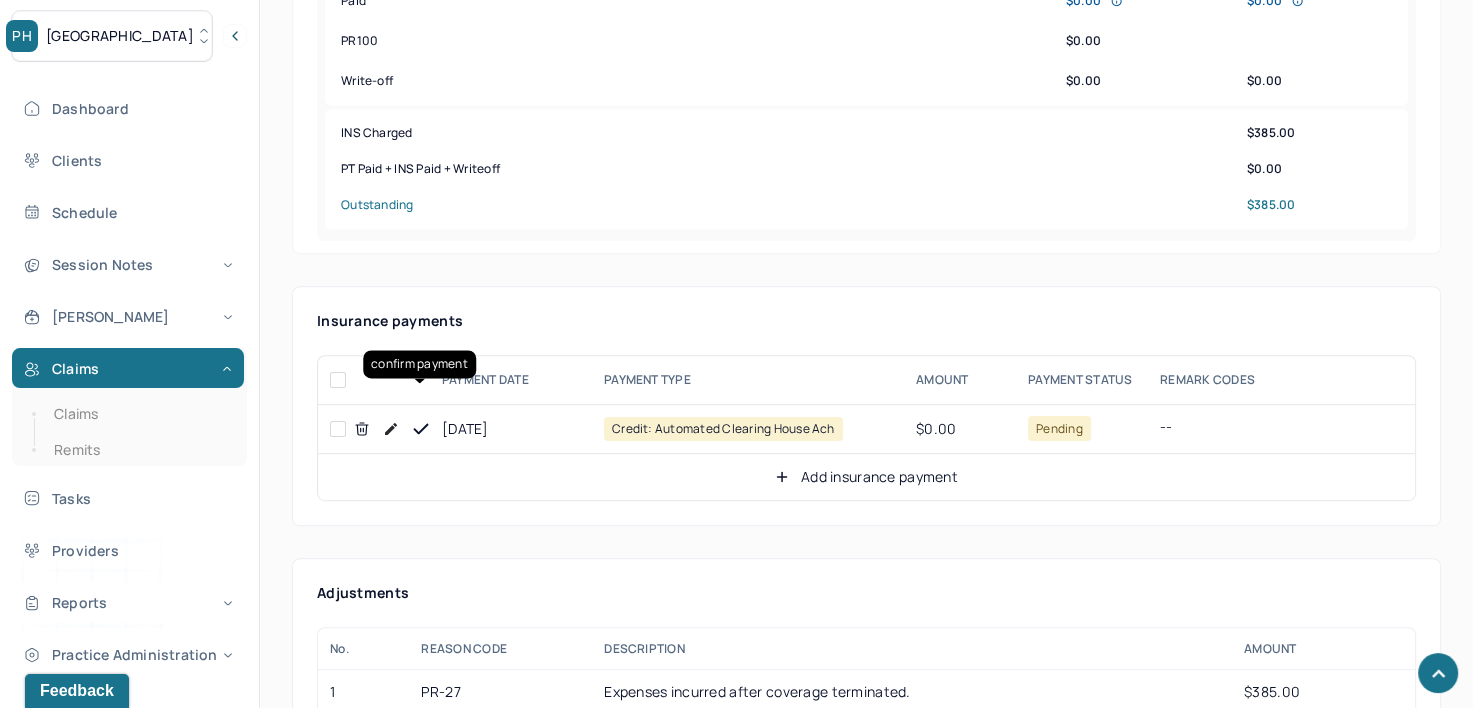 click 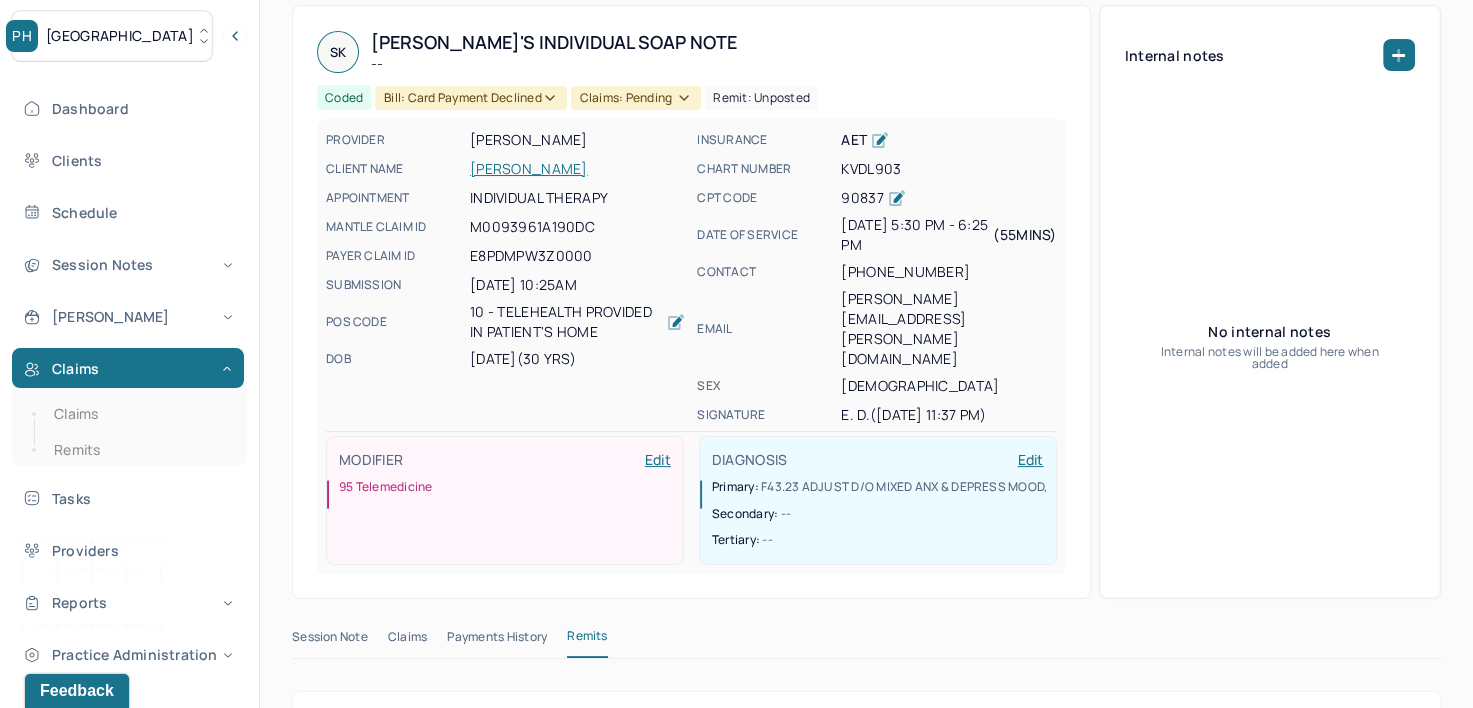 scroll, scrollTop: 136, scrollLeft: 0, axis: vertical 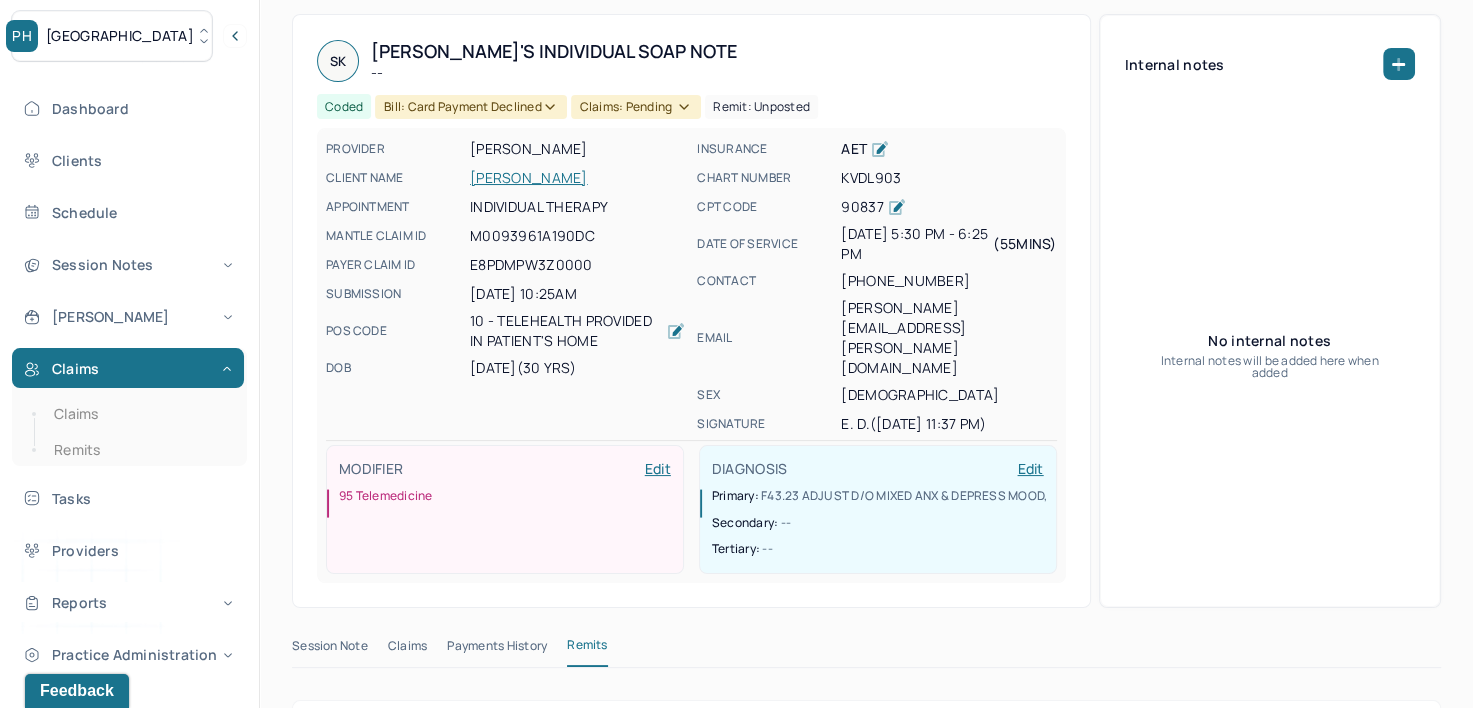 click on "Bill: Card Payment Declined" at bounding box center [470, 107] 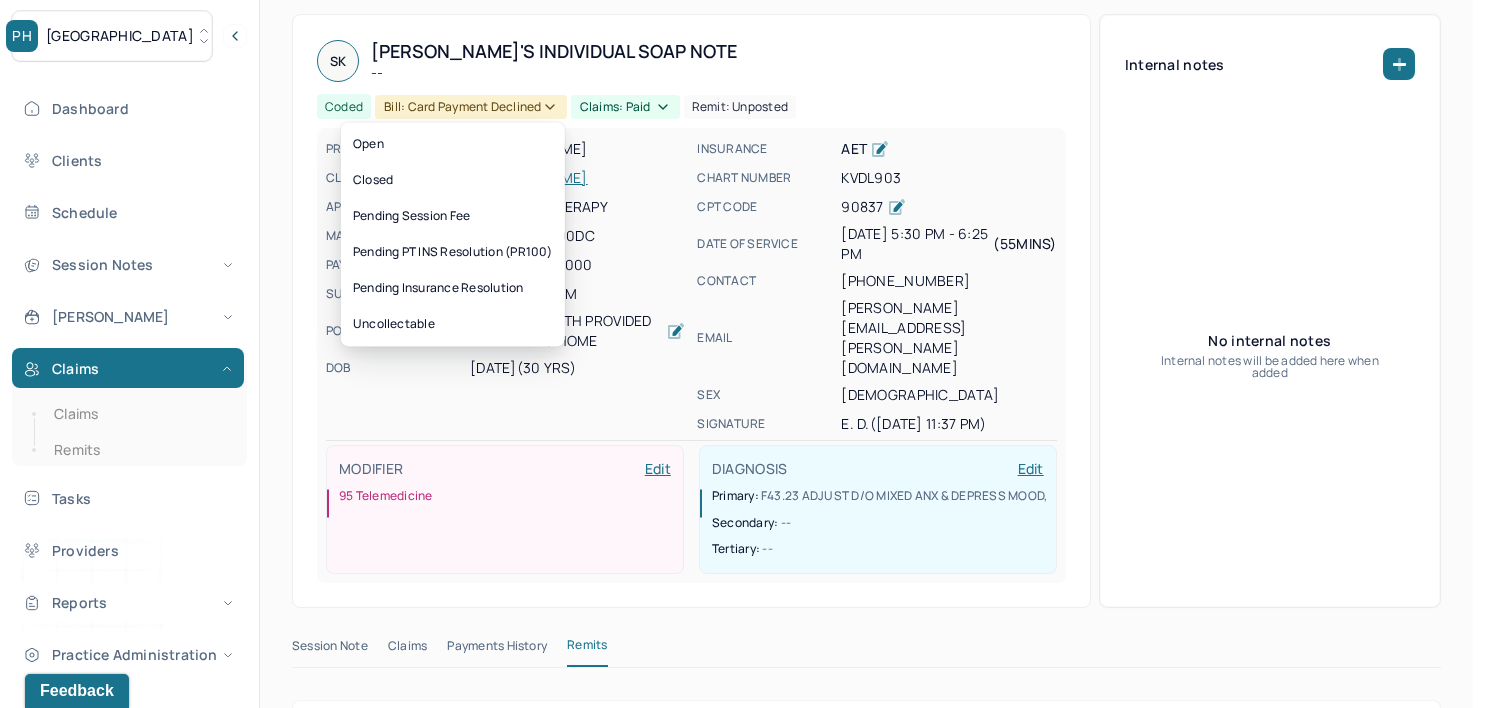 click on "KVDL903" at bounding box center [948, 178] 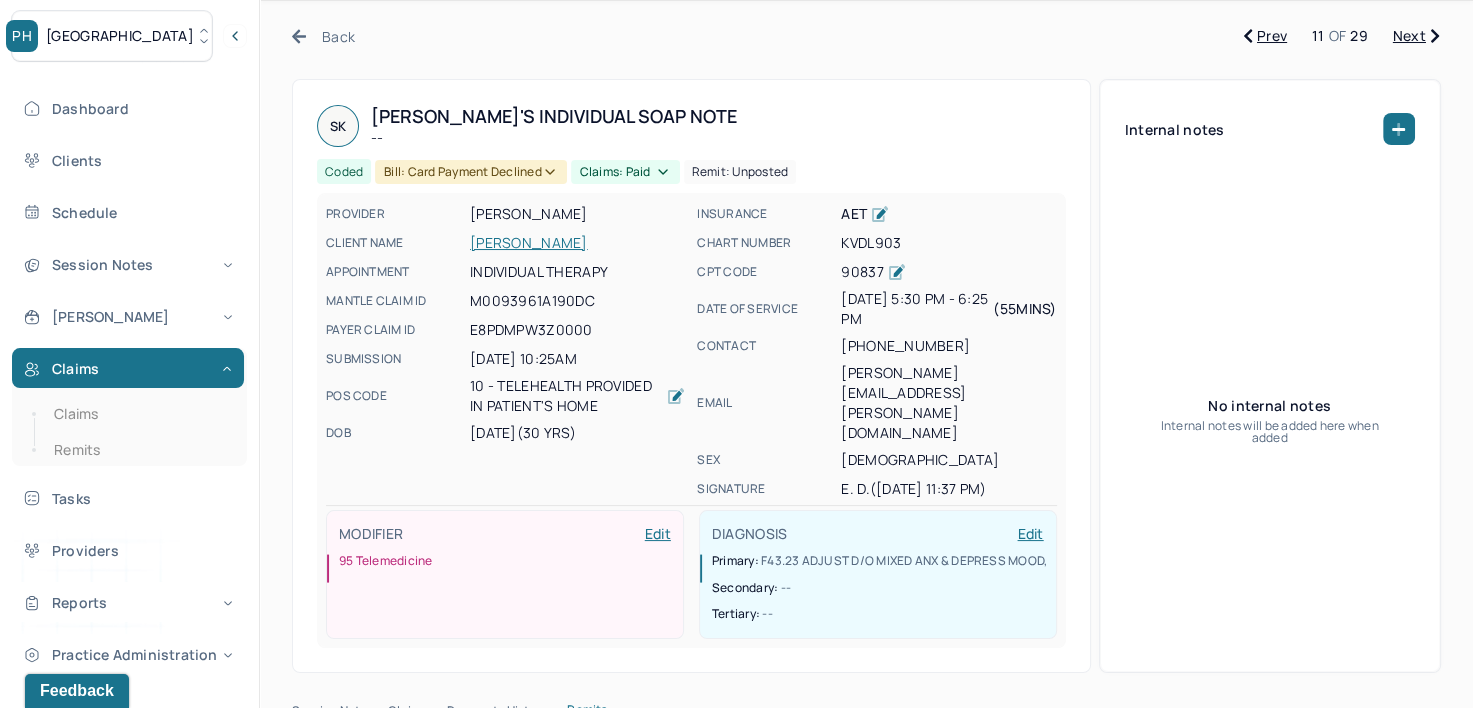 scroll, scrollTop: 0, scrollLeft: 0, axis: both 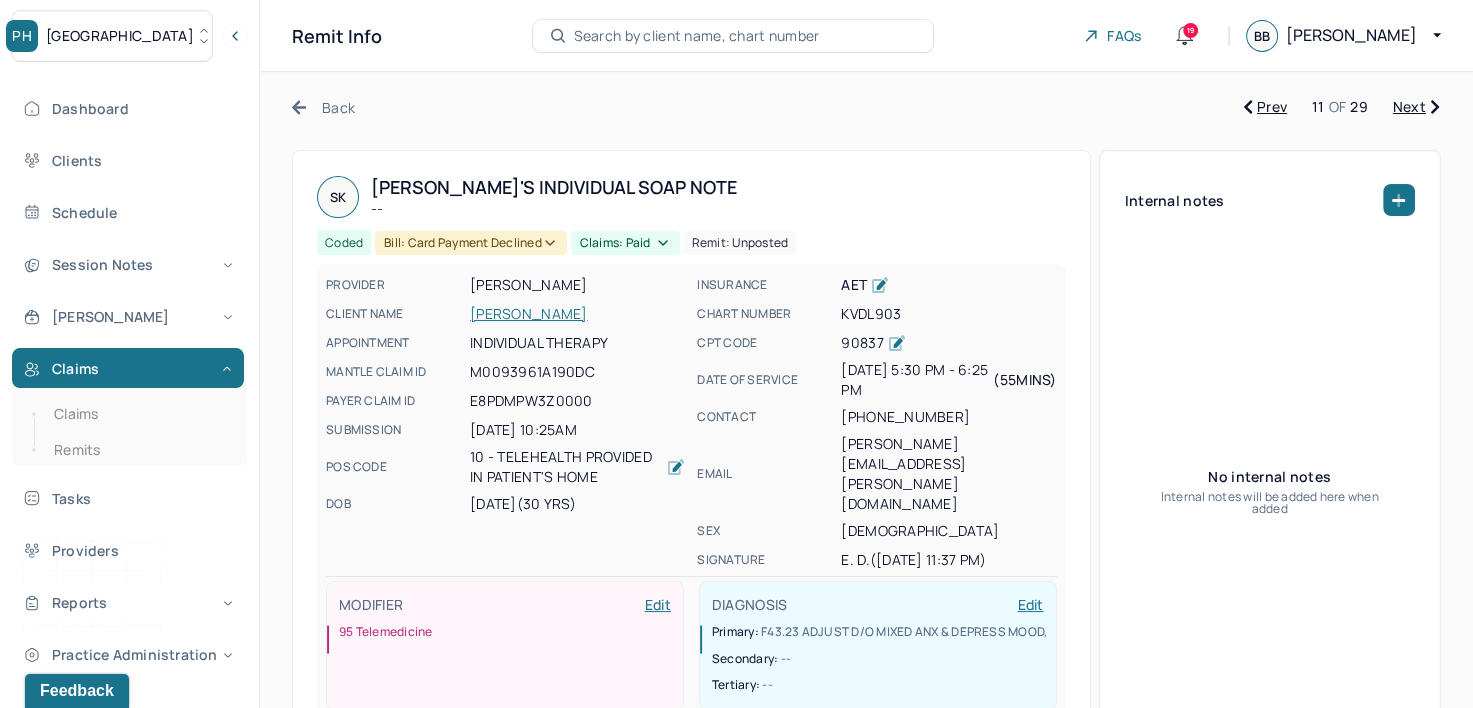click 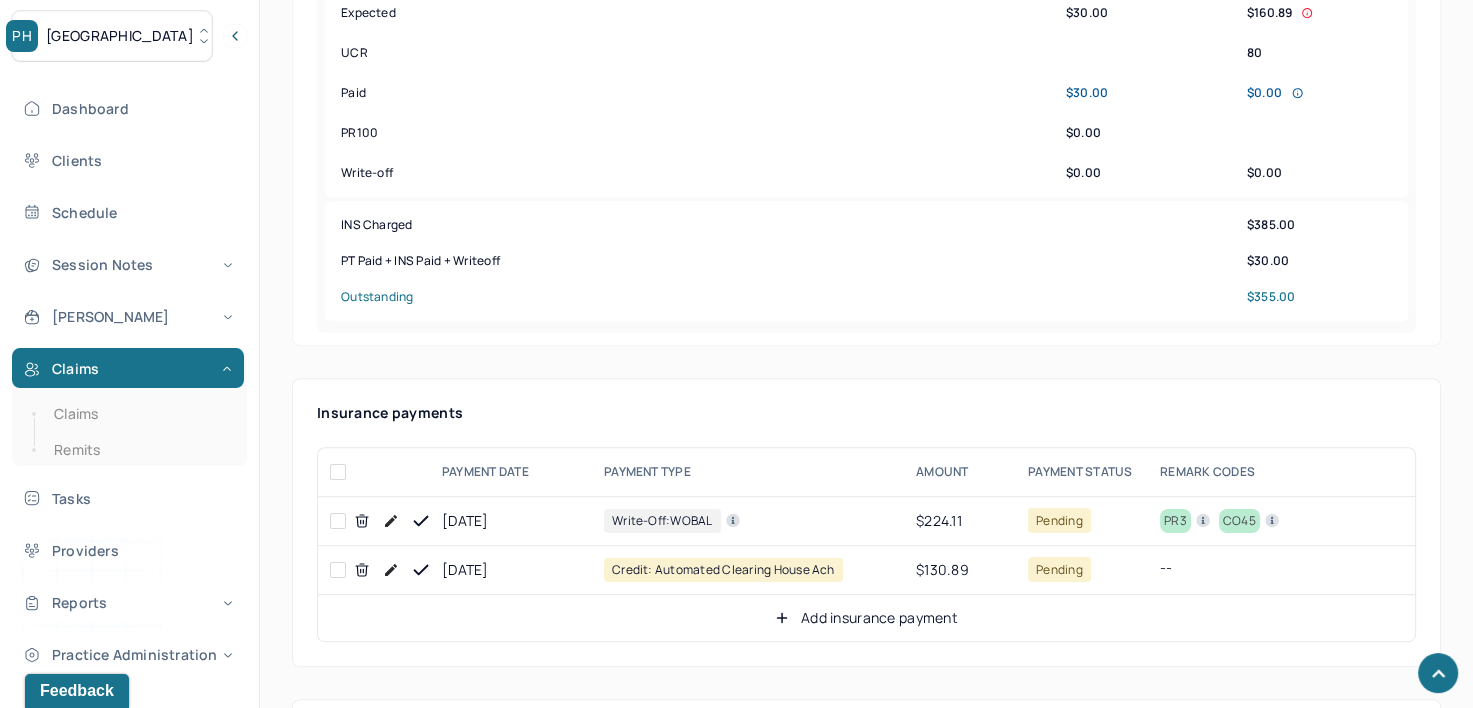 scroll, scrollTop: 900, scrollLeft: 0, axis: vertical 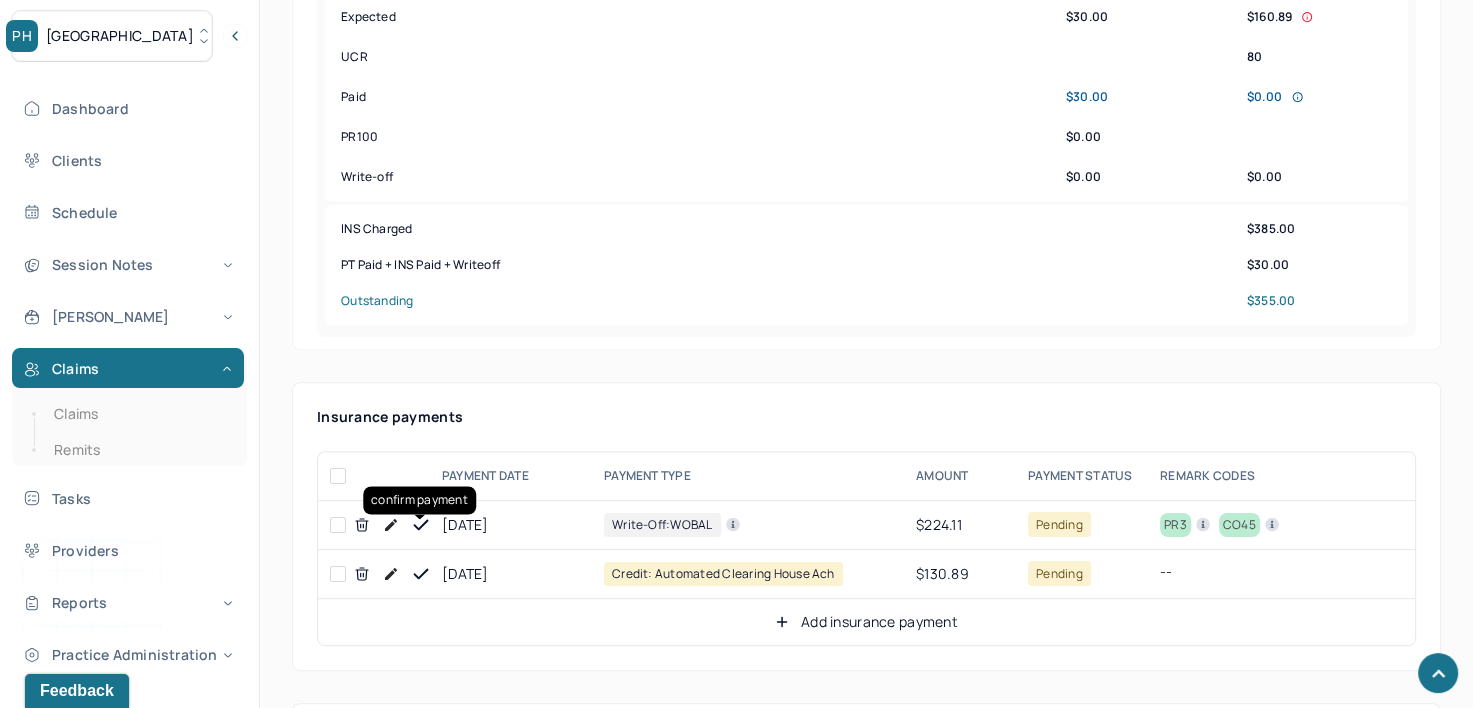click at bounding box center [421, 525] 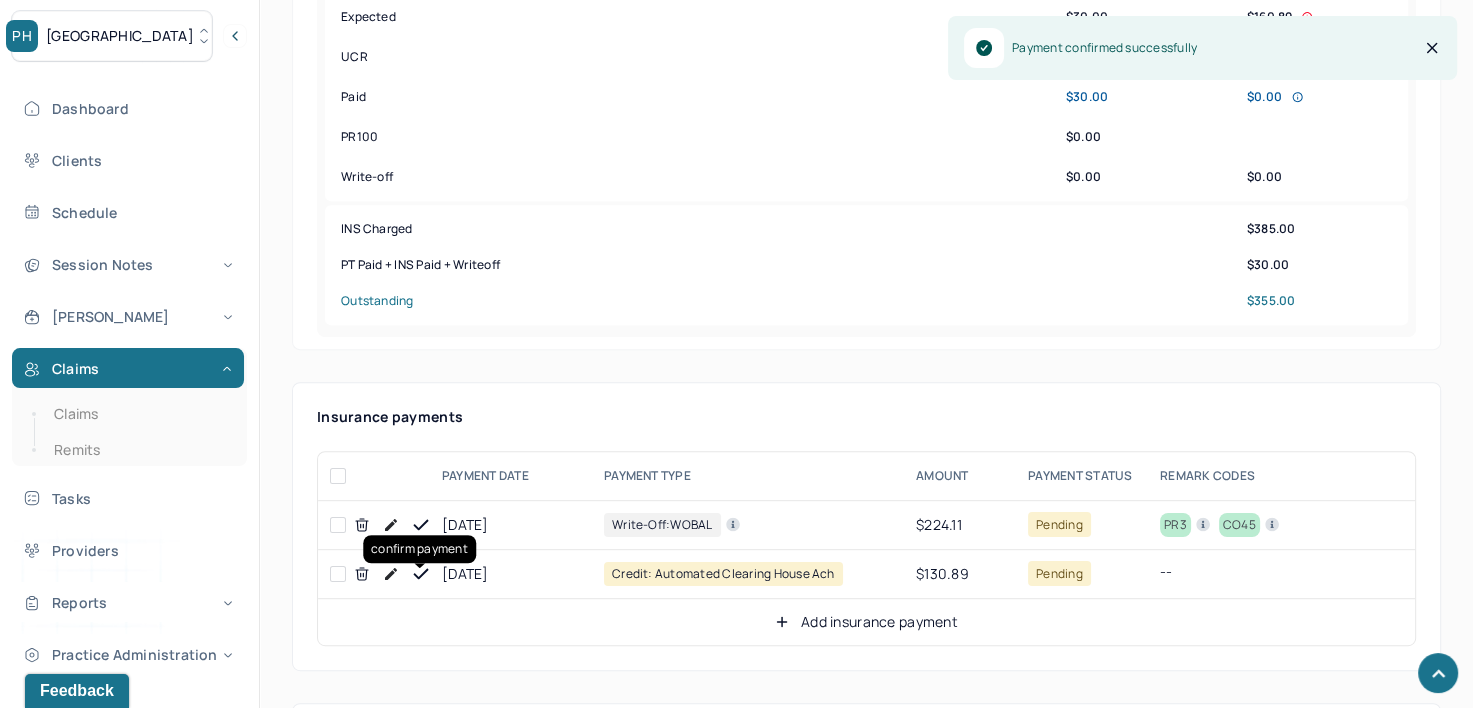 click 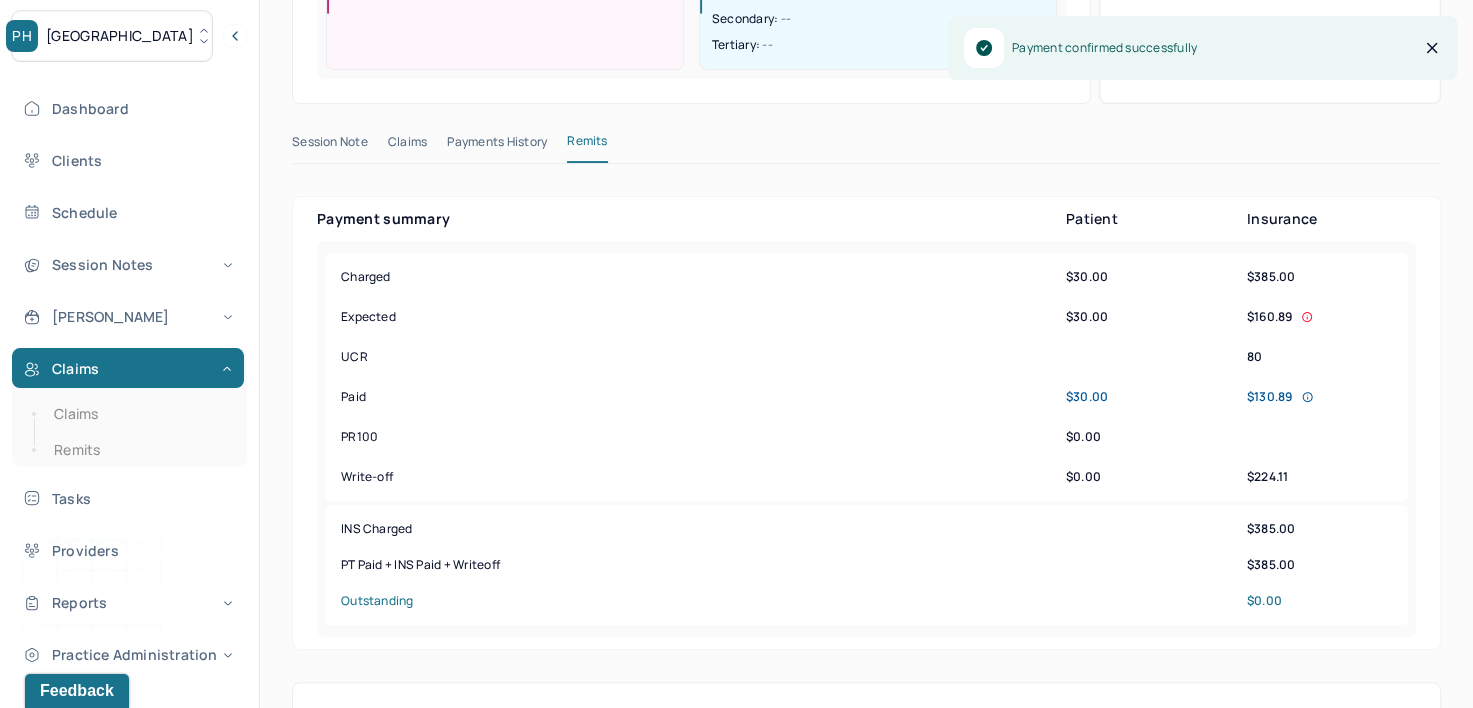 scroll, scrollTop: 0, scrollLeft: 0, axis: both 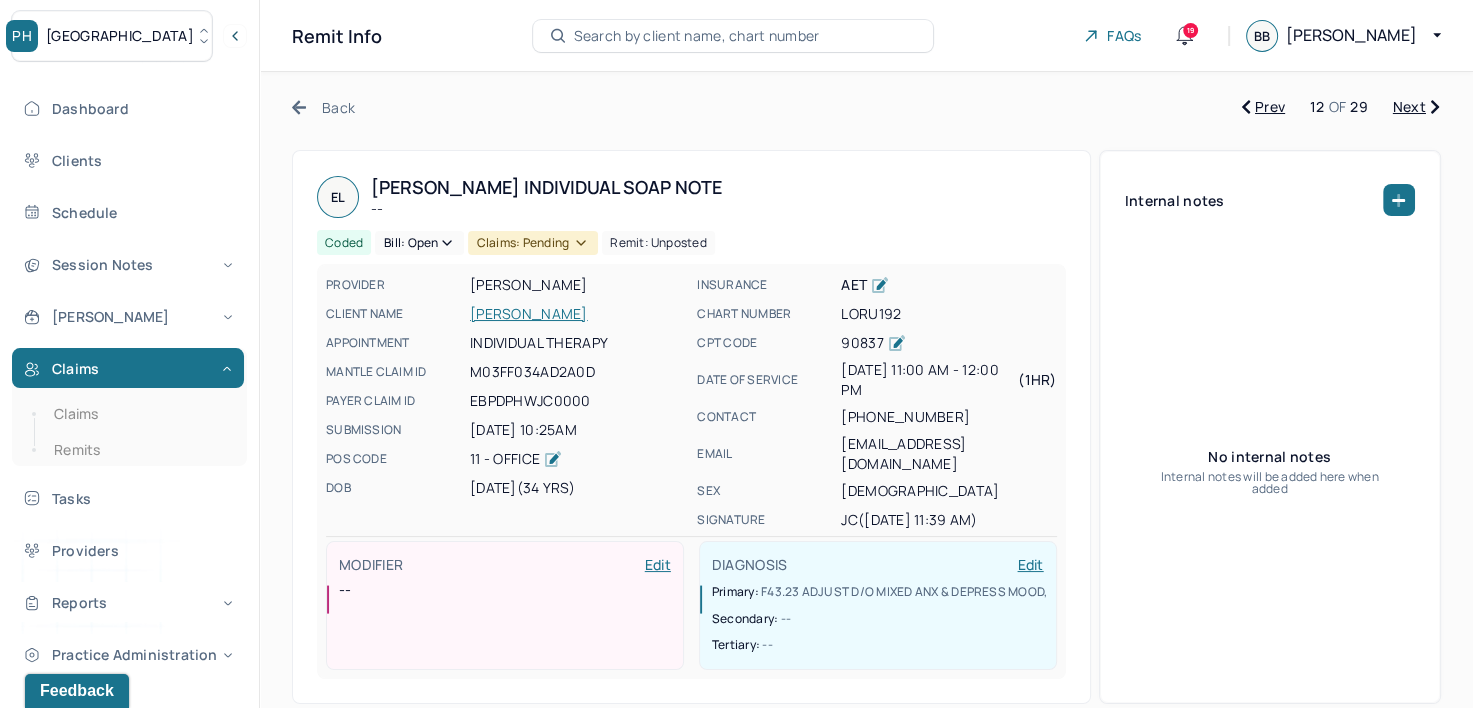 click on "Bill: Open" at bounding box center (419, 243) 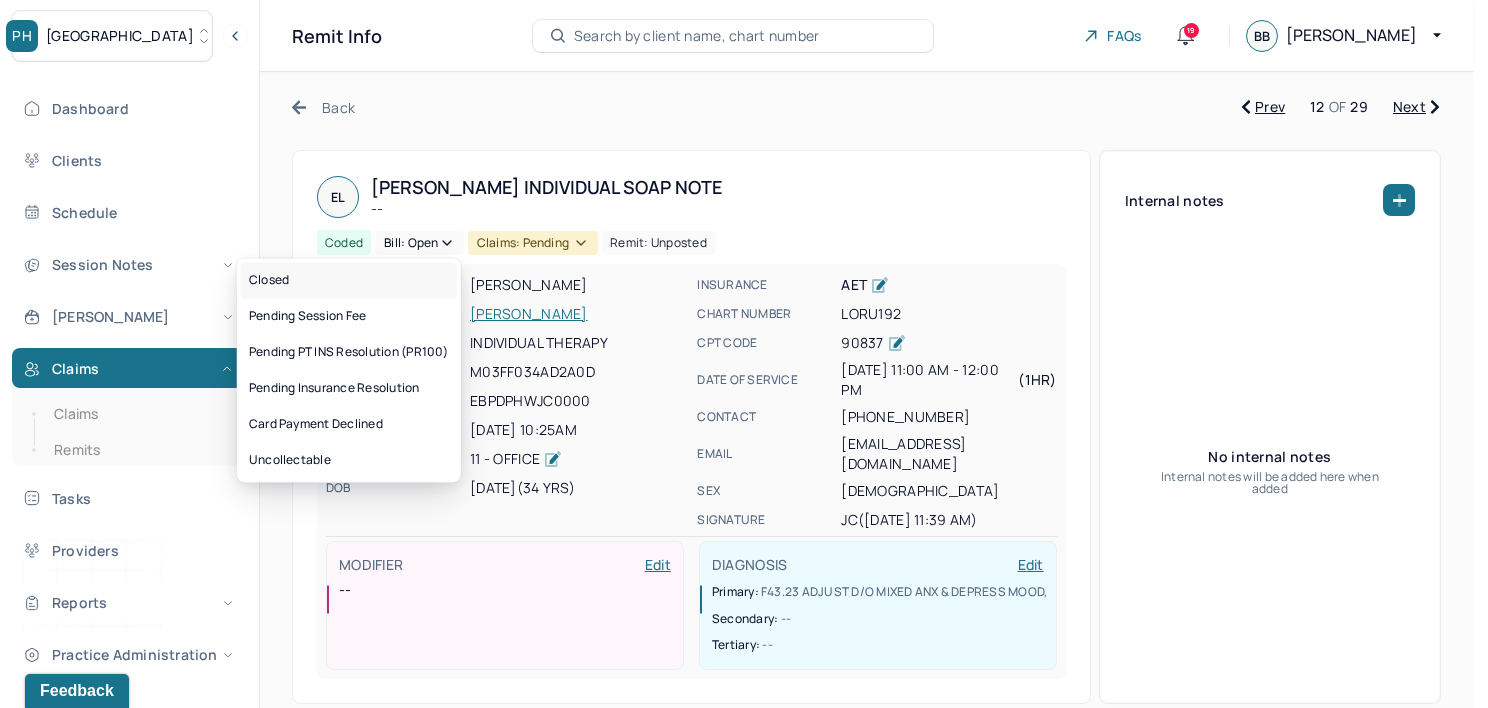 click on "Closed" at bounding box center (349, 280) 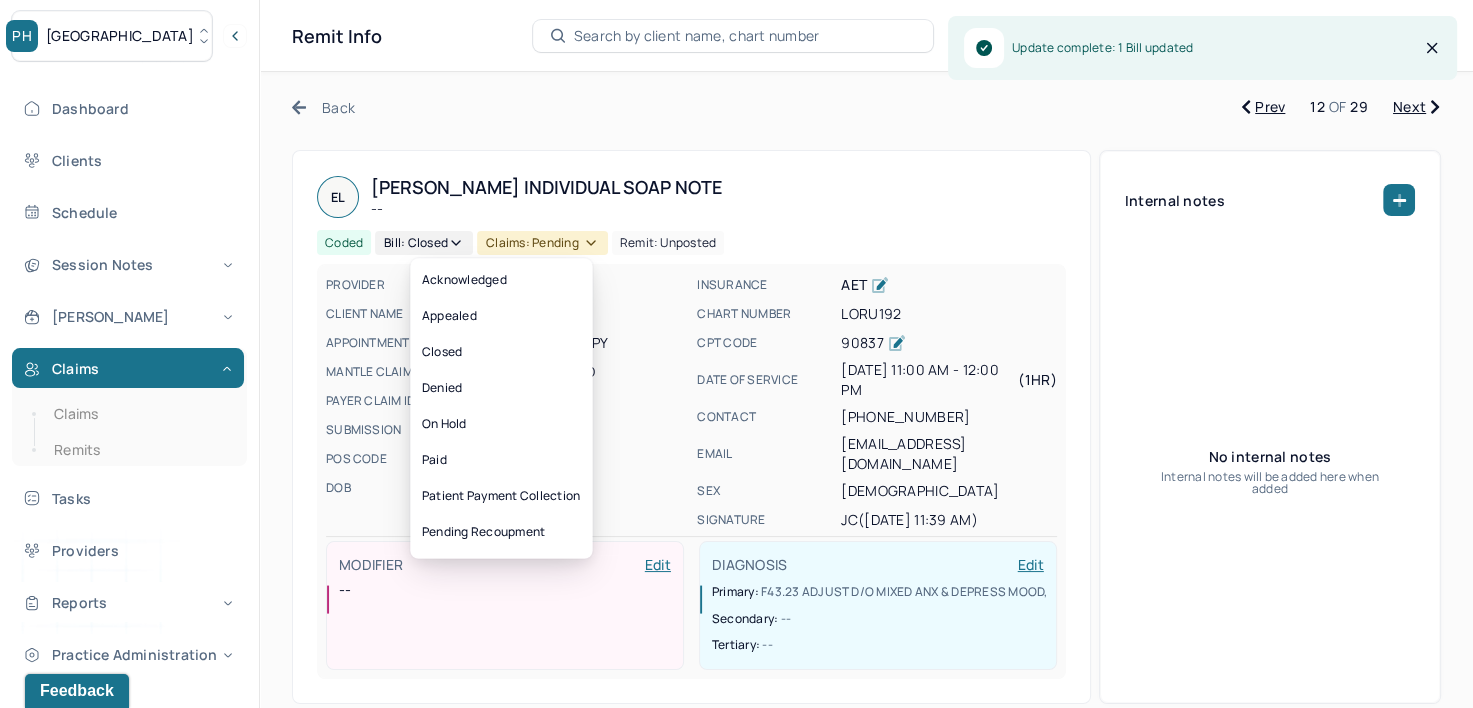click on "Claims: pending" at bounding box center [542, 243] 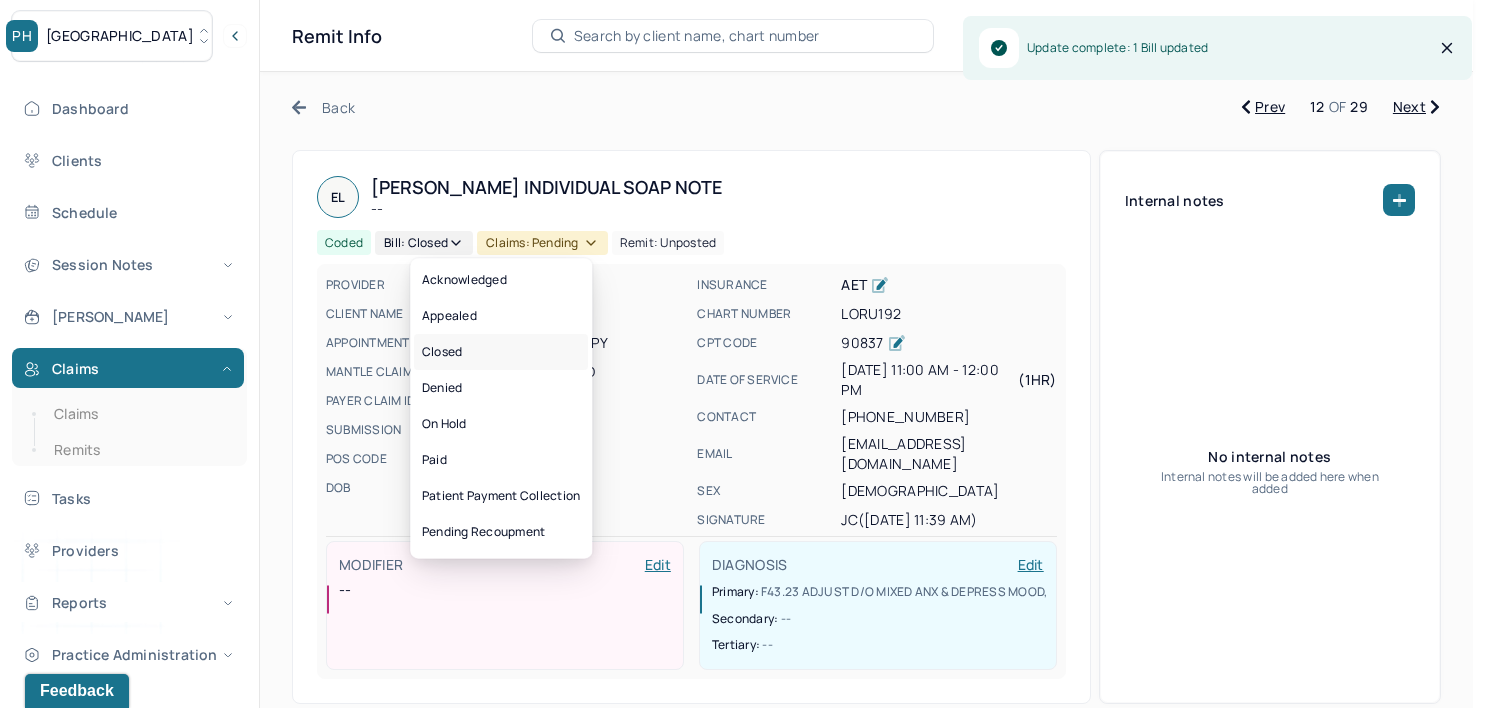 click on "Closed" at bounding box center (501, 352) 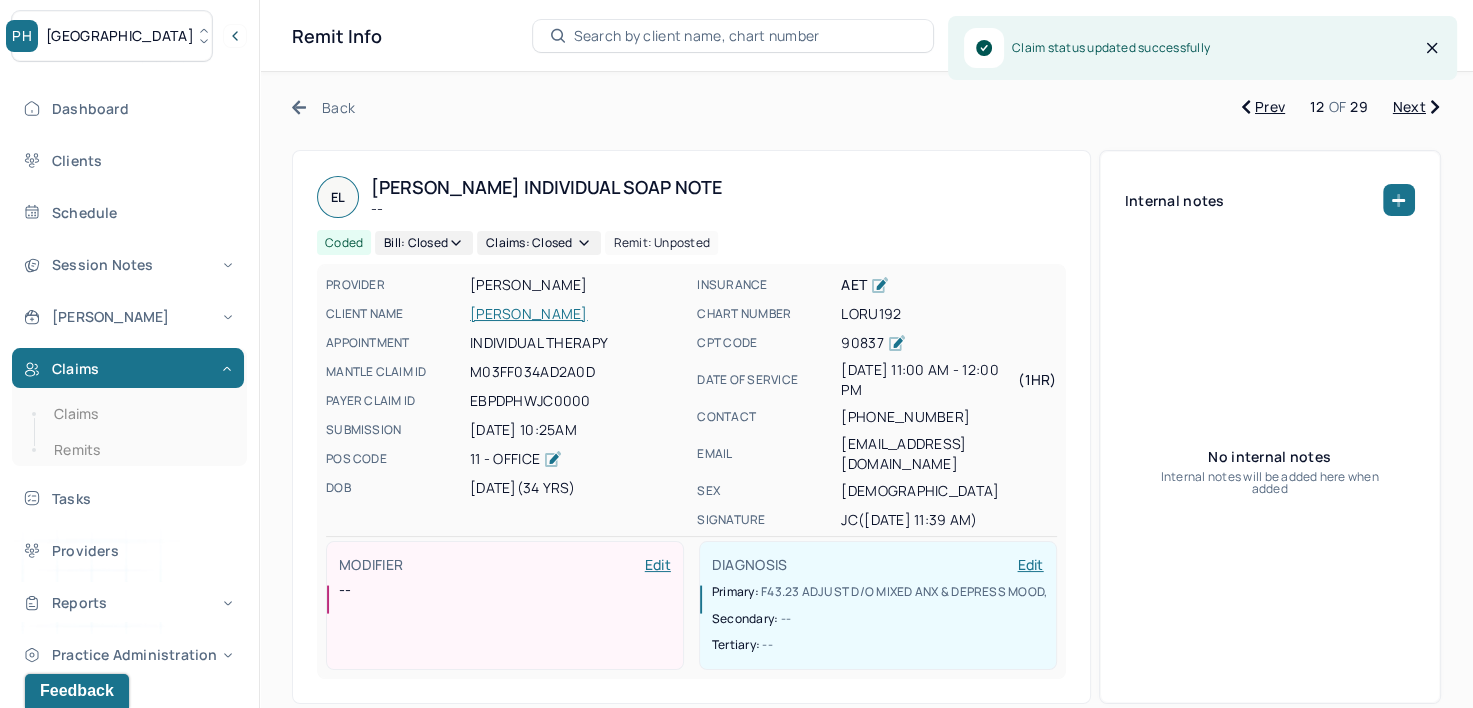 click on "Next" at bounding box center (1416, 107) 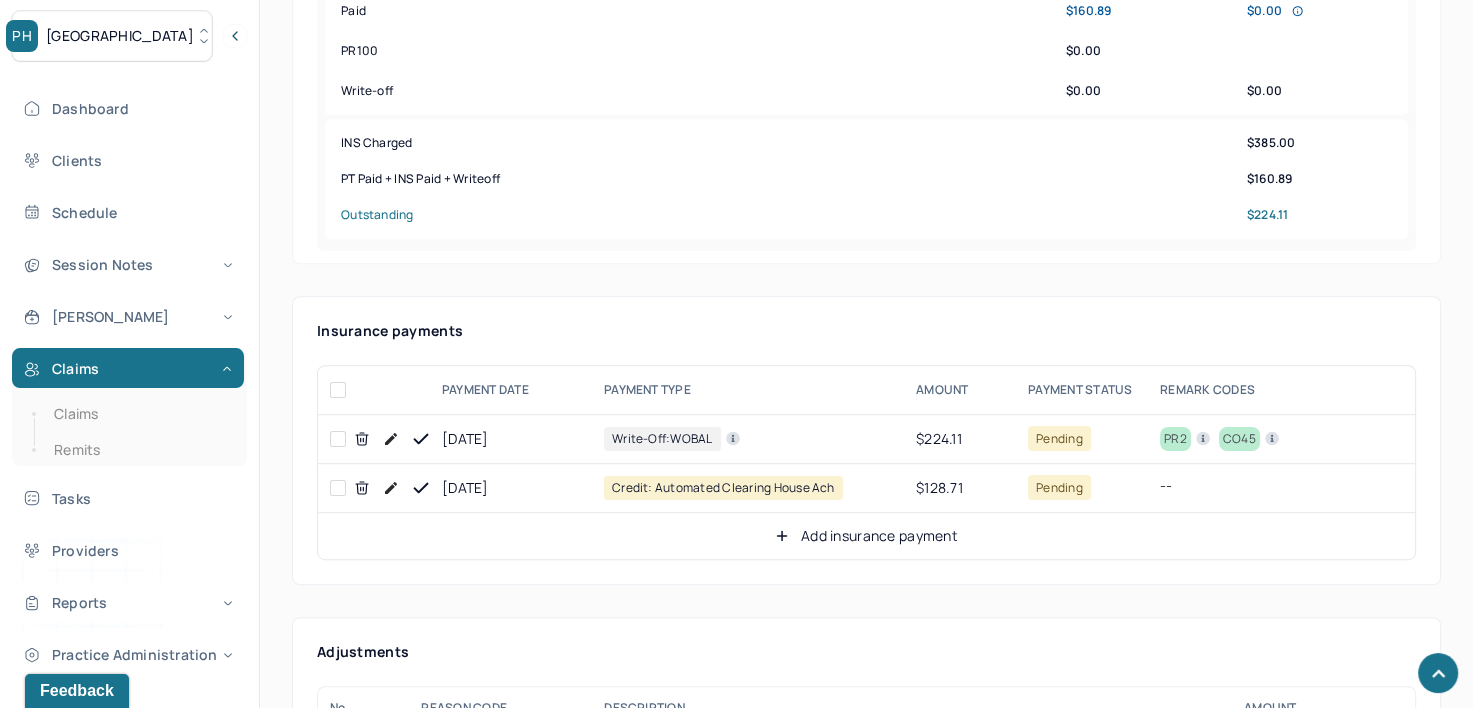 scroll, scrollTop: 900, scrollLeft: 0, axis: vertical 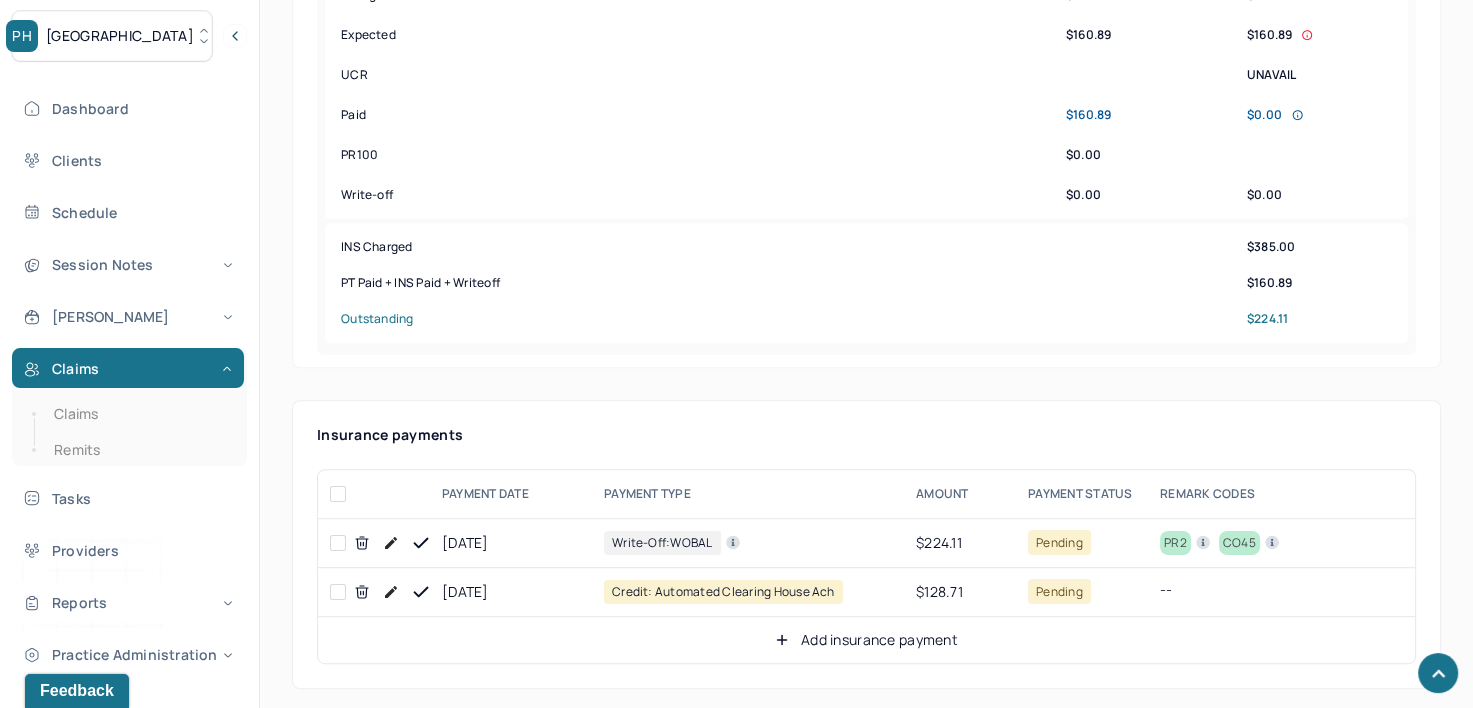 click 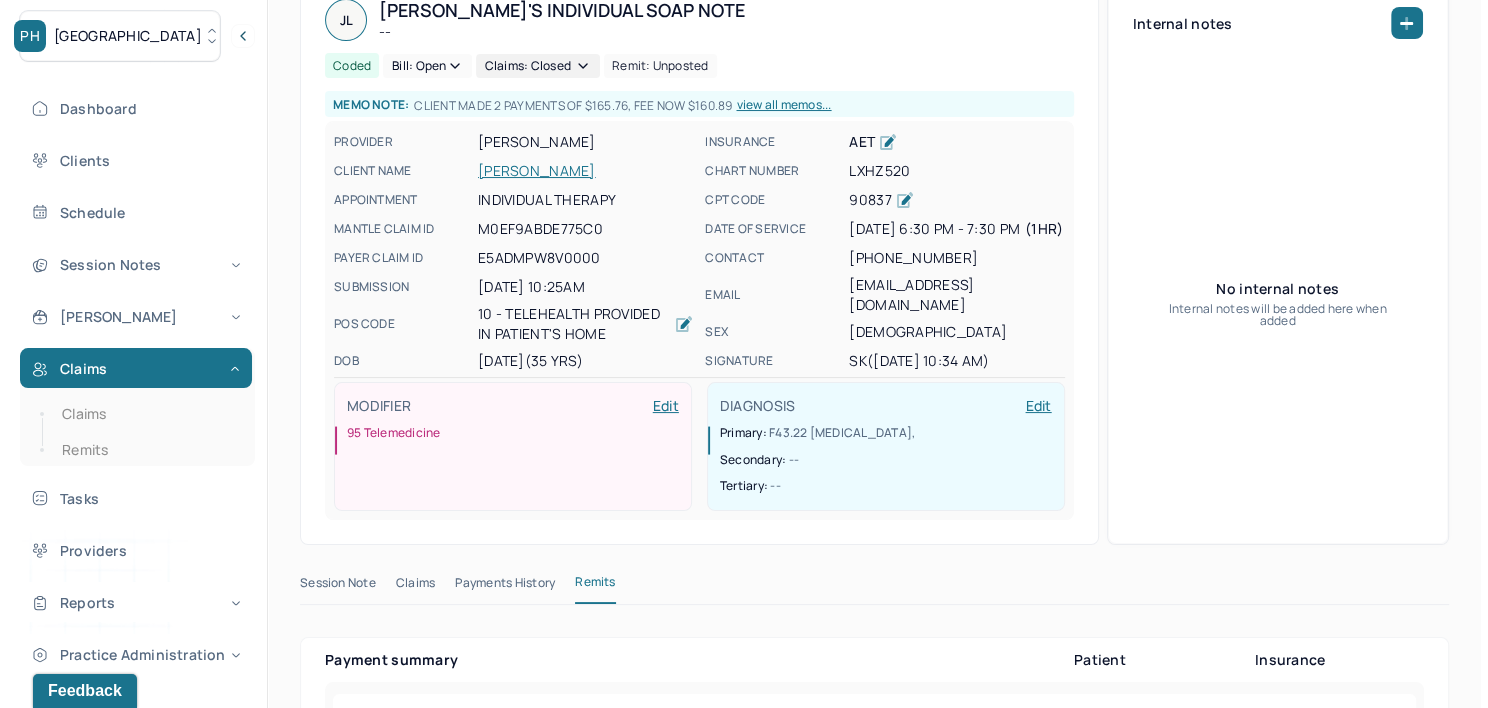 scroll, scrollTop: 0, scrollLeft: 0, axis: both 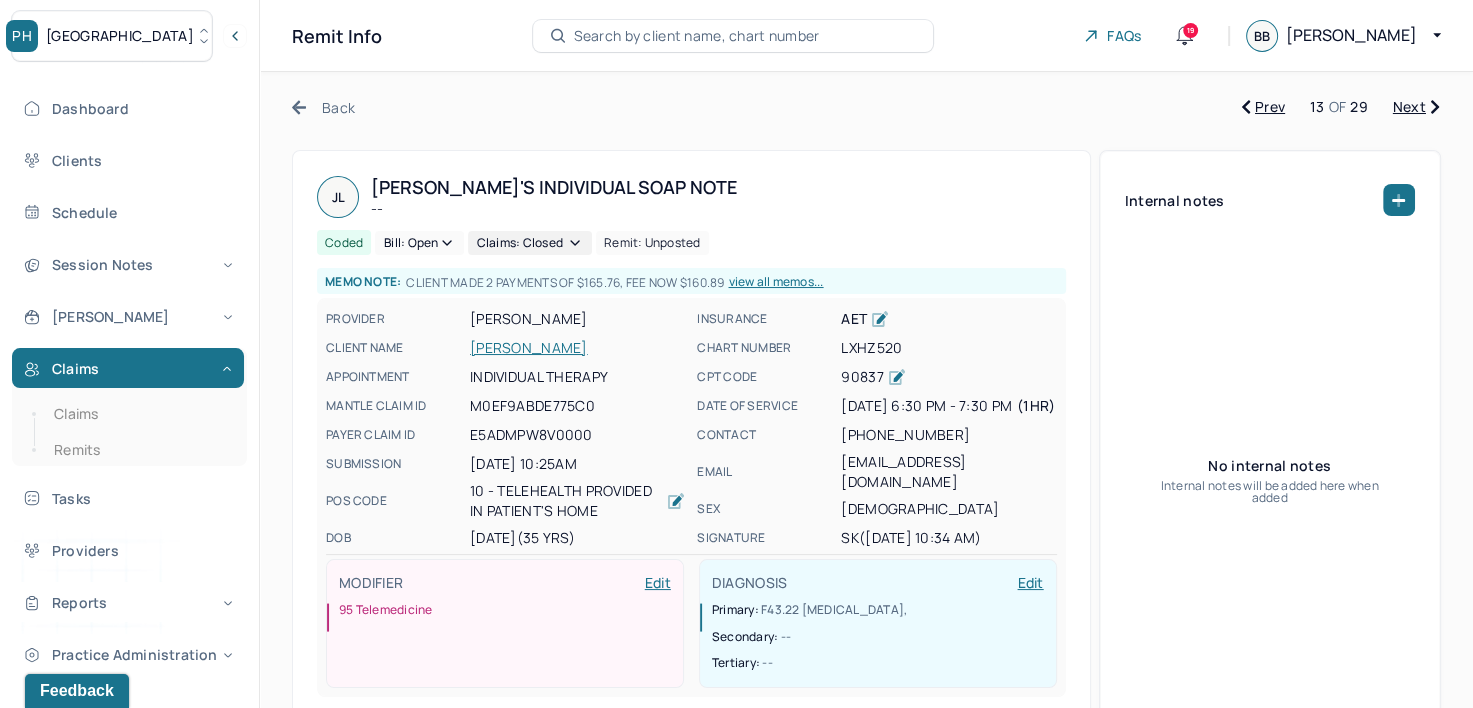 click on "Claims: closed" at bounding box center (530, 243) 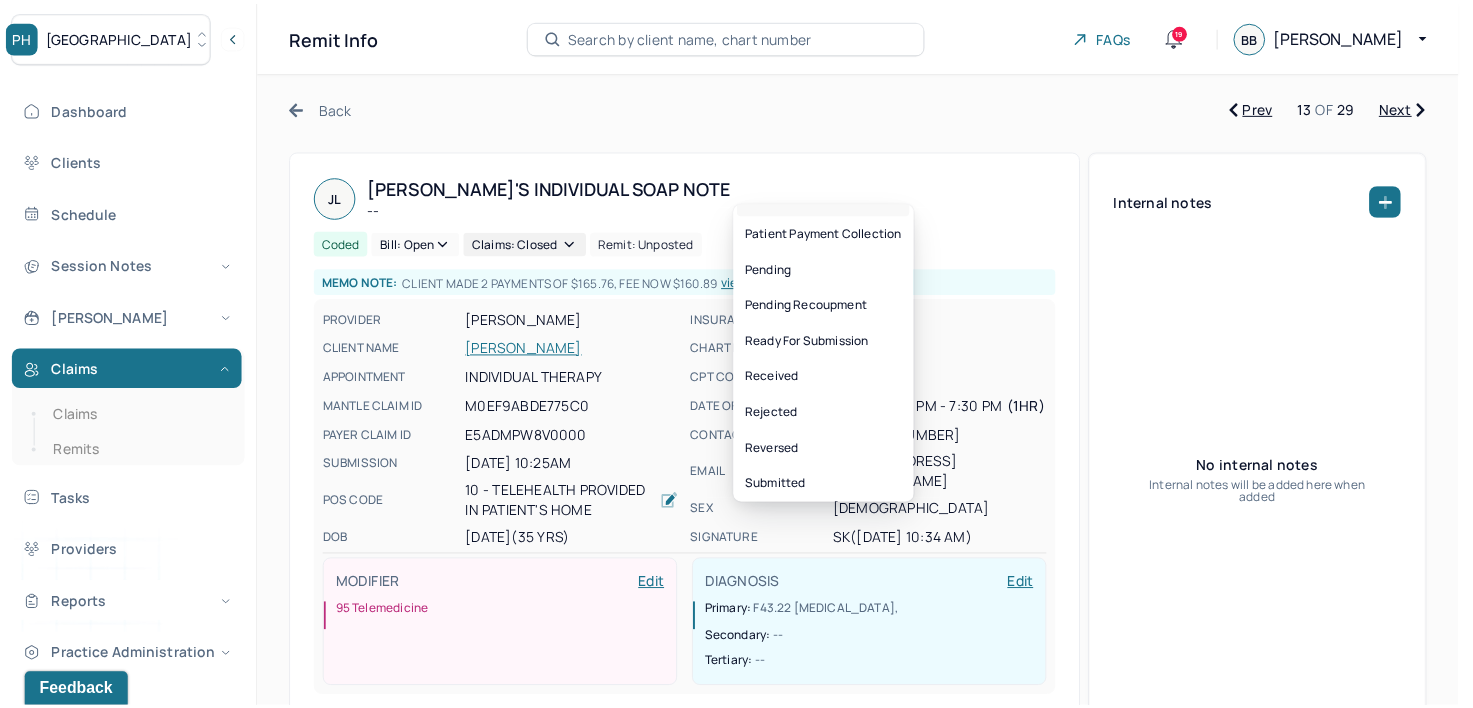 scroll, scrollTop: 176, scrollLeft: 0, axis: vertical 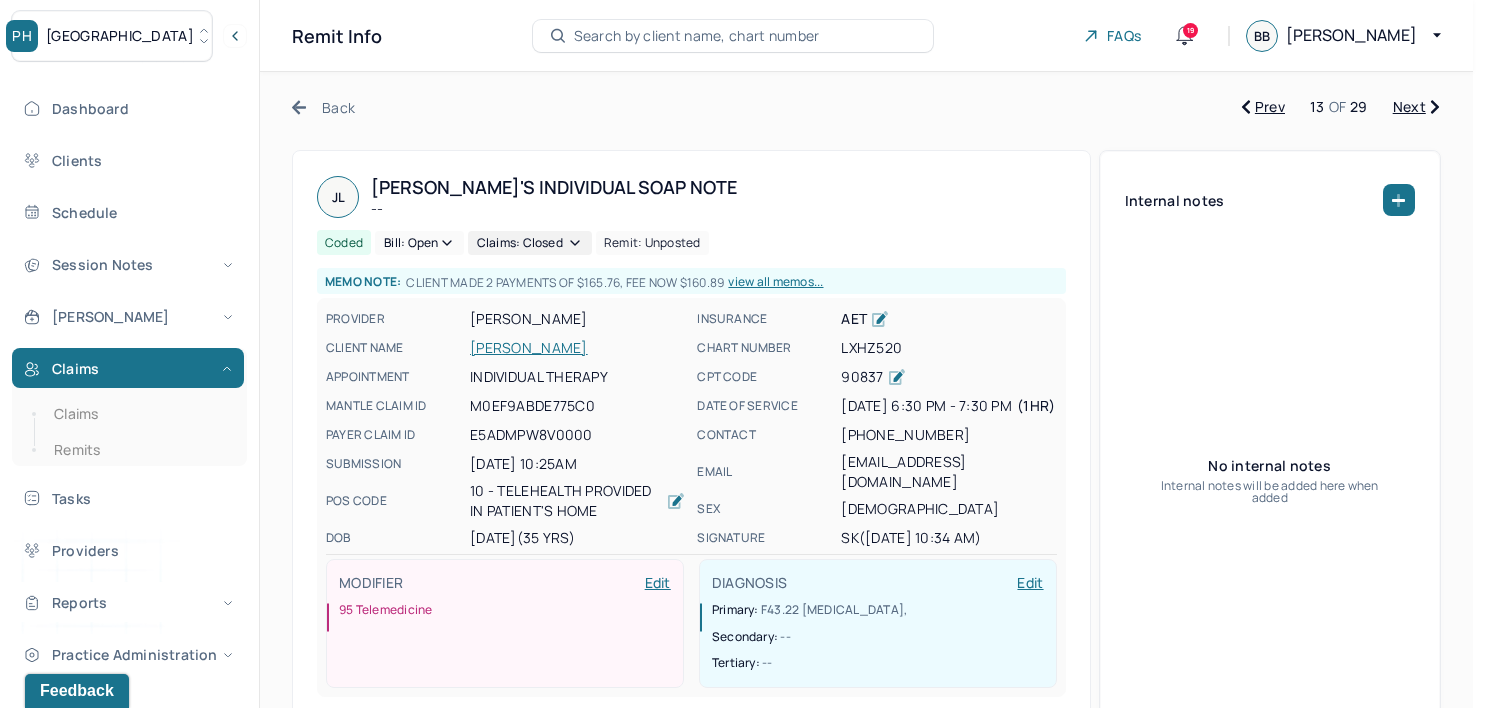 click on "Back    Prev   13 OF 29   Next   [PERSON_NAME]   Individual soap note -- Coded   Bill: Open     Claims: closed   Remit: unposted Memo note: CLIENT MADE 2 PAYMENTS OF $165.76, FEE NOW $160.89 view all memos... PROVIDER [PERSON_NAME] CLIENT NAME [PERSON_NAME] APPOINTMENT Individual therapy   MANTLE CLAIM ID M0EF9ABDE775C0 PAYER CLAIM ID E5ADMPW8V0000 SUBMISSION [DATE] 10:25AM POS CODE 10 - Telehealth Provided in Patient's Home     DOB [DEMOGRAPHIC_DATA]  (35 Yrs) INSURANCE AET     CHART NUMBER LXHZ520 CPT CODE 90837     DATE OF SERVICE [DATE]   6:30 PM   -   7:30 PM ( 1hr ) CONTACT [PHONE_NUMBER] EMAIL [EMAIL_ADDRESS][DOMAIN_NAME] SEX [DEMOGRAPHIC_DATA] SIGNATURE SK  ([DATE] 10:34 AM) MODIFIER   Edit   95 Telemedicine DIAGNOSIS   Edit   Primary:   F43.22 [MEDICAL_DATA] ,  Secondary:   -- Tertiary:   -- Internal notes     No internal notes Internal notes will be added here when added   Session Note     Claims     Payments History     Remits   Payment summary Patient Insurance Charged $160.89 $385.00 Expected" at bounding box center [866, 2078] 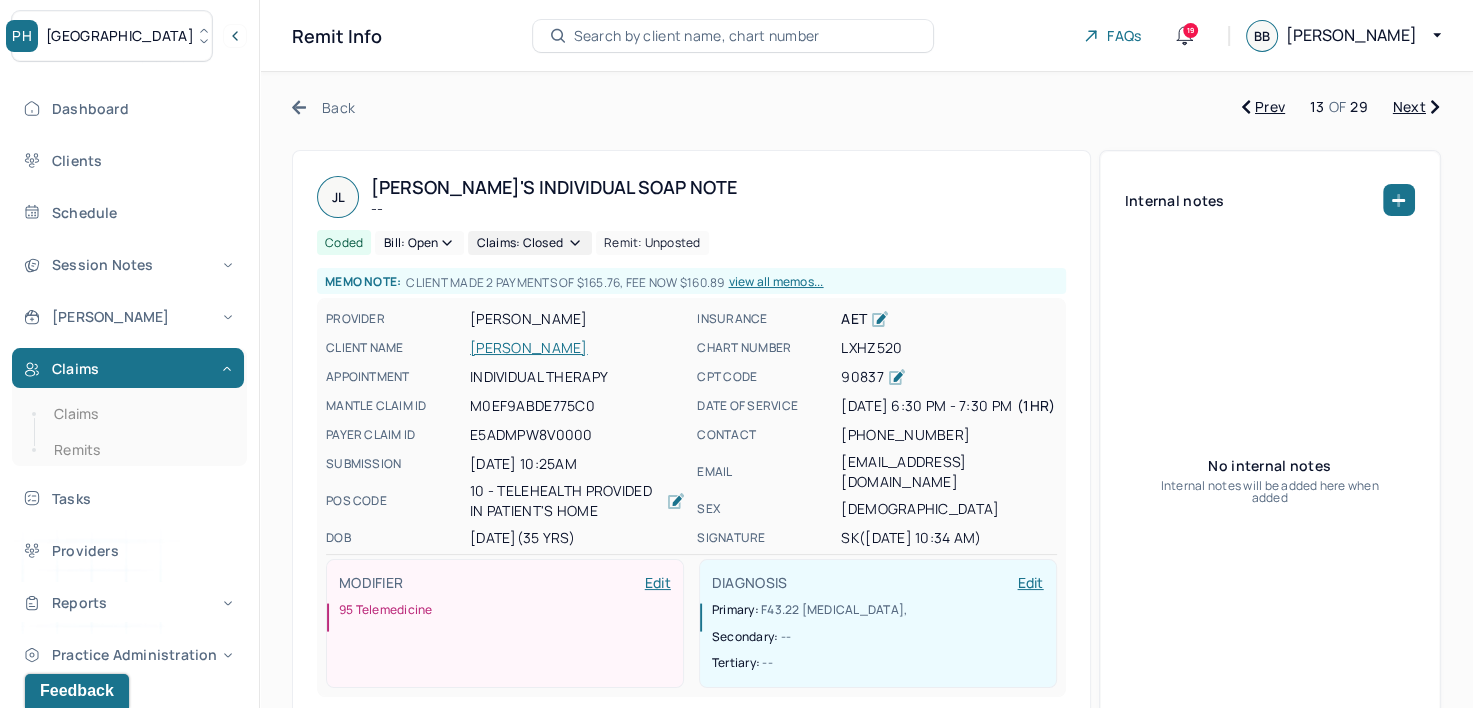click on "Next" at bounding box center (1416, 107) 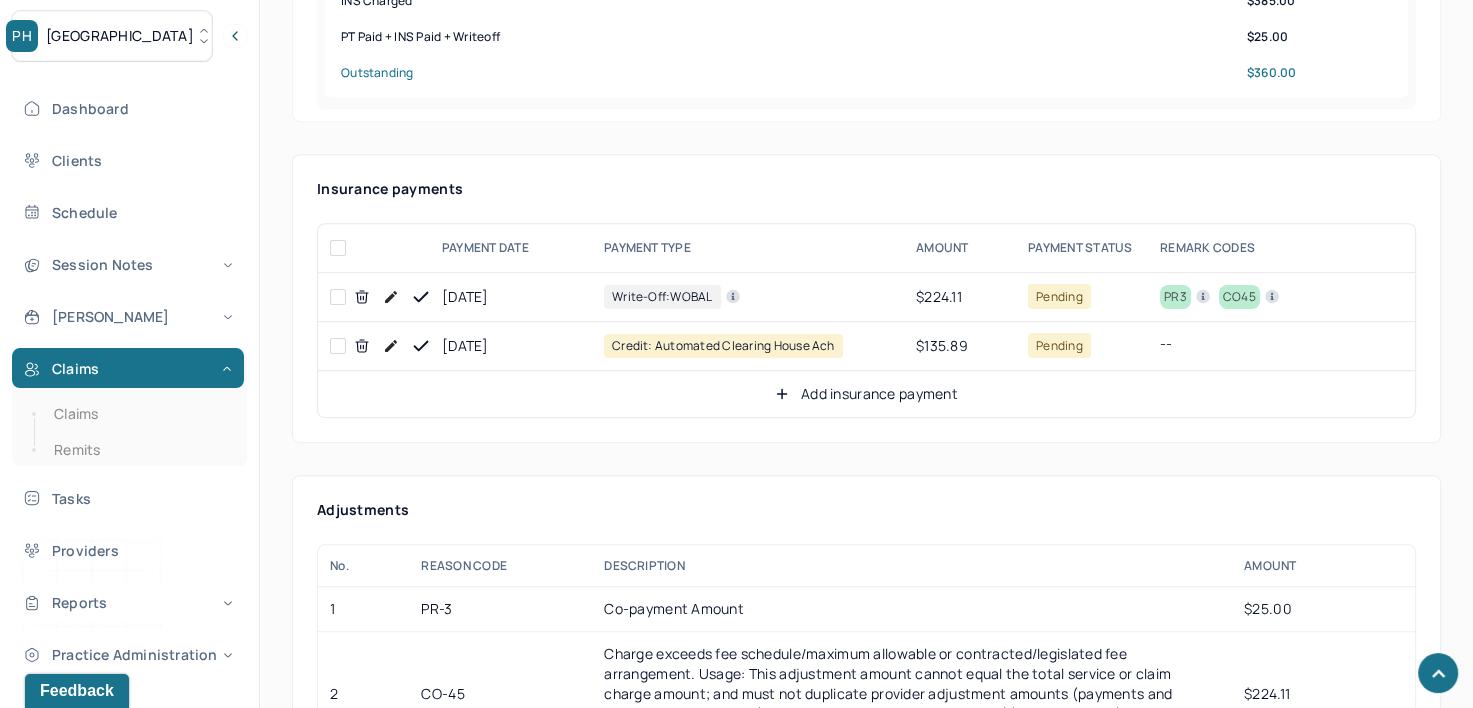 scroll, scrollTop: 1000, scrollLeft: 0, axis: vertical 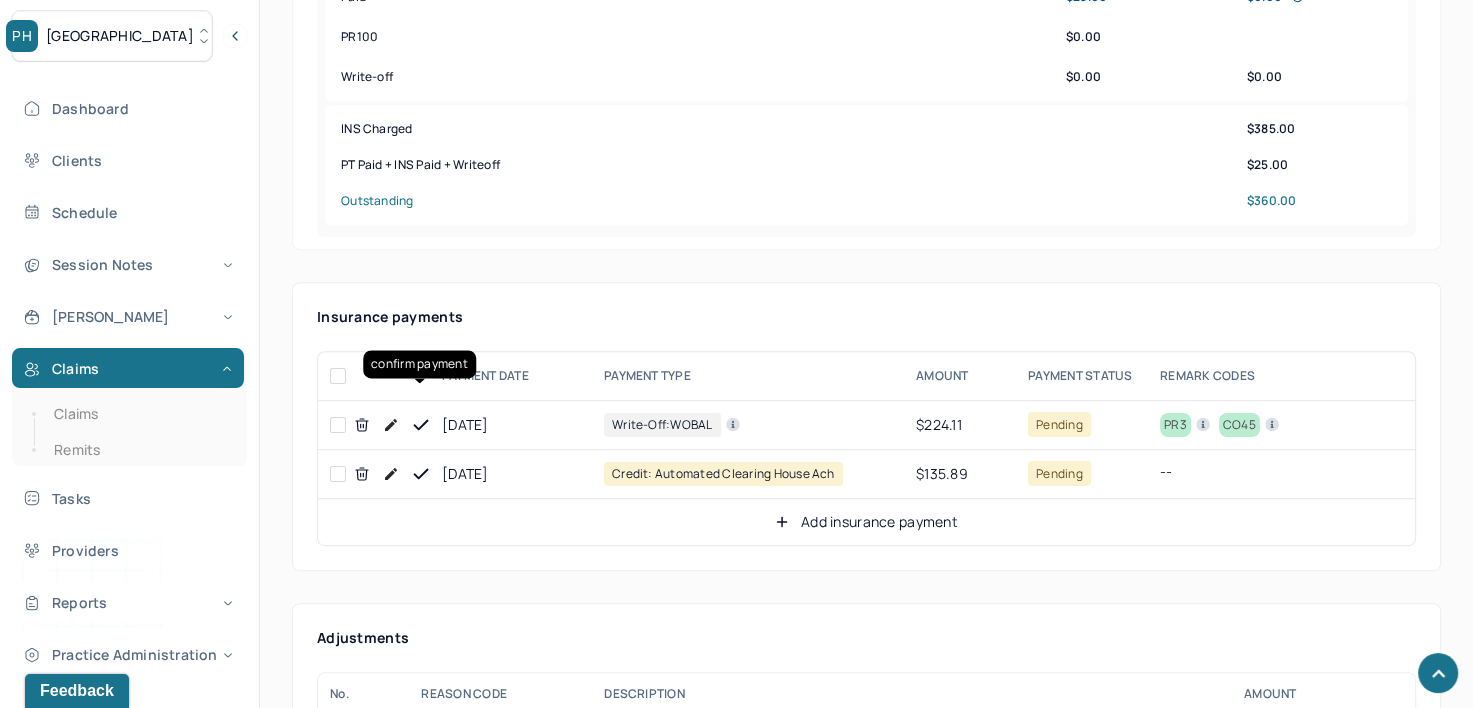 click 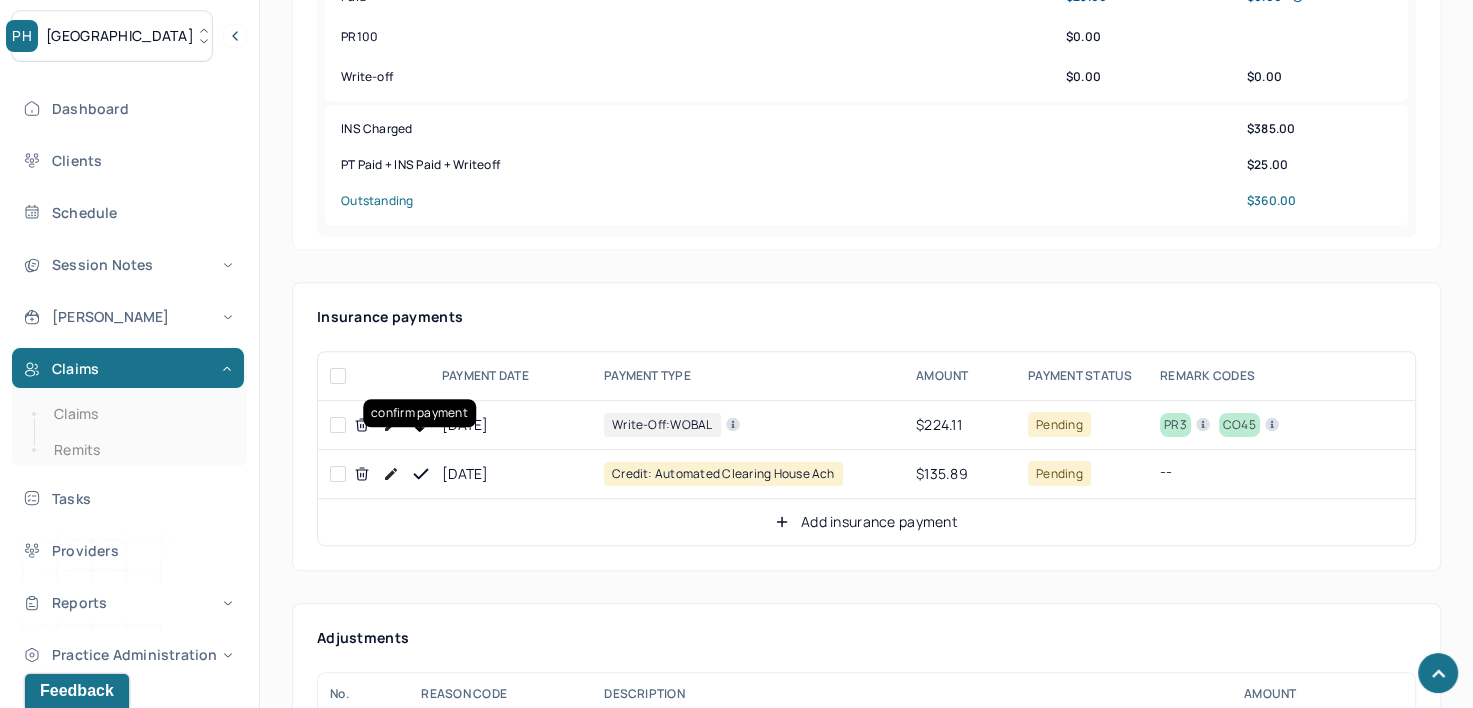 click 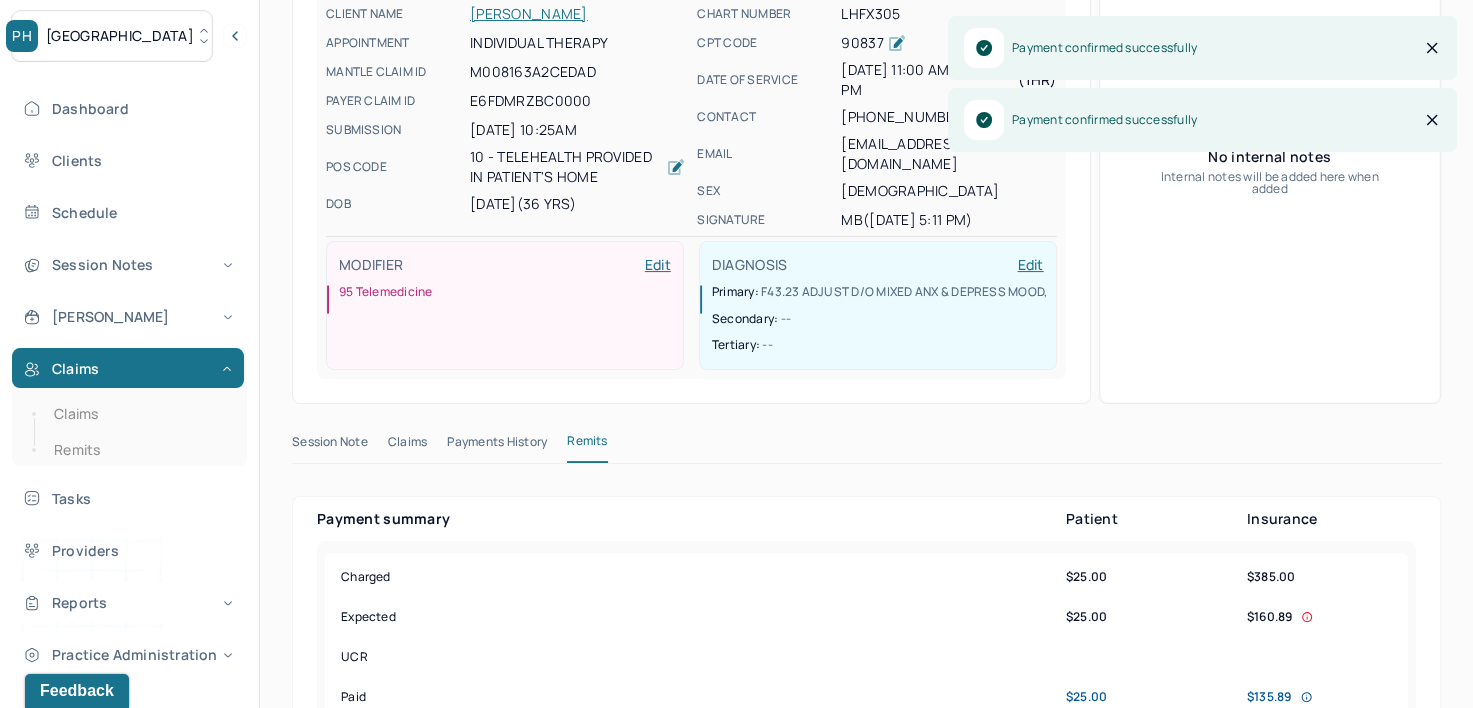 scroll, scrollTop: 0, scrollLeft: 0, axis: both 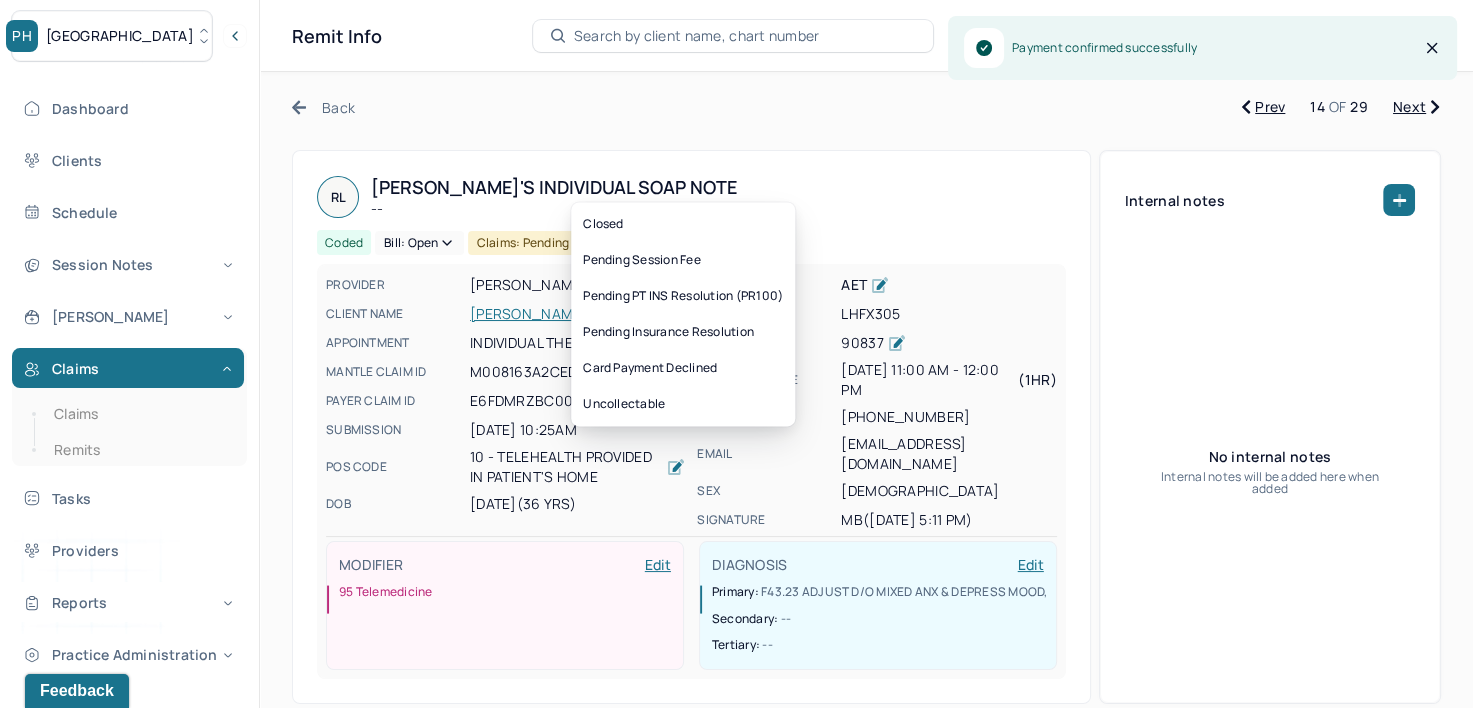 click on "Bill: Open" at bounding box center (419, 243) 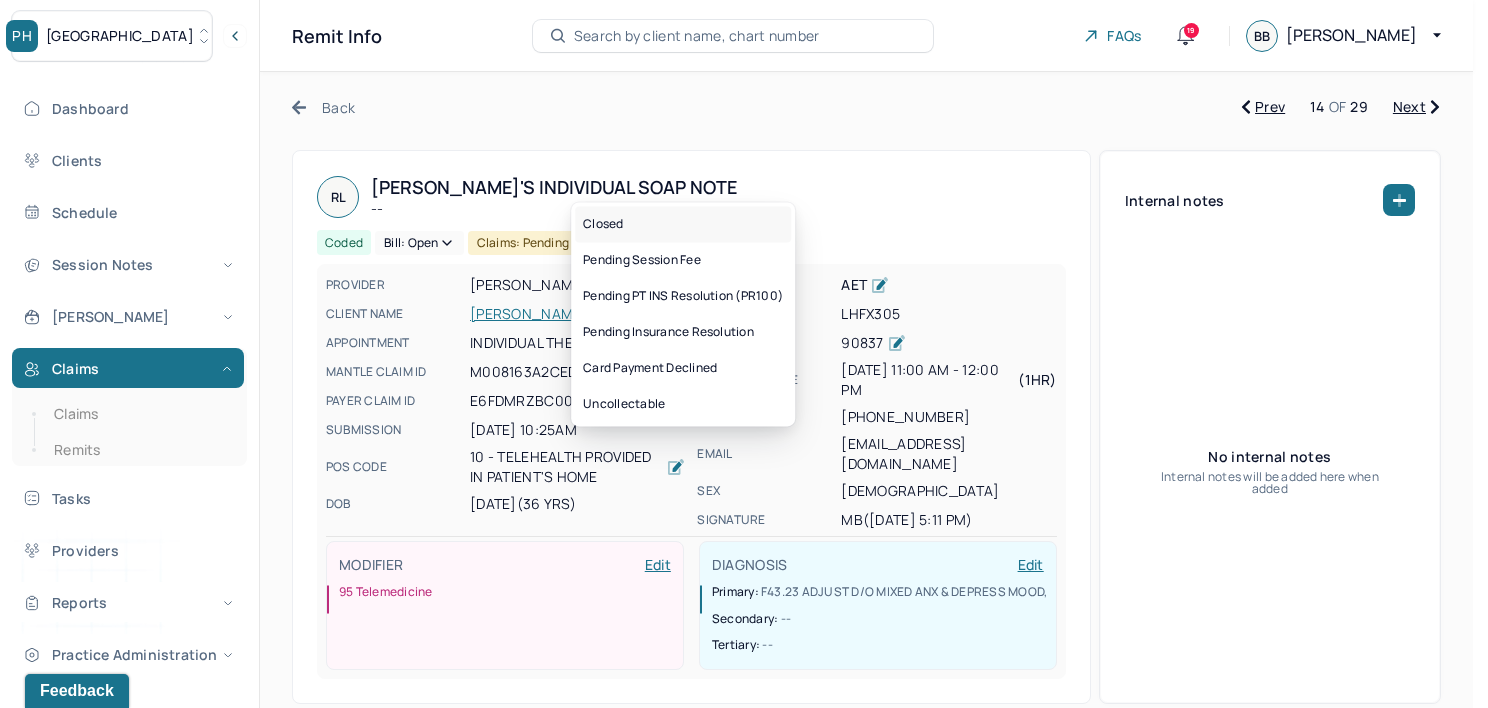 click on "Closed" at bounding box center (683, 224) 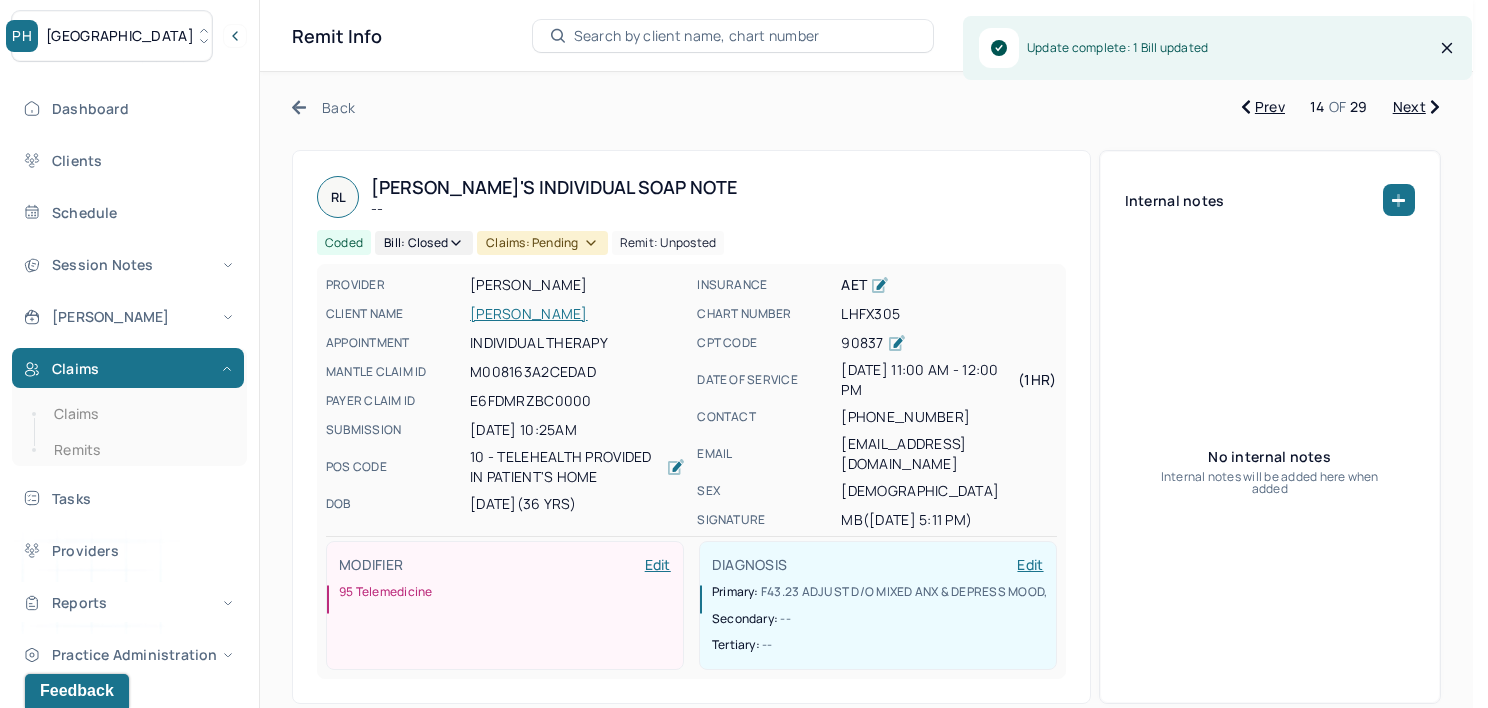 click on "Claims: pending" at bounding box center (542, 243) 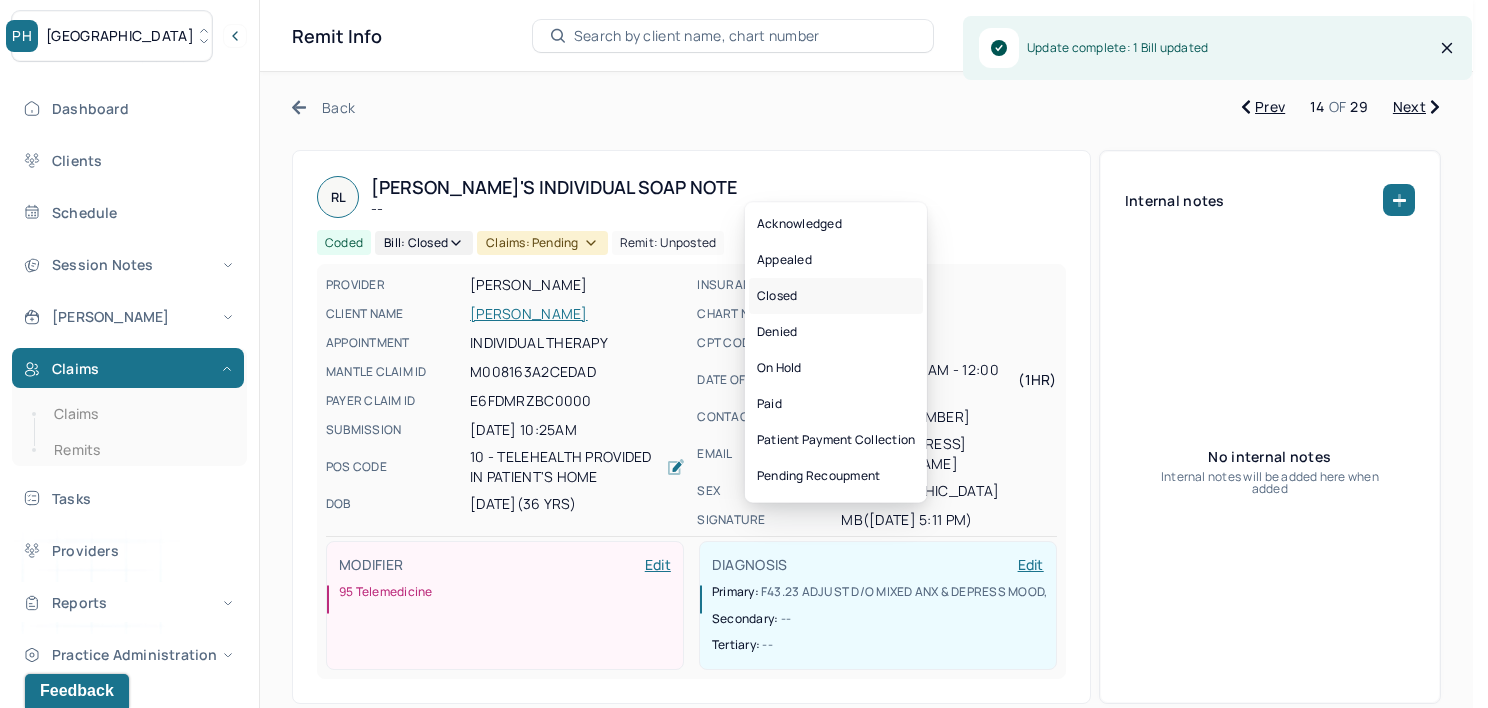 click on "Closed" at bounding box center [836, 296] 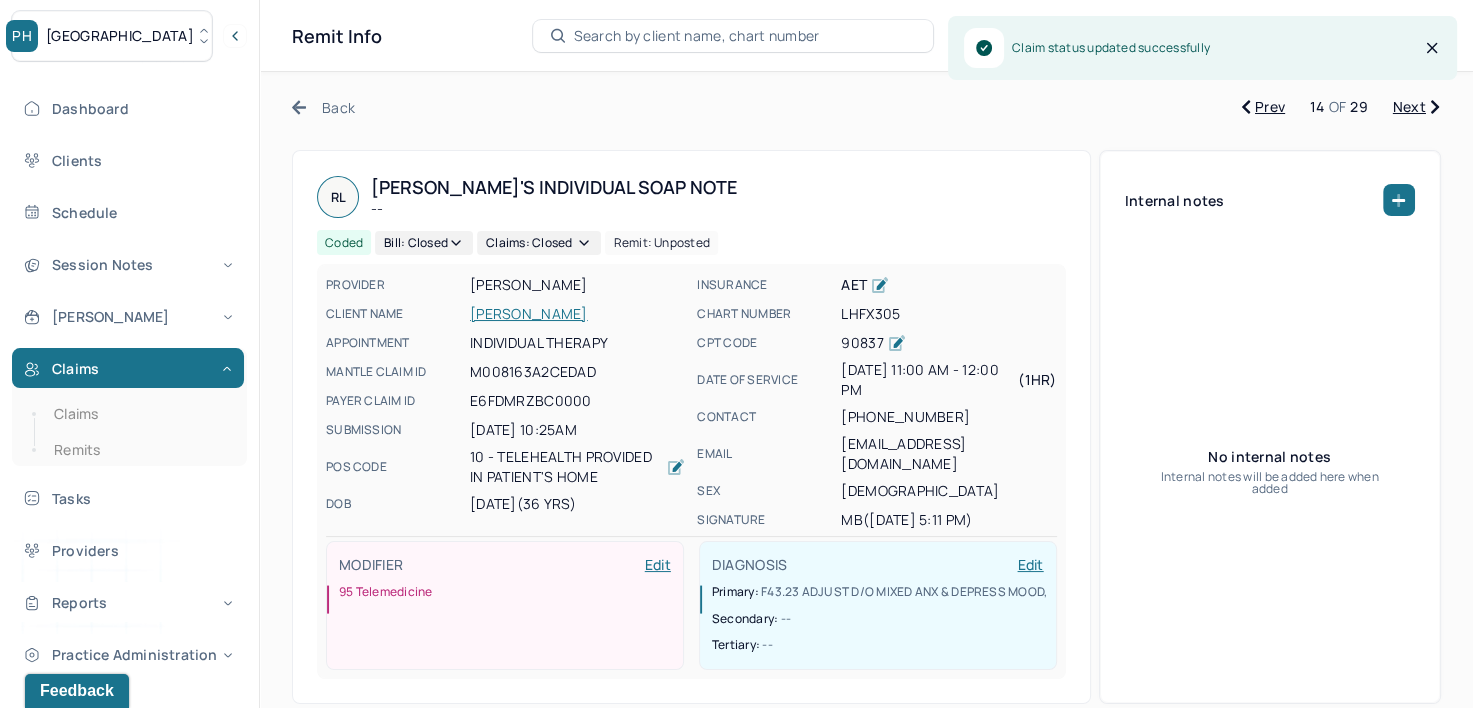 click on "Next" at bounding box center [1416, 107] 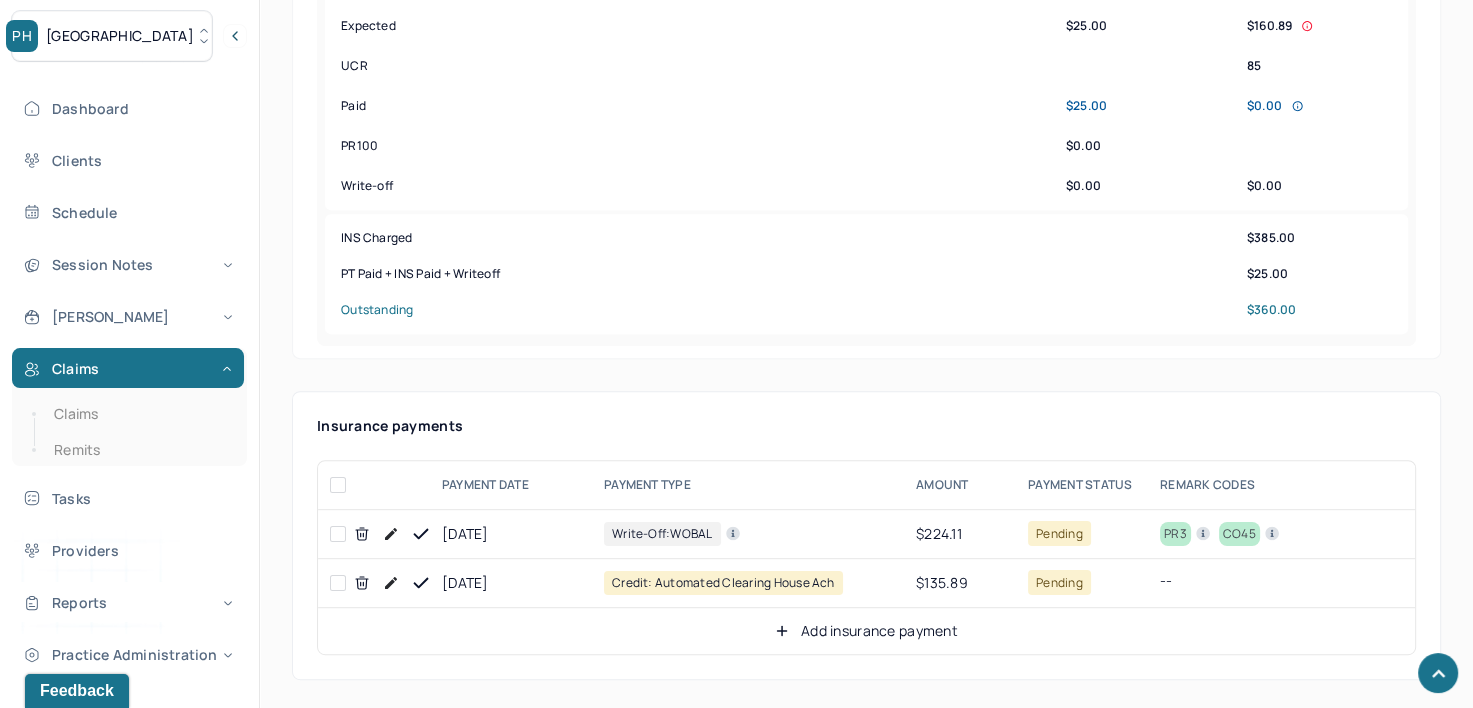 scroll, scrollTop: 1100, scrollLeft: 0, axis: vertical 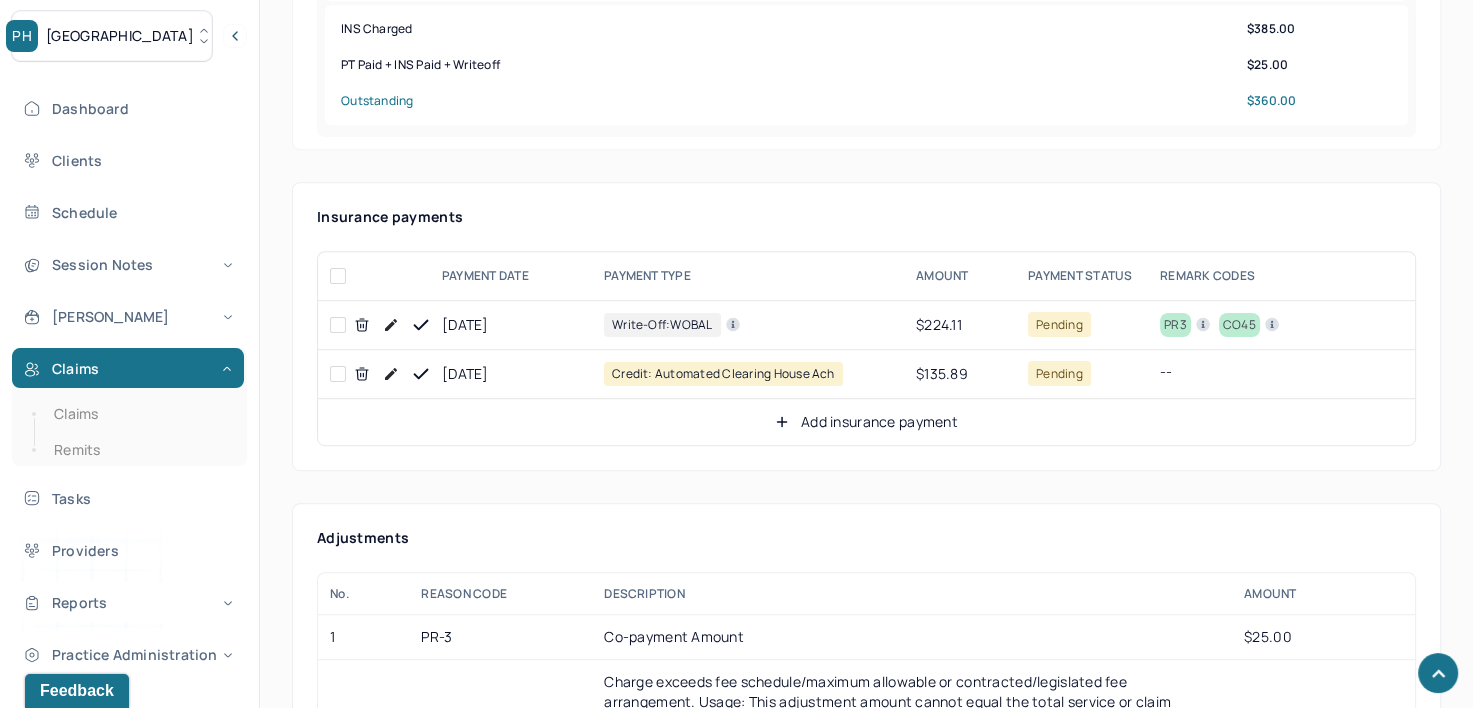 click 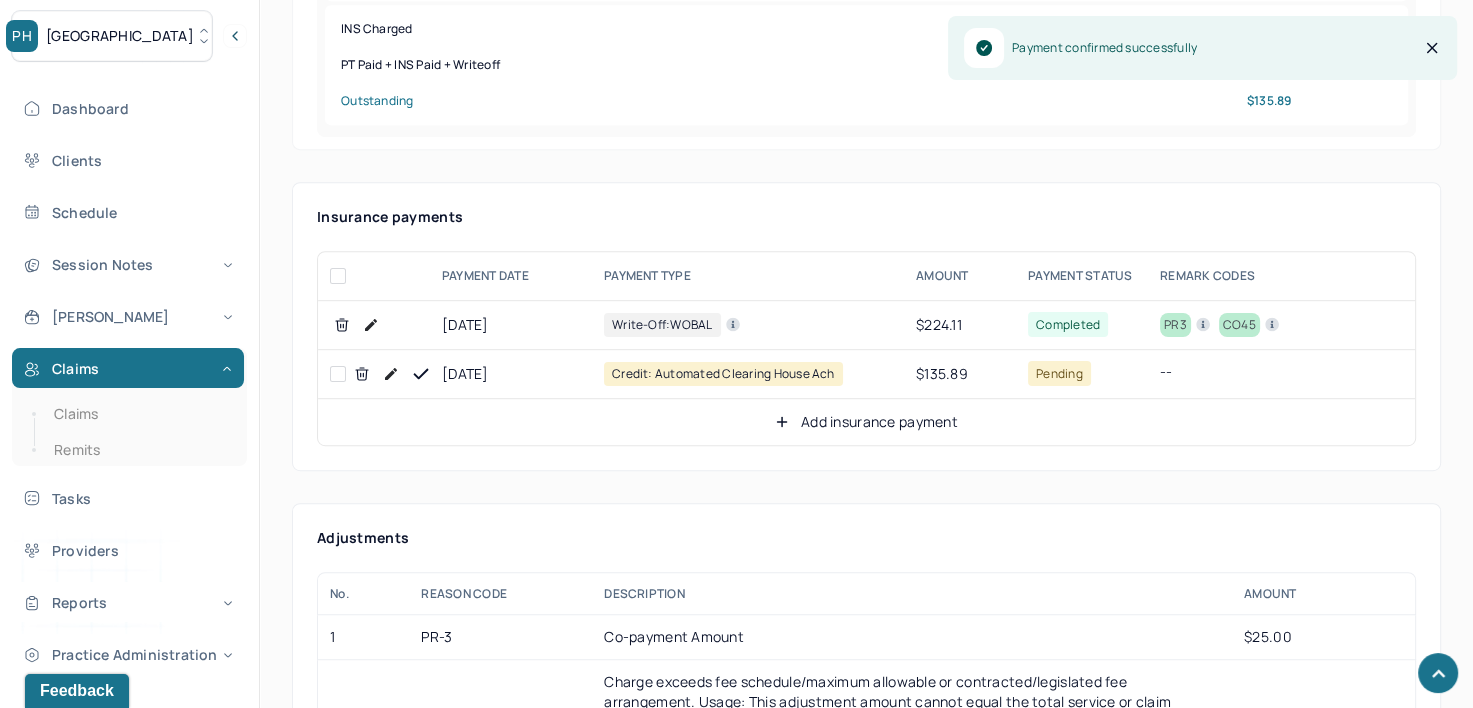 click 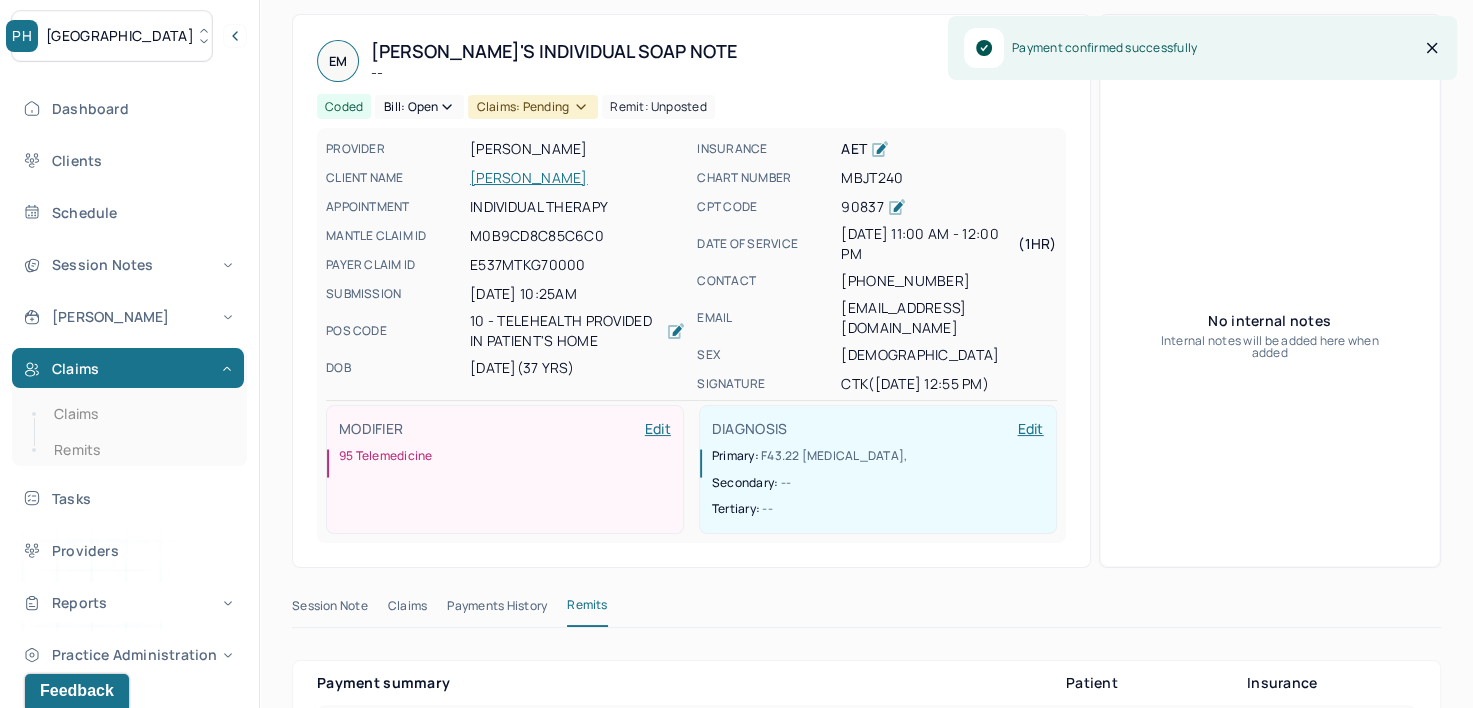 scroll, scrollTop: 0, scrollLeft: 0, axis: both 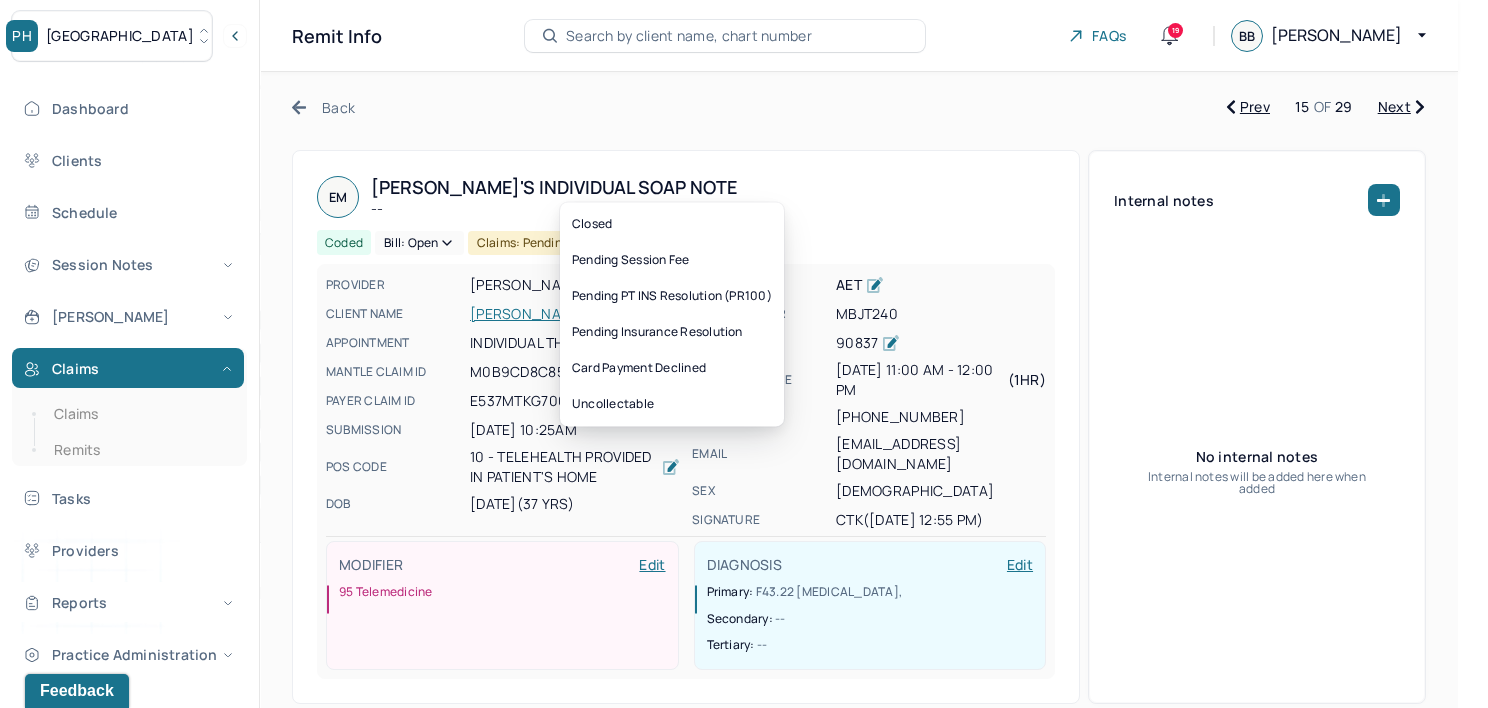 click on "Bill: Open" at bounding box center [419, 243] 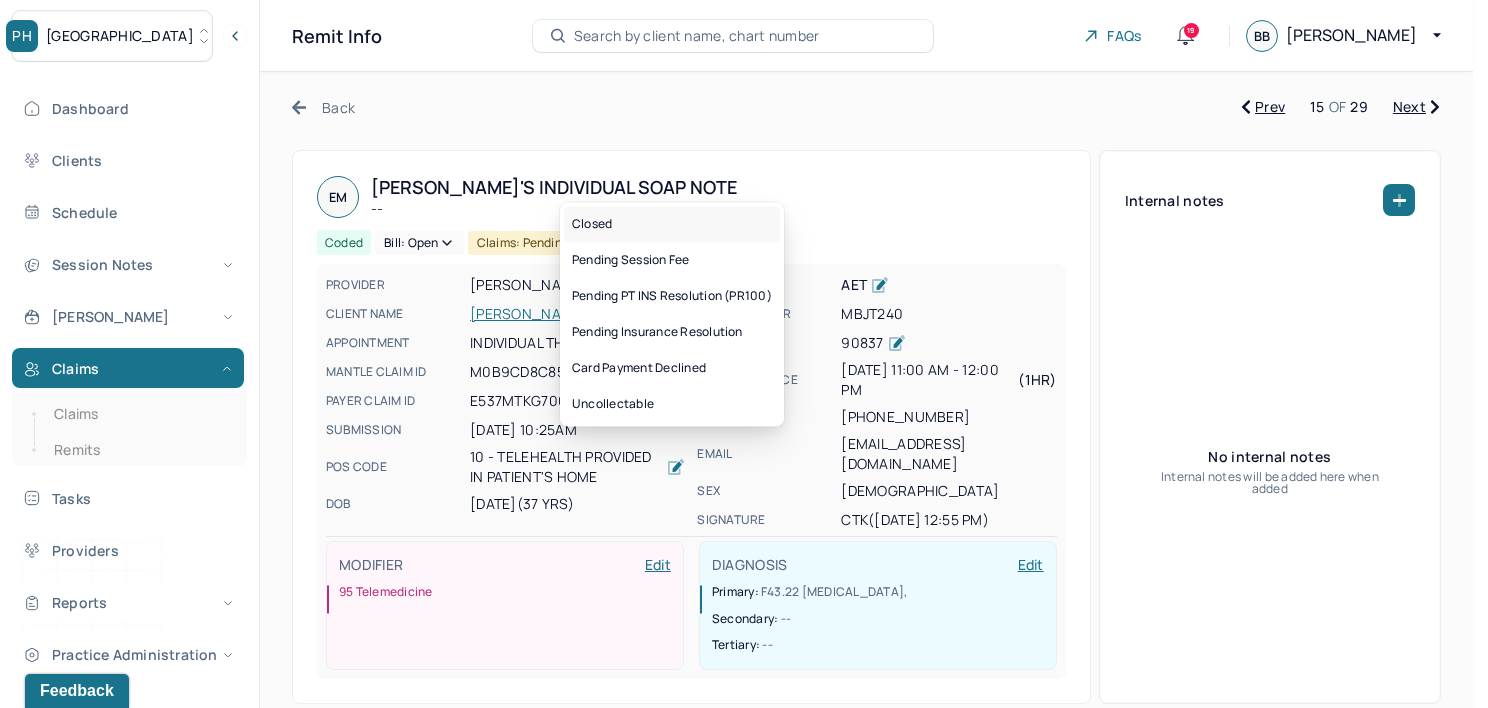 click on "Closed" at bounding box center (672, 224) 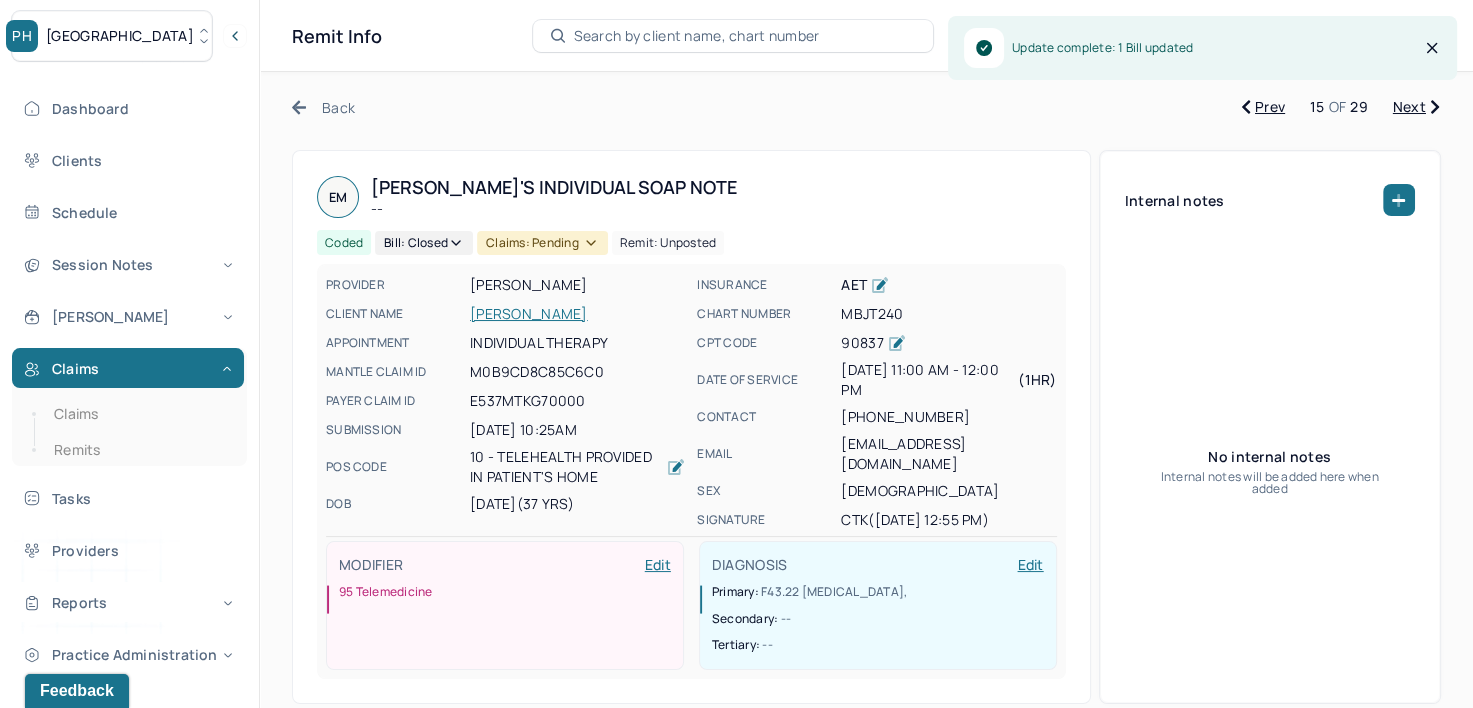 click on "Claims: pending" at bounding box center (542, 243) 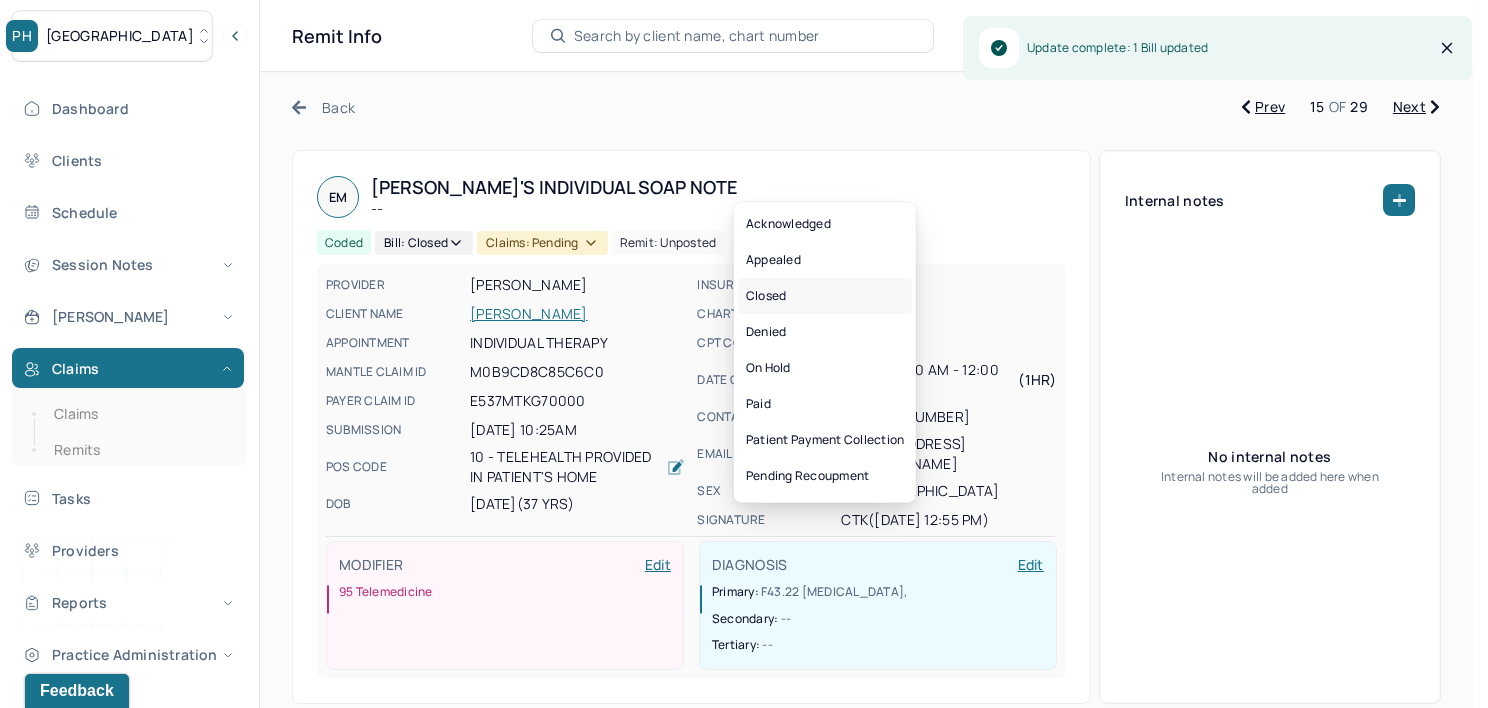 click on "Closed" at bounding box center [825, 296] 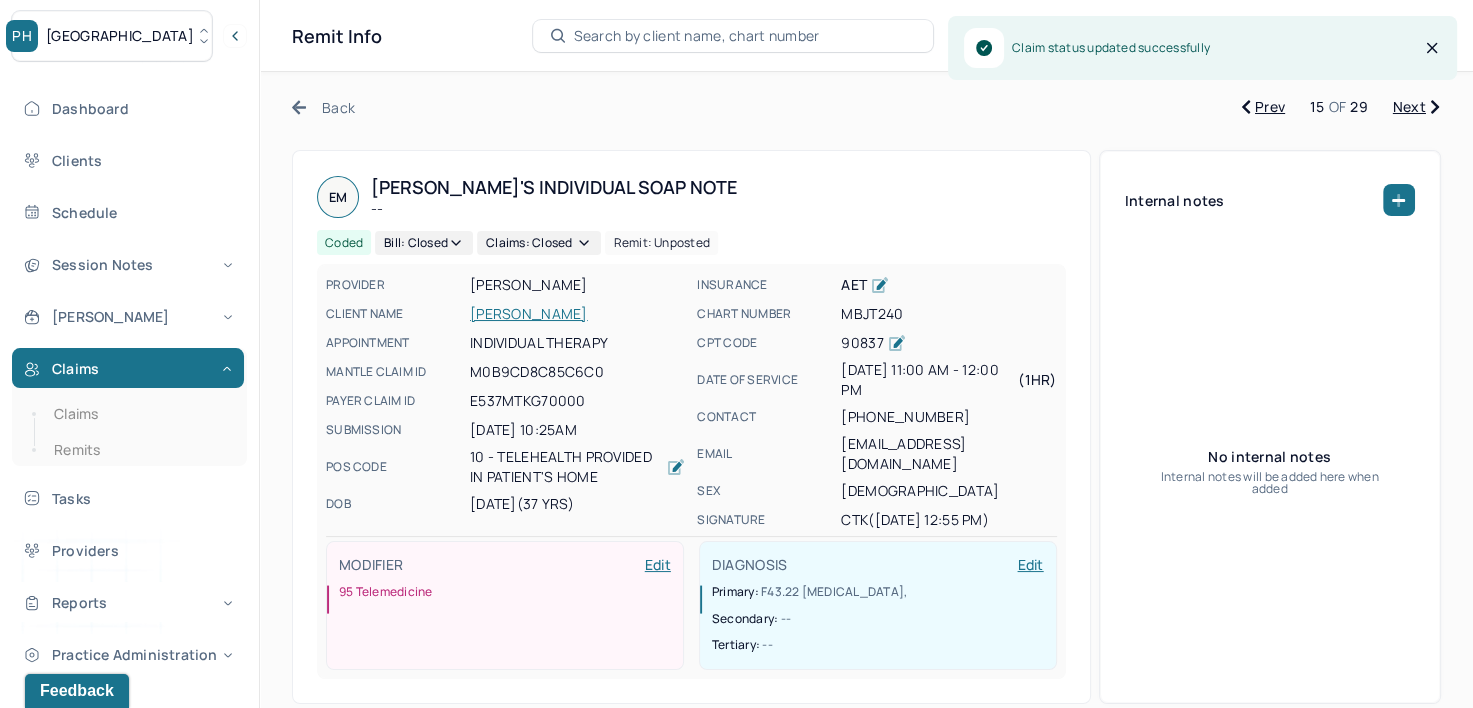click on "Next" at bounding box center (1416, 107) 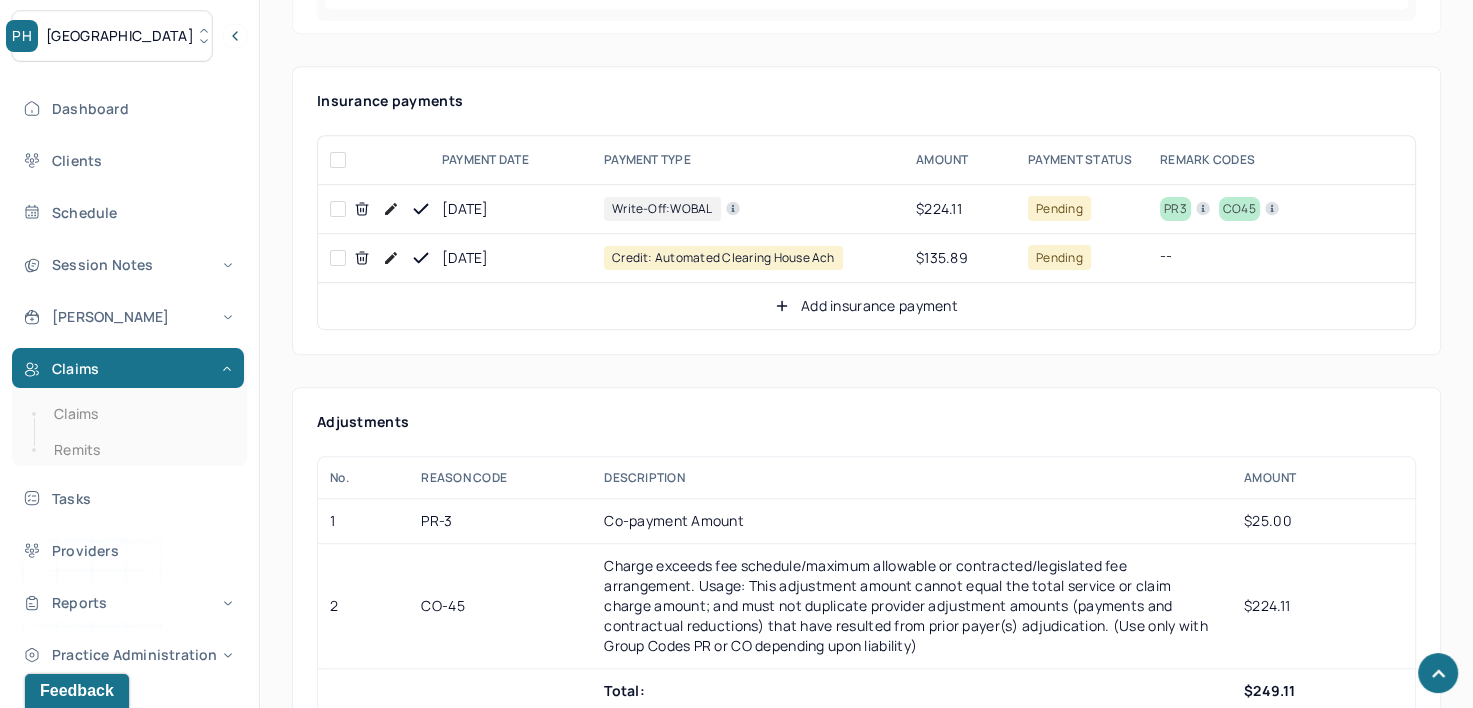 scroll, scrollTop: 1100, scrollLeft: 0, axis: vertical 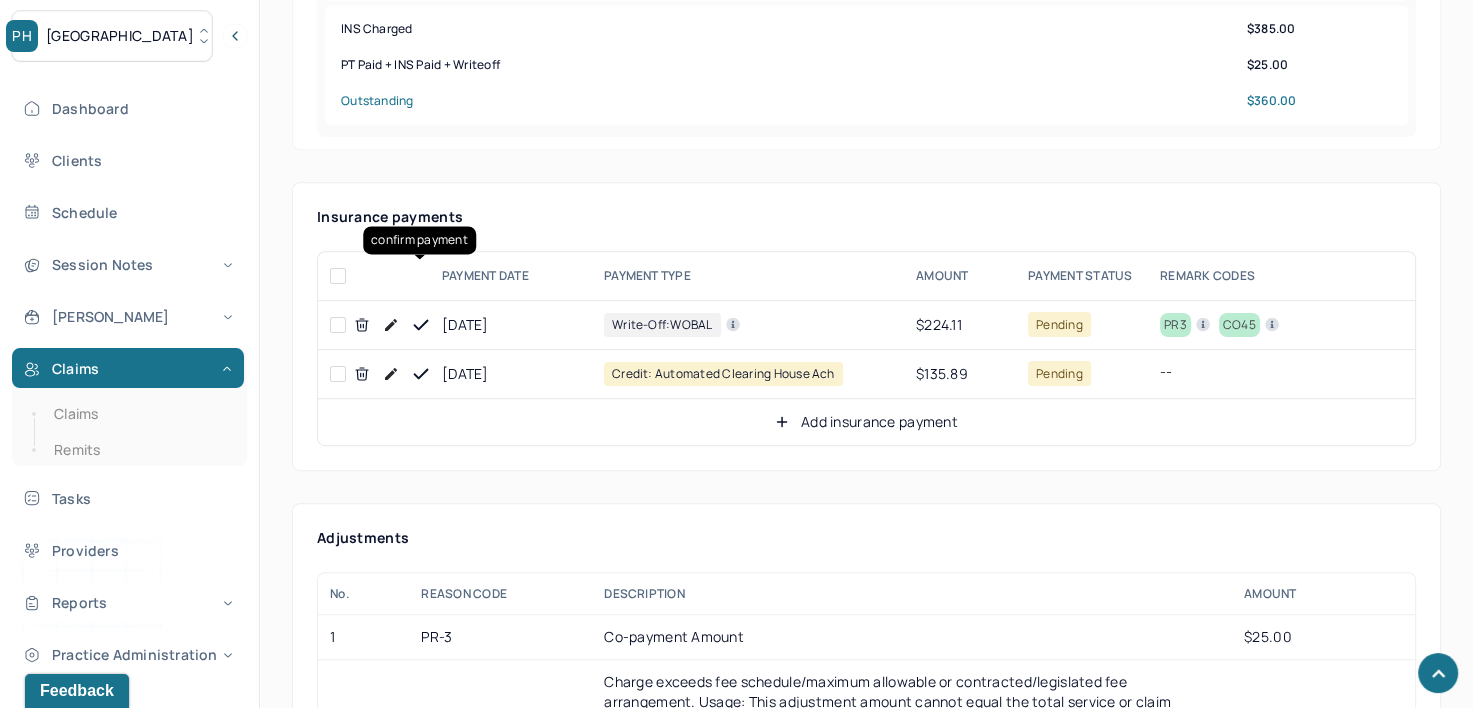 click 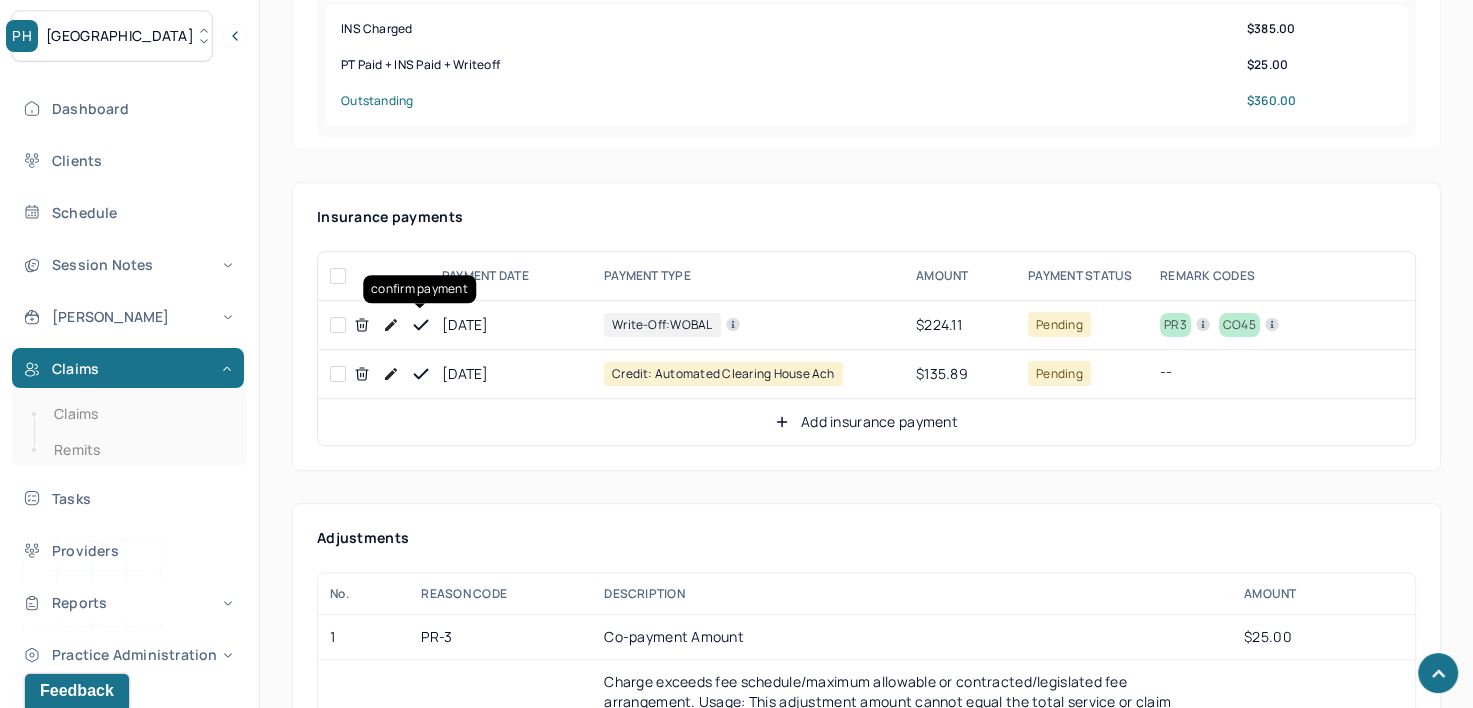 click 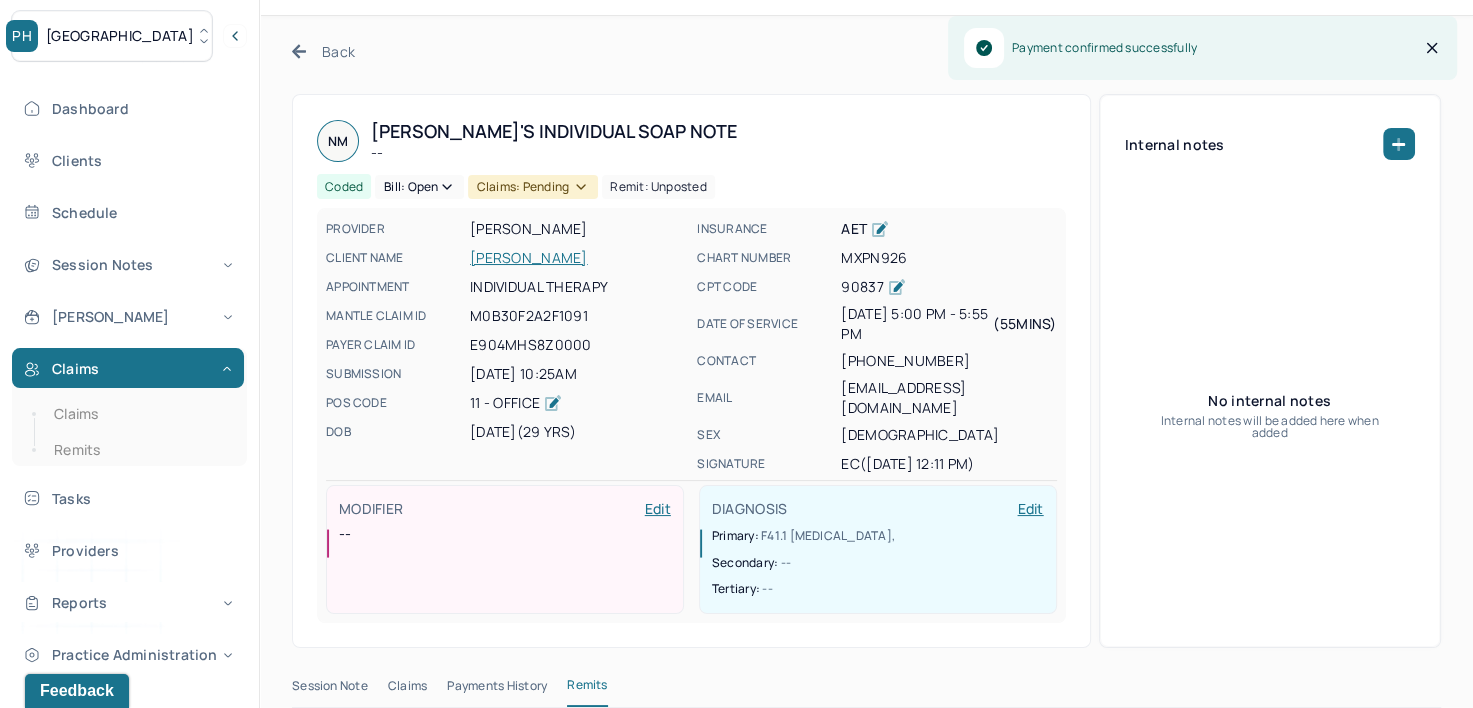 scroll, scrollTop: 0, scrollLeft: 0, axis: both 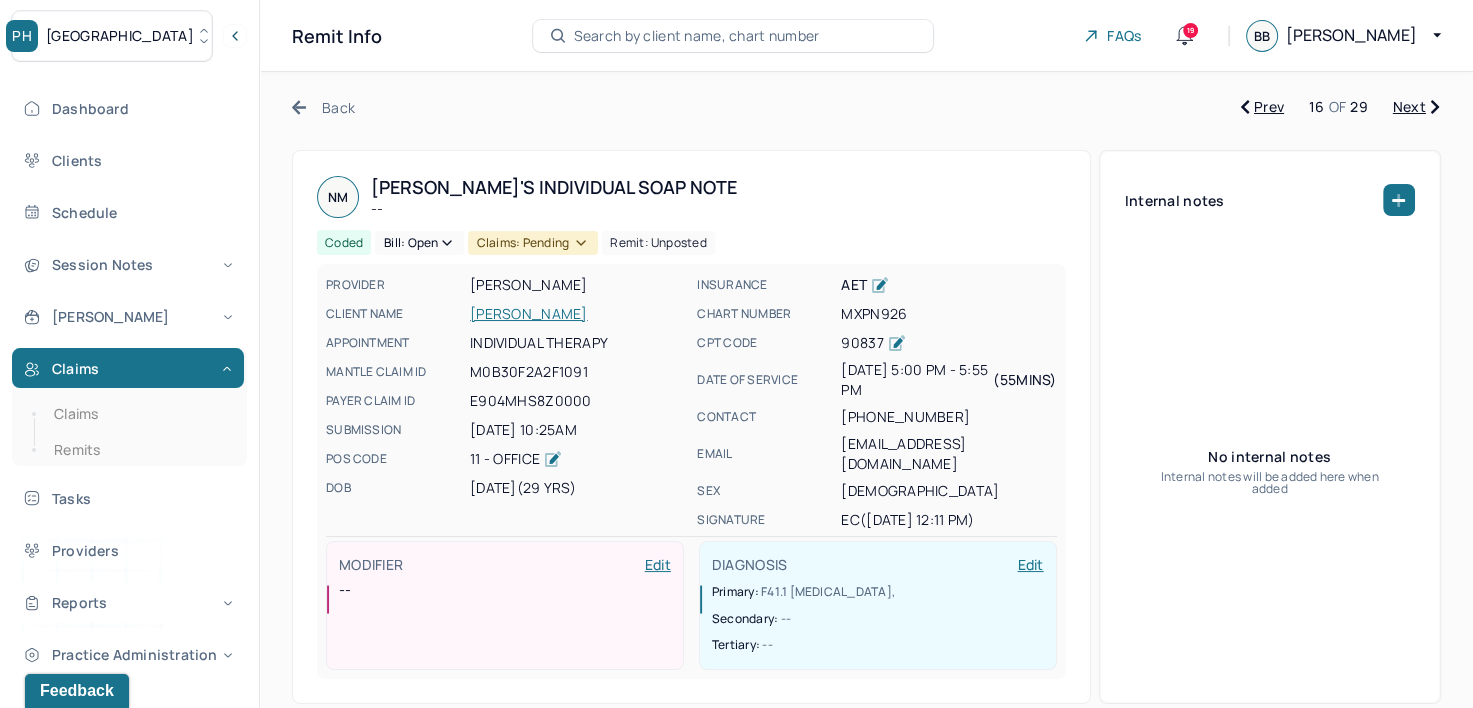 click on "Bill: Open" at bounding box center (419, 243) 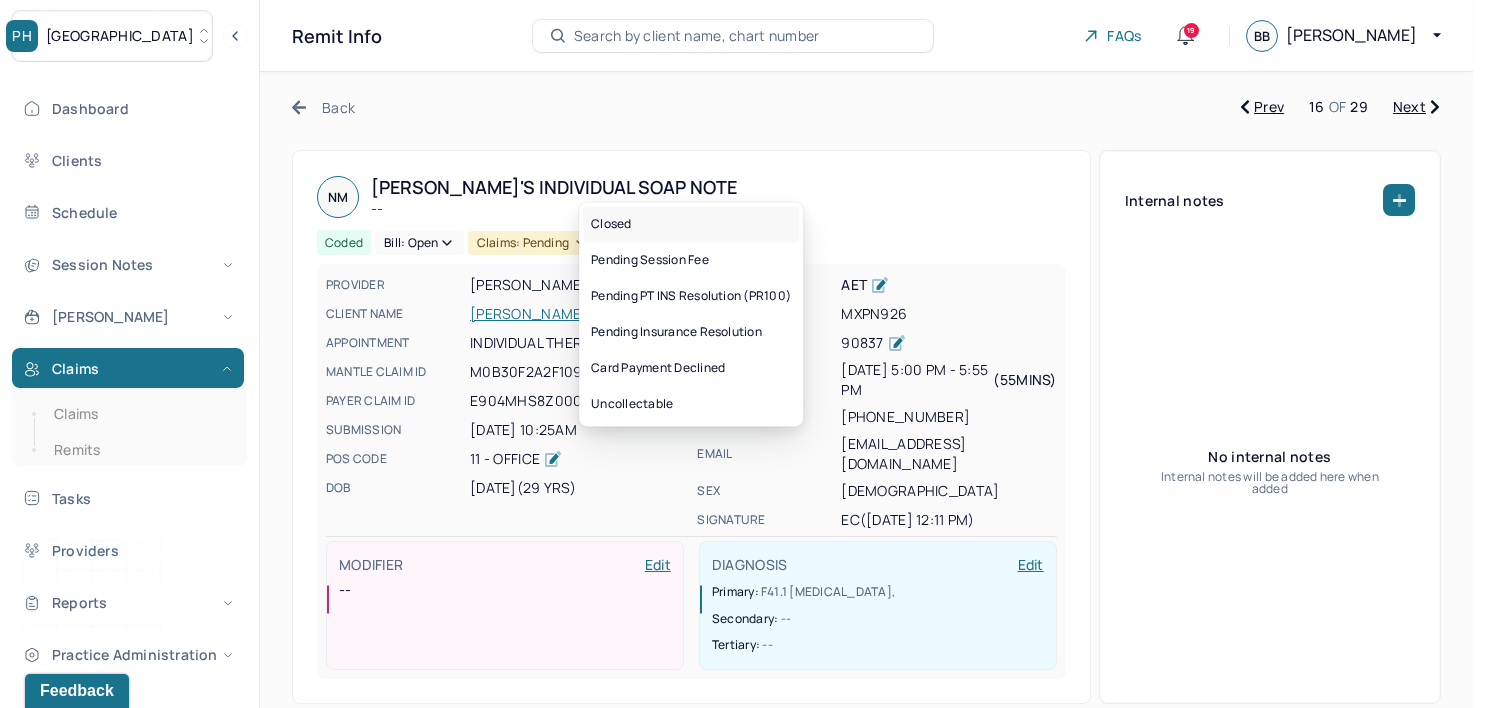 click on "Closed" at bounding box center [691, 224] 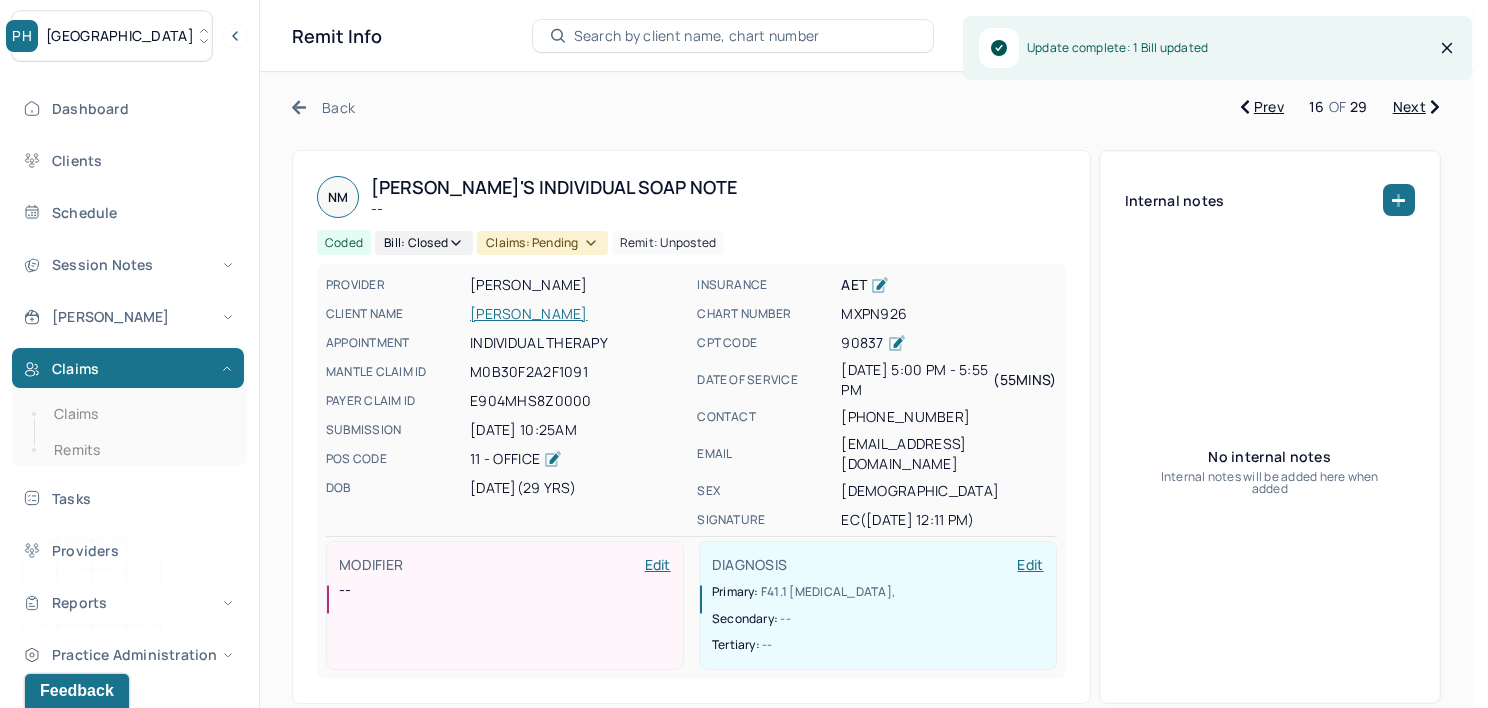 click on "Claims: pending" at bounding box center [542, 243] 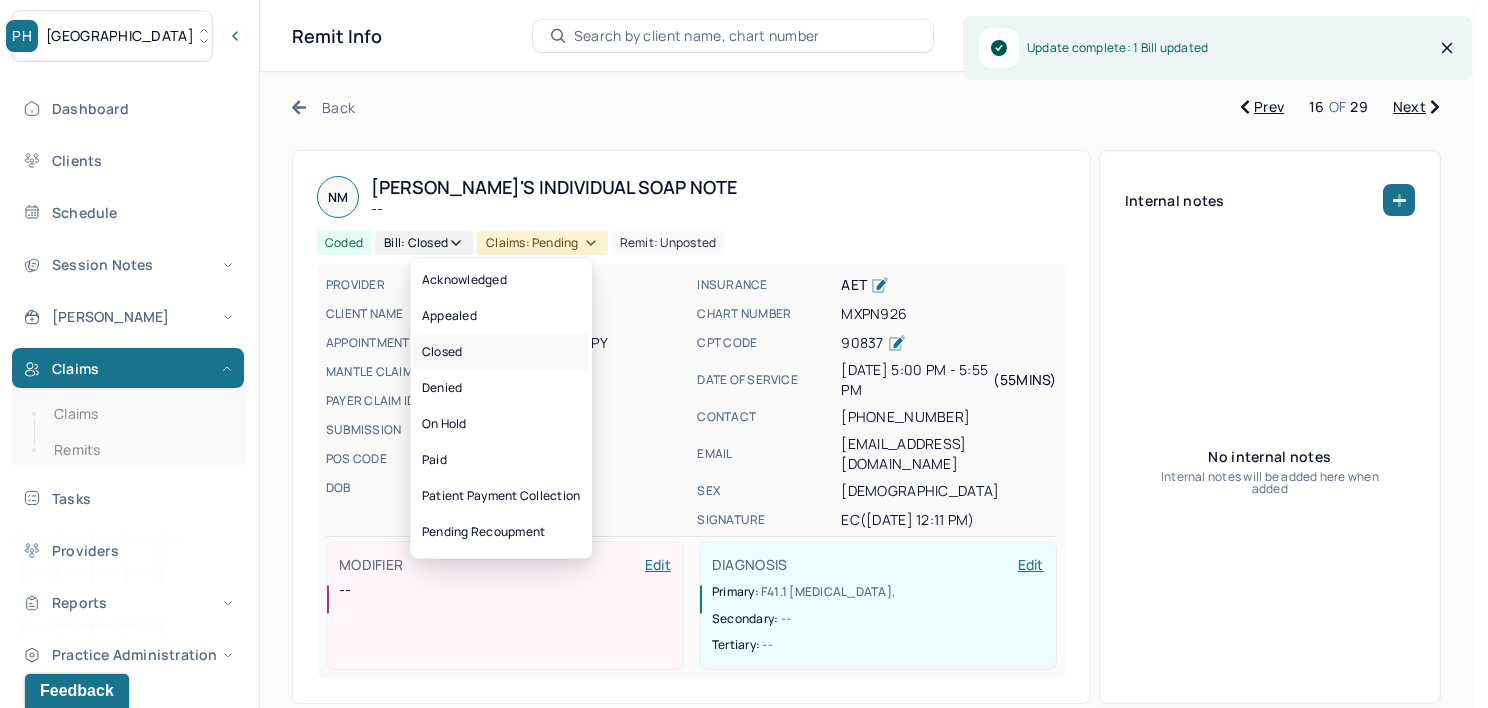 click on "Closed" at bounding box center (501, 352) 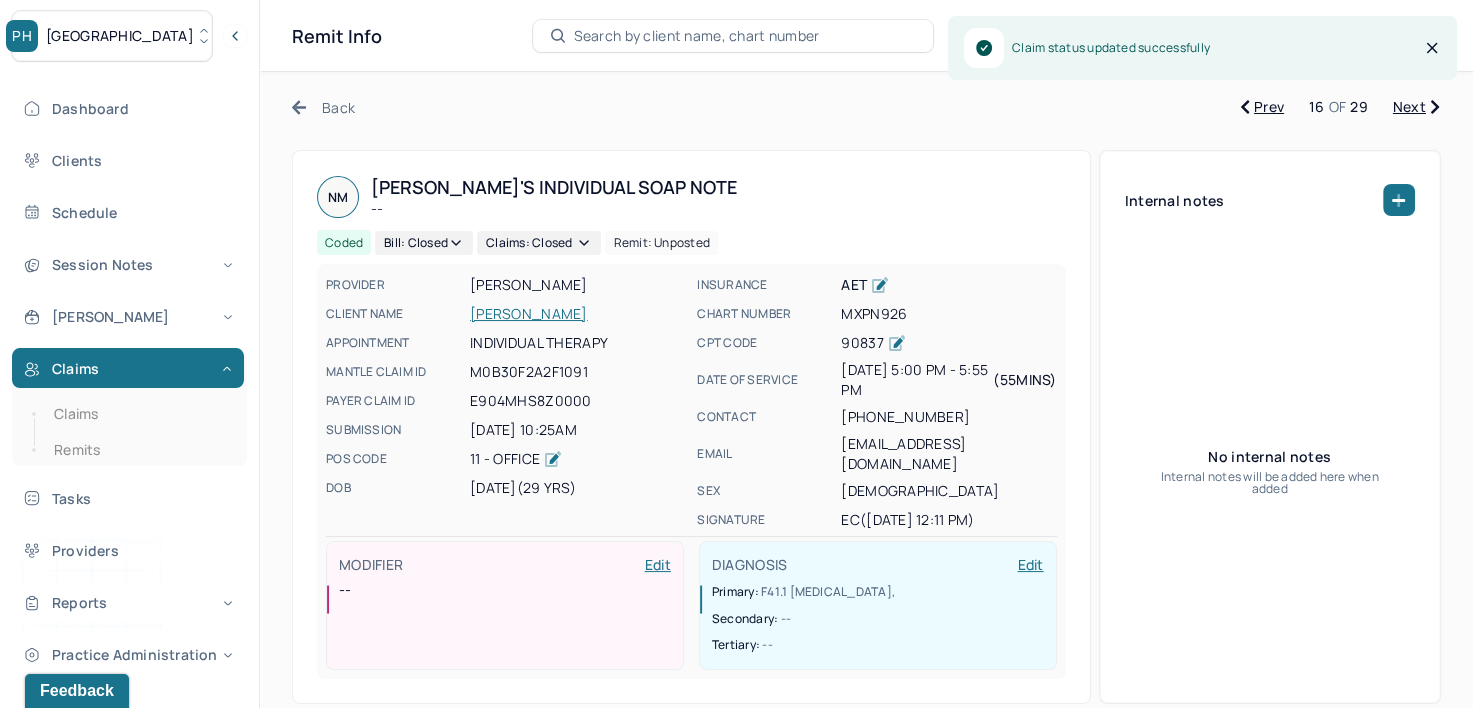 click on "Next" at bounding box center (1416, 107) 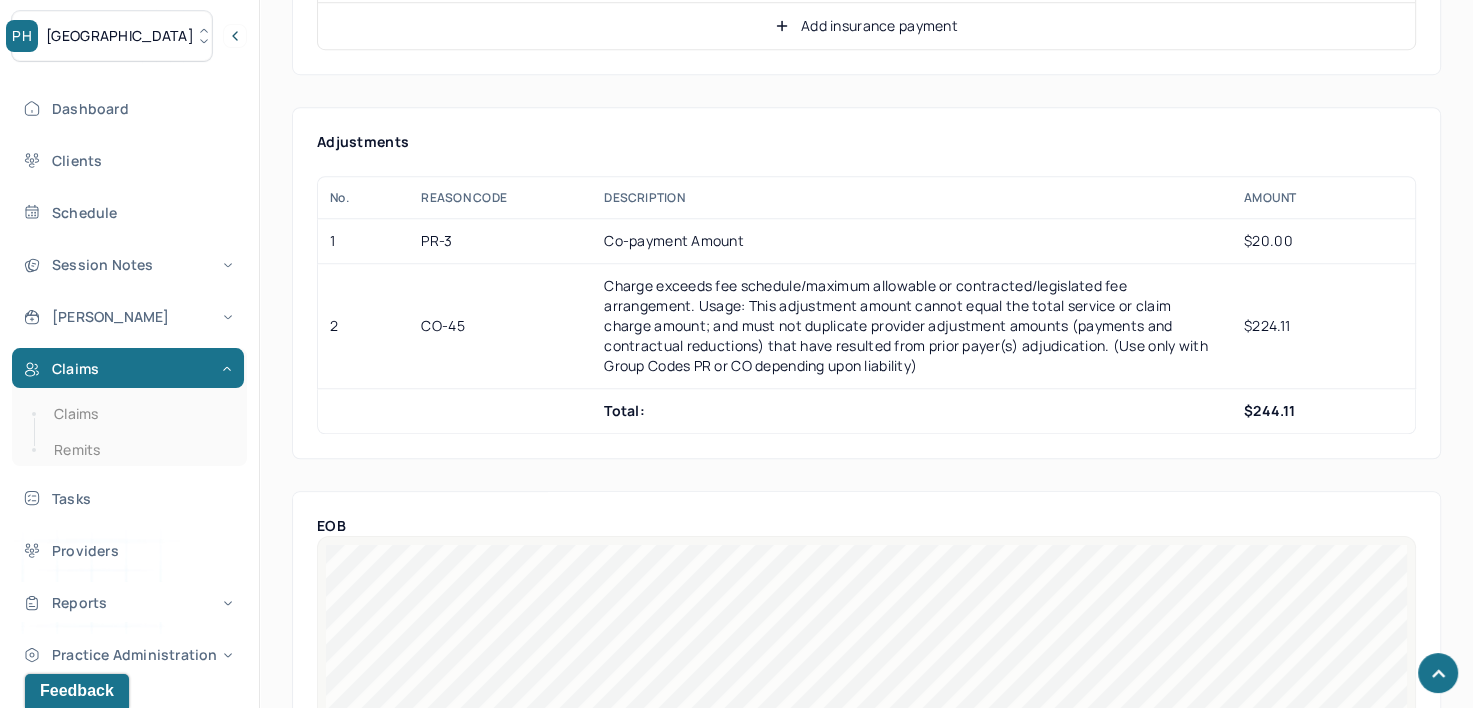 scroll, scrollTop: 1300, scrollLeft: 0, axis: vertical 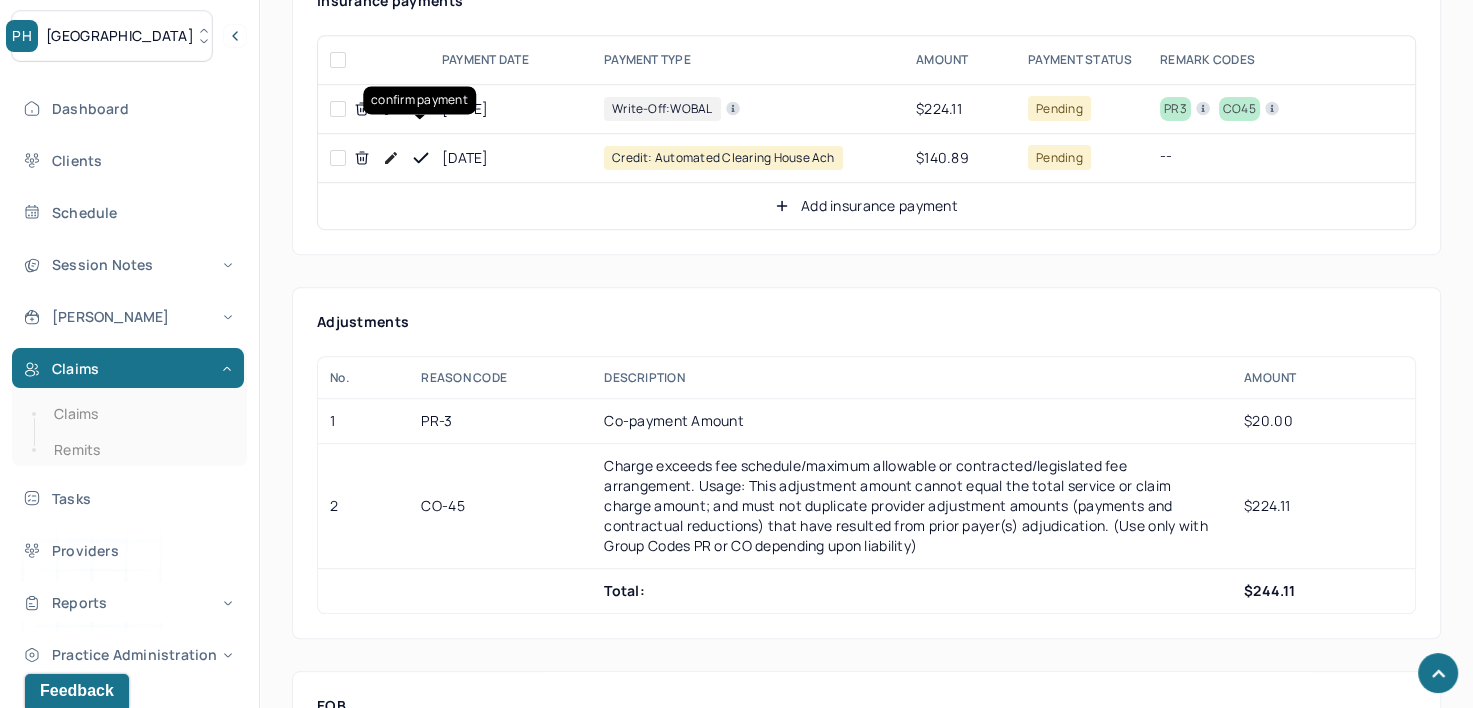 click 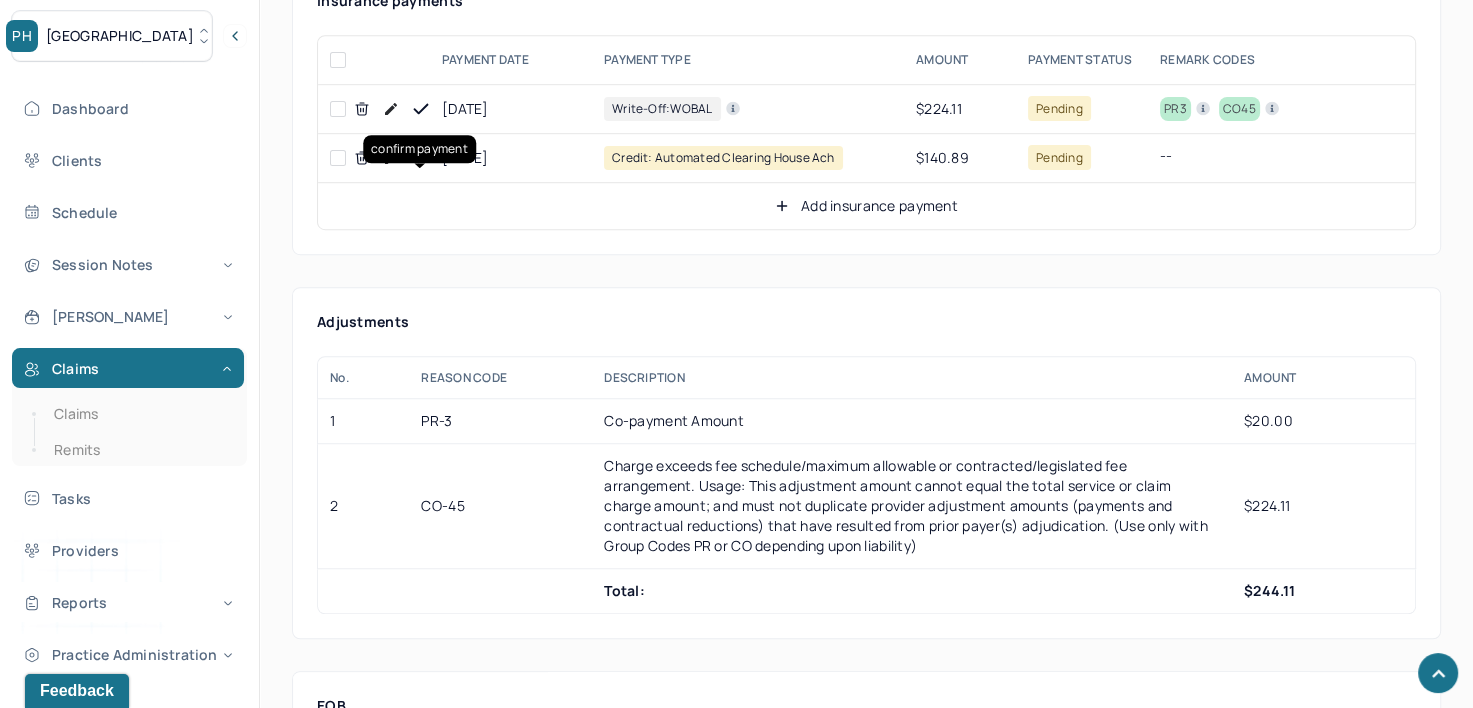 click 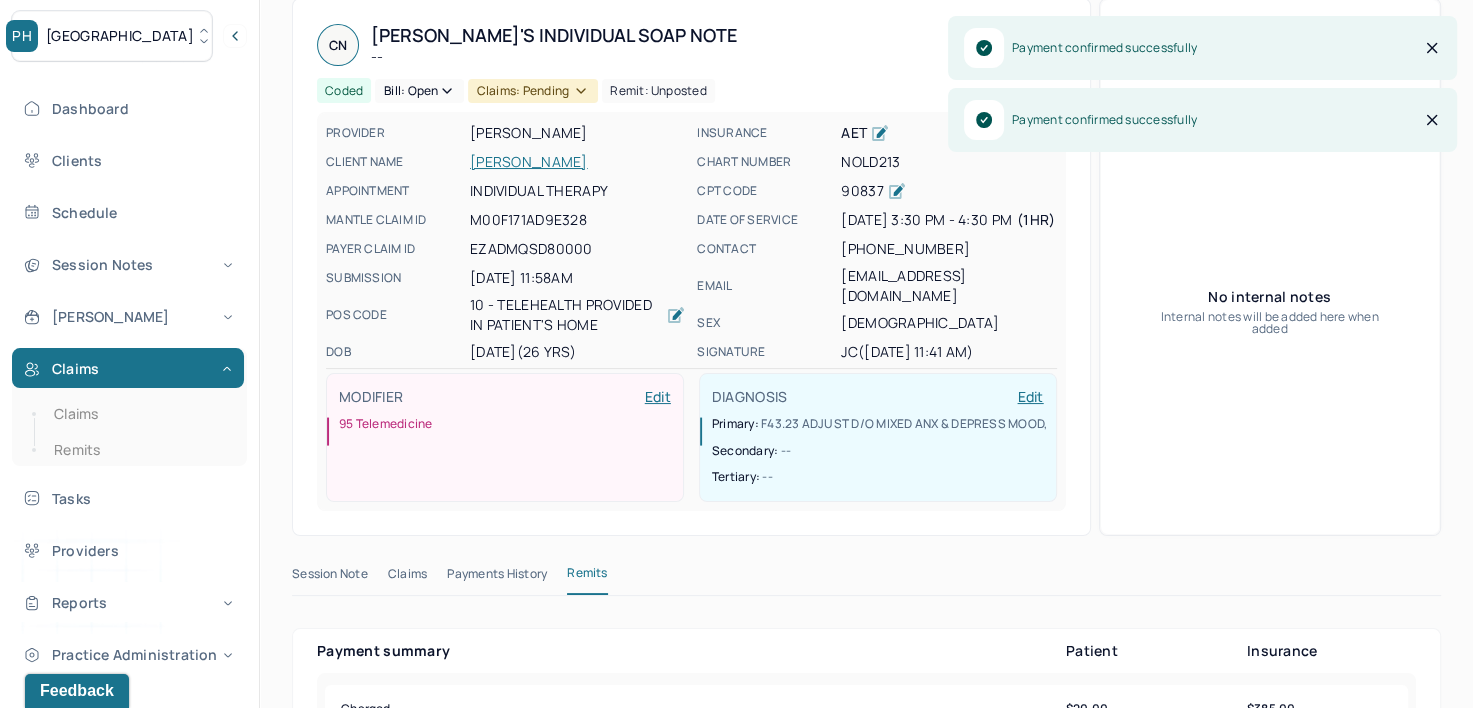 scroll, scrollTop: 100, scrollLeft: 0, axis: vertical 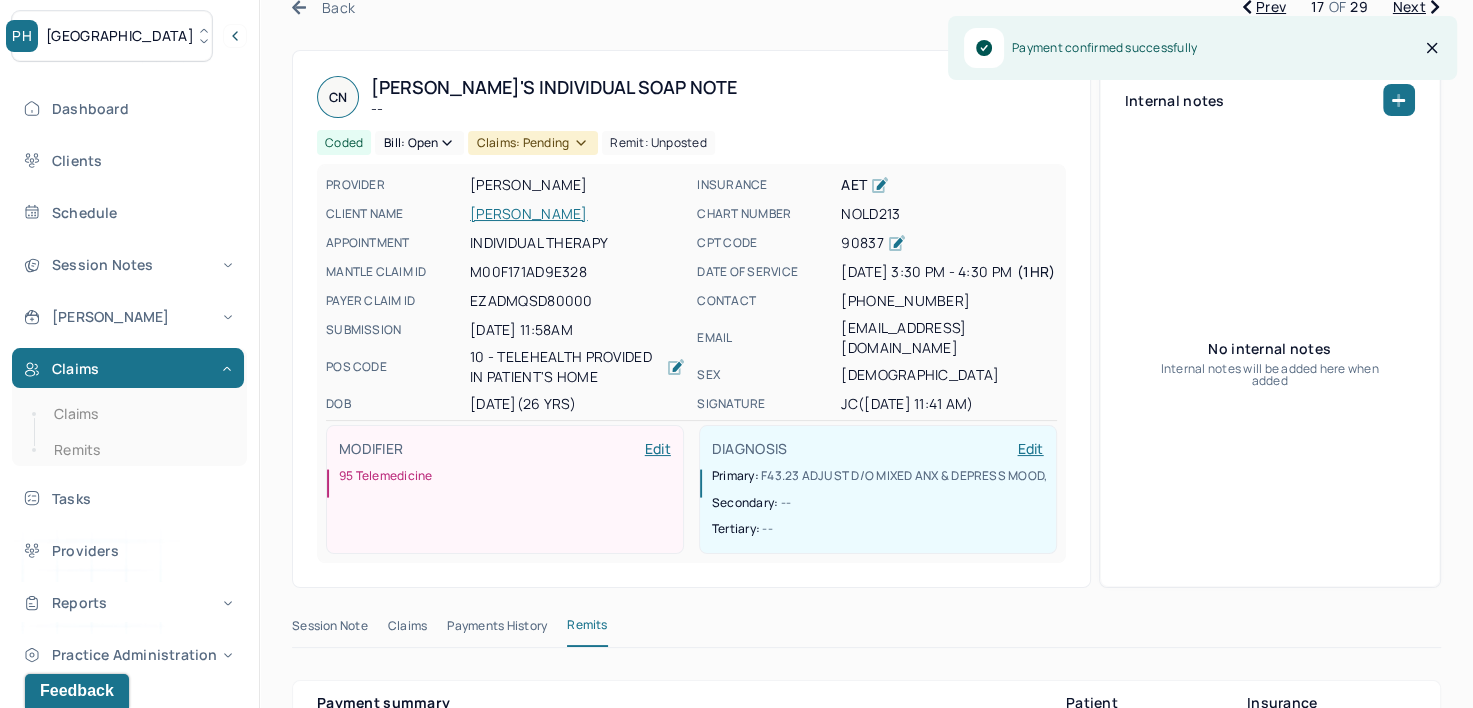 click on "Bill: Open" at bounding box center (419, 143) 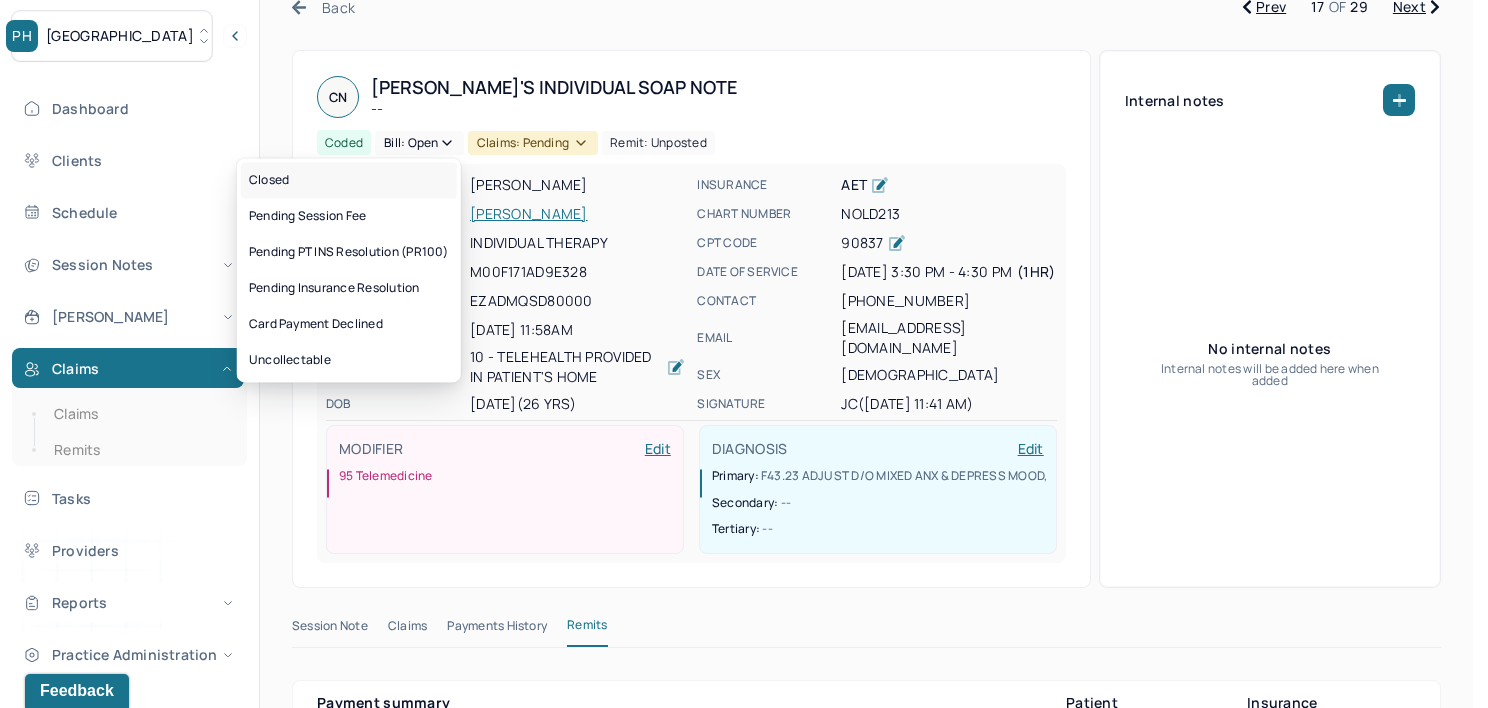 click on "Closed" at bounding box center [349, 180] 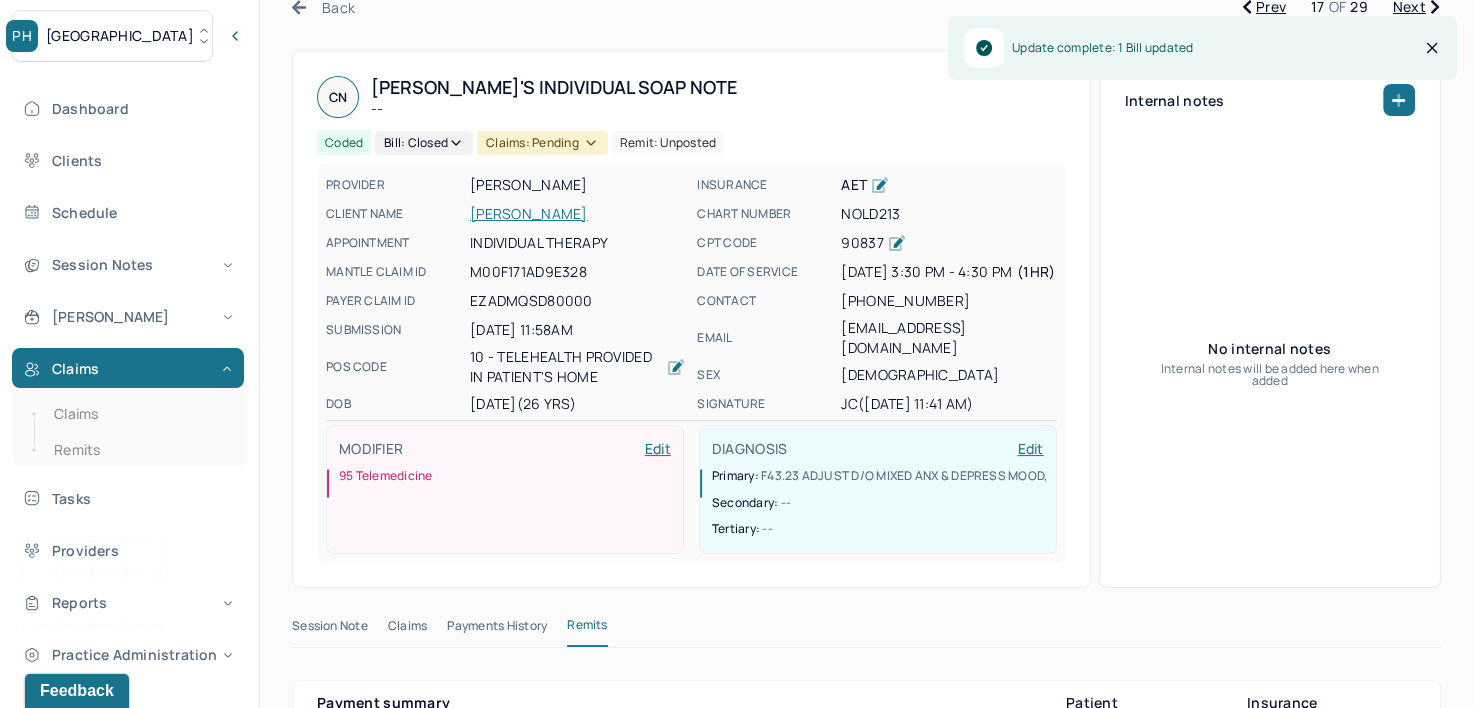click 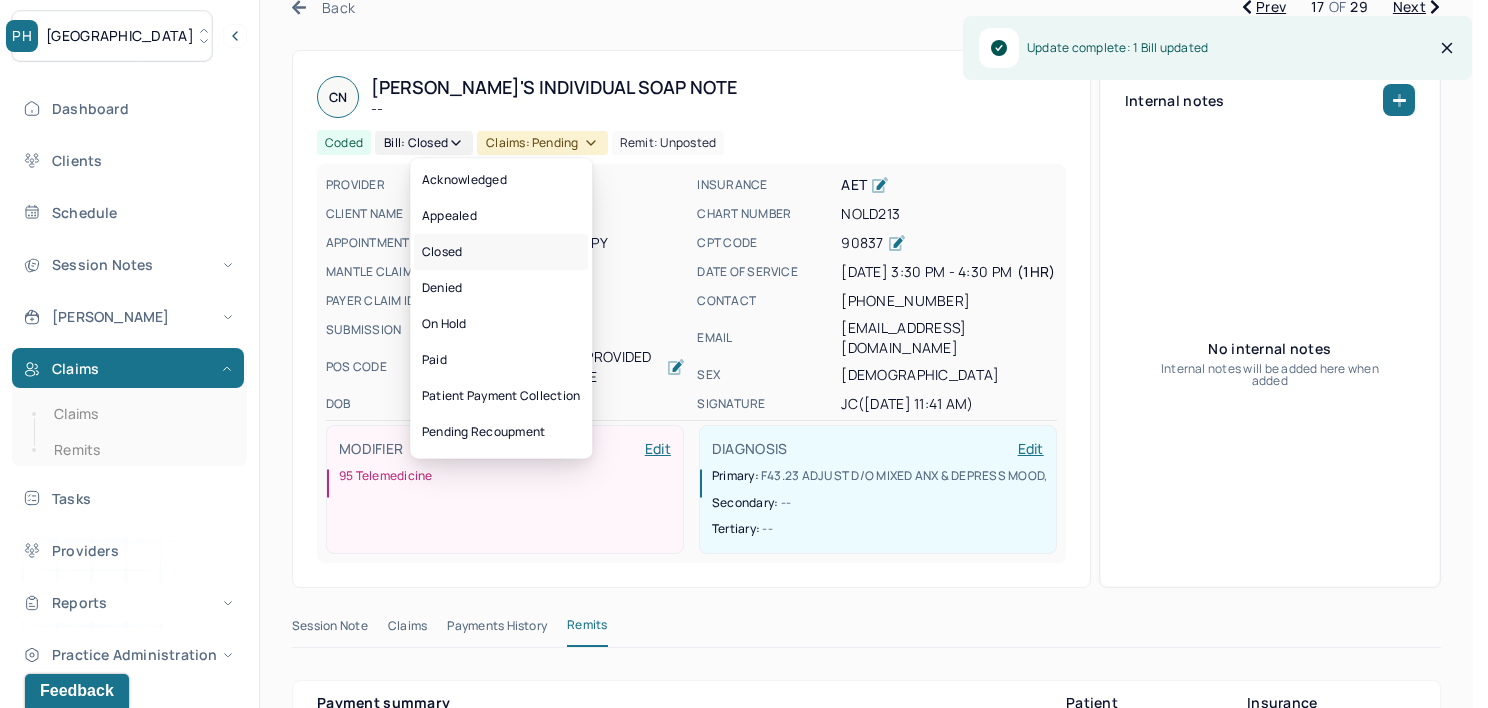 click on "Closed" at bounding box center [501, 252] 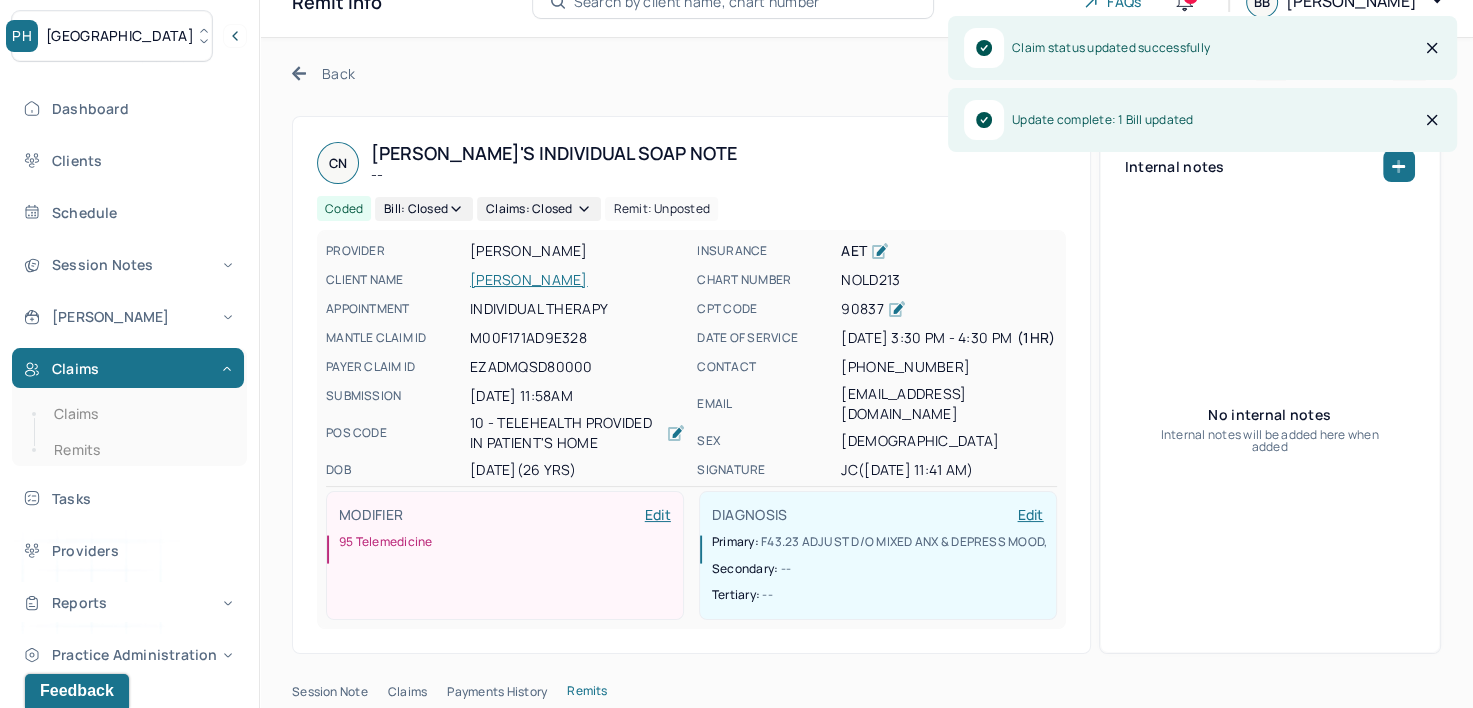 scroll, scrollTop: 0, scrollLeft: 0, axis: both 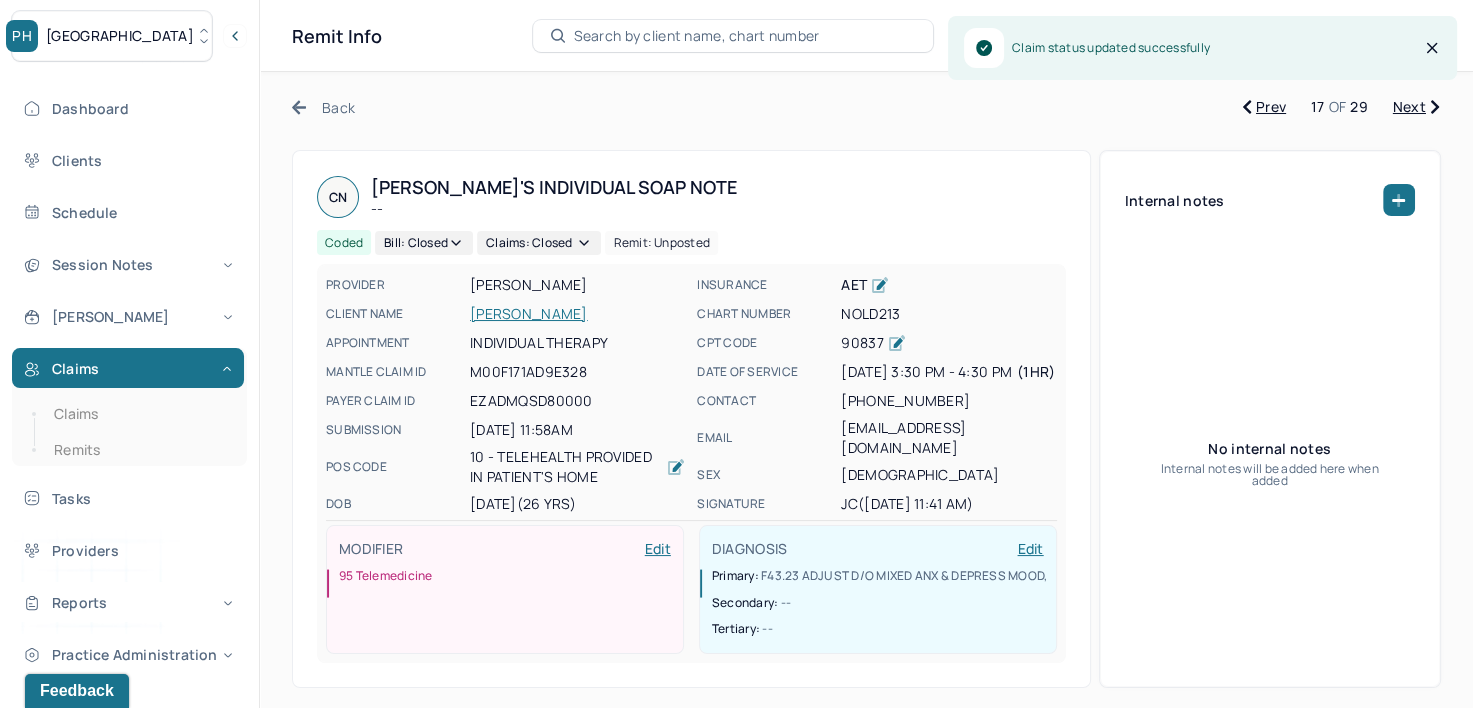 click on "Next" at bounding box center [1416, 107] 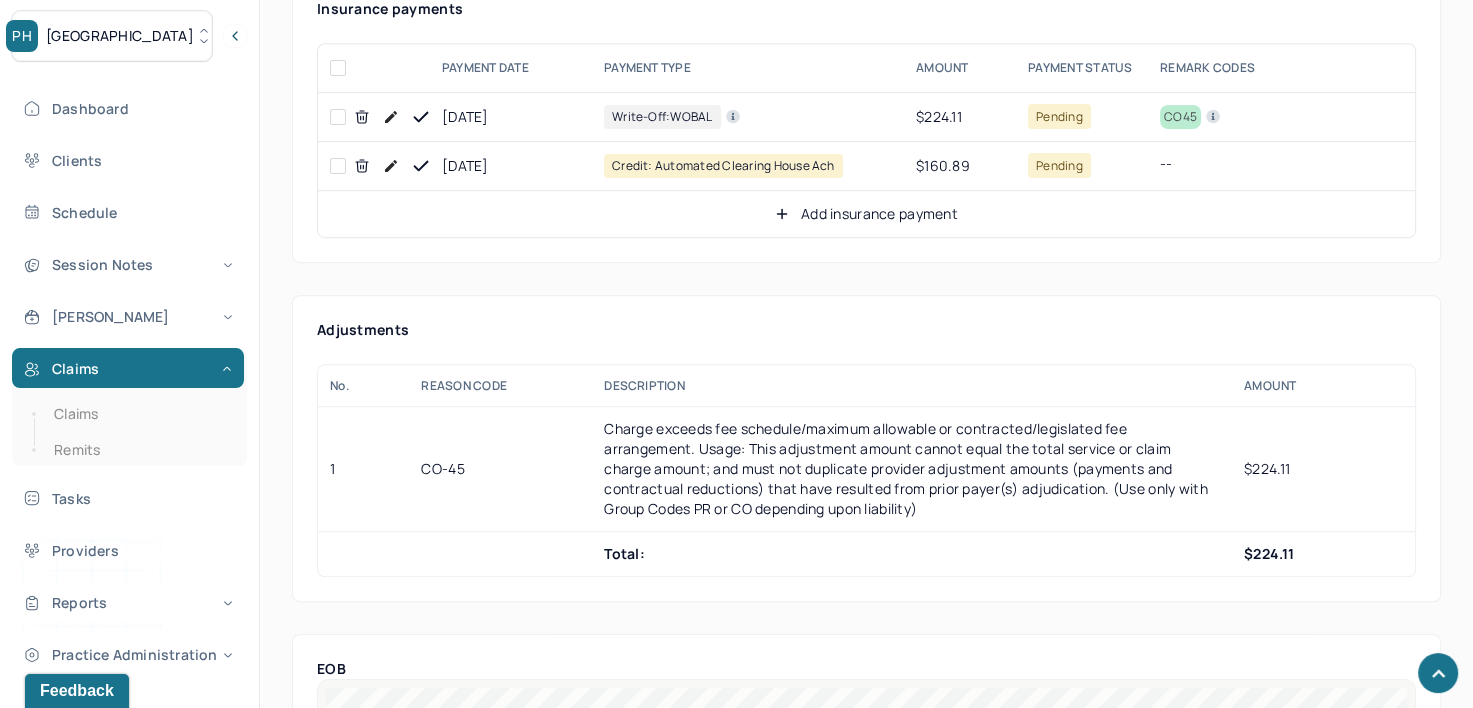 scroll, scrollTop: 1200, scrollLeft: 0, axis: vertical 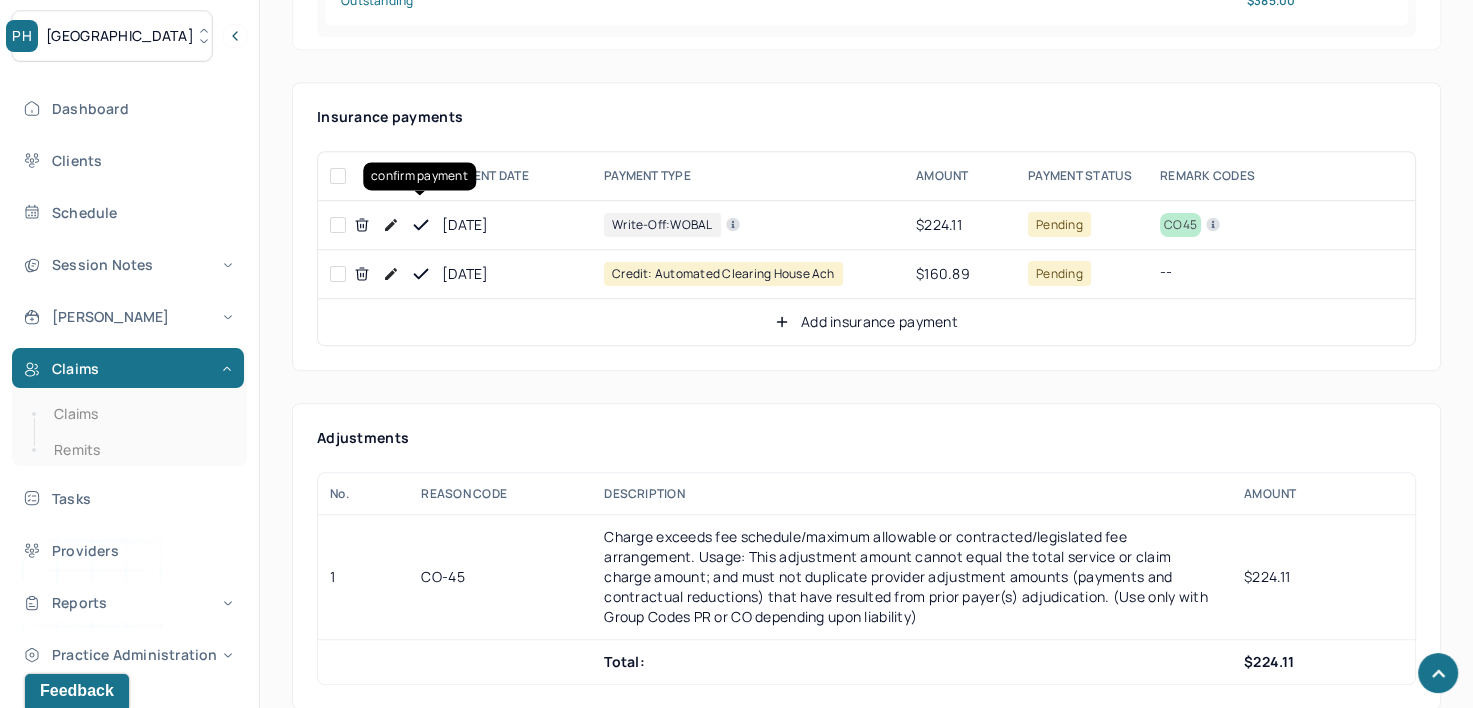 click at bounding box center (421, 225) 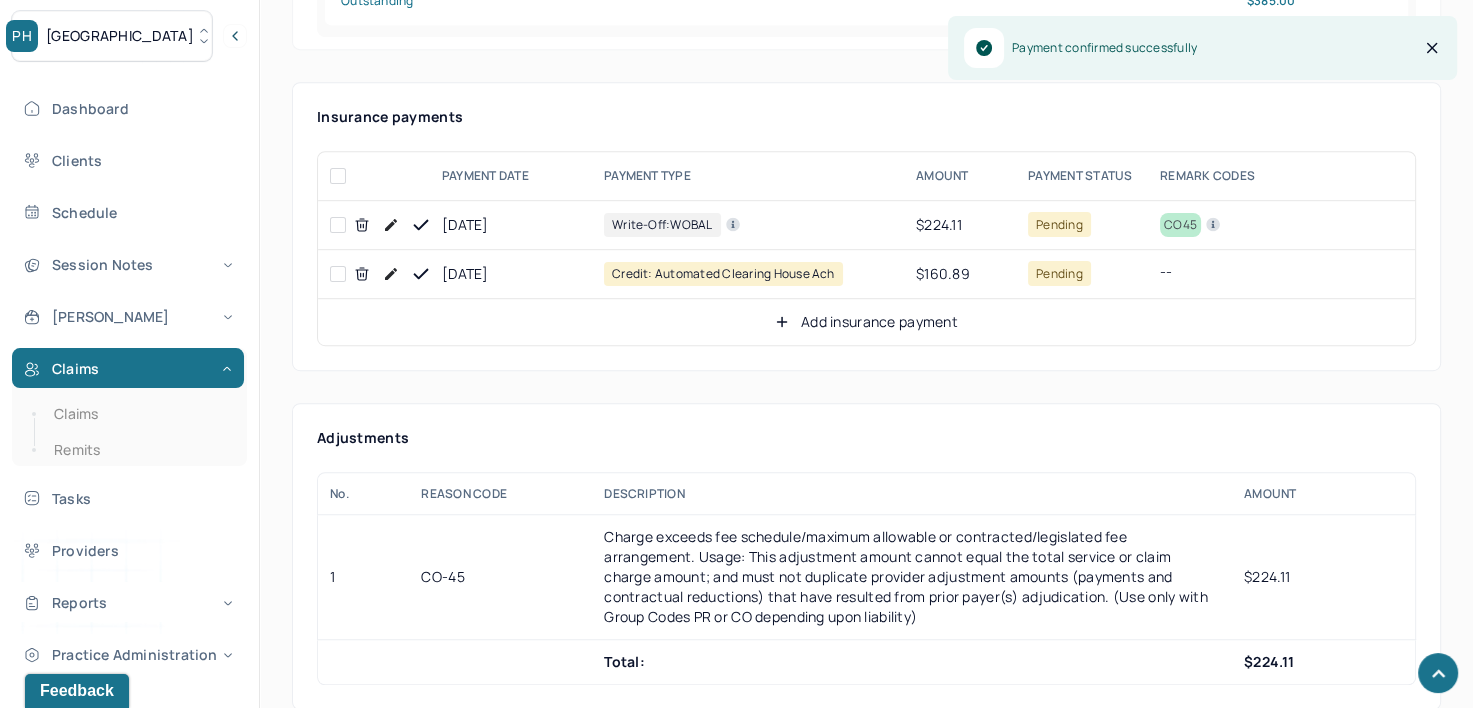 click 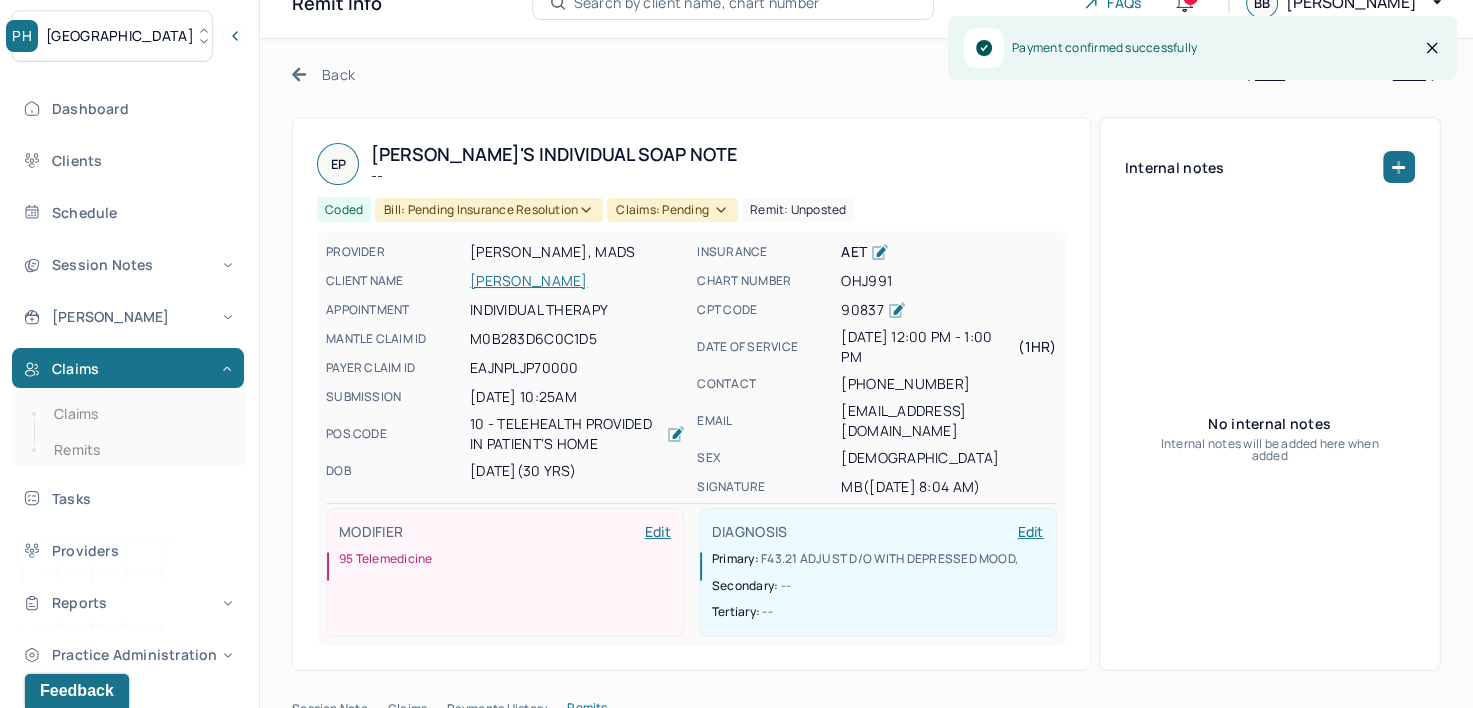 scroll, scrollTop: 0, scrollLeft: 0, axis: both 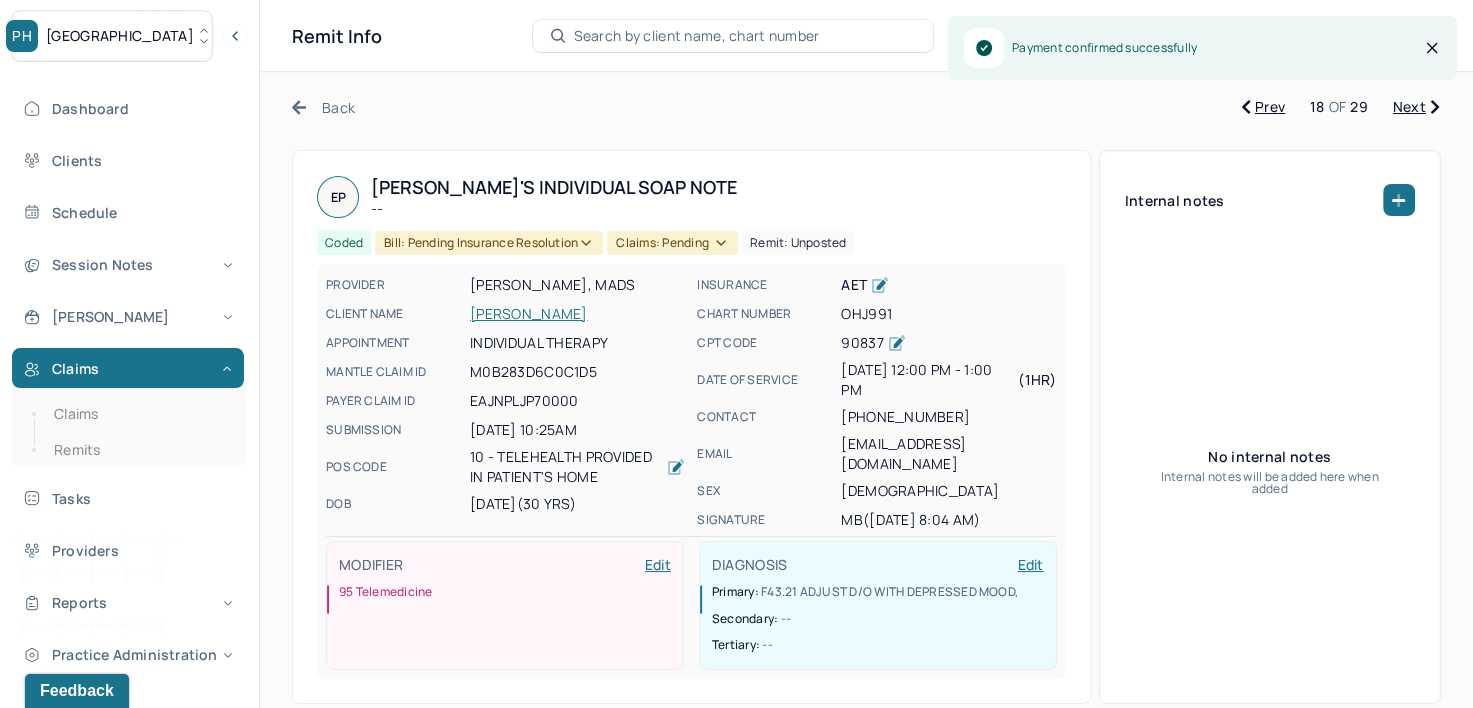 click on "Bill: Pending Insurance Resolution" at bounding box center [489, 243] 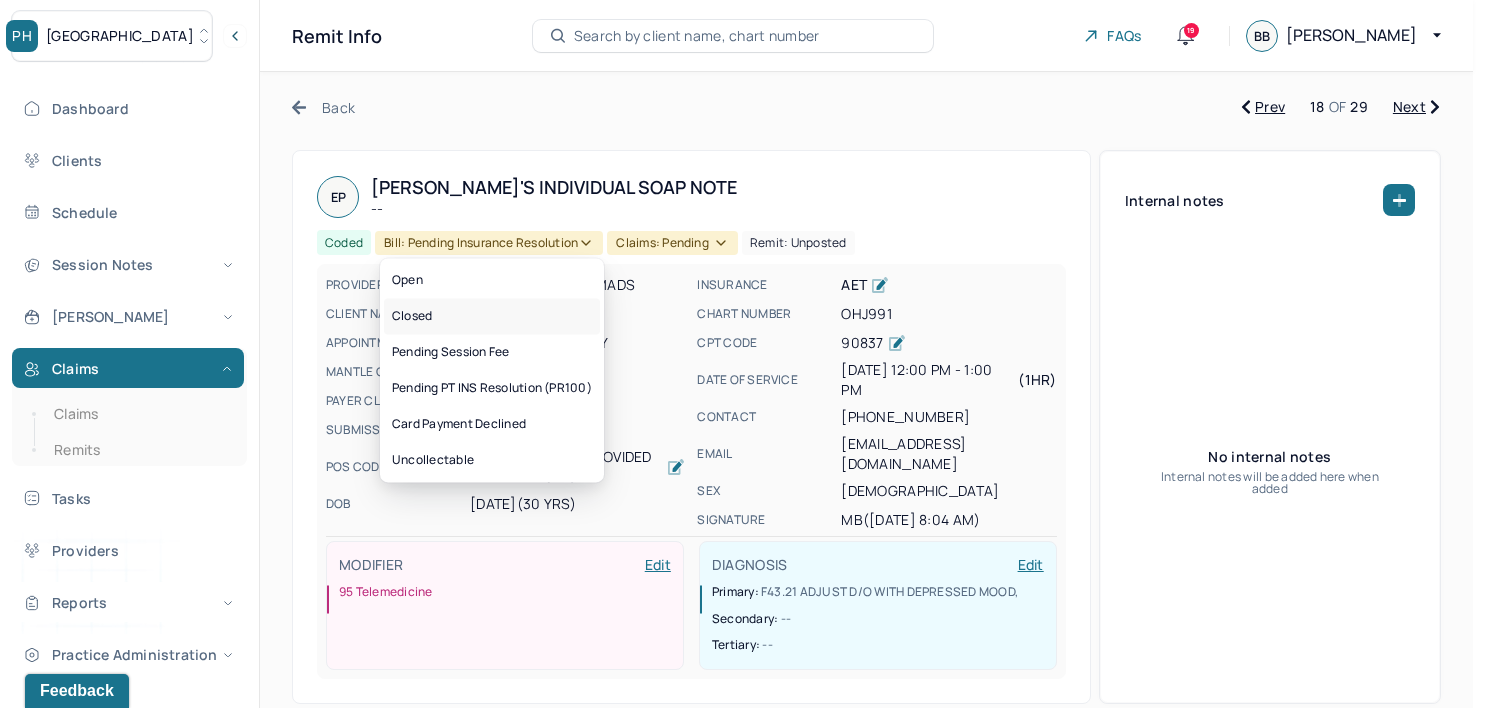 click on "Closed" at bounding box center (492, 316) 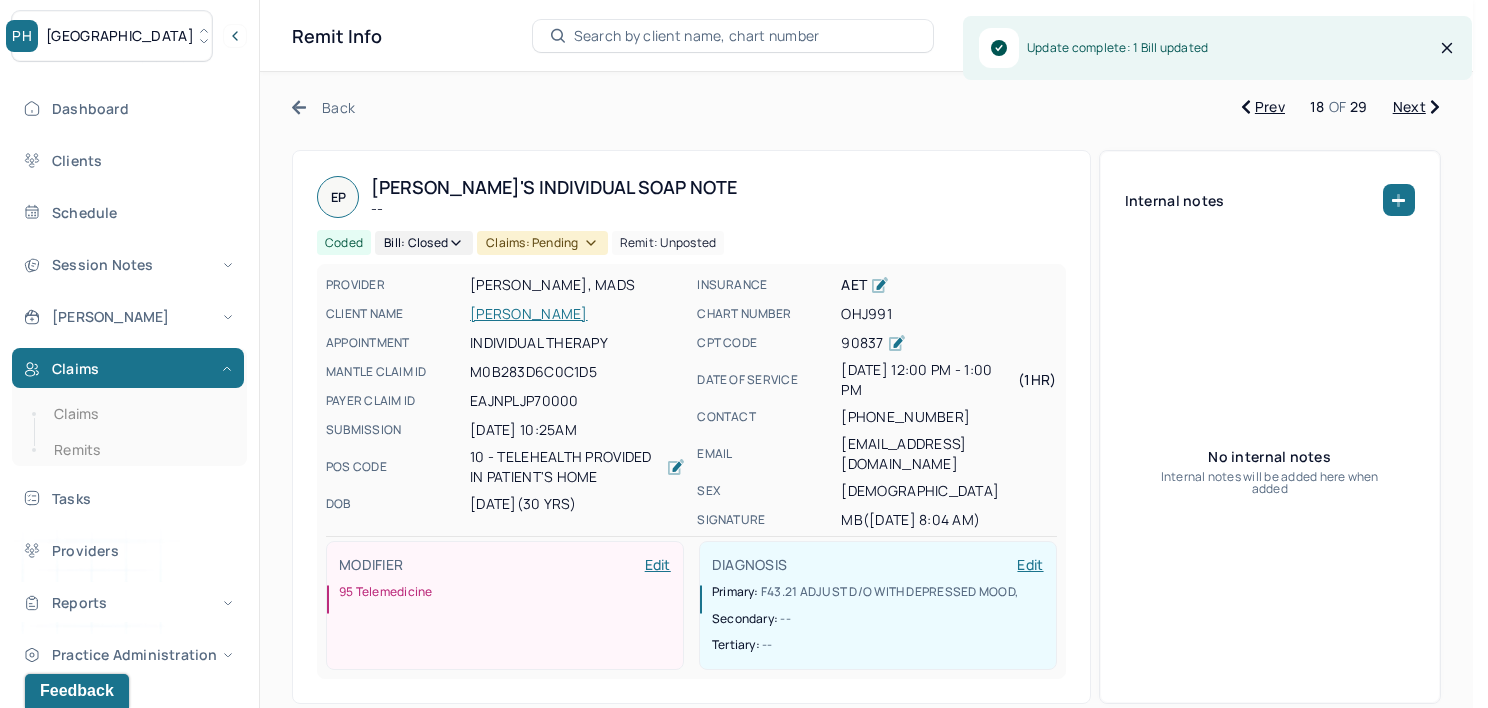 click on "Claims: pending" at bounding box center [542, 243] 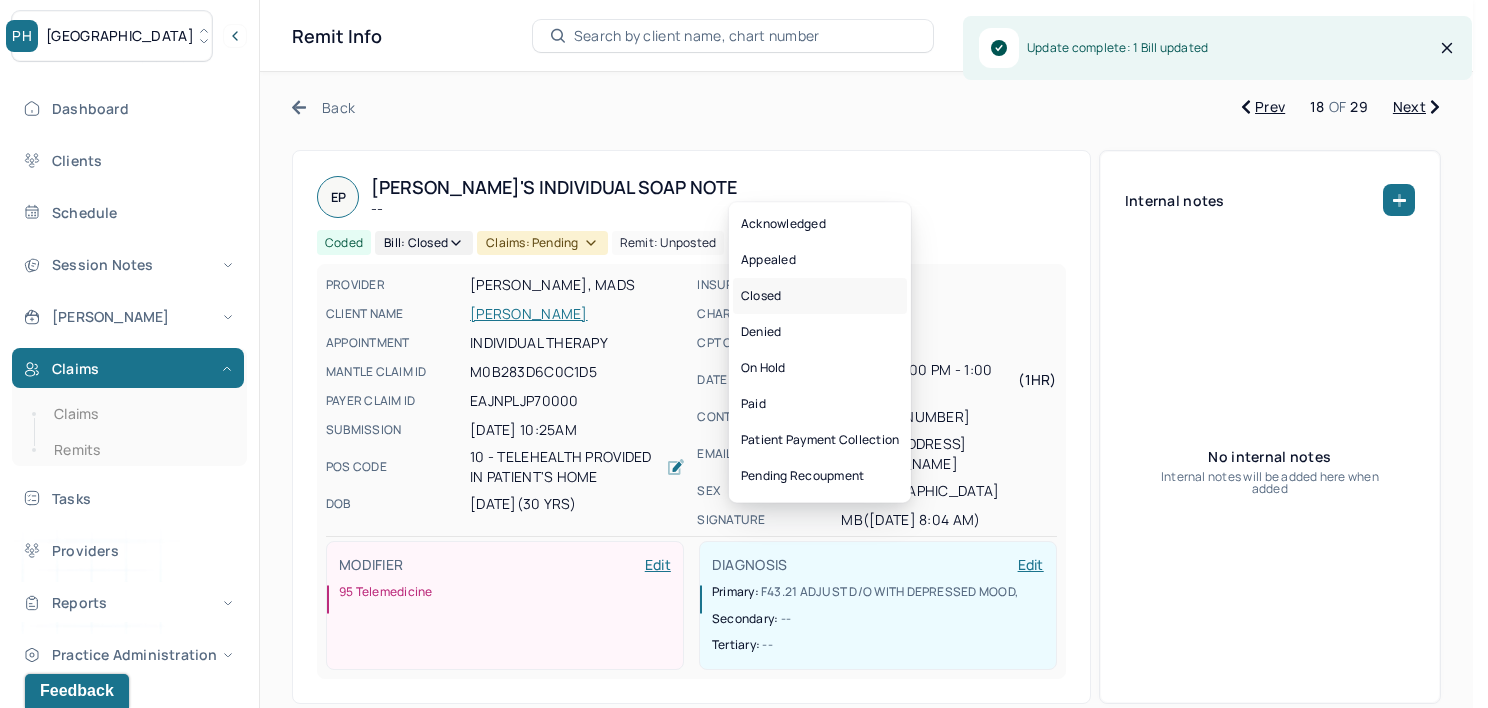 click on "Closed" at bounding box center [820, 296] 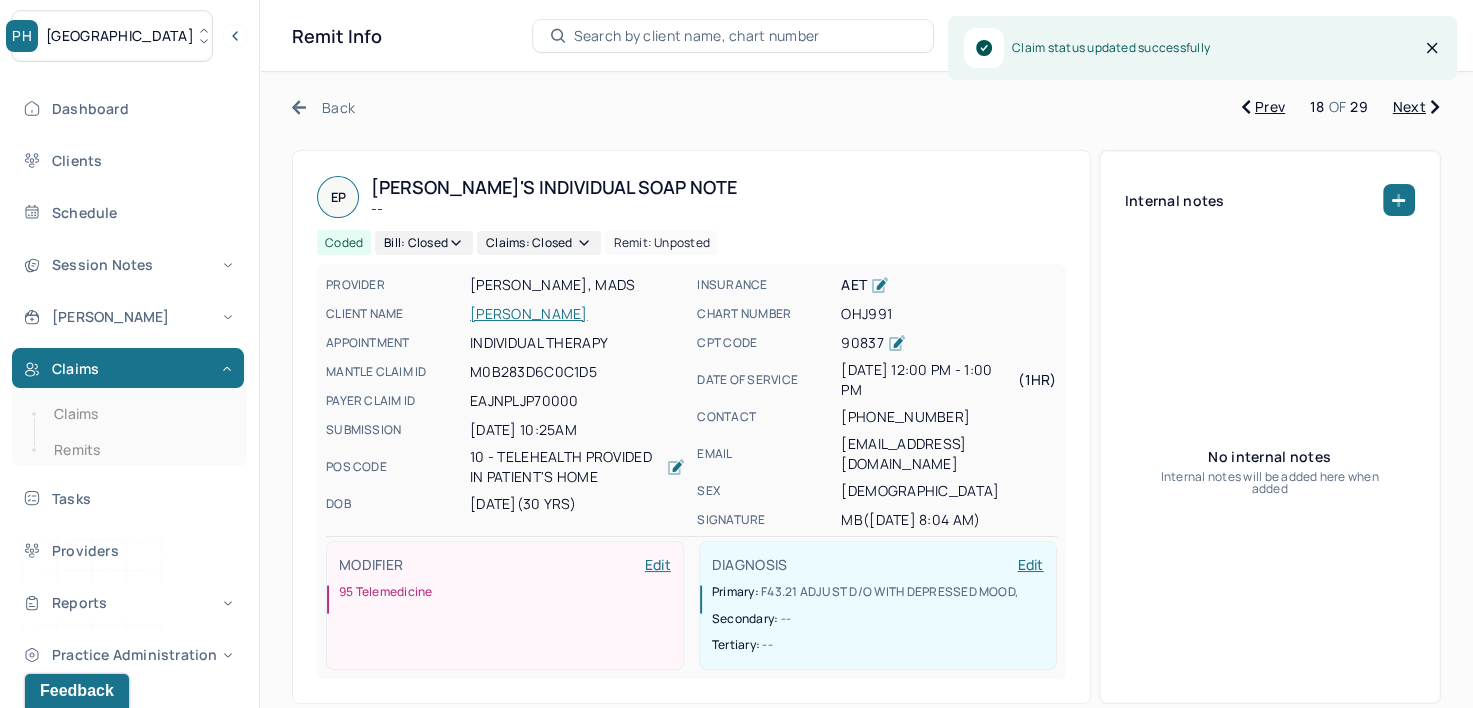 click on "Back    Prev   18 OF 29   Next   EP [PERSON_NAME]'s   Individual soap note -- Coded   Bill: Closed     Claims: closed   Remit: unposted PROVIDER [PERSON_NAME], MADS CLIENT NAME [PERSON_NAME] APPOINTMENT Individual therapy   MANTLE CLAIM ID M0B283D6C0C1D5 PAYER CLAIM ID EAJNPLJP70000 SUBMISSION [DATE] 10:25AM POS CODE 10 - Telehealth Provided in Patient's Home     DOB [DEMOGRAPHIC_DATA]  (30 Yrs) INSURANCE AET     CHART NUMBER  OHJ991 CPT CODE 90837     DATE OF SERVICE [DATE]   12:00 PM   -   1:00 PM ( 1hr ) CONTACT [PHONE_NUMBER] EMAIL [EMAIL_ADDRESS][DOMAIN_NAME] SEX [DEMOGRAPHIC_DATA] SIGNATURE MB  ([DATE] 8:04 AM) MODIFIER   Edit   95 Telemedicine DIAGNOSIS   Edit   Primary:   F43.21 ADJUST D/O WITH DEPRESSED MOOD ,  Secondary:   -- Tertiary:   -- Internal notes     No internal notes Internal notes will be added here when added   Session Note     Claims     Payments History     Remits   Payment summary Patient Insurance Charged $0.00 $385.00 Expected $0.00 $160.89 UCR -- Paid $0.00 $160.89     PR100 $0.00 Write-off eft" at bounding box center [866, 2047] 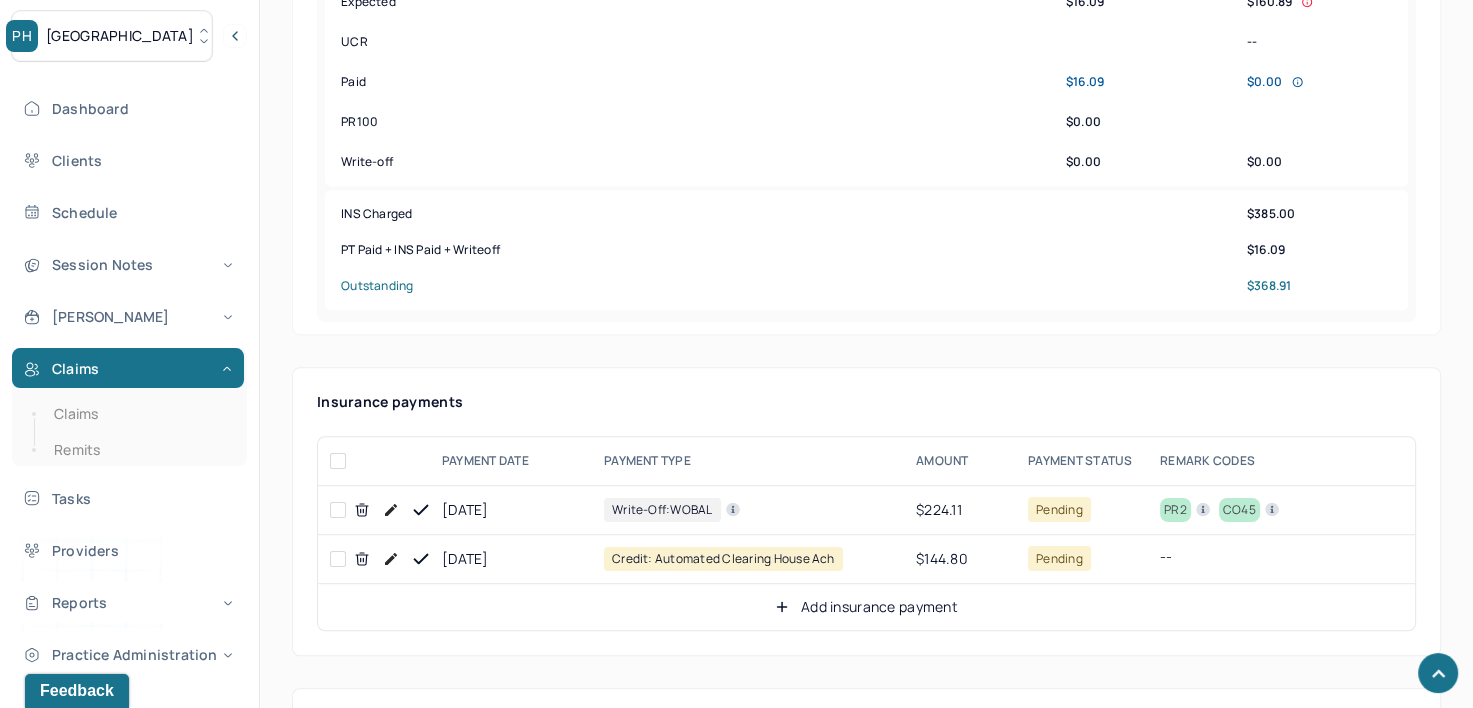scroll, scrollTop: 1200, scrollLeft: 0, axis: vertical 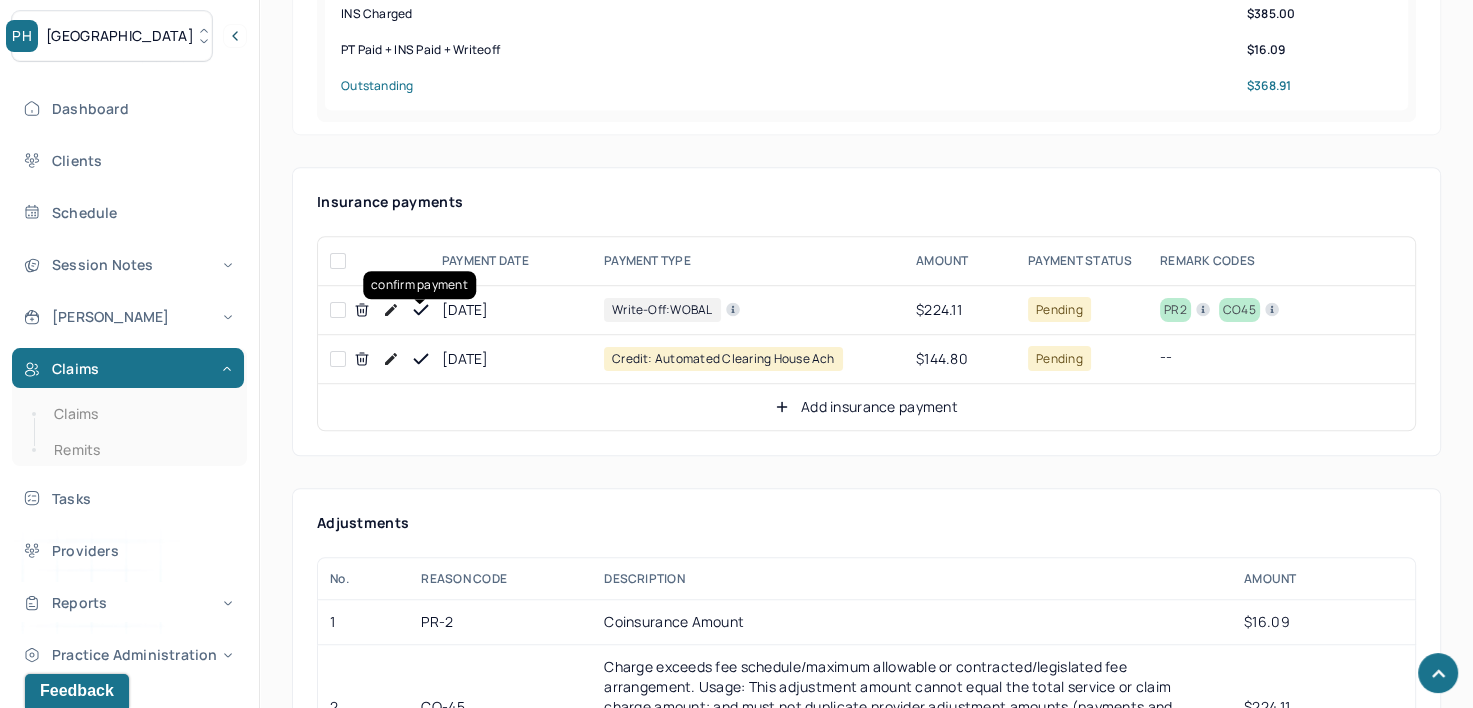 click 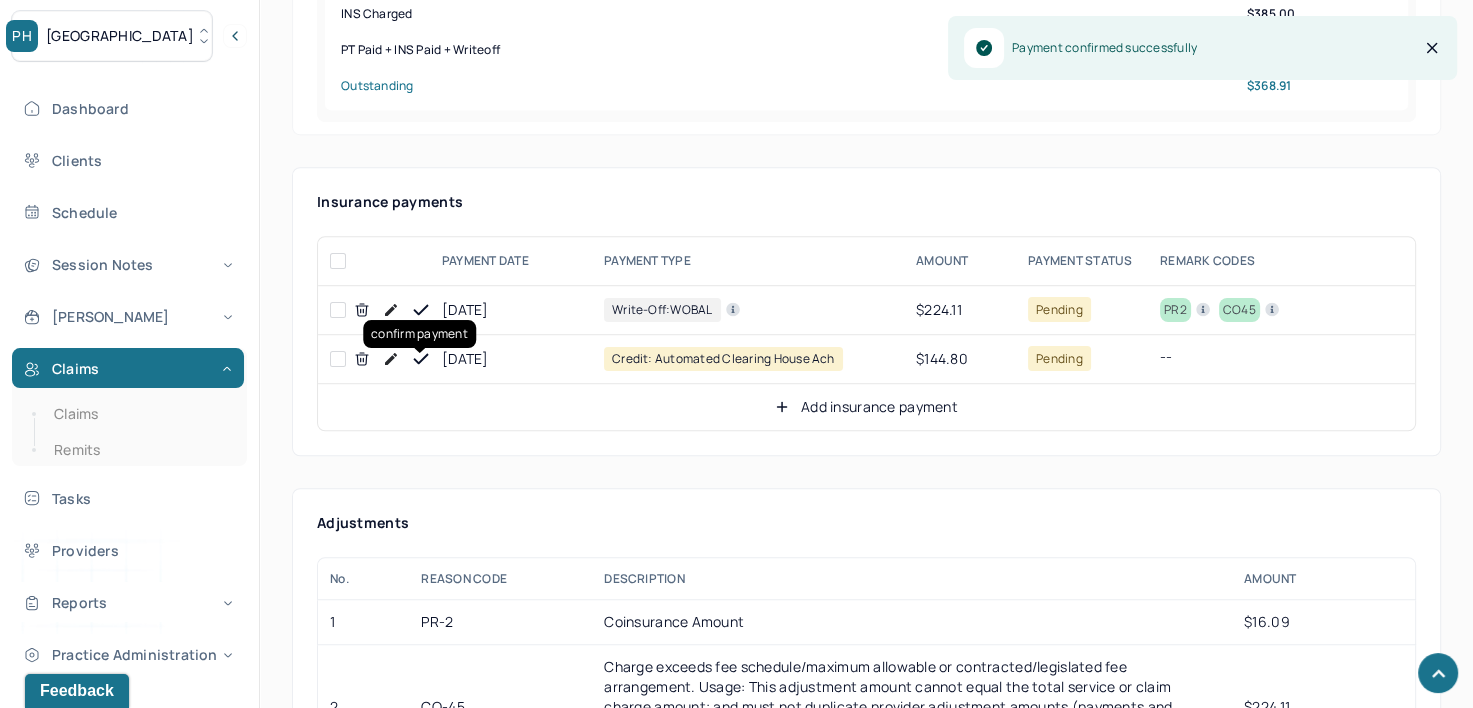 click 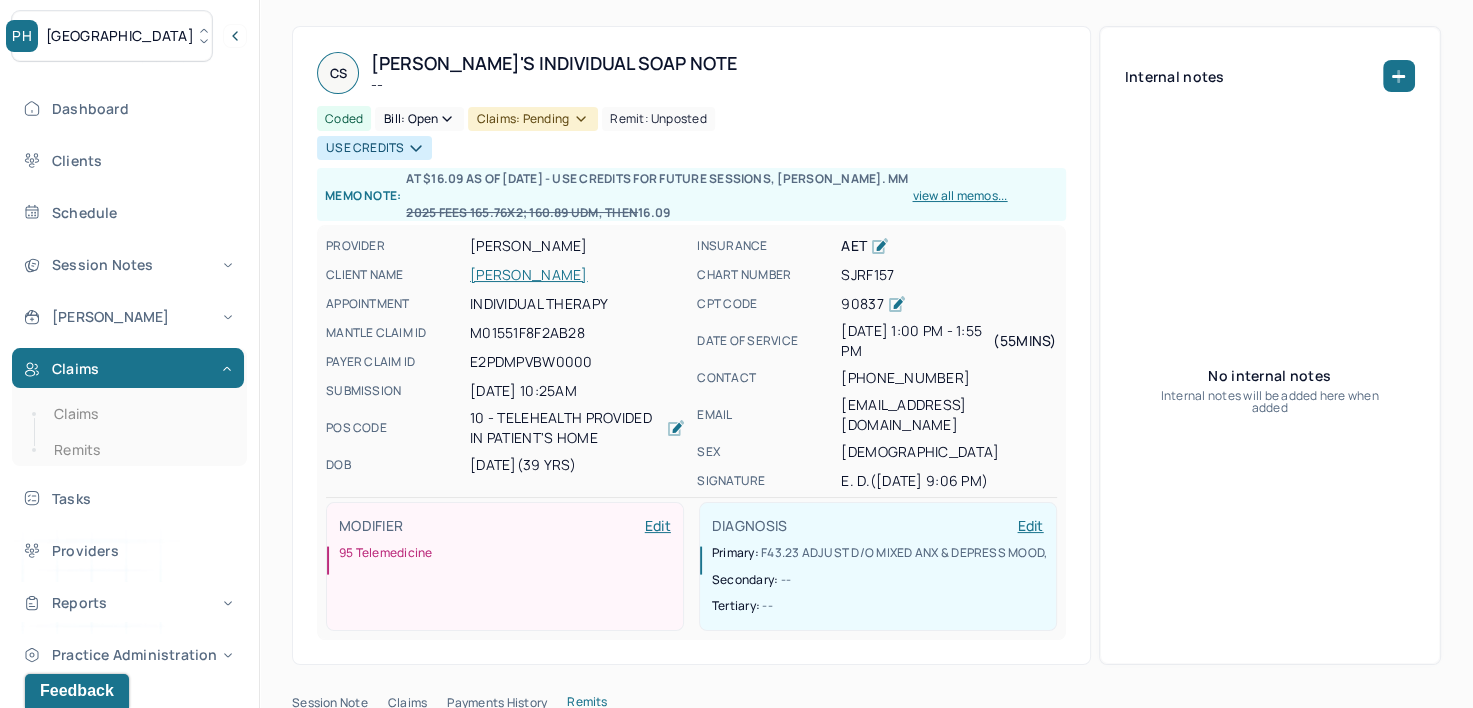 scroll, scrollTop: 0, scrollLeft: 0, axis: both 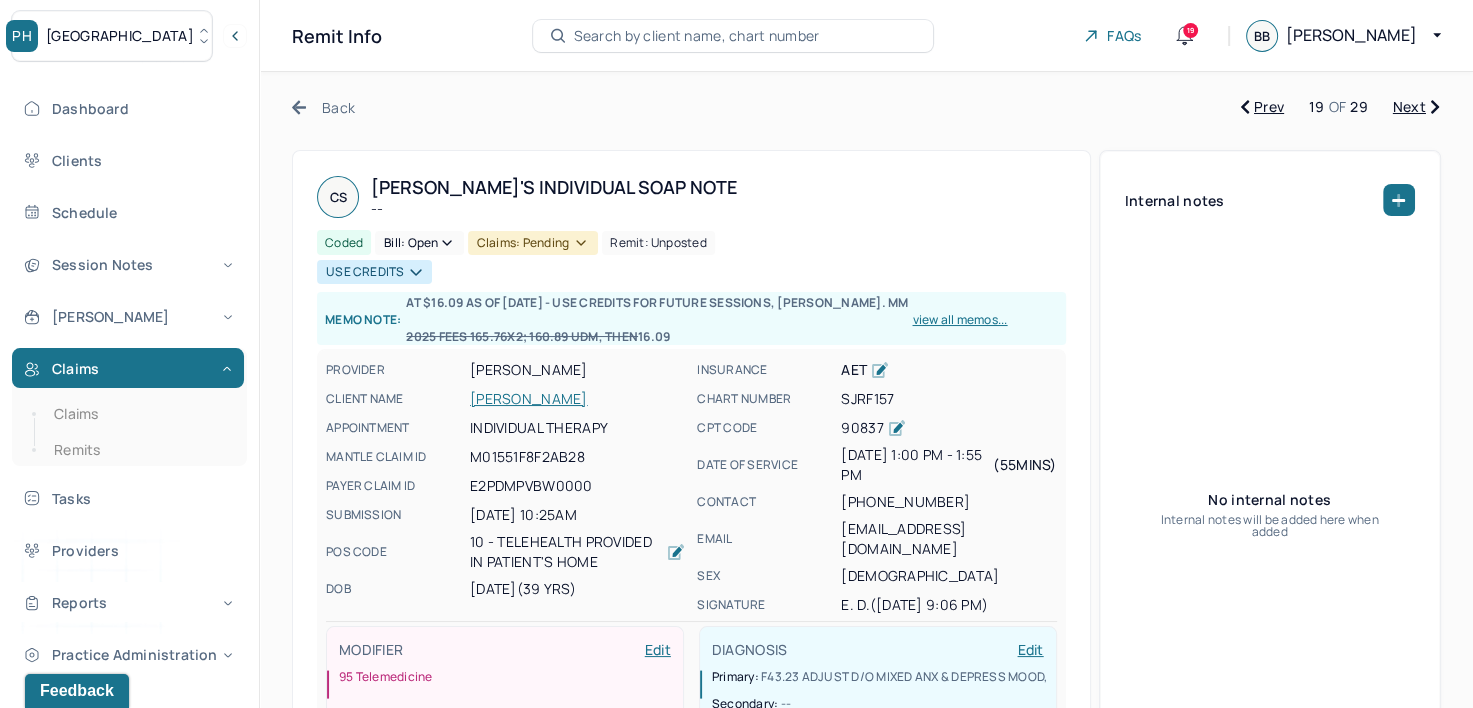 click on "Bill: Open" at bounding box center (419, 243) 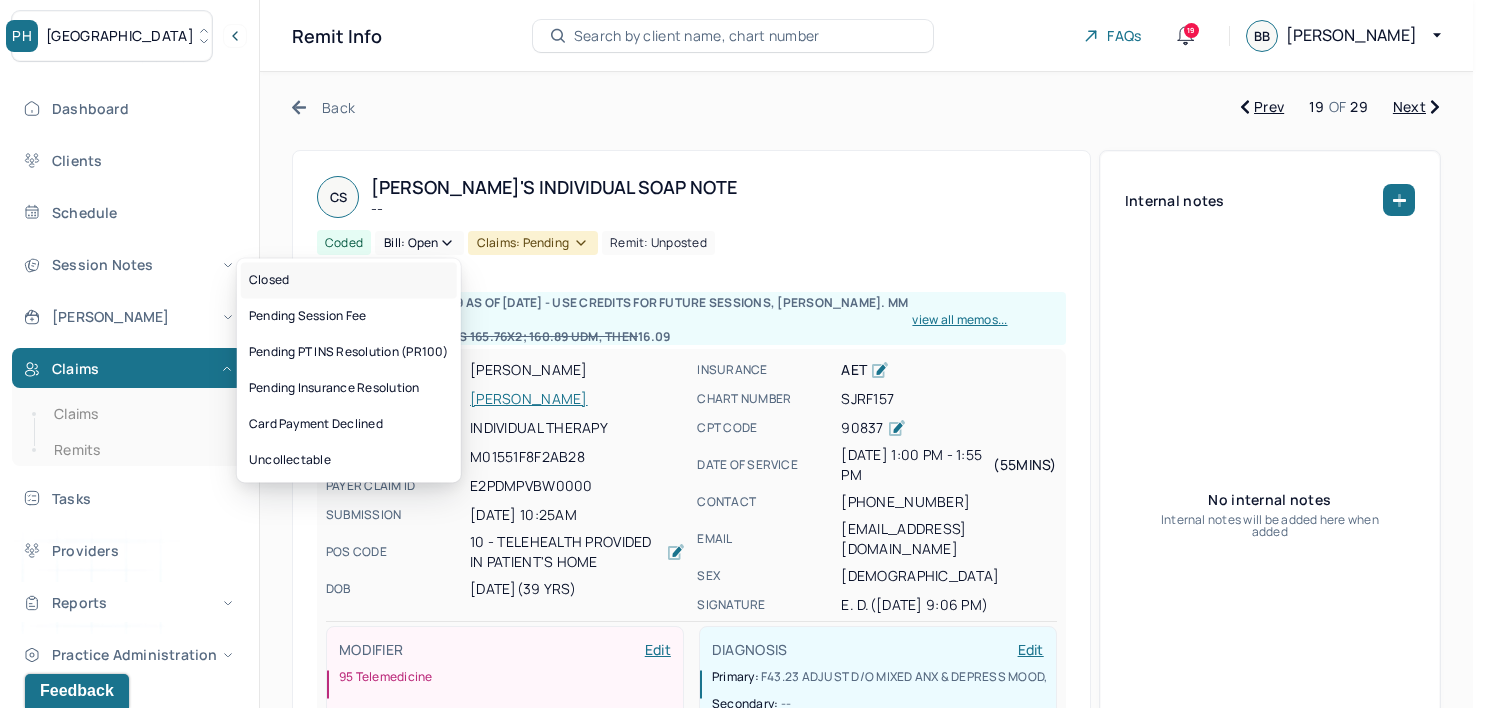 click on "Closed" at bounding box center [349, 280] 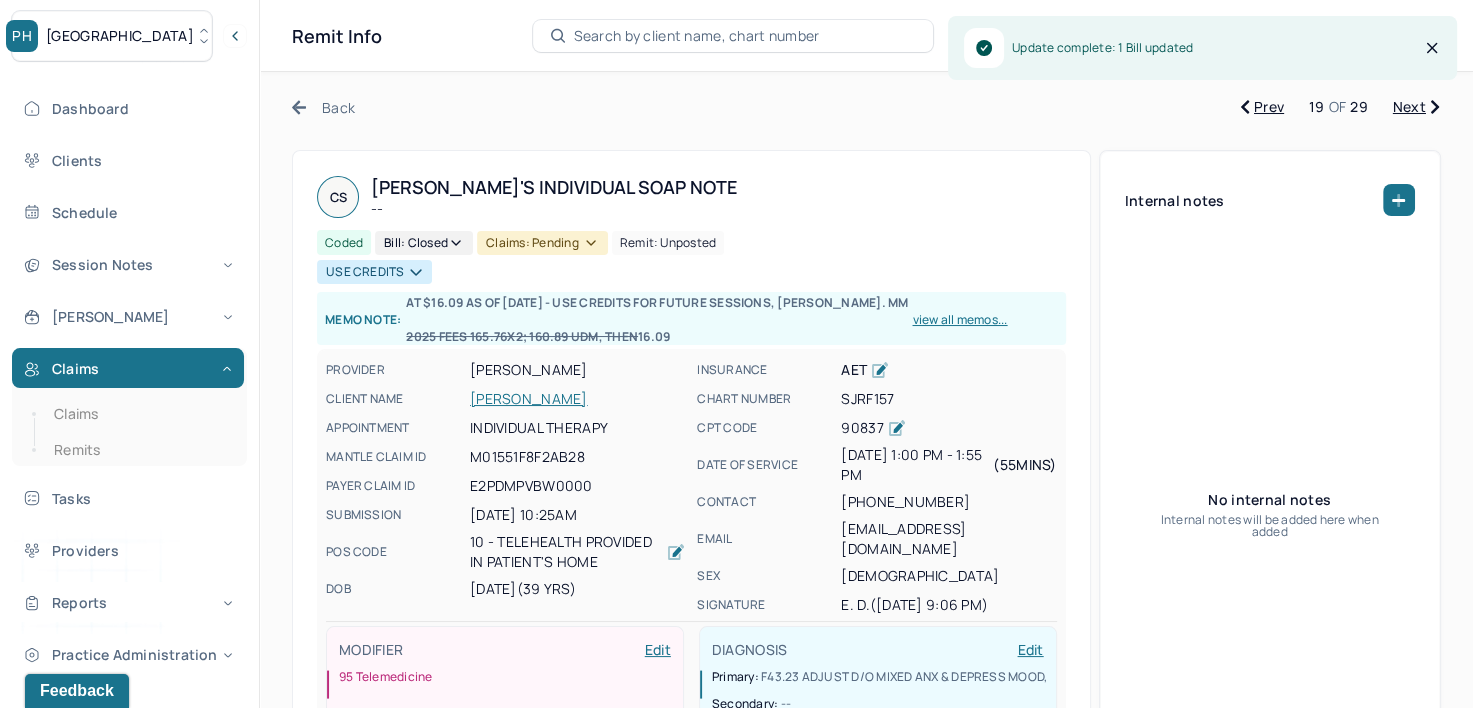 click 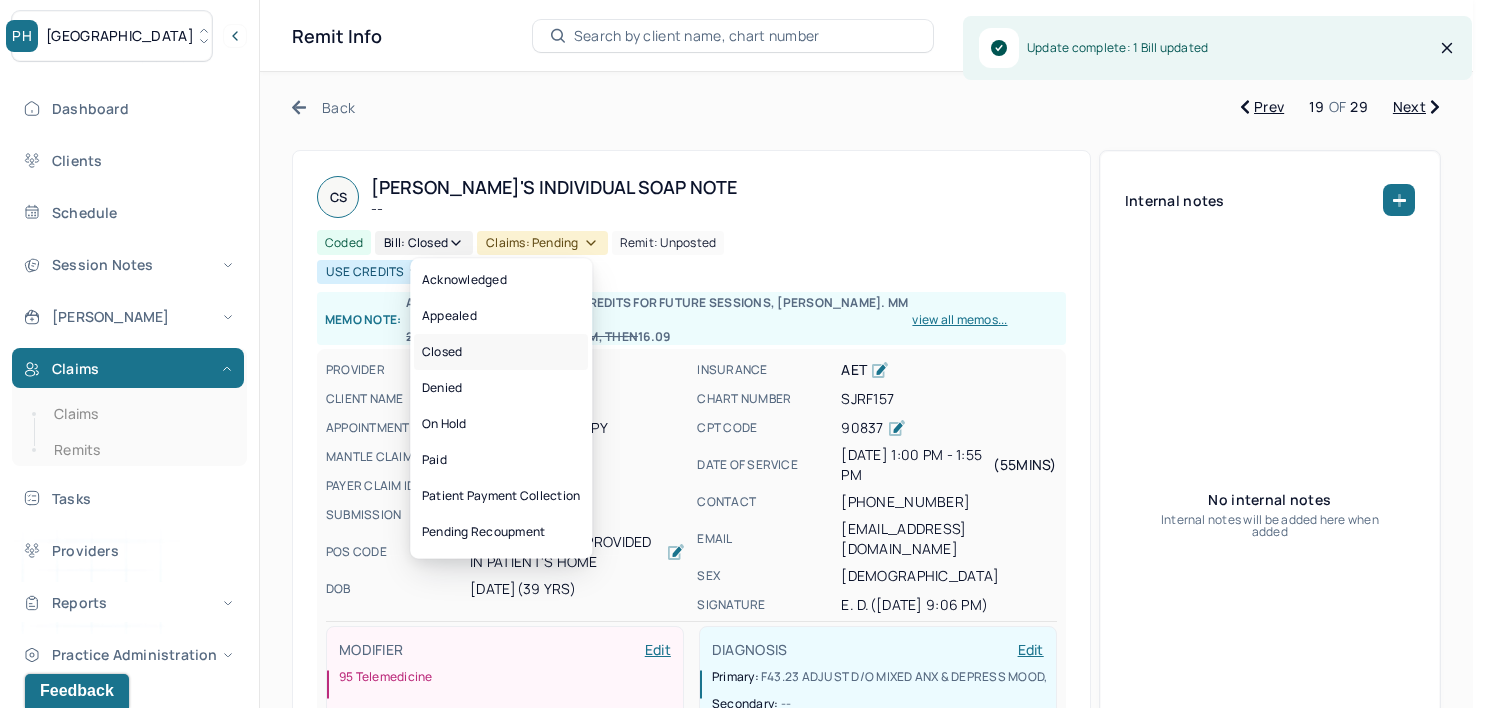 click on "Closed" at bounding box center [501, 352] 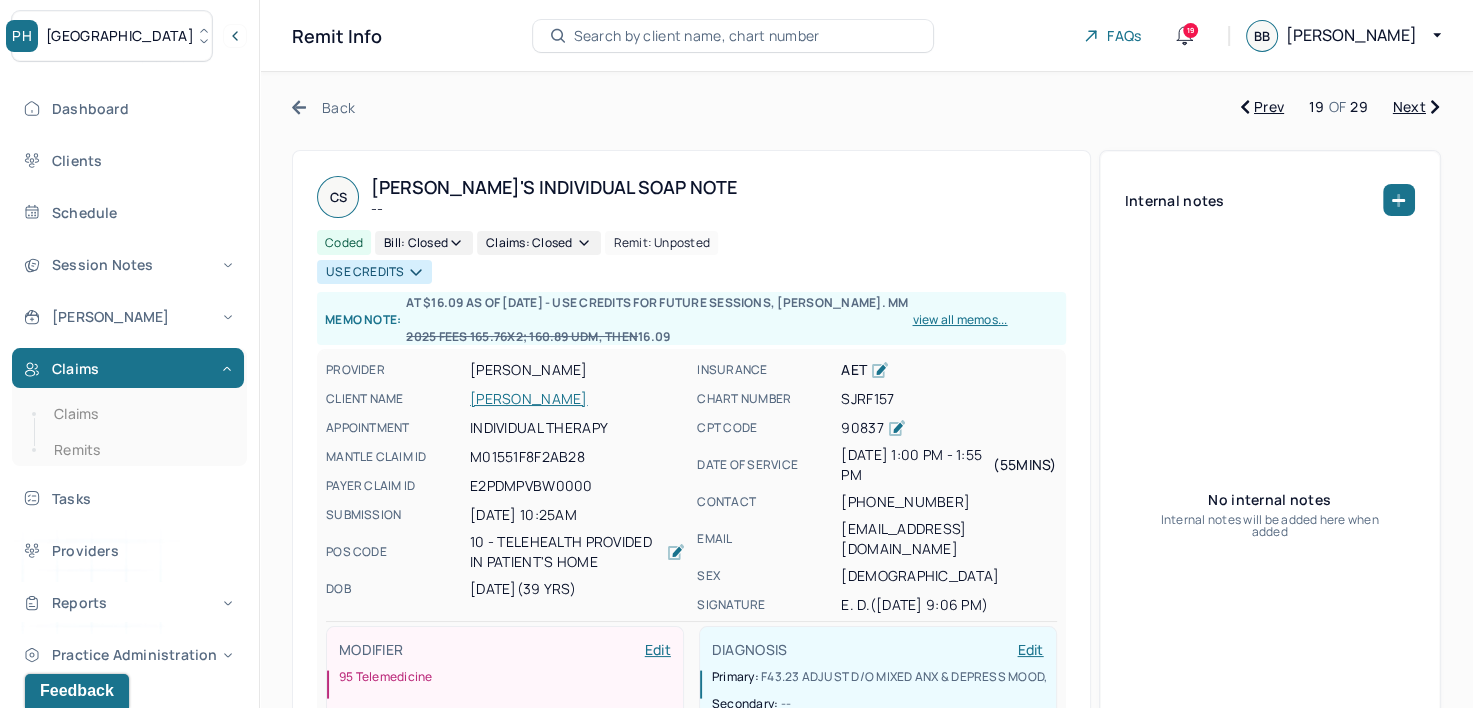 click 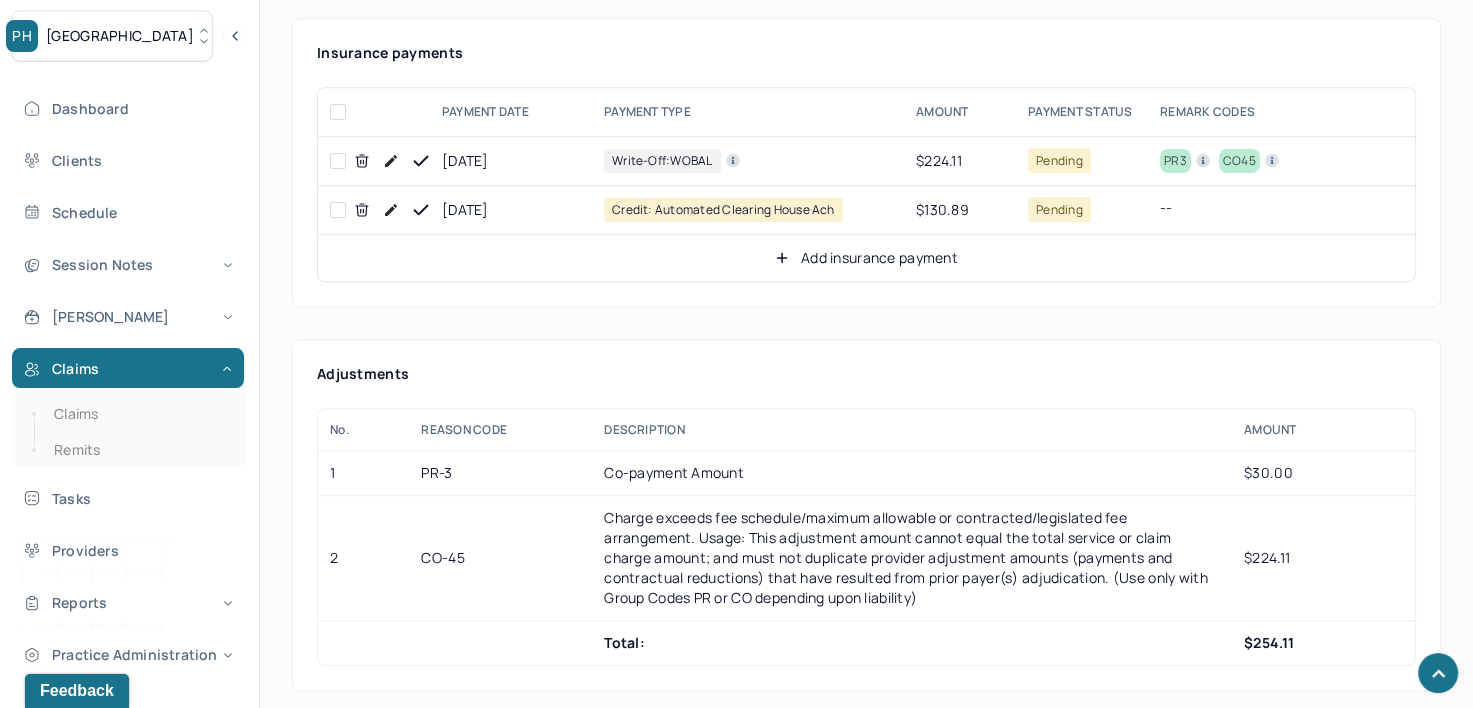 scroll, scrollTop: 1137, scrollLeft: 0, axis: vertical 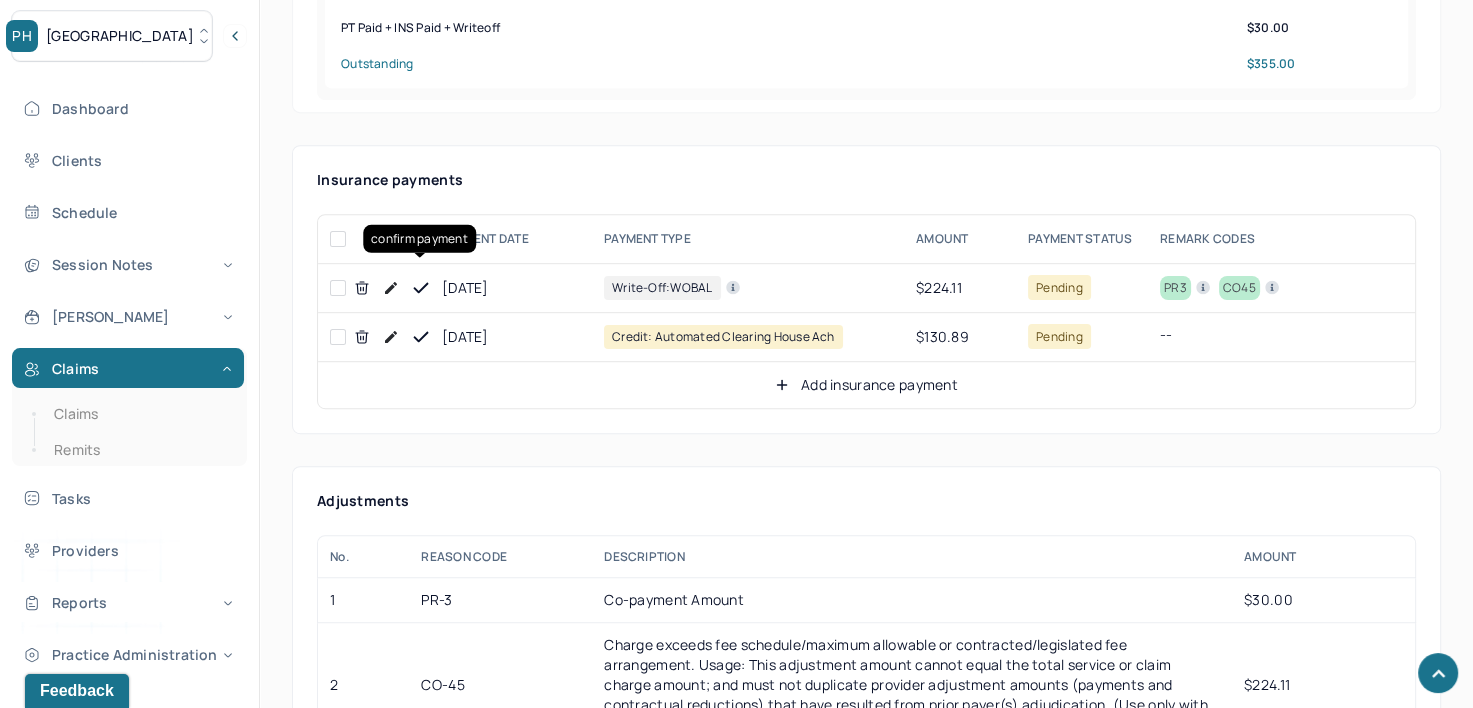 click 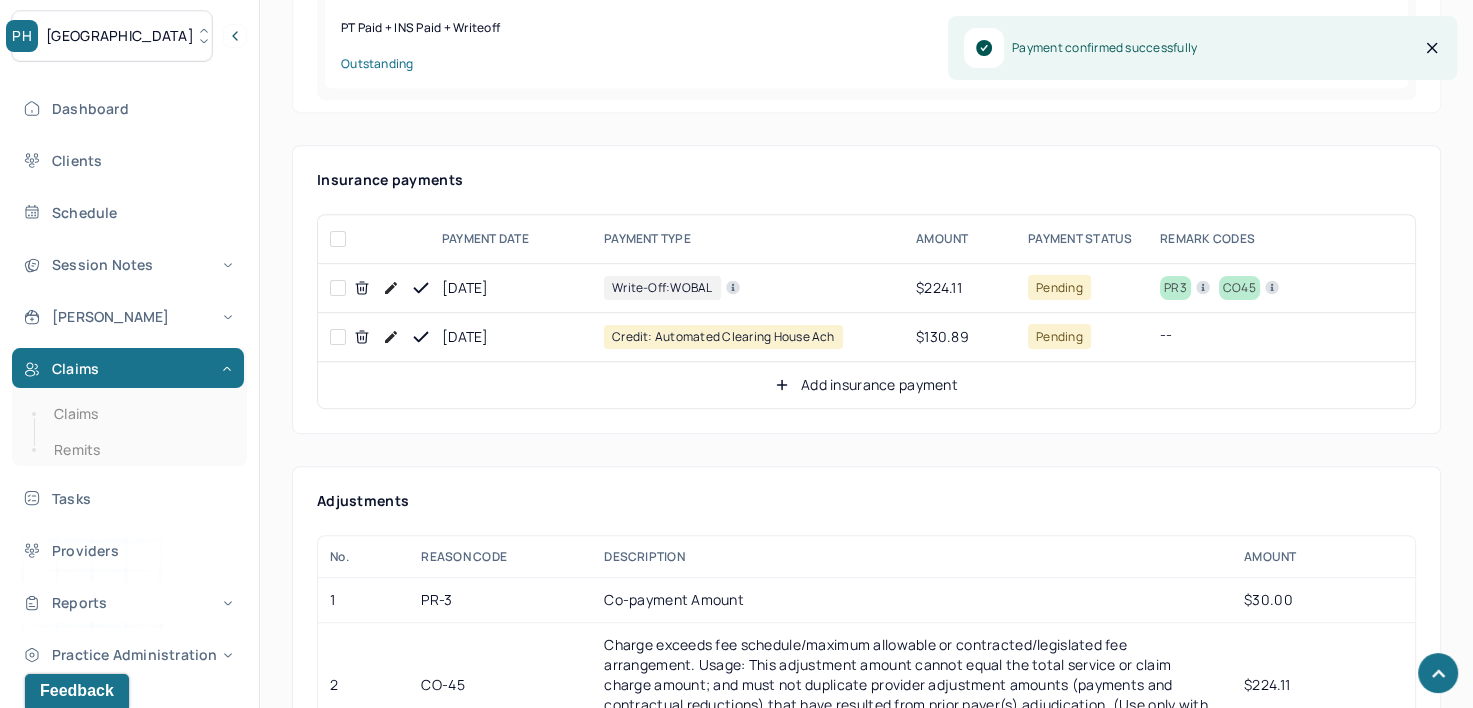 click 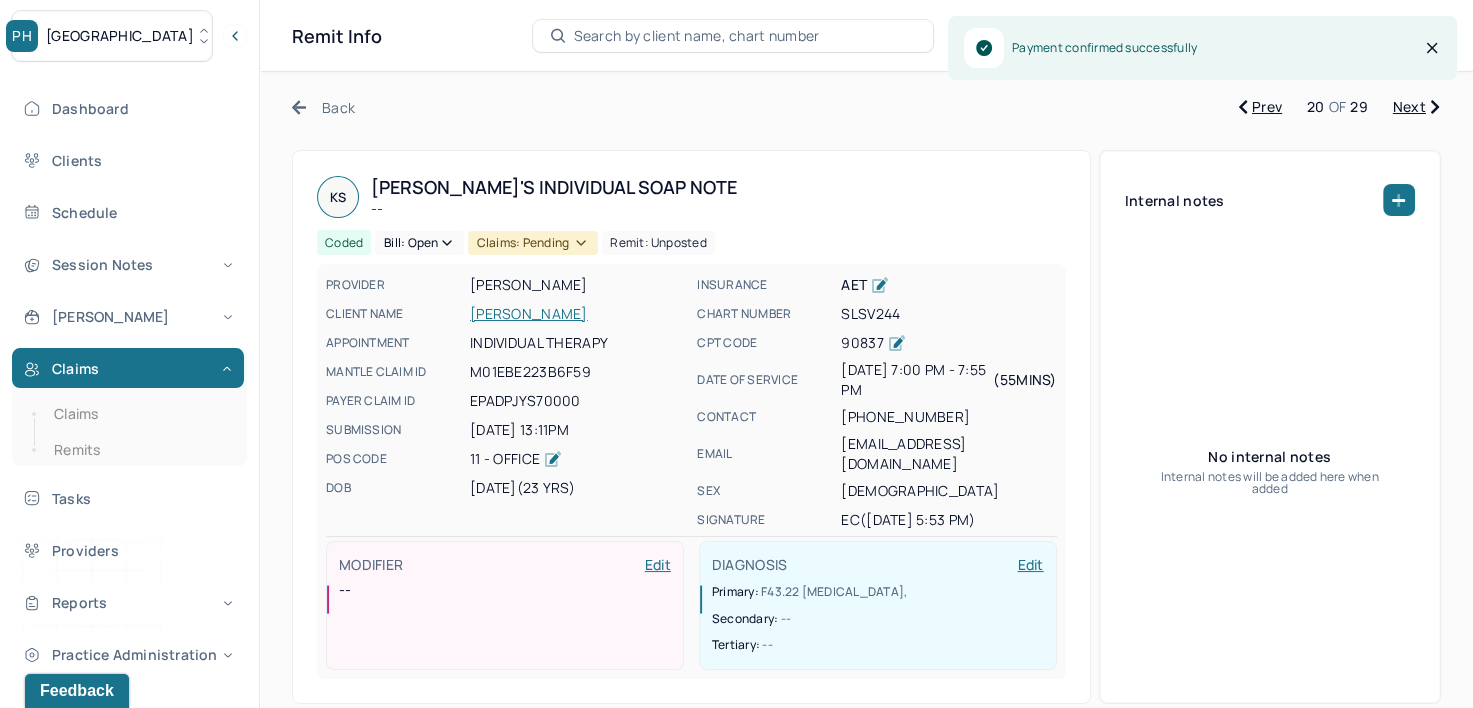 scroll, scrollTop: 0, scrollLeft: 0, axis: both 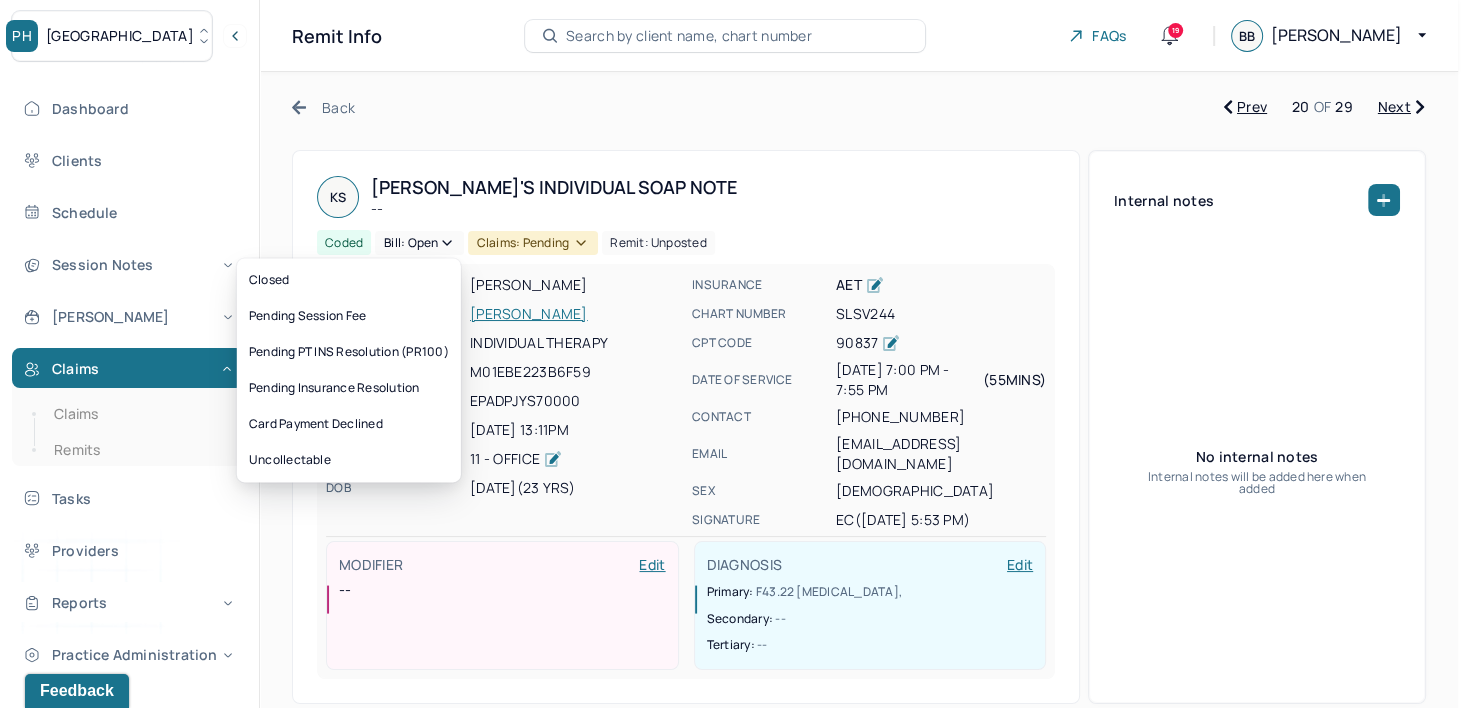 click 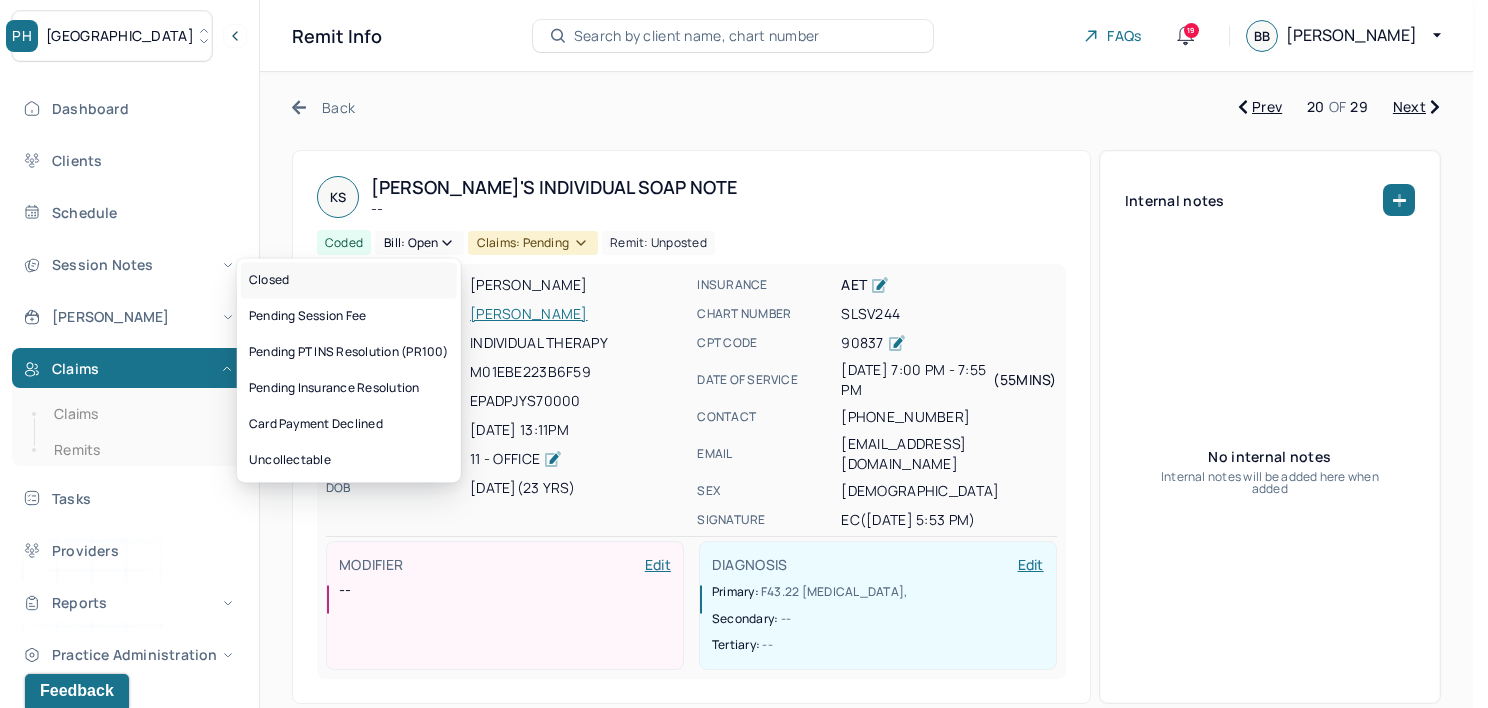 click on "Closed" at bounding box center (349, 280) 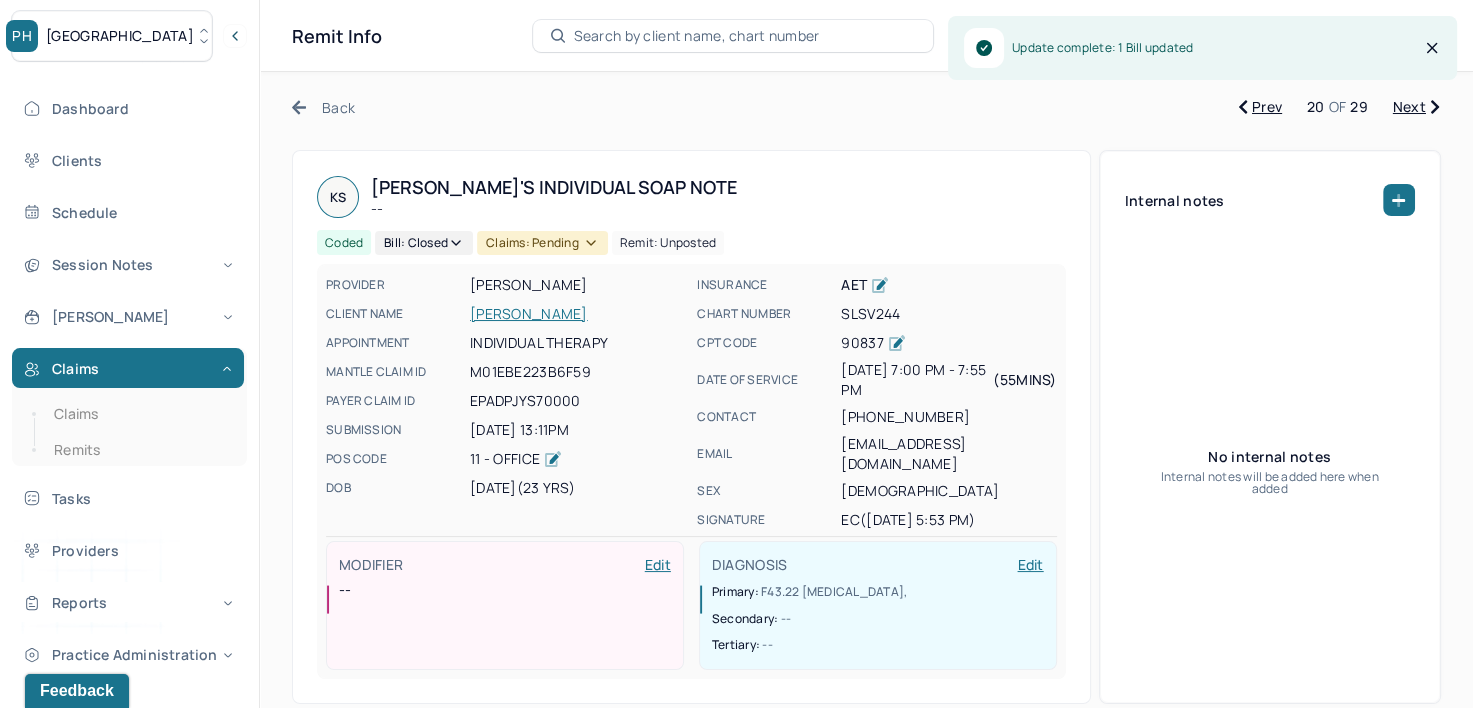 click 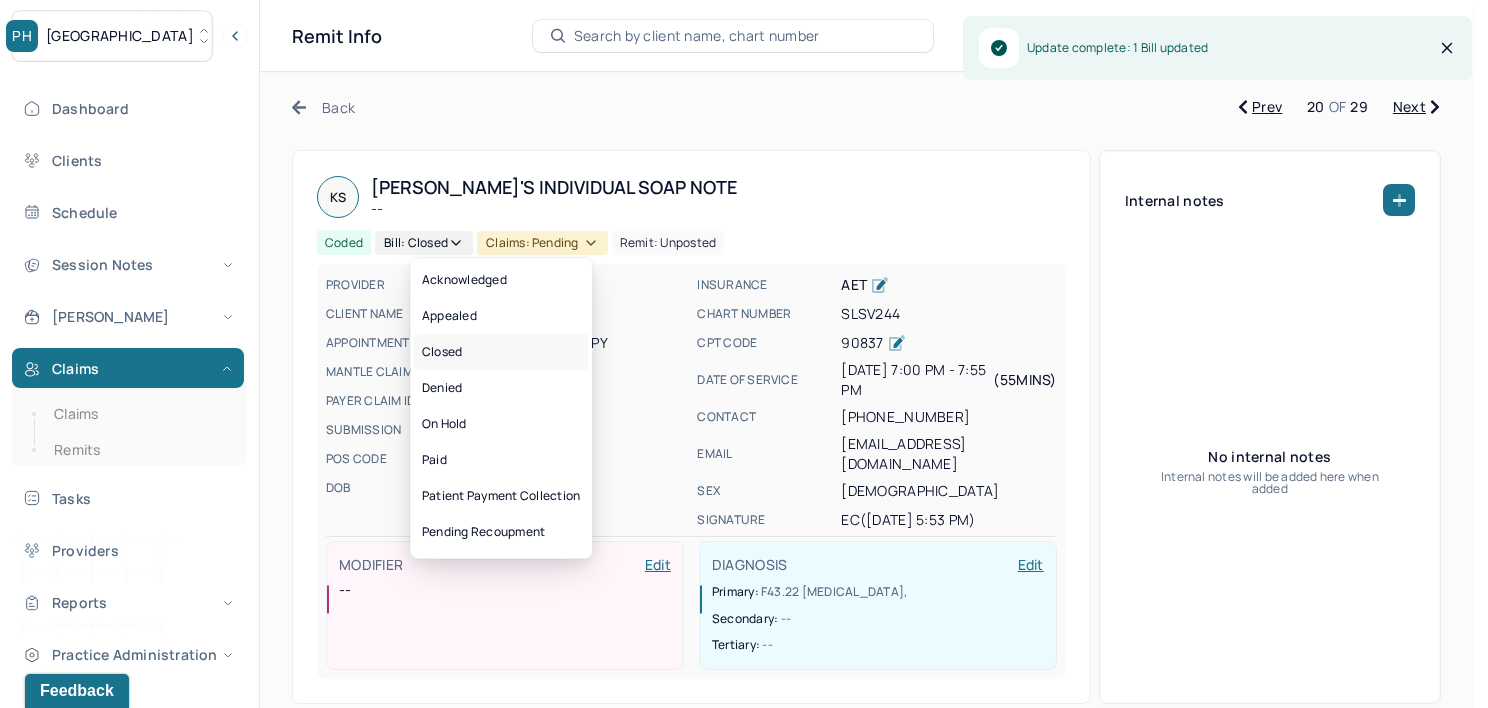 drag, startPoint x: 539, startPoint y: 344, endPoint x: 580, endPoint y: 332, distance: 42.72002 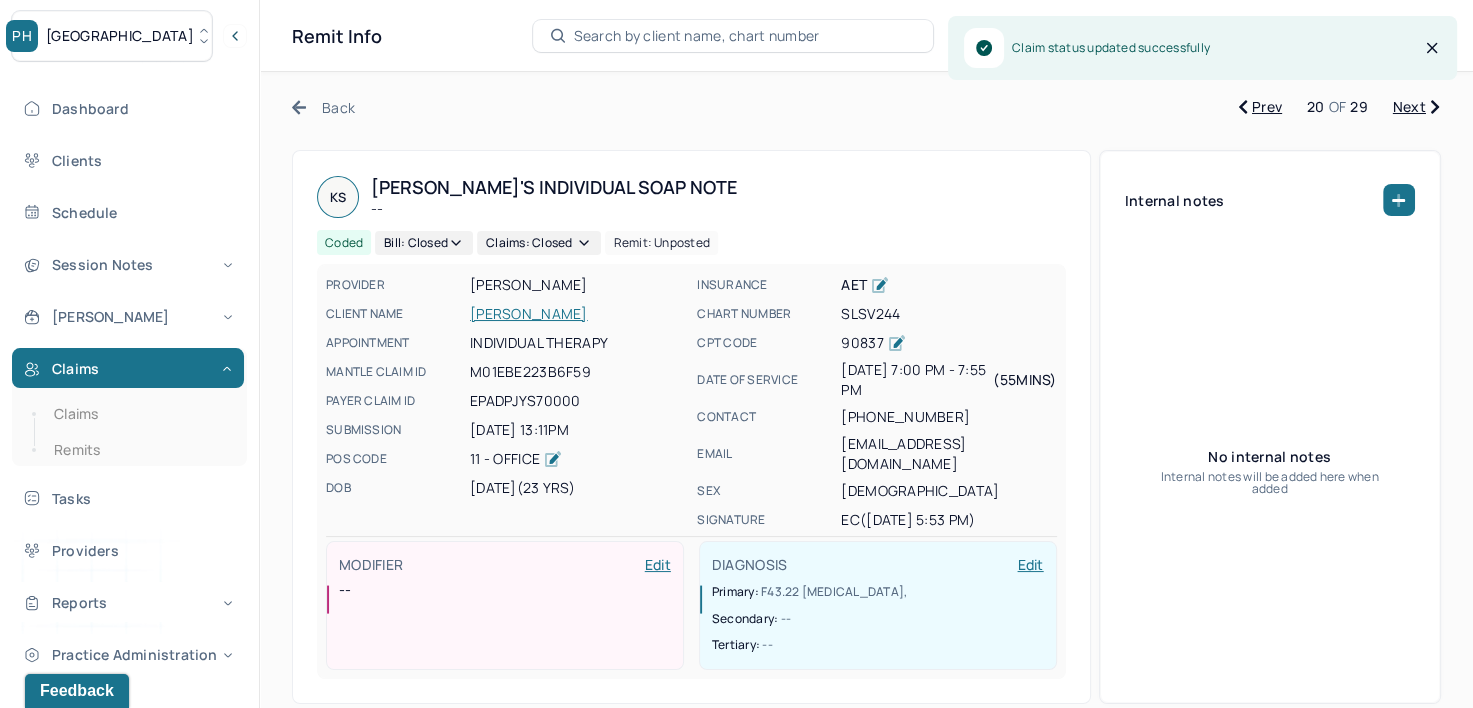 click on "Next" at bounding box center (1416, 107) 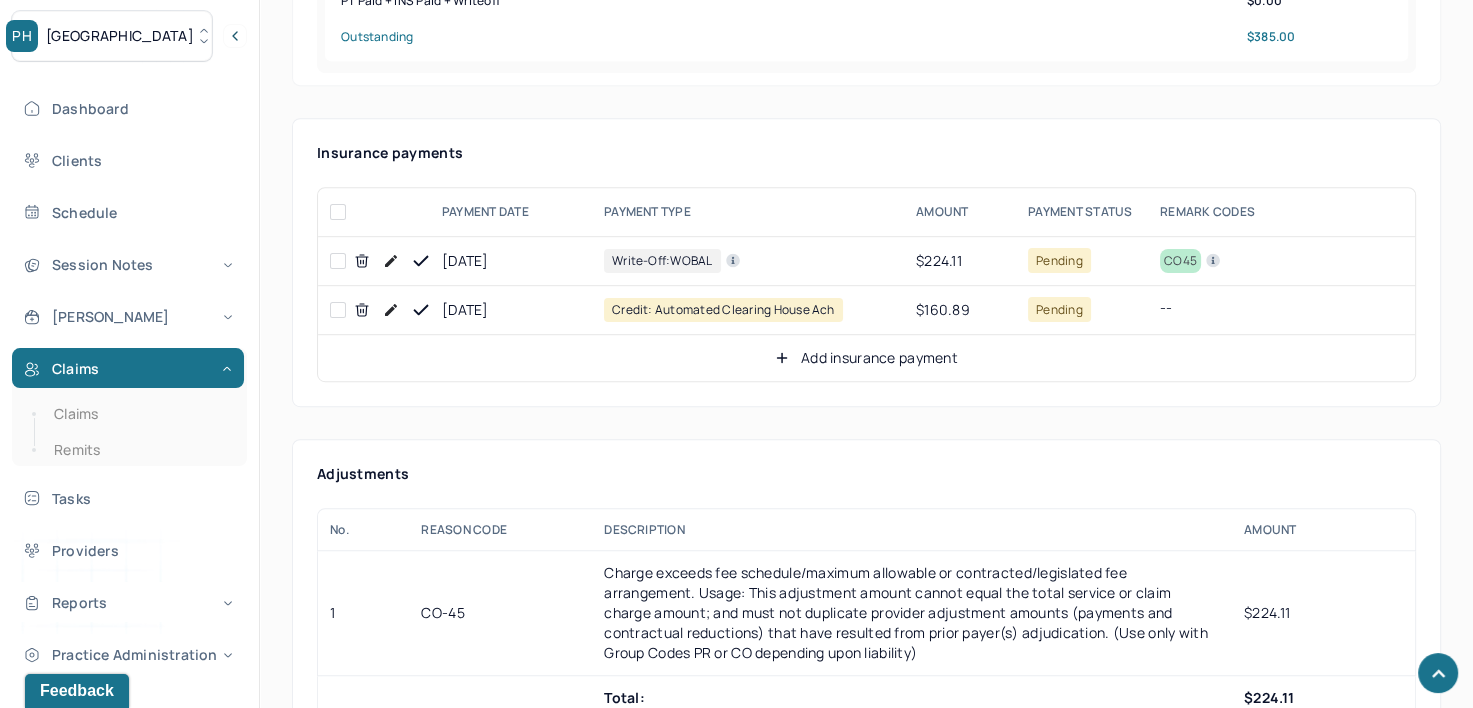 scroll, scrollTop: 1000, scrollLeft: 0, axis: vertical 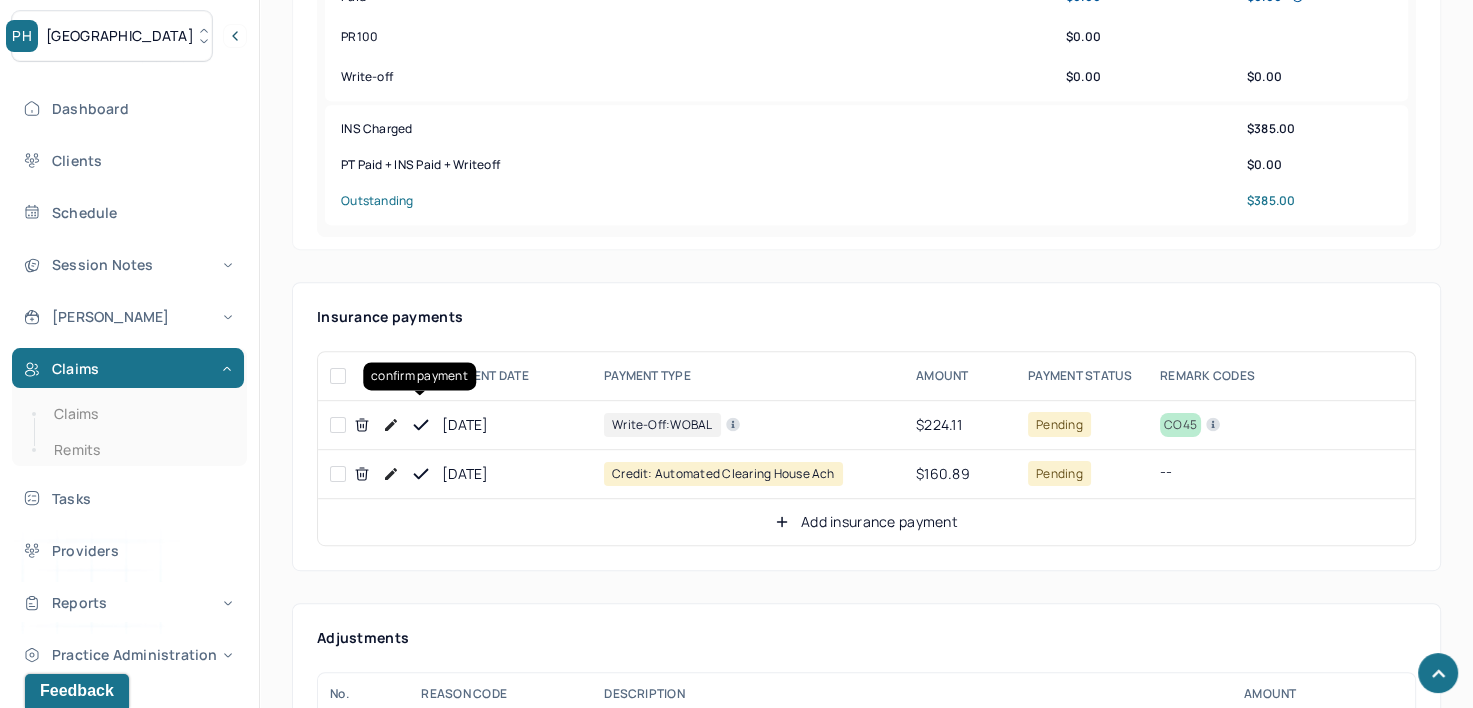 click 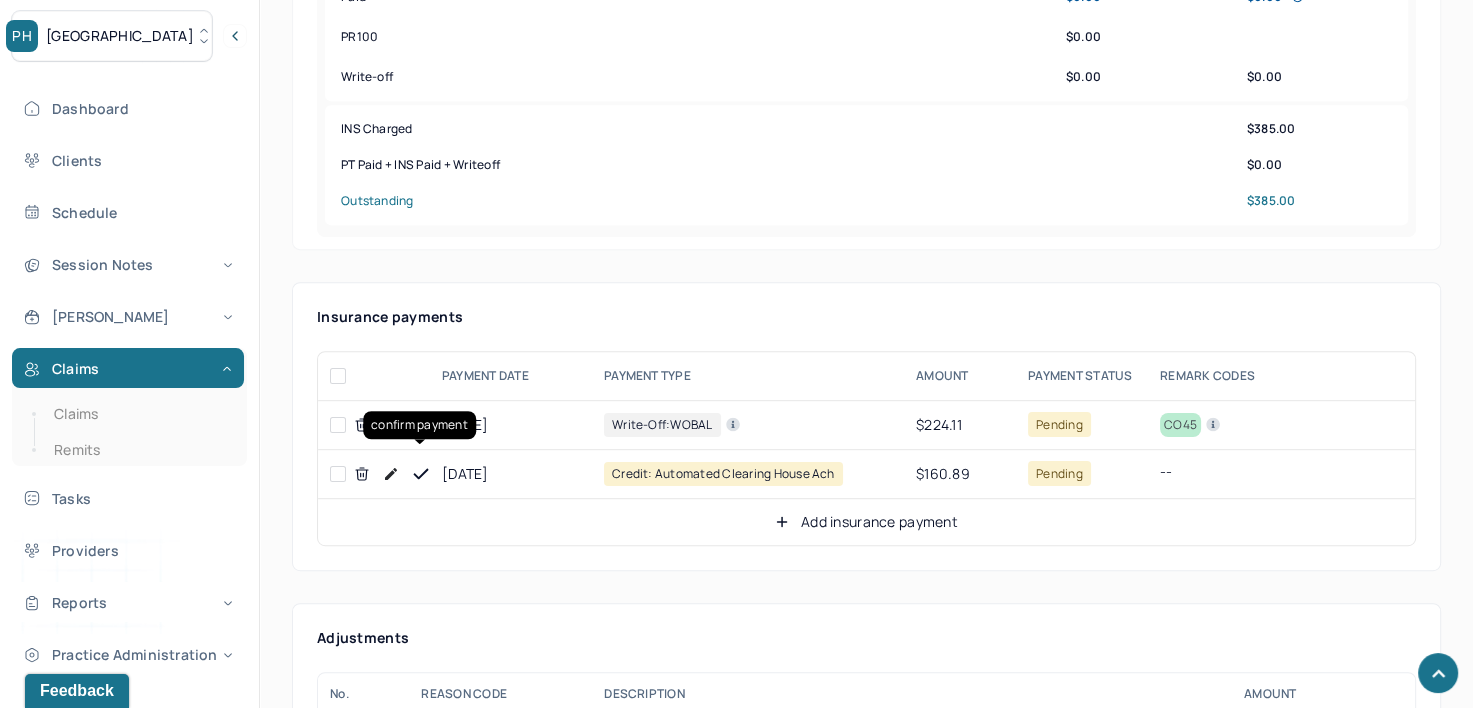 click at bounding box center [421, 474] 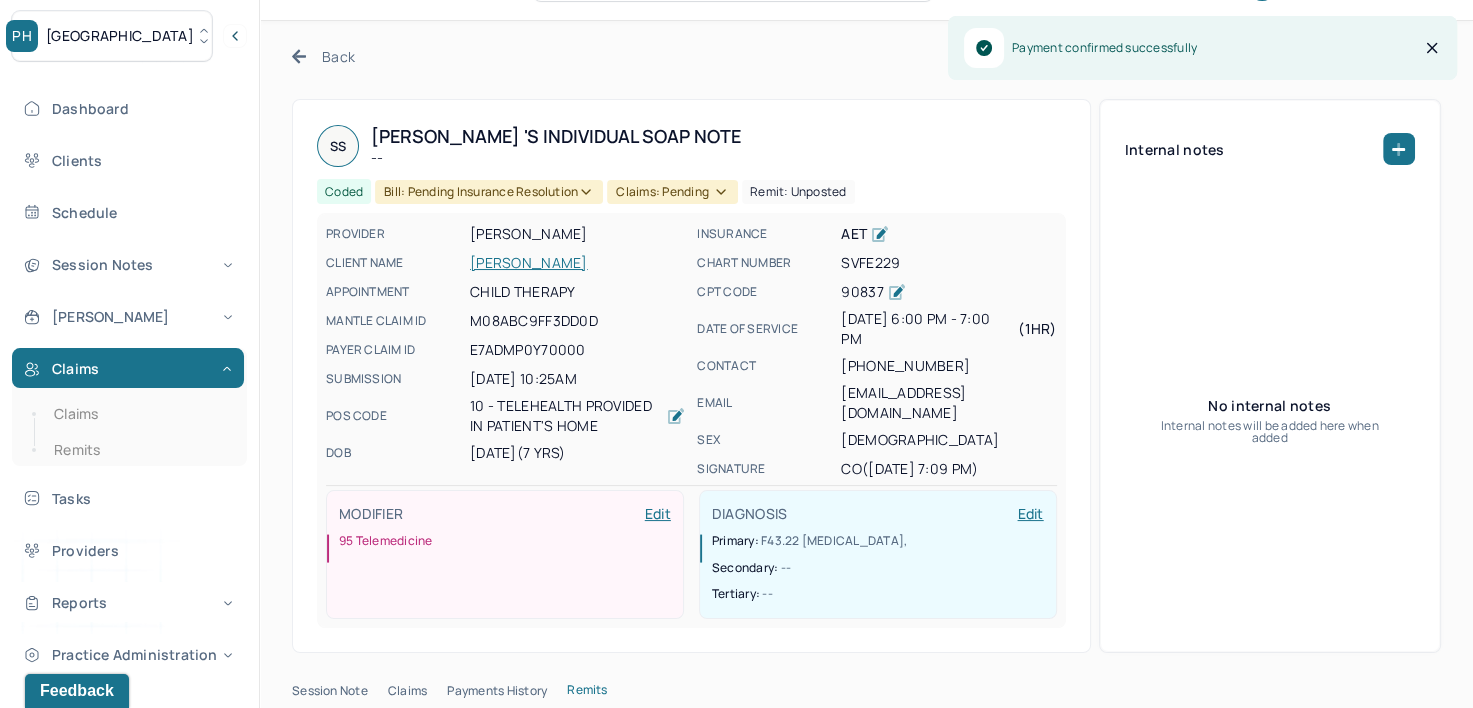 scroll, scrollTop: 0, scrollLeft: 0, axis: both 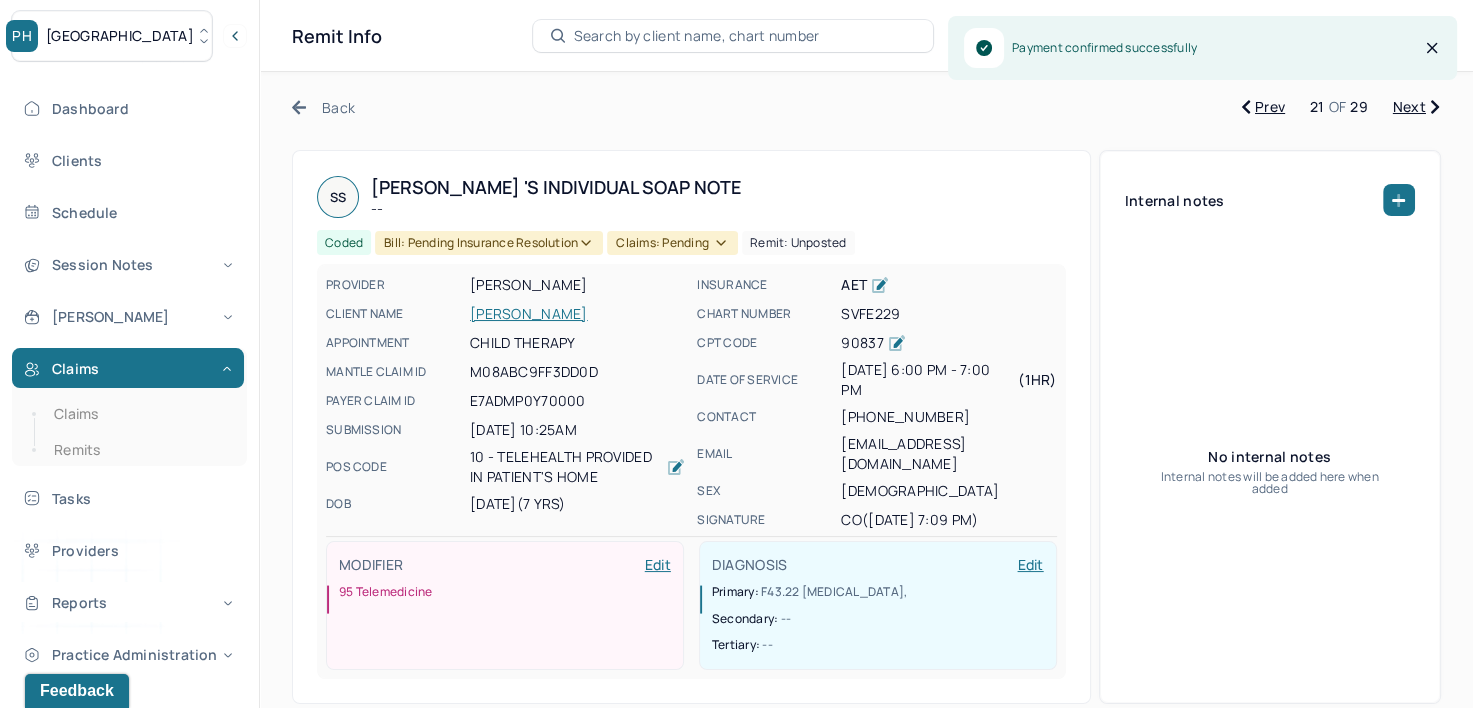 click on "Bill: Pending Insurance Resolution" at bounding box center (489, 243) 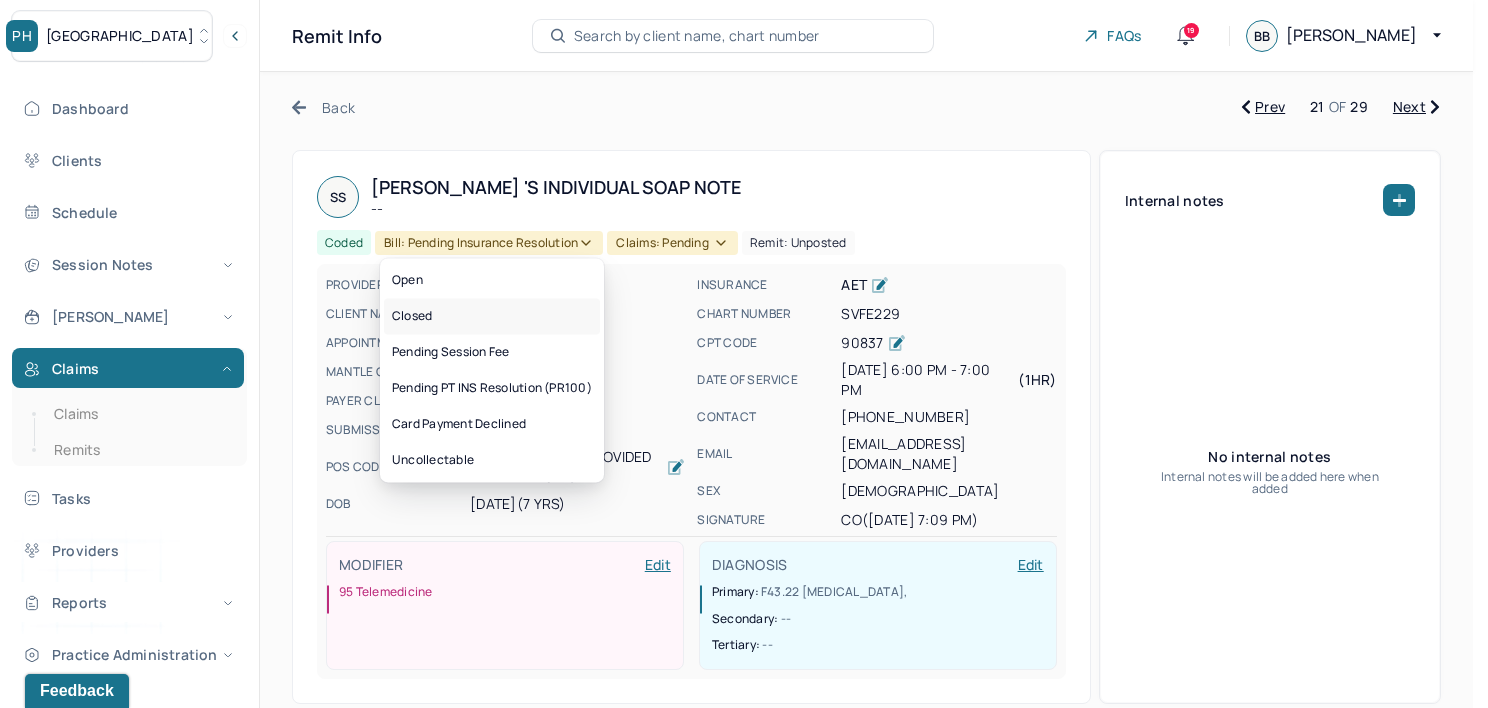 click on "Closed" at bounding box center [492, 316] 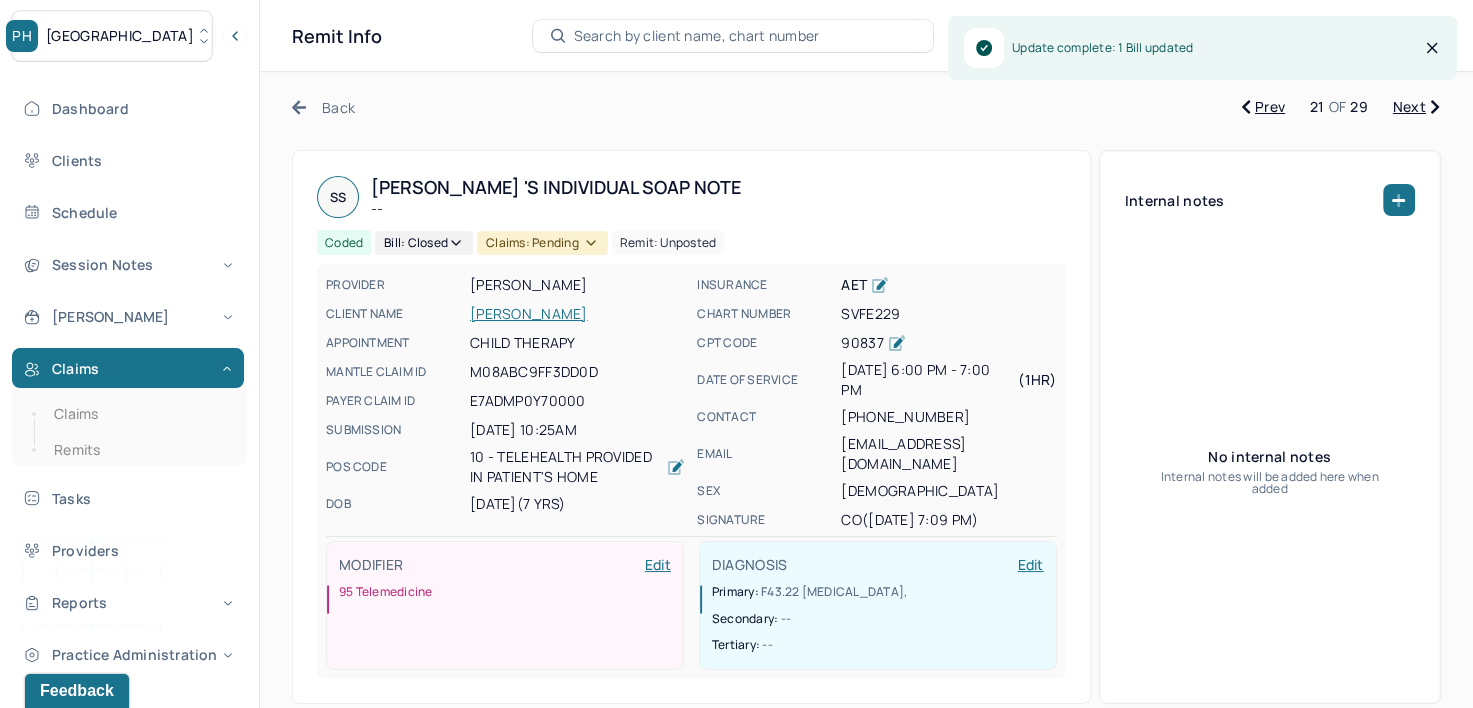 click on "Claims: pending" at bounding box center (542, 243) 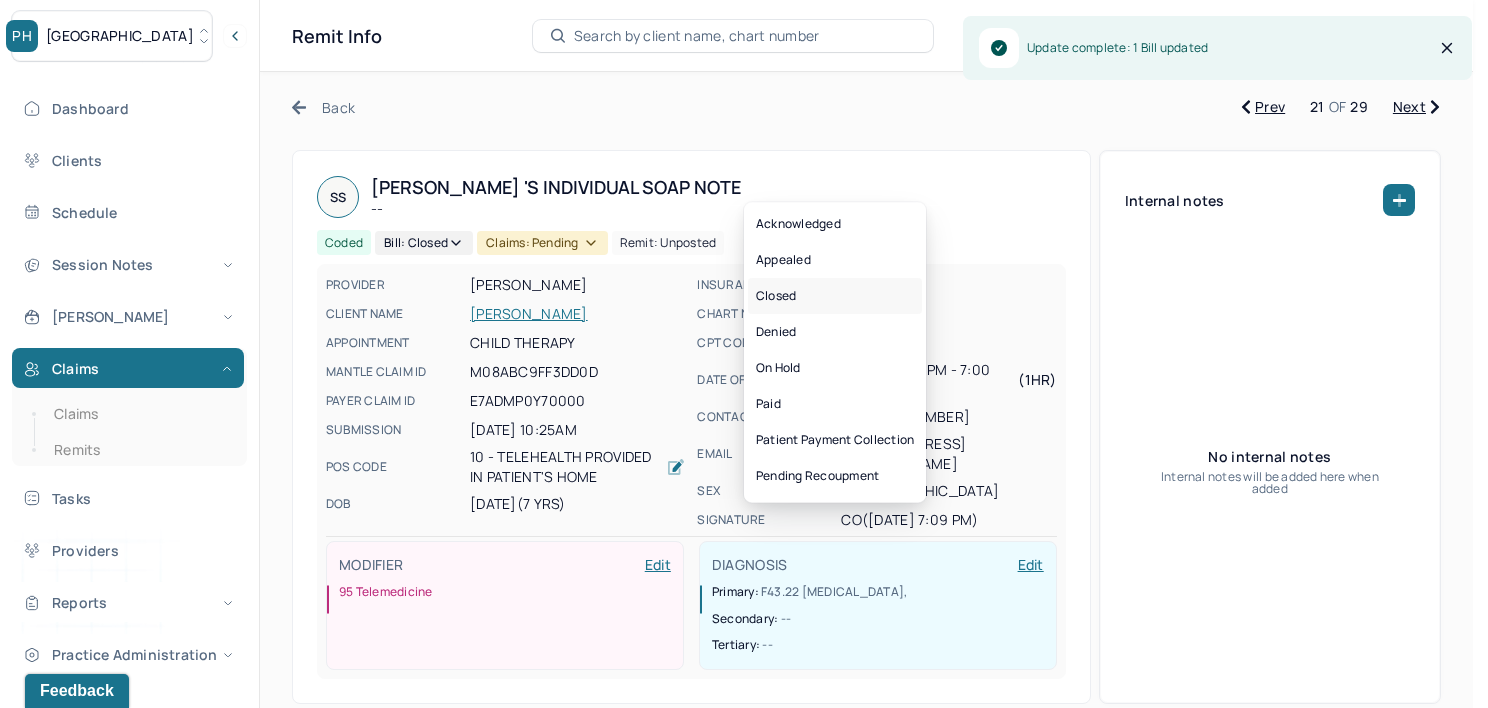 click on "Closed" at bounding box center (835, 296) 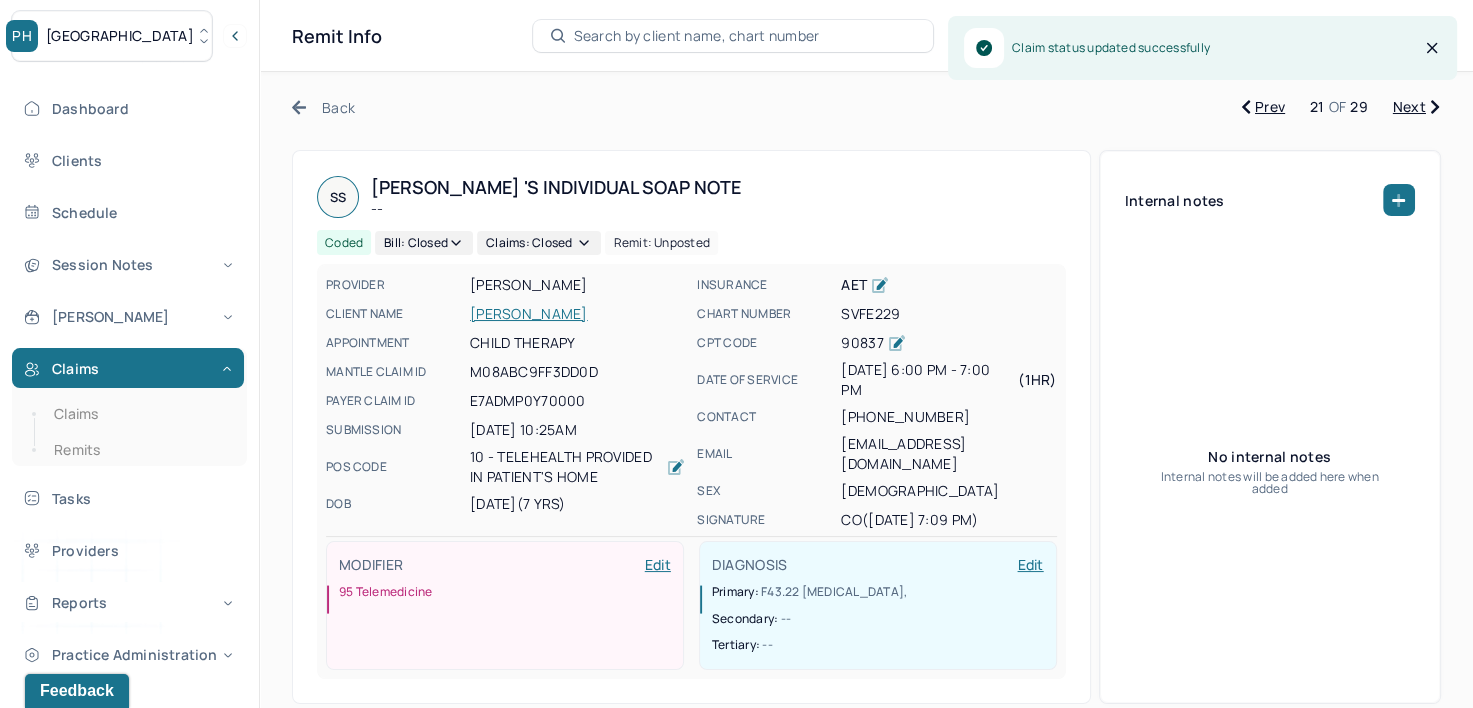 click on "Next" at bounding box center [1416, 107] 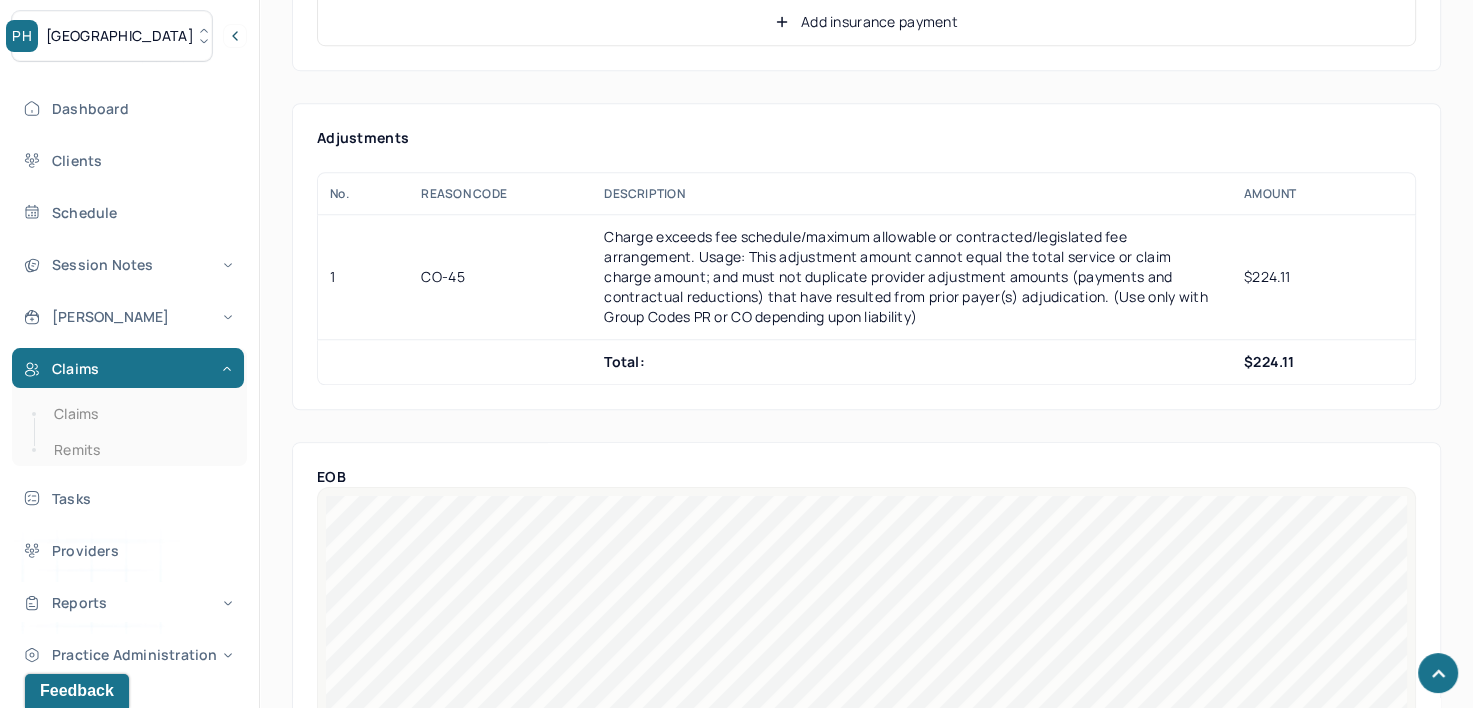 scroll, scrollTop: 1200, scrollLeft: 0, axis: vertical 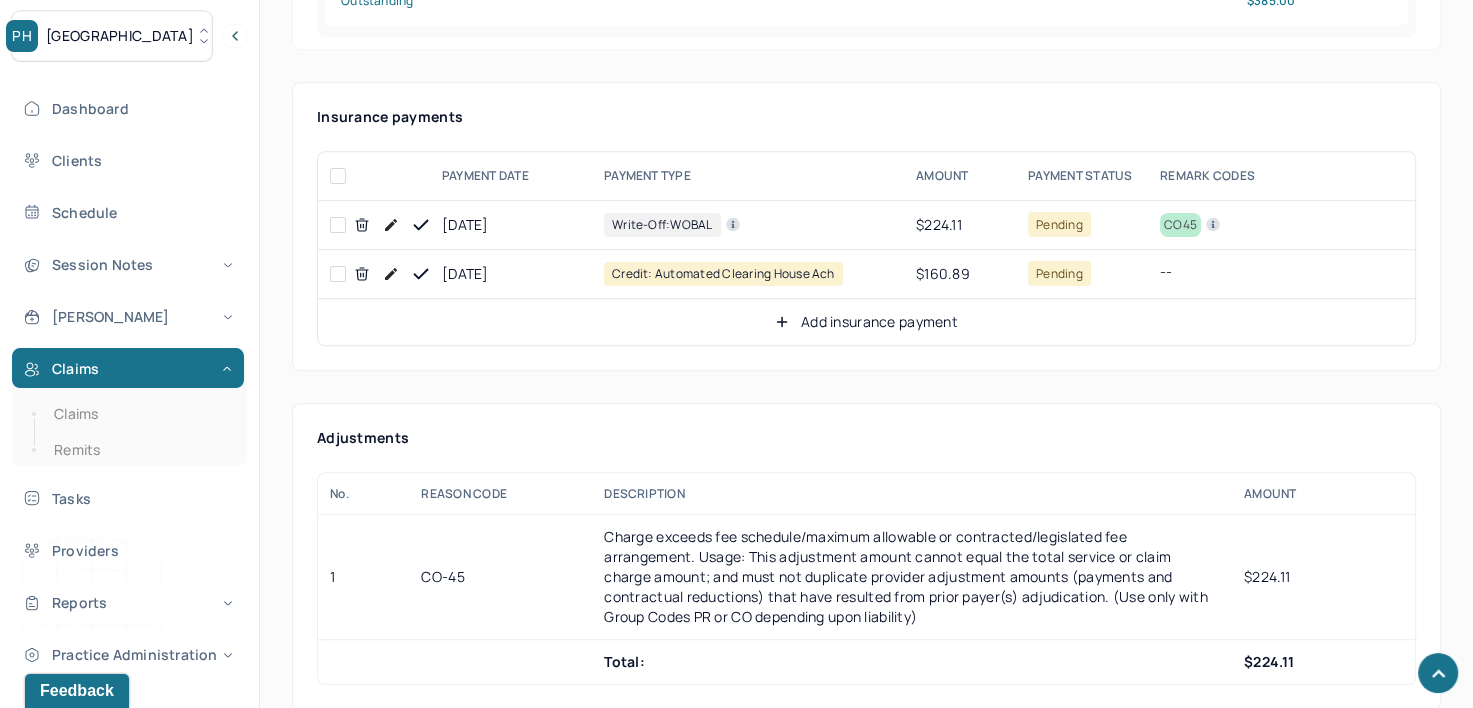 click 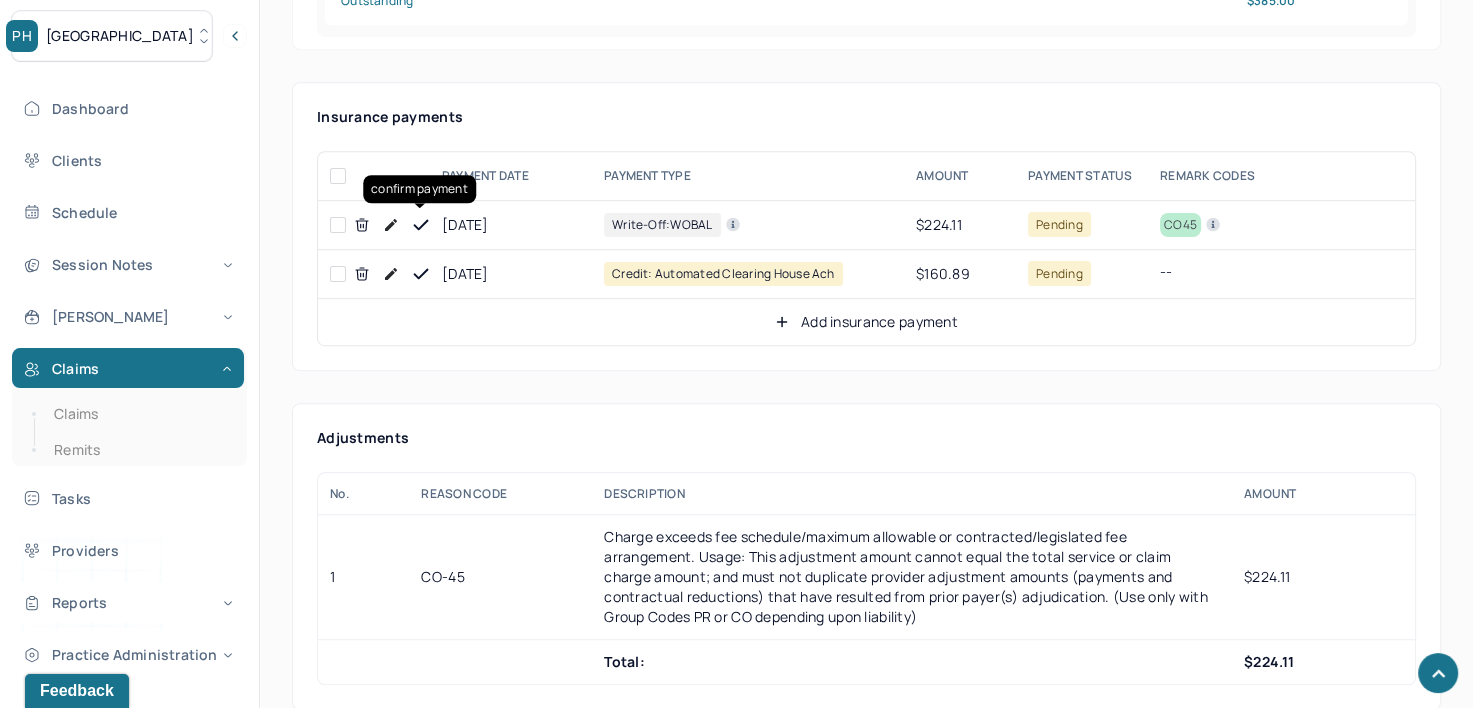 click 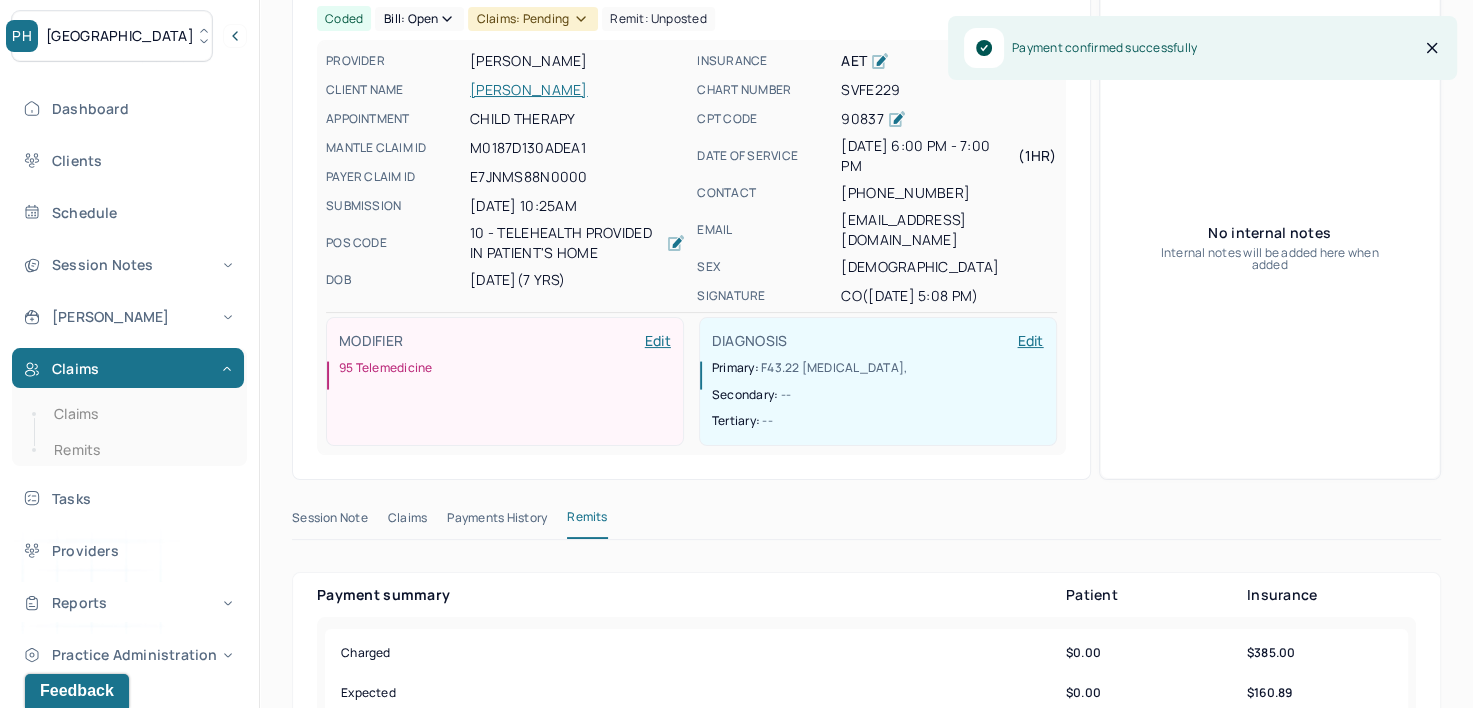 scroll, scrollTop: 0, scrollLeft: 0, axis: both 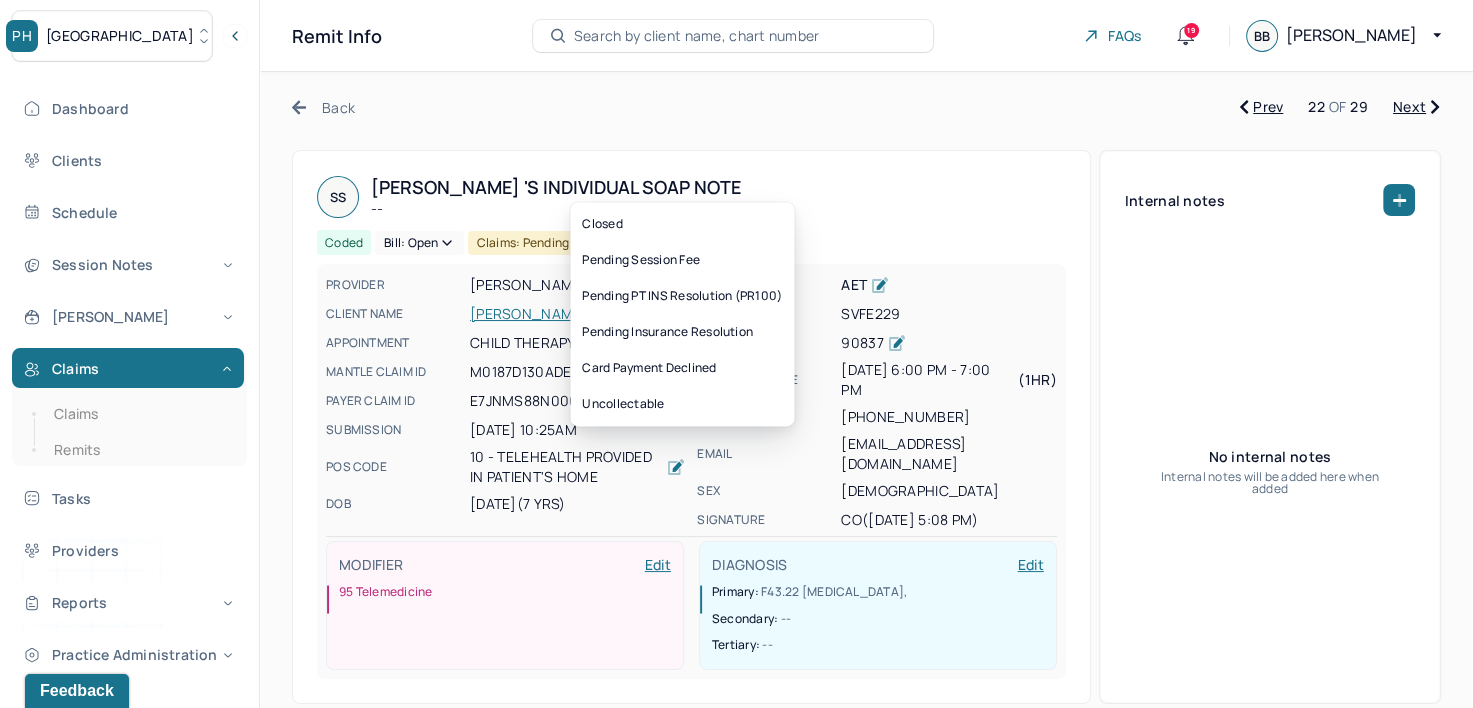 click on "Bill: Open" at bounding box center [419, 243] 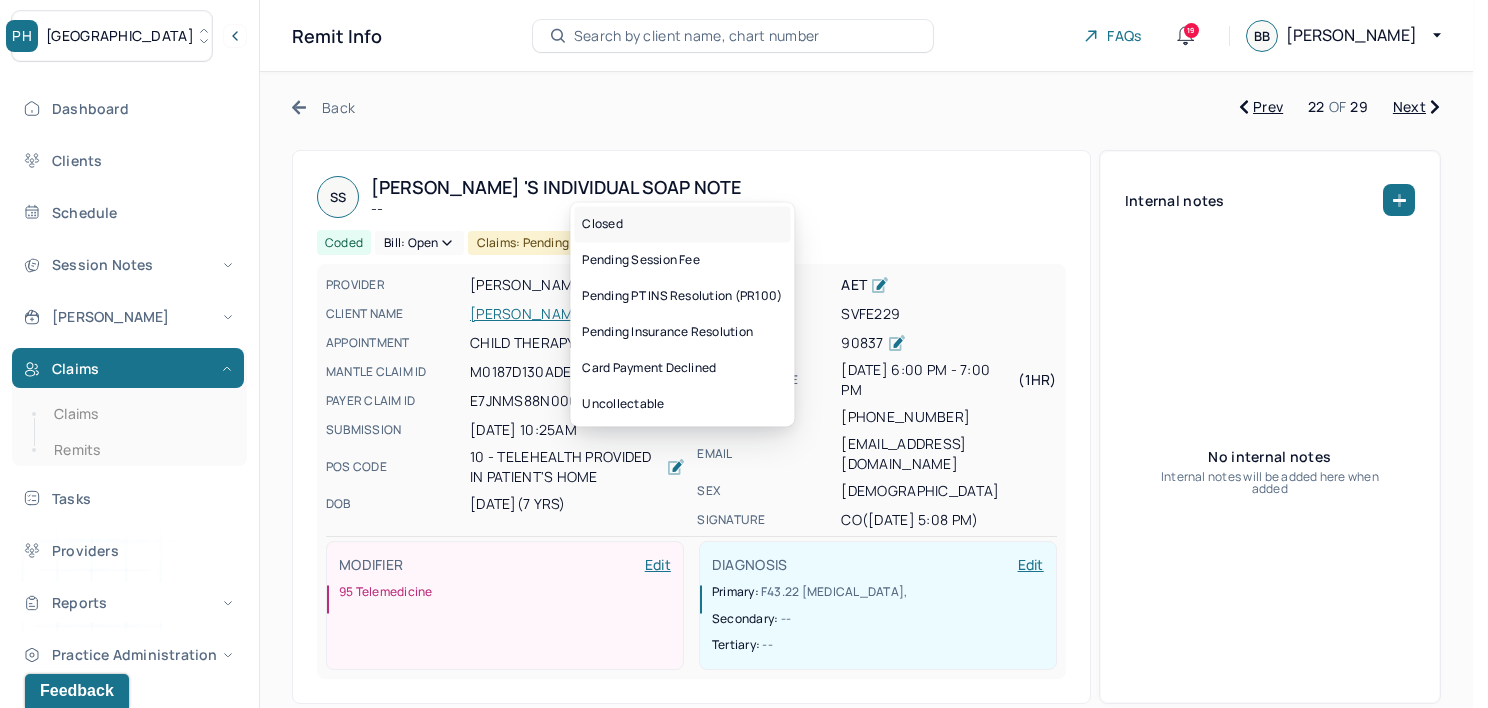 click on "Closed" at bounding box center [682, 224] 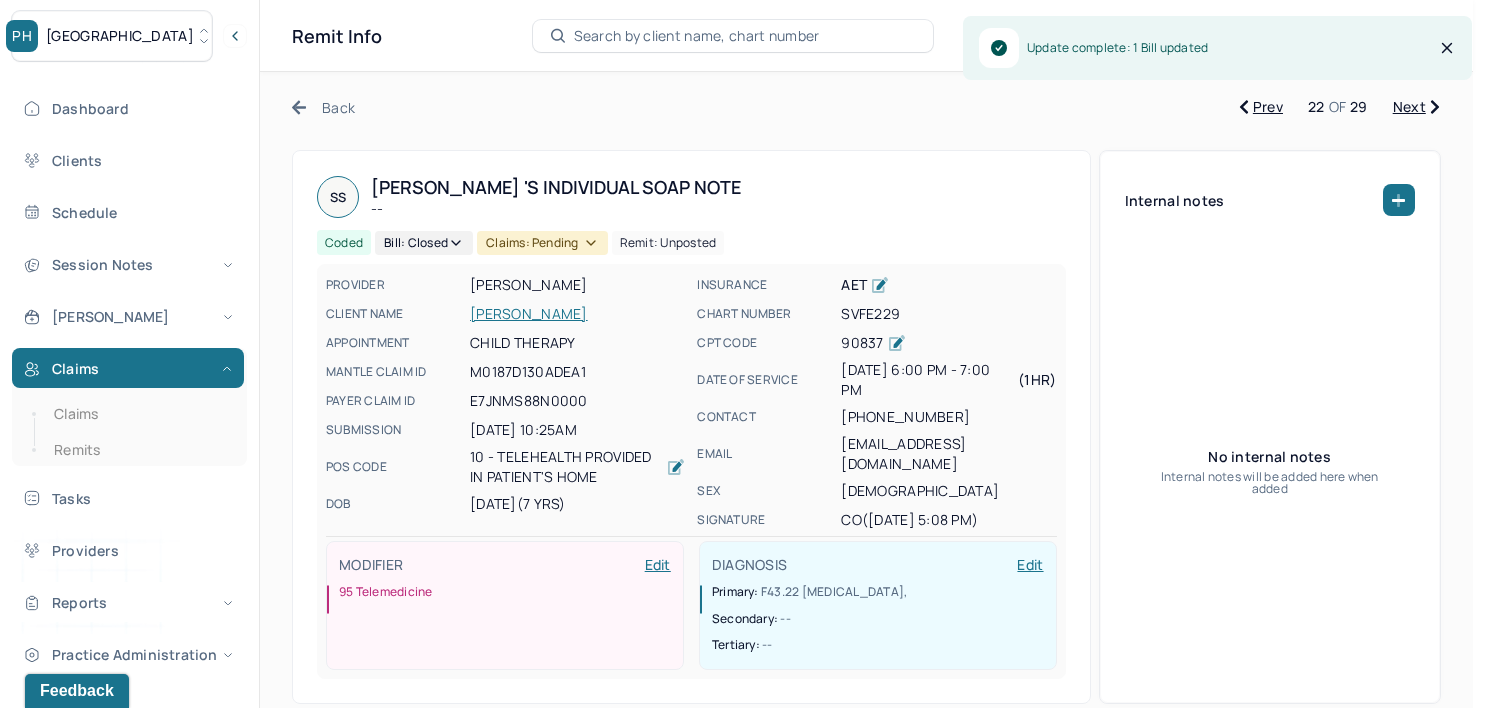 click on "Claims: pending" at bounding box center [542, 243] 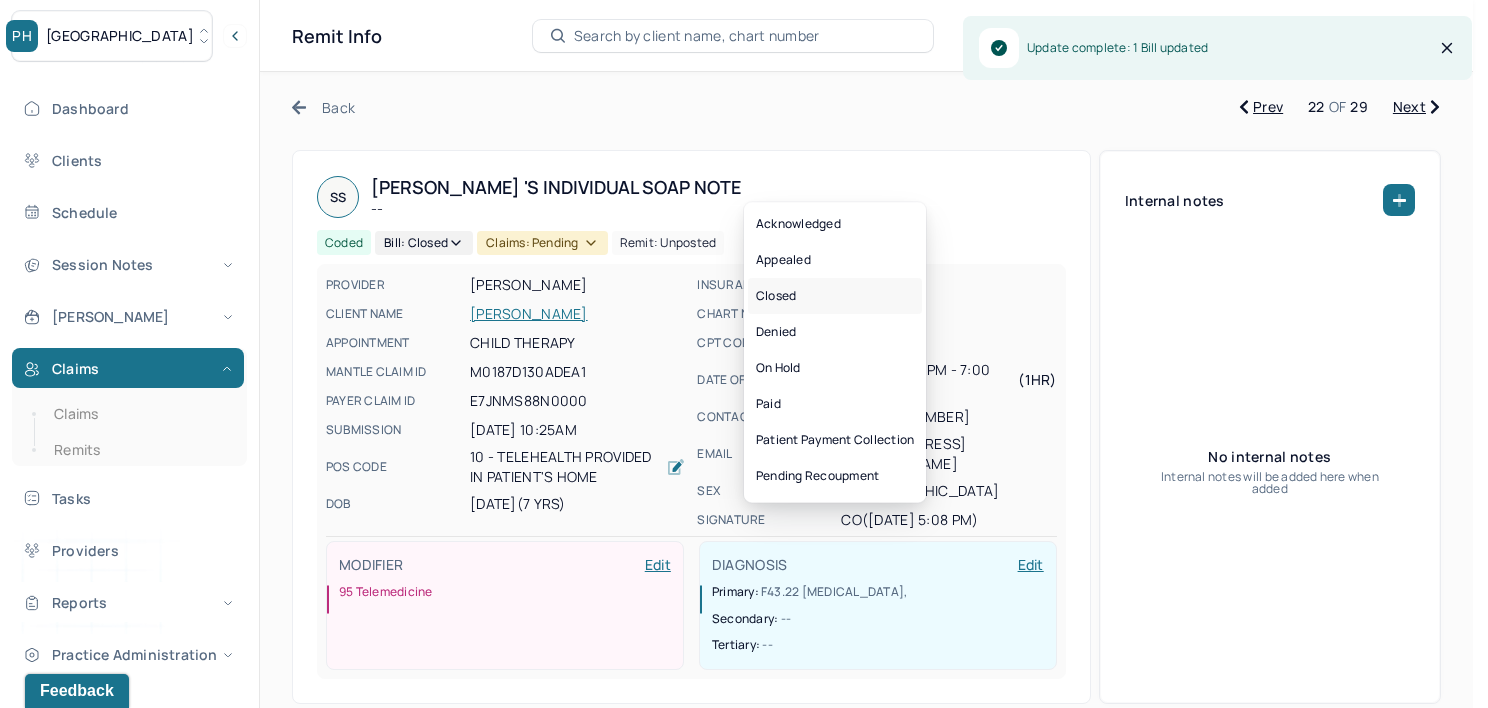 click on "Closed" at bounding box center [835, 296] 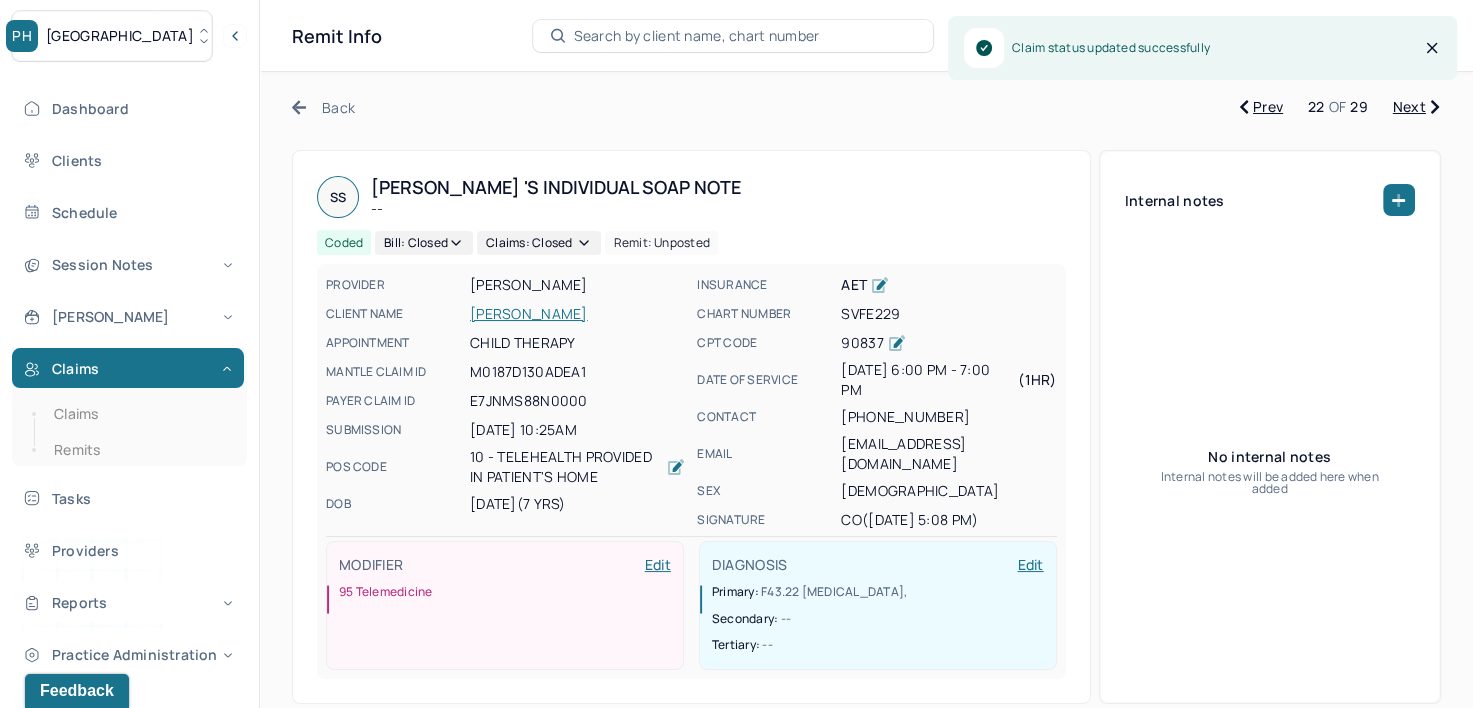 click on "Next" at bounding box center [1416, 107] 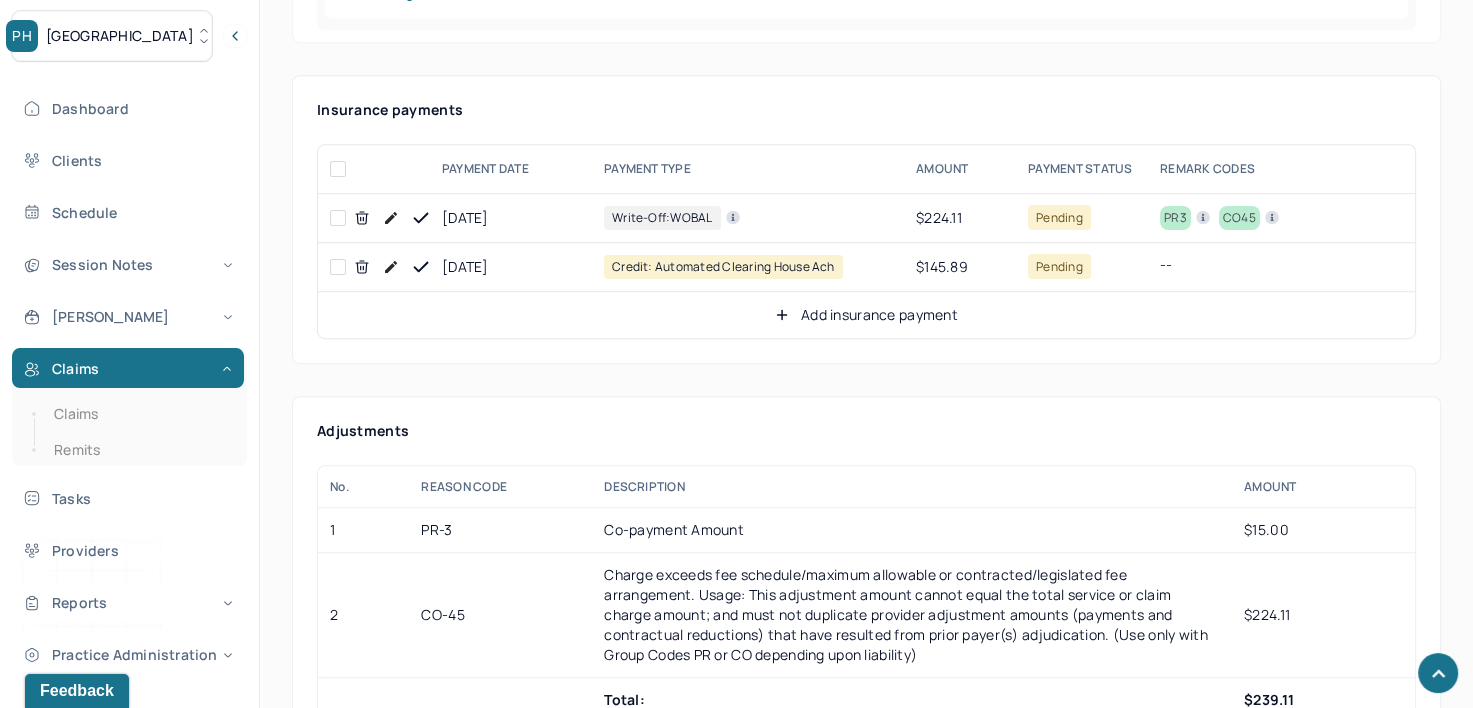 scroll, scrollTop: 1000, scrollLeft: 0, axis: vertical 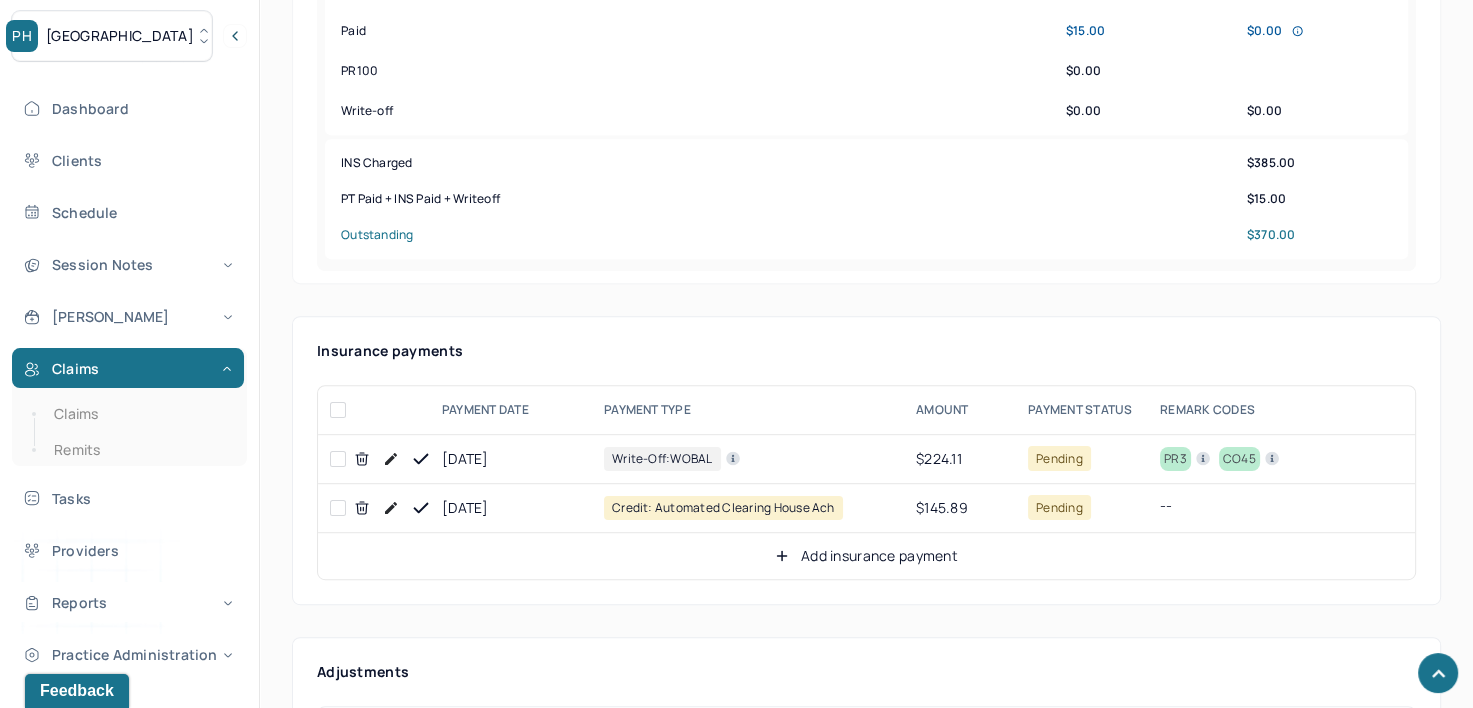 click 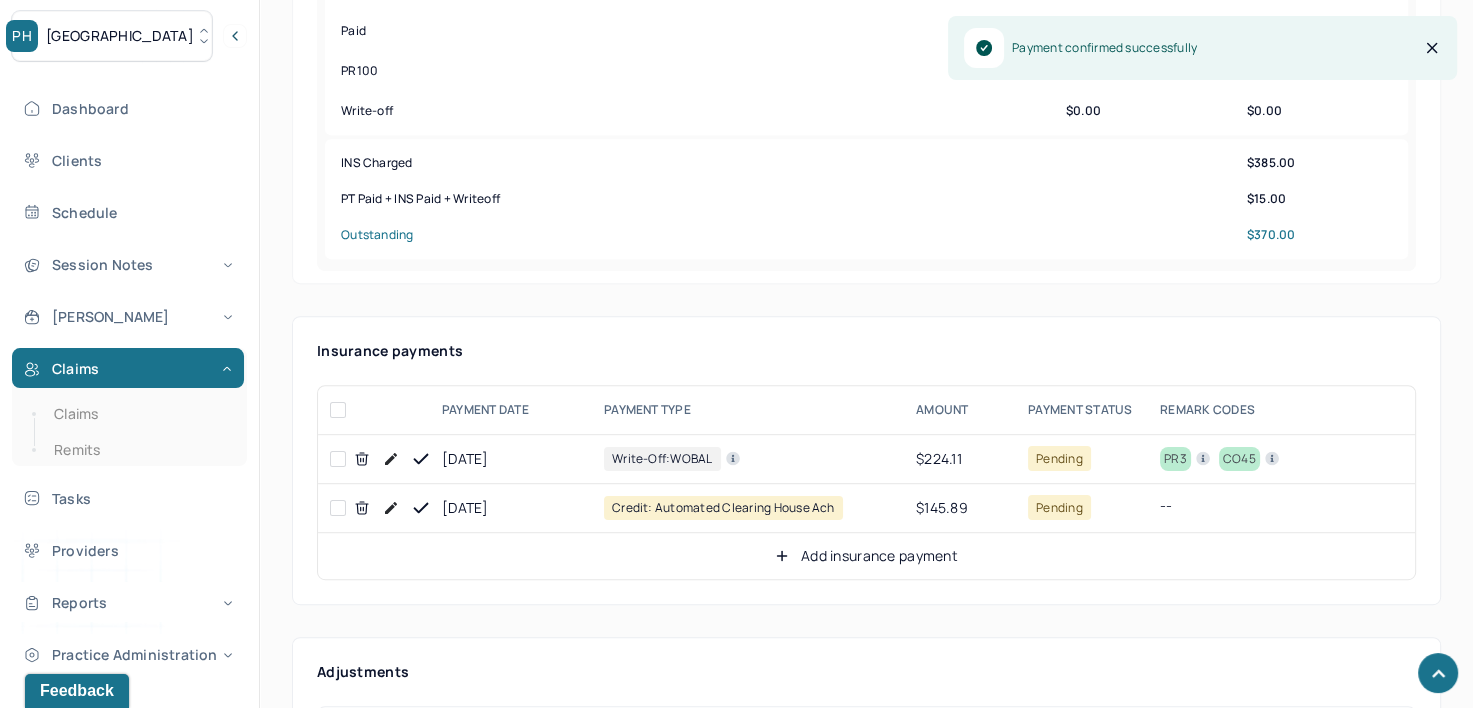 click 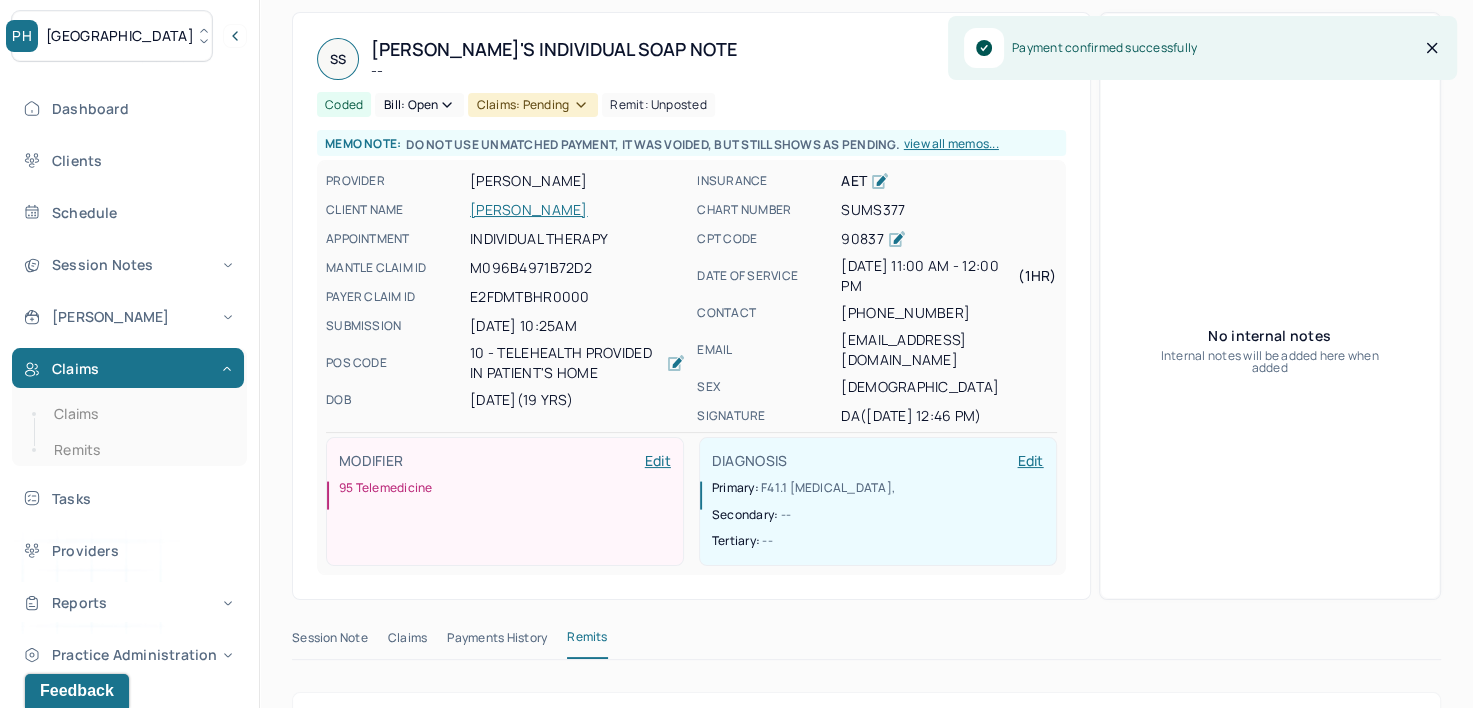 scroll, scrollTop: 0, scrollLeft: 0, axis: both 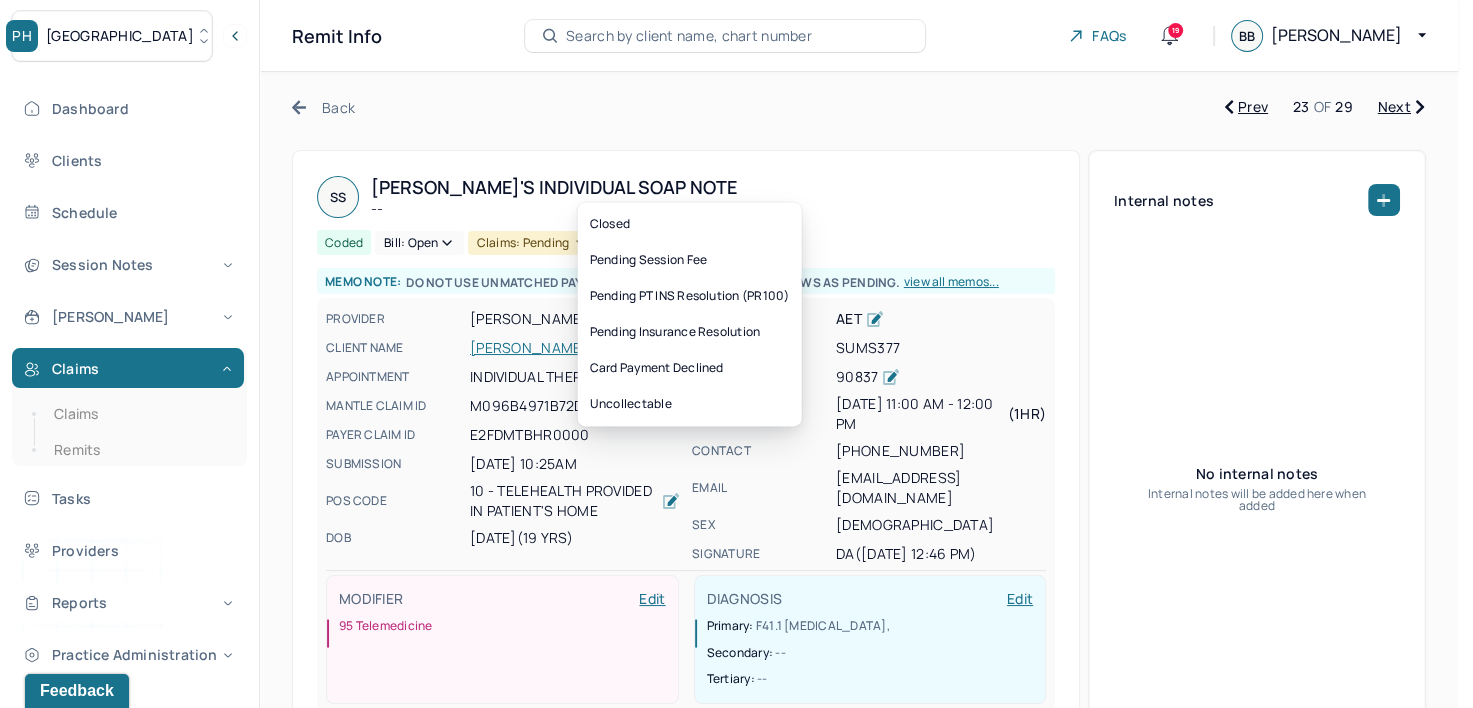 click on "Bill: Open" at bounding box center [419, 243] 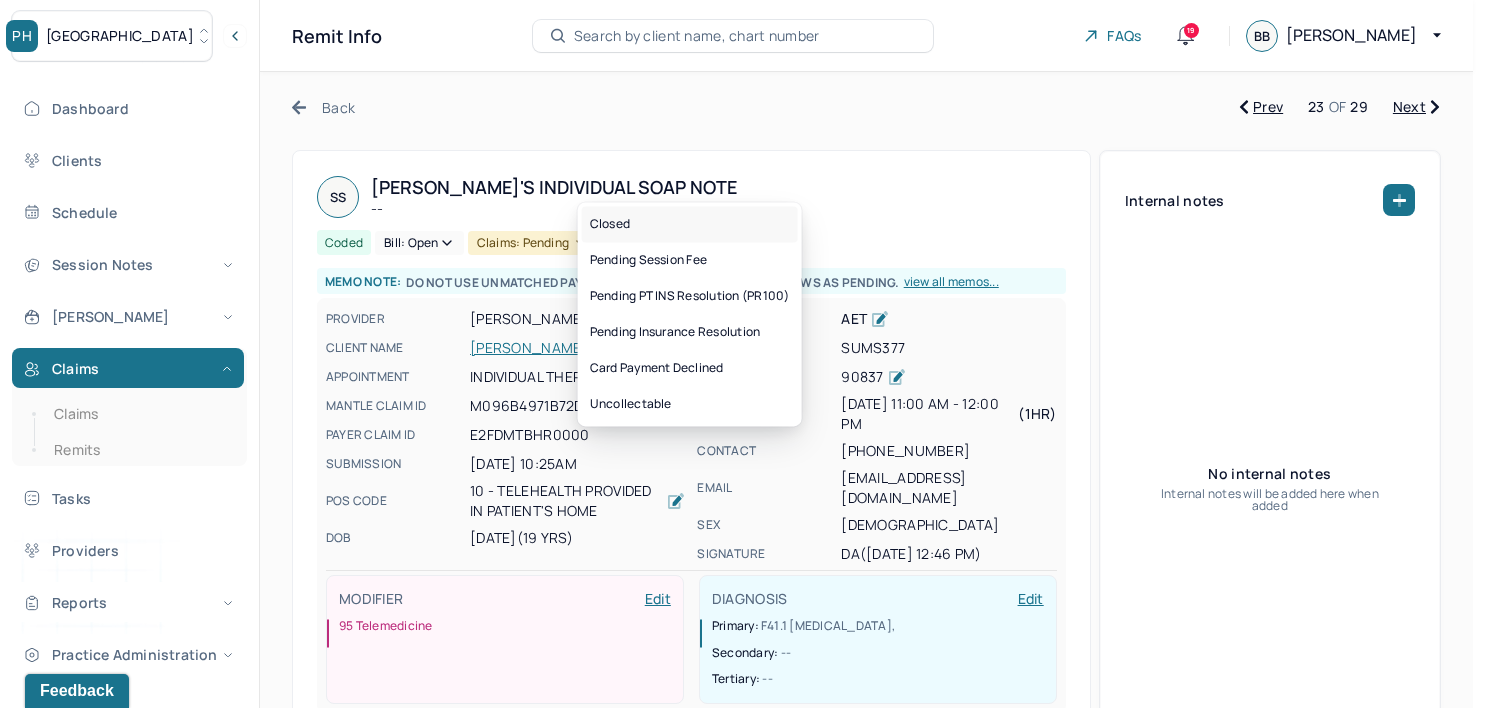 click on "Closed" at bounding box center (690, 224) 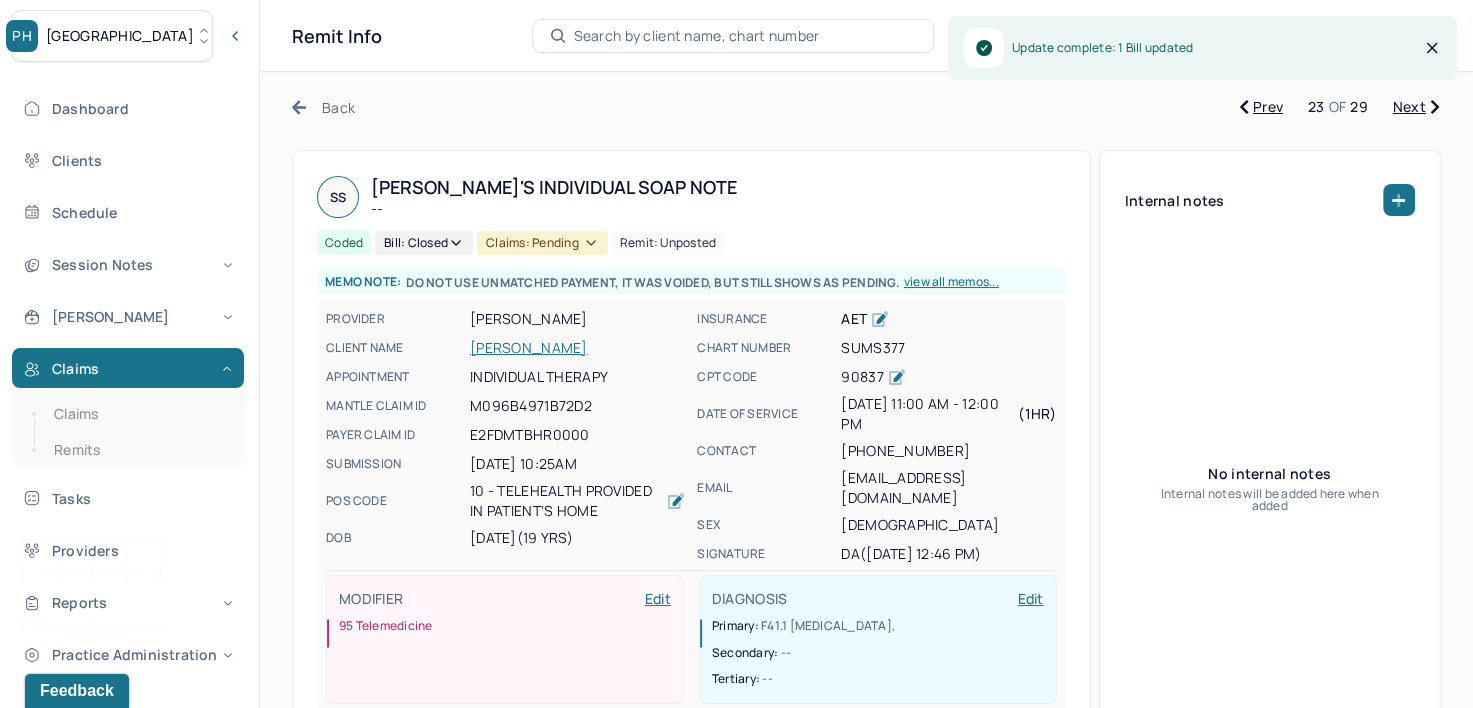 click 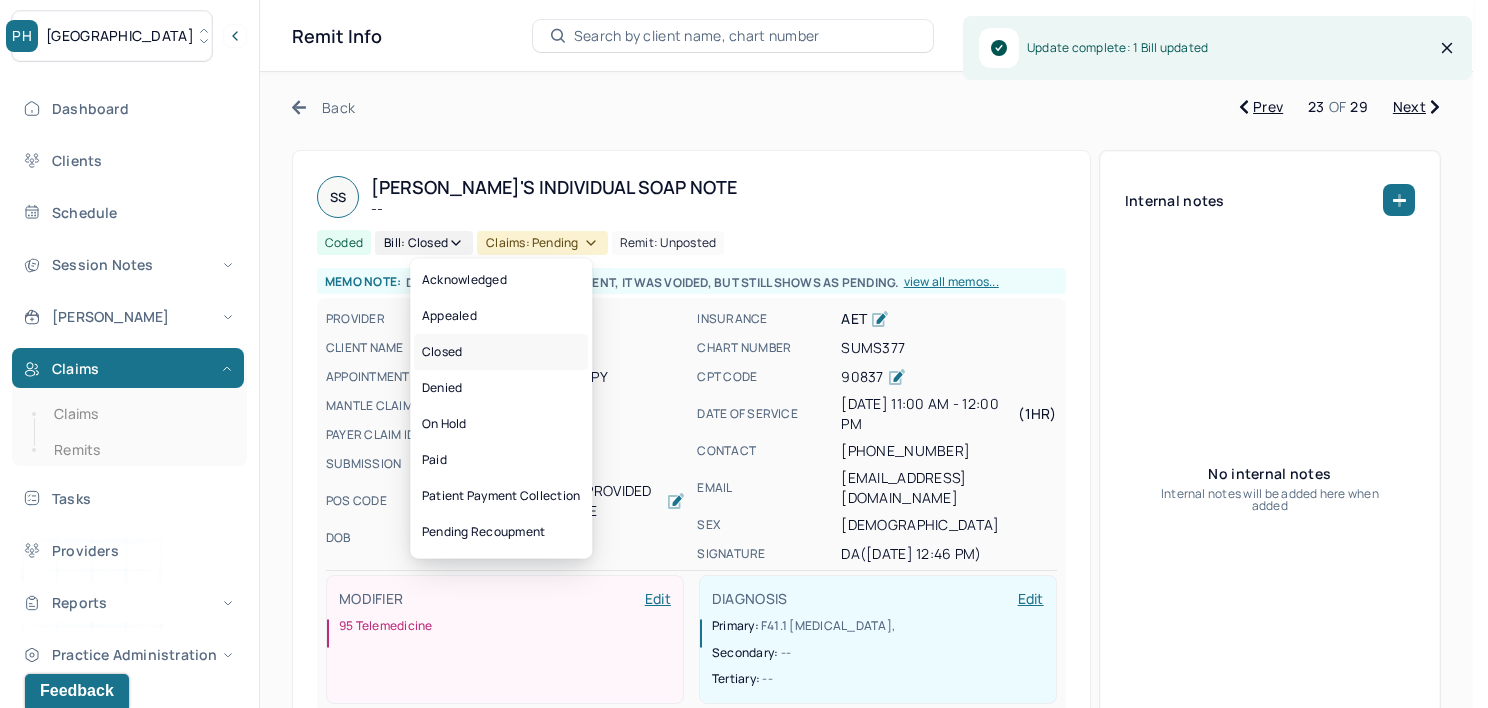 click on "Closed" at bounding box center (501, 352) 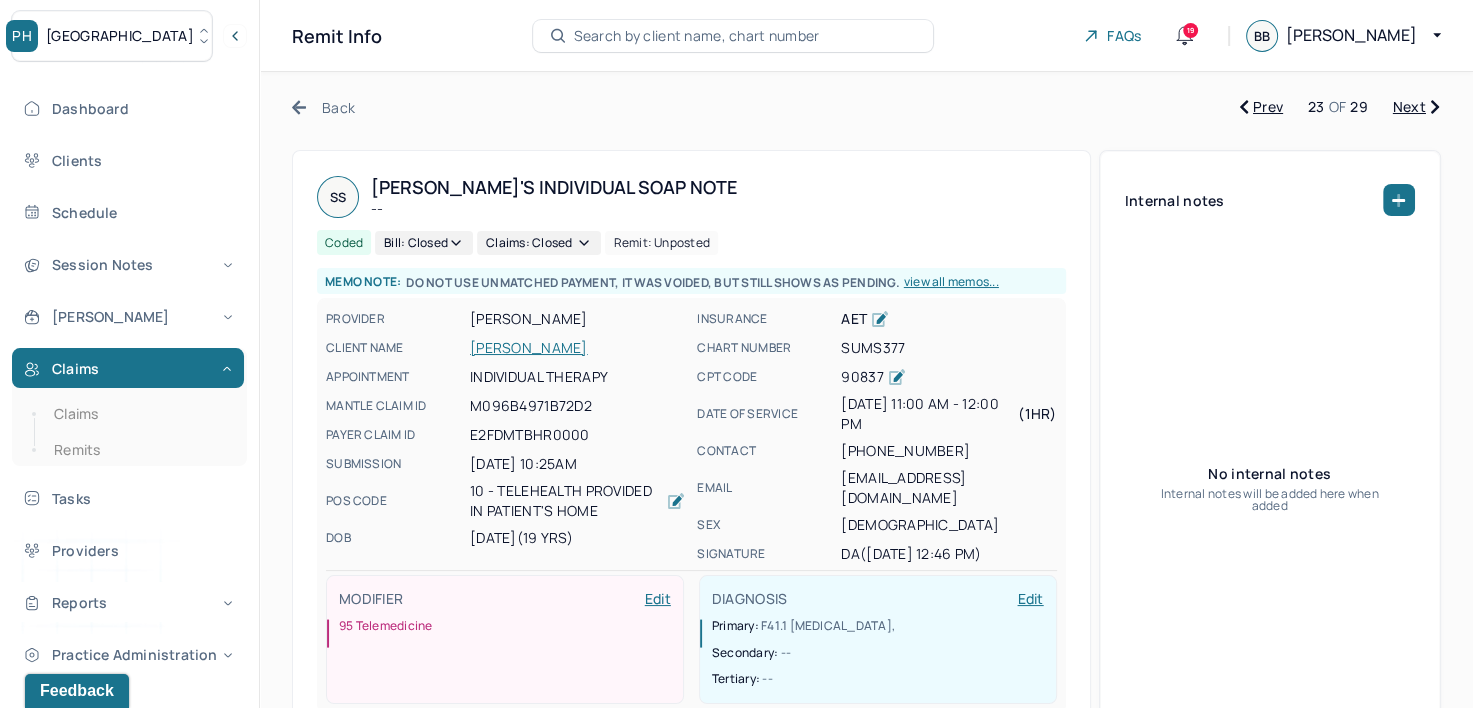 click on "Next" at bounding box center [1416, 107] 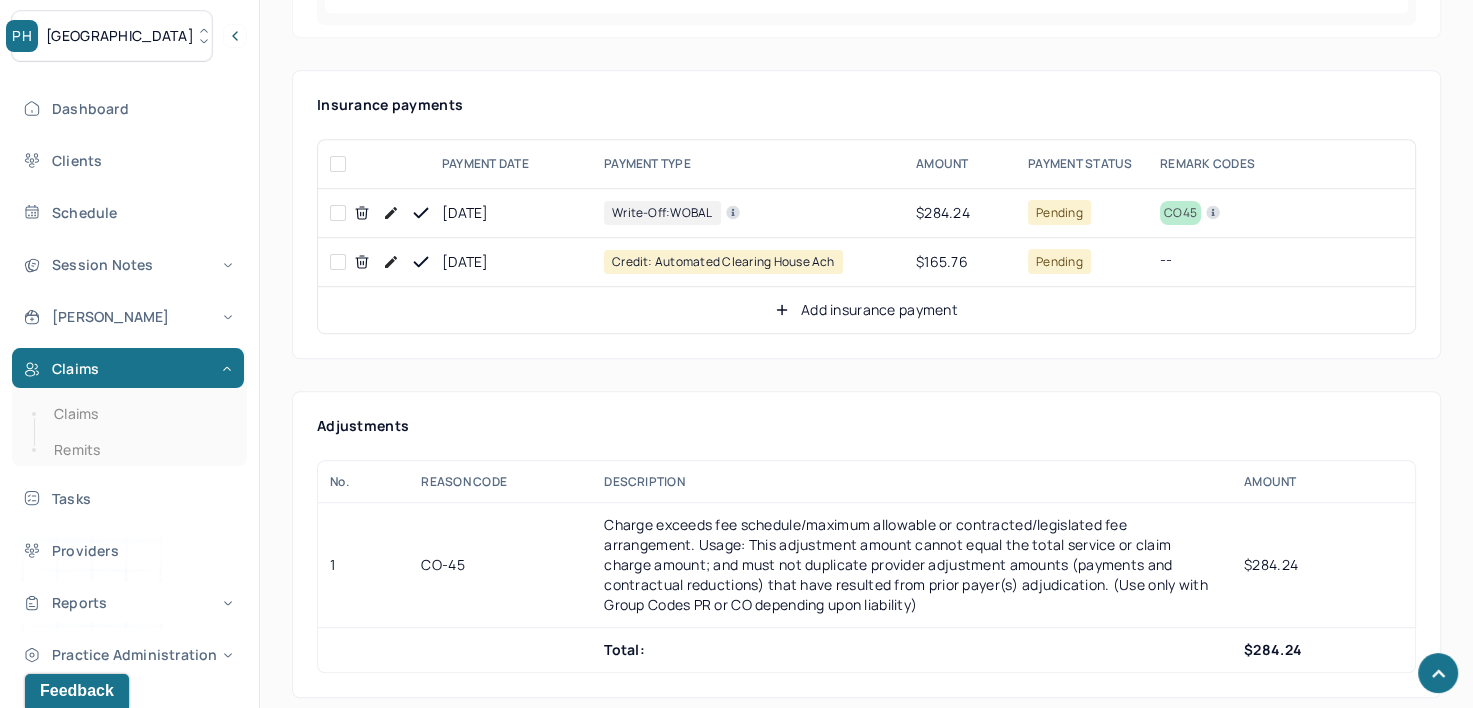 scroll, scrollTop: 1000, scrollLeft: 0, axis: vertical 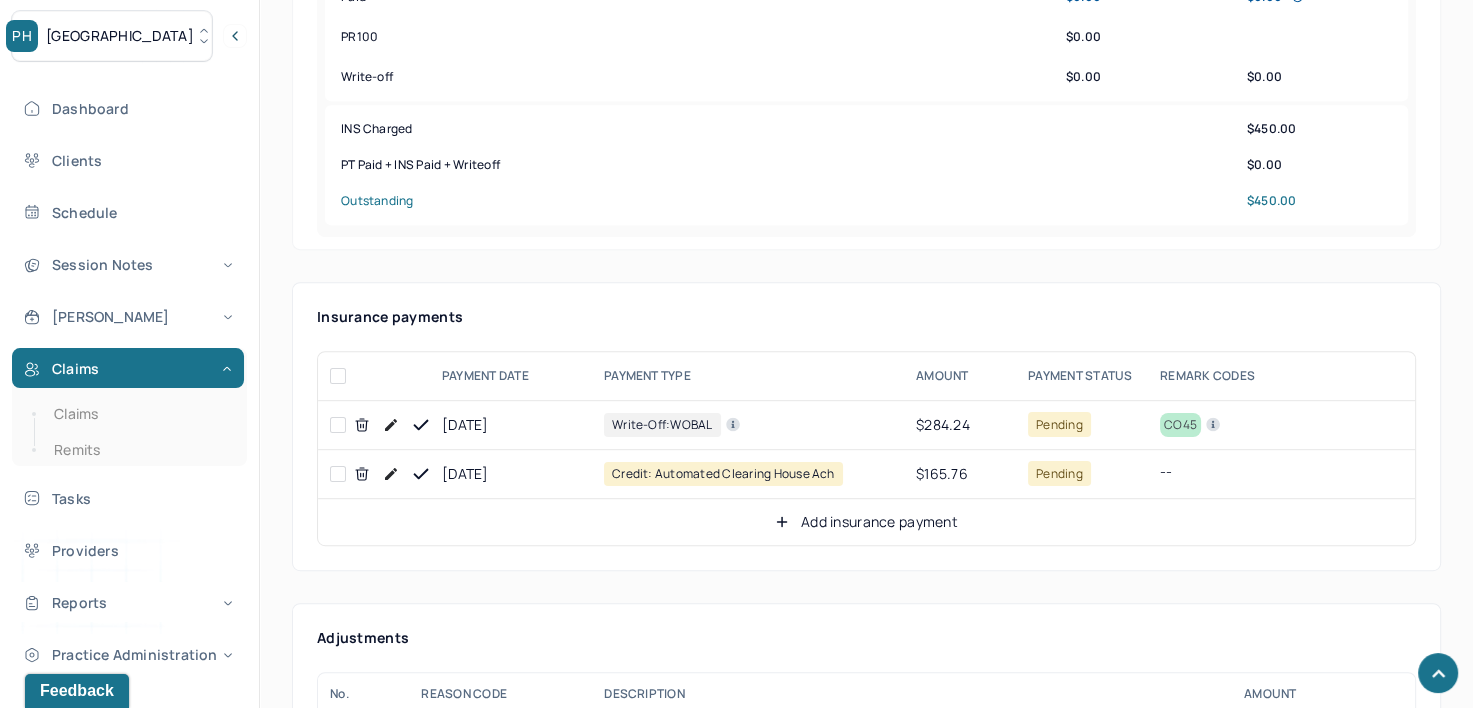 click 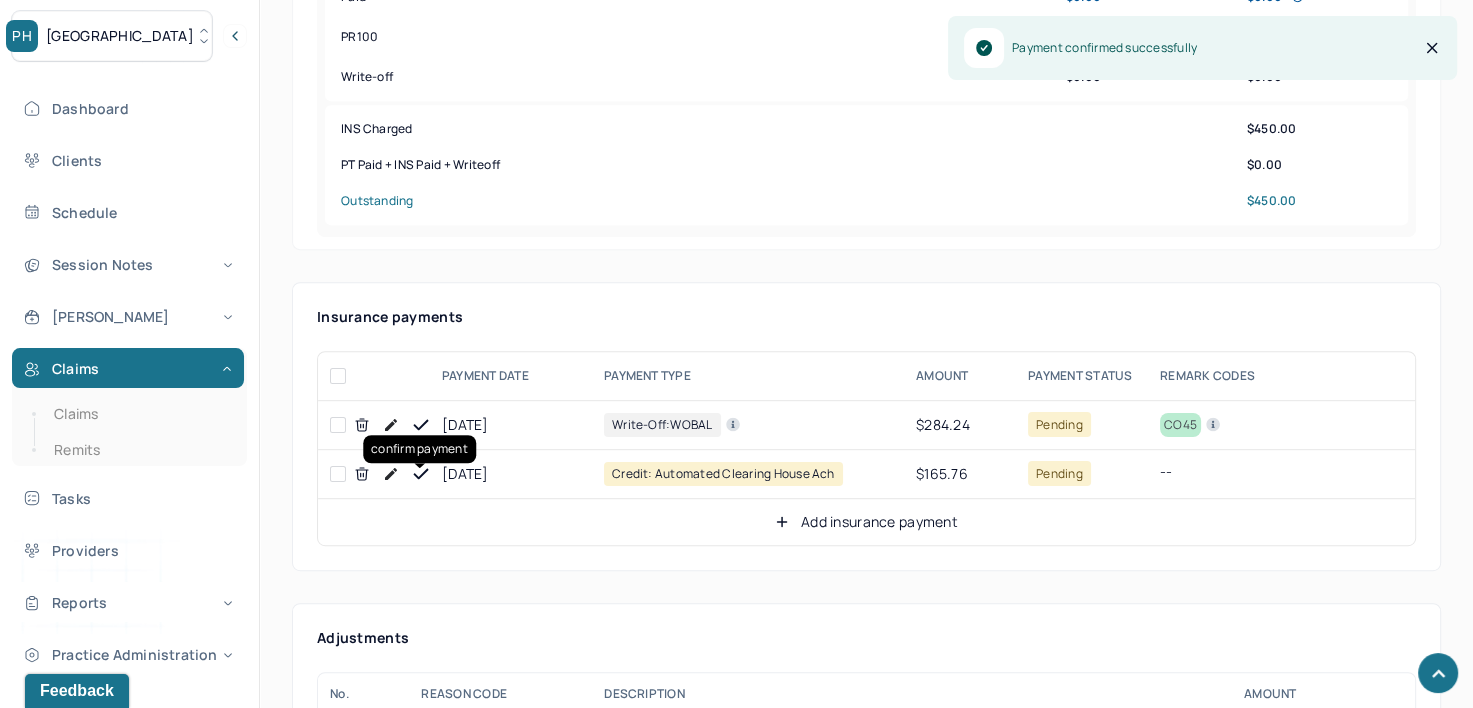 click 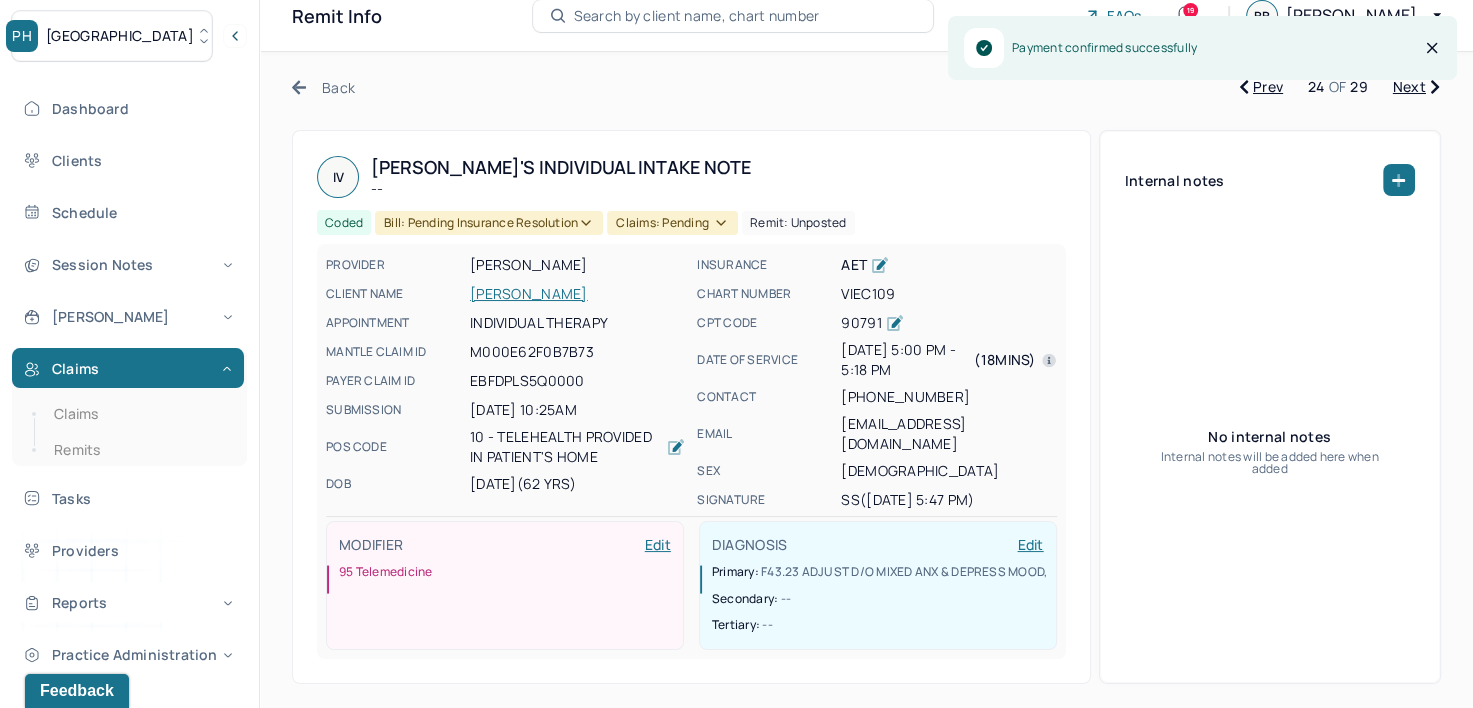 scroll, scrollTop: 0, scrollLeft: 0, axis: both 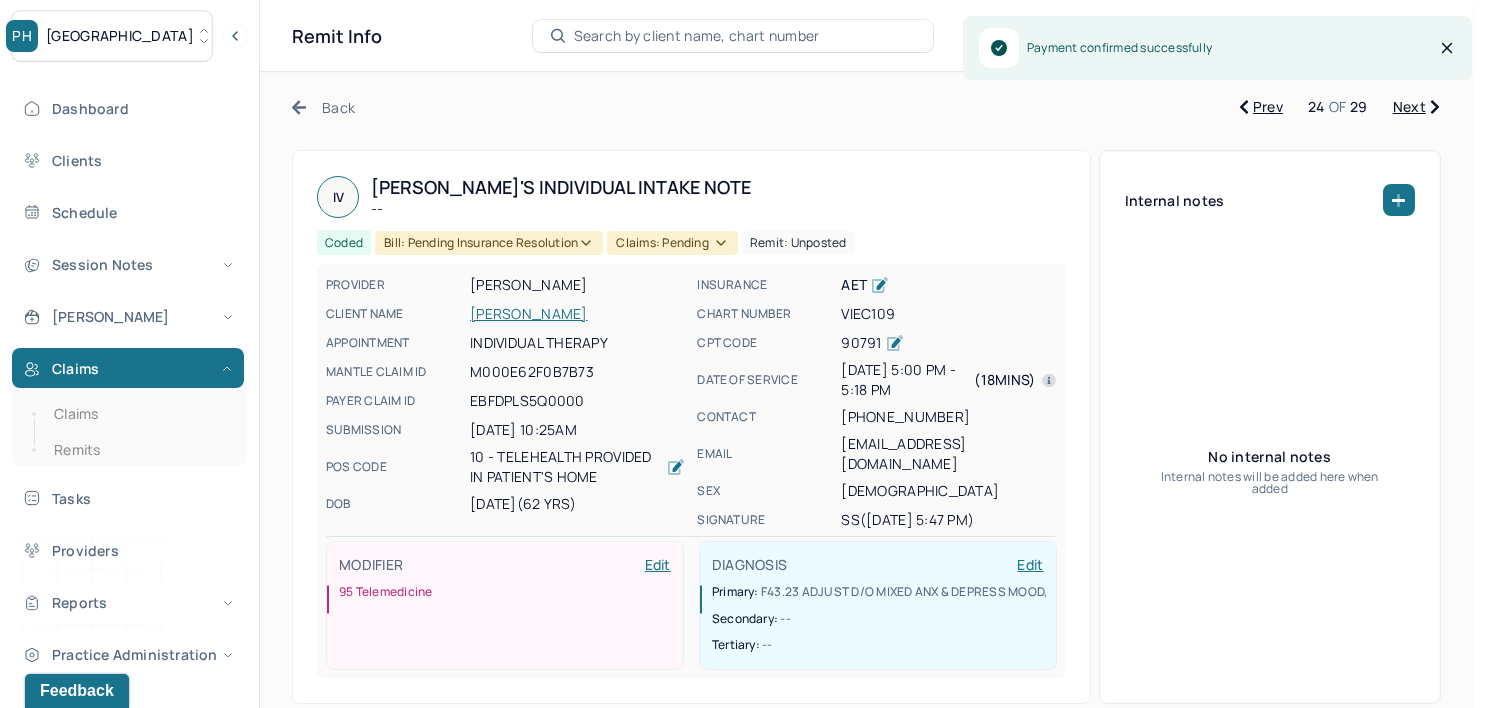 click on "Bill: Pending Insurance Resolution" at bounding box center (489, 243) 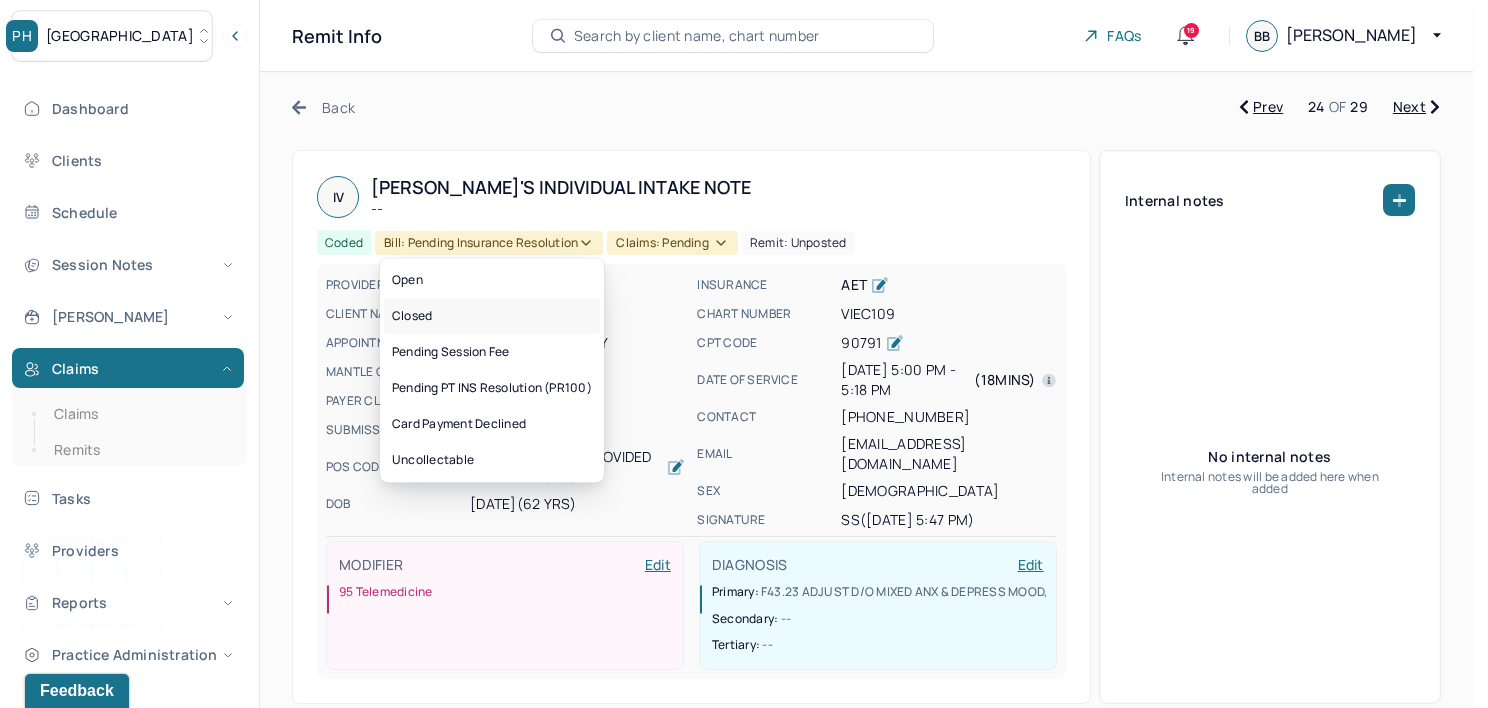 click on "Closed" at bounding box center (492, 316) 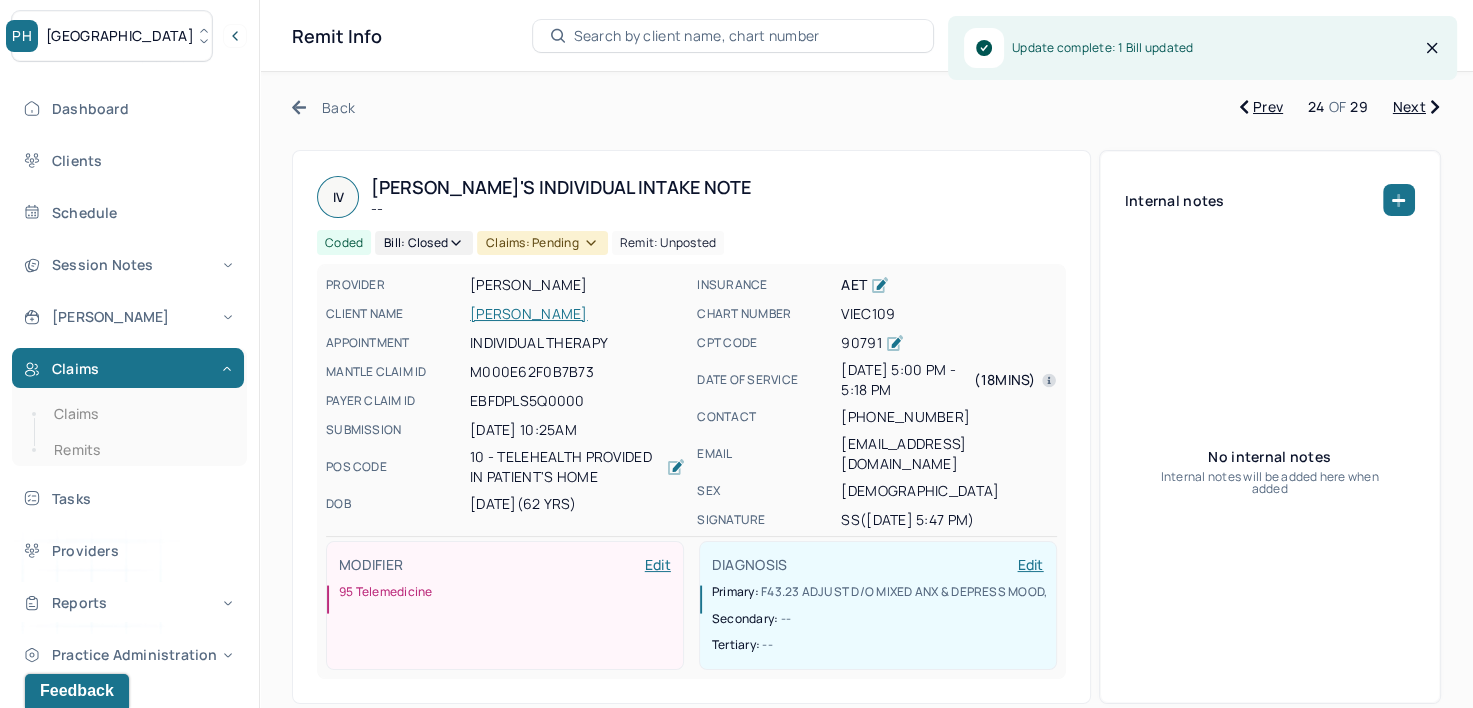 click on "Claims: pending" at bounding box center (542, 243) 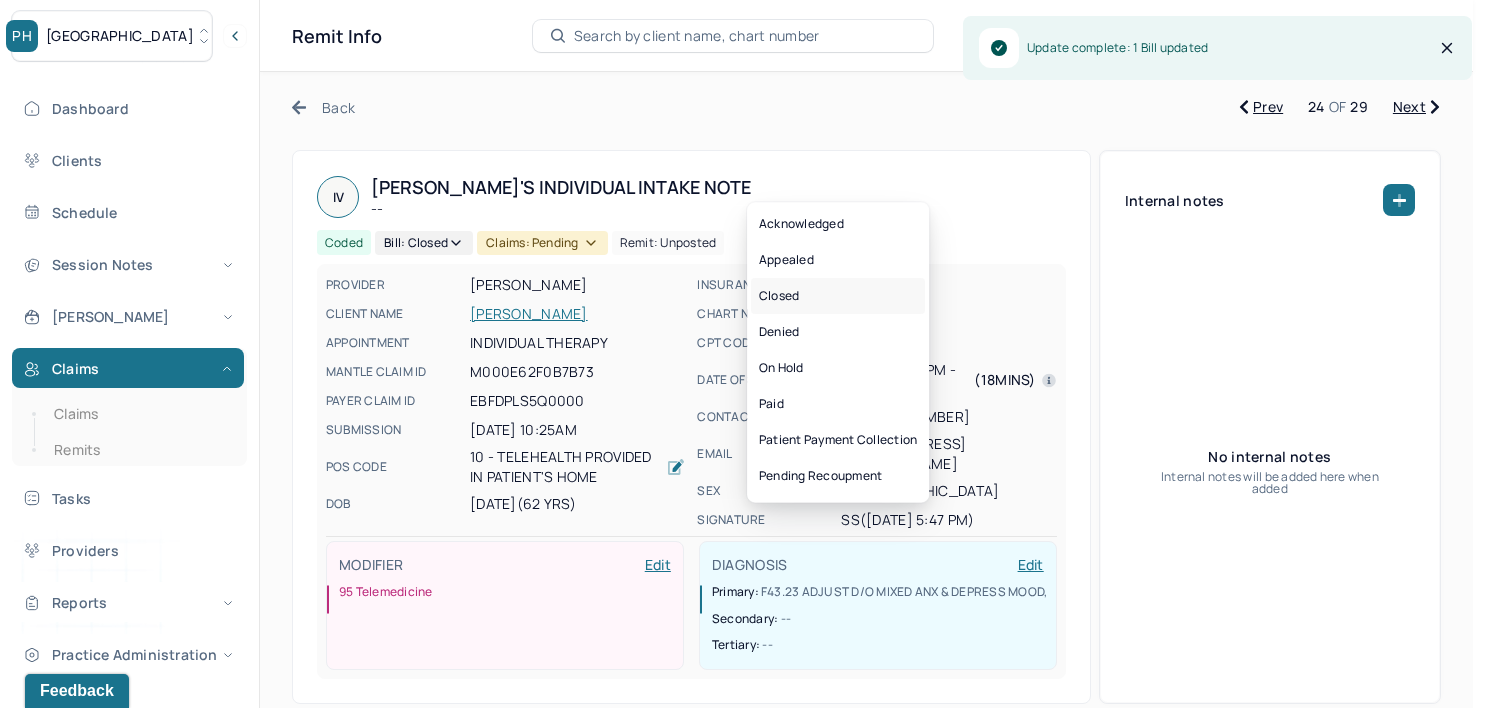 click on "Closed" at bounding box center (838, 296) 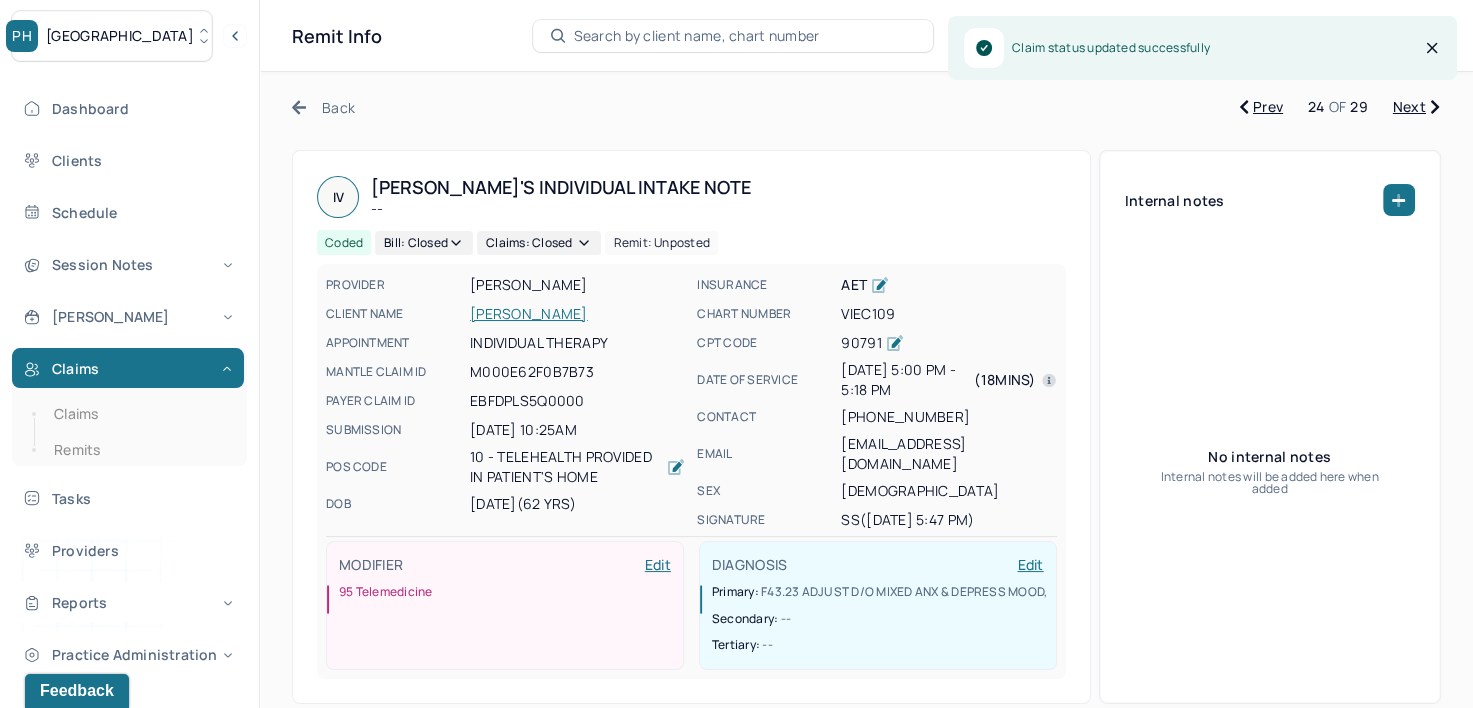 click on "Next" at bounding box center (1416, 107) 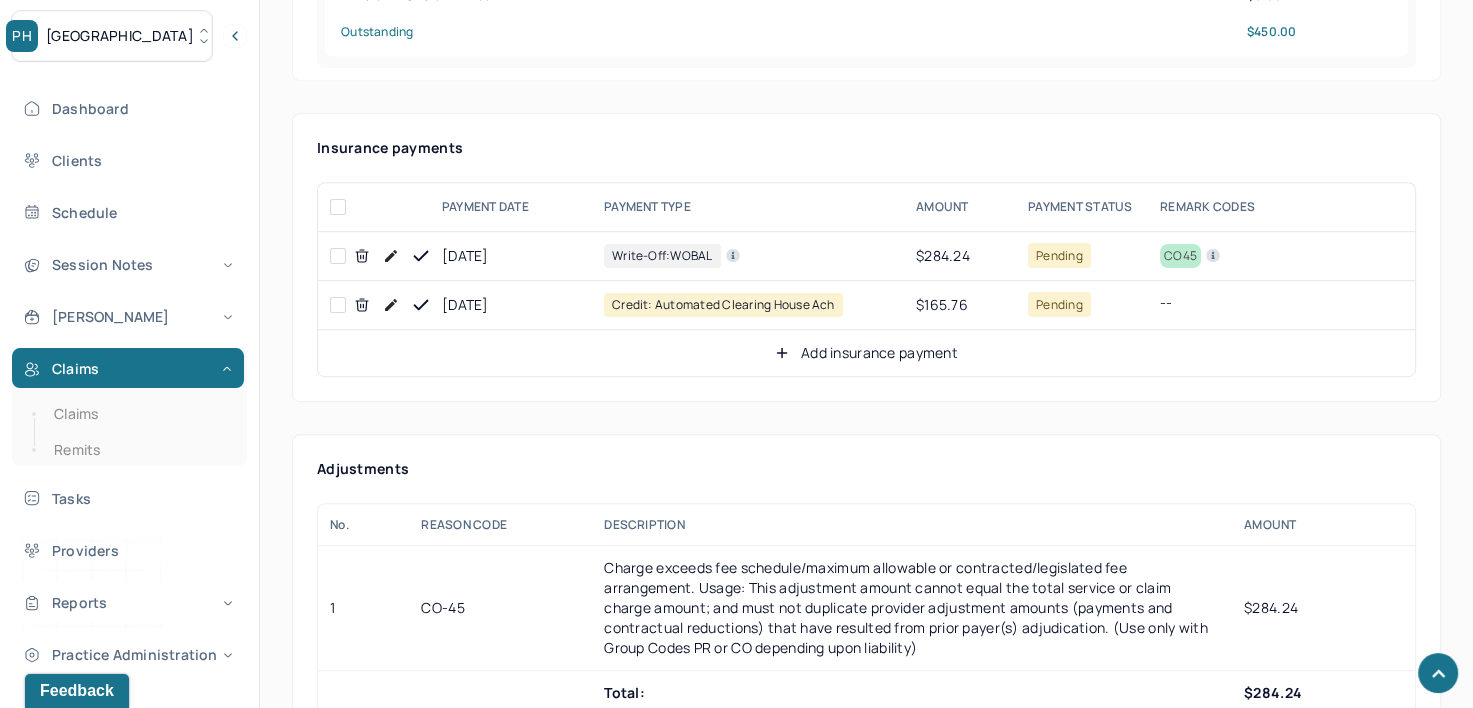 scroll, scrollTop: 1000, scrollLeft: 0, axis: vertical 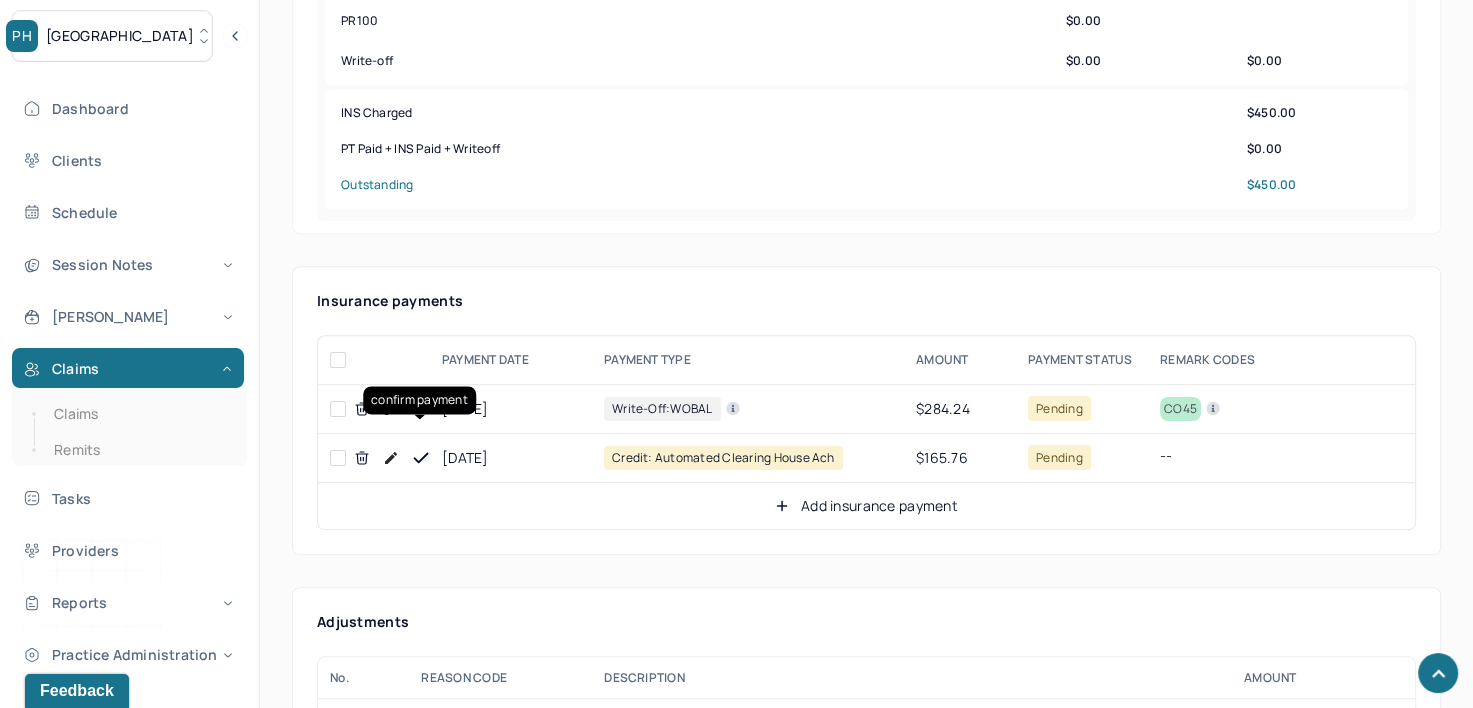 click 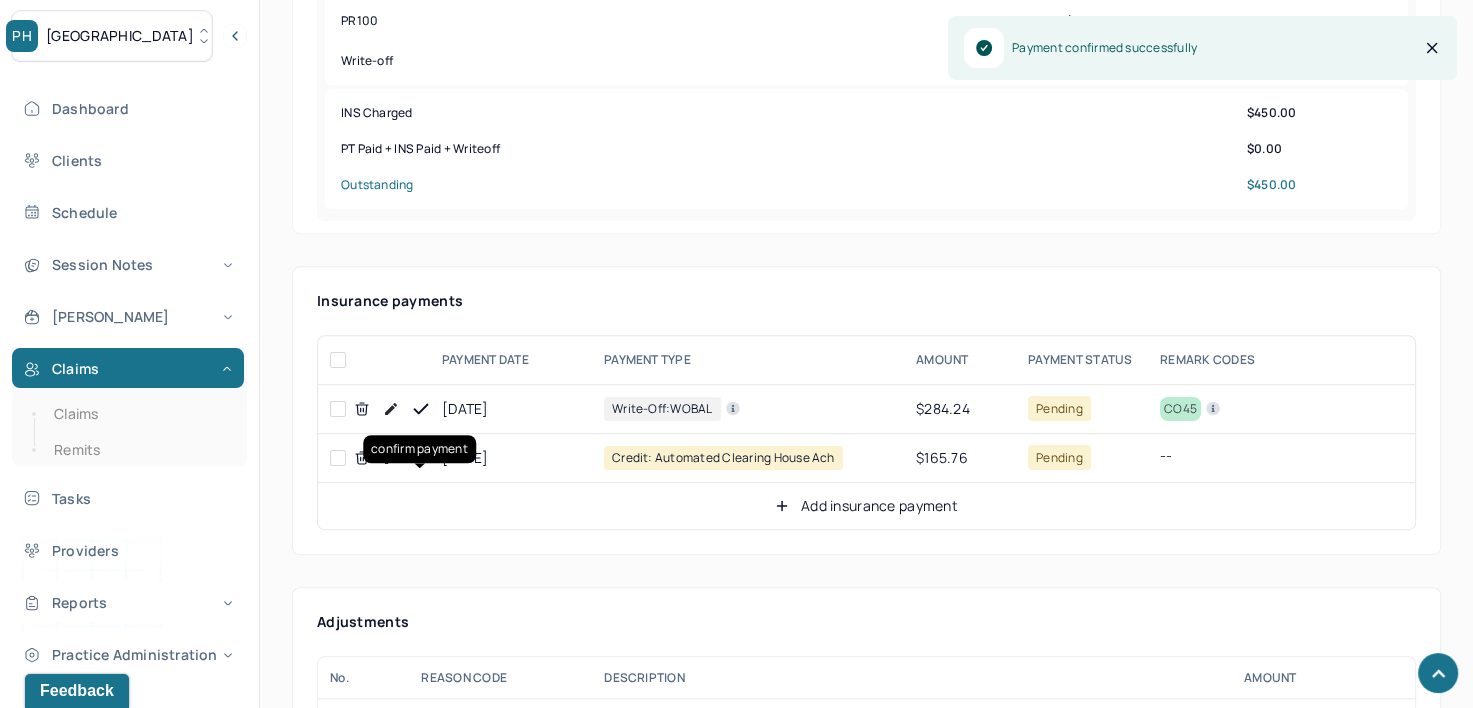 click 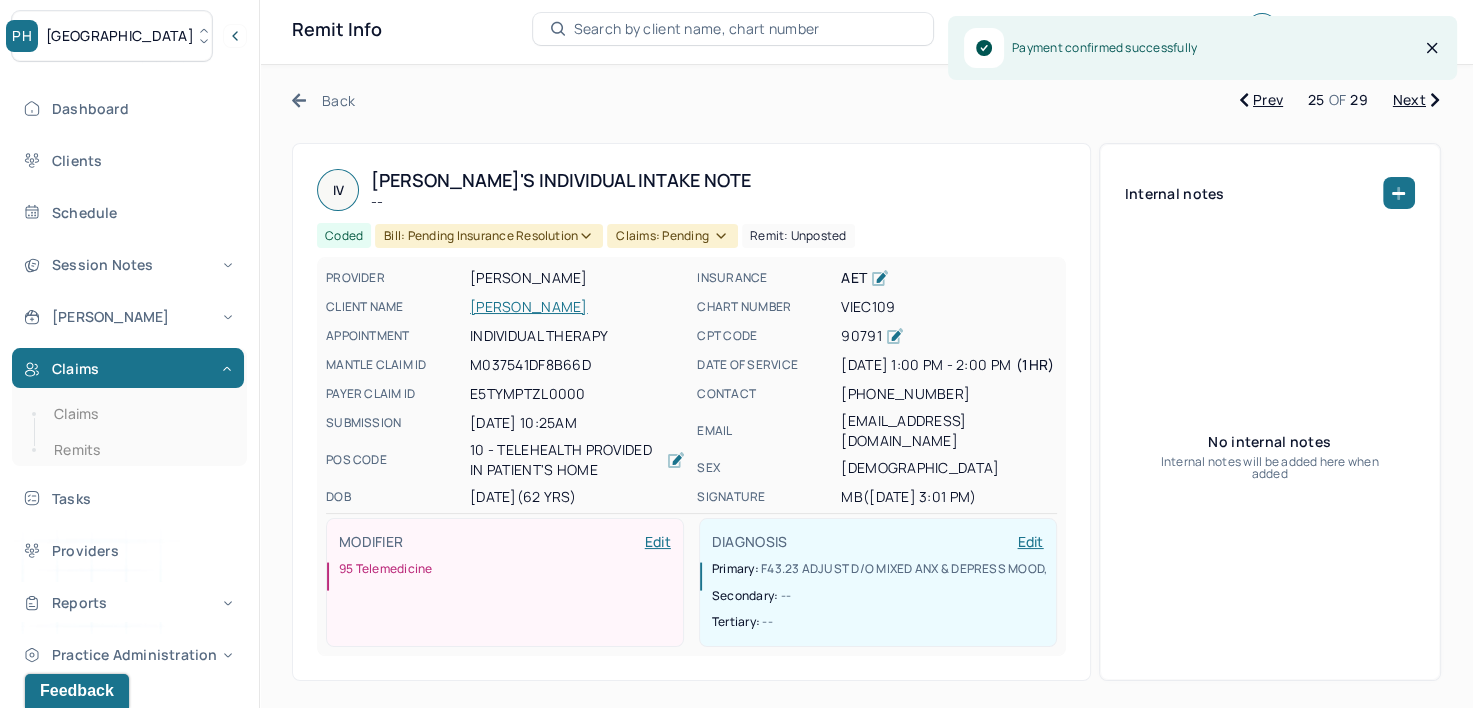 scroll, scrollTop: 0, scrollLeft: 0, axis: both 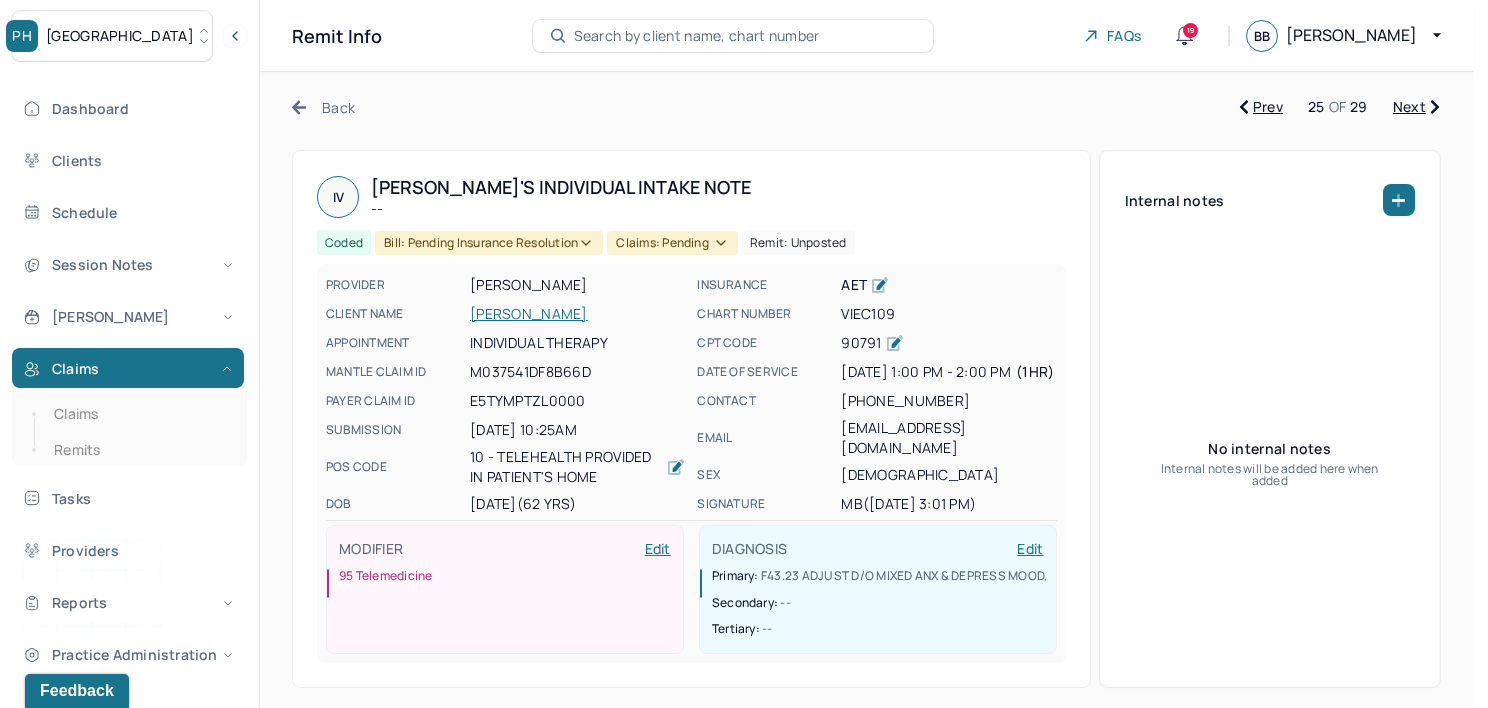 click on "Bill: Pending Insurance Resolution" at bounding box center (489, 243) 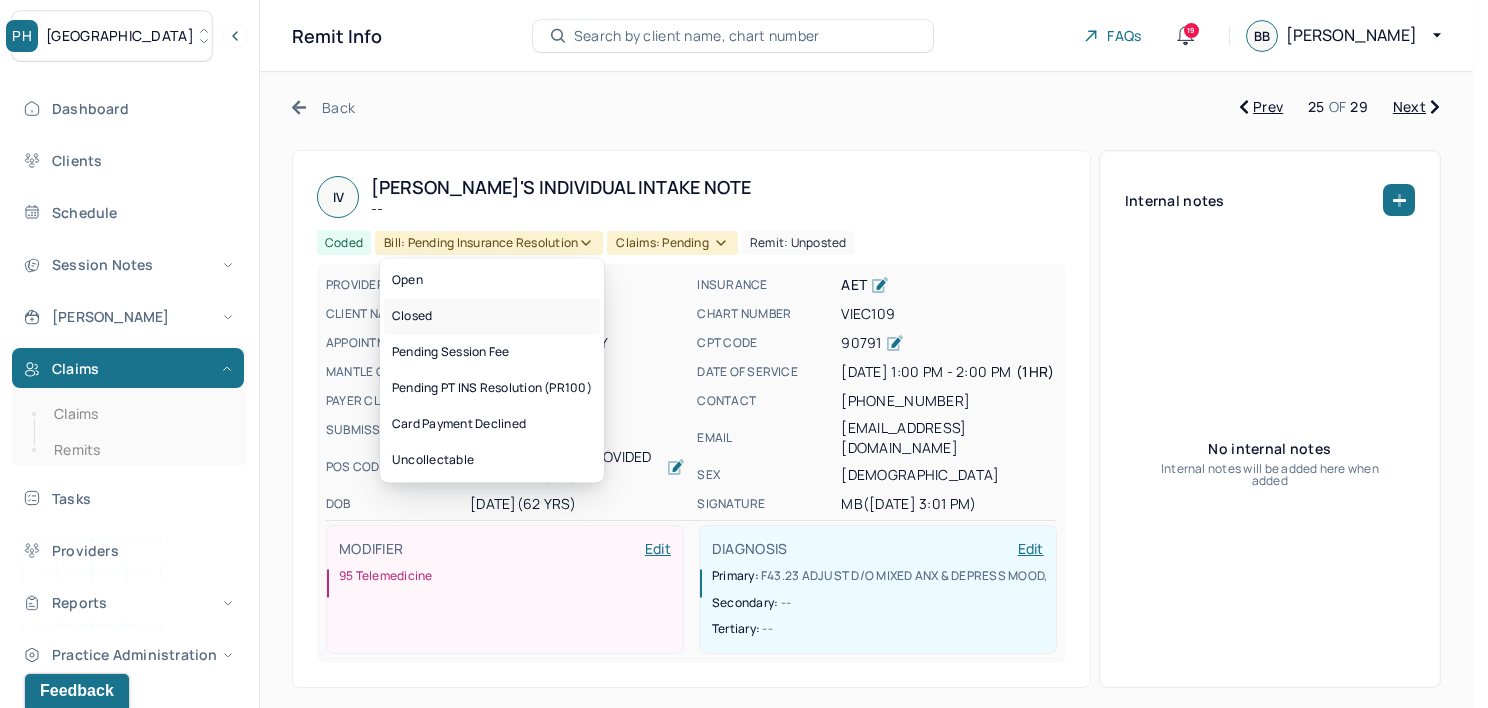 click on "Closed" at bounding box center (492, 316) 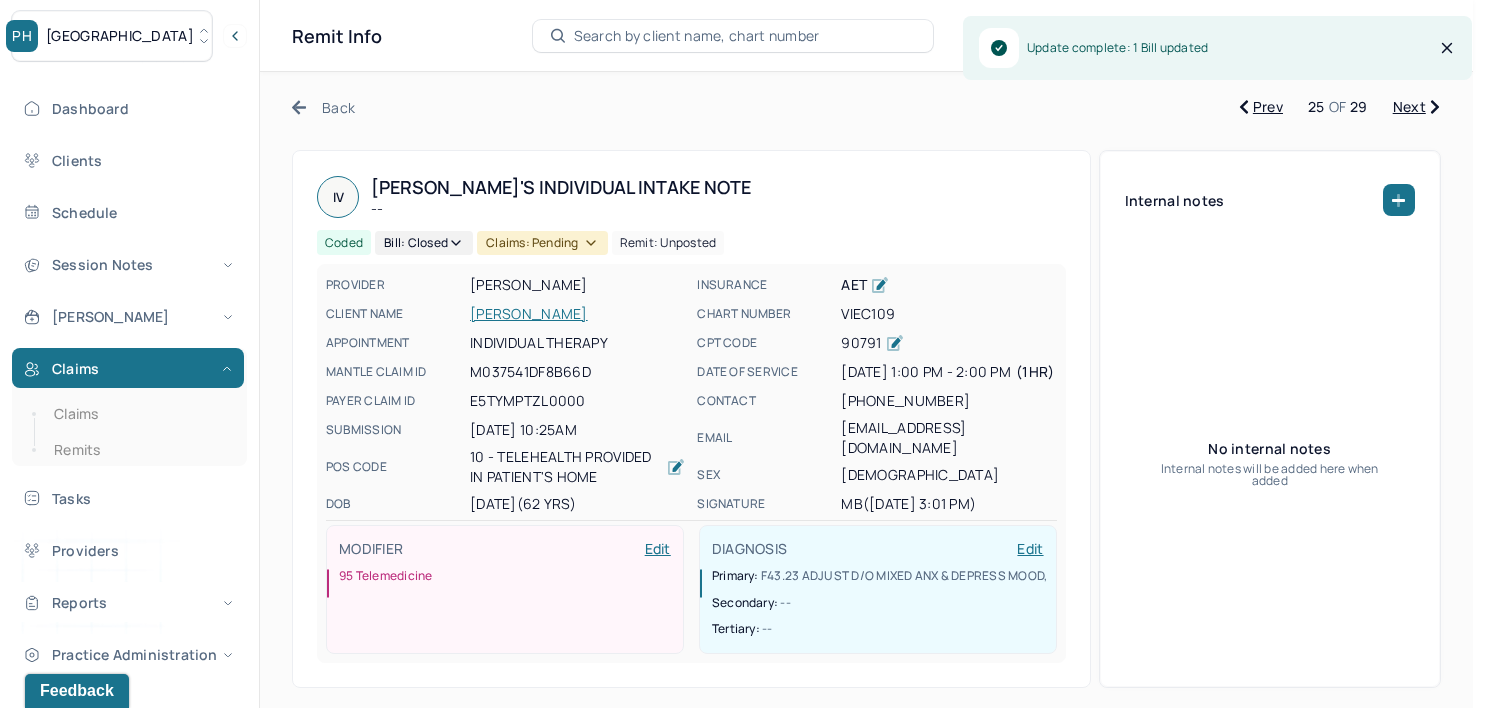 click on "Claims: pending" at bounding box center (542, 243) 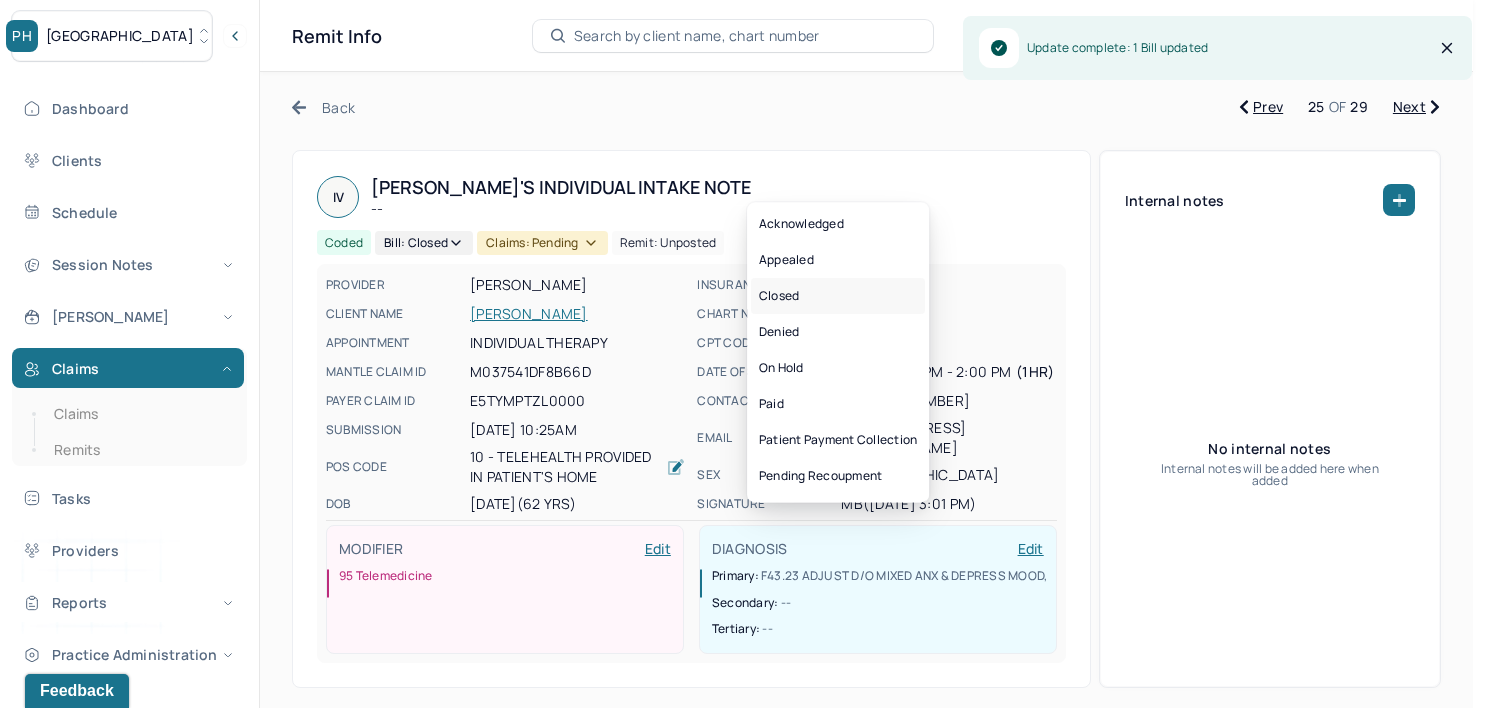 click on "Closed" at bounding box center [838, 296] 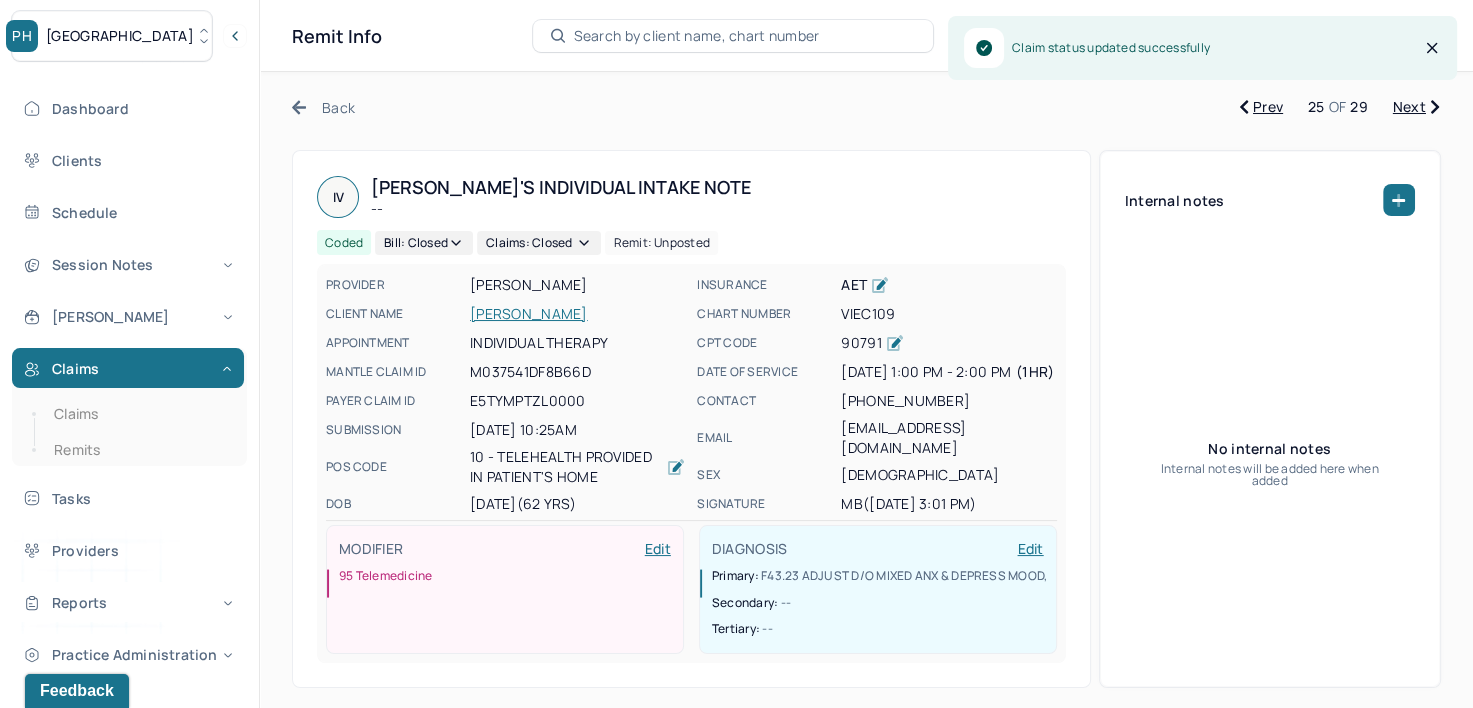 click on "Next" at bounding box center [1416, 107] 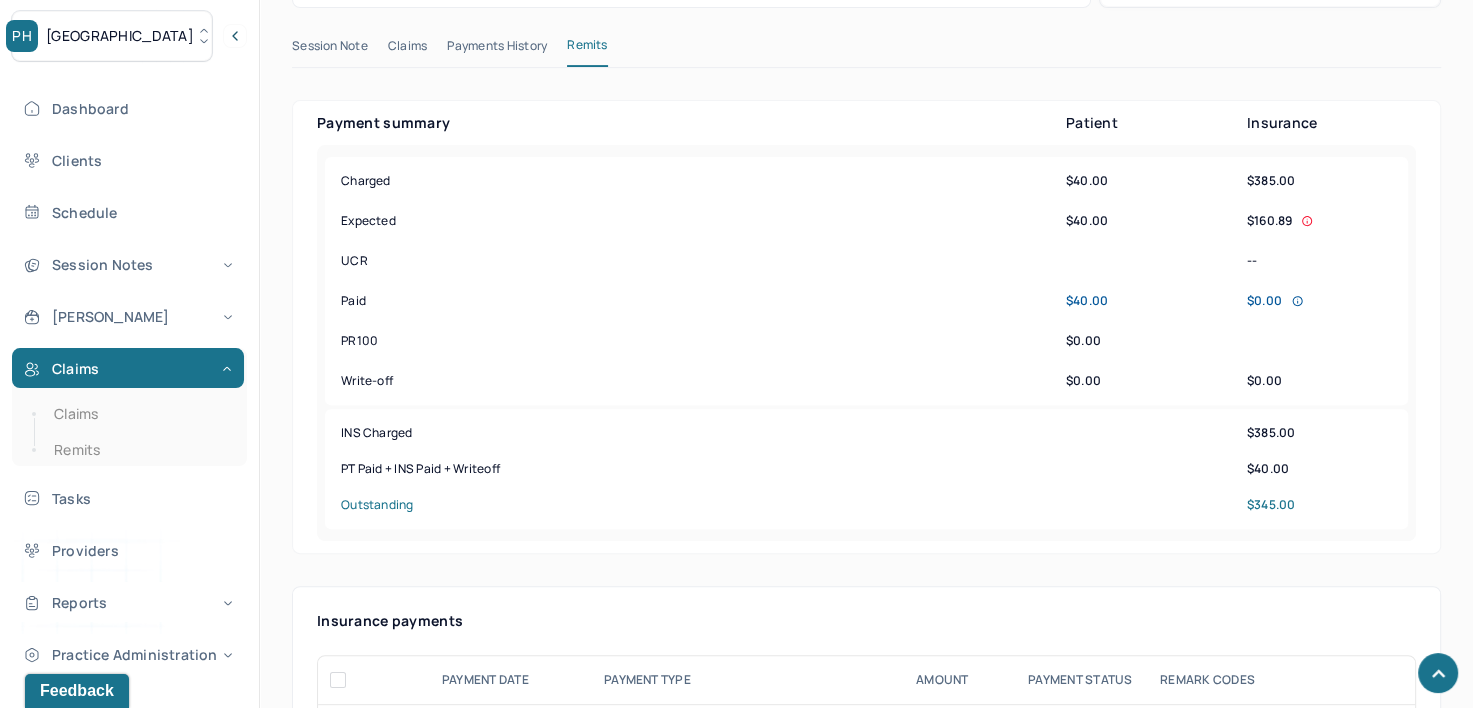 scroll, scrollTop: 900, scrollLeft: 0, axis: vertical 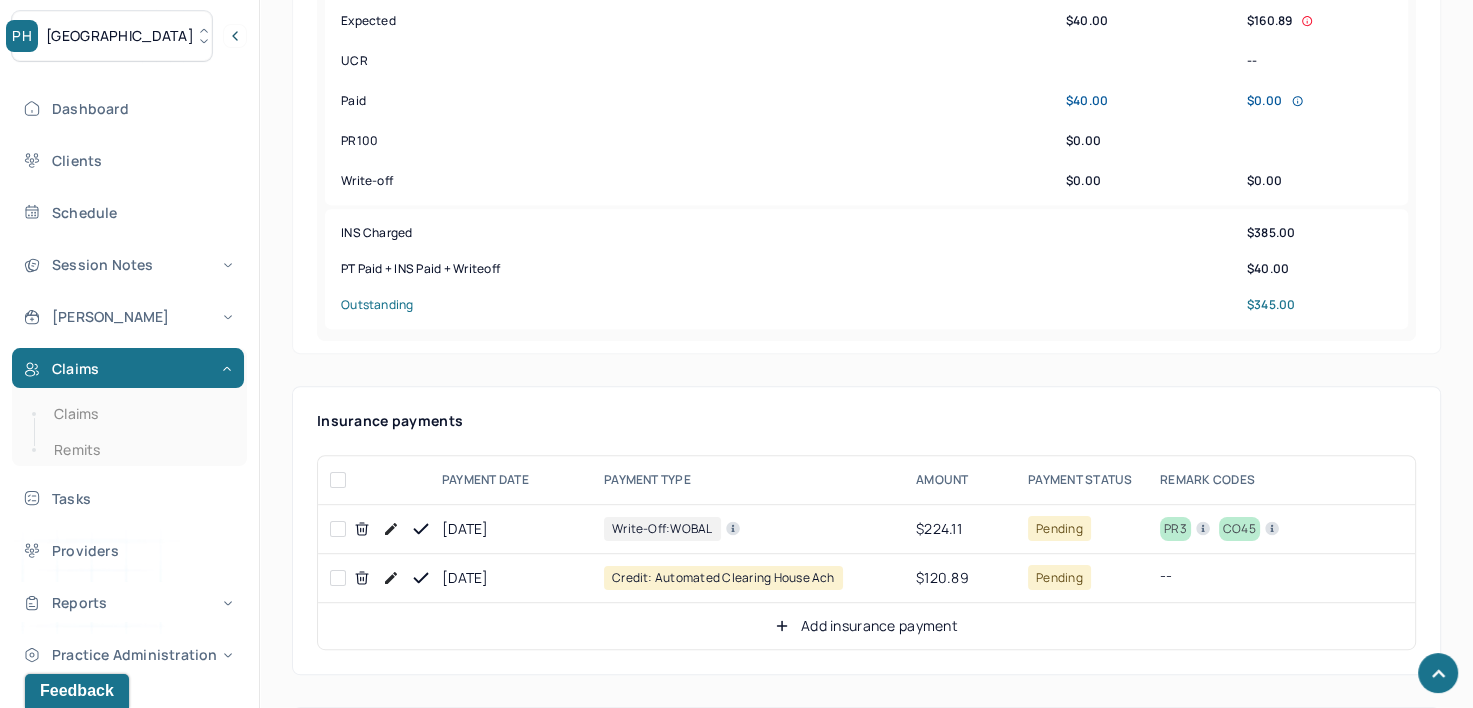 click 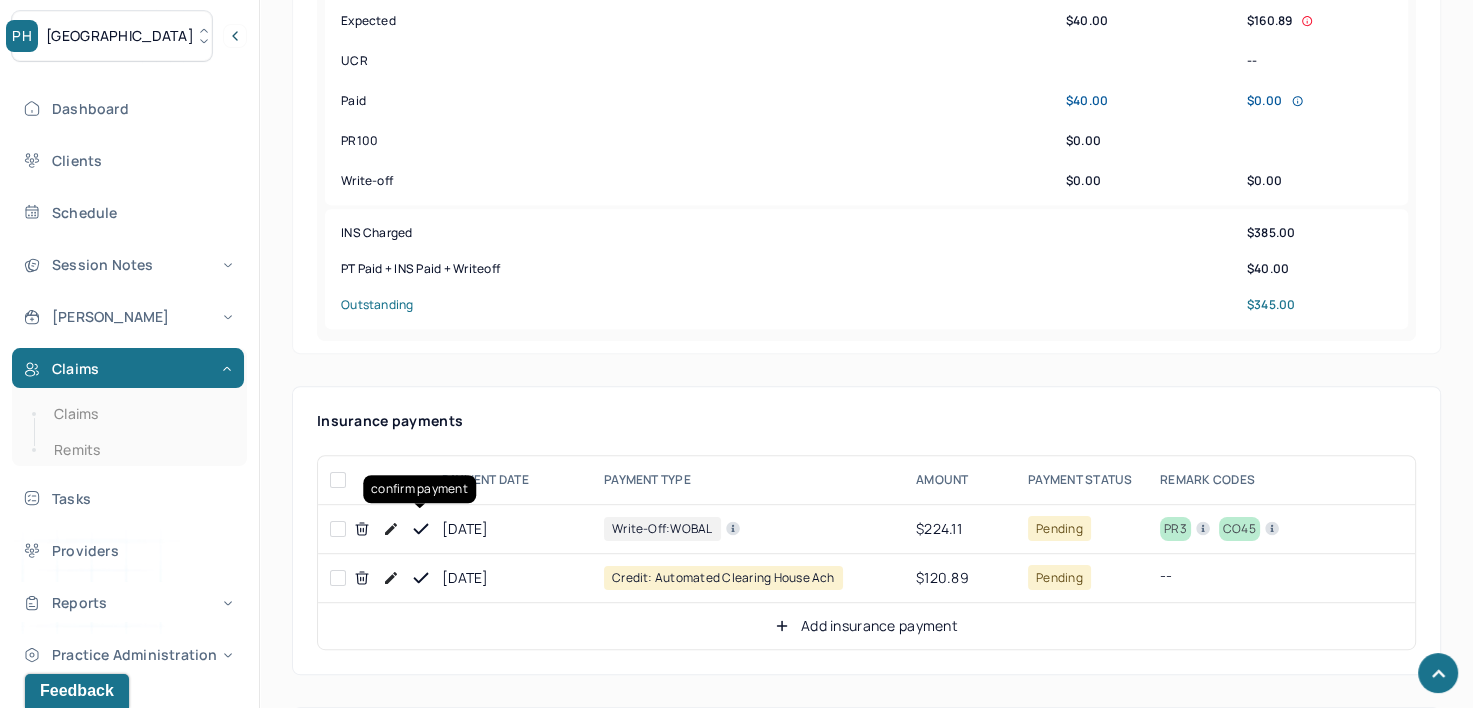 click 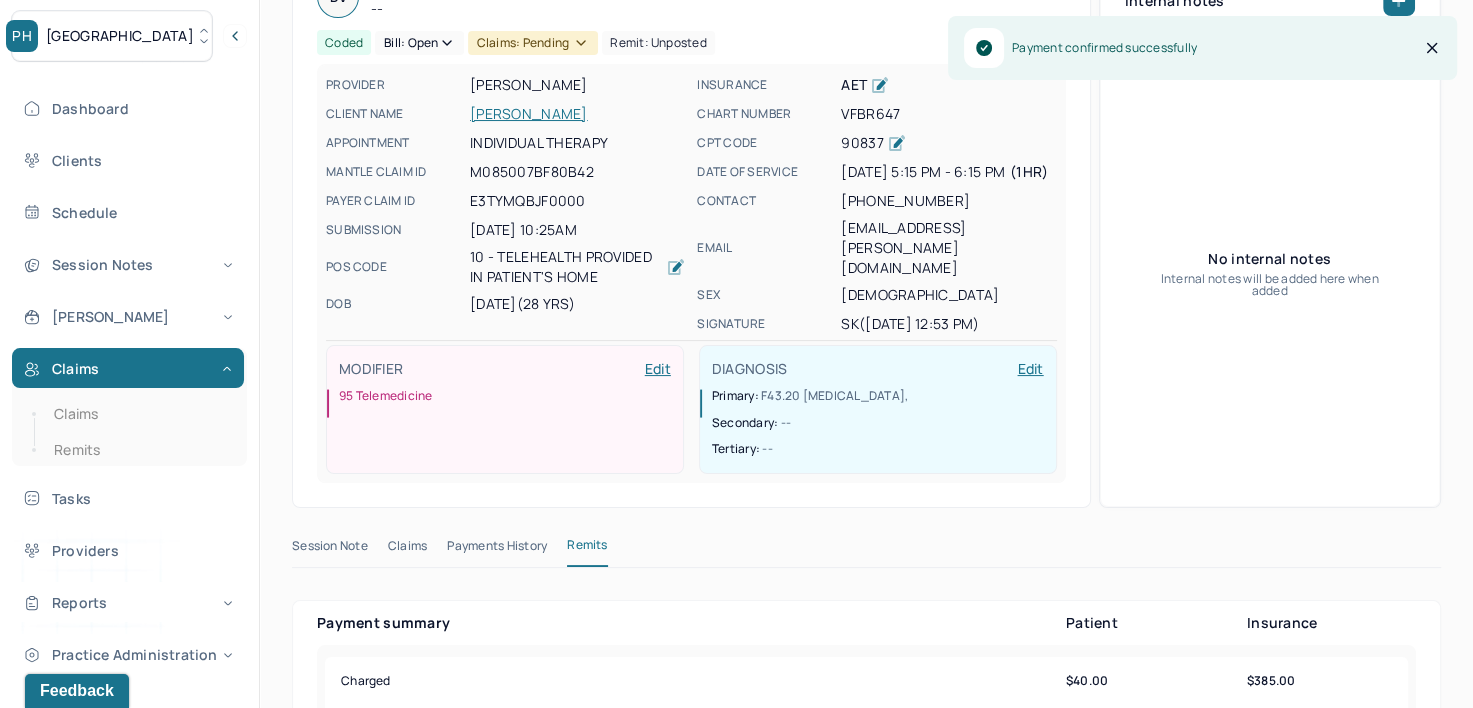 scroll, scrollTop: 0, scrollLeft: 0, axis: both 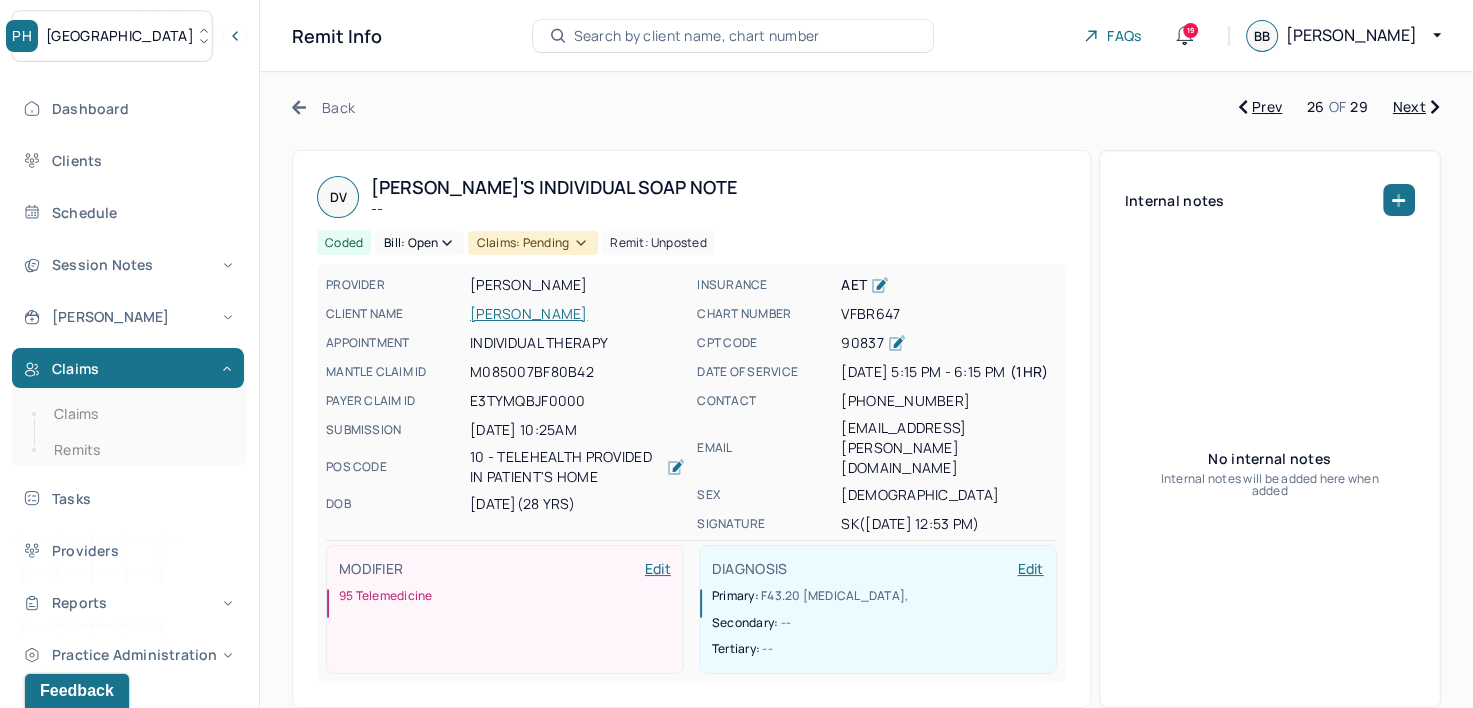 click on "Bill: Open" at bounding box center (419, 243) 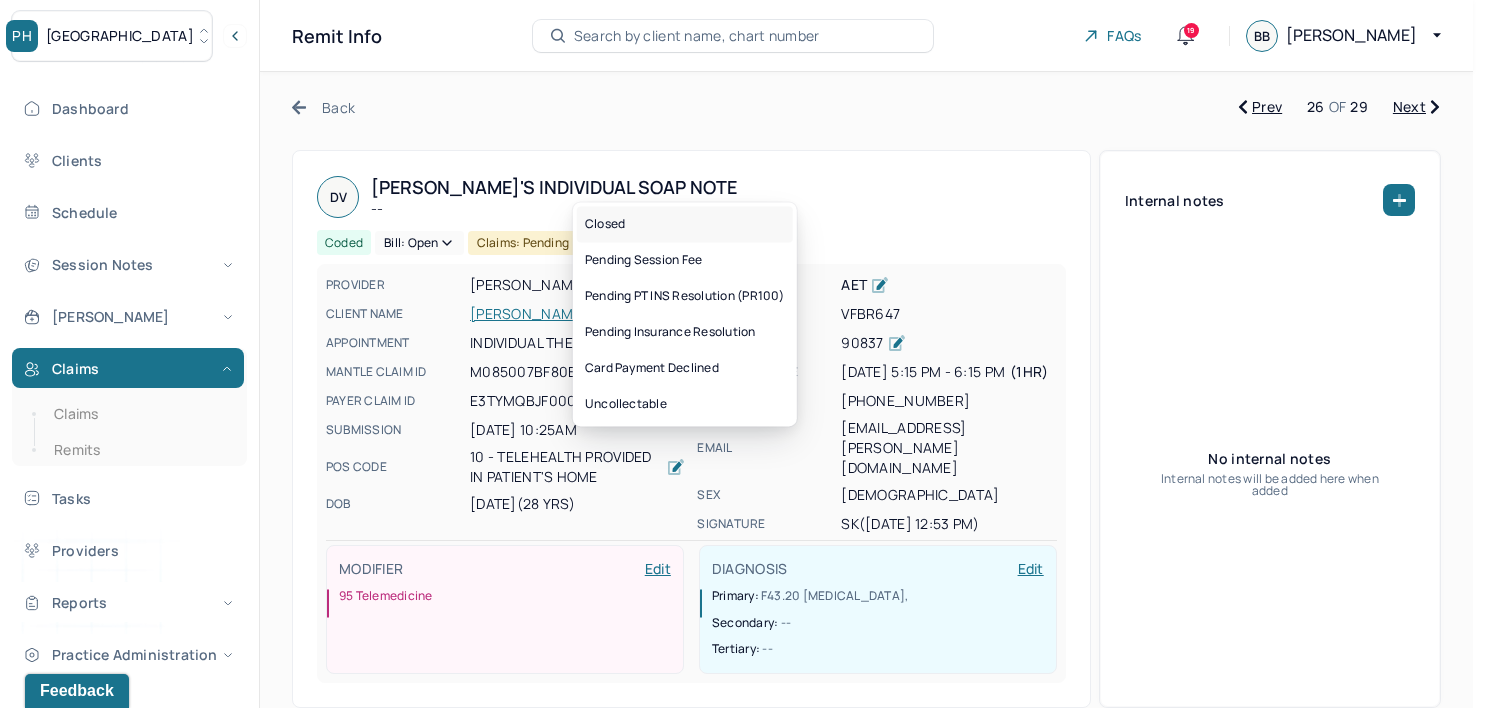 click on "Closed" at bounding box center (685, 224) 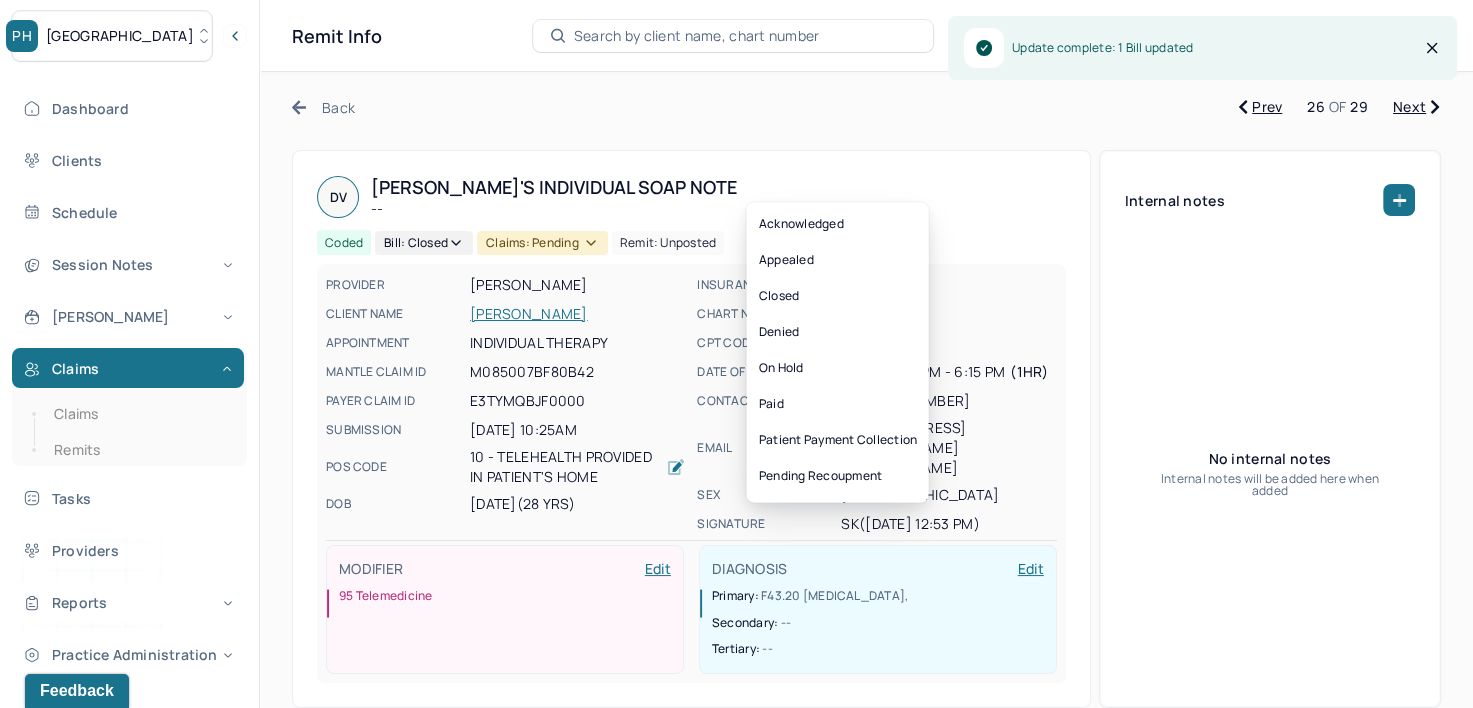 click on "Claims: pending" at bounding box center [542, 243] 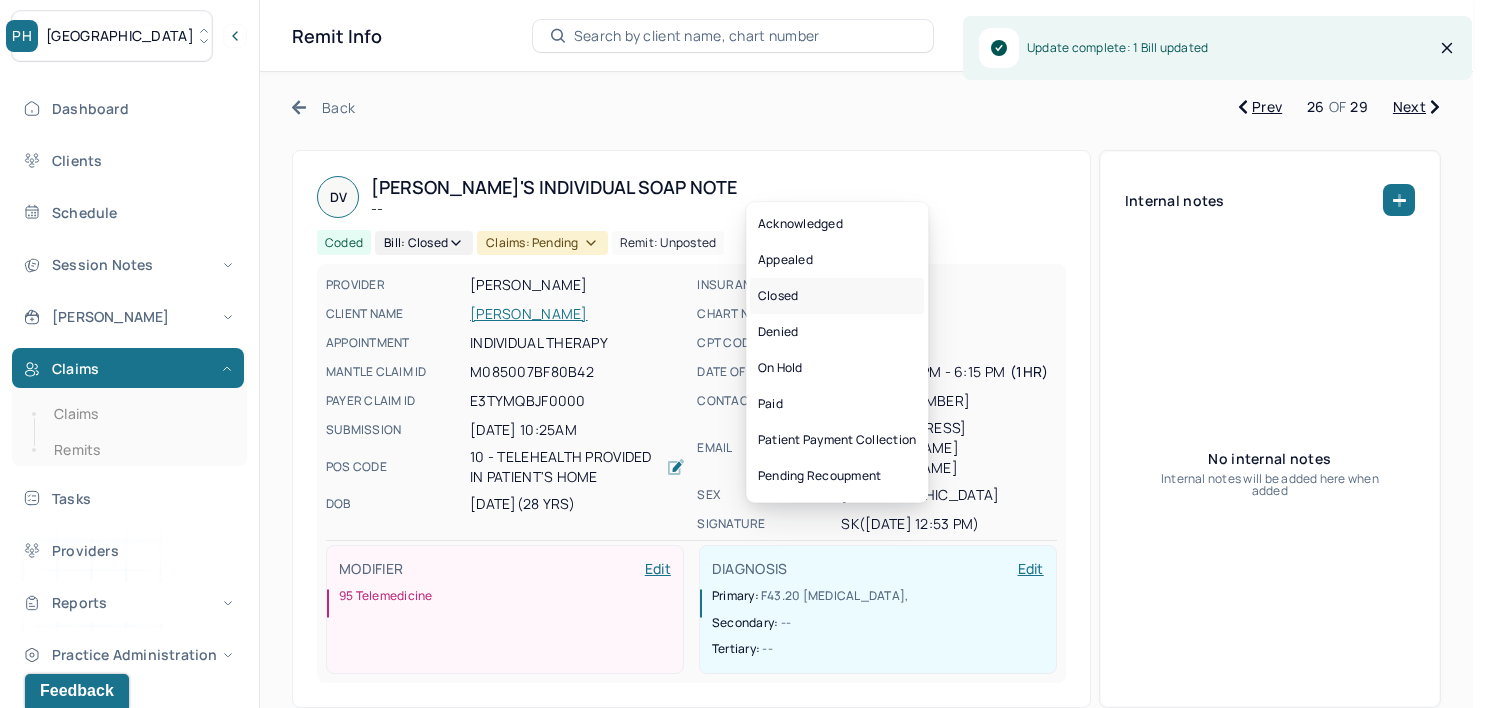 click on "Closed" at bounding box center (837, 296) 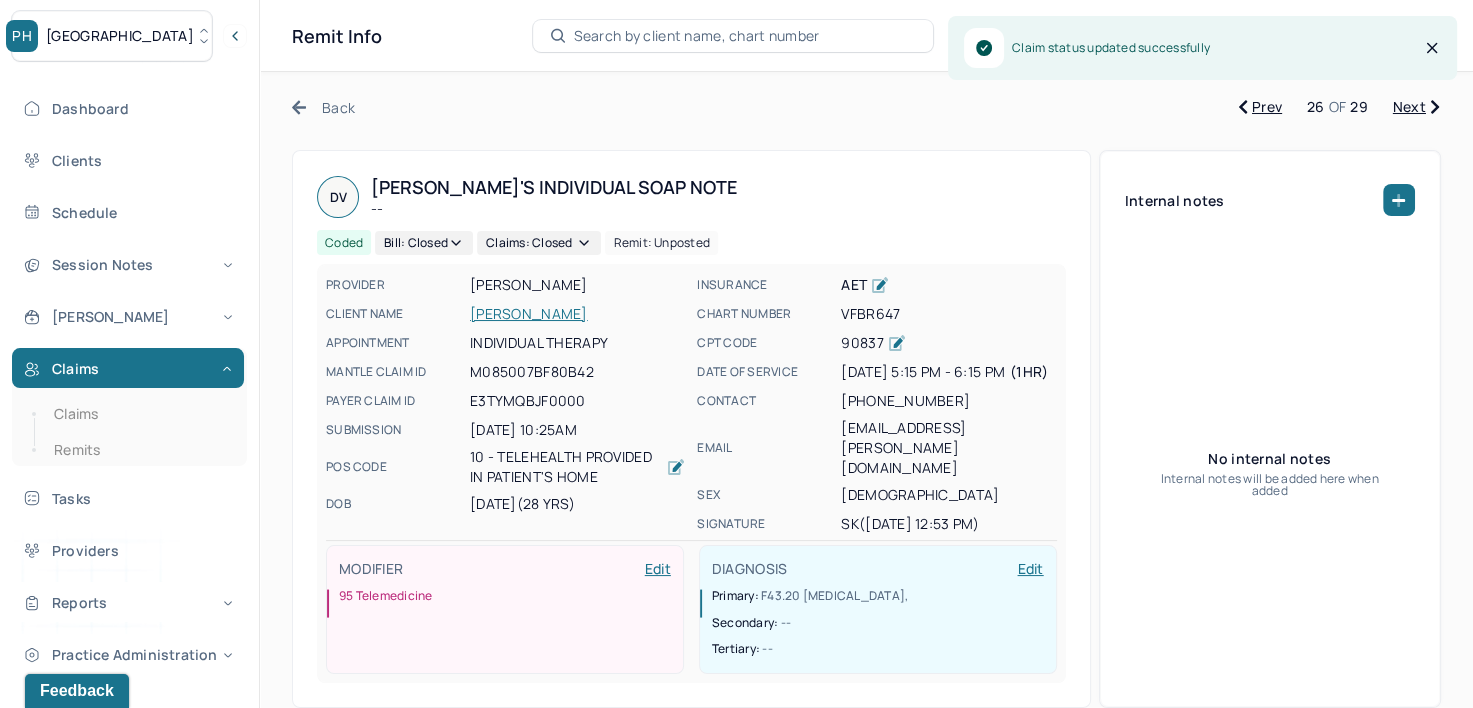 click on "Next" at bounding box center (1416, 107) 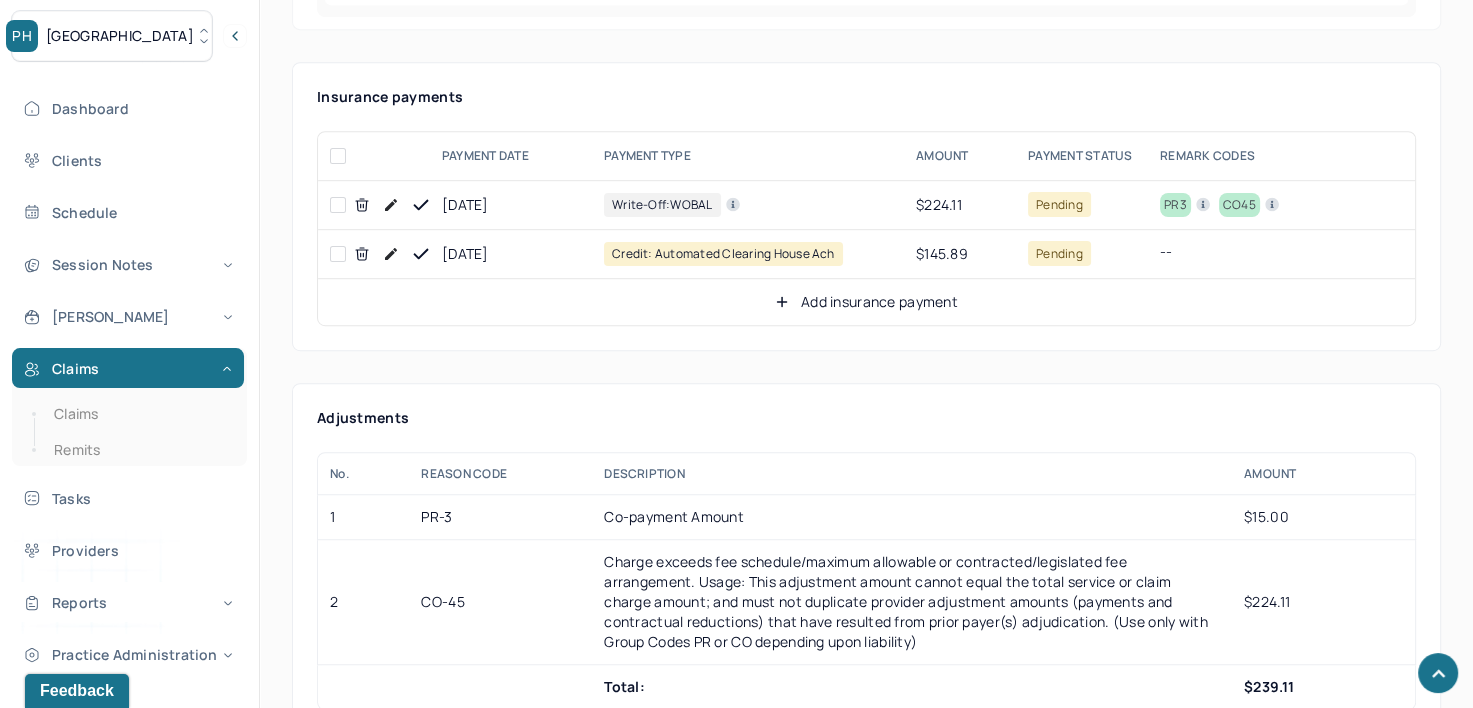 scroll, scrollTop: 1000, scrollLeft: 0, axis: vertical 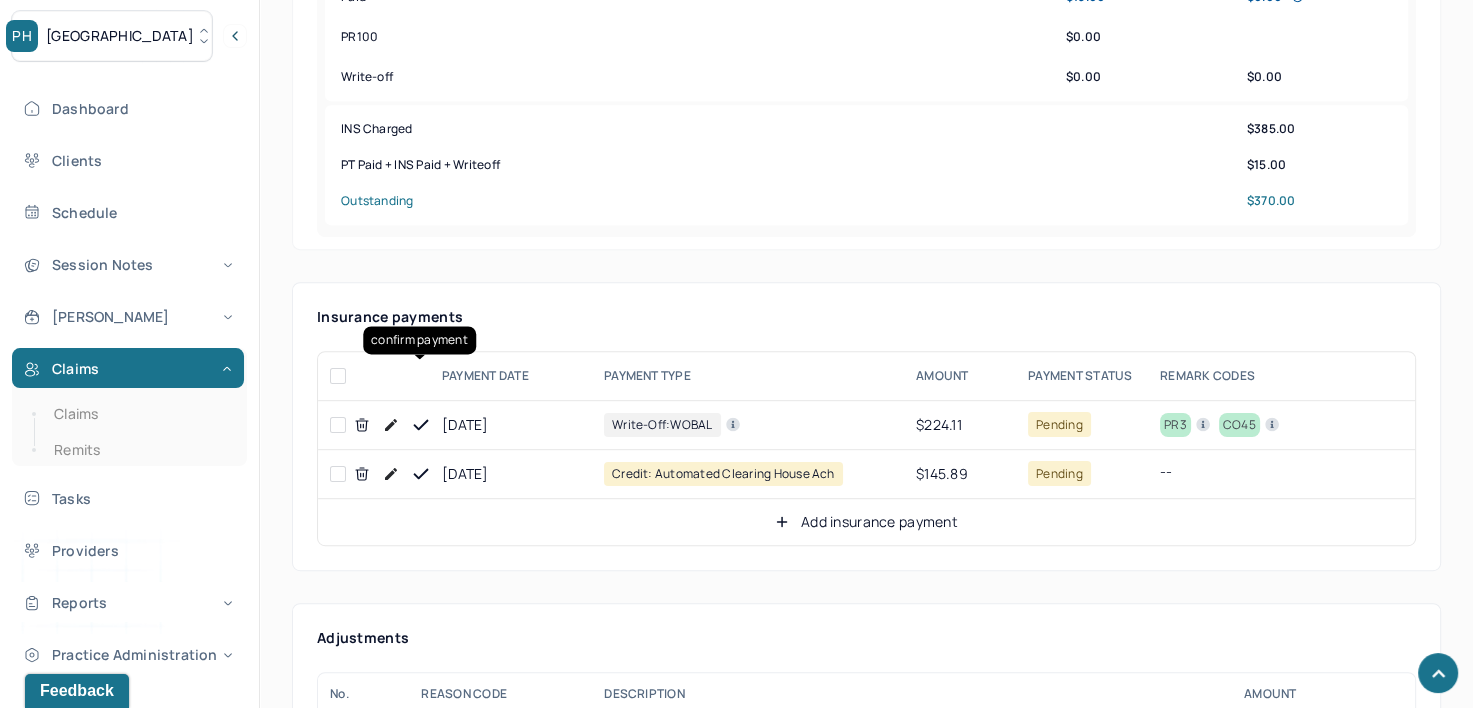 click 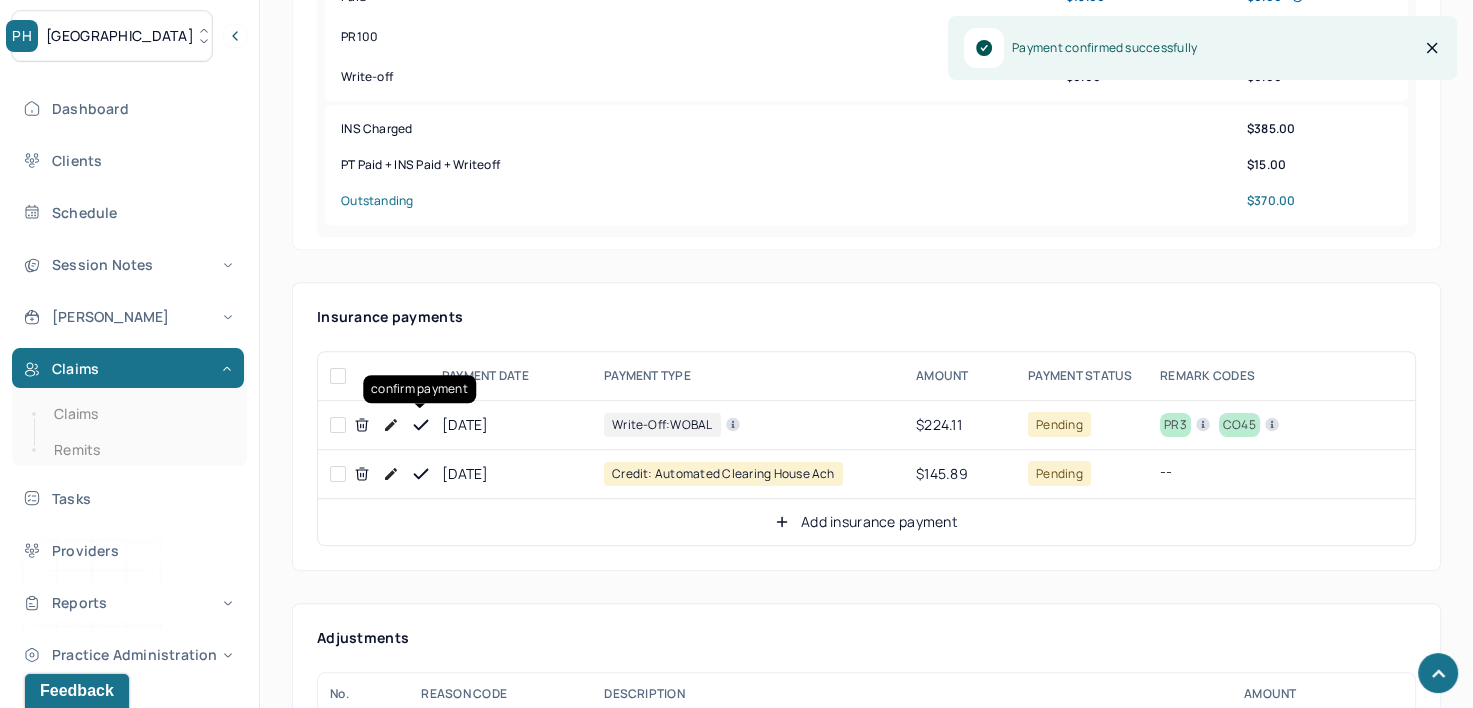 click 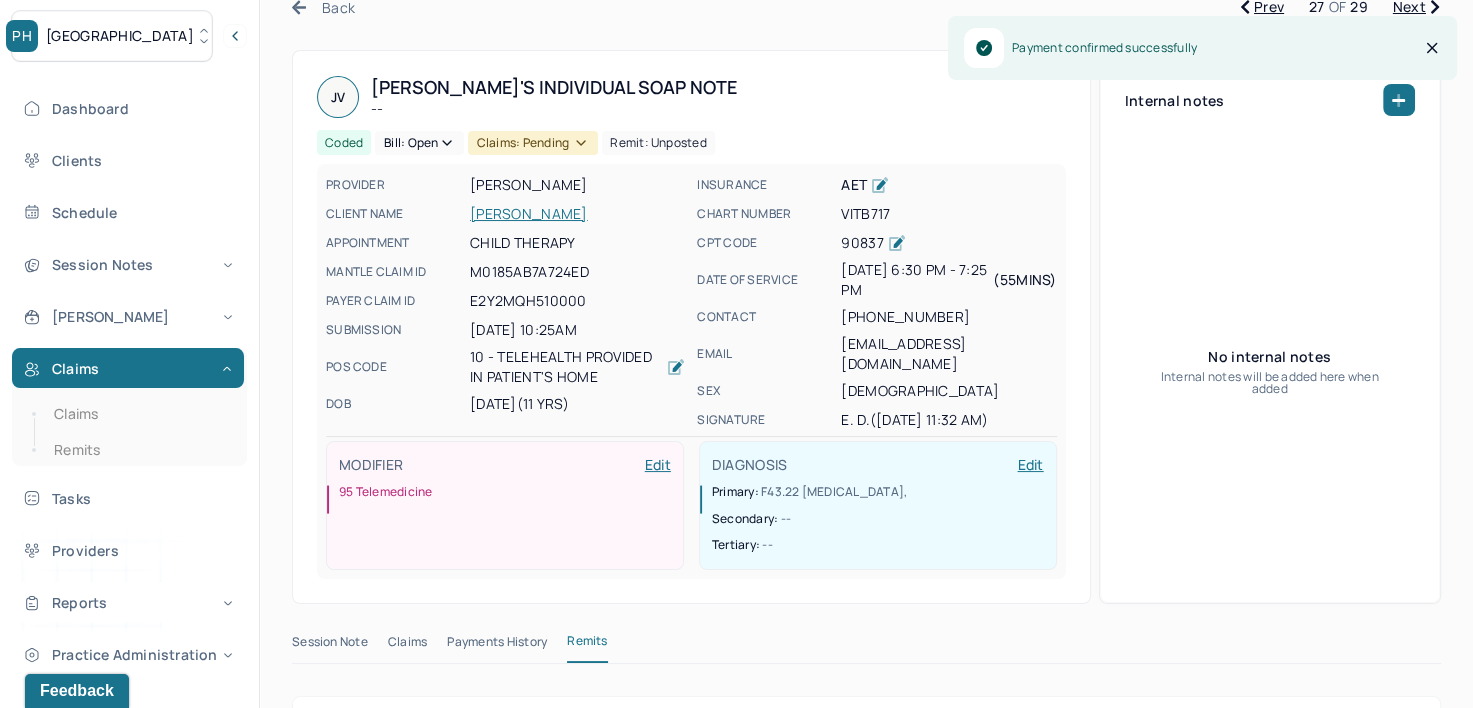 scroll, scrollTop: 0, scrollLeft: 0, axis: both 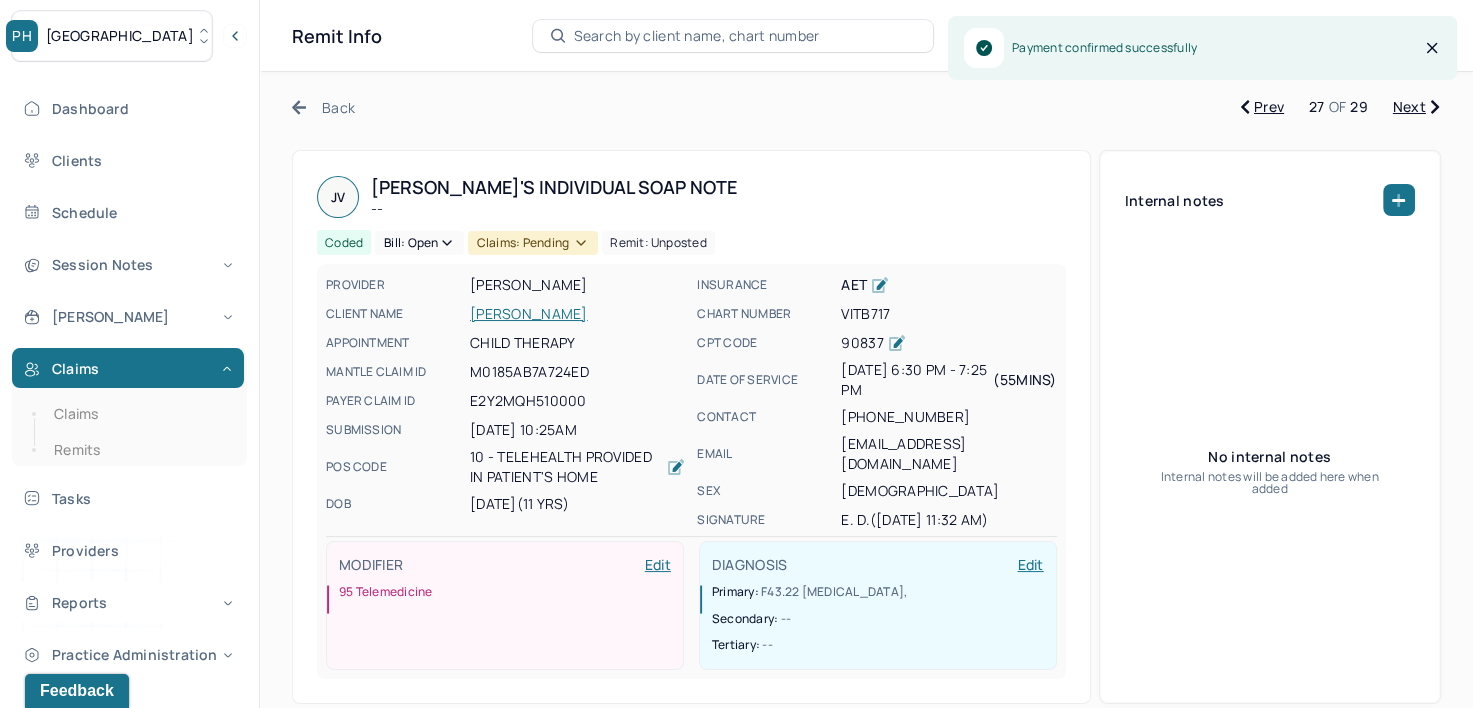 click on "Bill: Open" at bounding box center (419, 243) 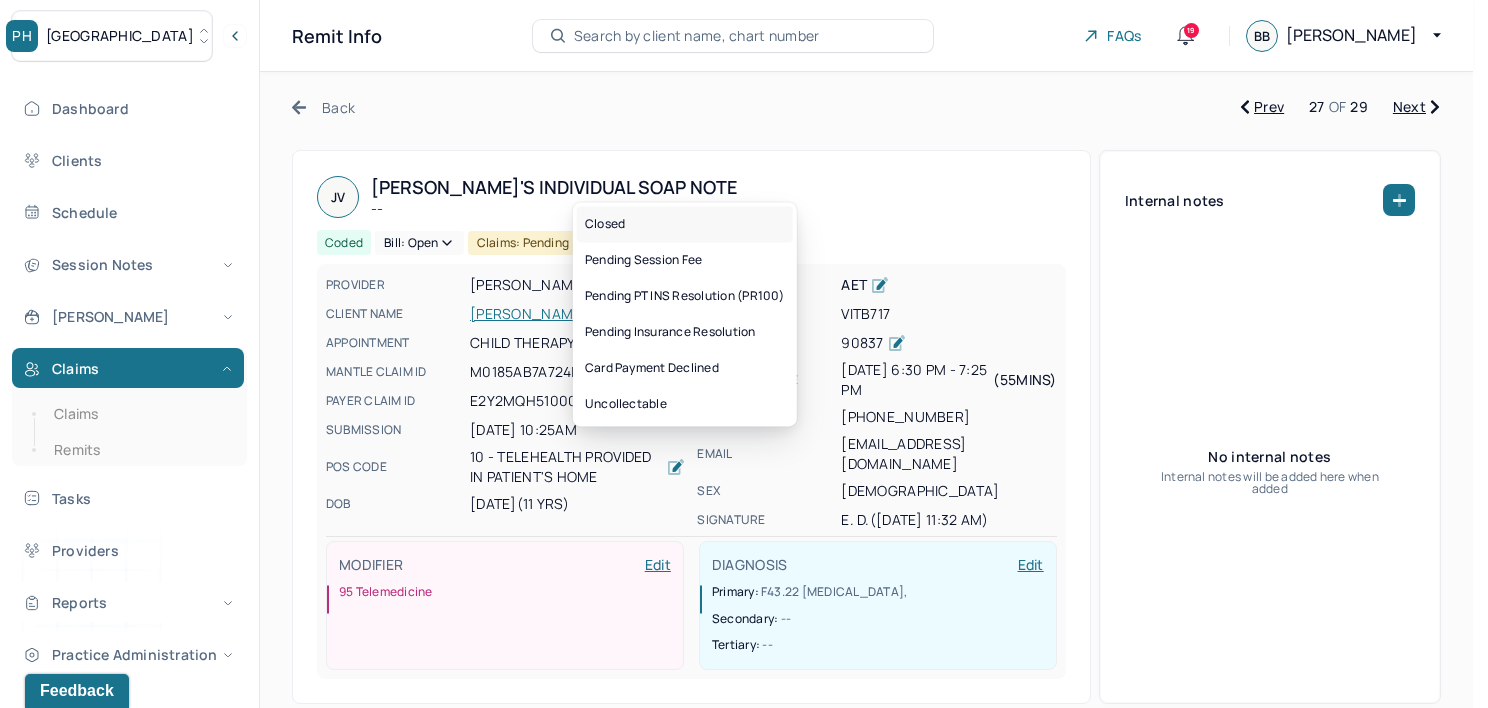 click on "Closed" at bounding box center [685, 224] 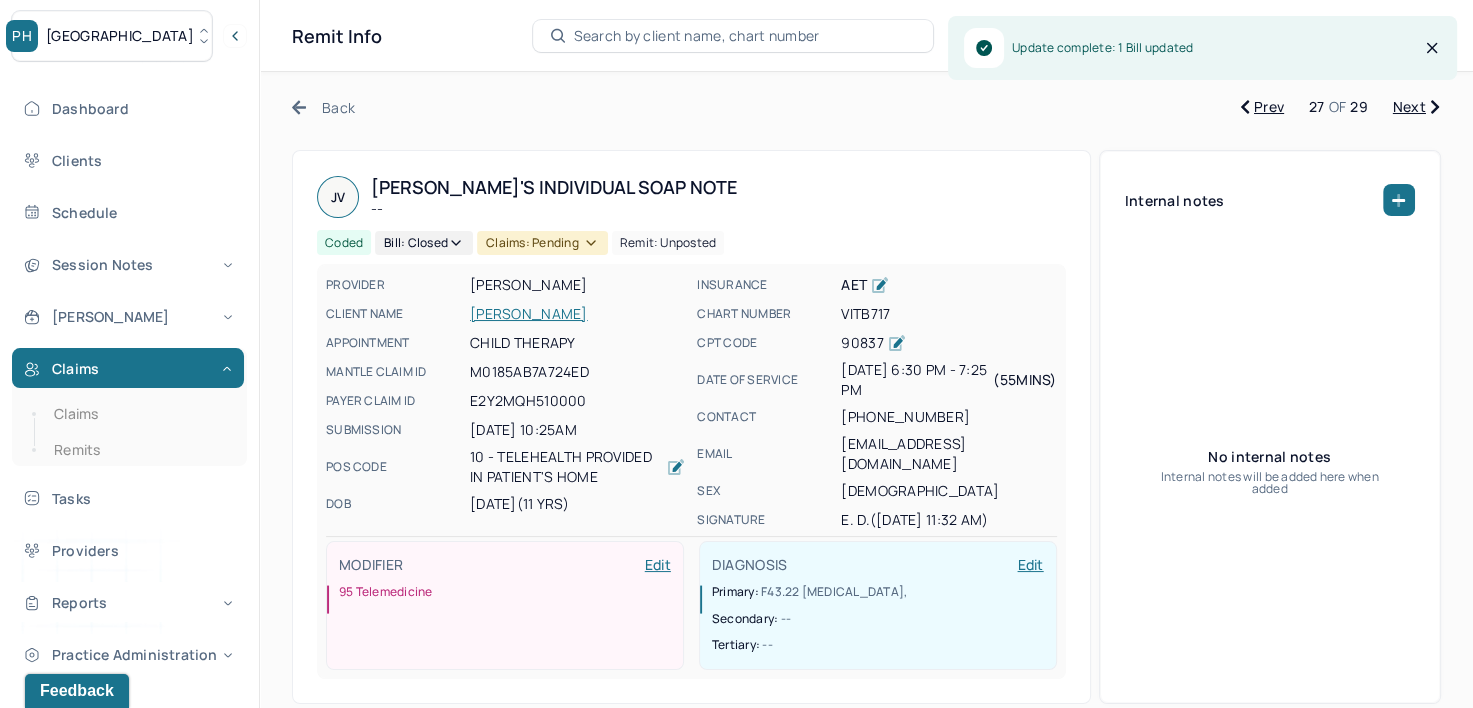 click on "Claims: pending" at bounding box center (542, 243) 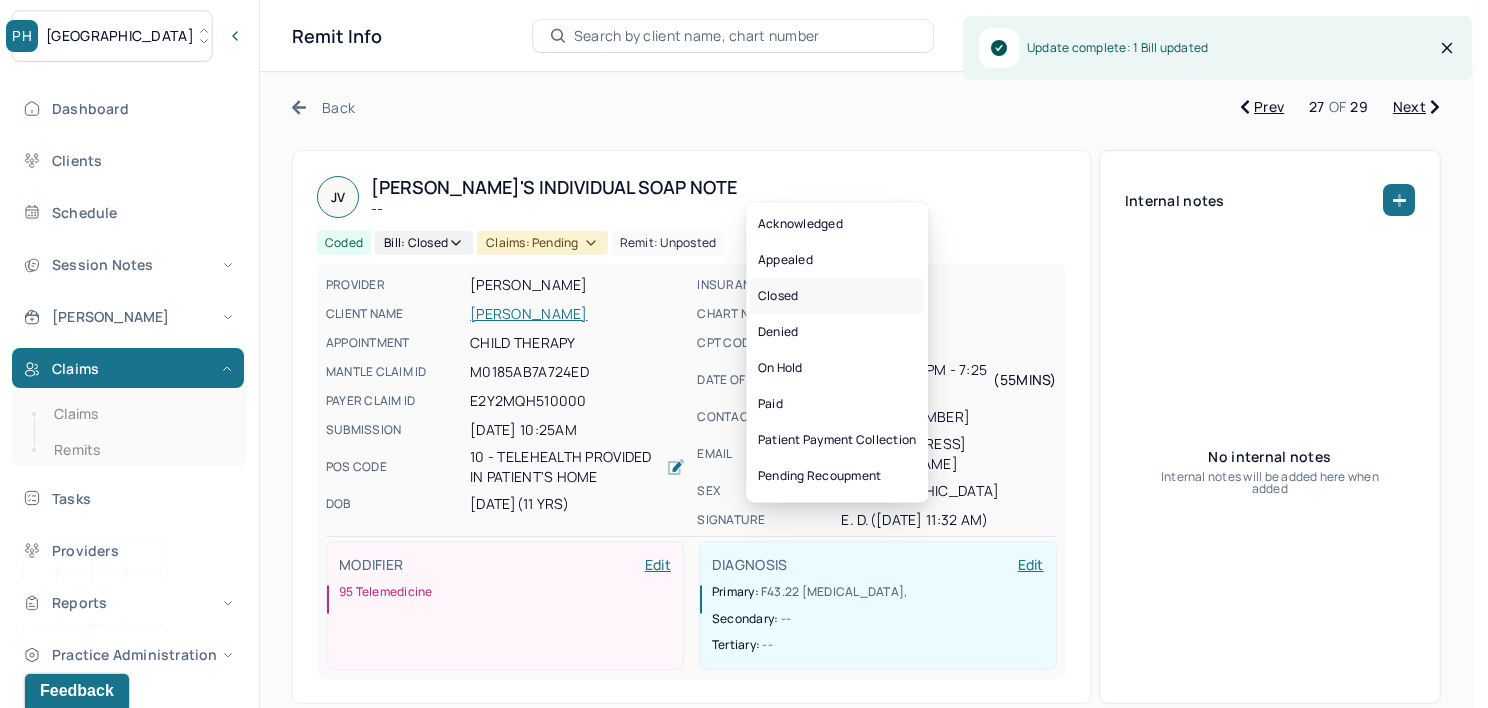 click on "Closed" at bounding box center [837, 296] 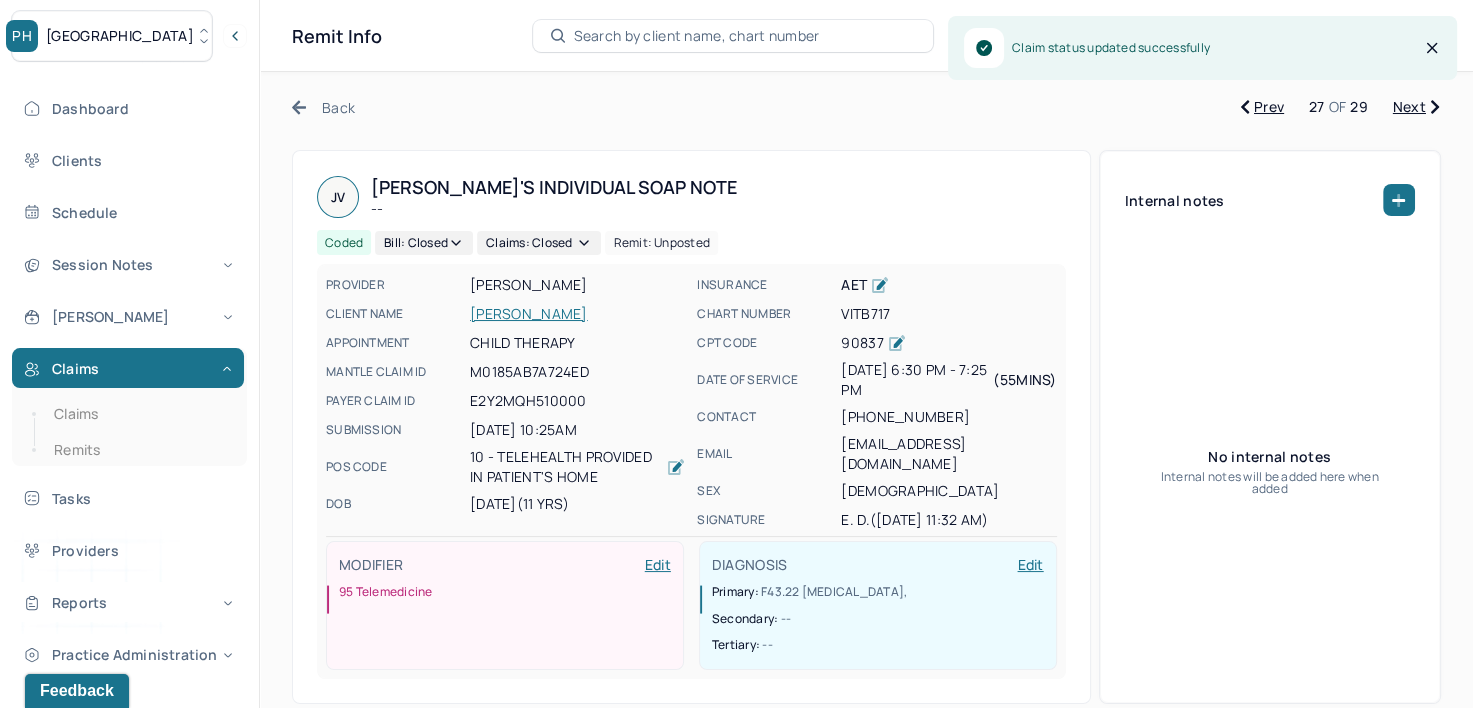 click on "Next" at bounding box center [1416, 107] 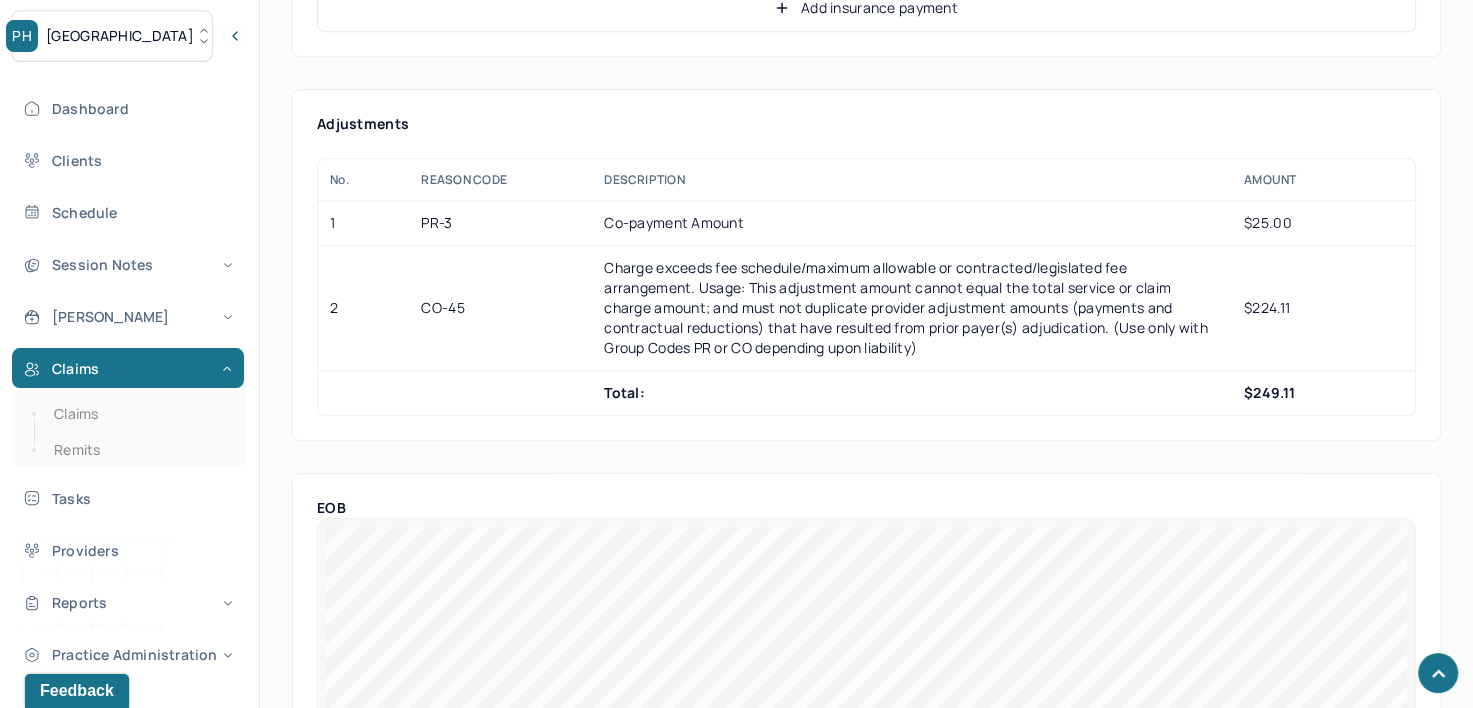 scroll, scrollTop: 1300, scrollLeft: 0, axis: vertical 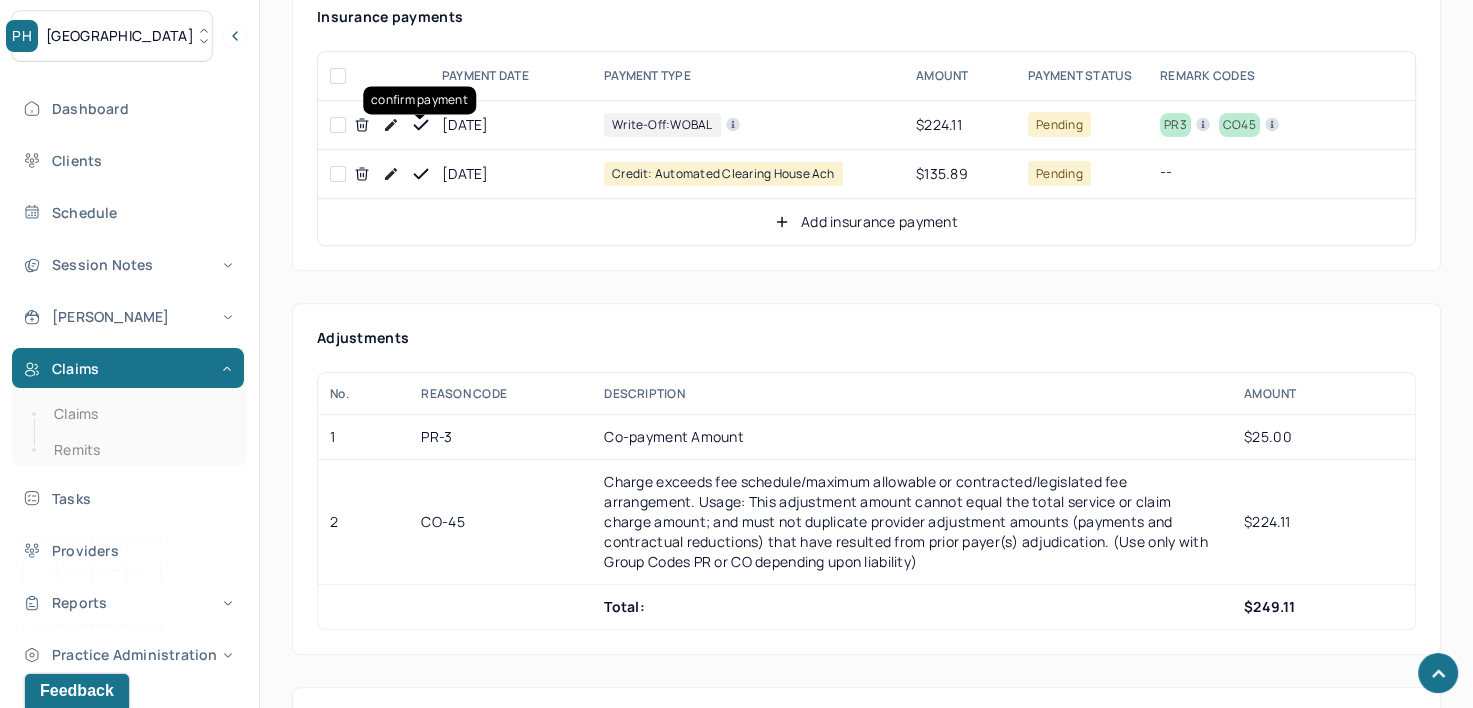 click 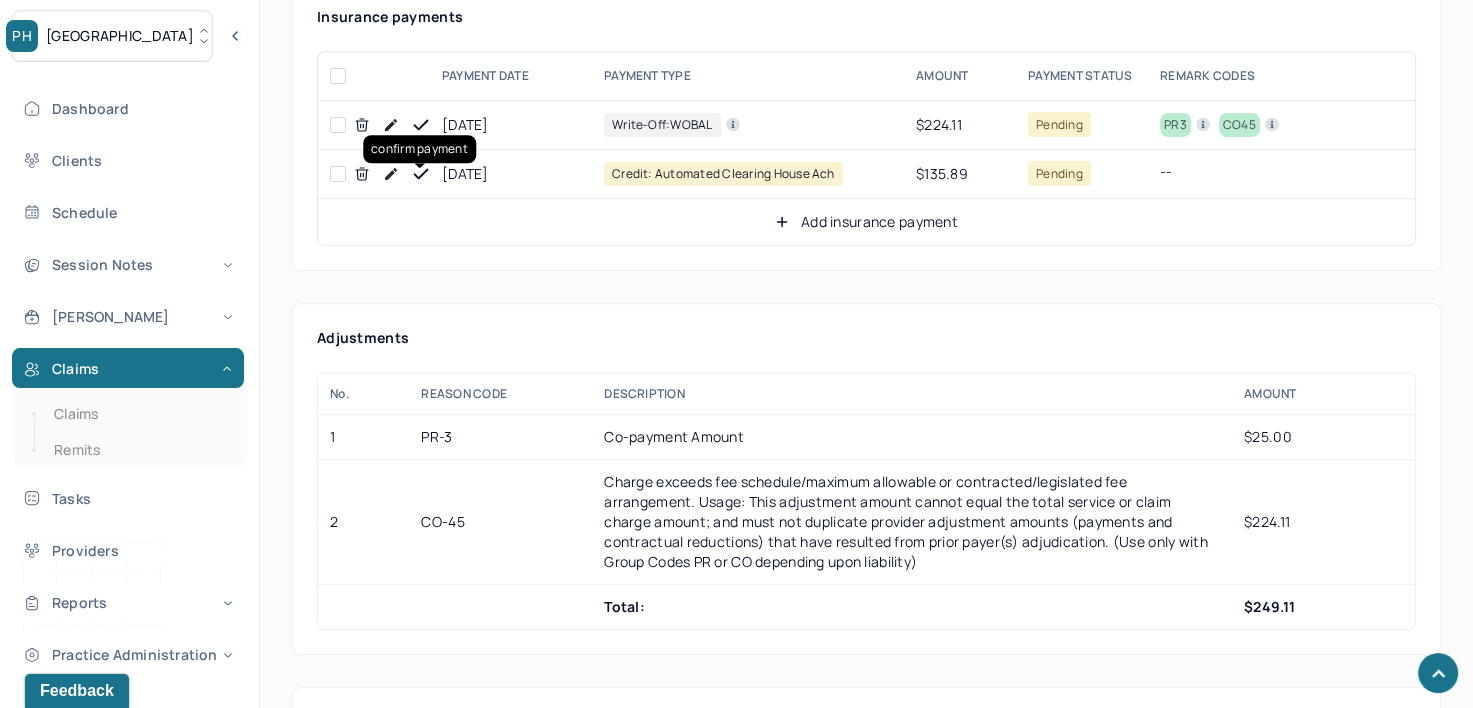 click 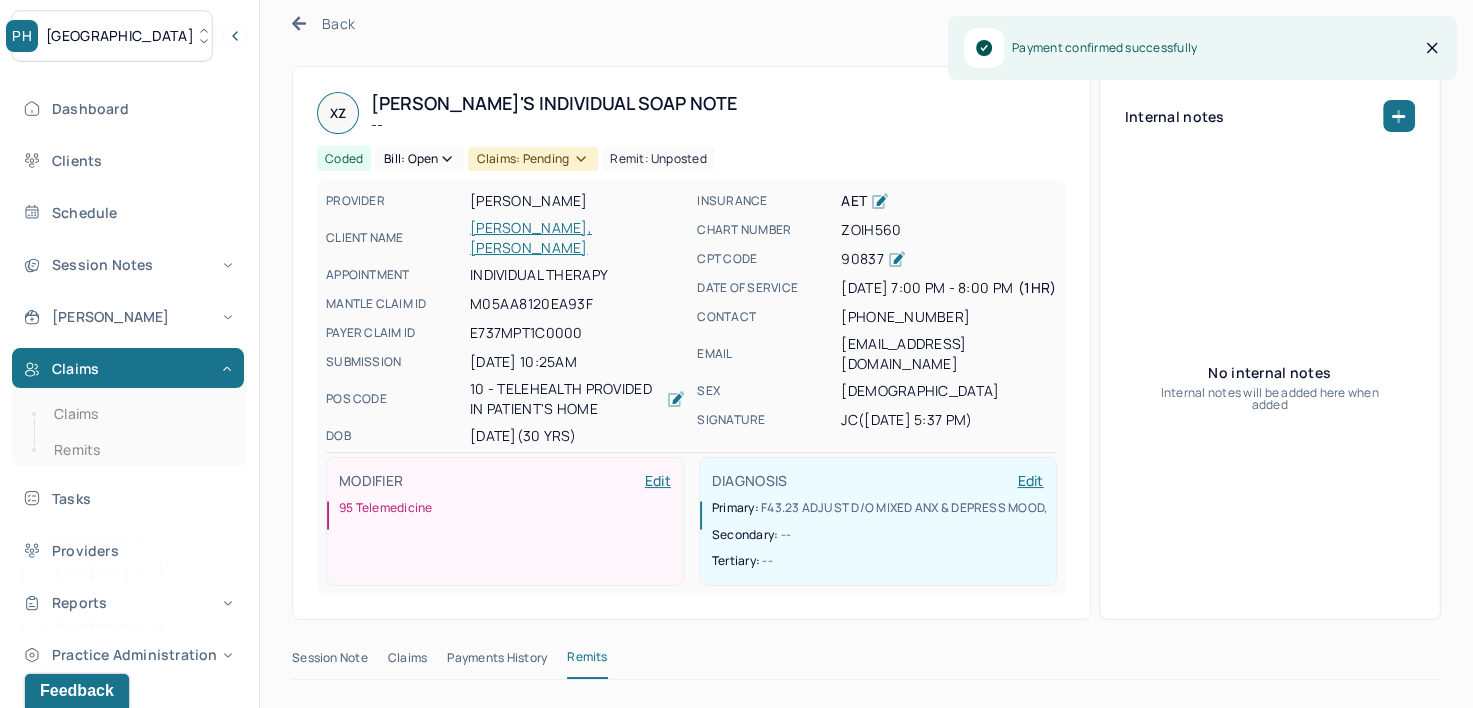 scroll, scrollTop: 0, scrollLeft: 0, axis: both 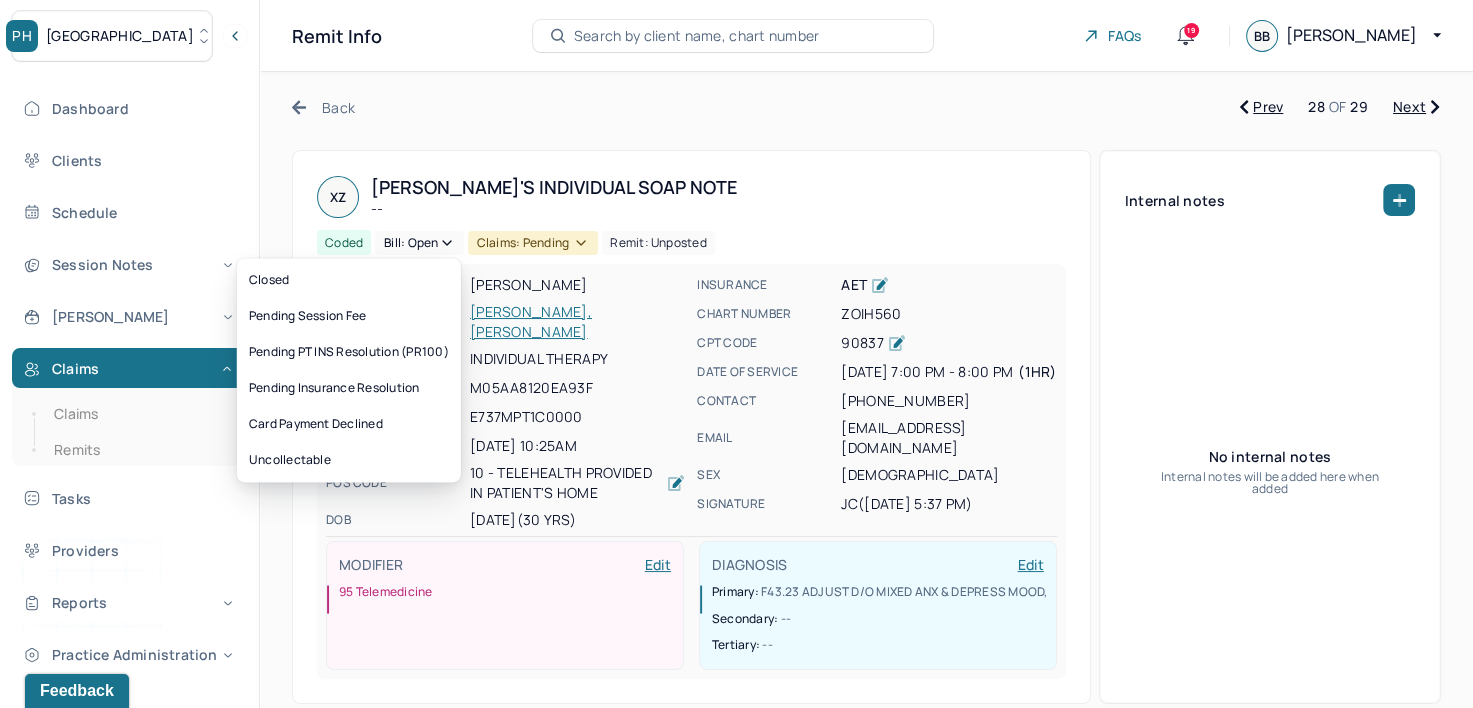 click on "Bill: Open" at bounding box center [419, 243] 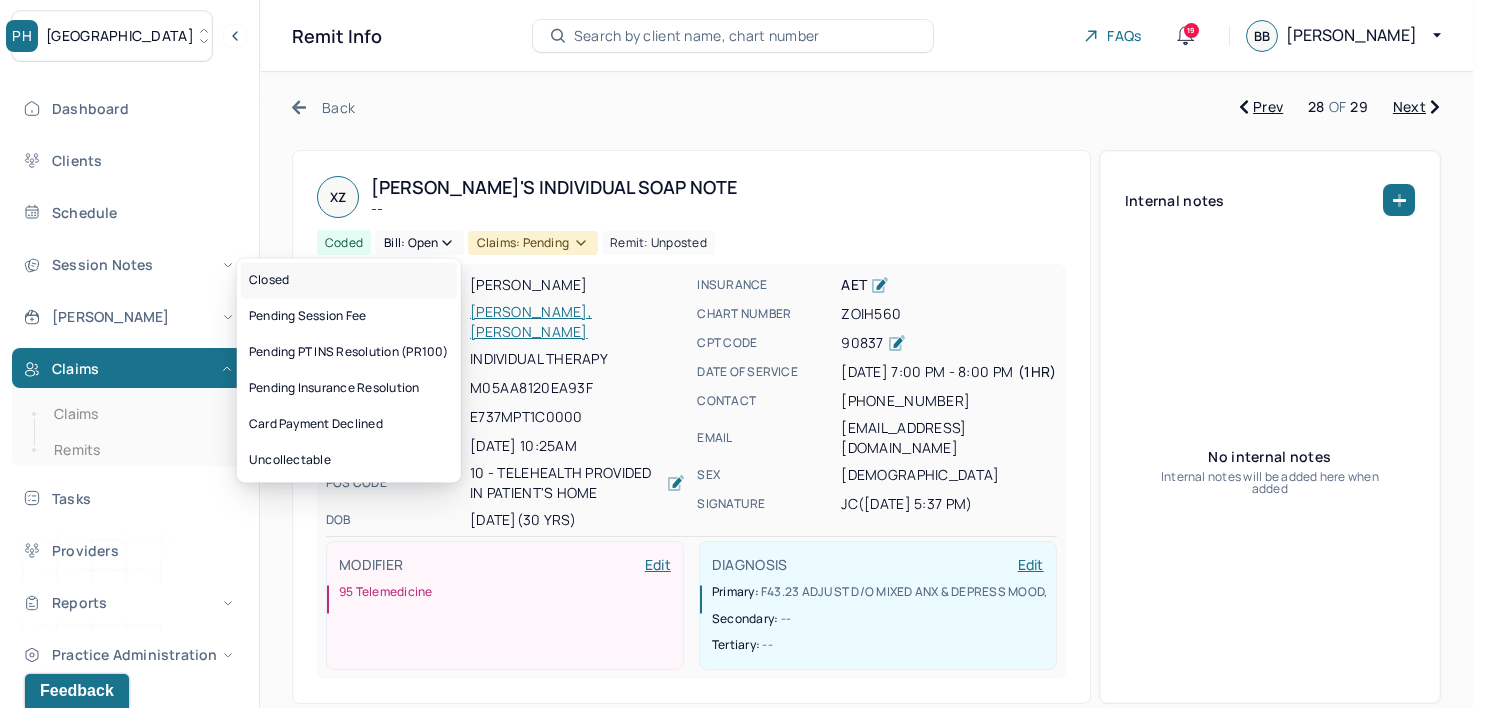click on "Closed" at bounding box center [349, 280] 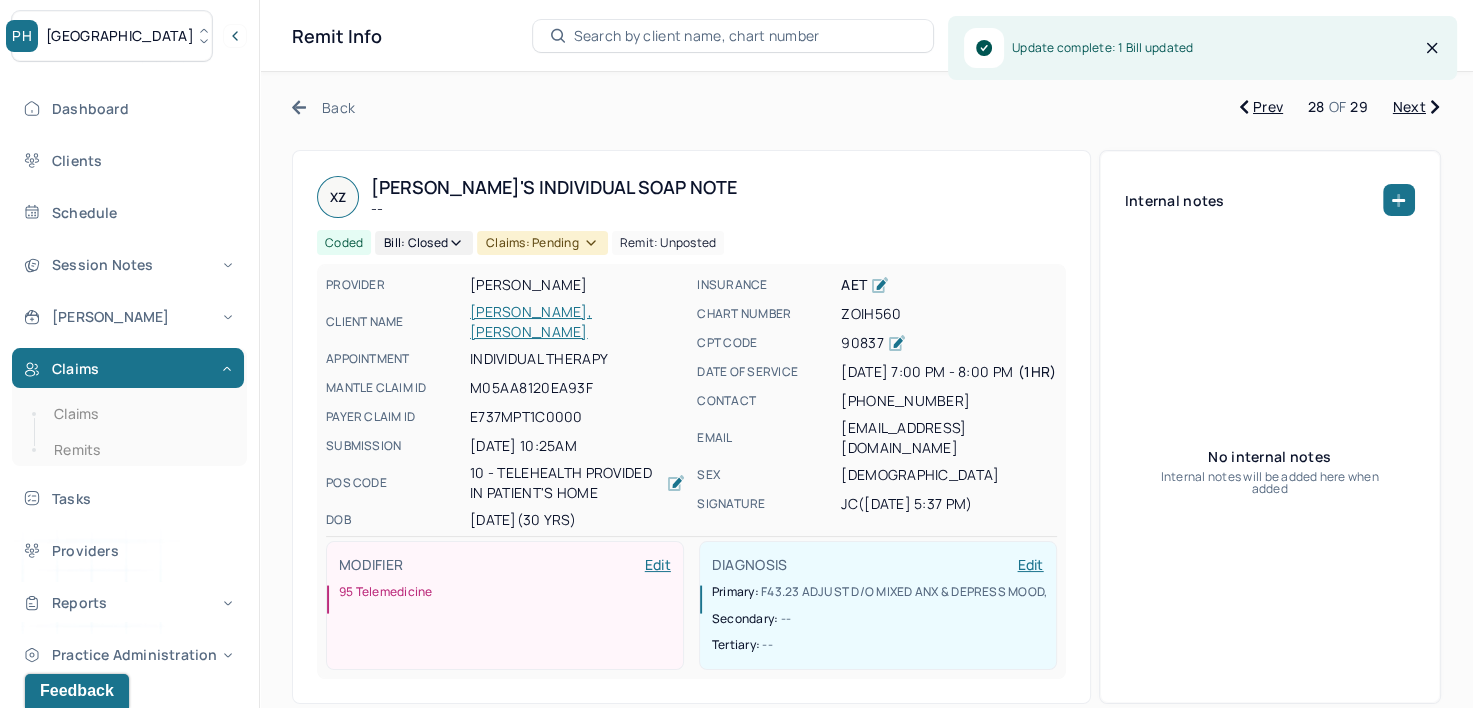 click on "Coded   Bill: Closed     Claims: pending   Remit: unposted" at bounding box center [520, 243] 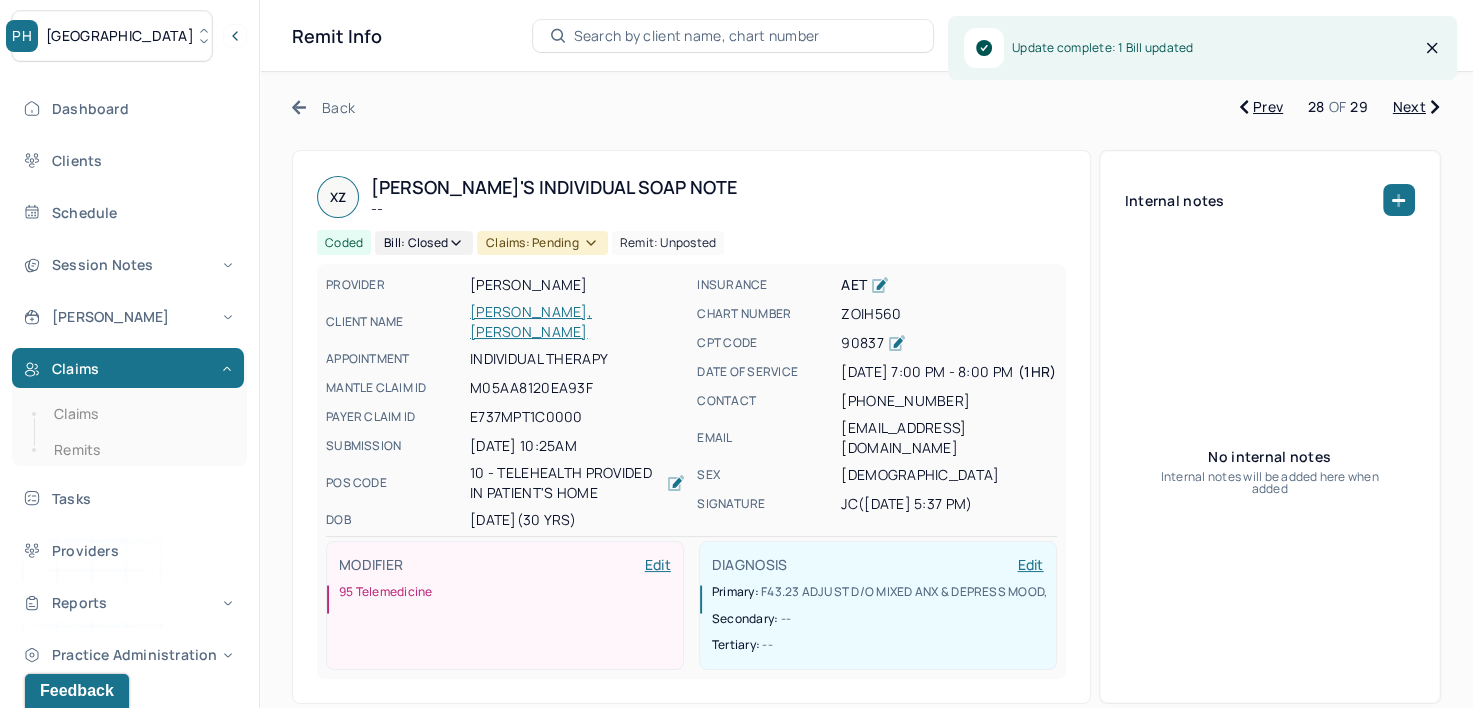 click 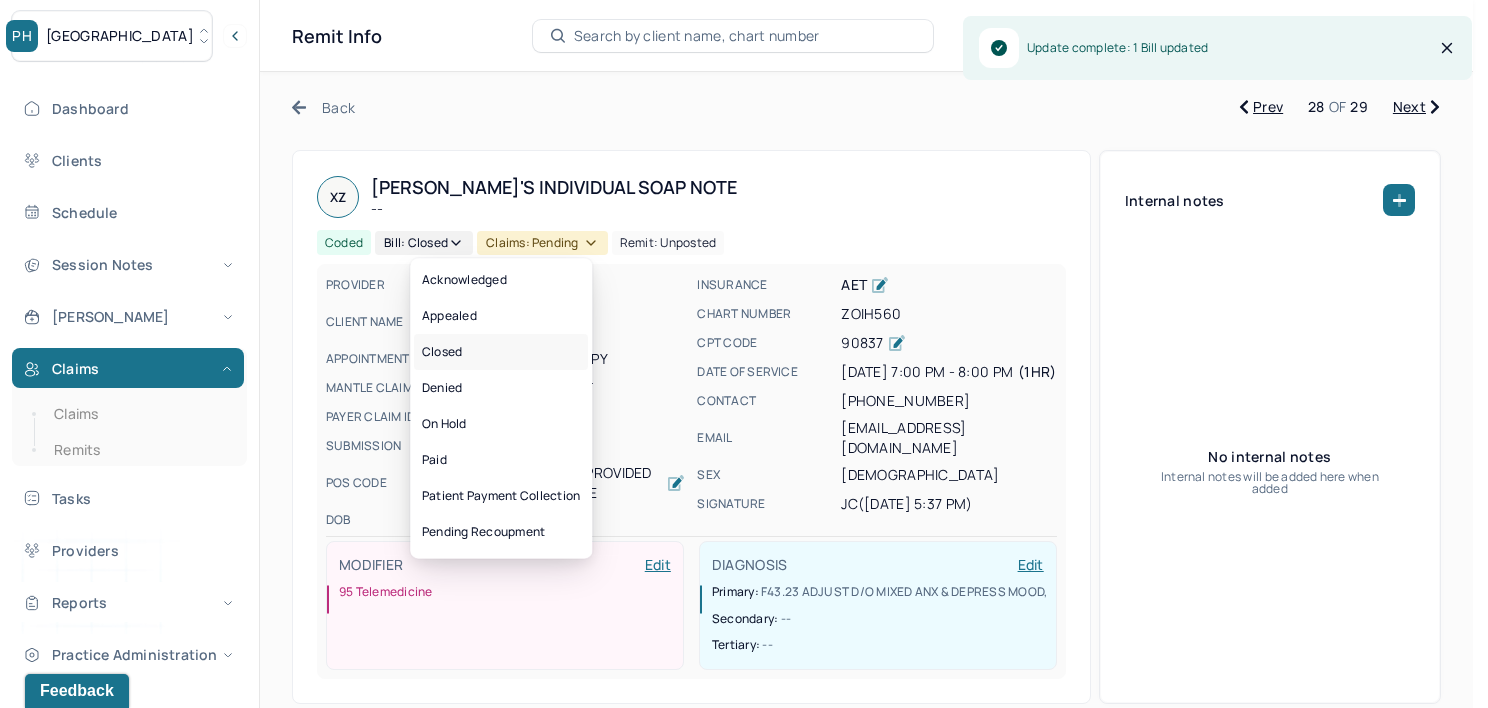 click on "Closed" at bounding box center [501, 352] 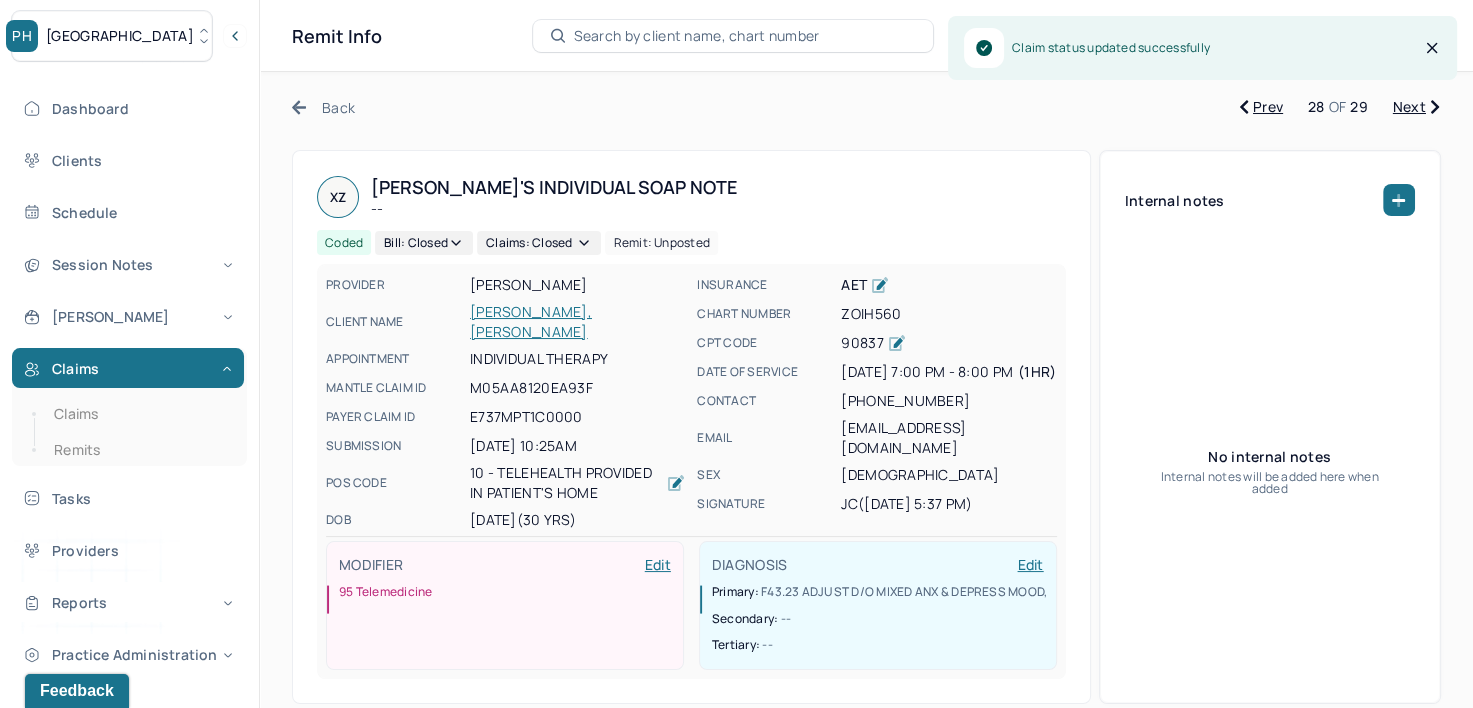 click on "Next" at bounding box center (1416, 107) 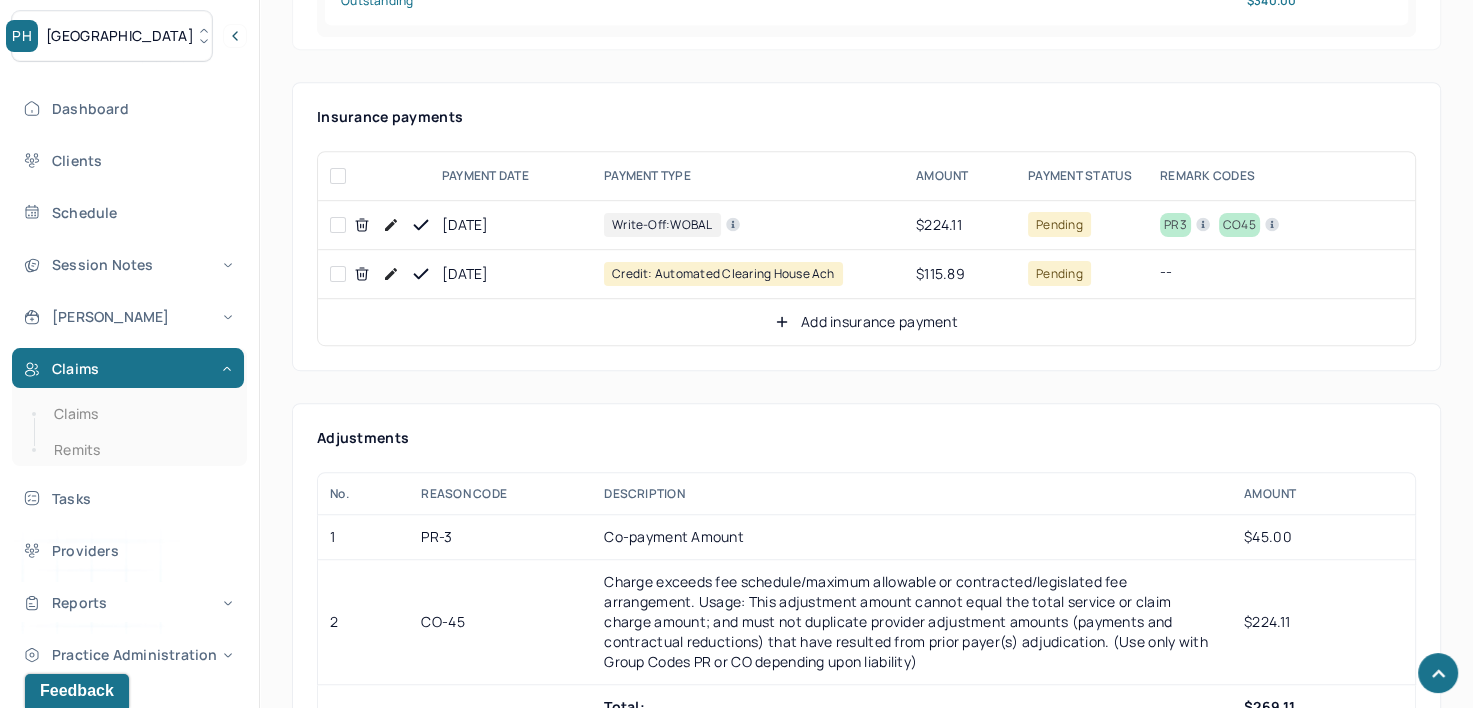scroll, scrollTop: 1200, scrollLeft: 0, axis: vertical 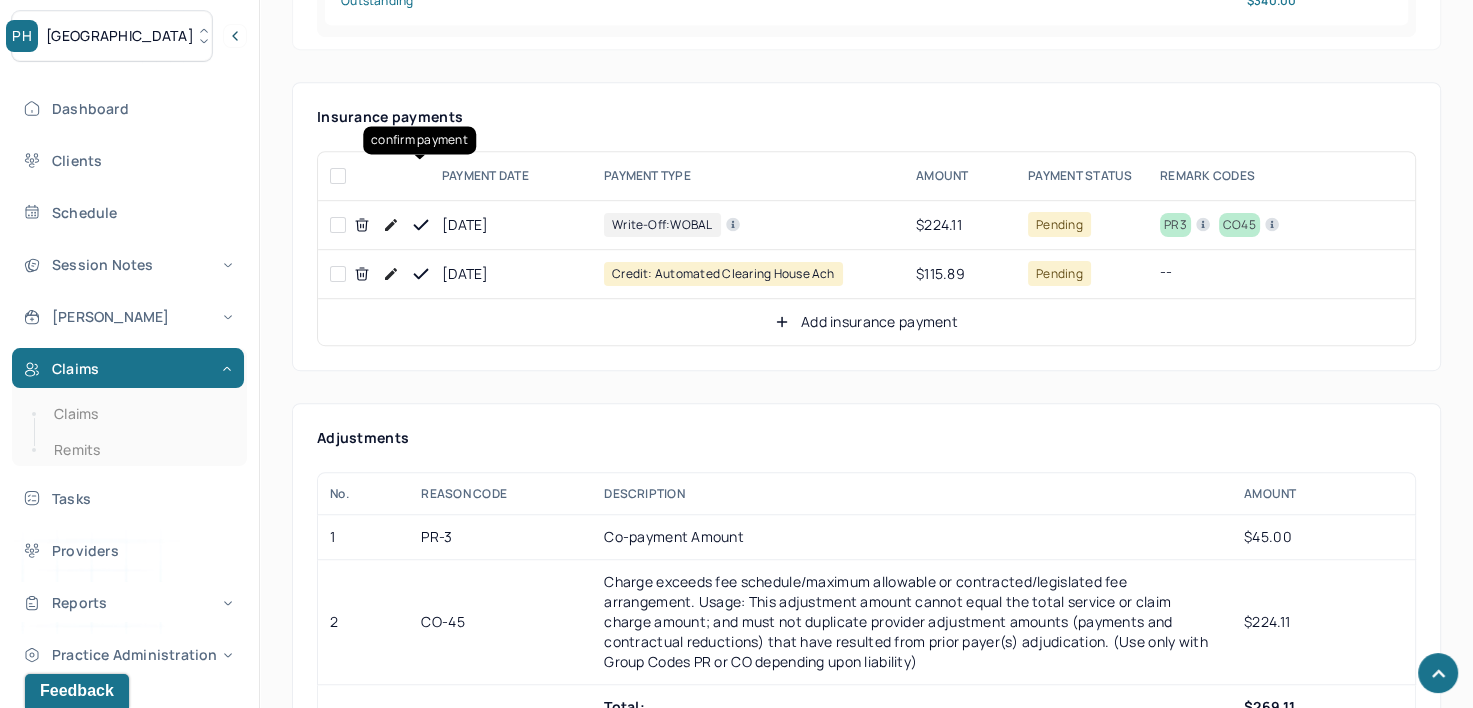 click 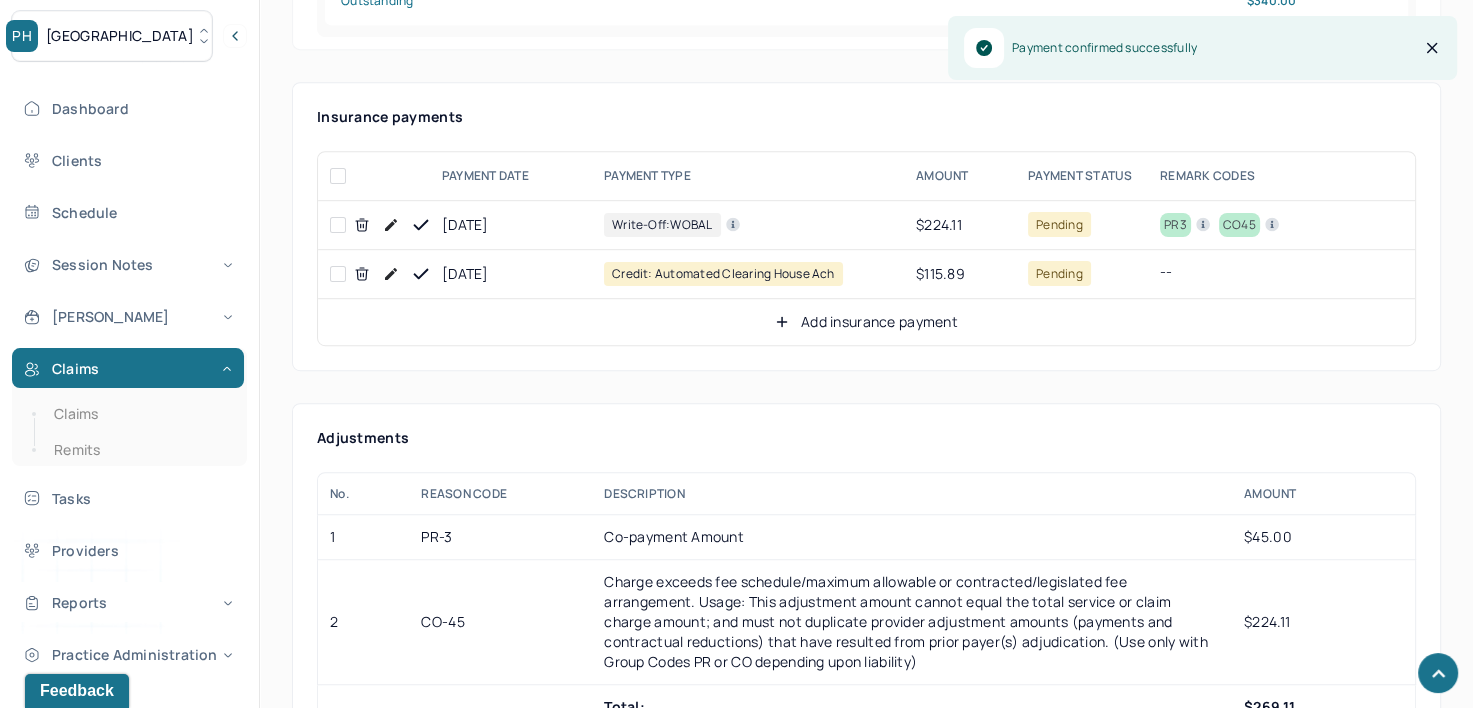 click 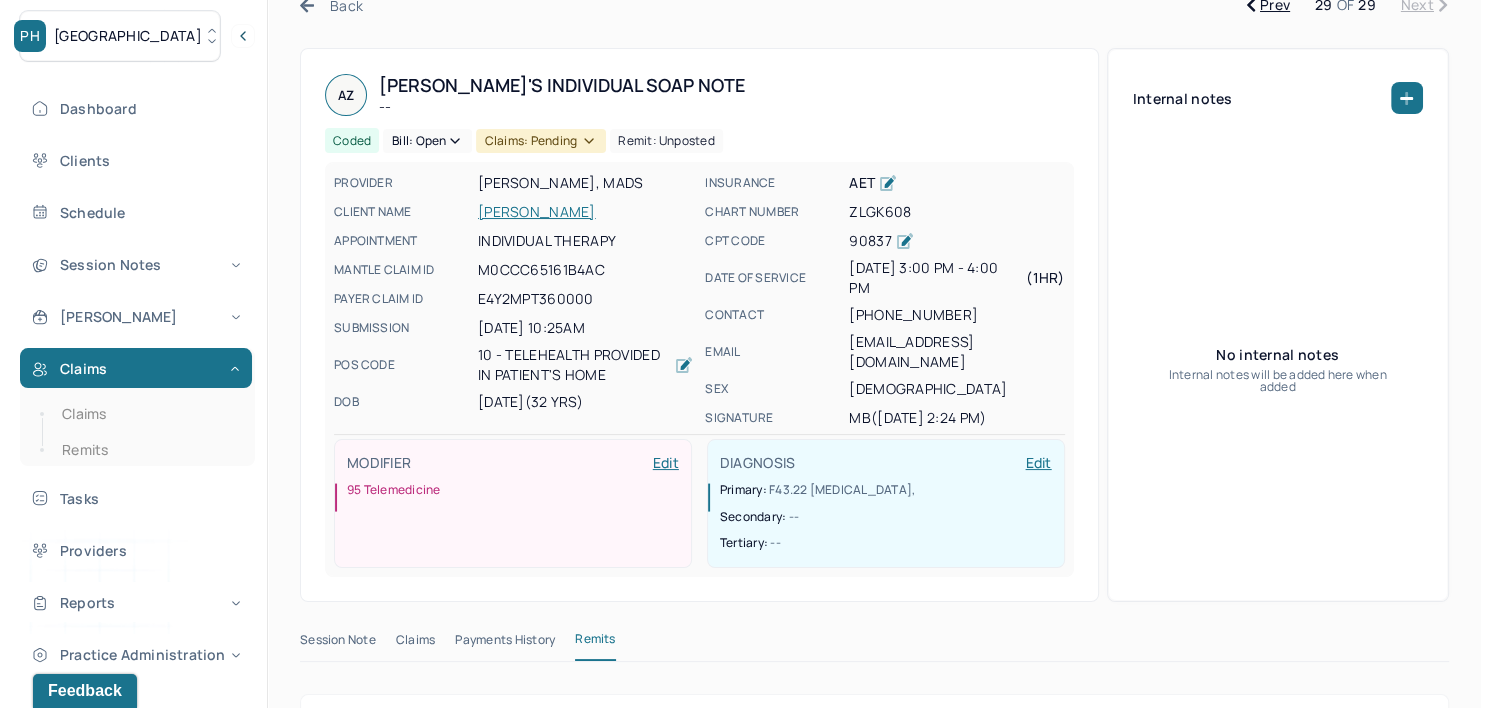 scroll, scrollTop: 0, scrollLeft: 0, axis: both 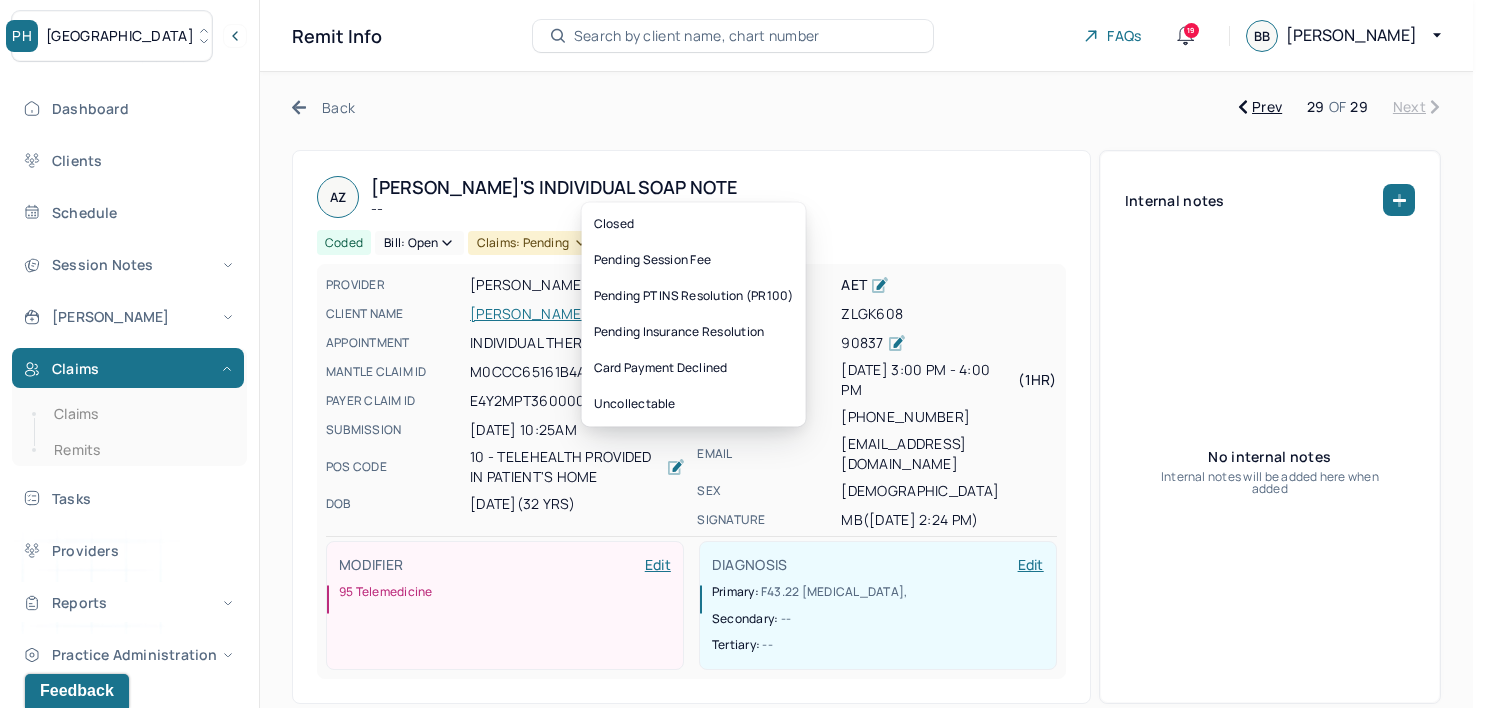 click 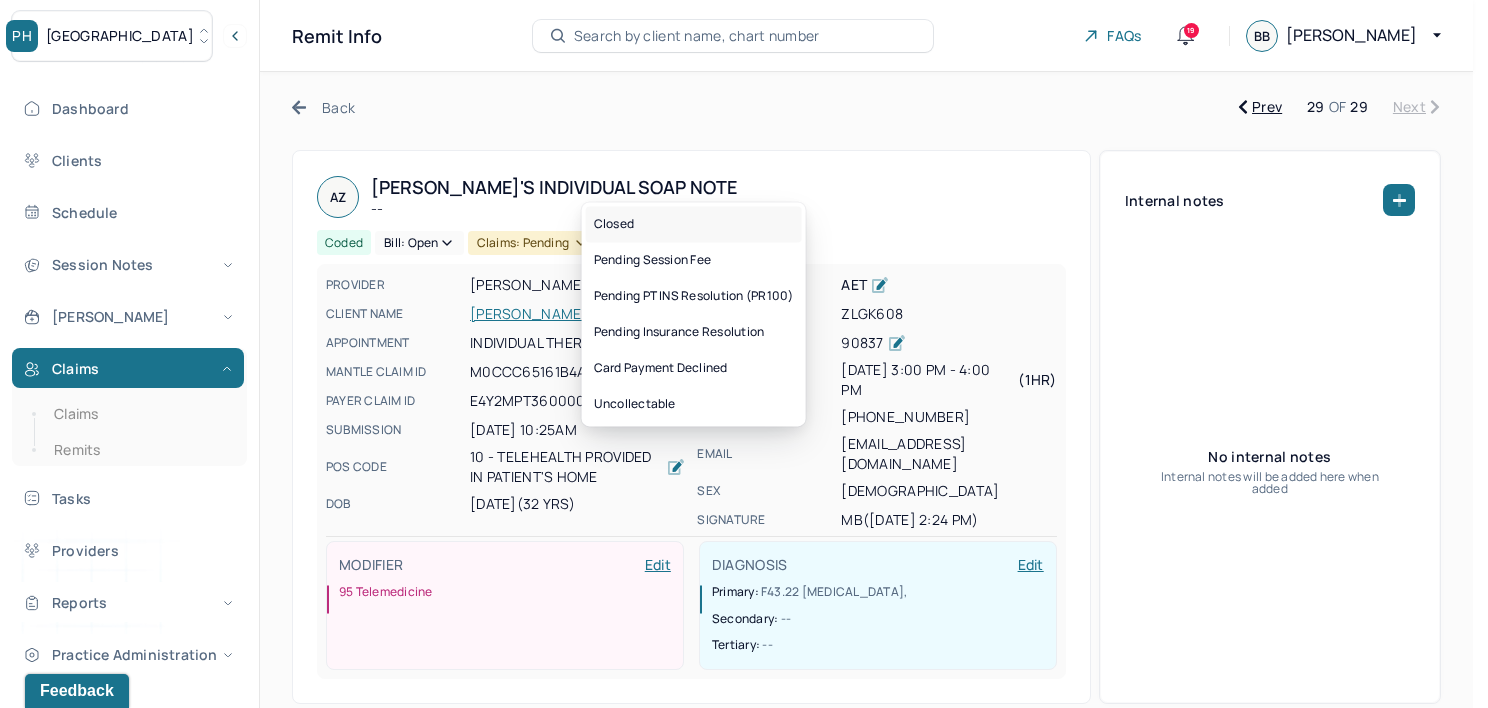 click on "Closed" at bounding box center [694, 224] 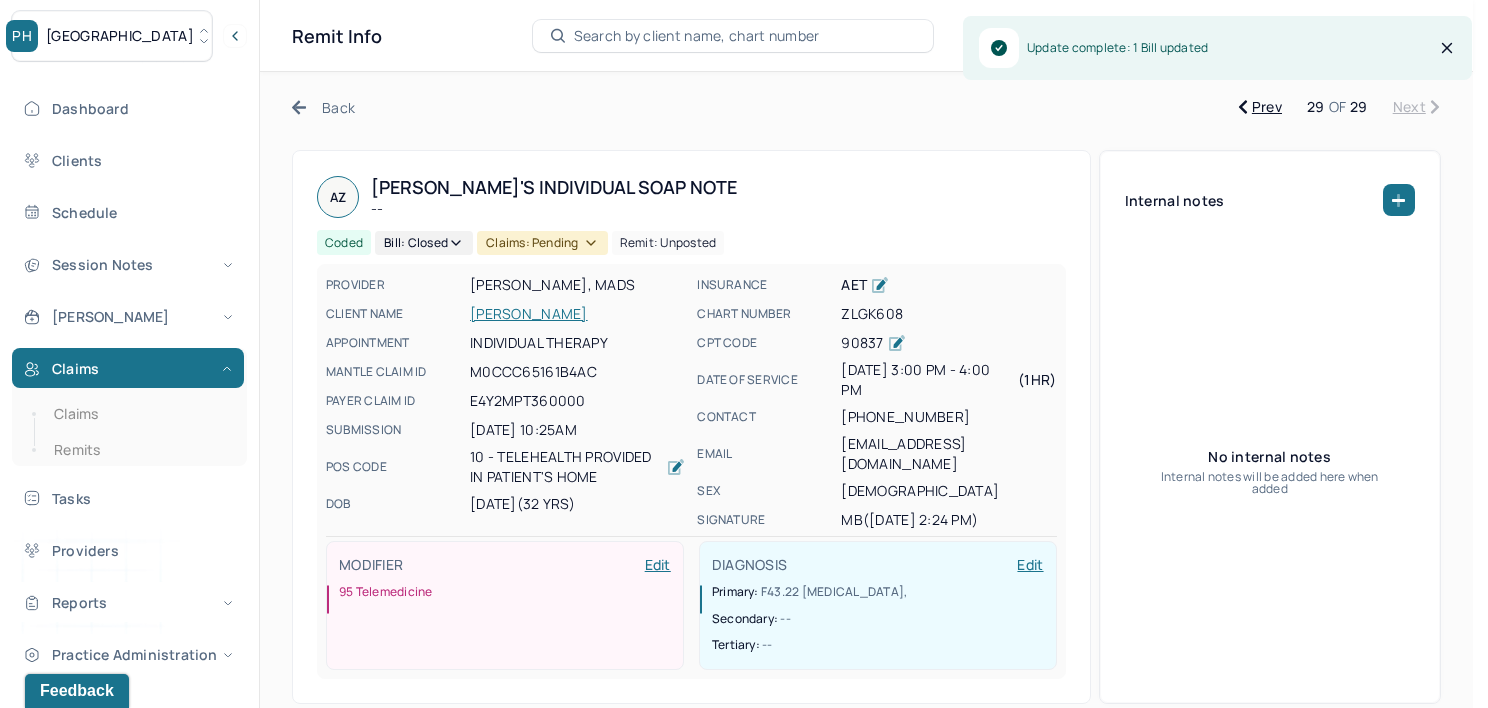 click on "Claims: pending" at bounding box center (542, 243) 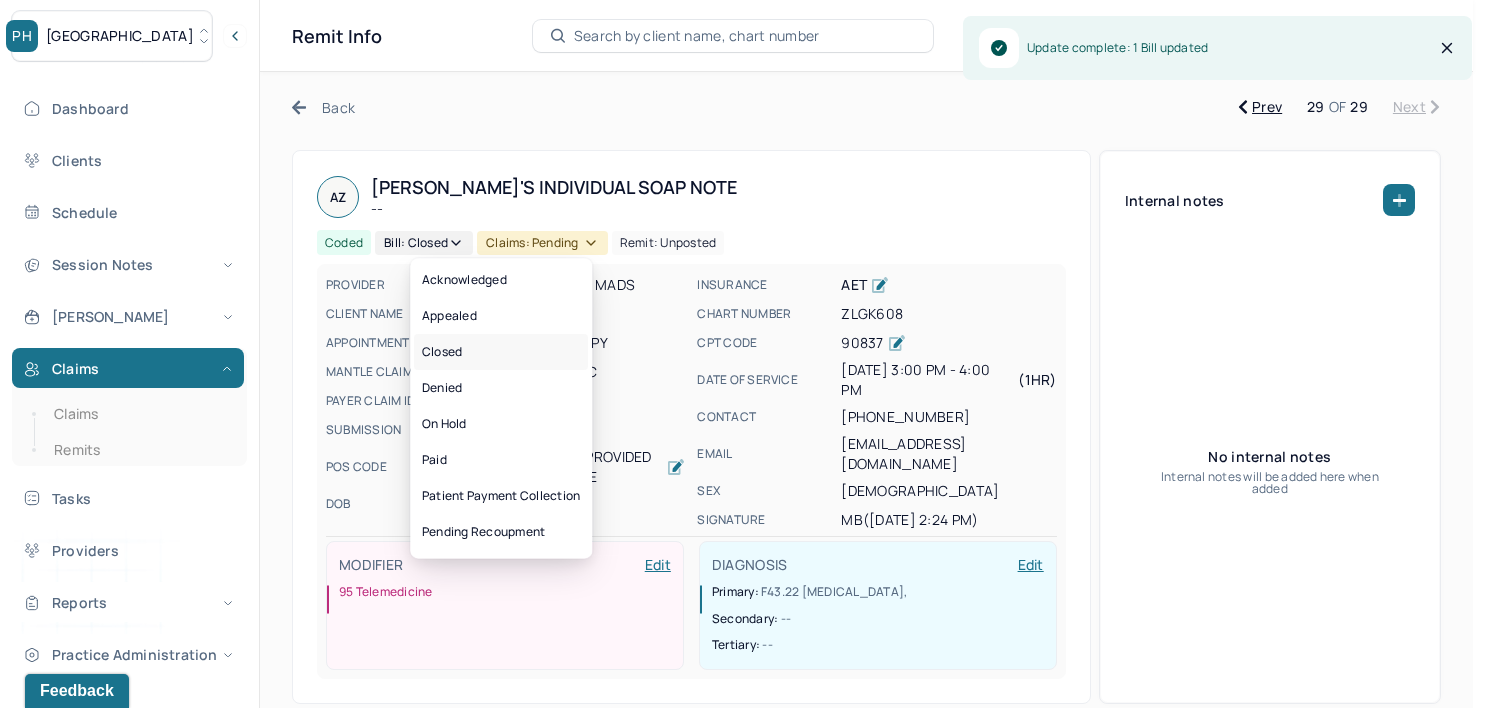 click on "Closed" at bounding box center [501, 352] 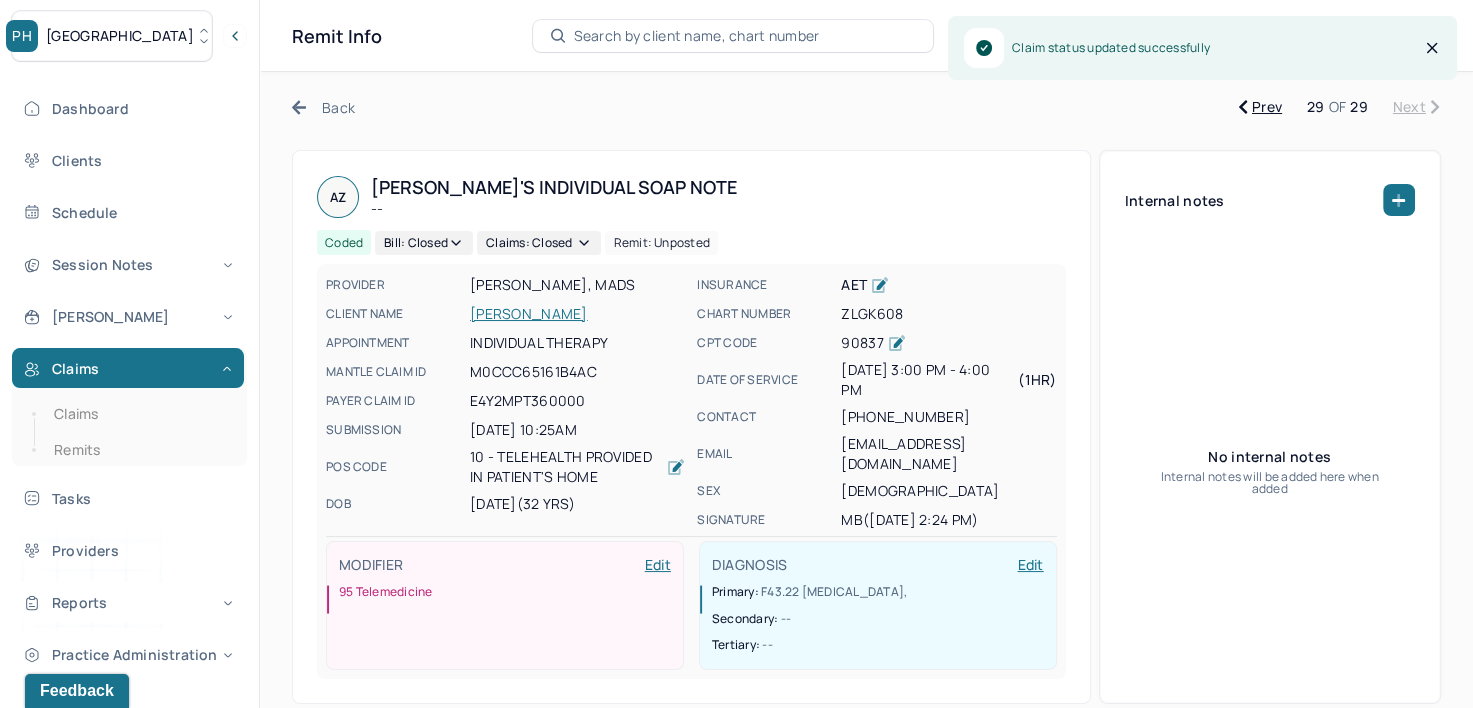 click 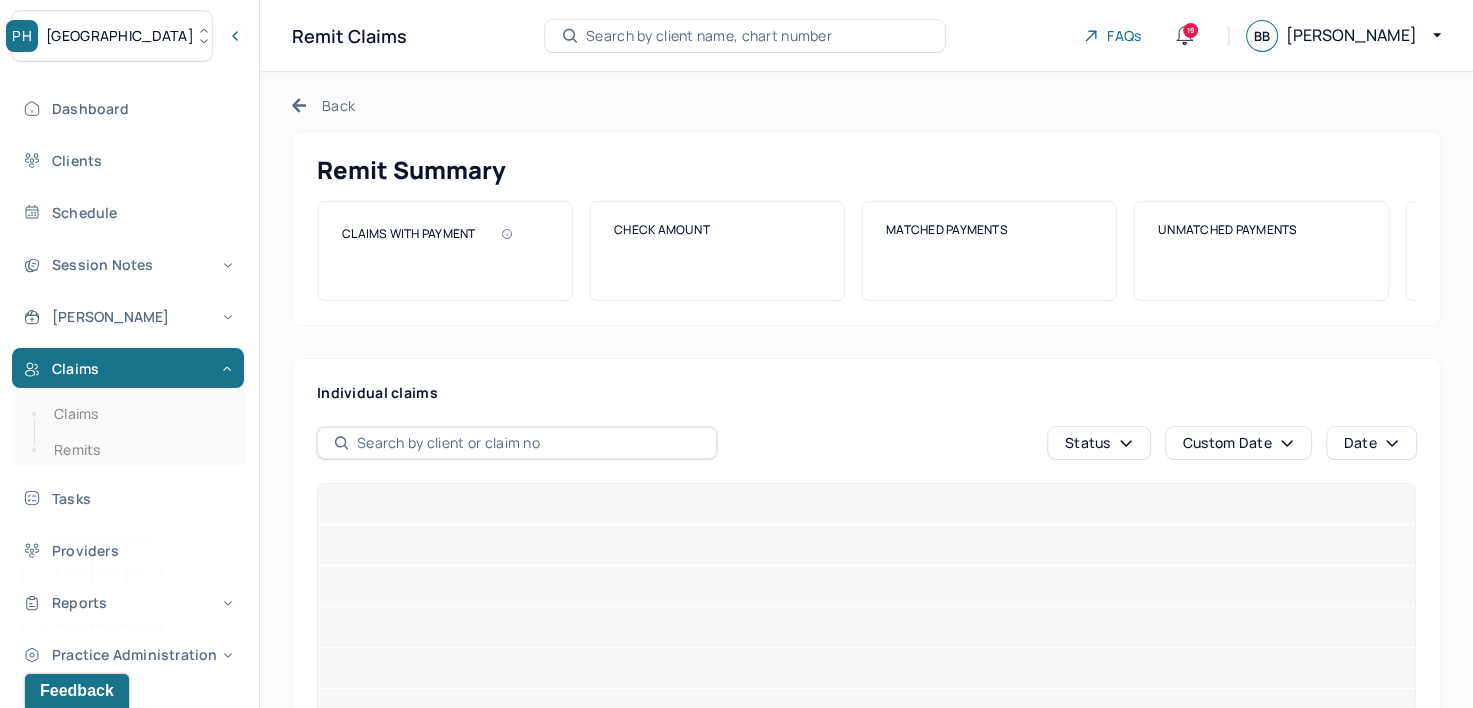 click 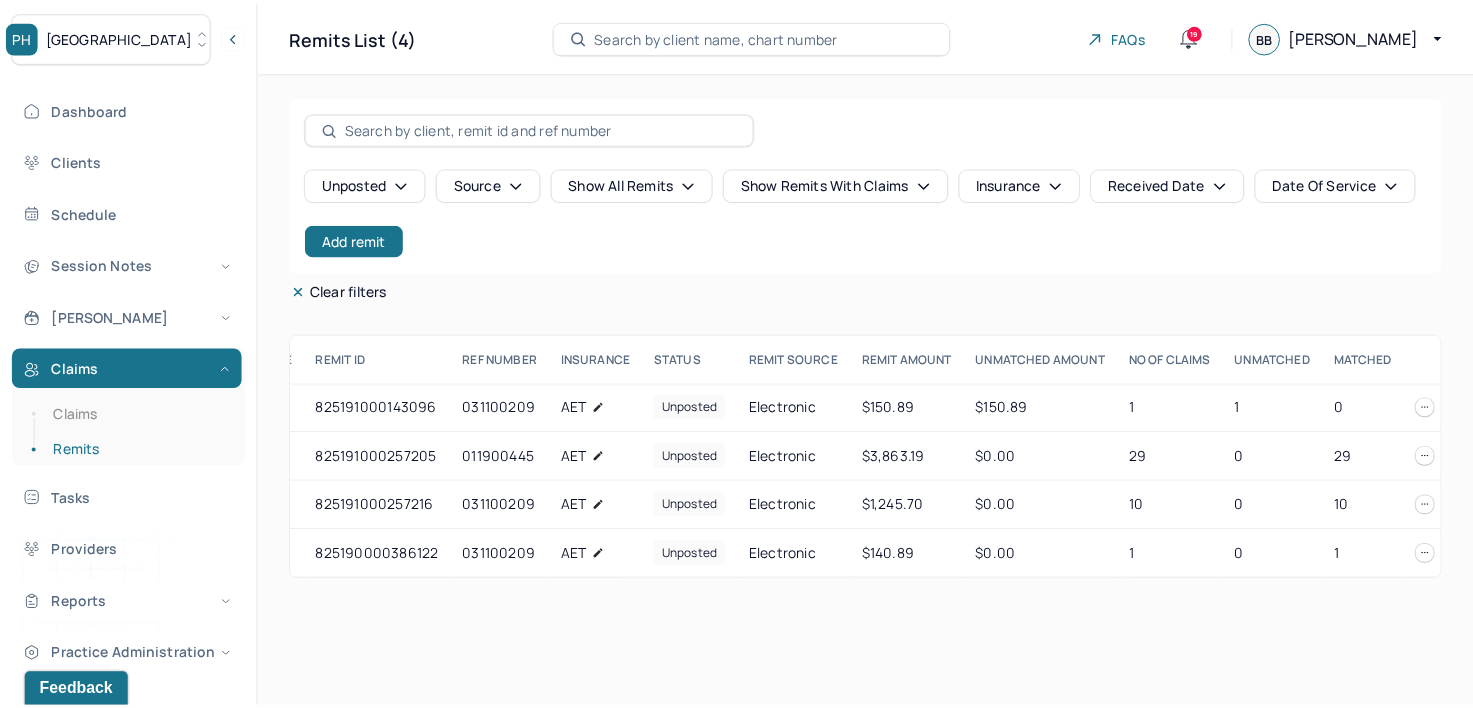 scroll, scrollTop: 0, scrollLeft: 185, axis: horizontal 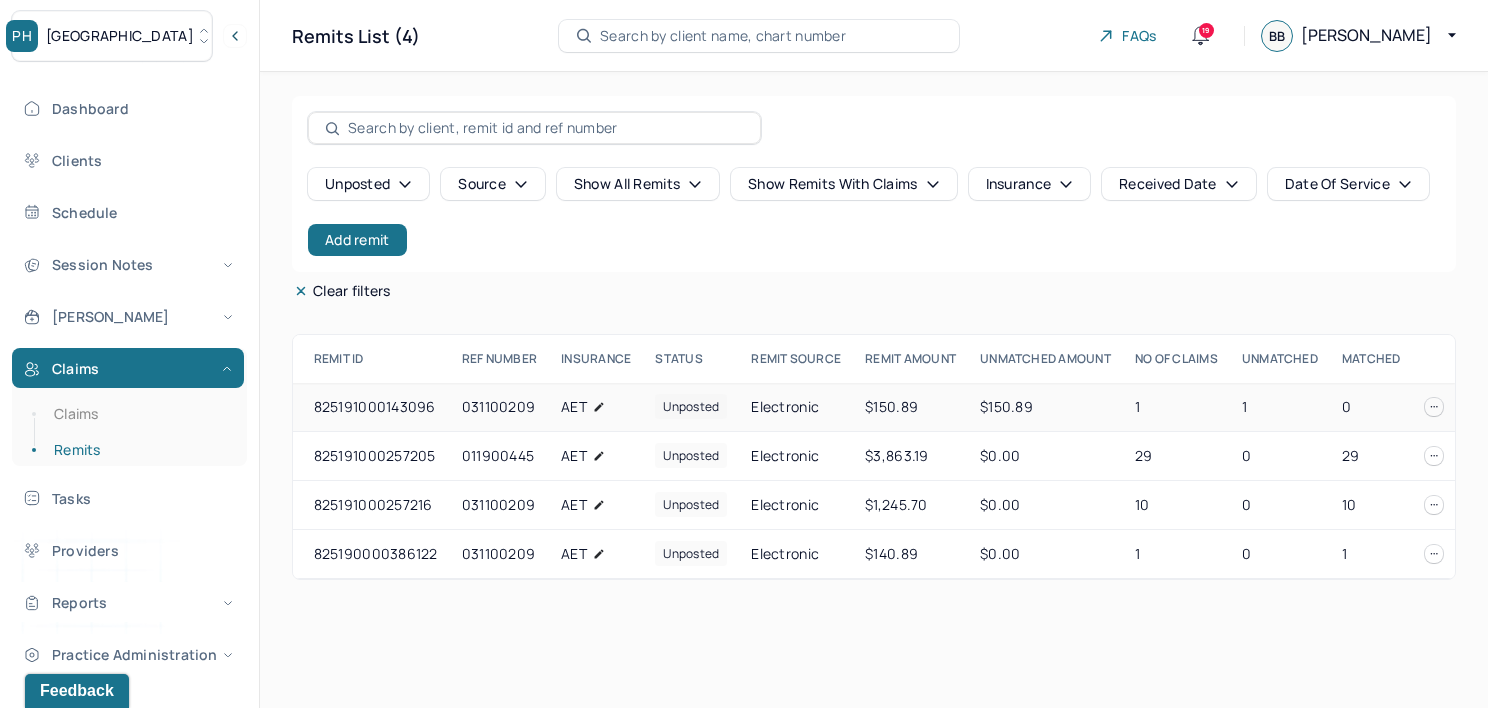 click on "031100209" at bounding box center [499, 407] 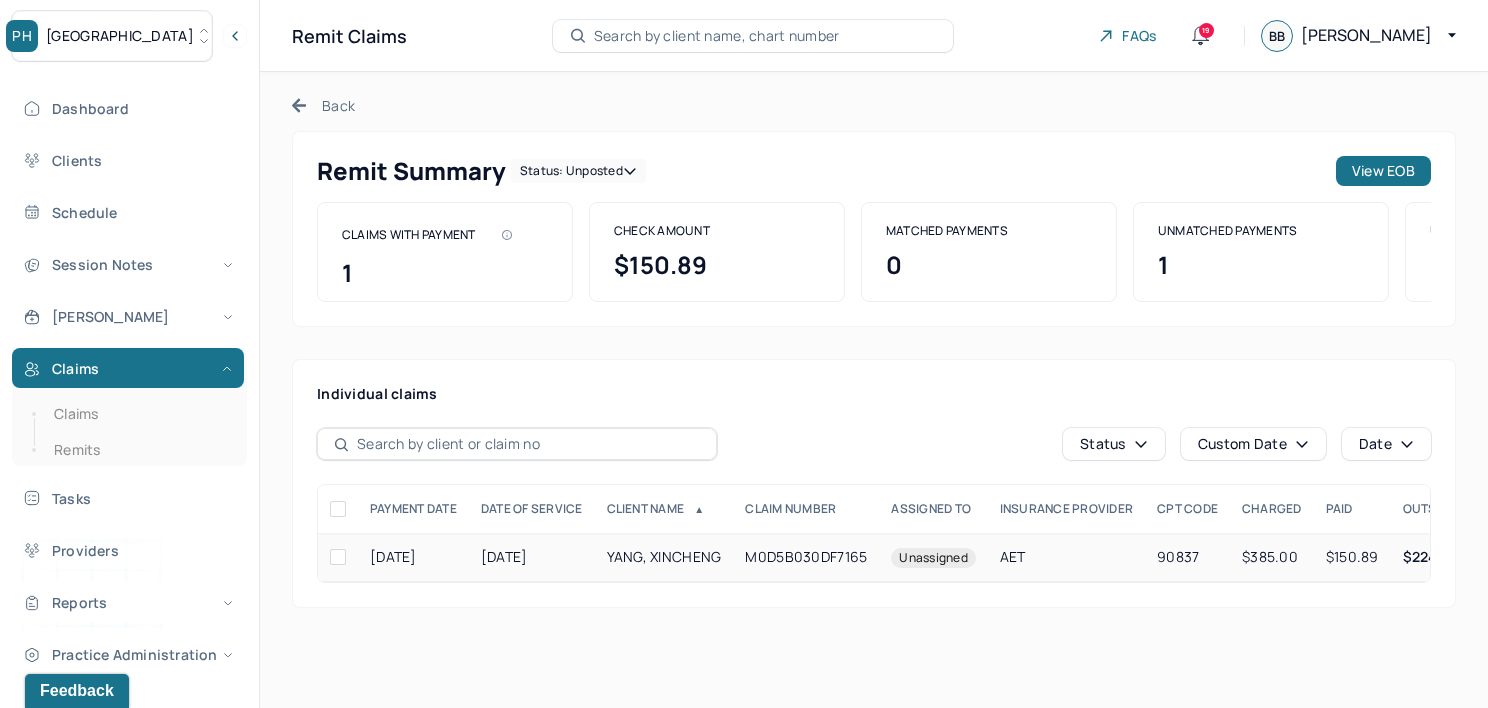 click on "M0D5B030DF7165" at bounding box center (806, 557) 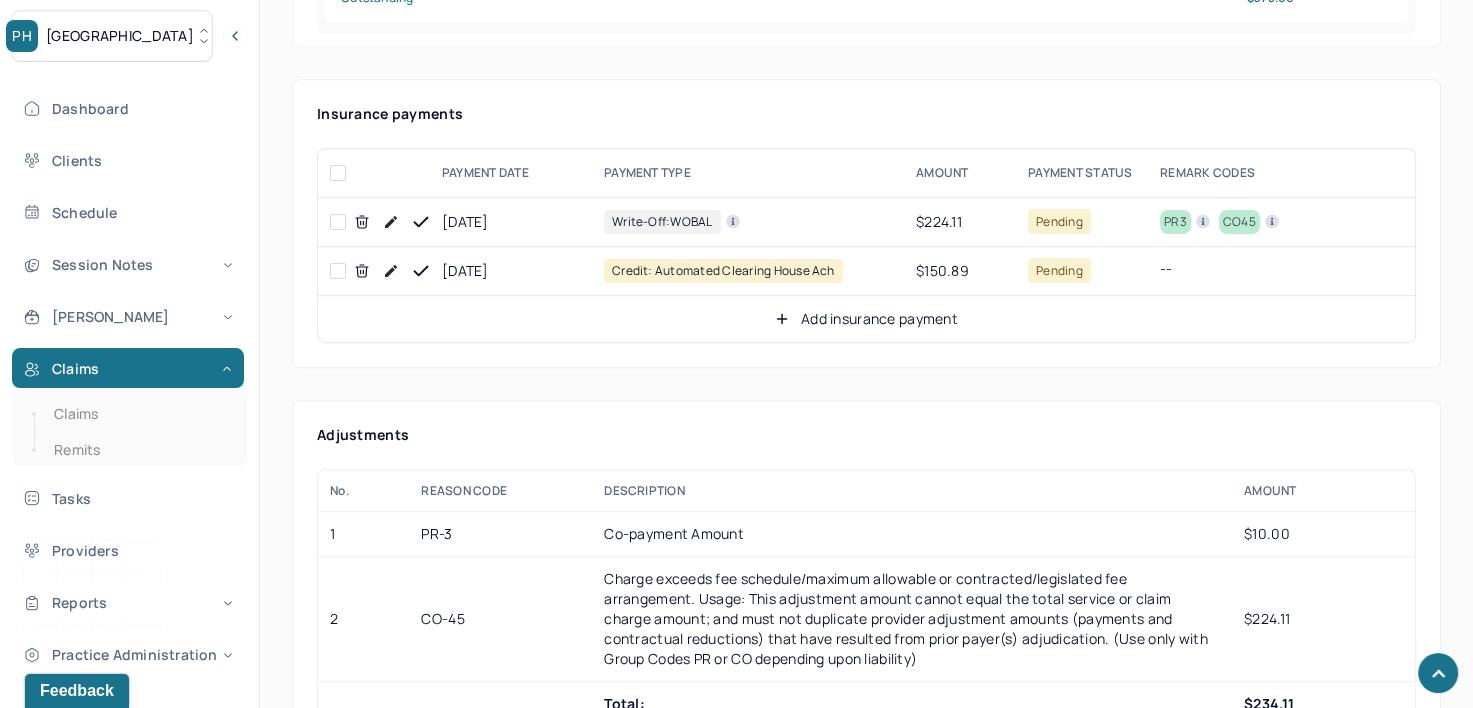 scroll, scrollTop: 1036, scrollLeft: 0, axis: vertical 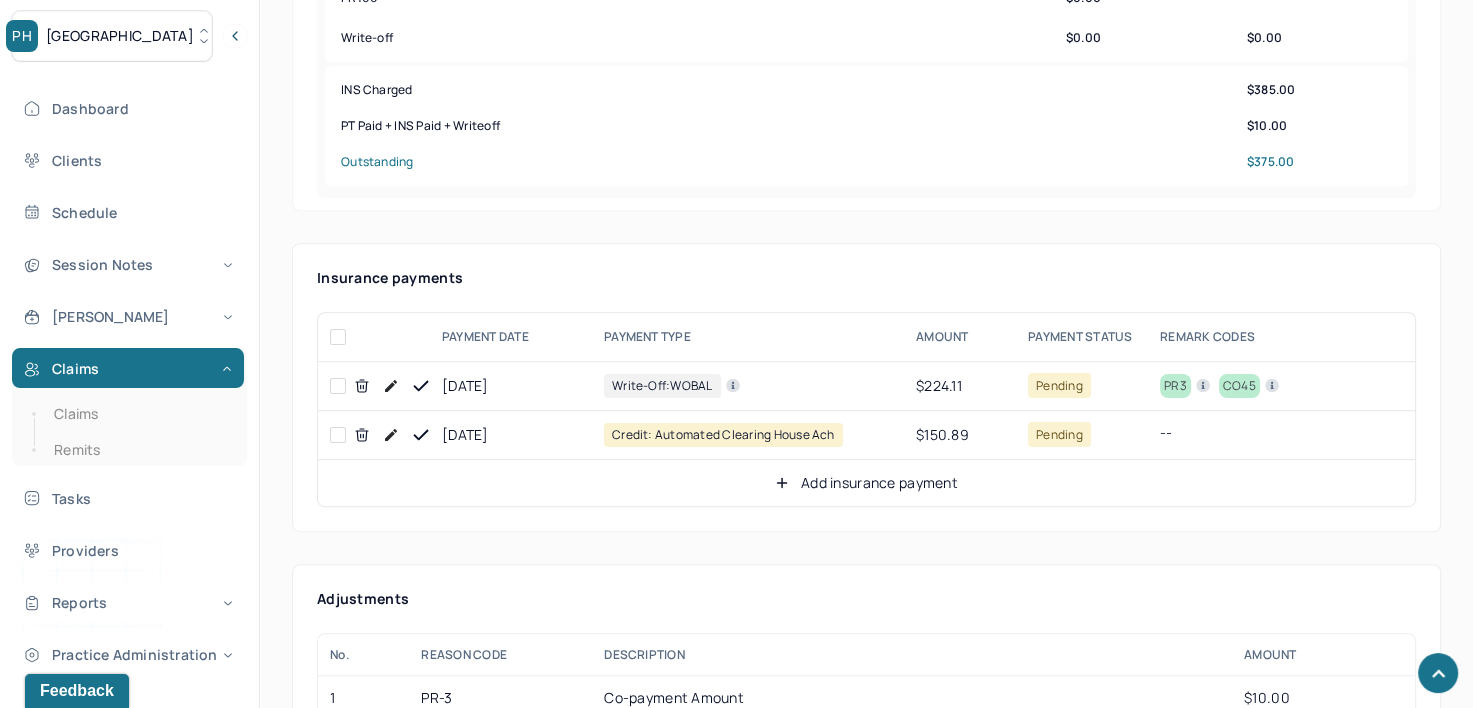click 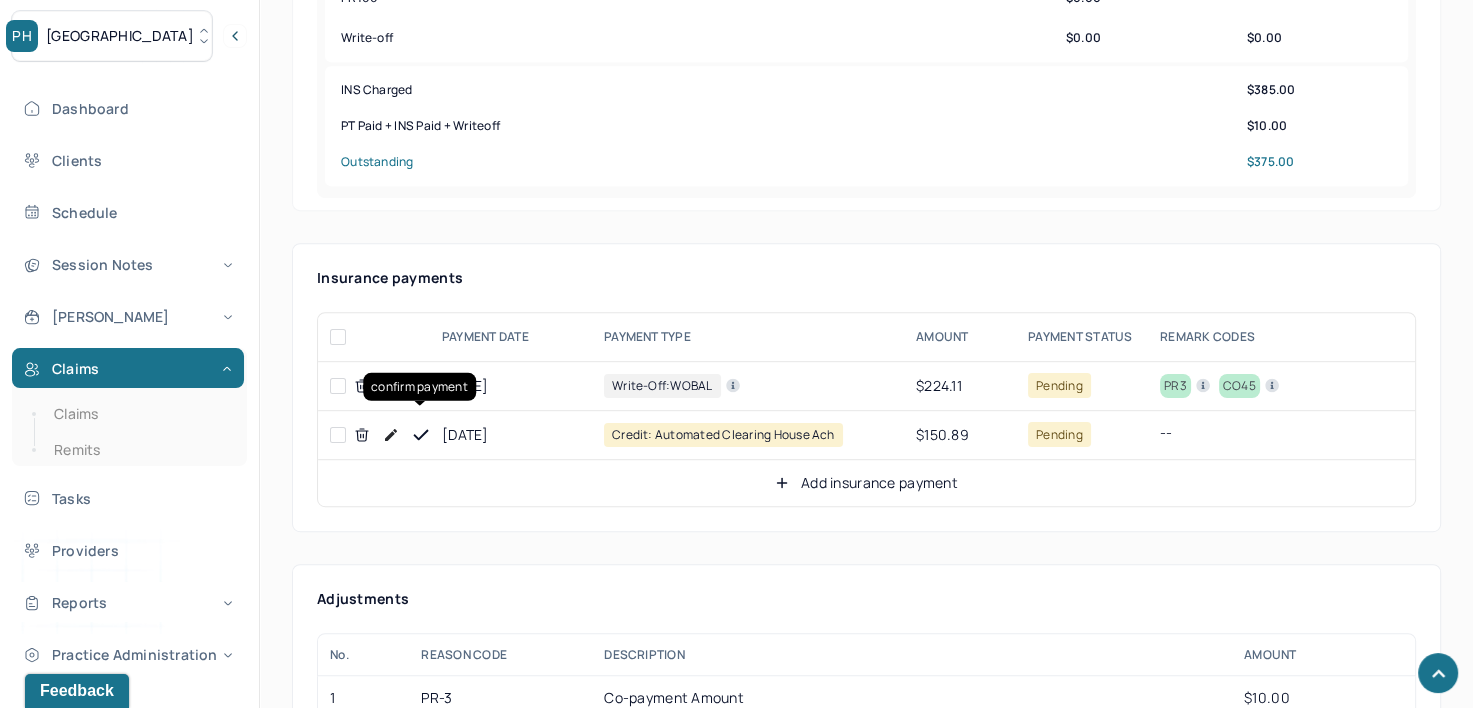 click 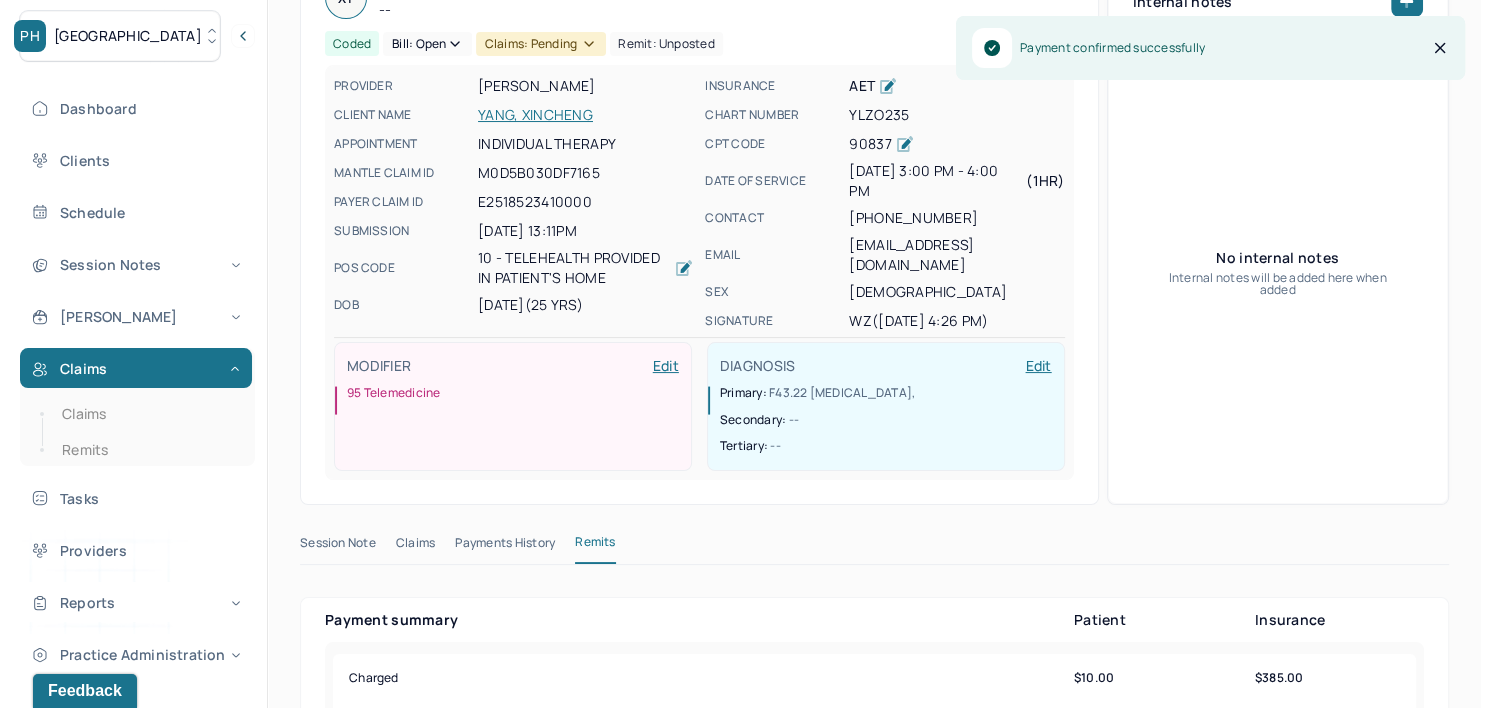 scroll, scrollTop: 0, scrollLeft: 0, axis: both 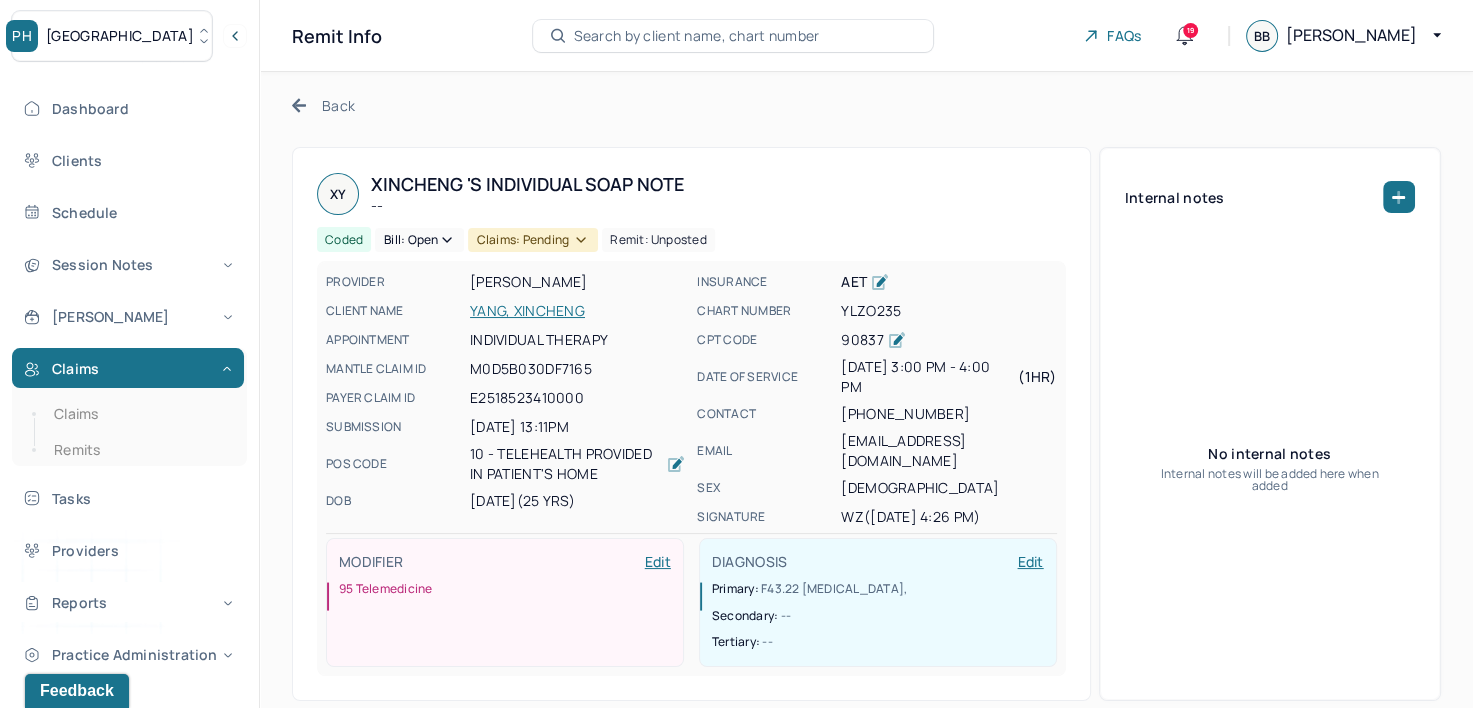 click on "Bill: Open" at bounding box center [419, 240] 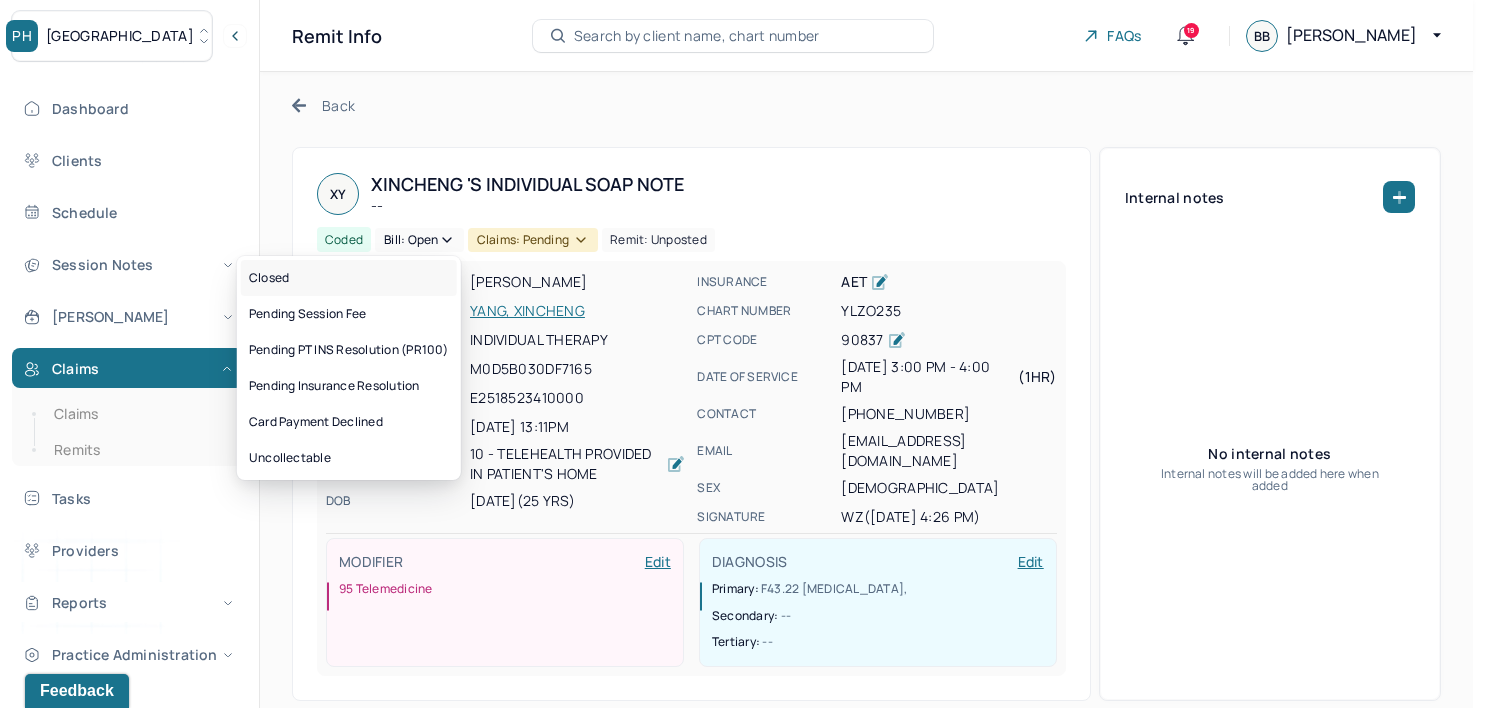 click on "Closed" at bounding box center [349, 278] 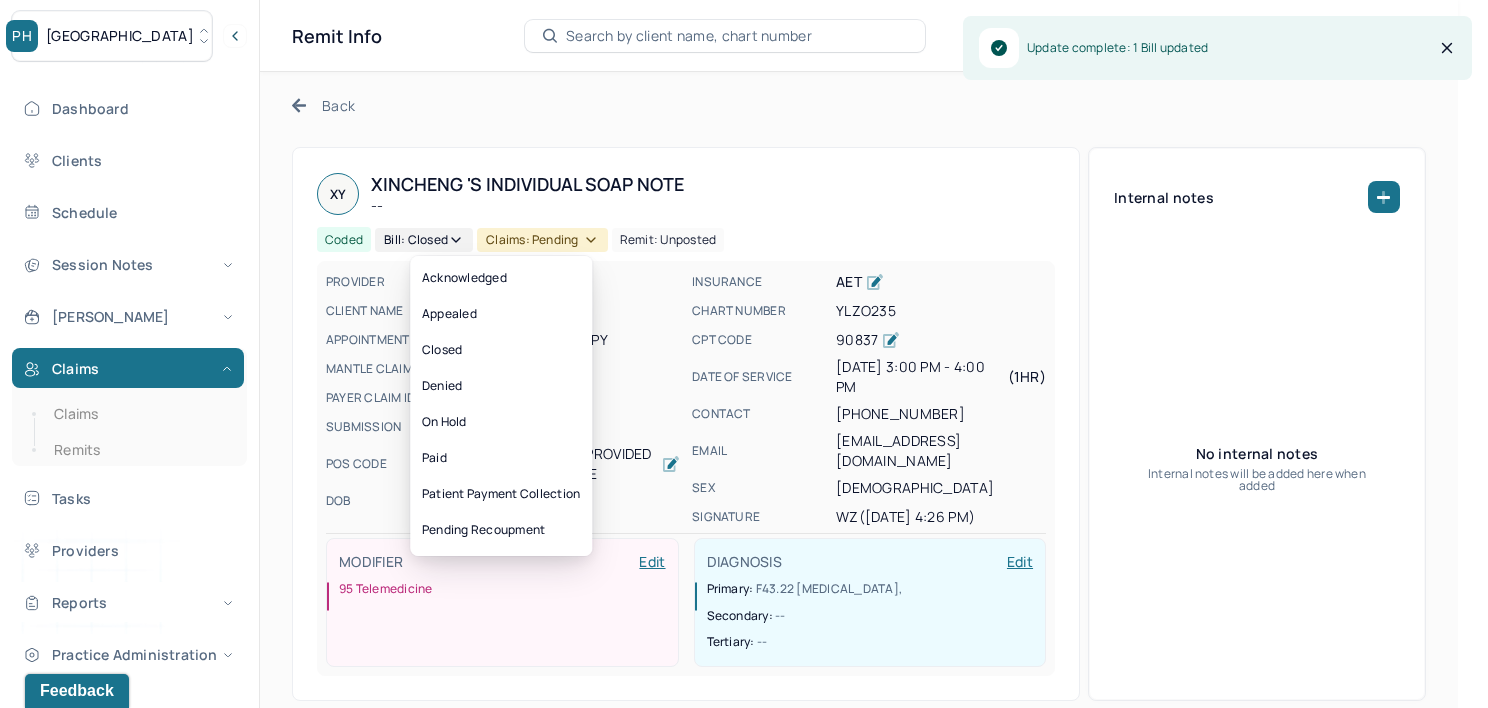 click on "Claims: pending" at bounding box center [542, 240] 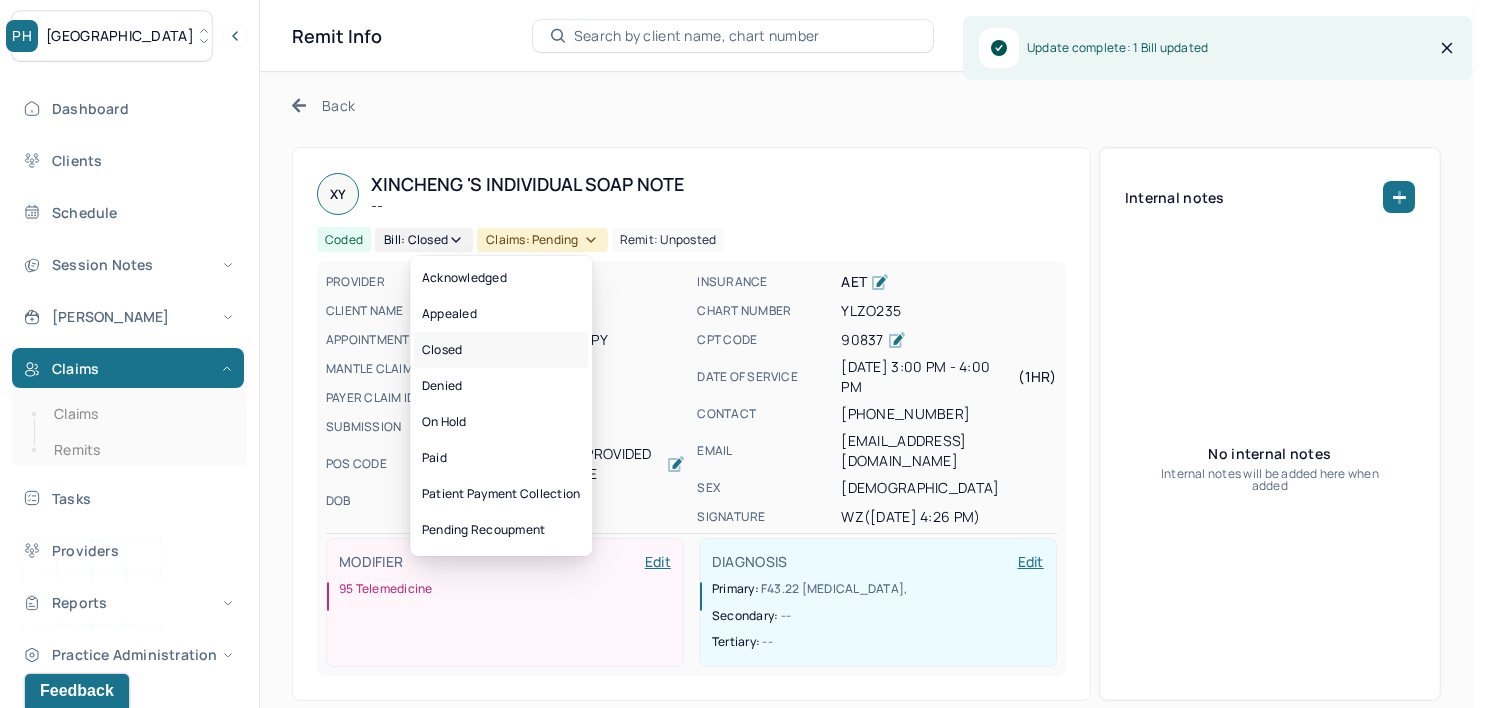 click on "Closed" at bounding box center (501, 350) 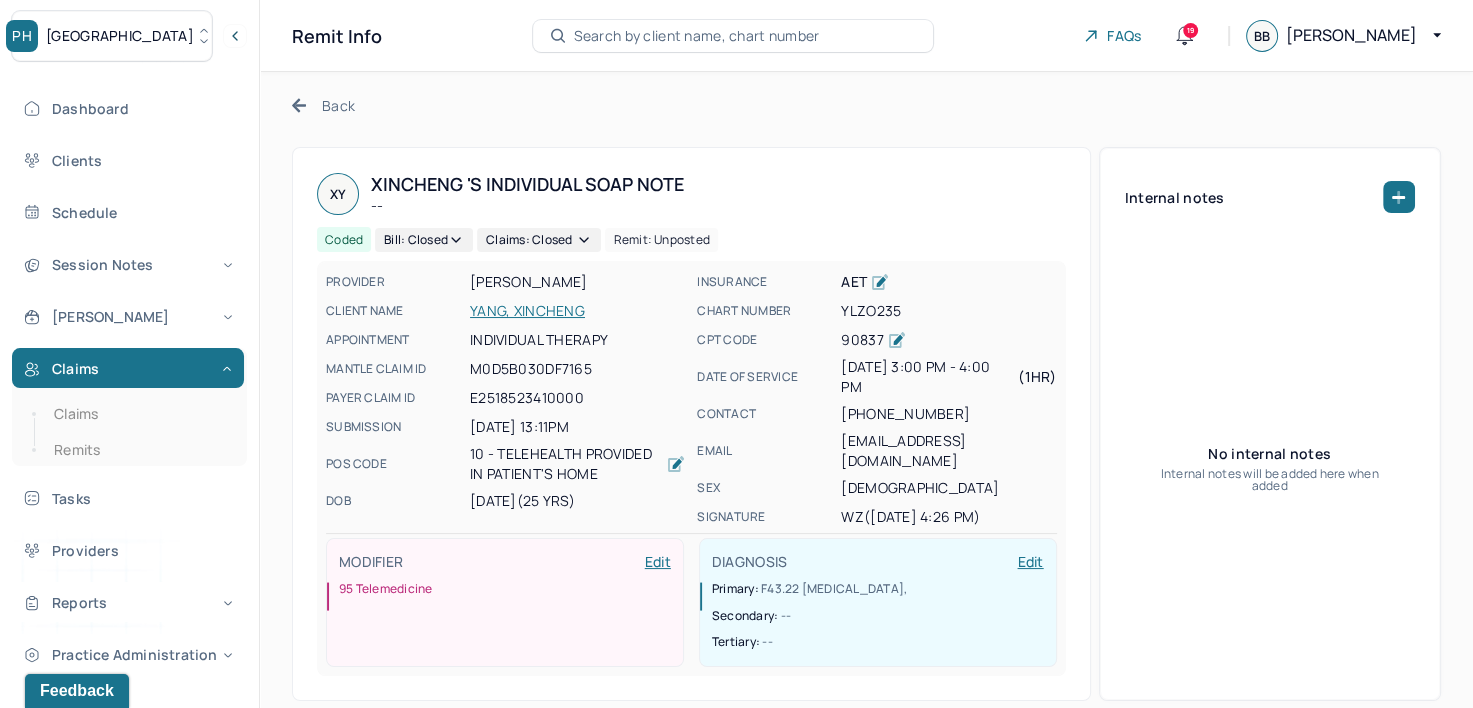 click 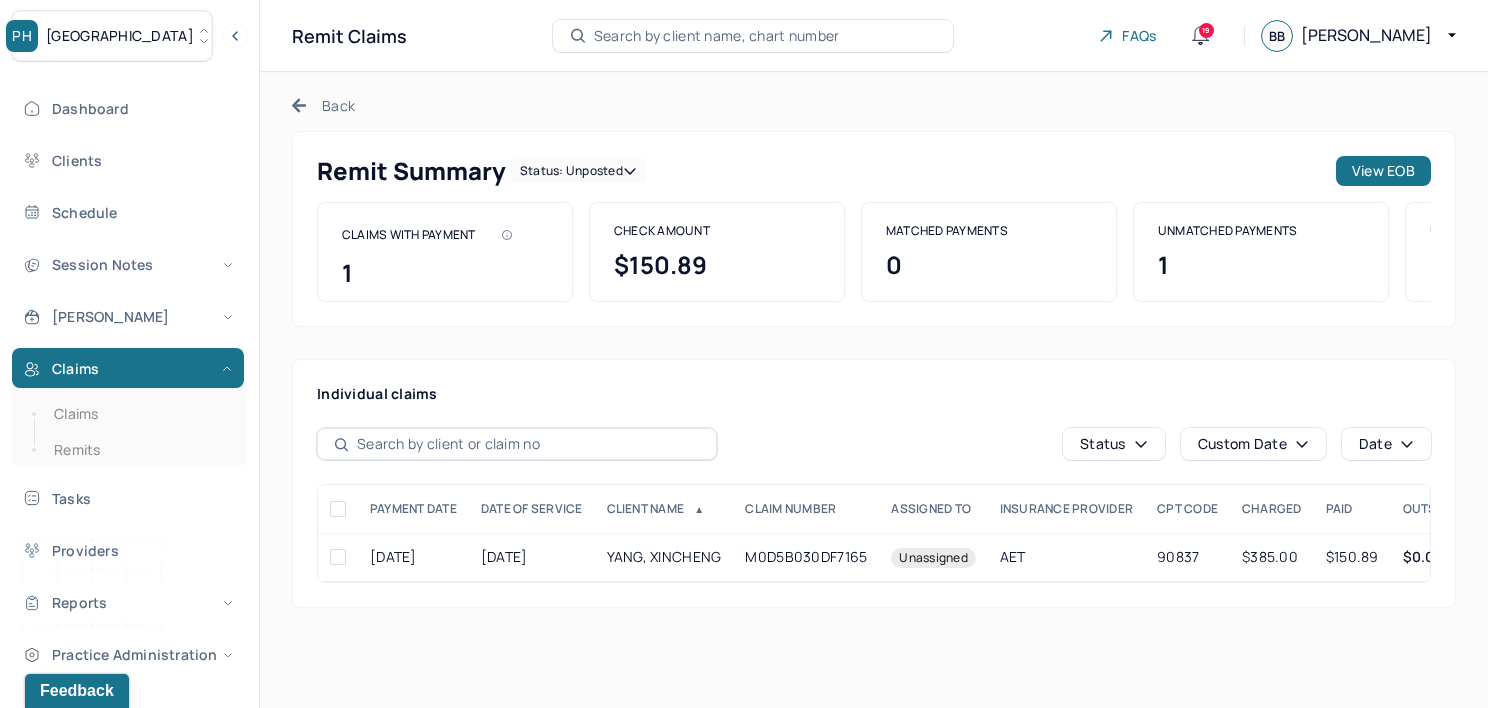 click 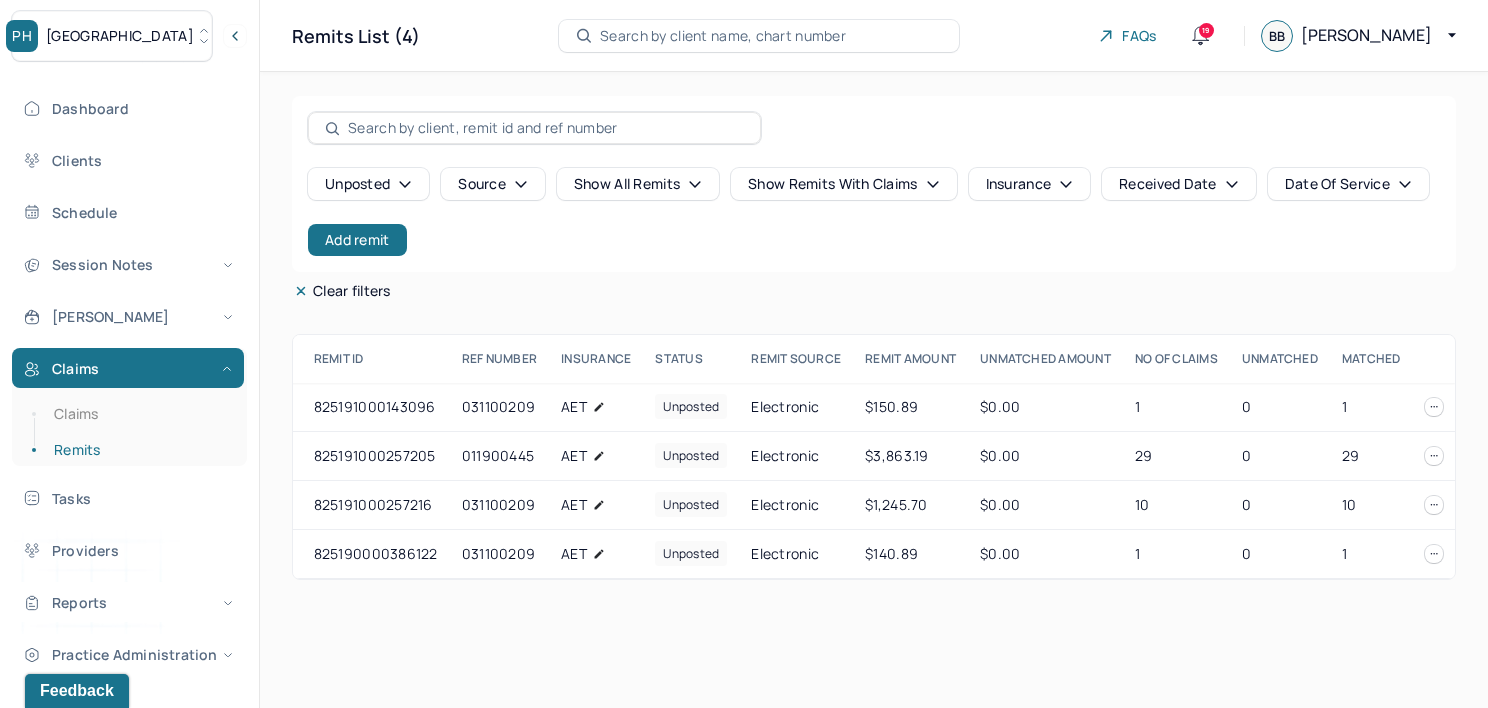 scroll, scrollTop: 0, scrollLeft: 0, axis: both 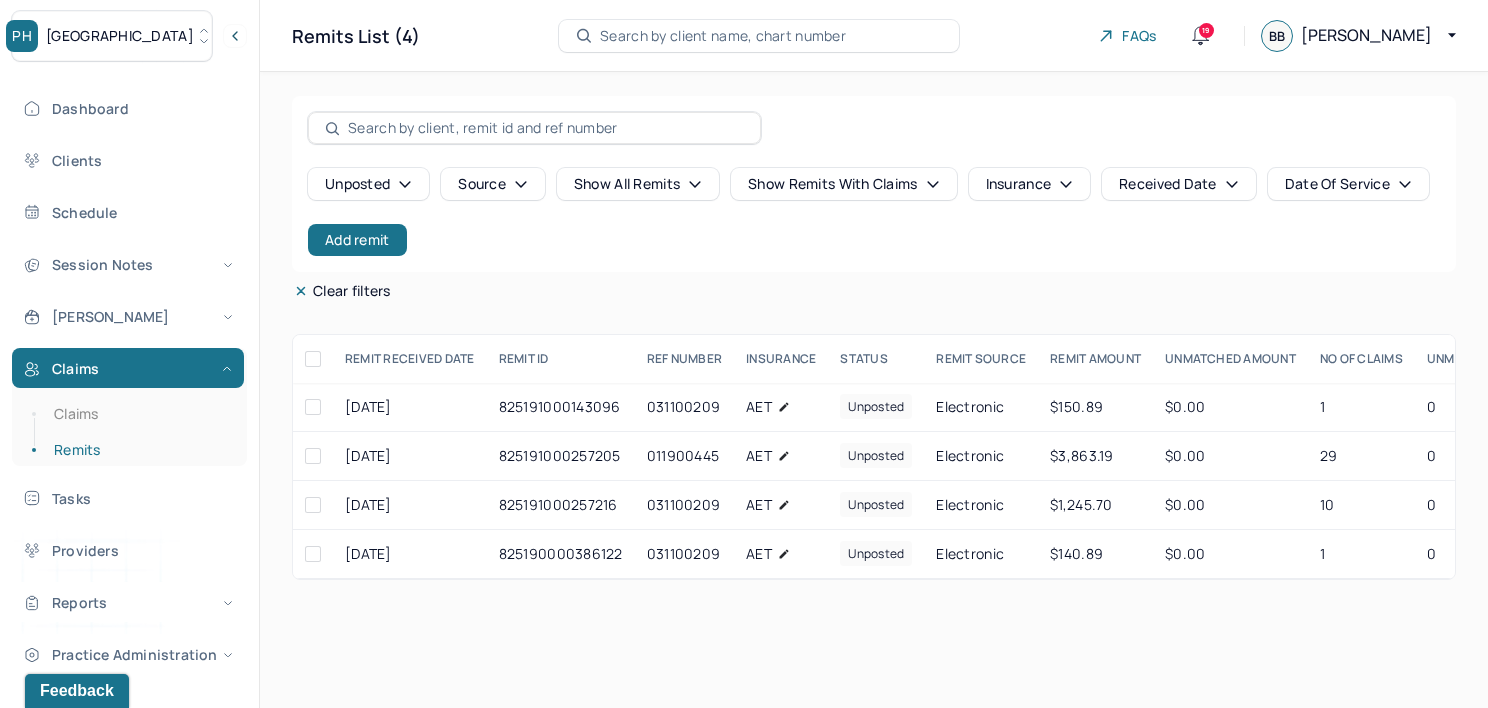 click on "[GEOGRAPHIC_DATA]" at bounding box center (112, 36) 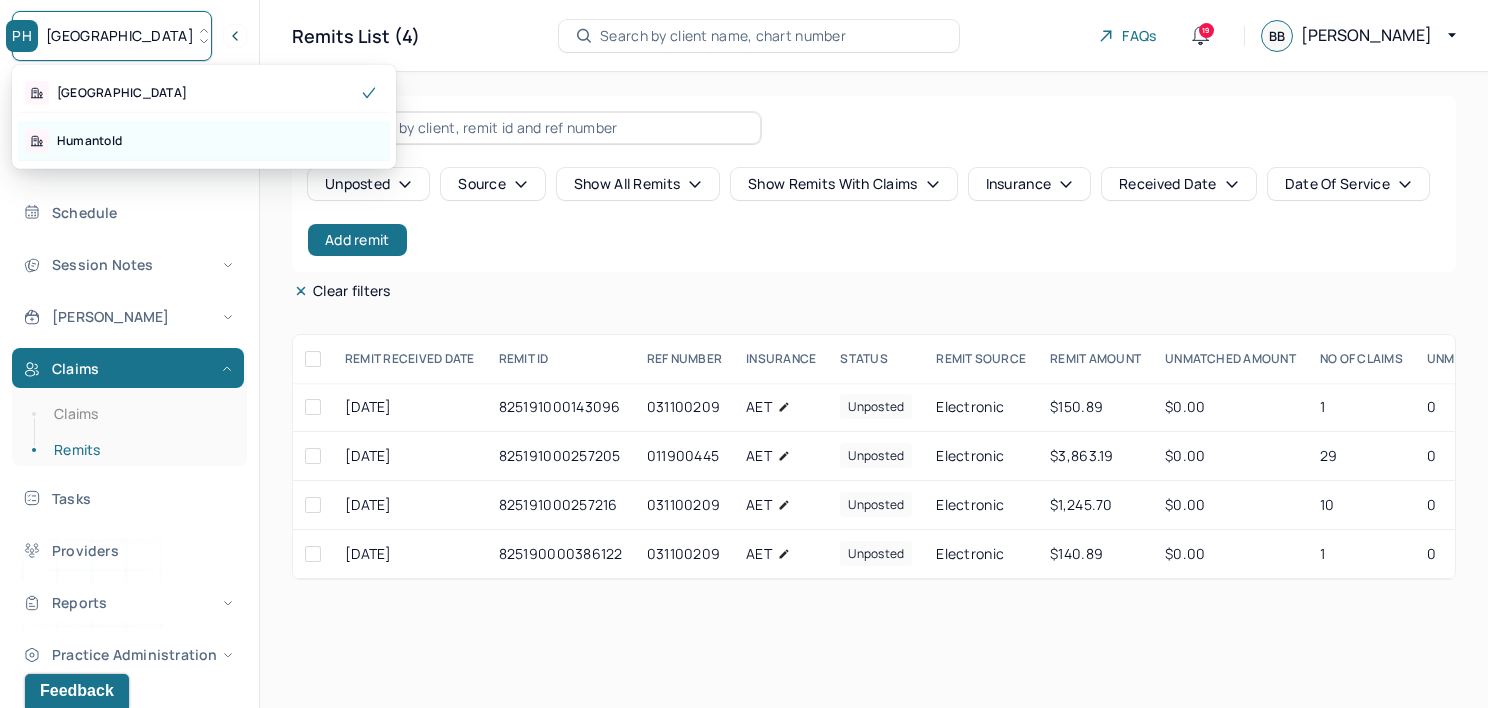 click on "Humantold" at bounding box center [204, 141] 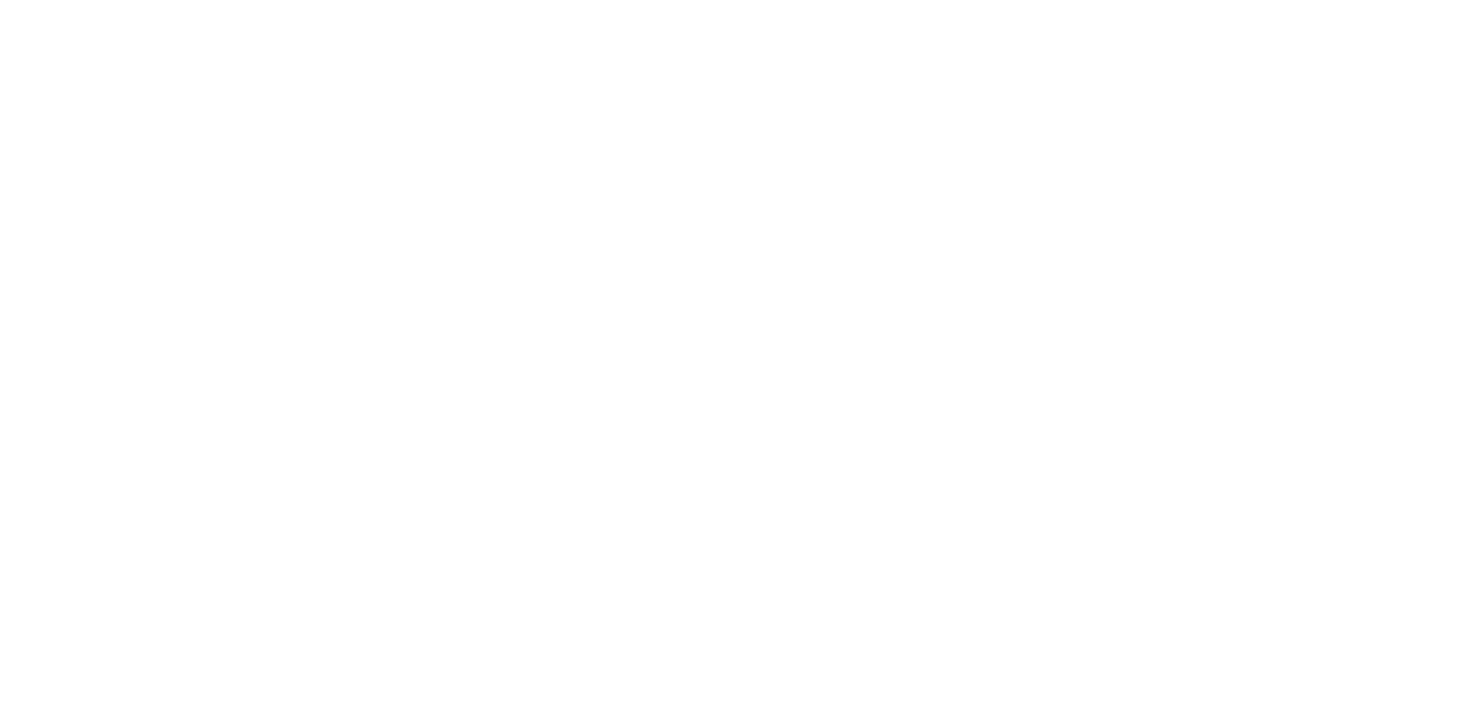 scroll, scrollTop: 0, scrollLeft: 0, axis: both 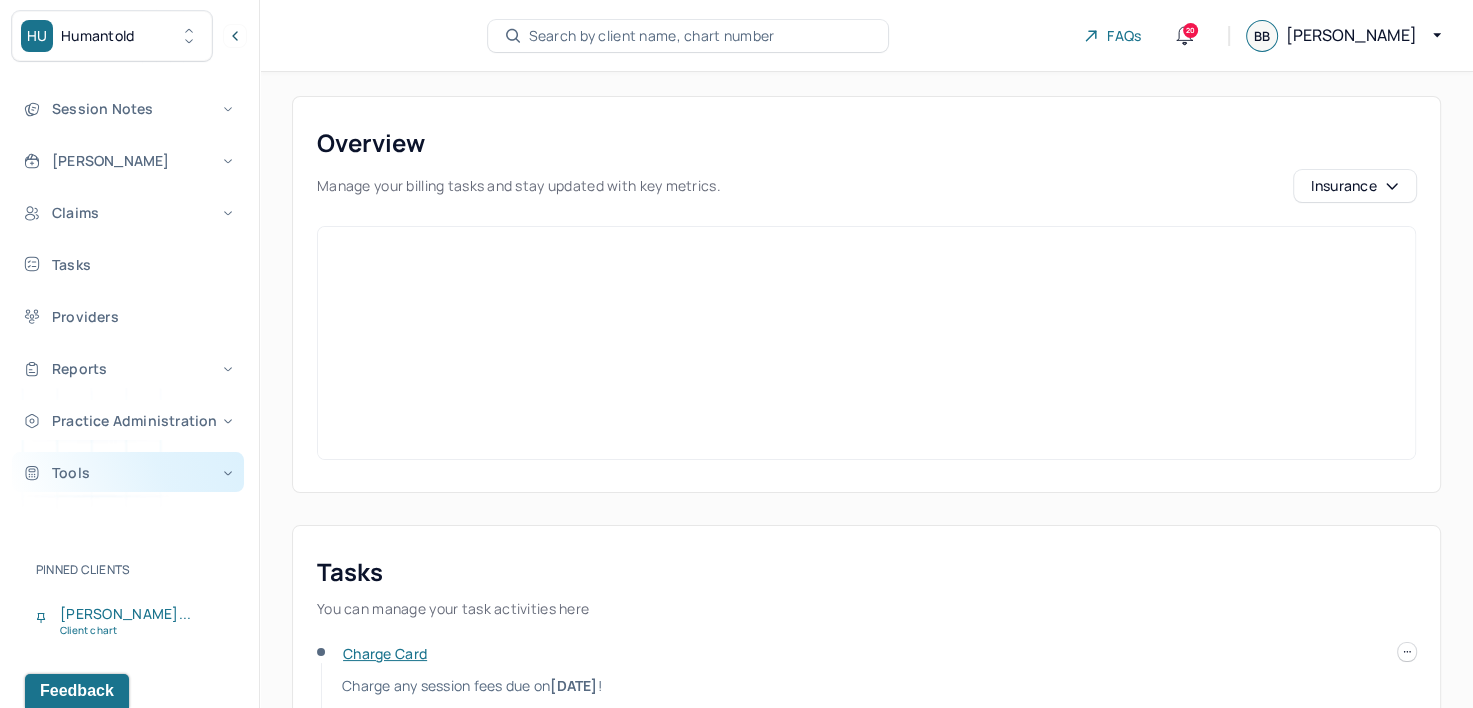 click on "Tools" at bounding box center [128, 472] 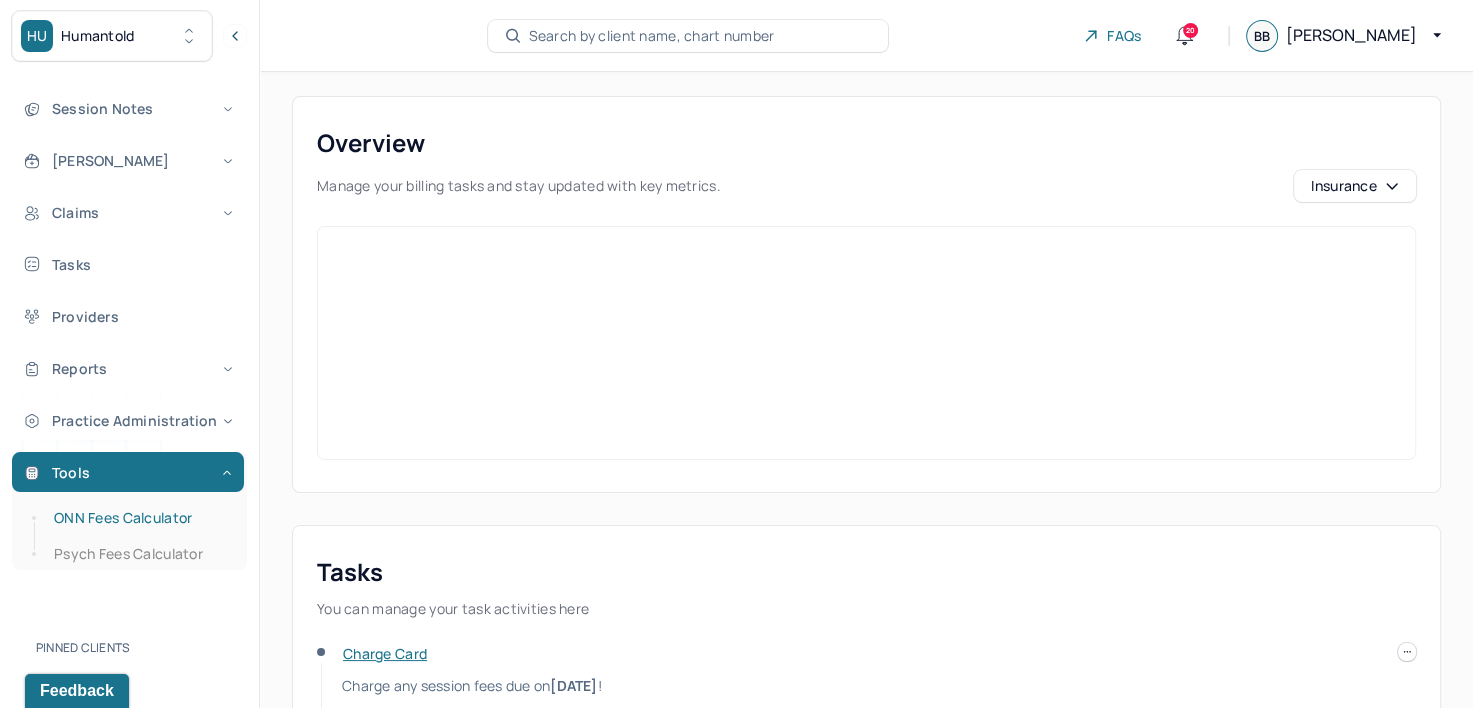 click on "ONN Fees Calculator" at bounding box center [139, 518] 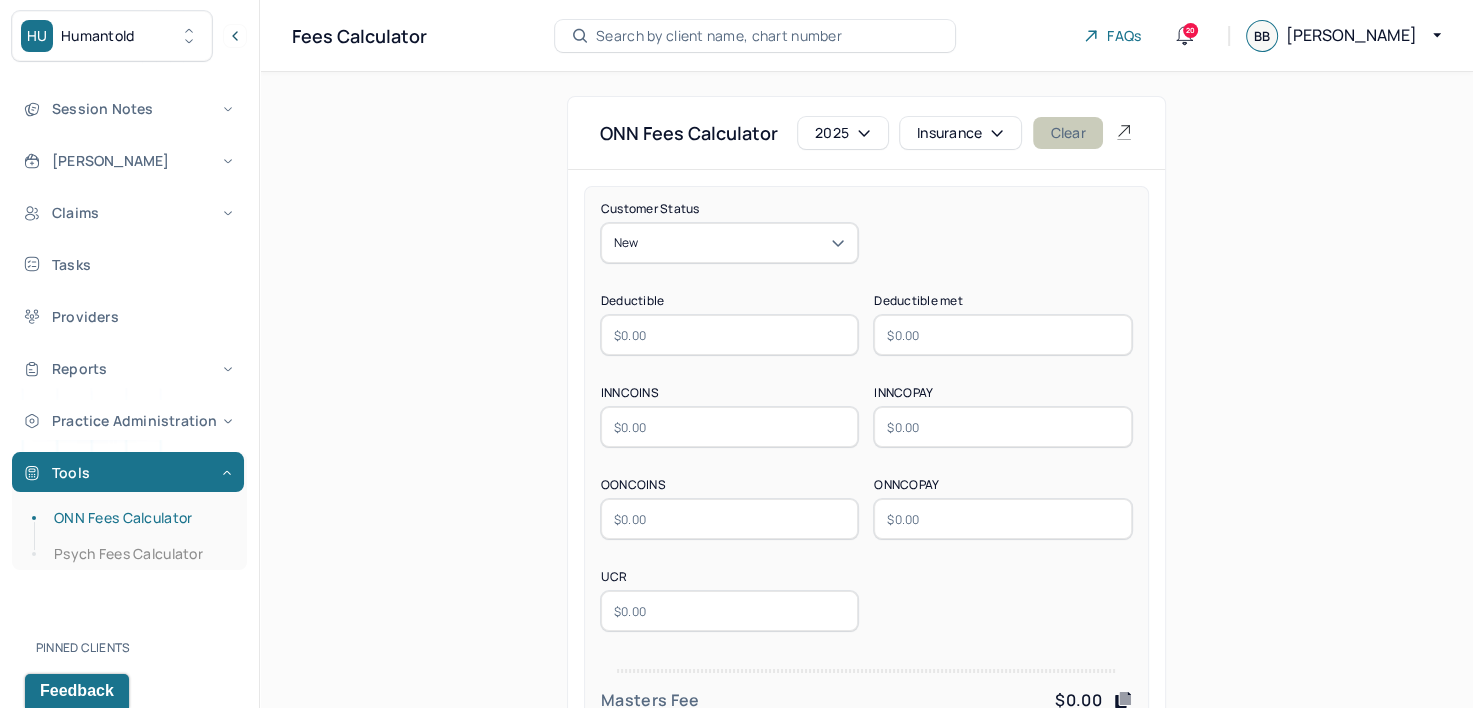 click on "Clear" at bounding box center (1067, 133) 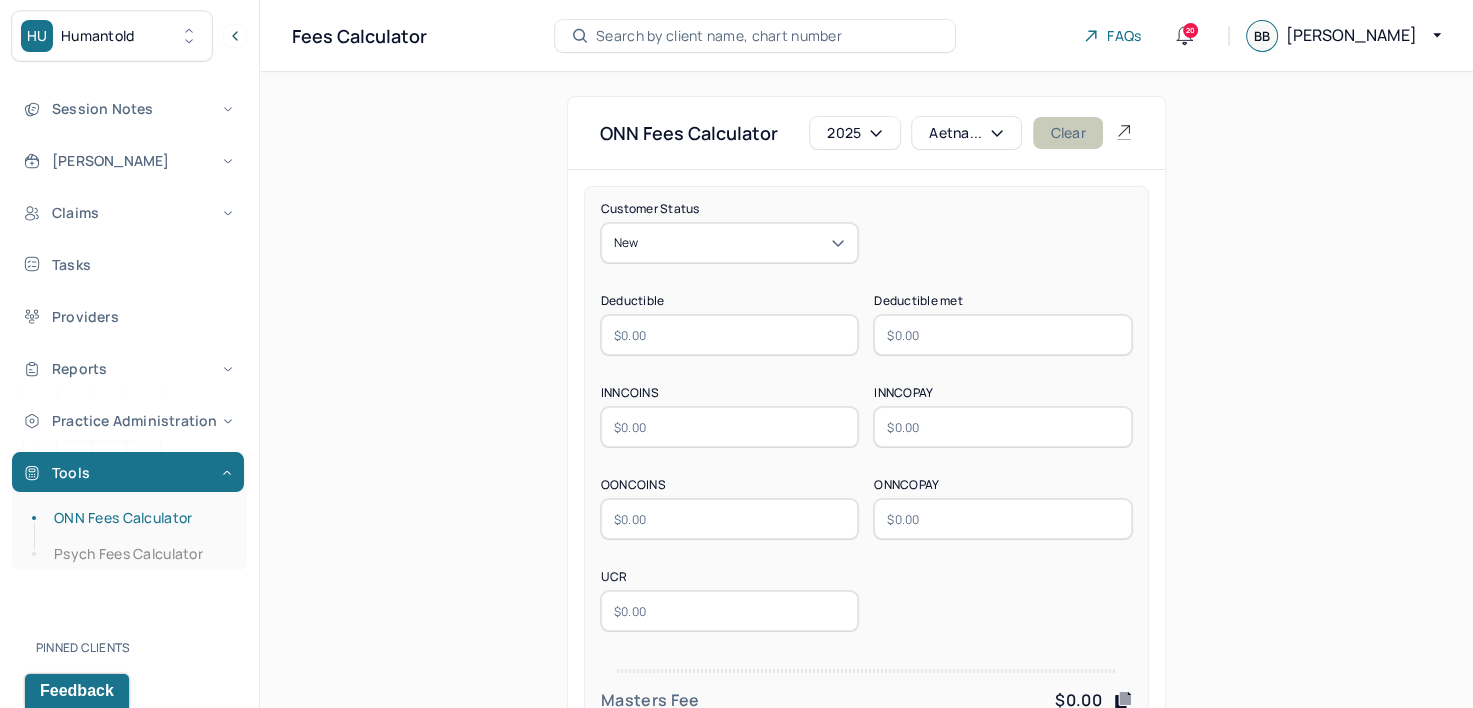 click on "Clear" at bounding box center (1067, 133) 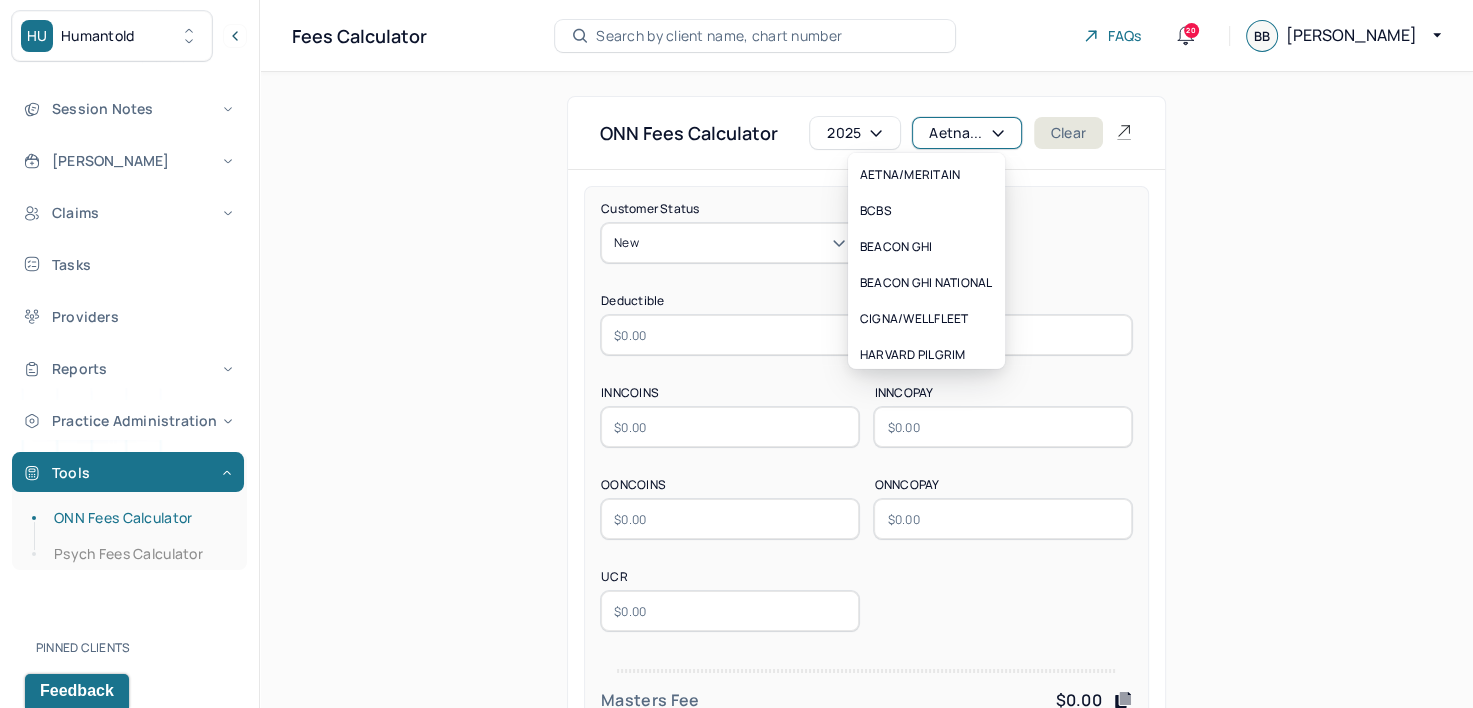 click on "Aetna..." at bounding box center [966, 133] 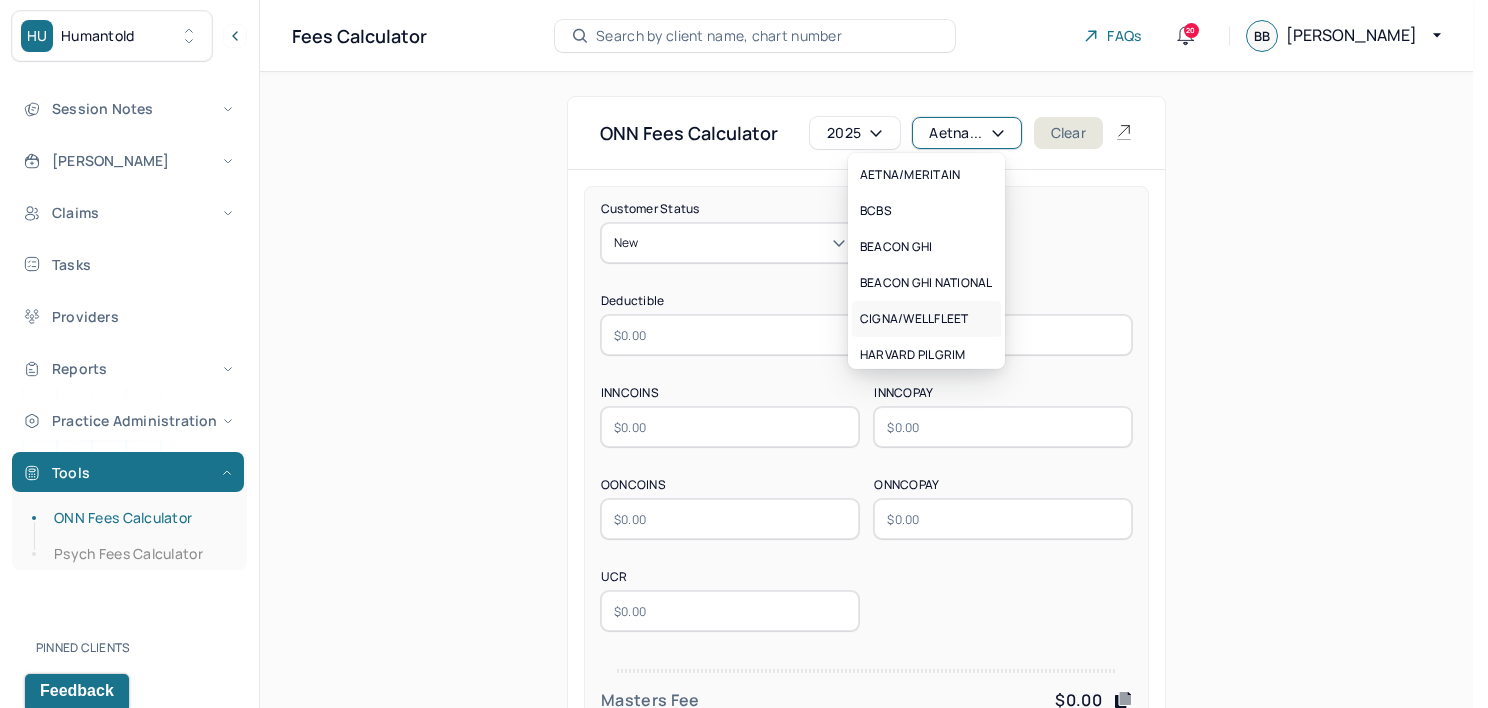 scroll, scrollTop: 100, scrollLeft: 0, axis: vertical 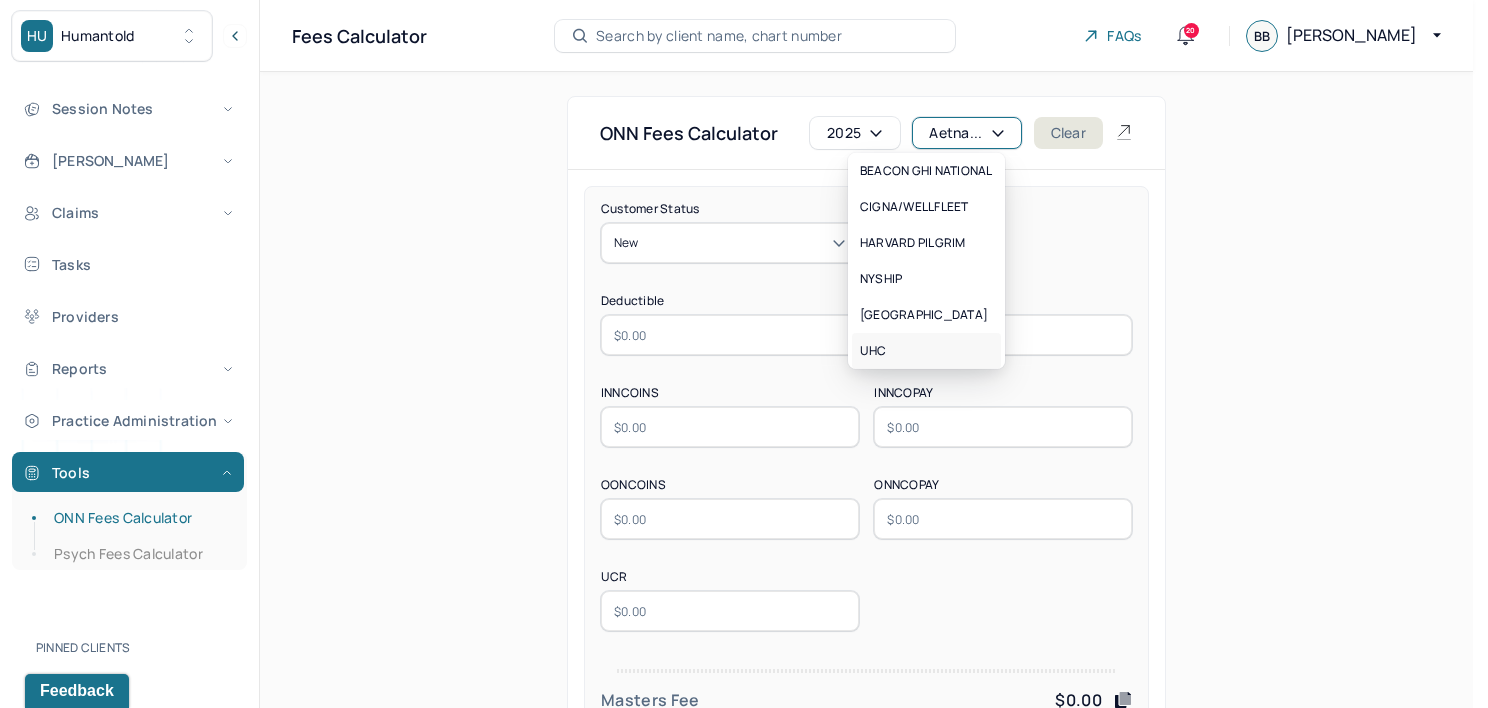 click on "UHC" at bounding box center (926, 351) 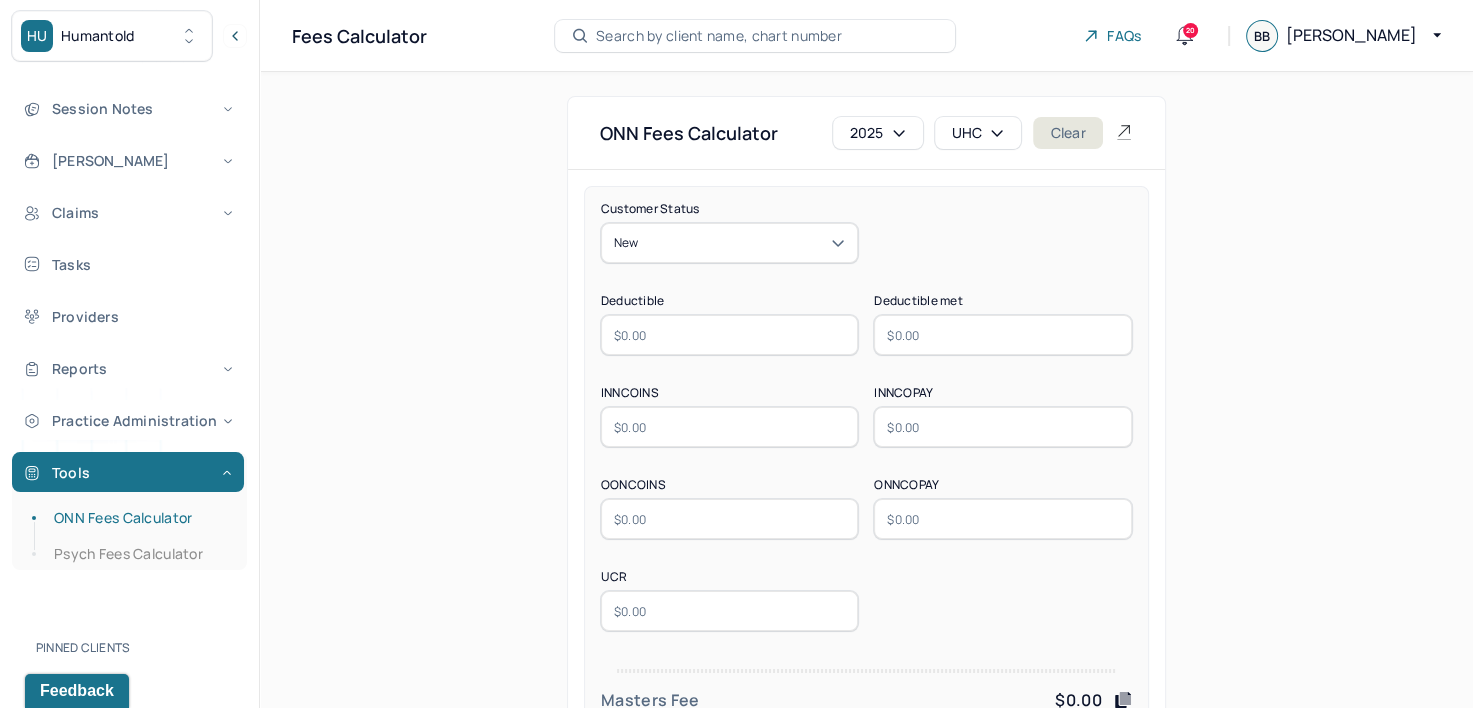 click at bounding box center (730, 335) 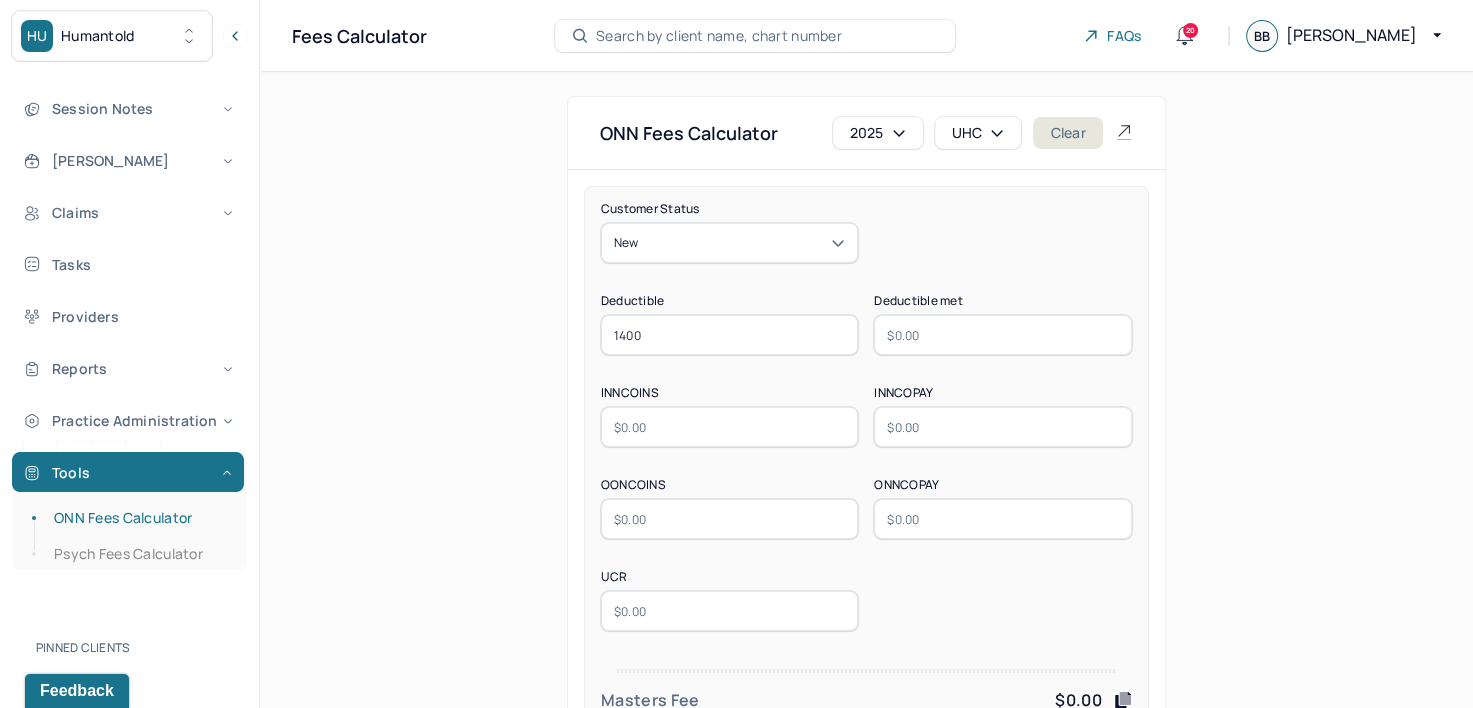 type on "1400" 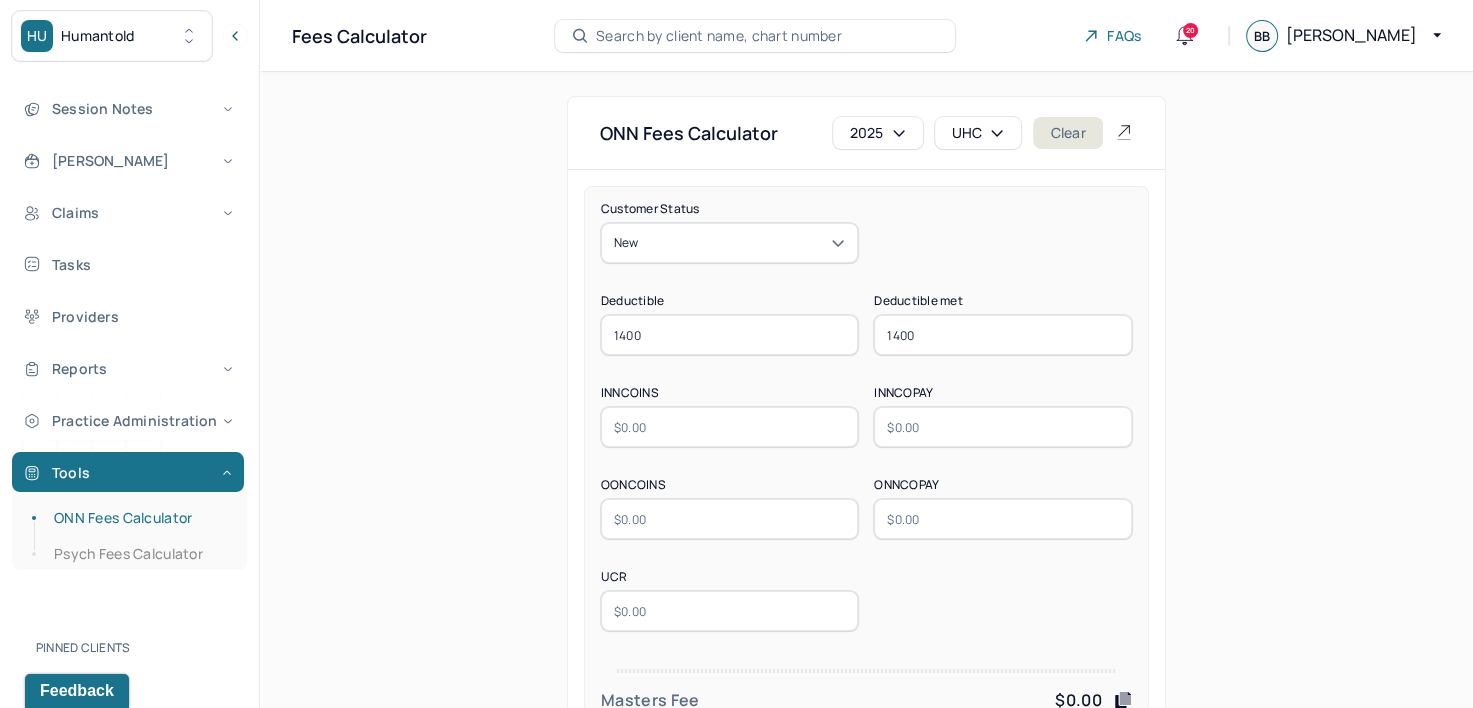 type on "1400" 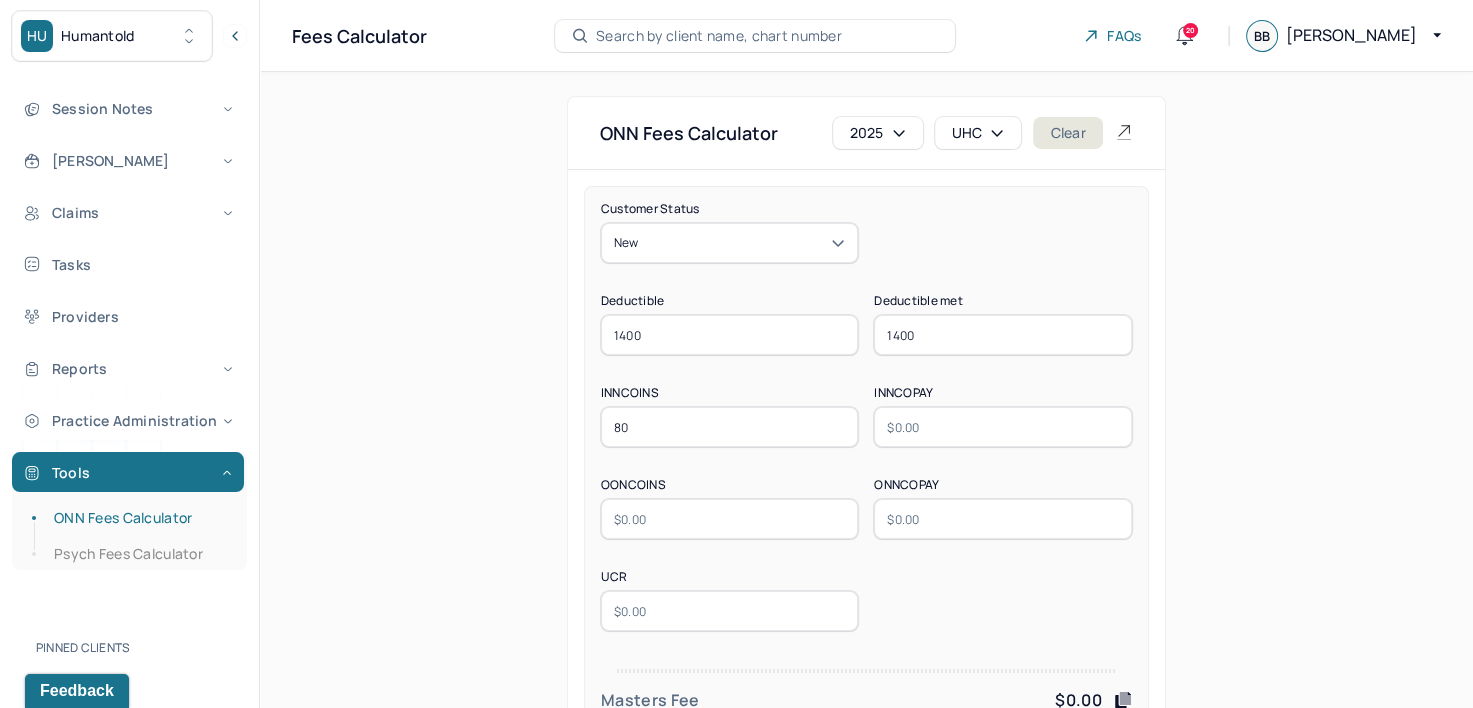 type on "80" 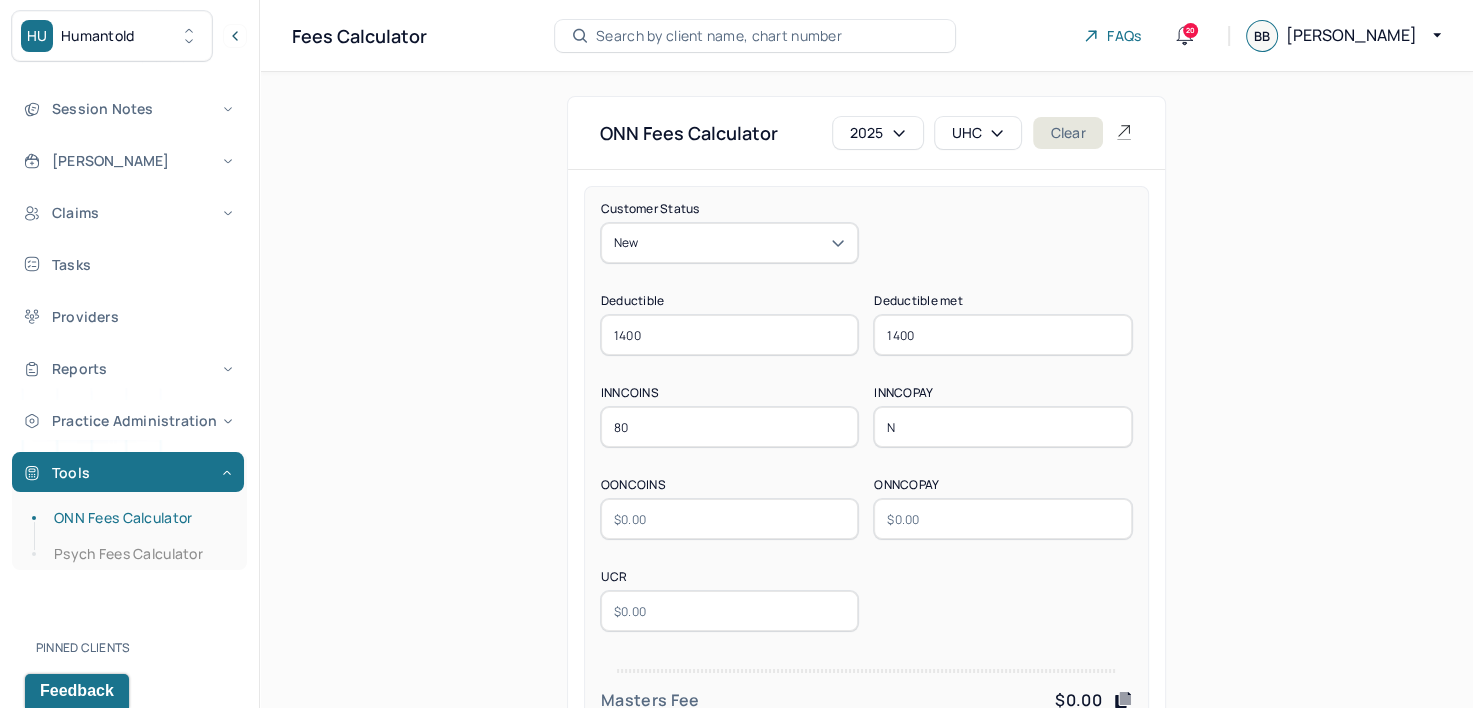 type on "N/A" 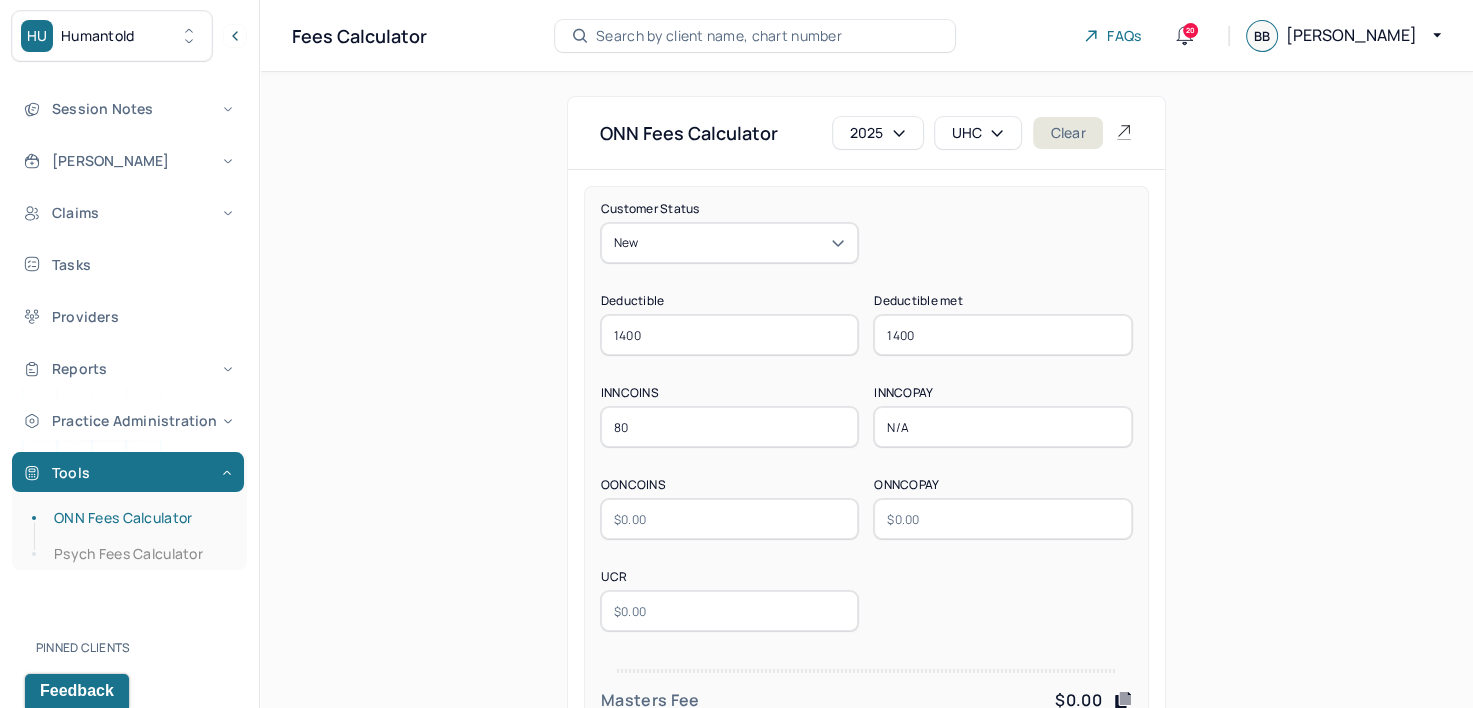 click at bounding box center [730, 519] 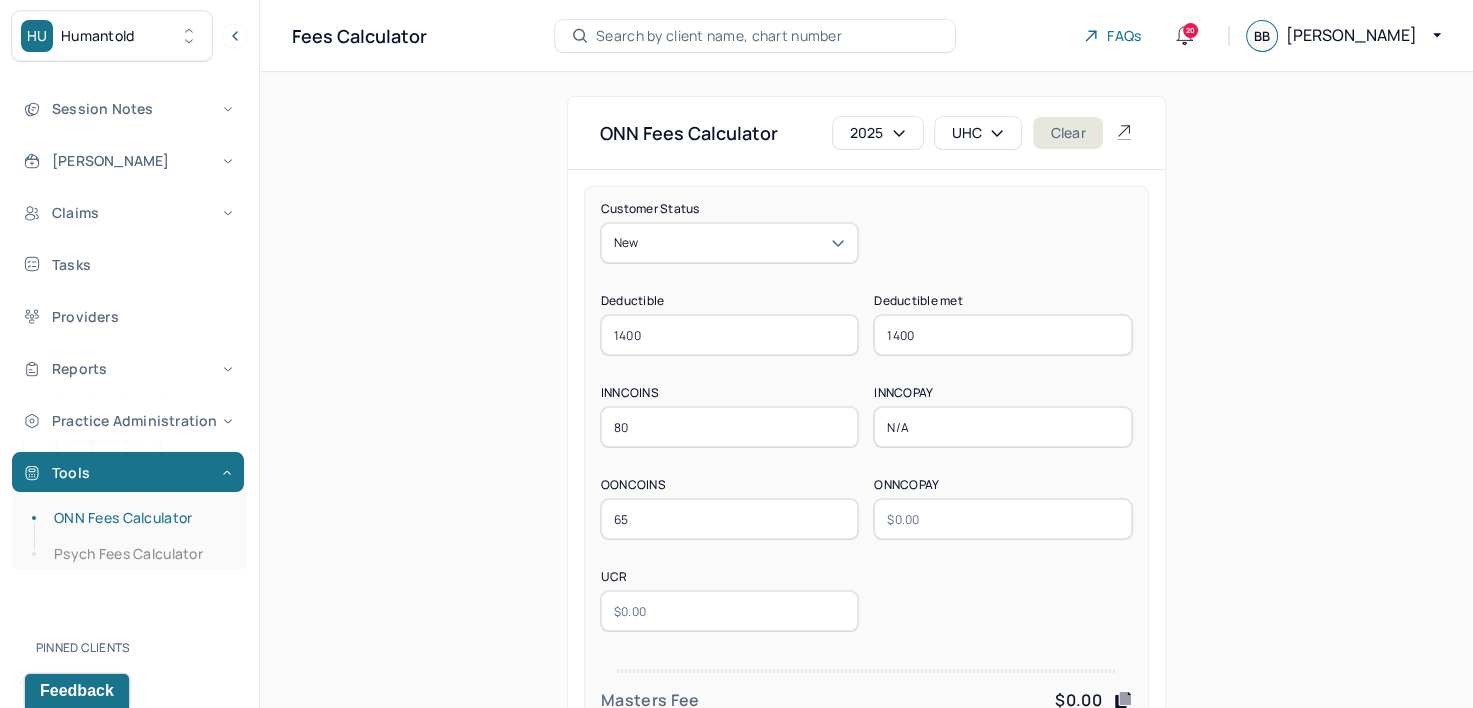 type on "65" 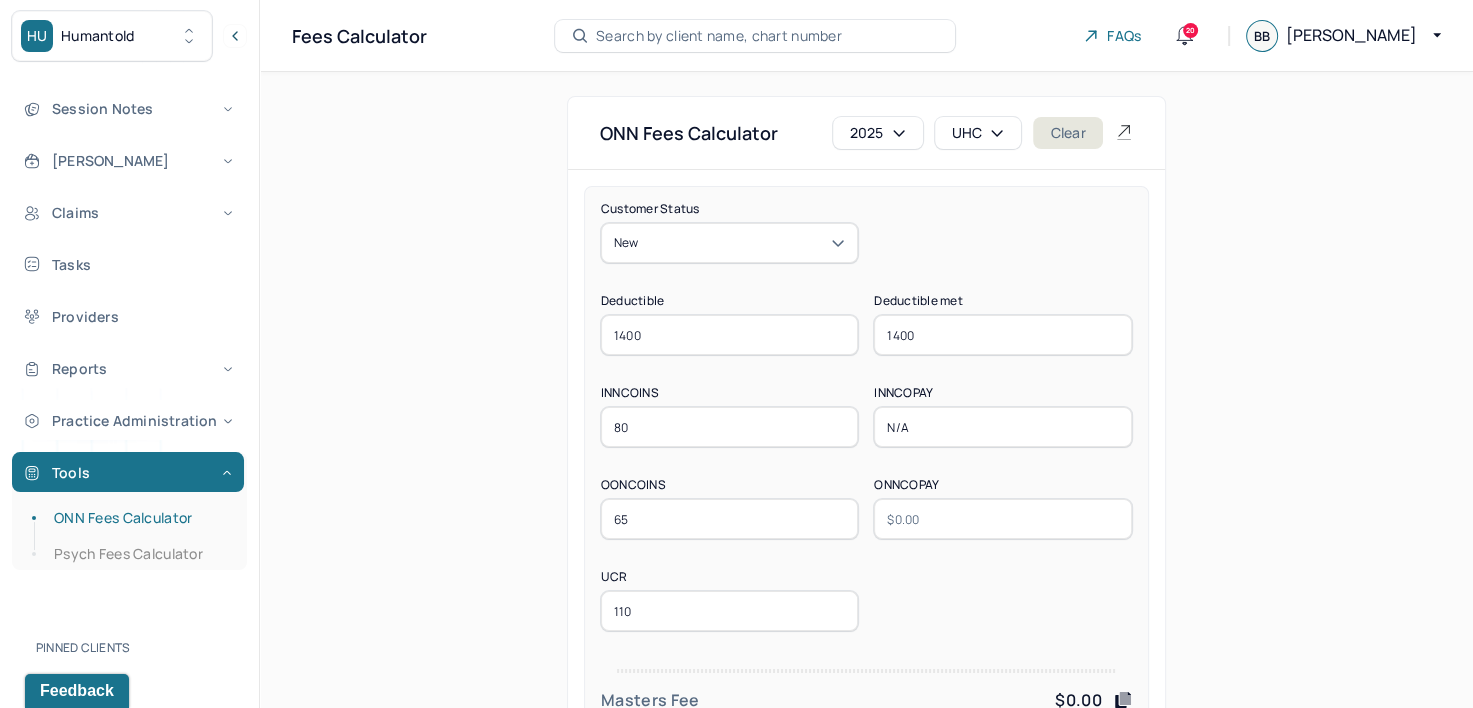 type on "110" 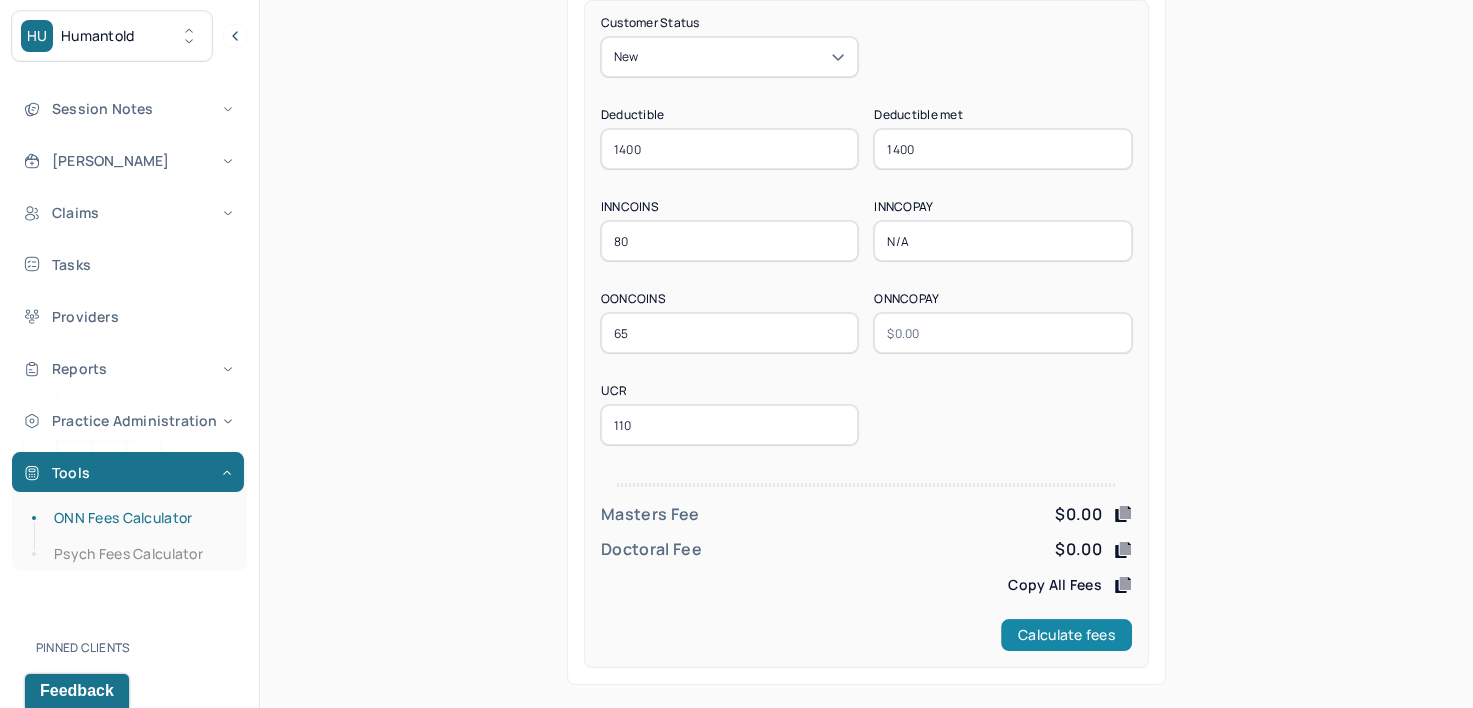 click on "Calculate fees" at bounding box center (1066, 635) 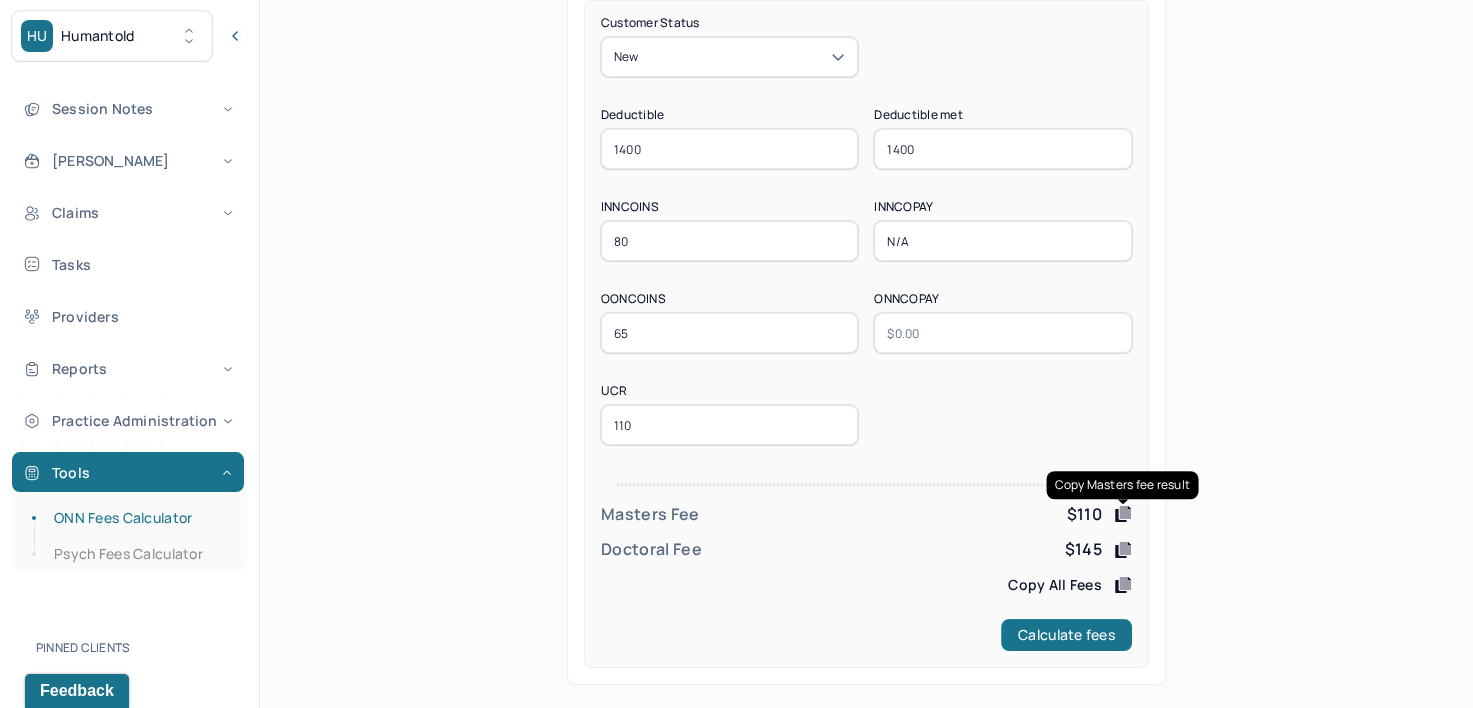 click 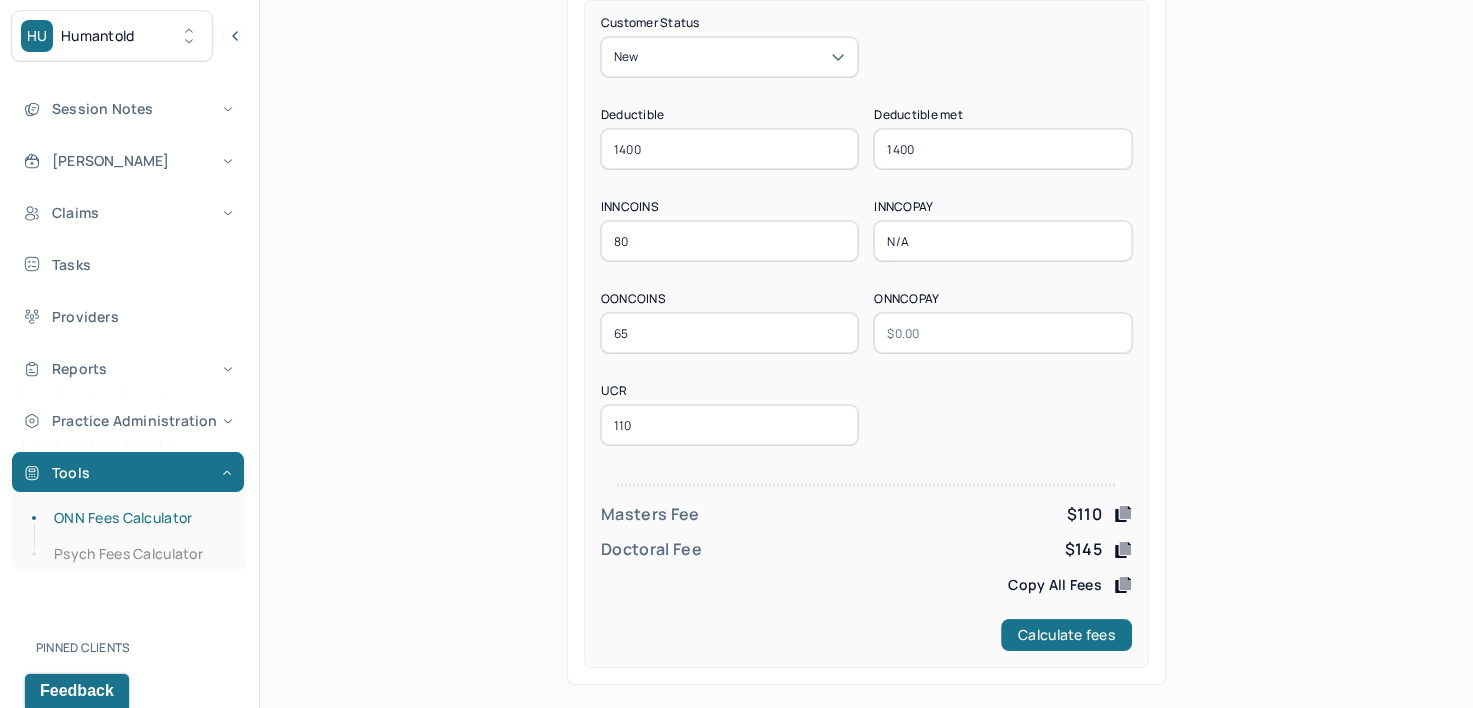 scroll, scrollTop: 86, scrollLeft: 0, axis: vertical 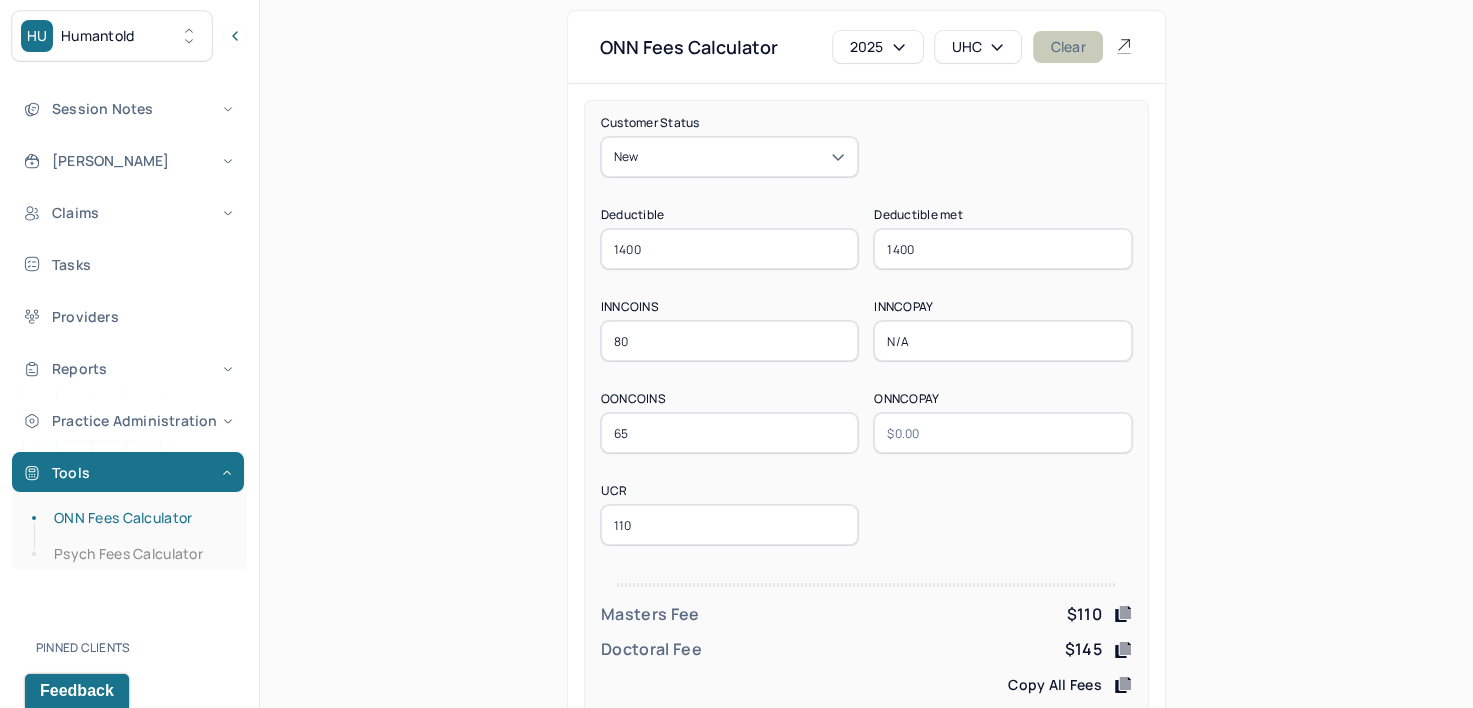 click on "Clear" at bounding box center [1067, 47] 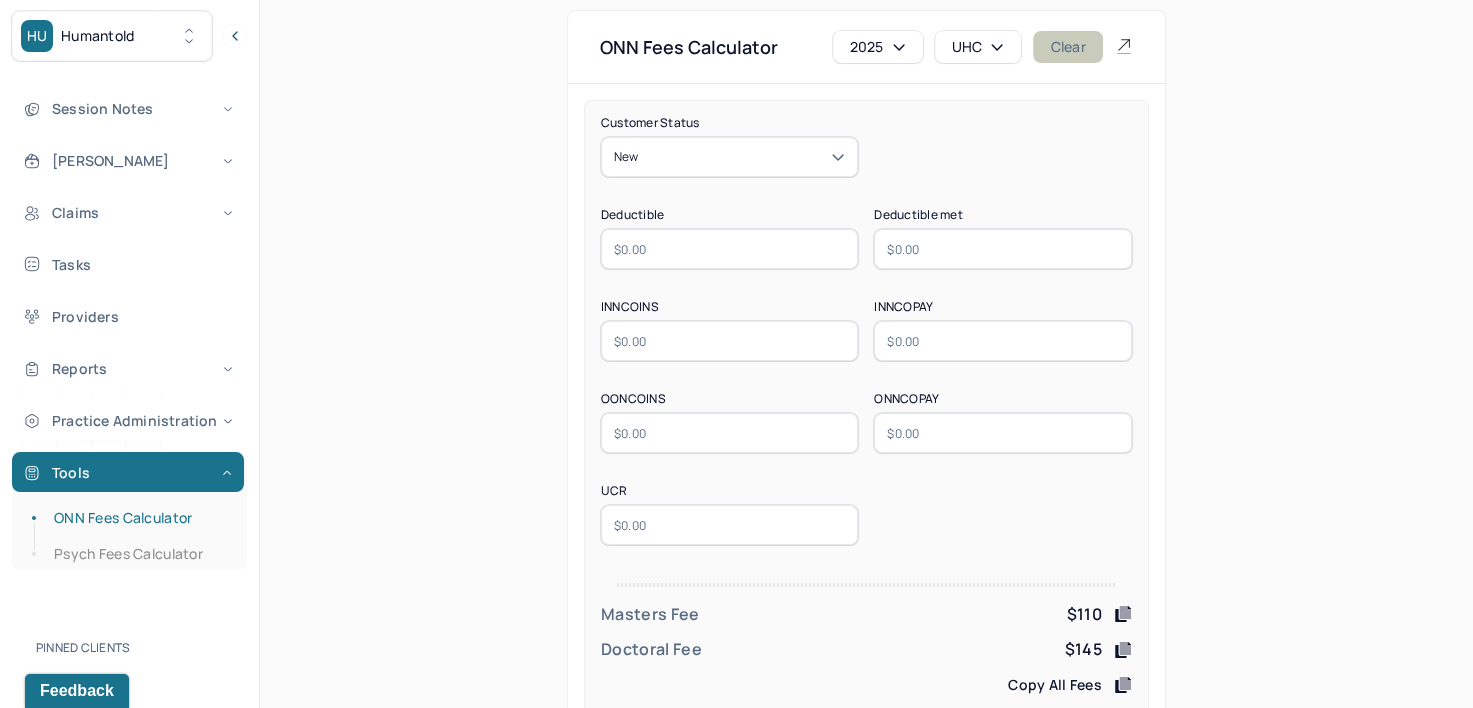 click on "Clear" at bounding box center (1067, 47) 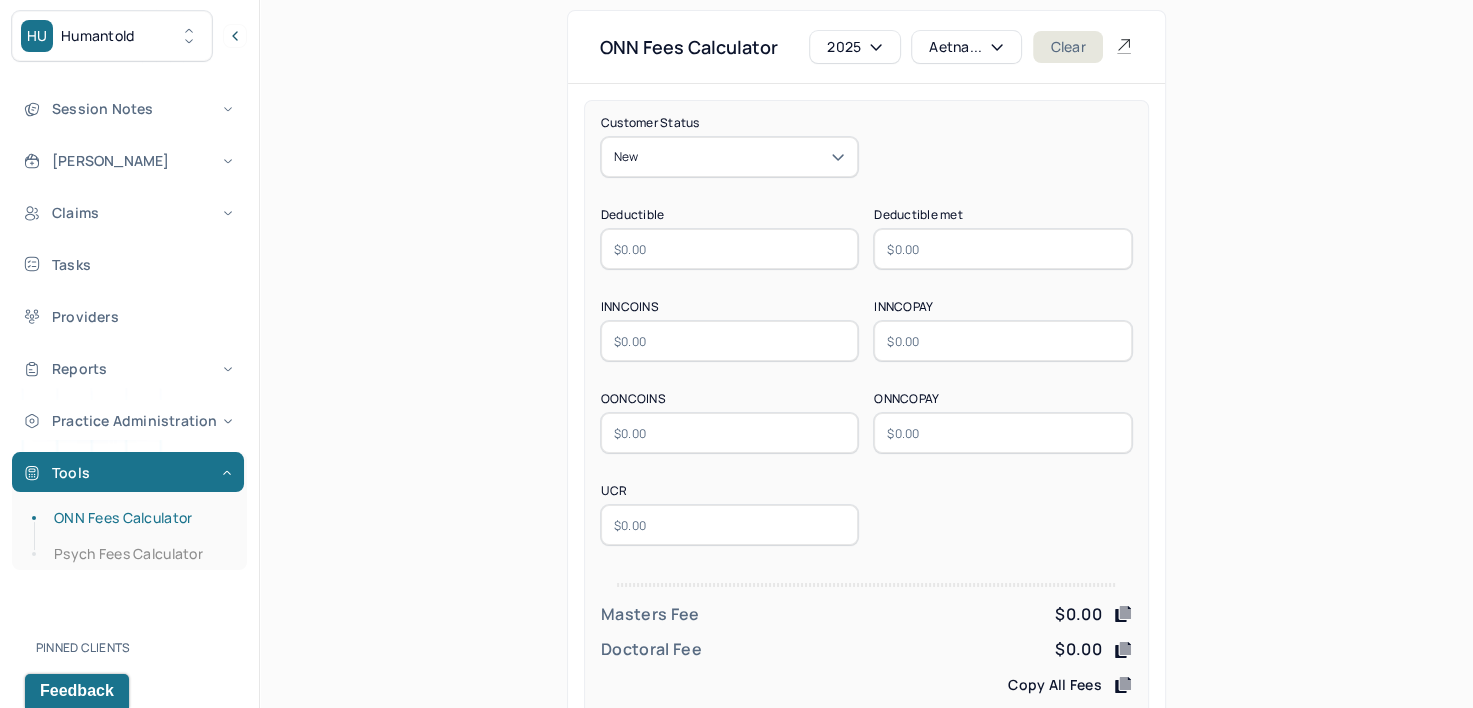 click on "Aetna..." at bounding box center (966, 47) 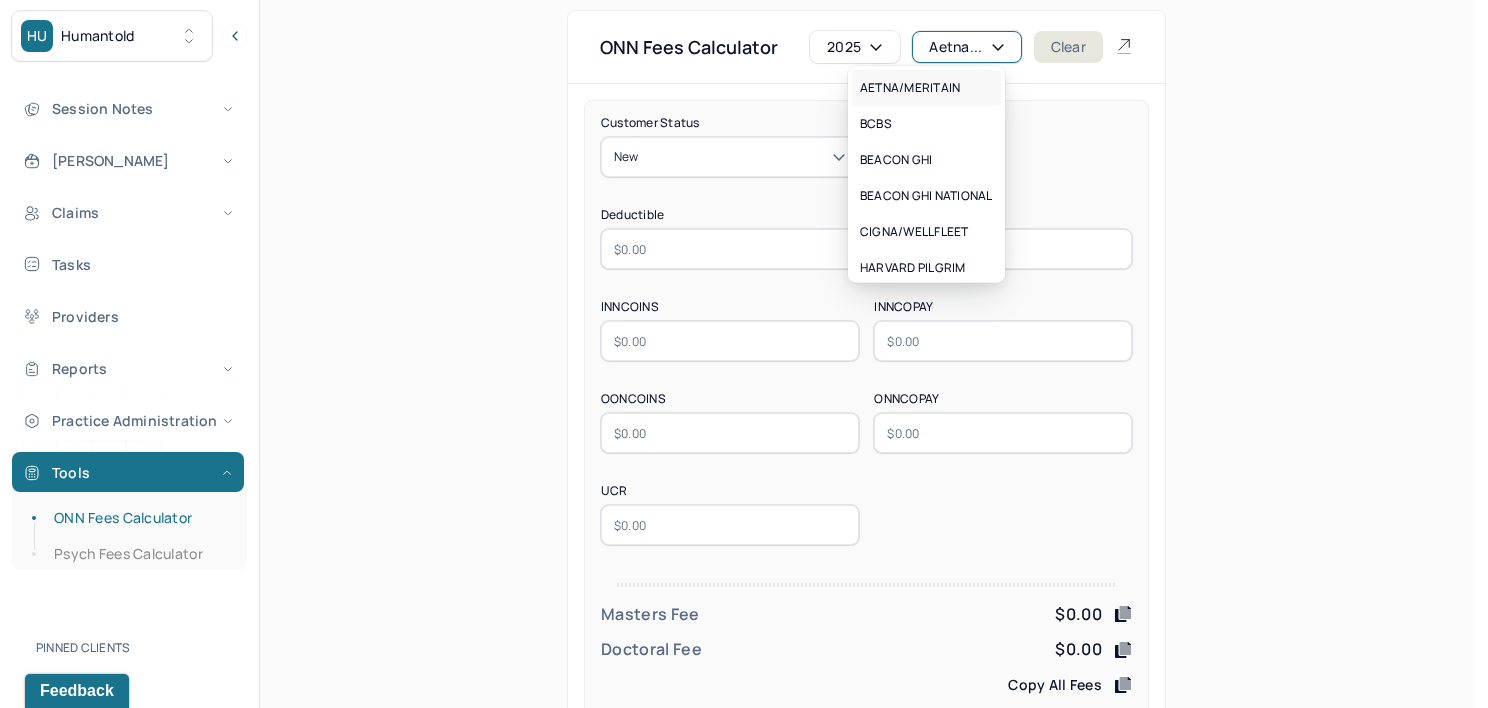 click on "AETNA/MERITAIN" at bounding box center [926, 88] 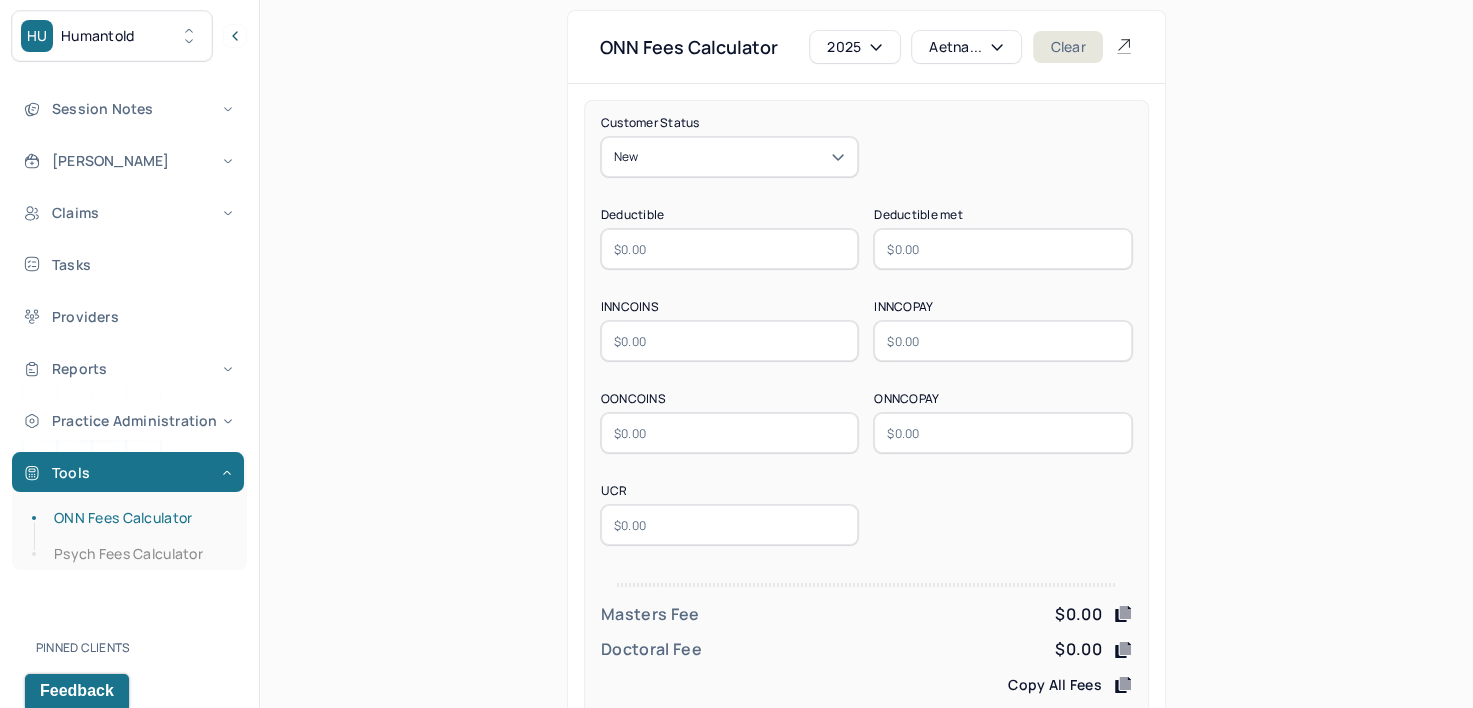 click at bounding box center [730, 249] 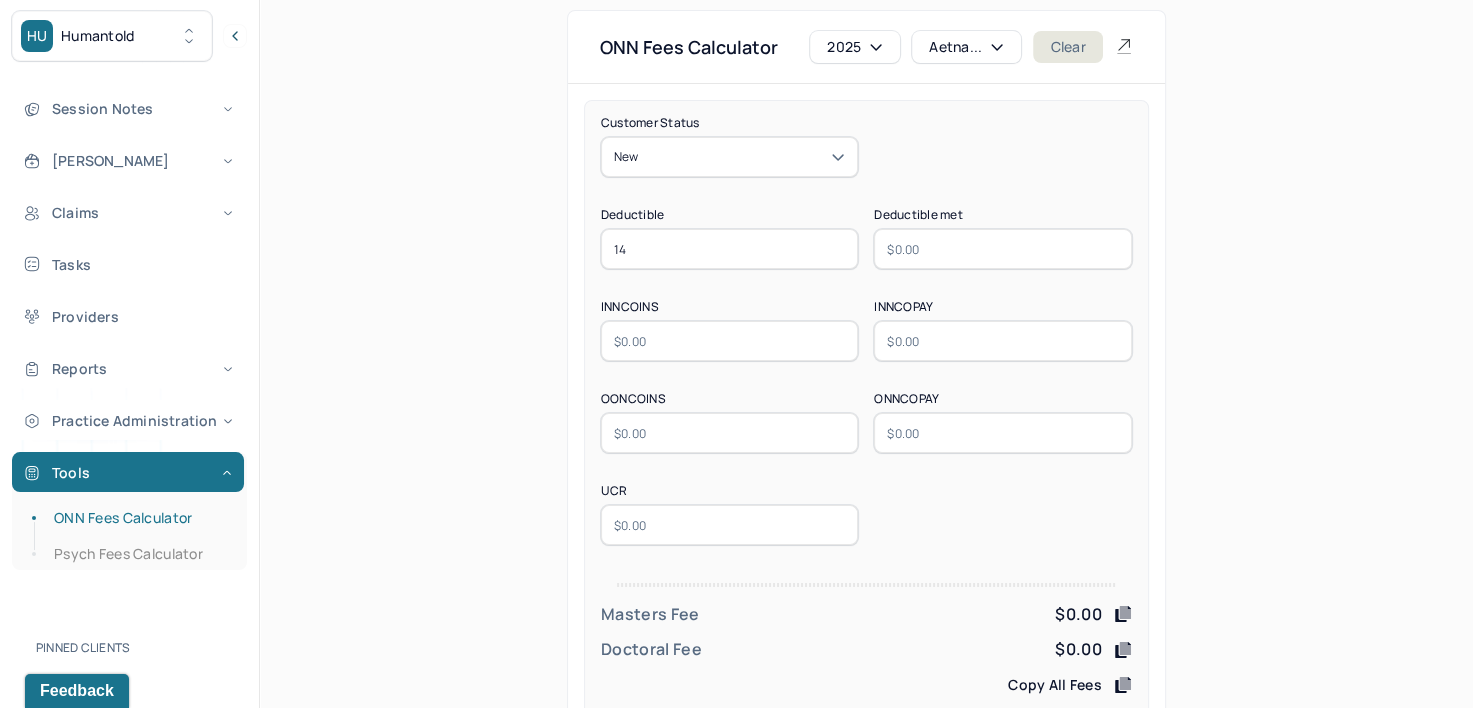 type on "1" 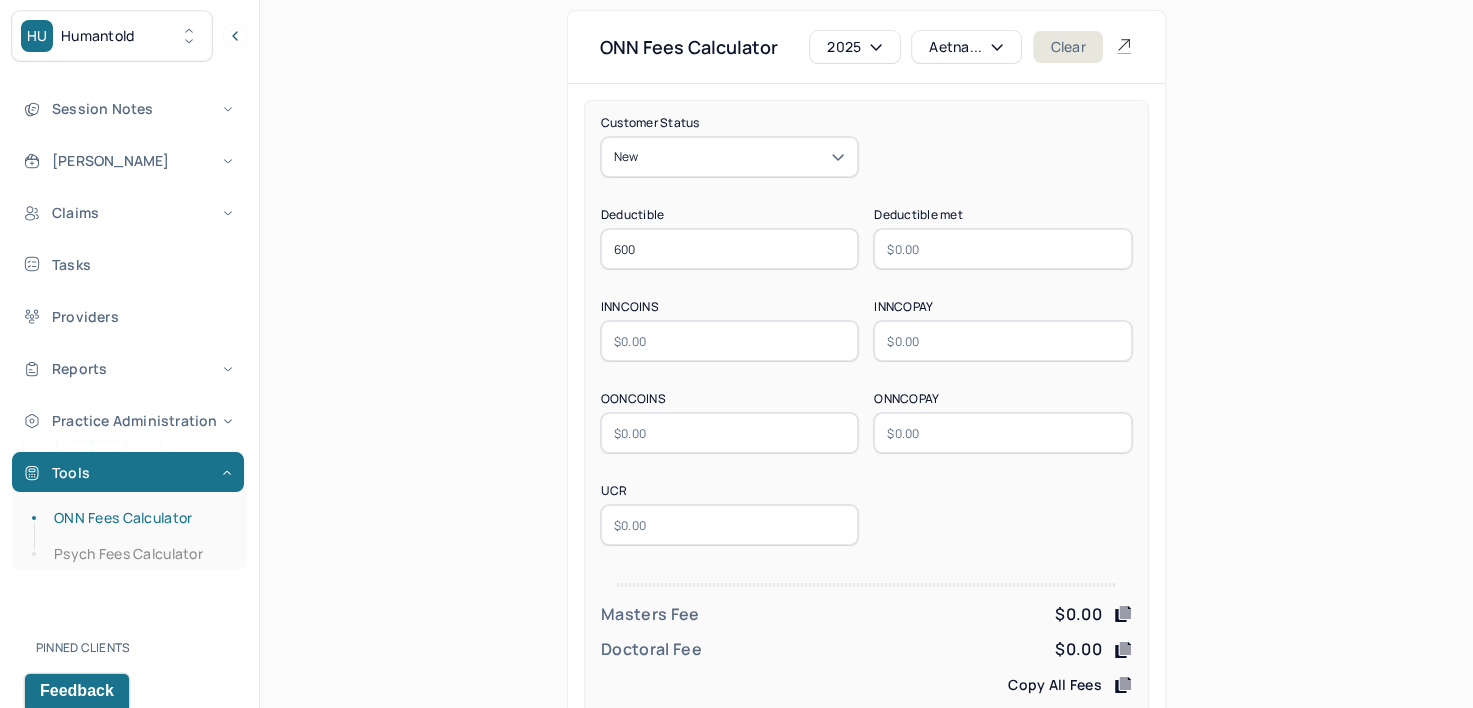 type on "600" 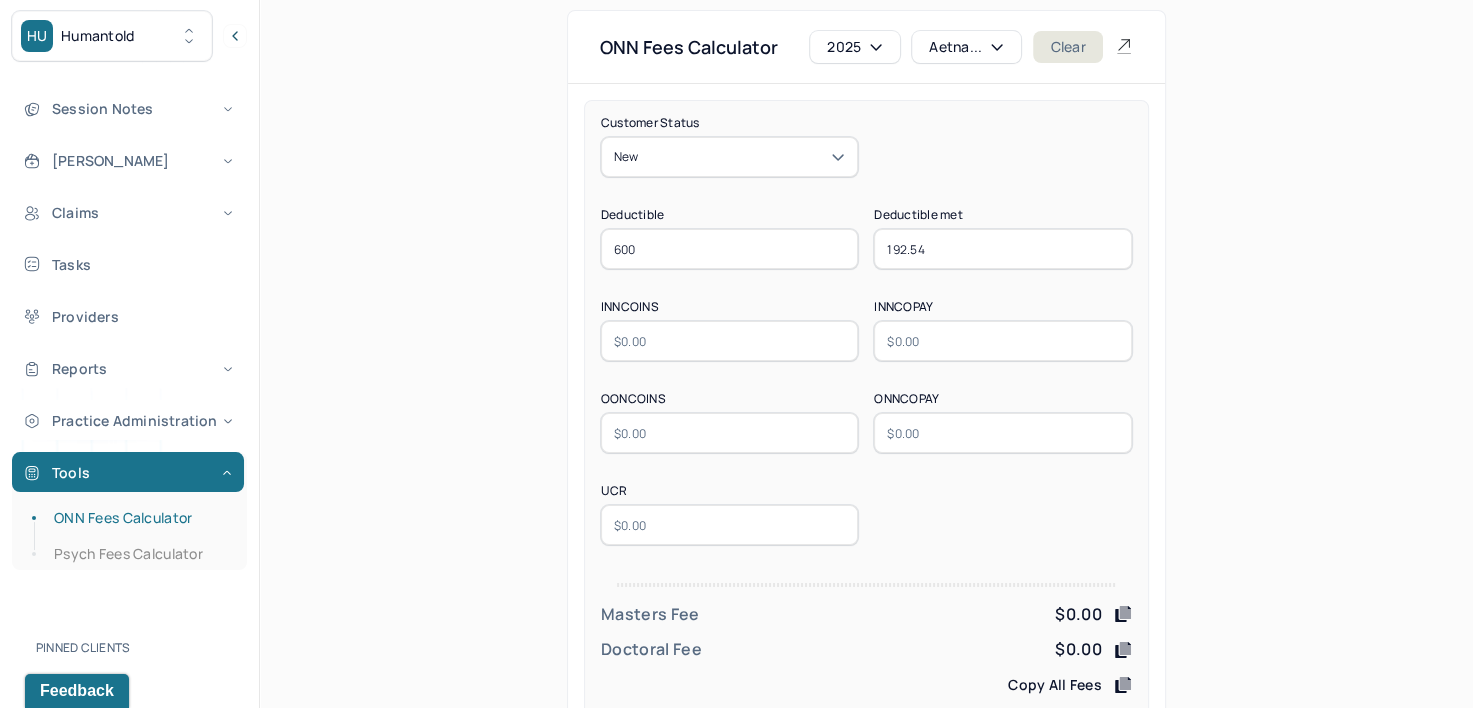 type on "192.54" 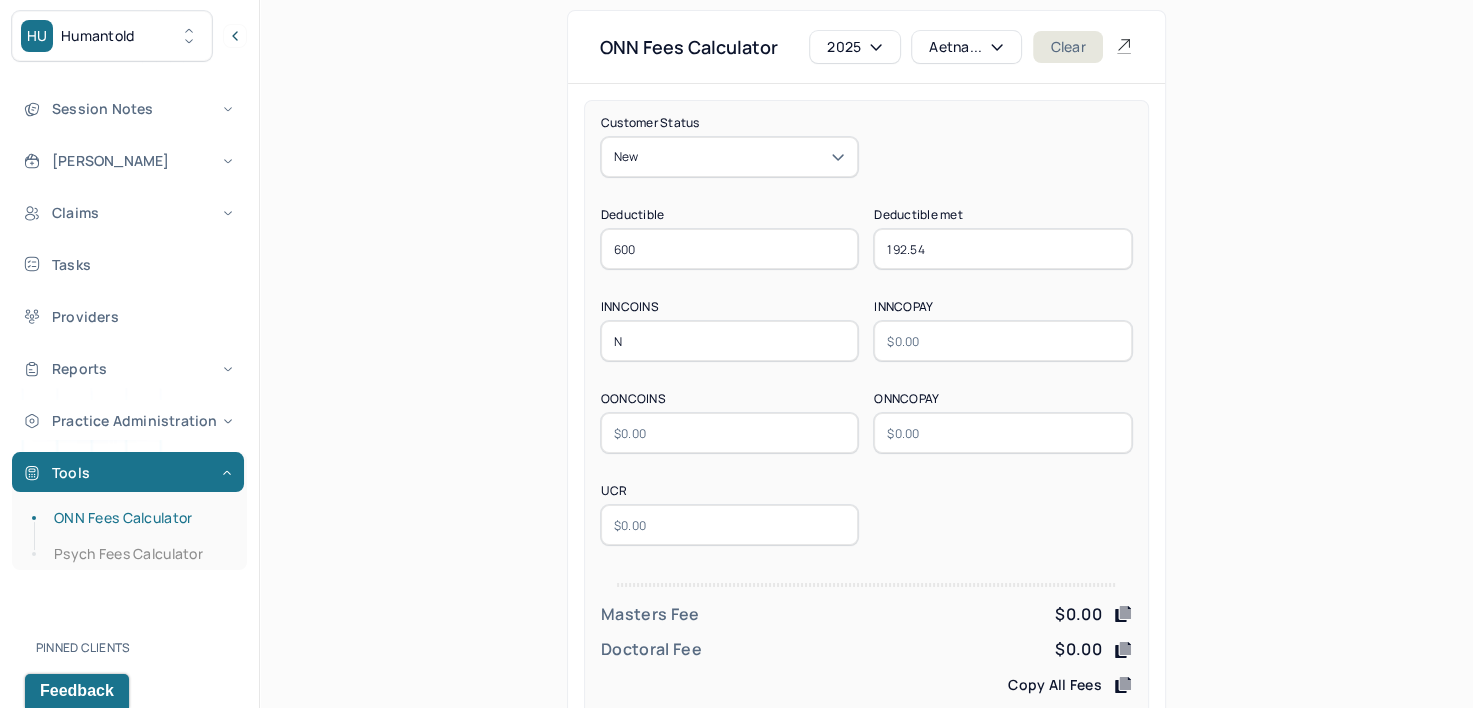 type on "N/A" 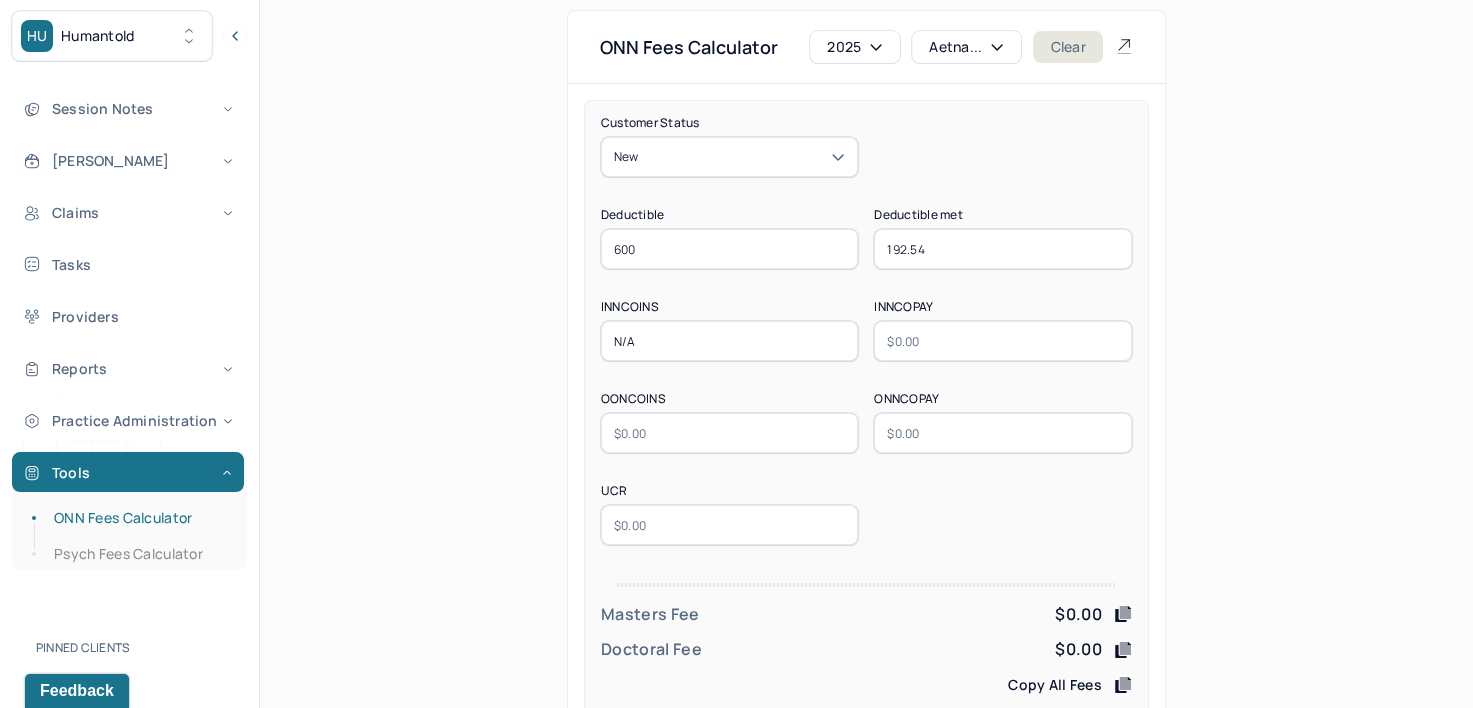 click at bounding box center (1003, 341) 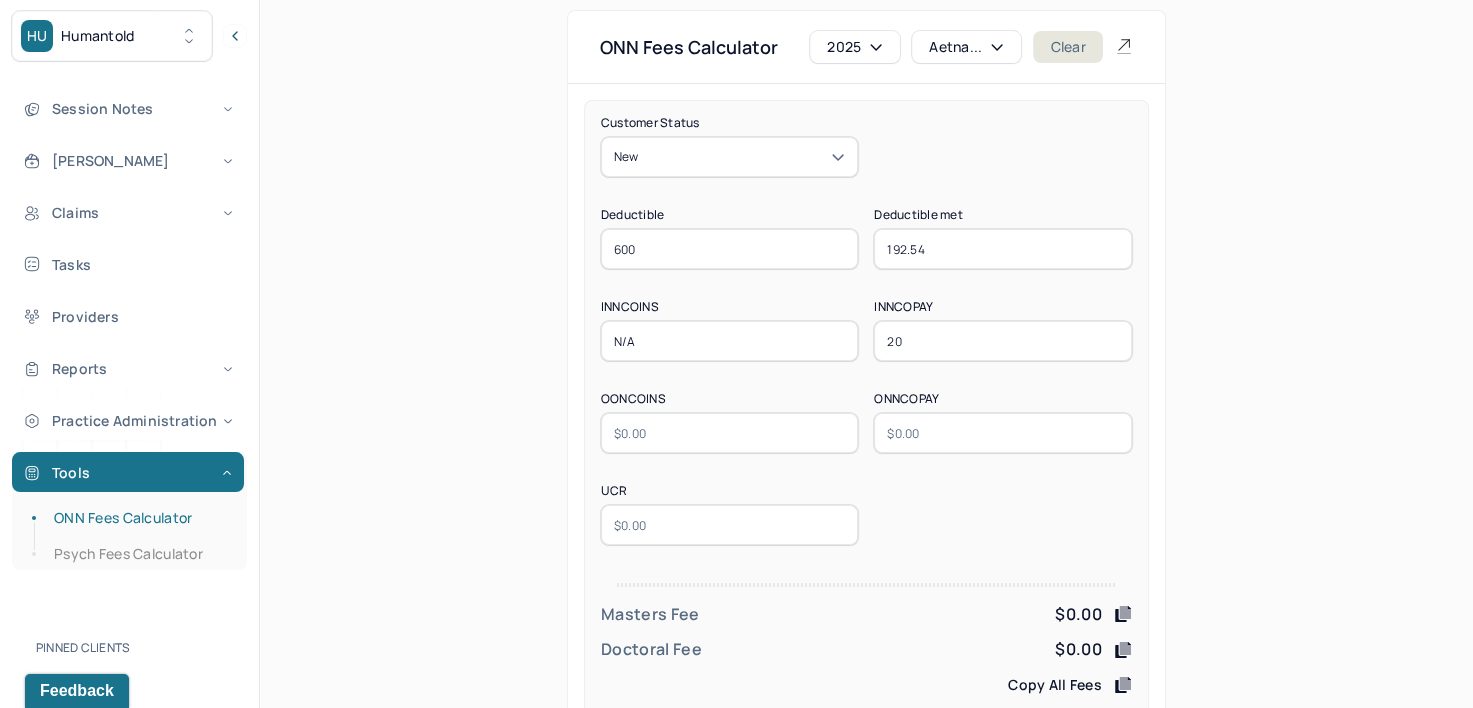 type on "20" 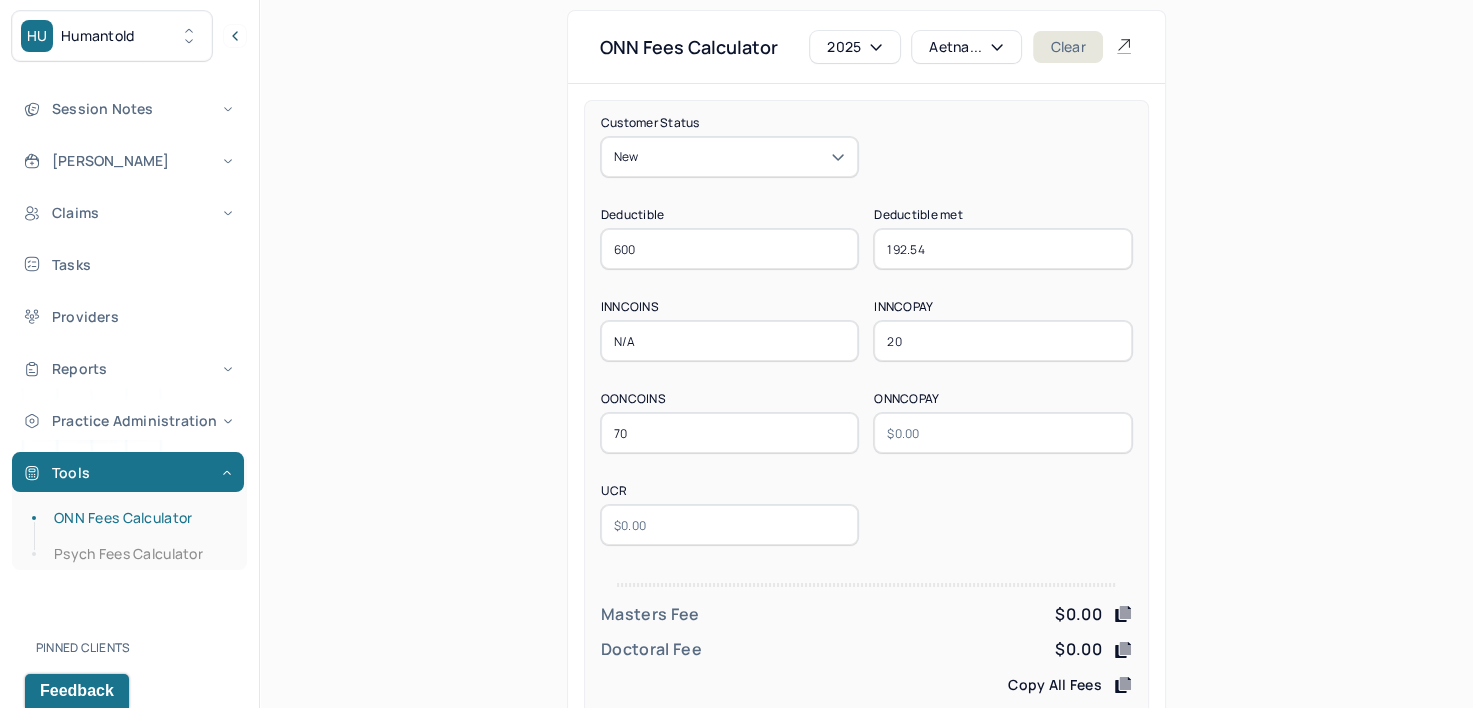 type on "70" 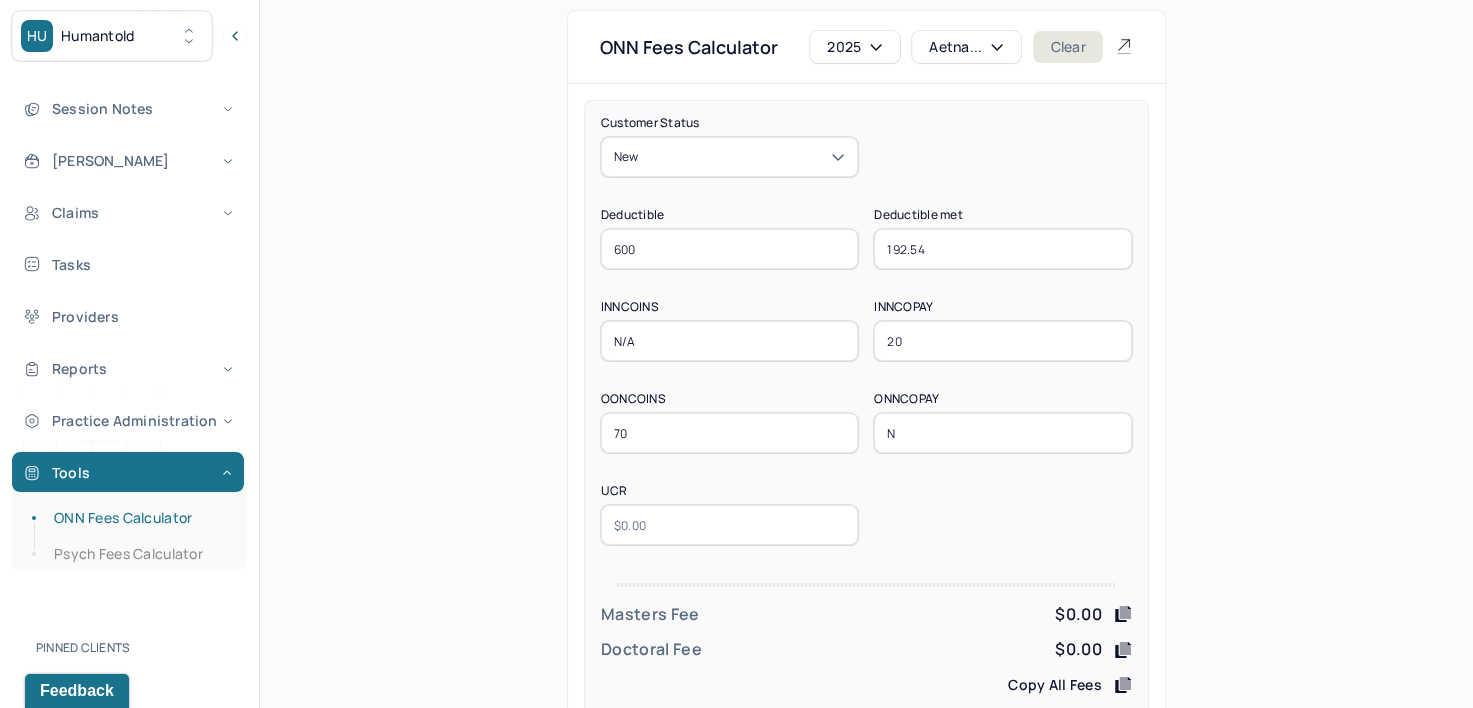 type on "N/A" 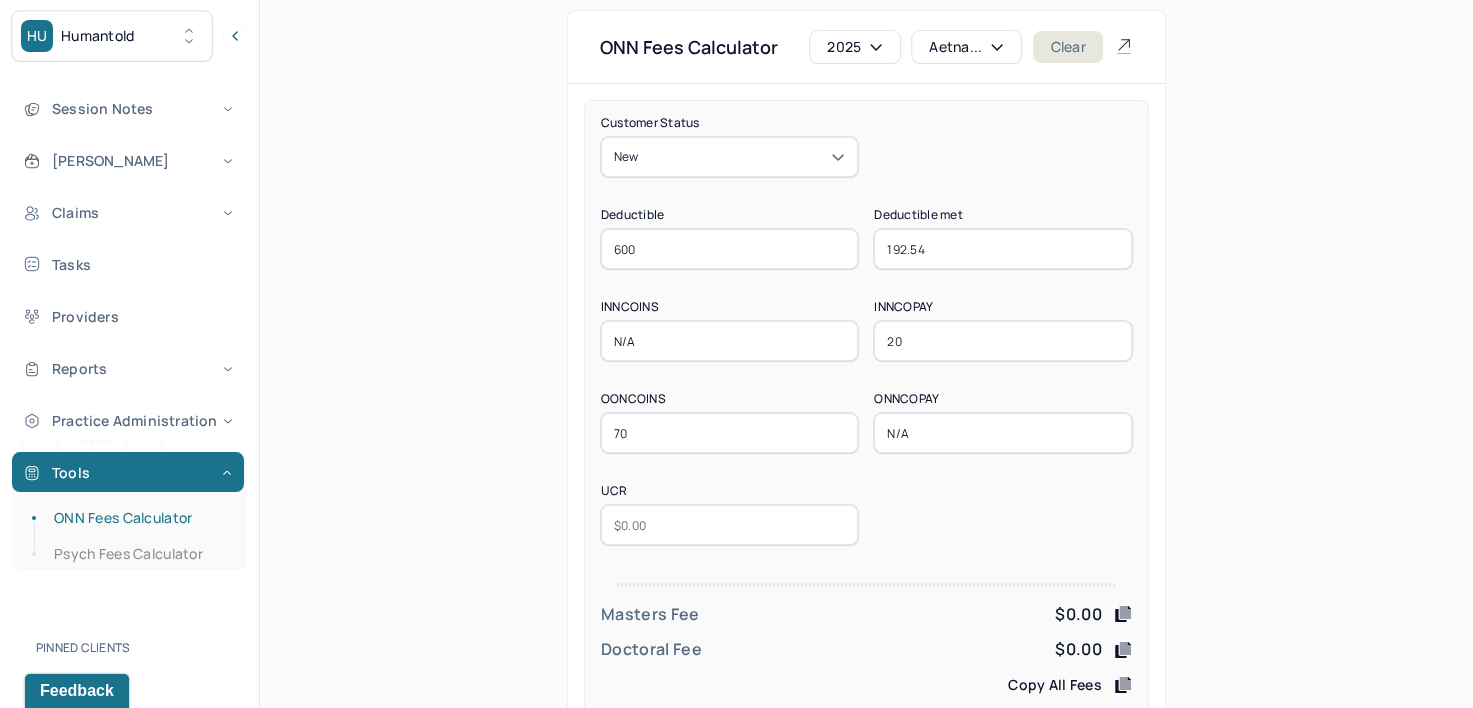 click at bounding box center (730, 525) 